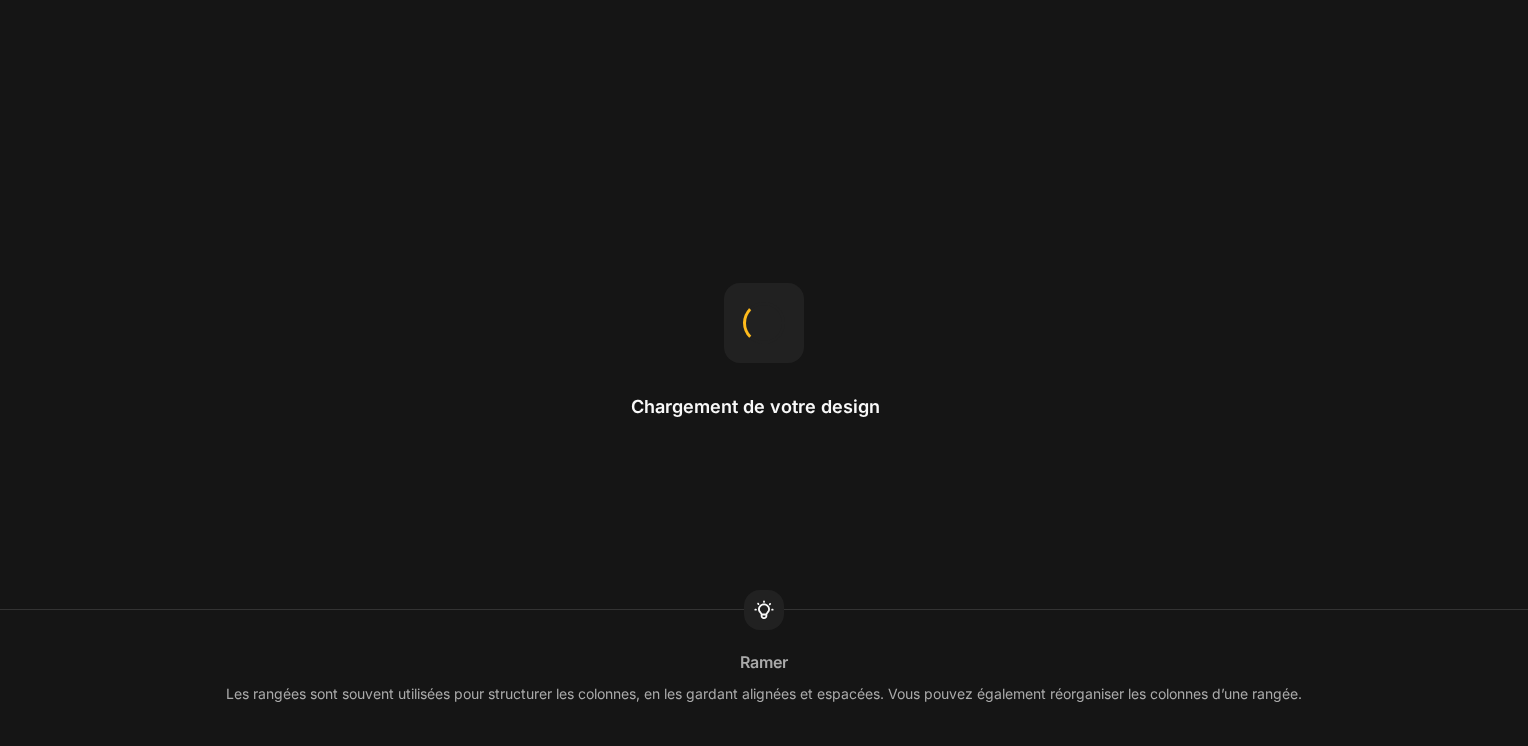 scroll, scrollTop: 0, scrollLeft: 0, axis: both 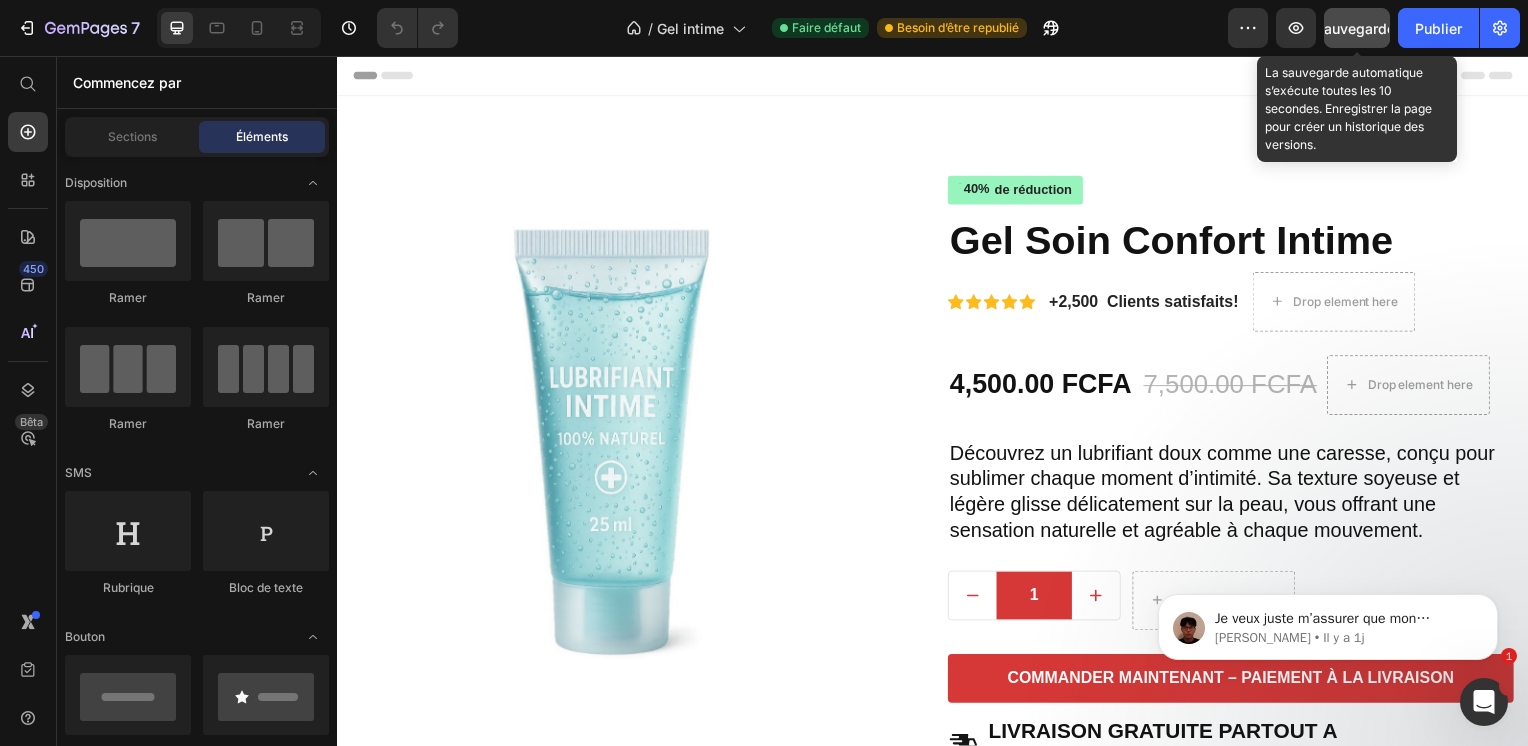 click on "Sauvegarder" at bounding box center [1357, 28] 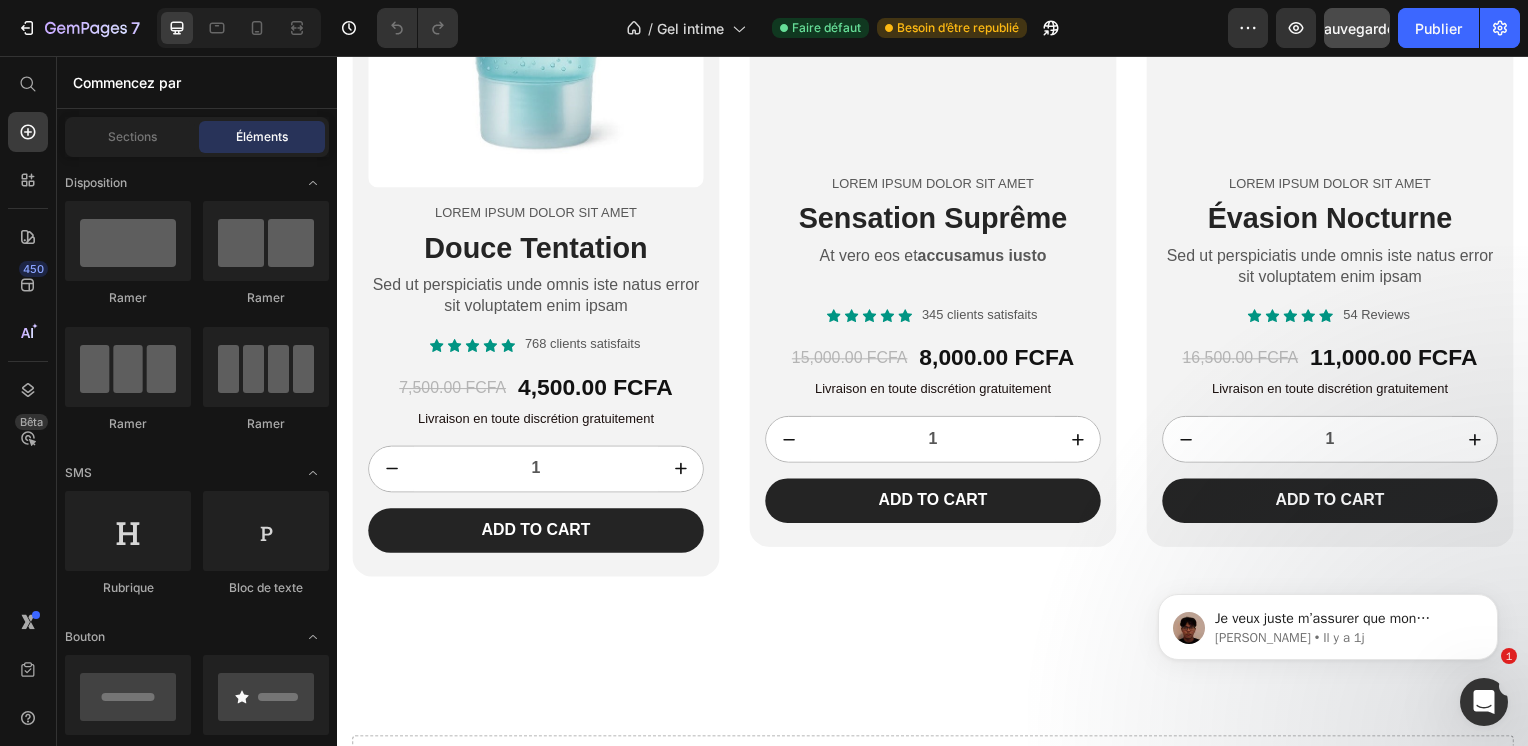 scroll, scrollTop: 2307, scrollLeft: 0, axis: vertical 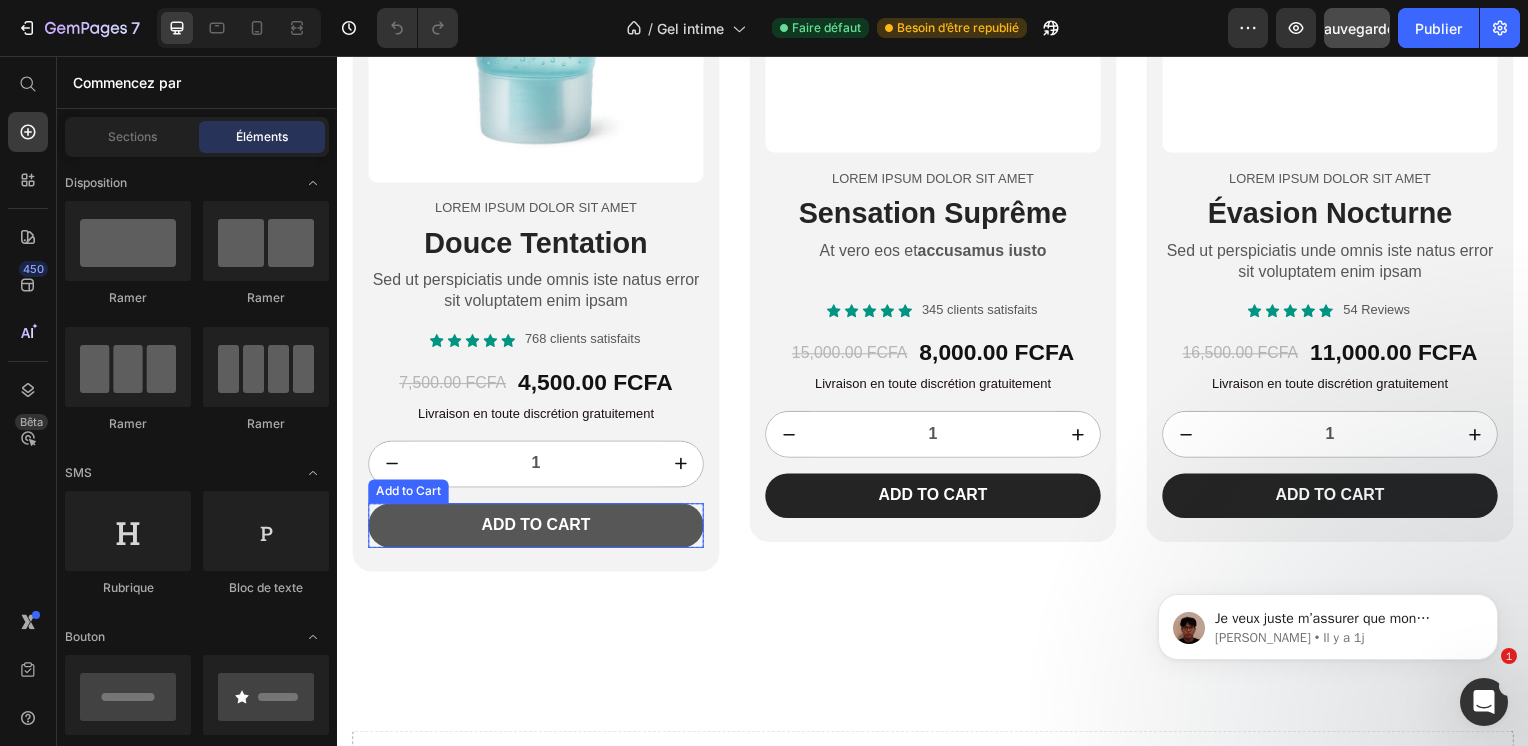 click on "Add to cart" at bounding box center (537, 529) 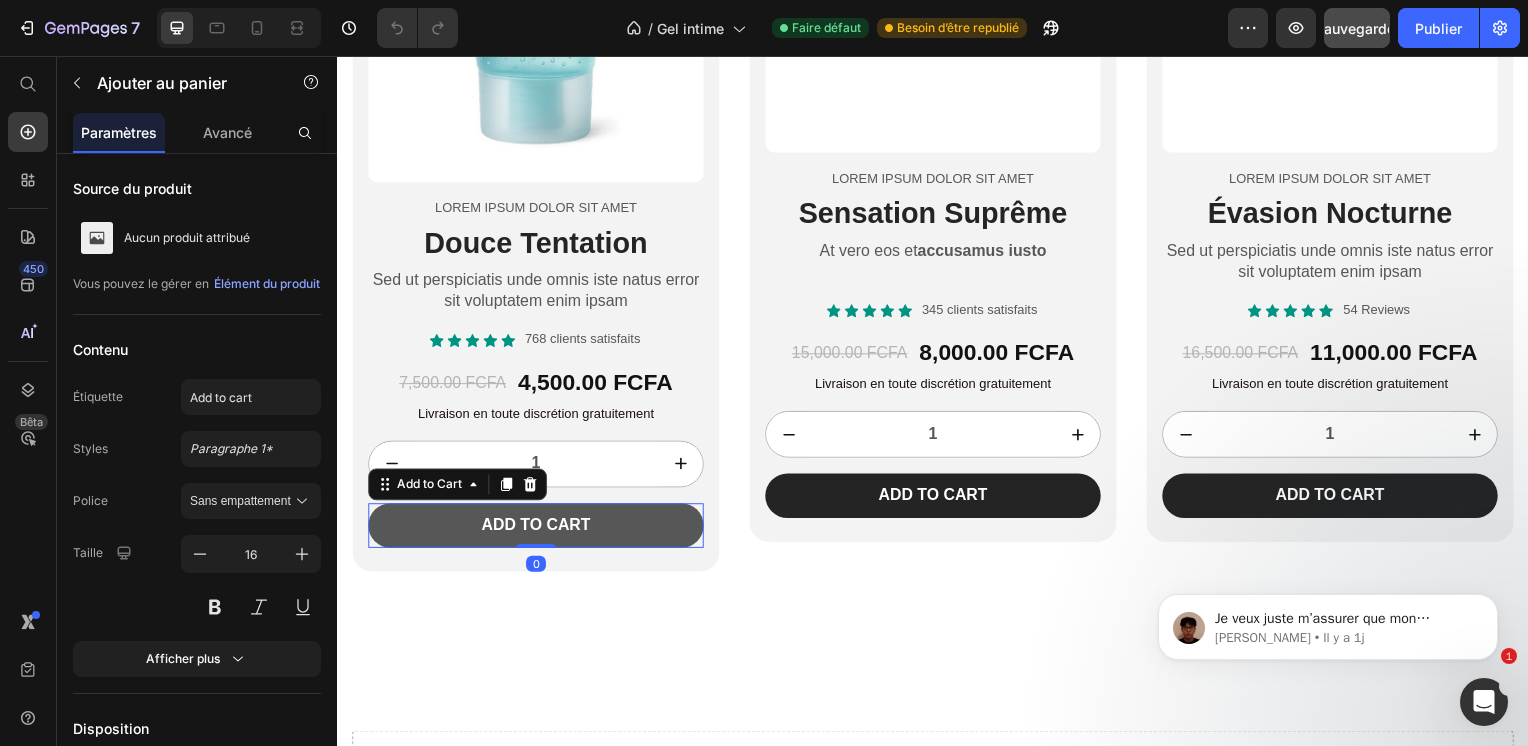 click on "Add to cart" at bounding box center [537, 529] 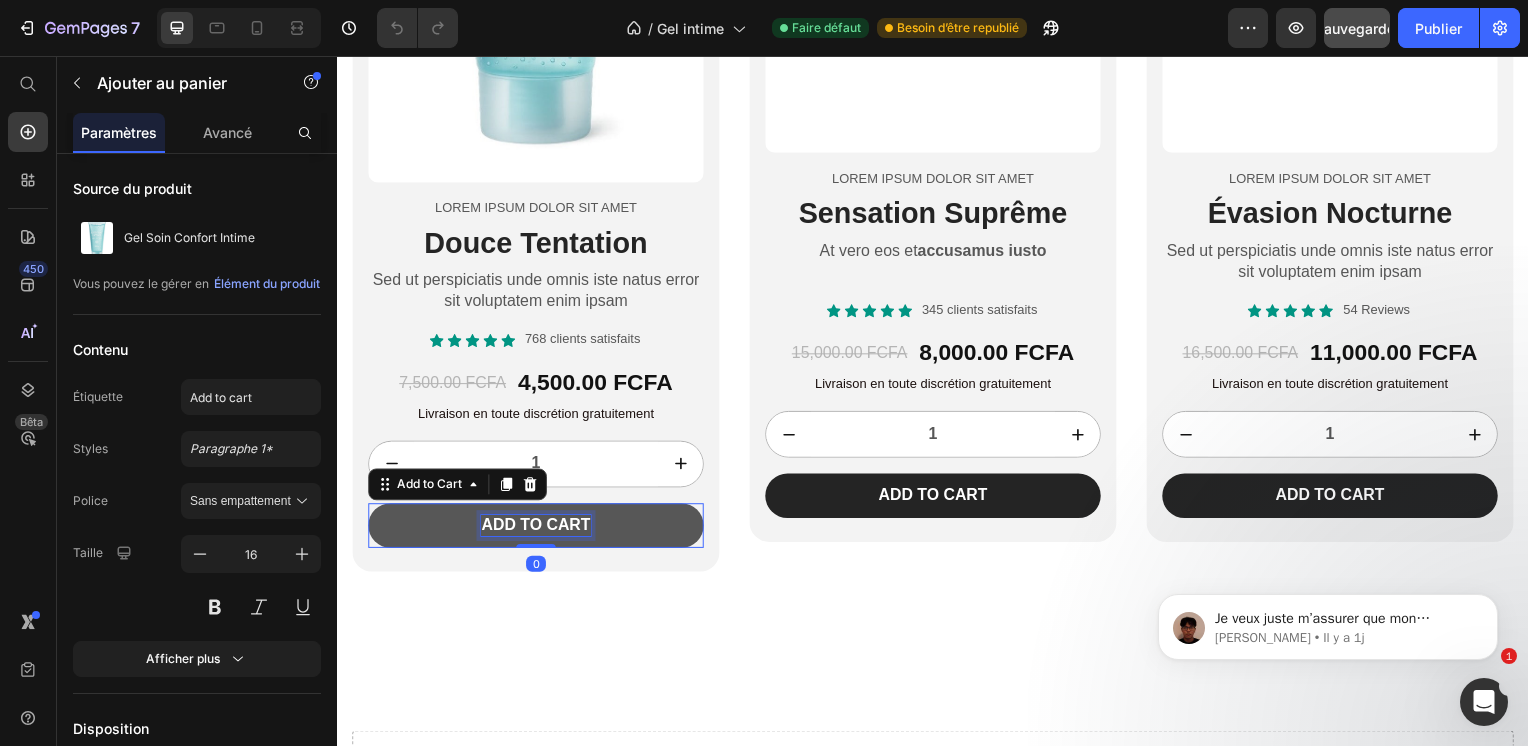 click on "Add to cart" at bounding box center [537, 529] 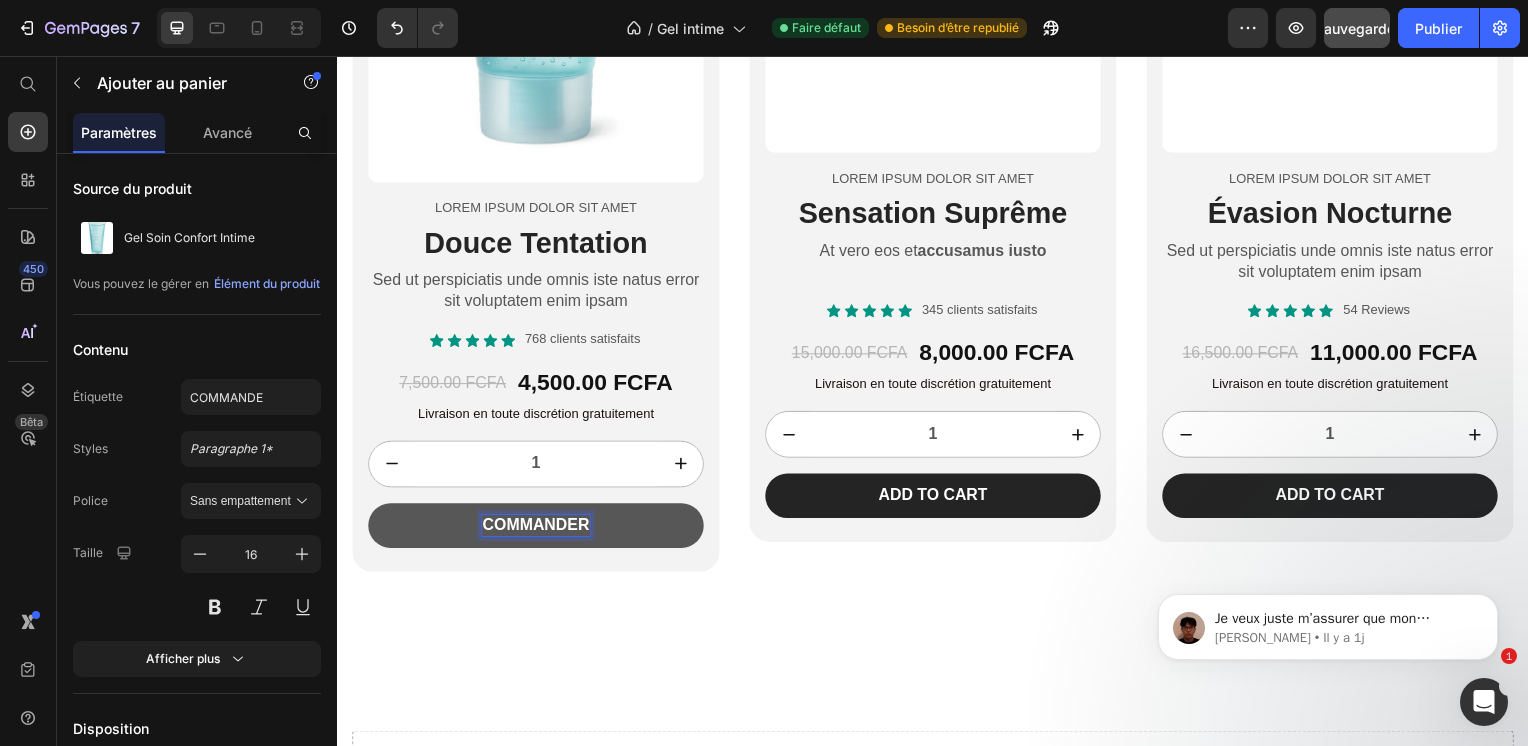 click on "COMMANDER" at bounding box center (537, 529) 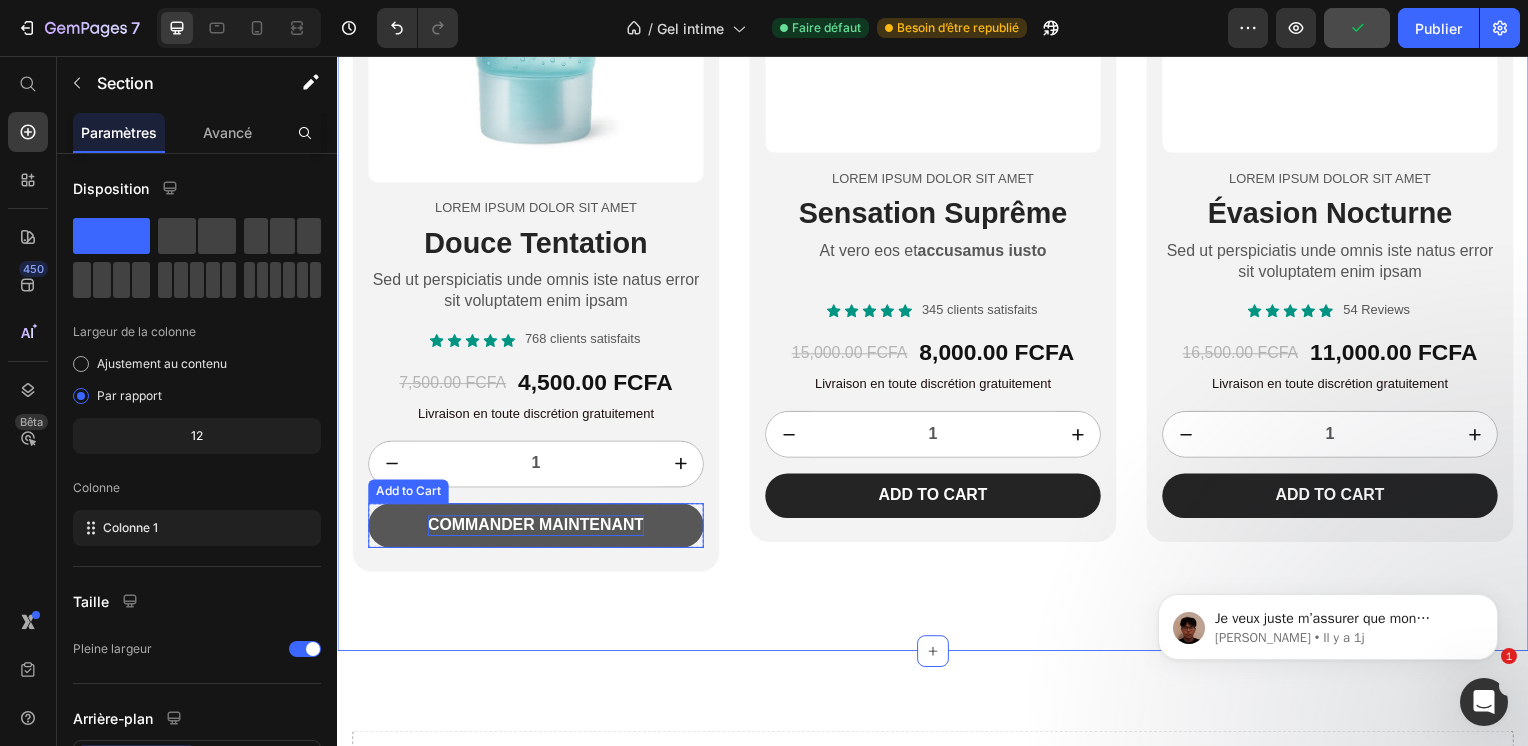 click on "COMMANDER MAINTENANT" at bounding box center (537, 529) 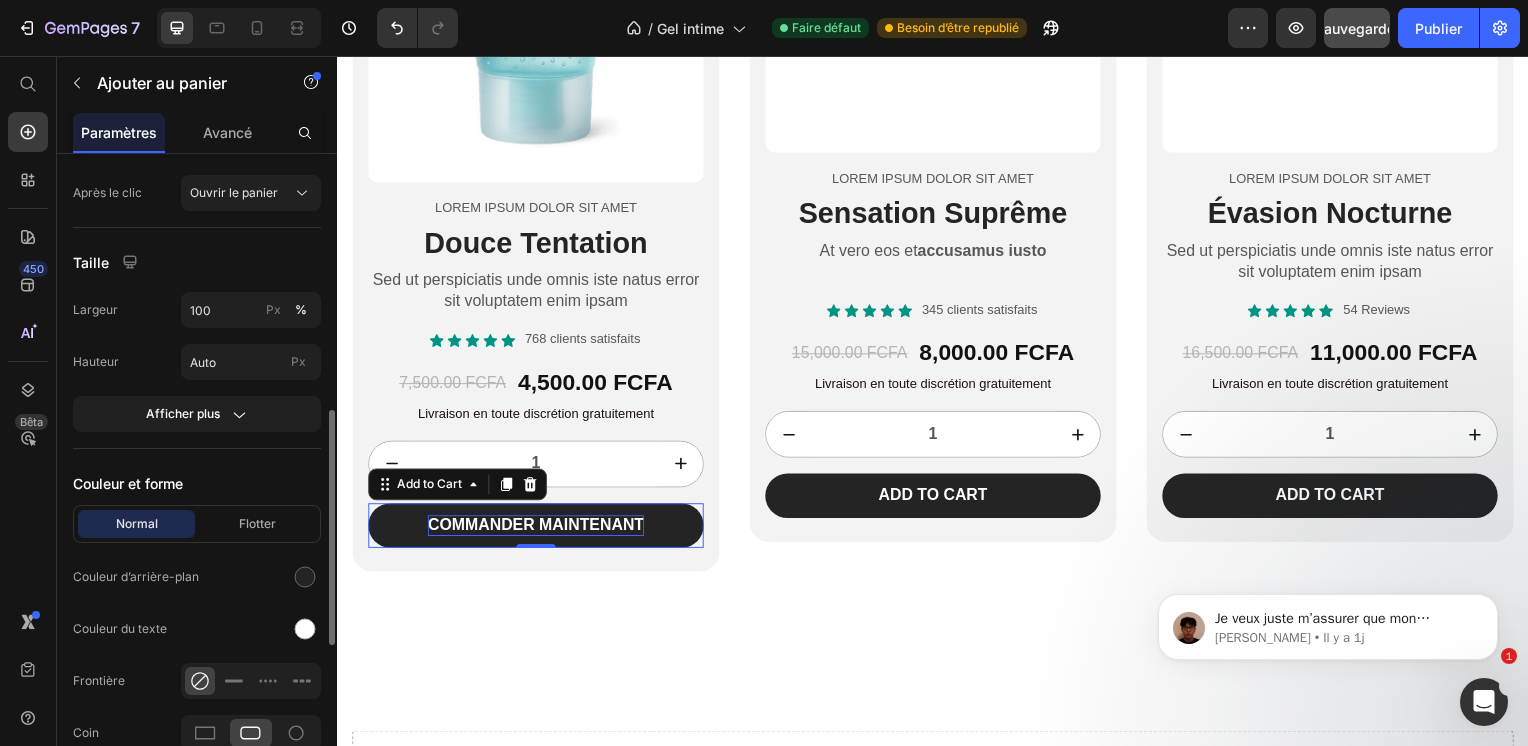 scroll, scrollTop: 724, scrollLeft: 0, axis: vertical 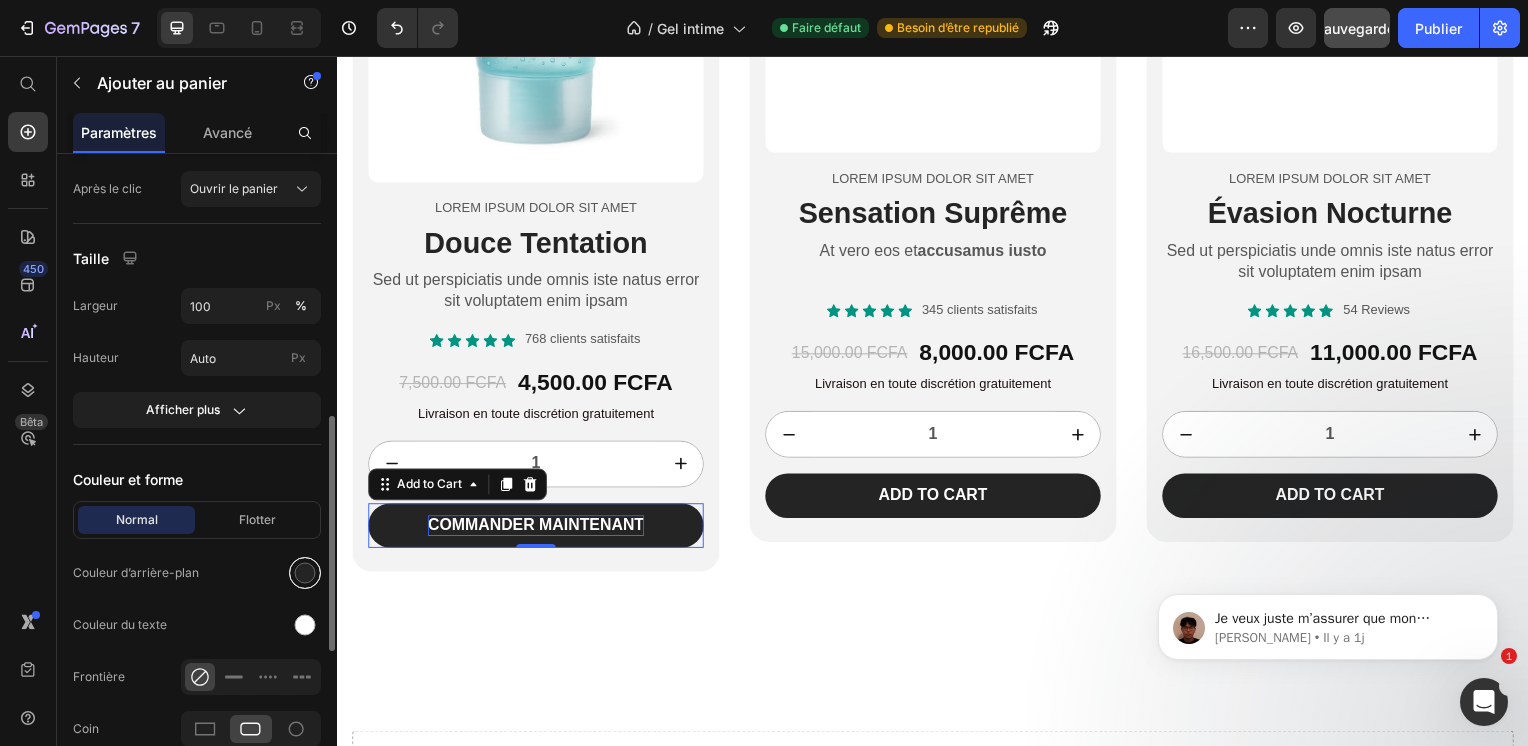 click at bounding box center (305, 573) 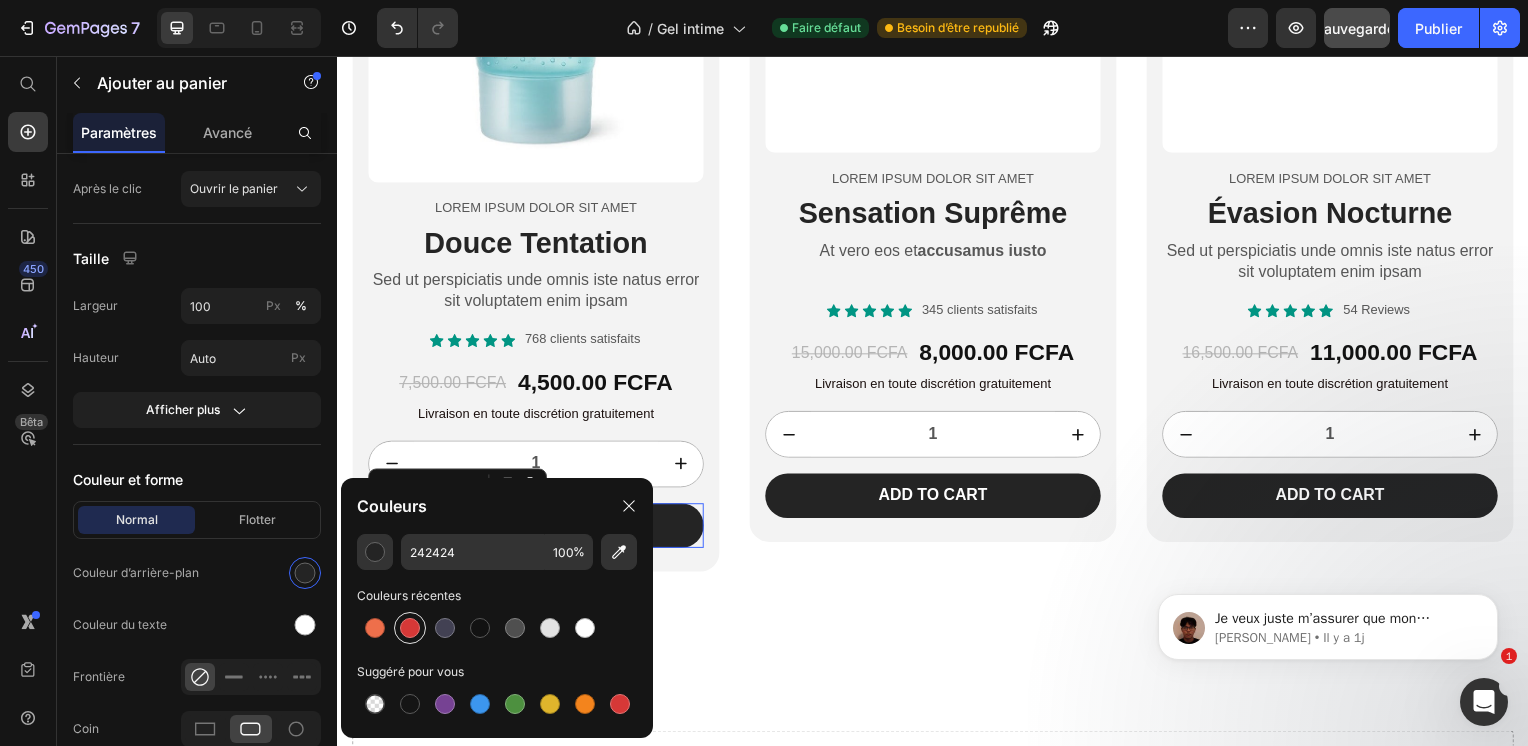 click at bounding box center [410, 628] 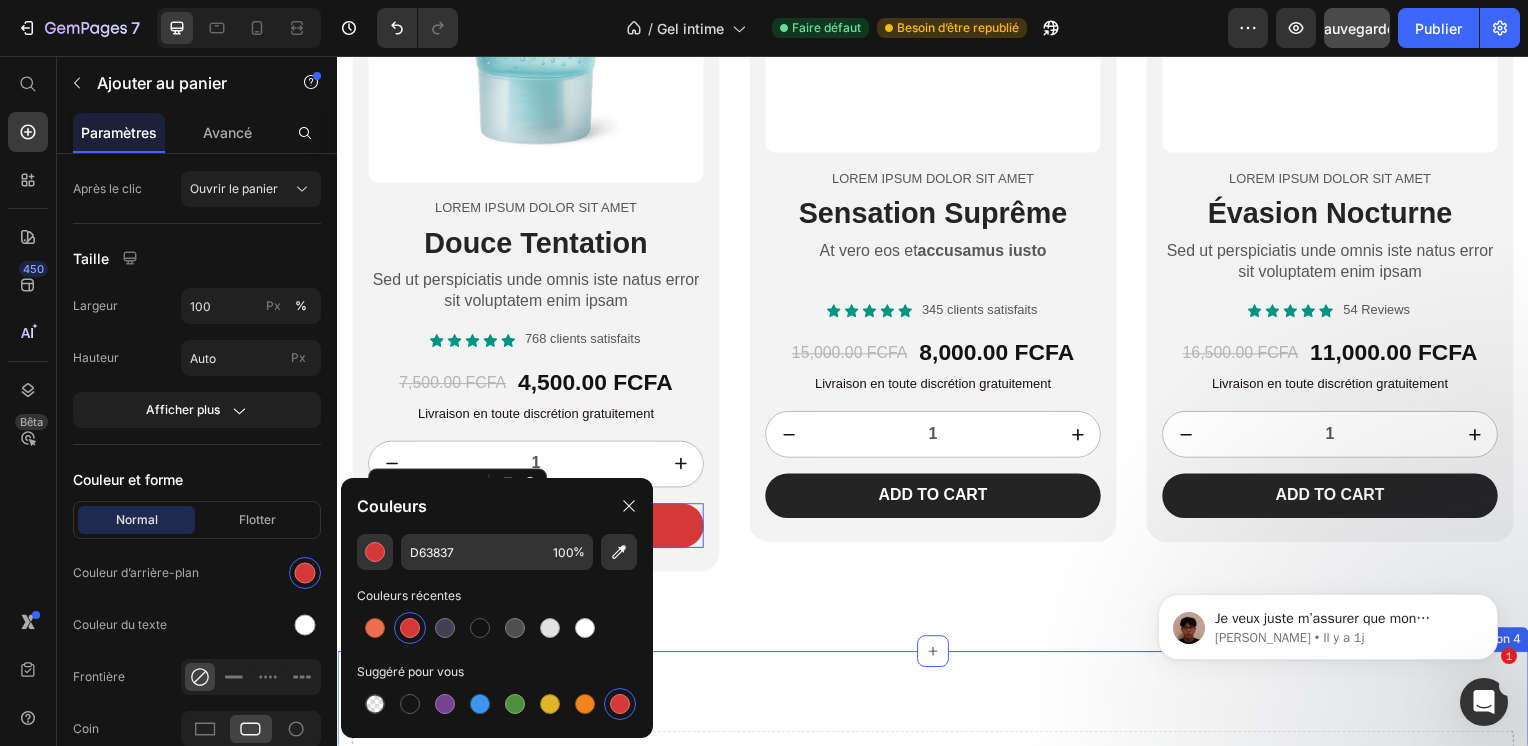 scroll, scrollTop: 0, scrollLeft: 0, axis: both 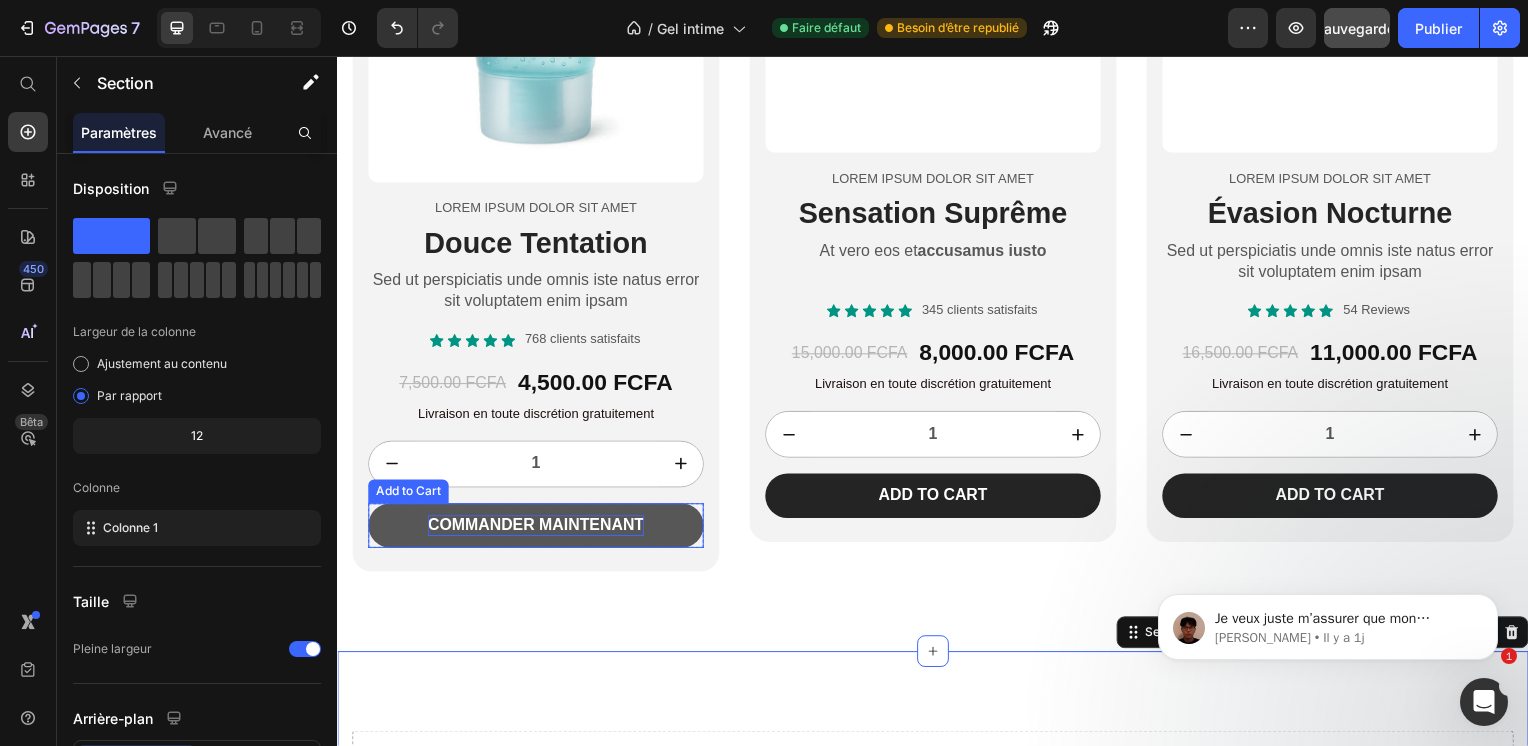 click on "COMMANDER MAINTENANT" at bounding box center [537, 529] 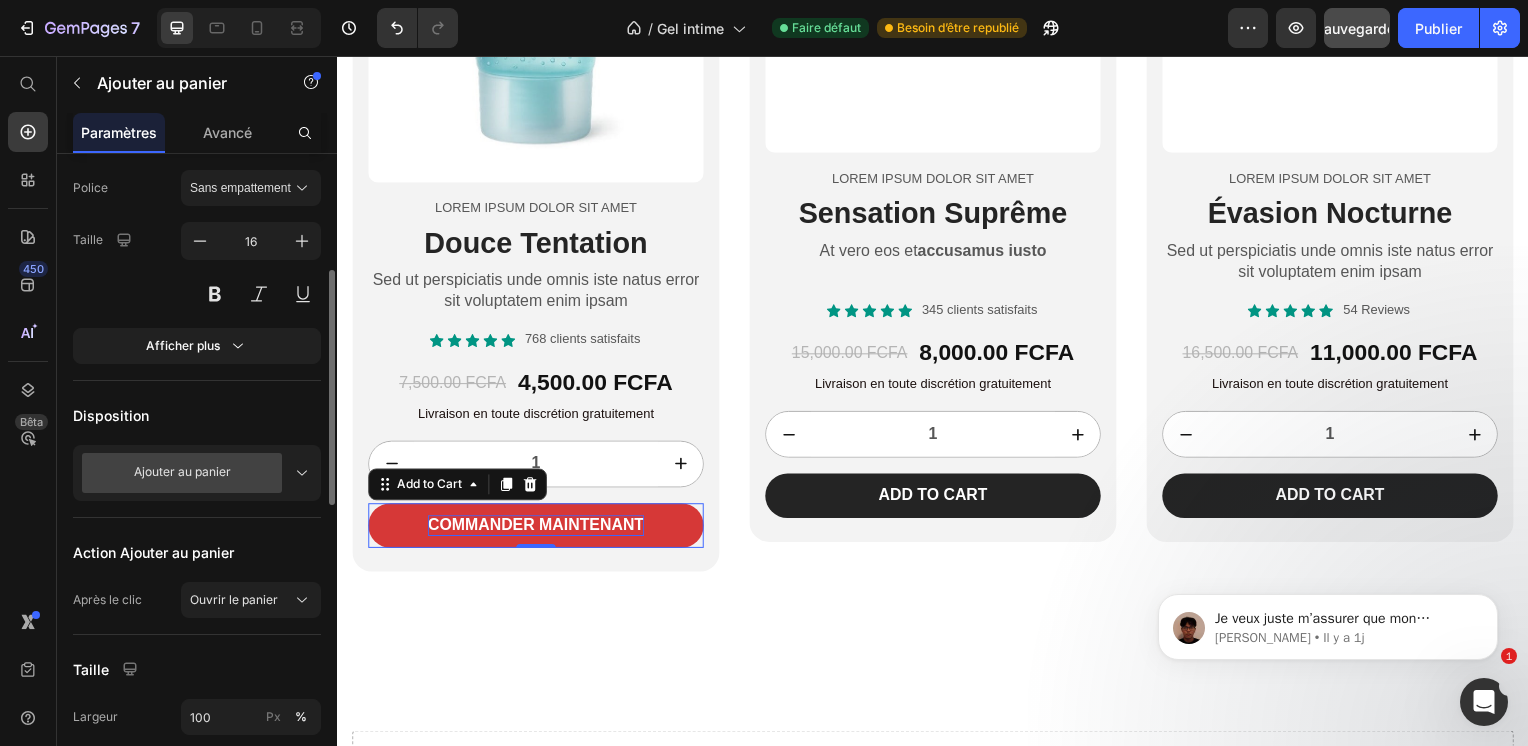 scroll, scrollTop: 315, scrollLeft: 0, axis: vertical 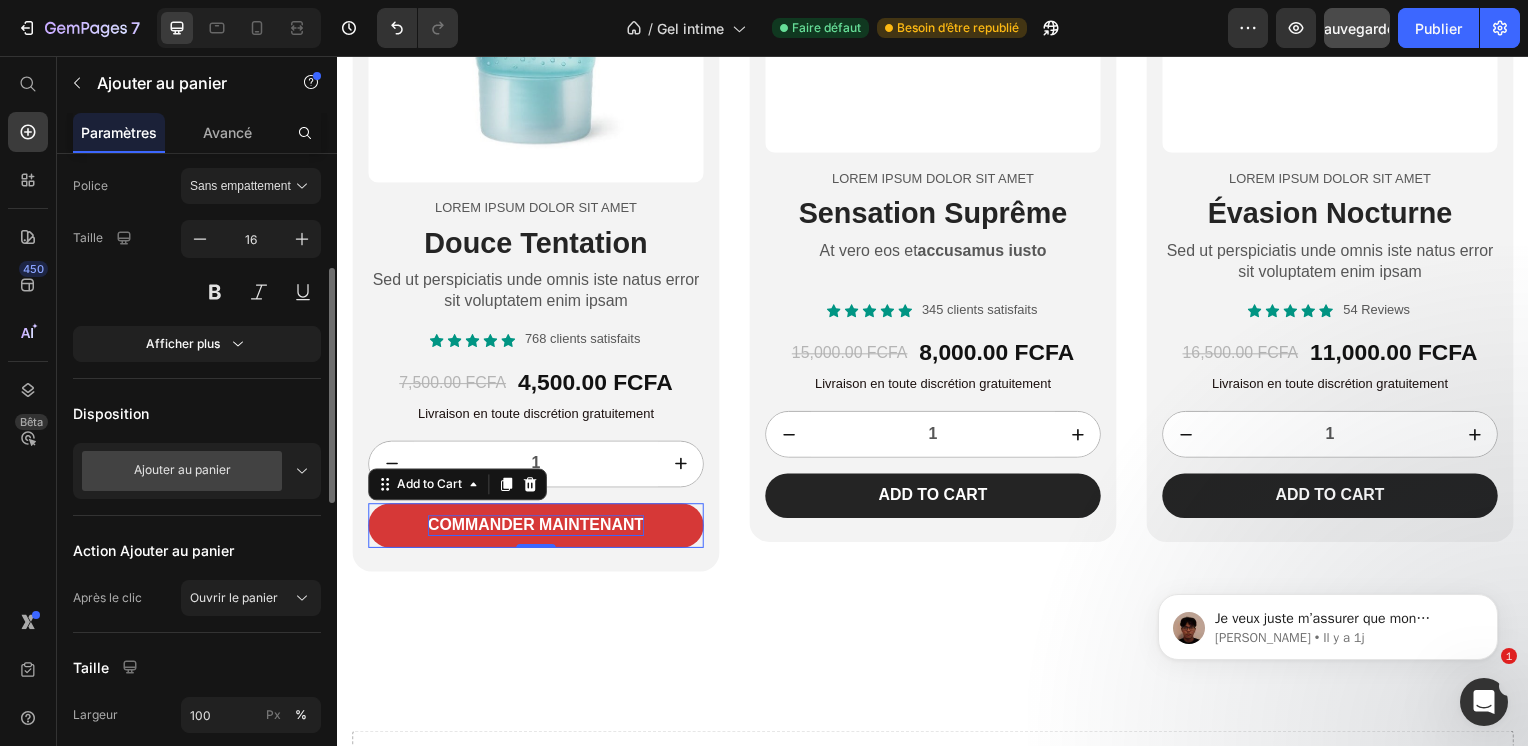 click 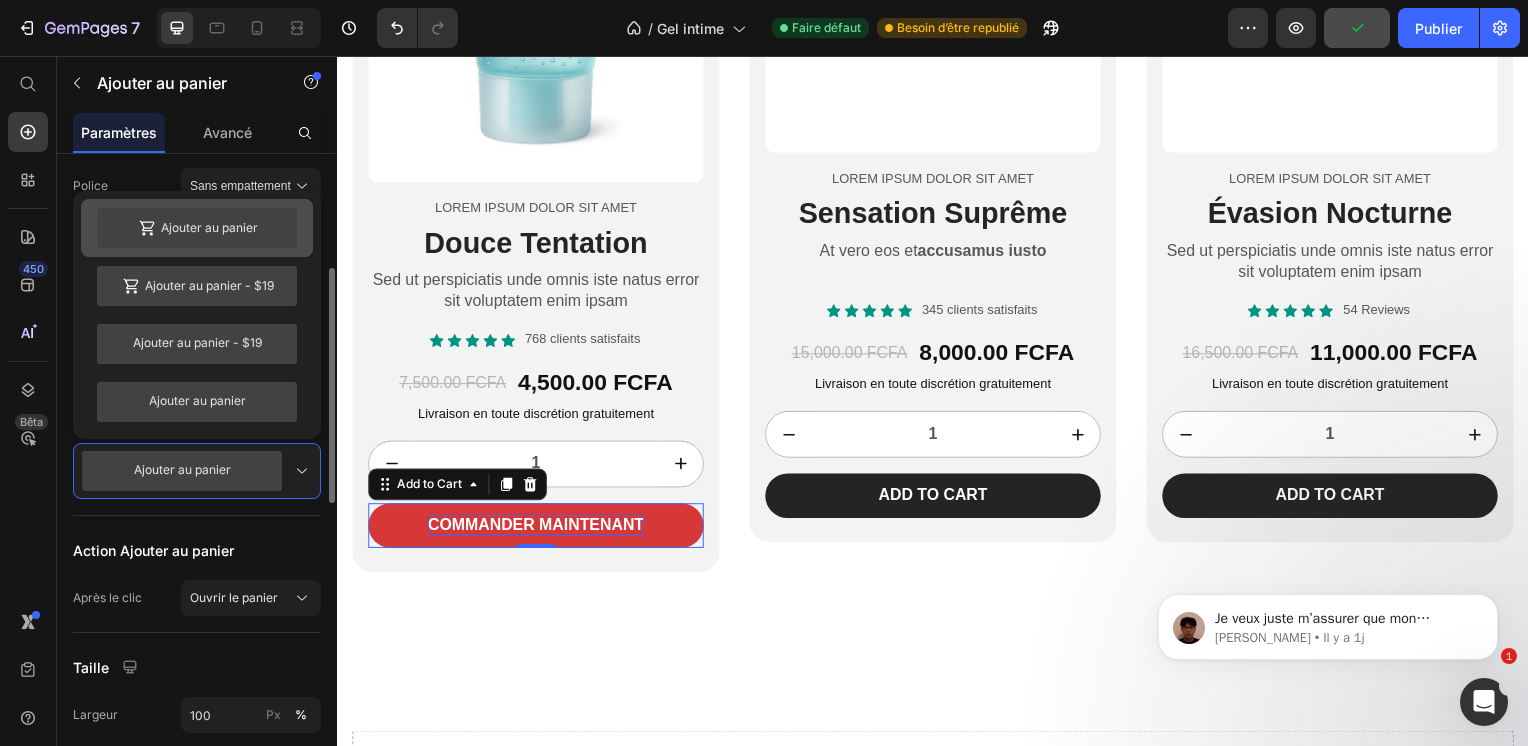 click on "Ajouter au panier" at bounding box center (197, 228) 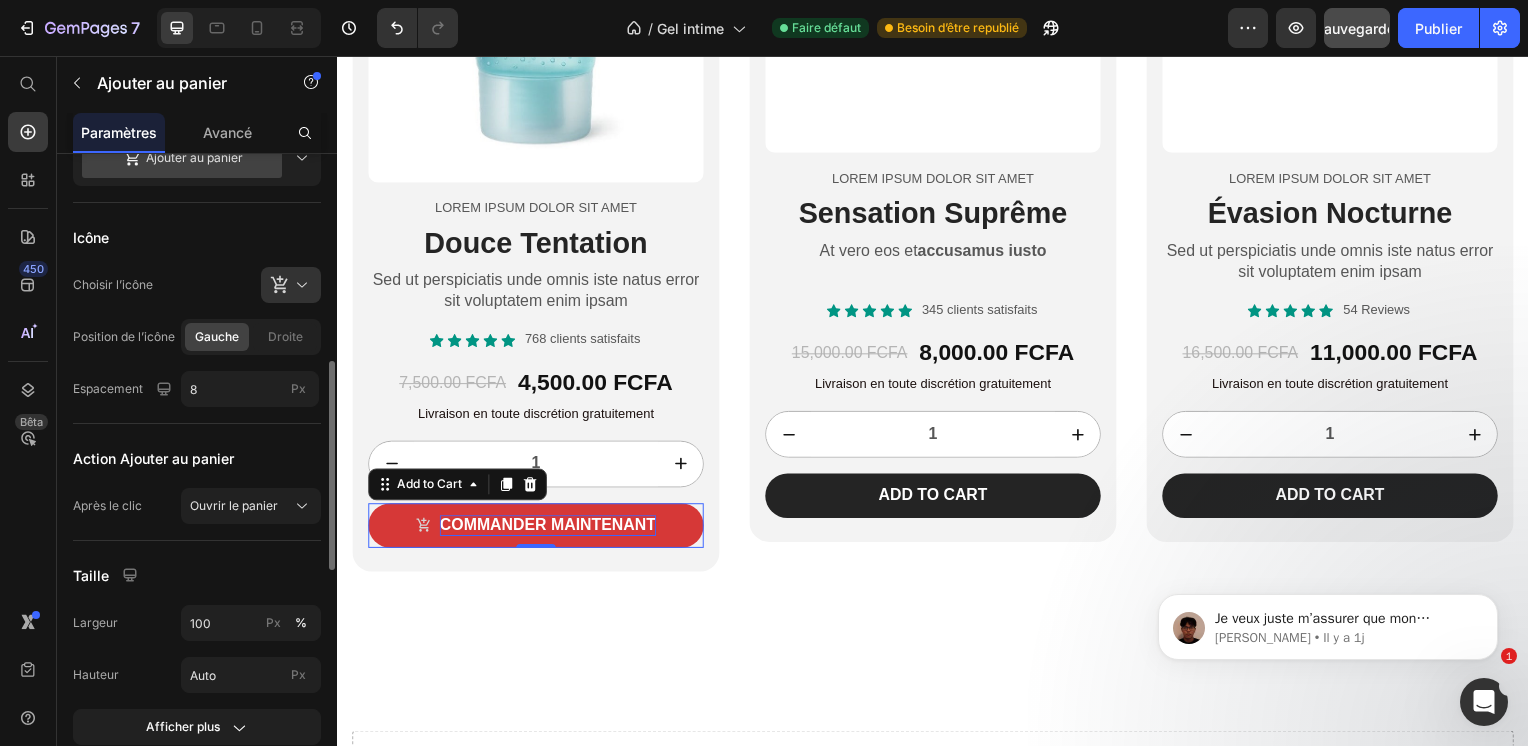 scroll, scrollTop: 632, scrollLeft: 0, axis: vertical 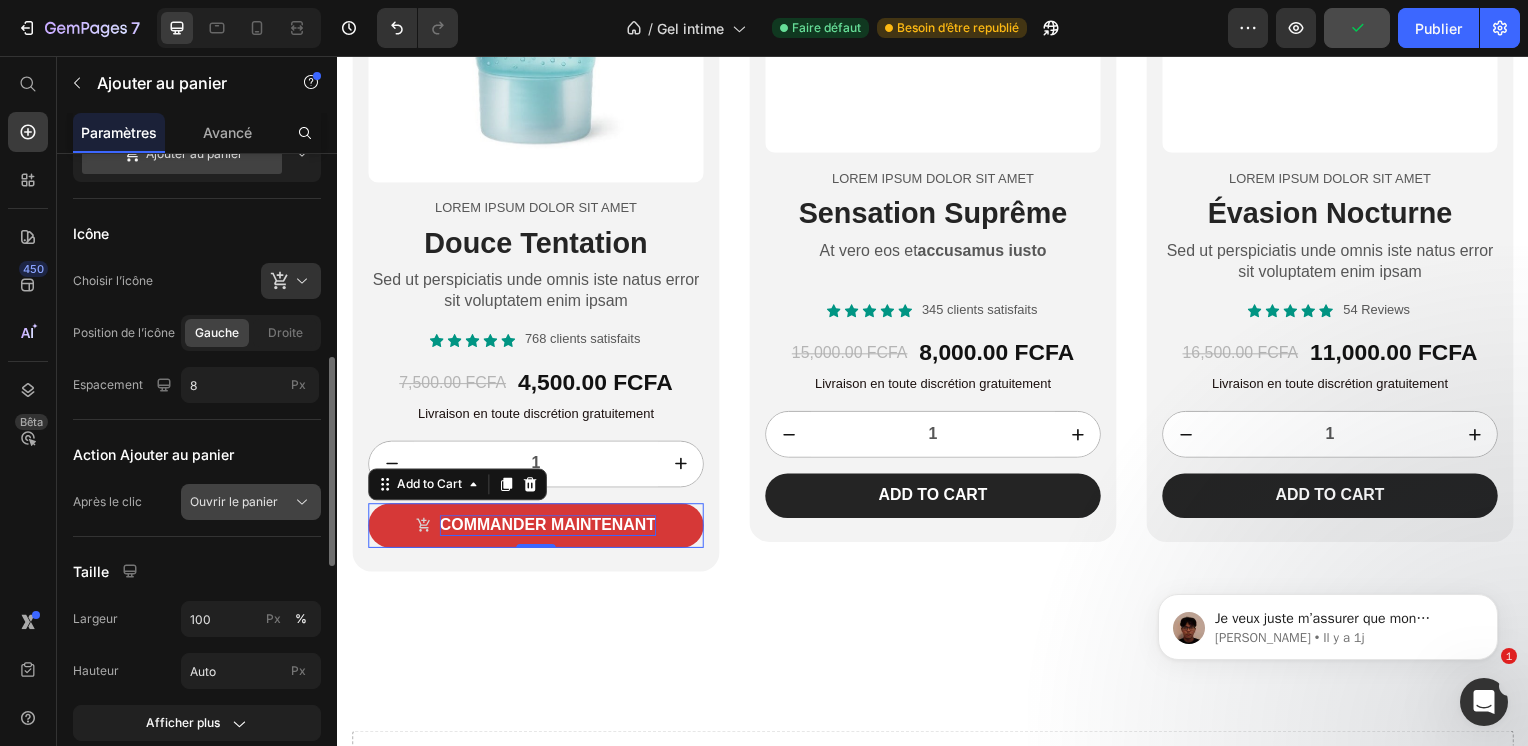 click on "Ouvrir le panier" at bounding box center (234, 502) 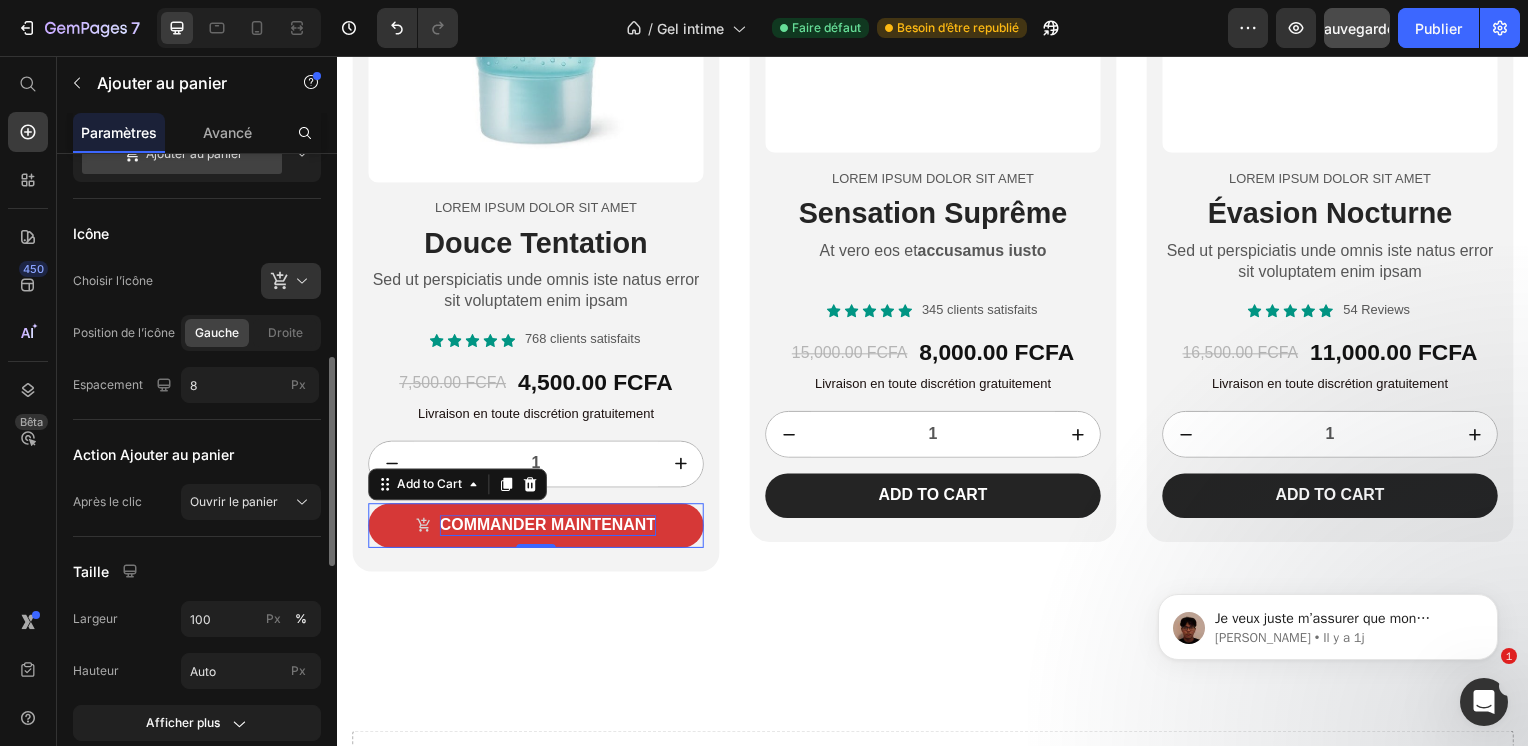 click on "Action Ajouter au panier Après le clic Ouvrir le panier" 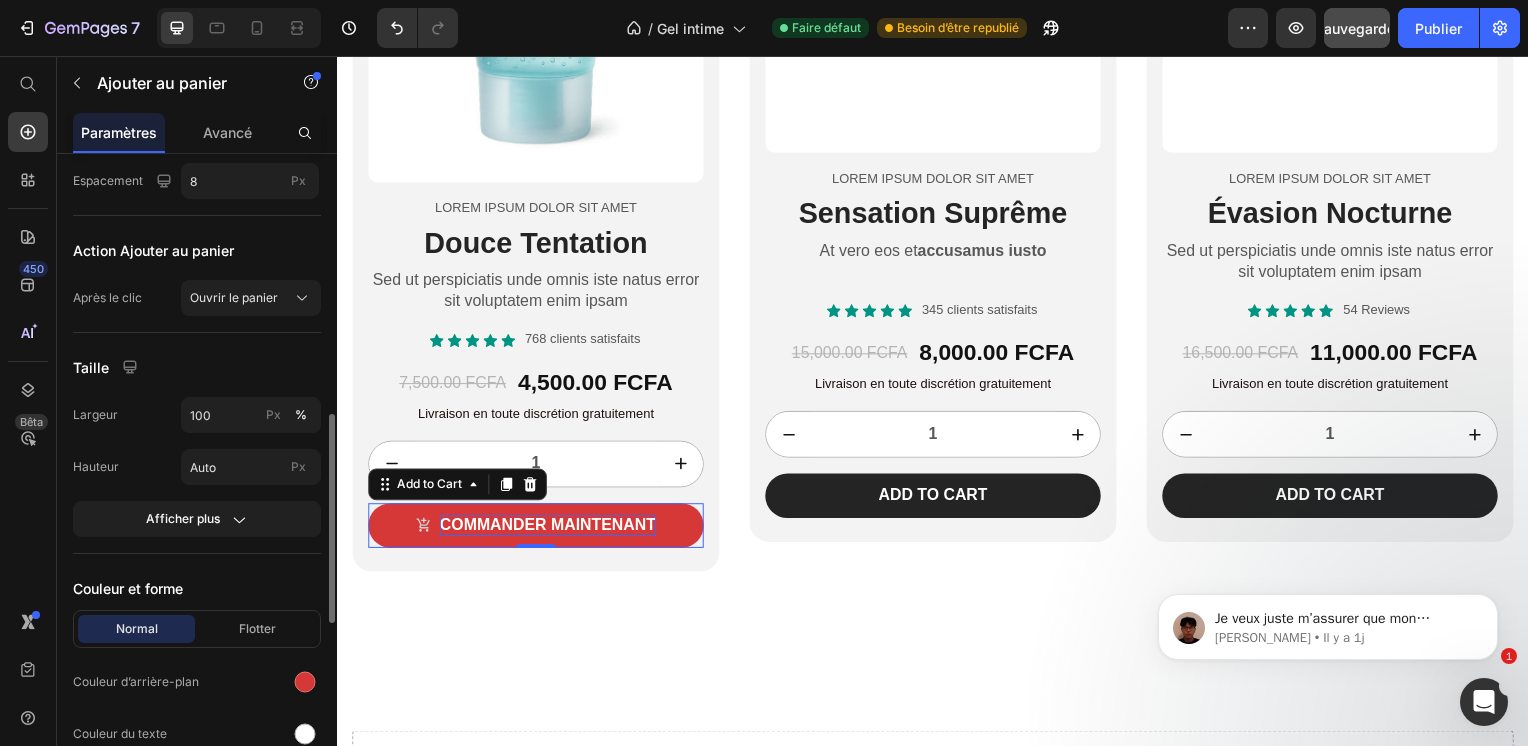 scroll, scrollTop: 838, scrollLeft: 0, axis: vertical 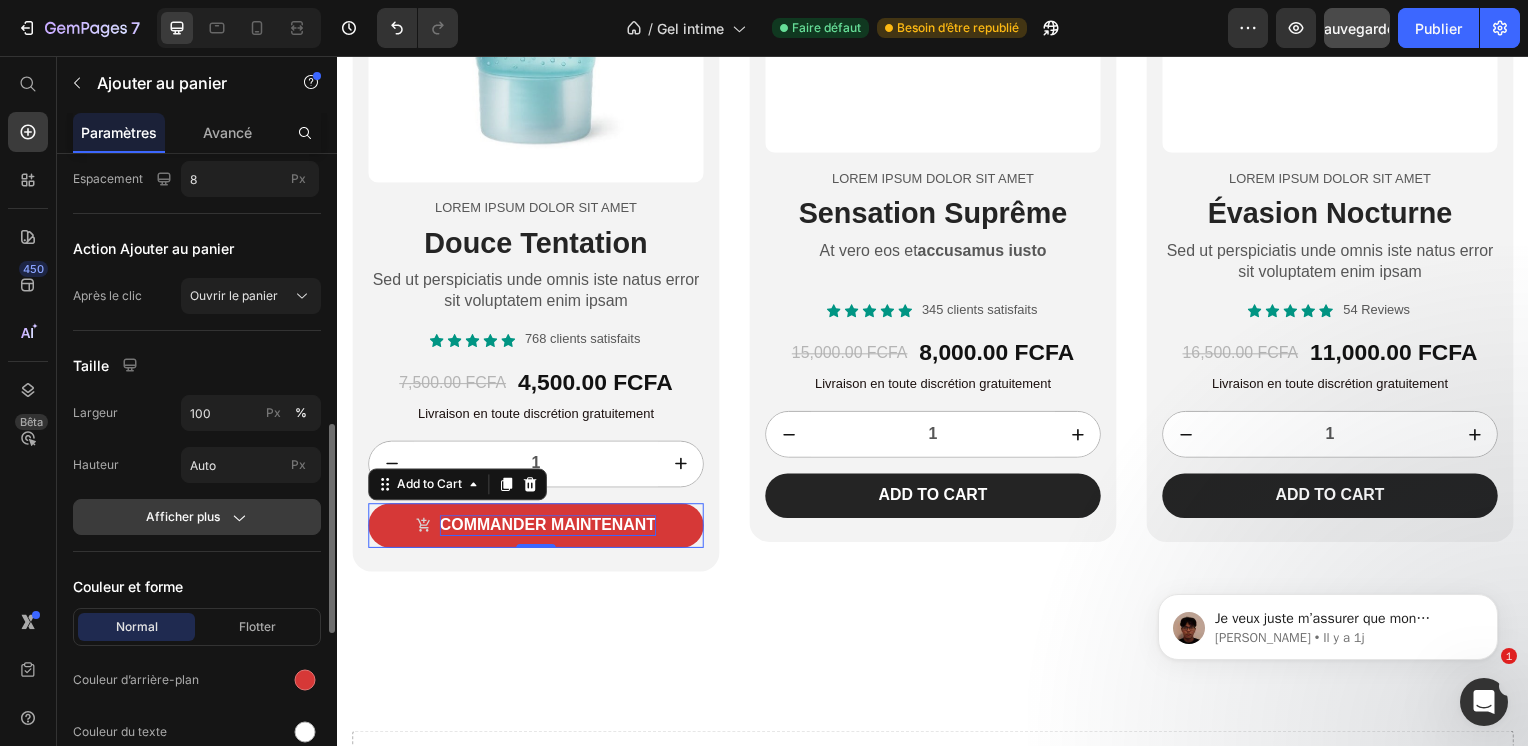 click on "Afficher plus" 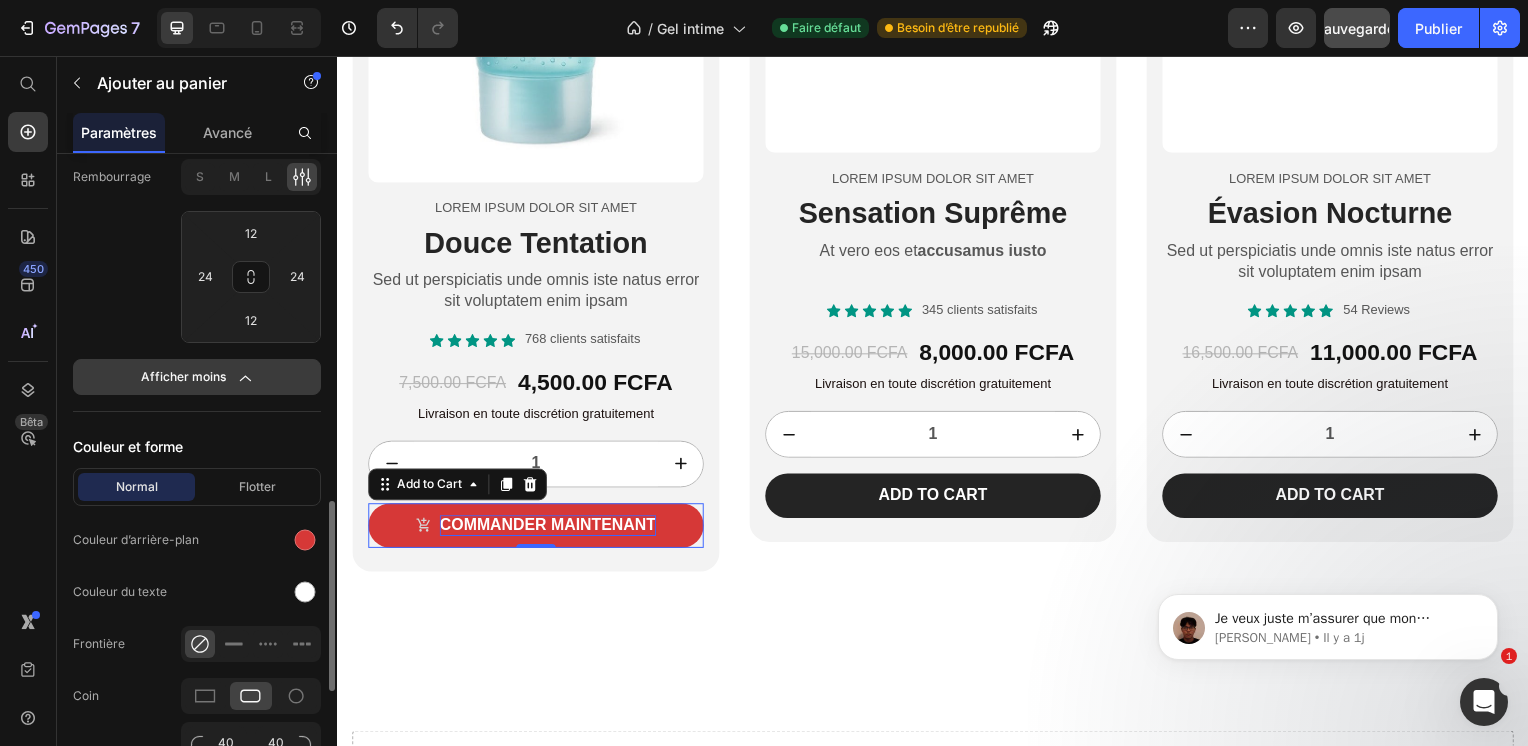 scroll, scrollTop: 1179, scrollLeft: 0, axis: vertical 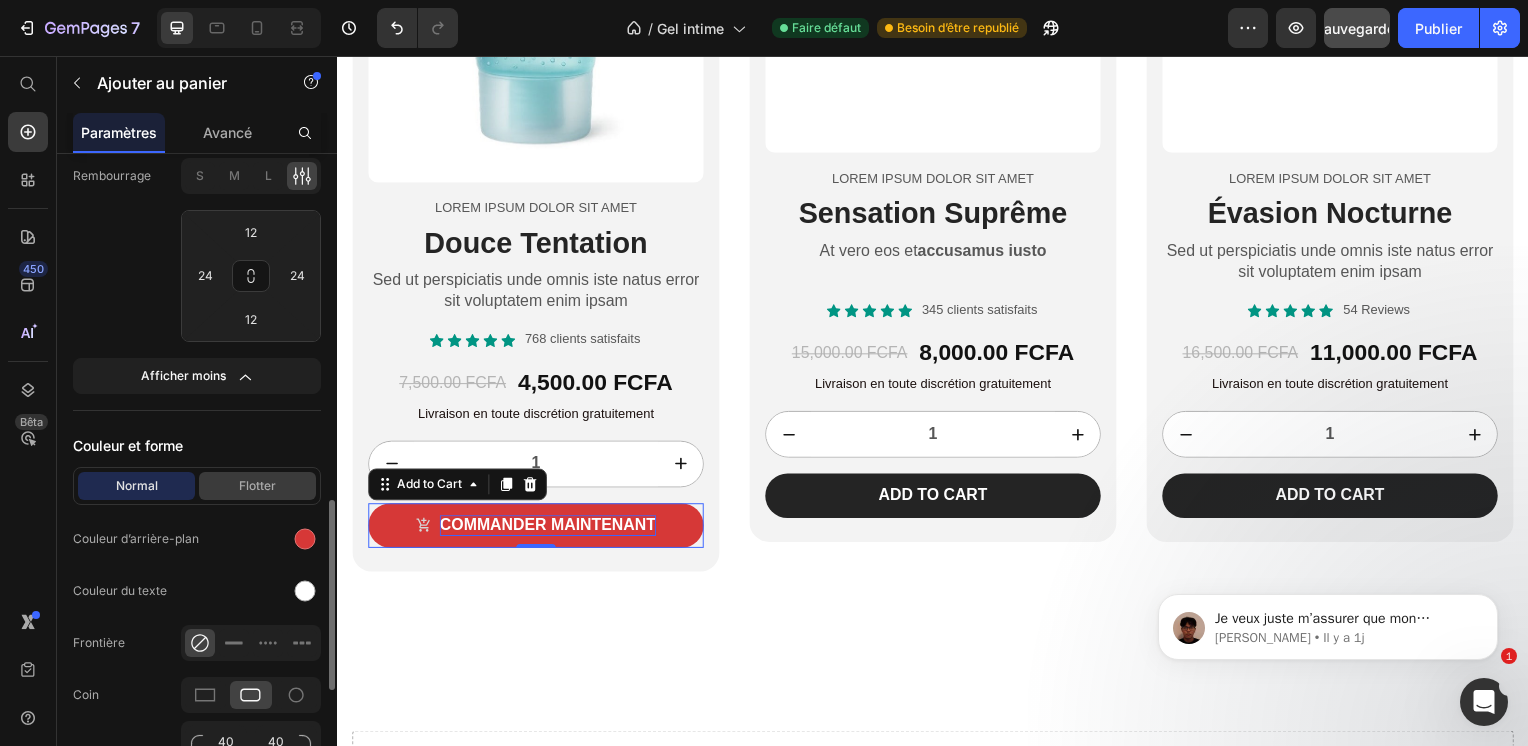 click on "Flotter" at bounding box center [257, 486] 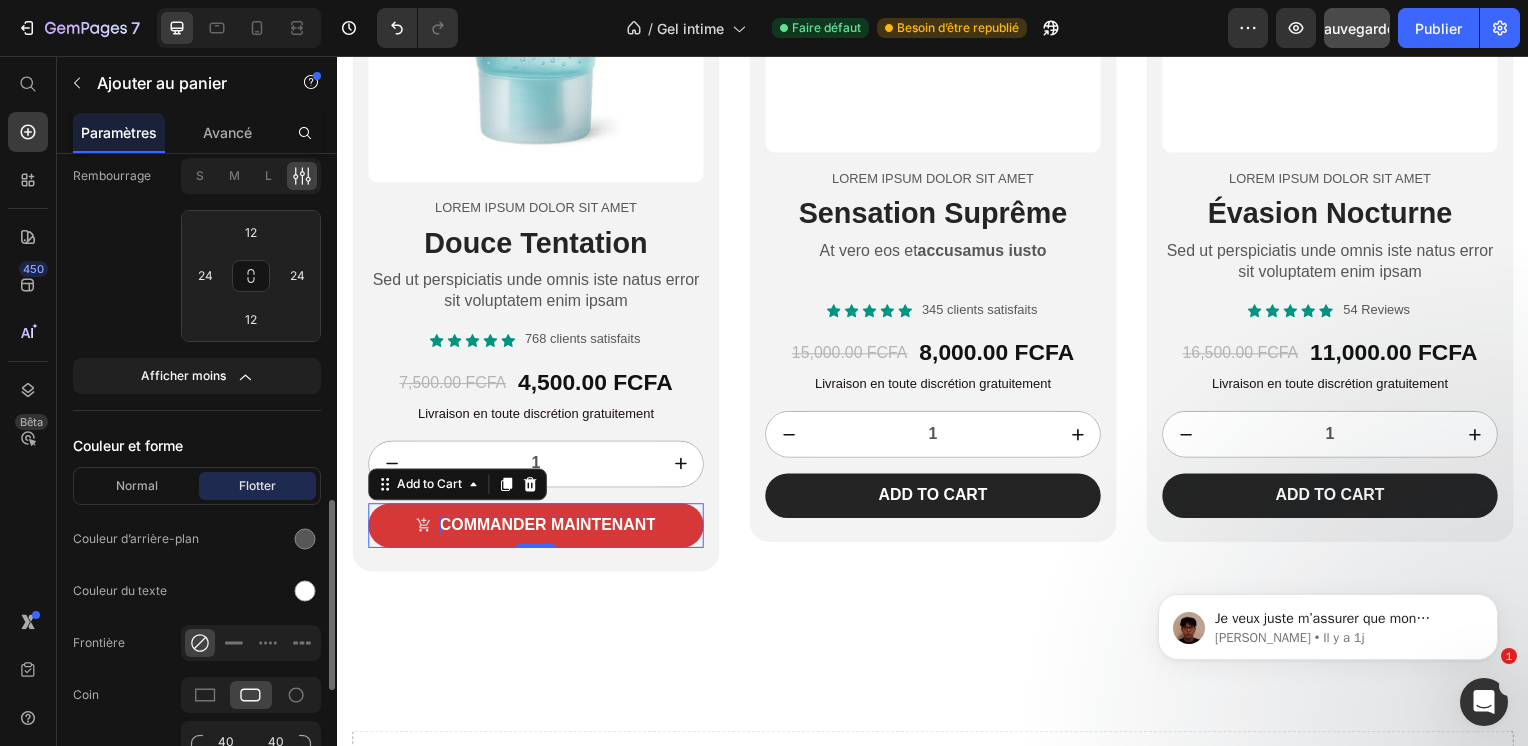 click on "Couleur et forme" at bounding box center (197, 445) 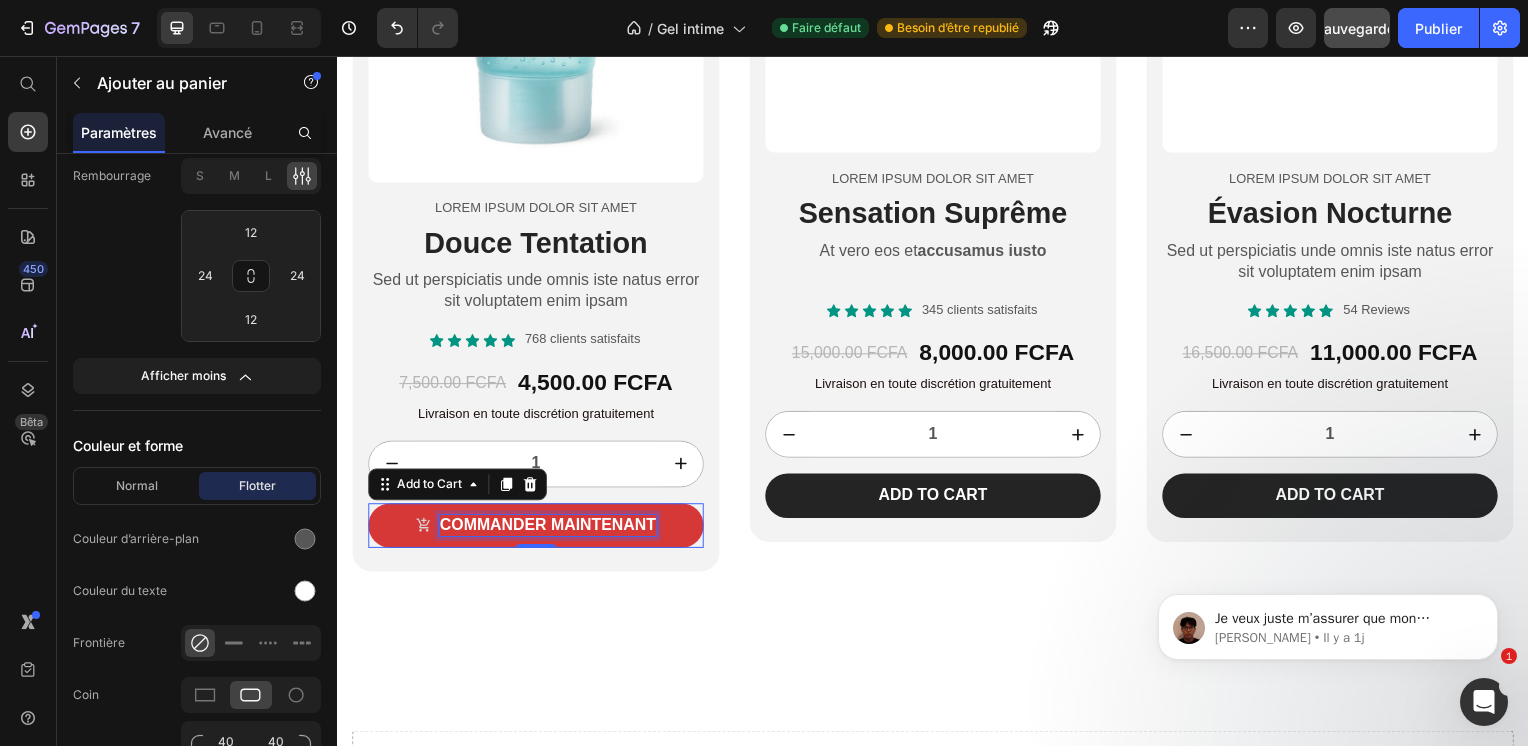click on "COMMANDER MAINTENANT" at bounding box center [549, 529] 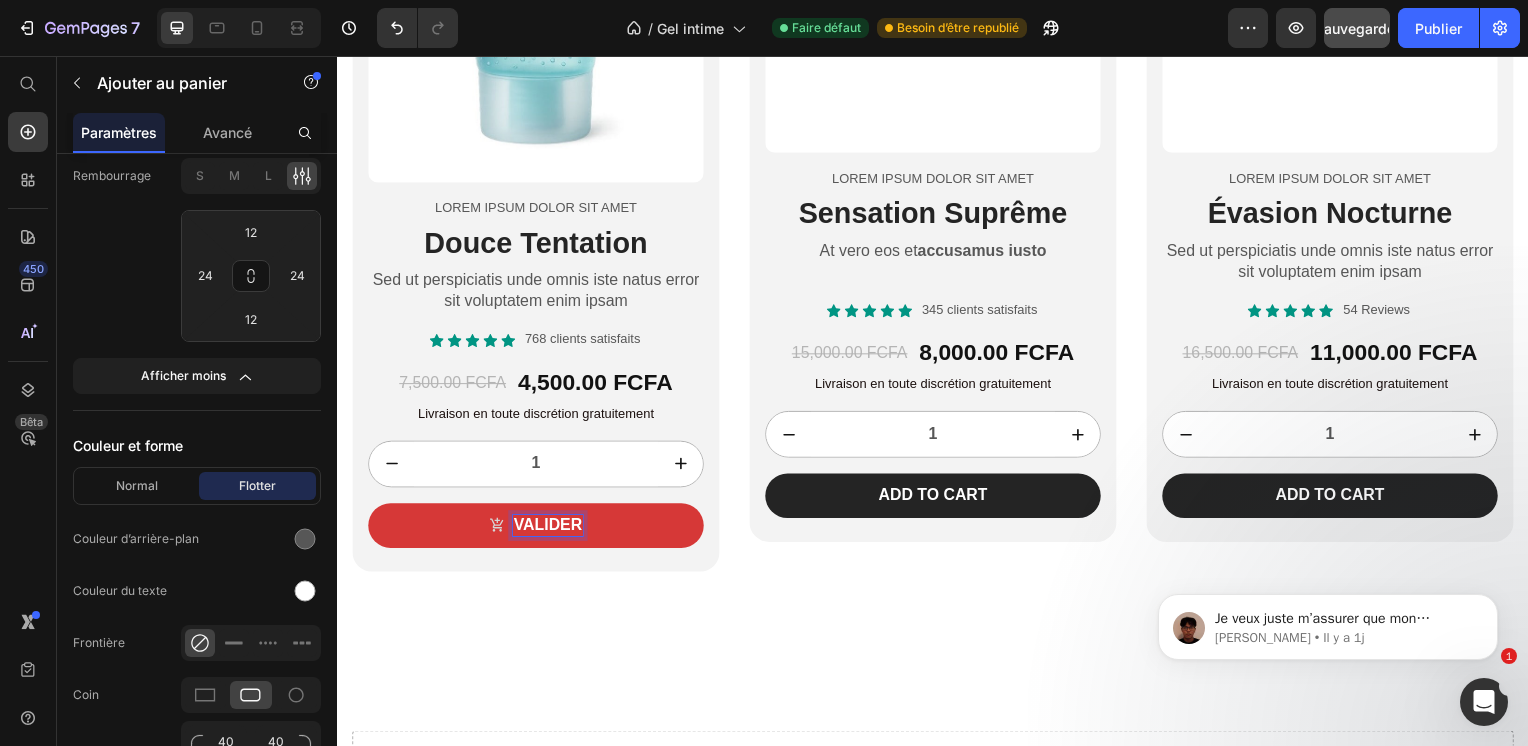 click on "VALIDER" at bounding box center [537, 529] 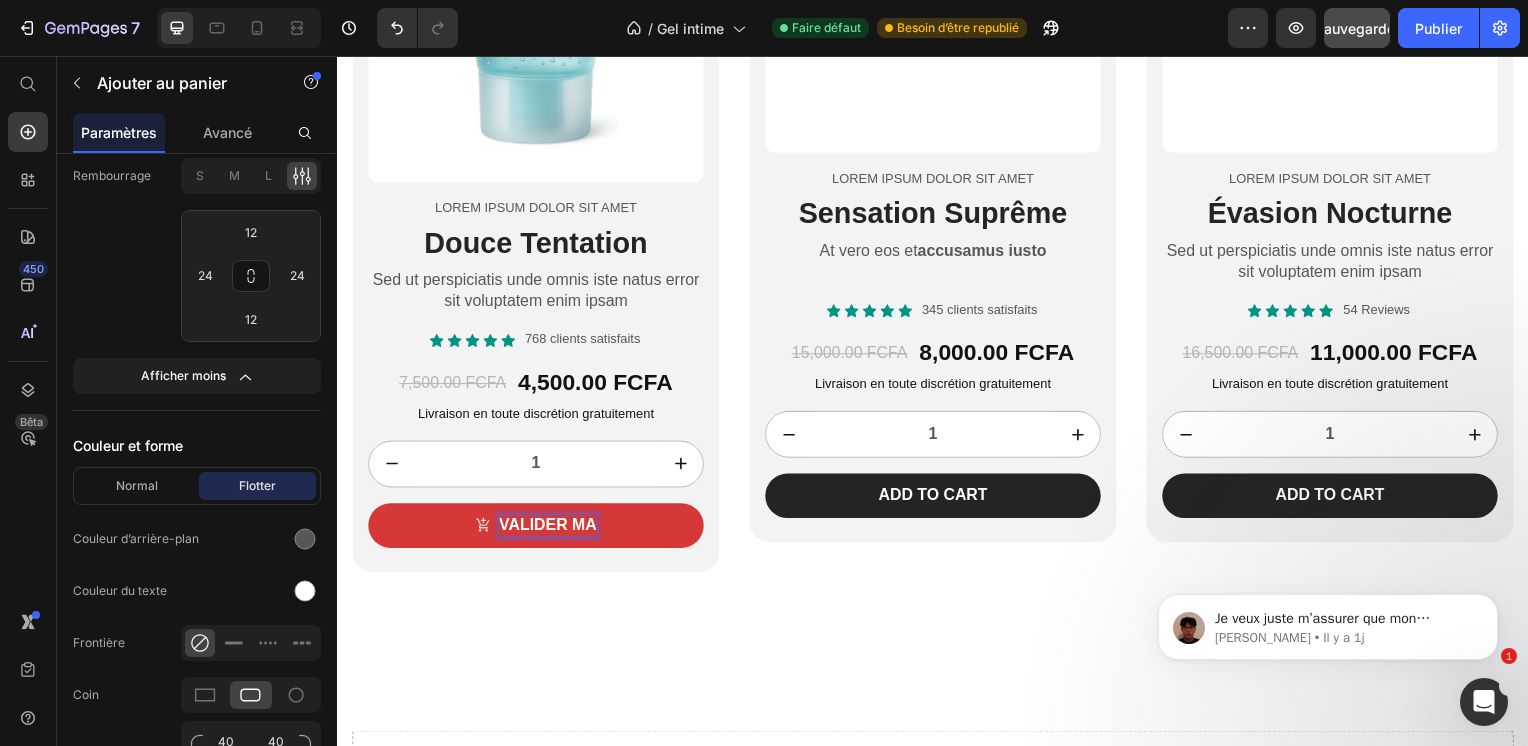 click on "VALIDER MA" at bounding box center (537, 529) 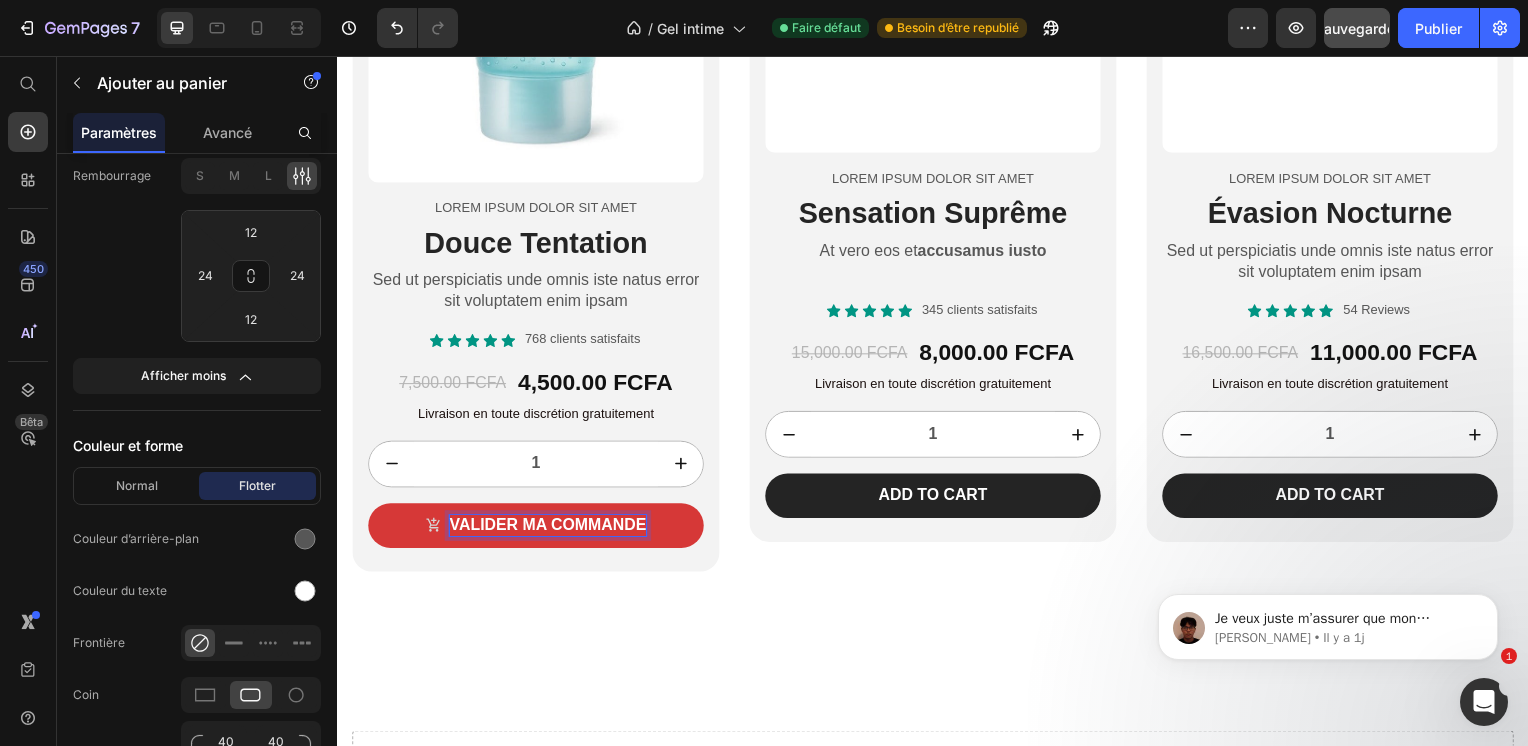 click on "VALIDER MA COMMANDE" at bounding box center (537, 529) 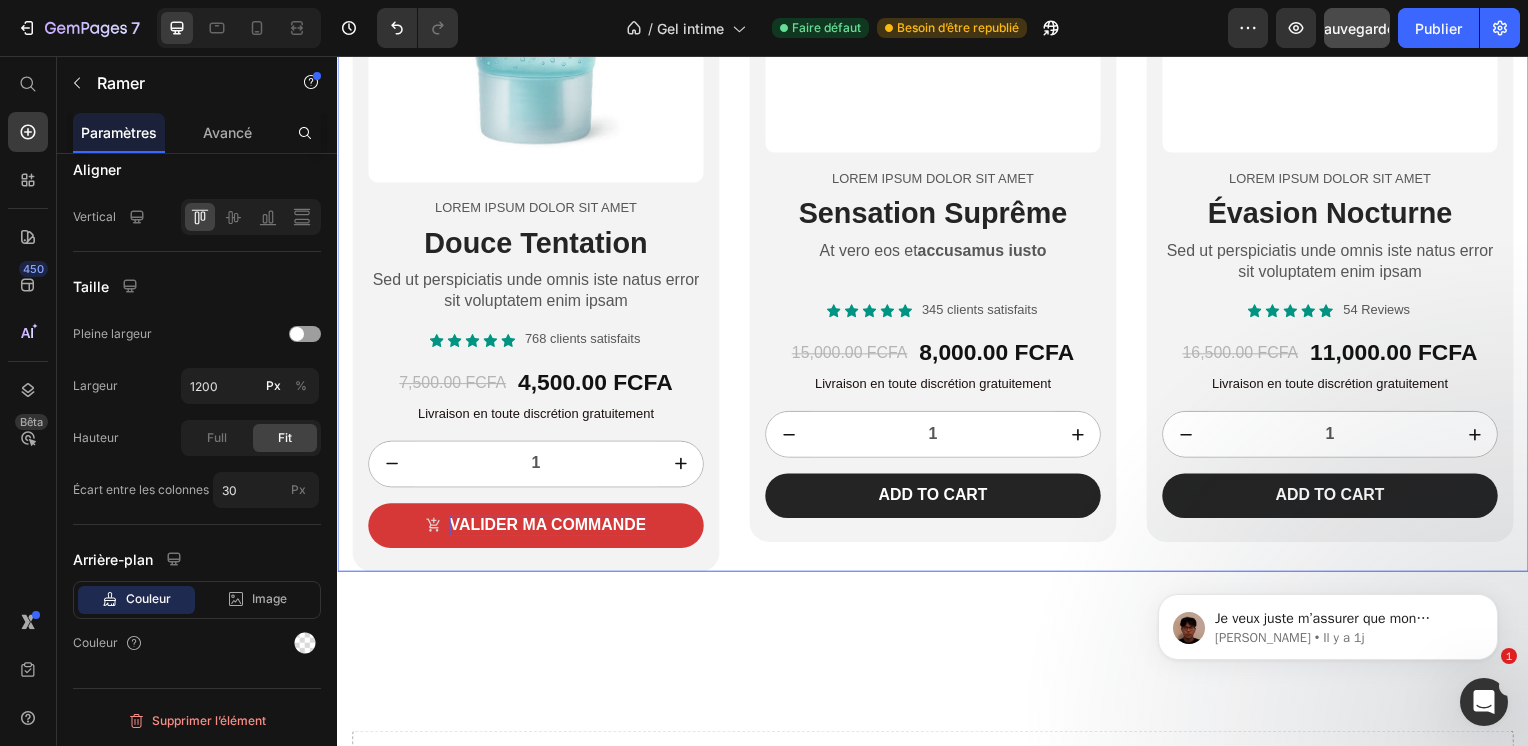 scroll, scrollTop: 0, scrollLeft: 0, axis: both 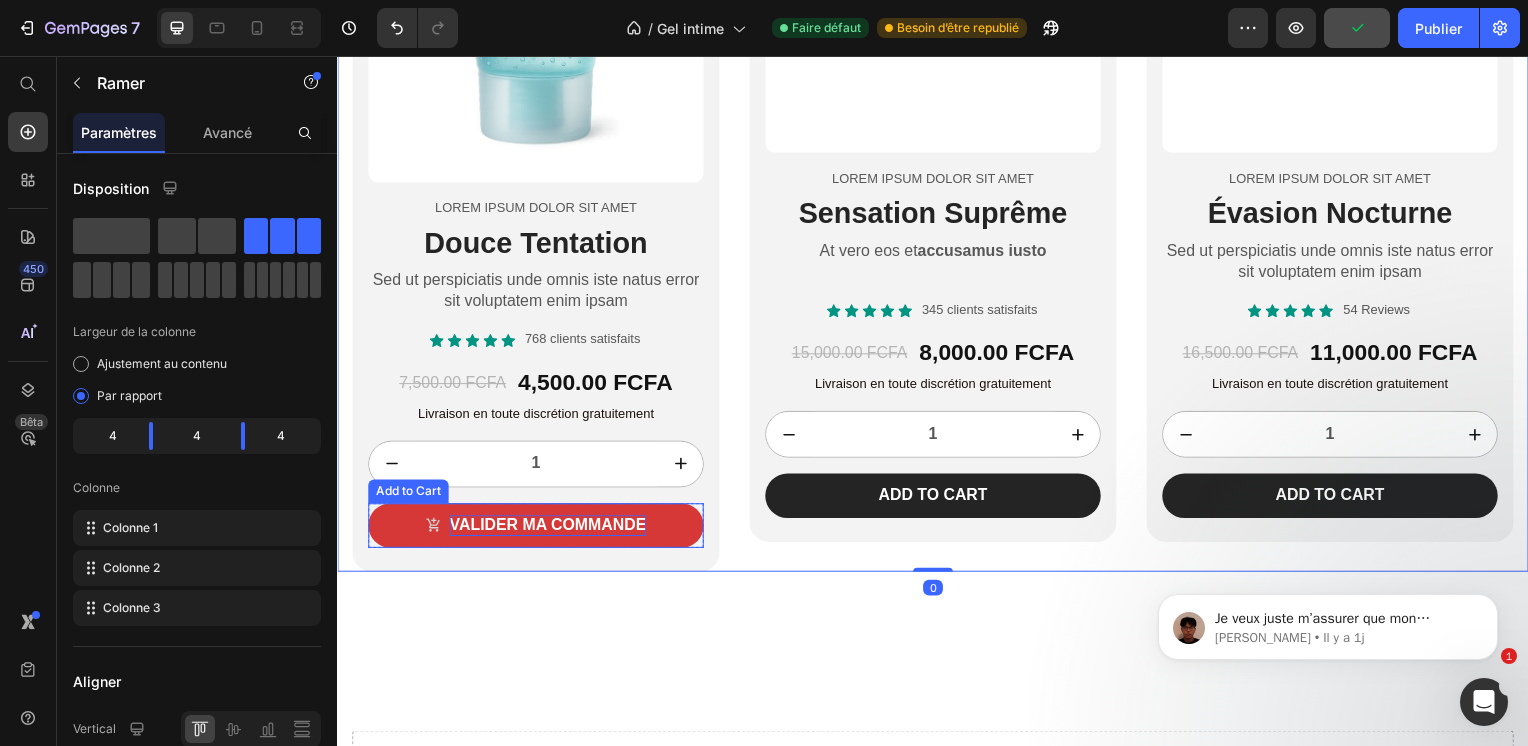 click on "VALIDER MA COMMANDE" at bounding box center (549, 529) 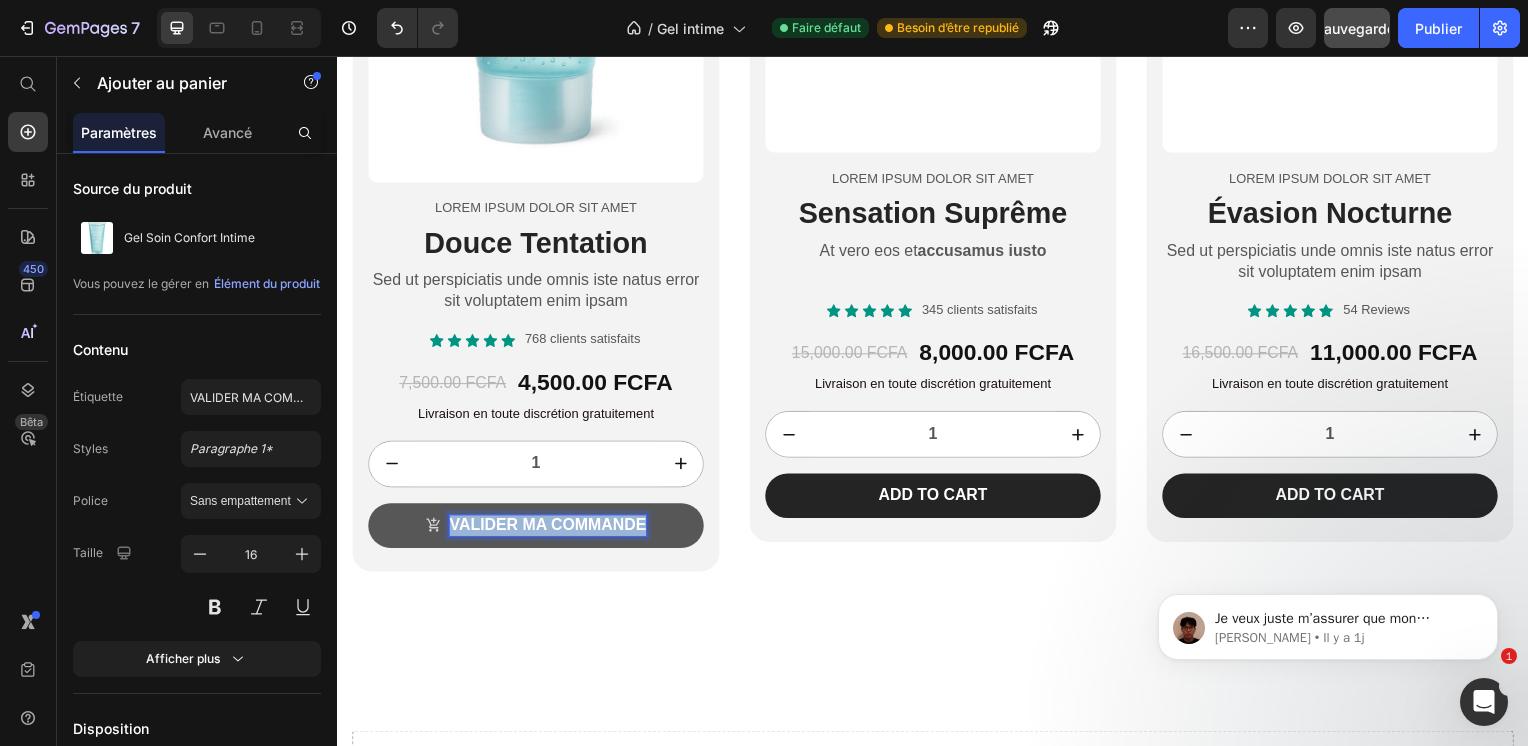 drag, startPoint x: 640, startPoint y: 506, endPoint x: 440, endPoint y: 487, distance: 200.90047 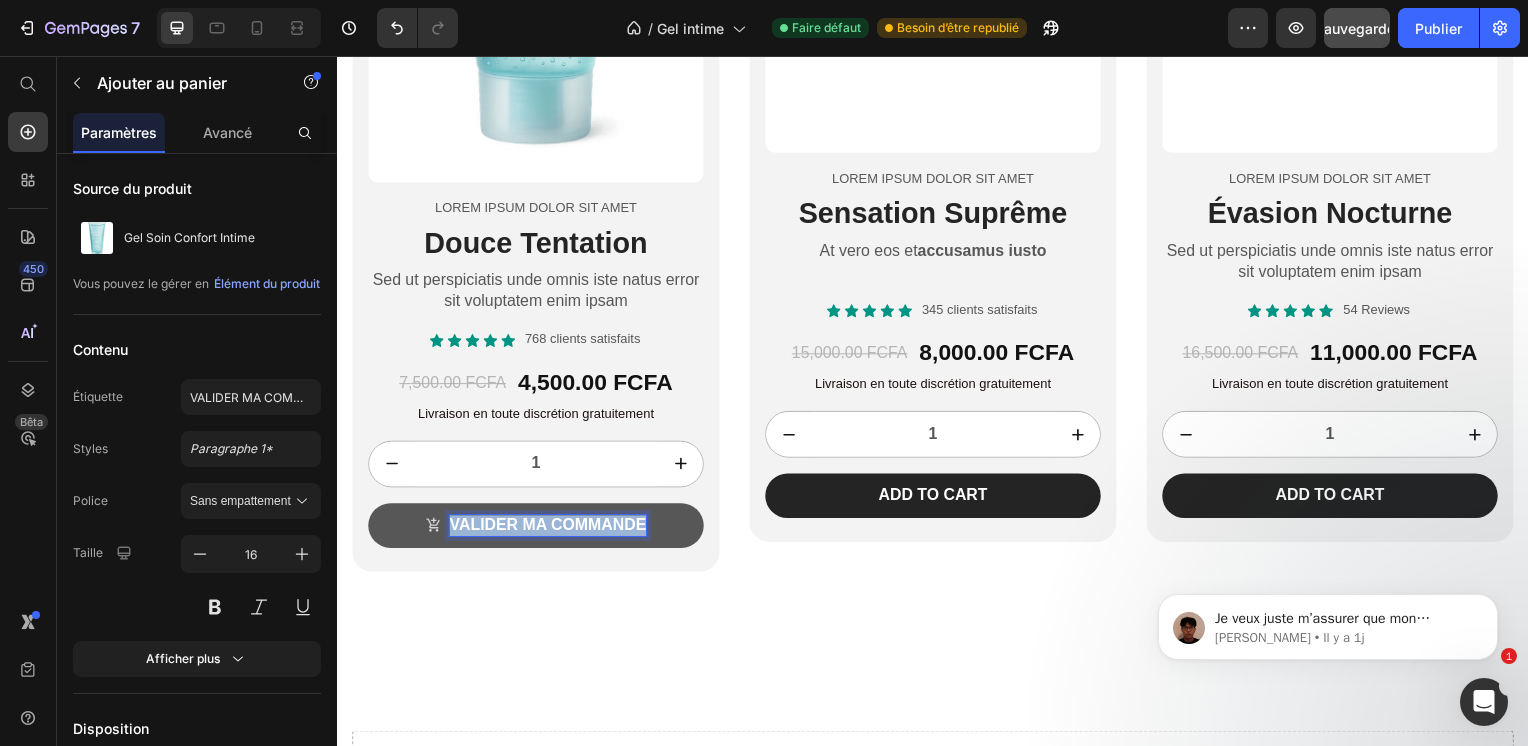 click on "VALIDER MA COMMANDE" at bounding box center [537, 529] 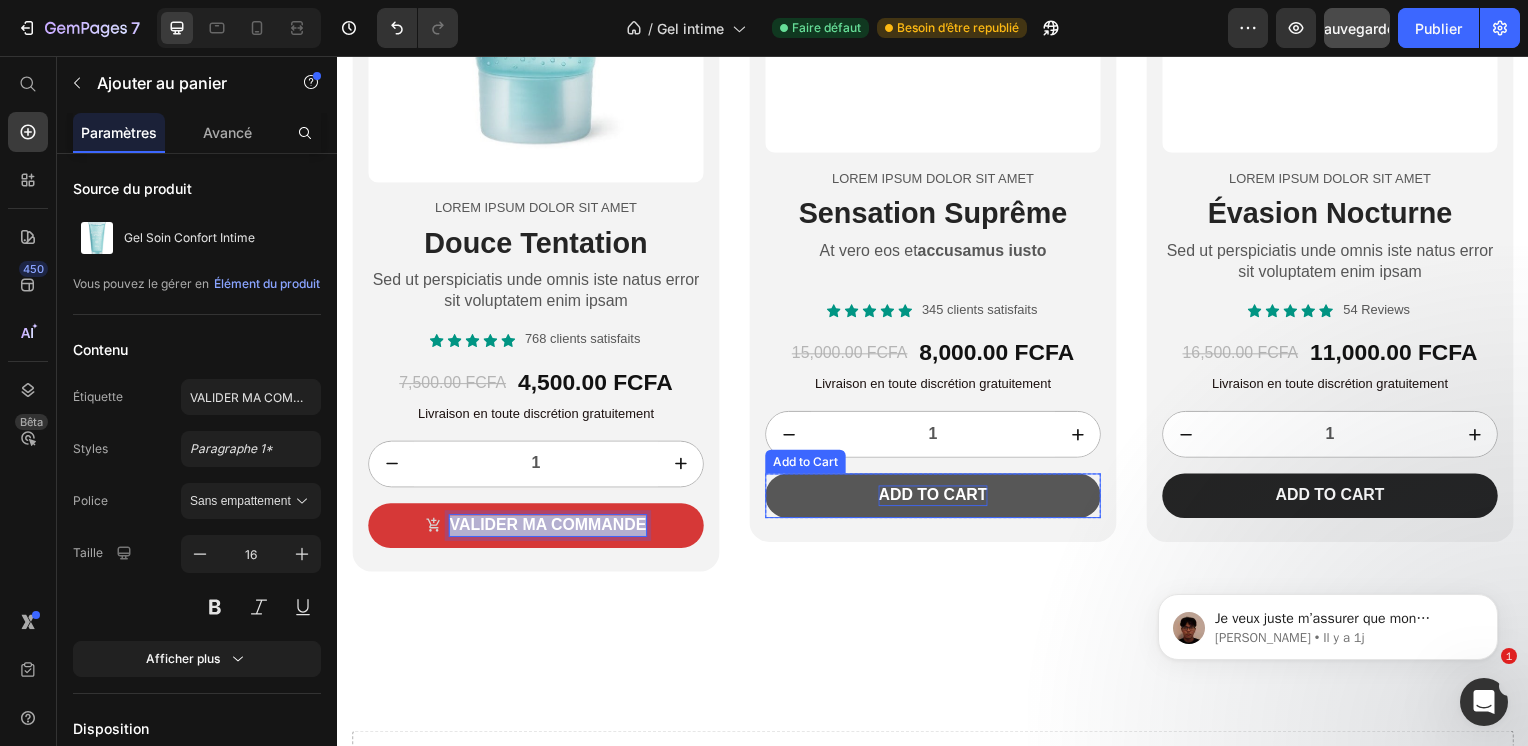 click on "Add to cart" at bounding box center (937, 499) 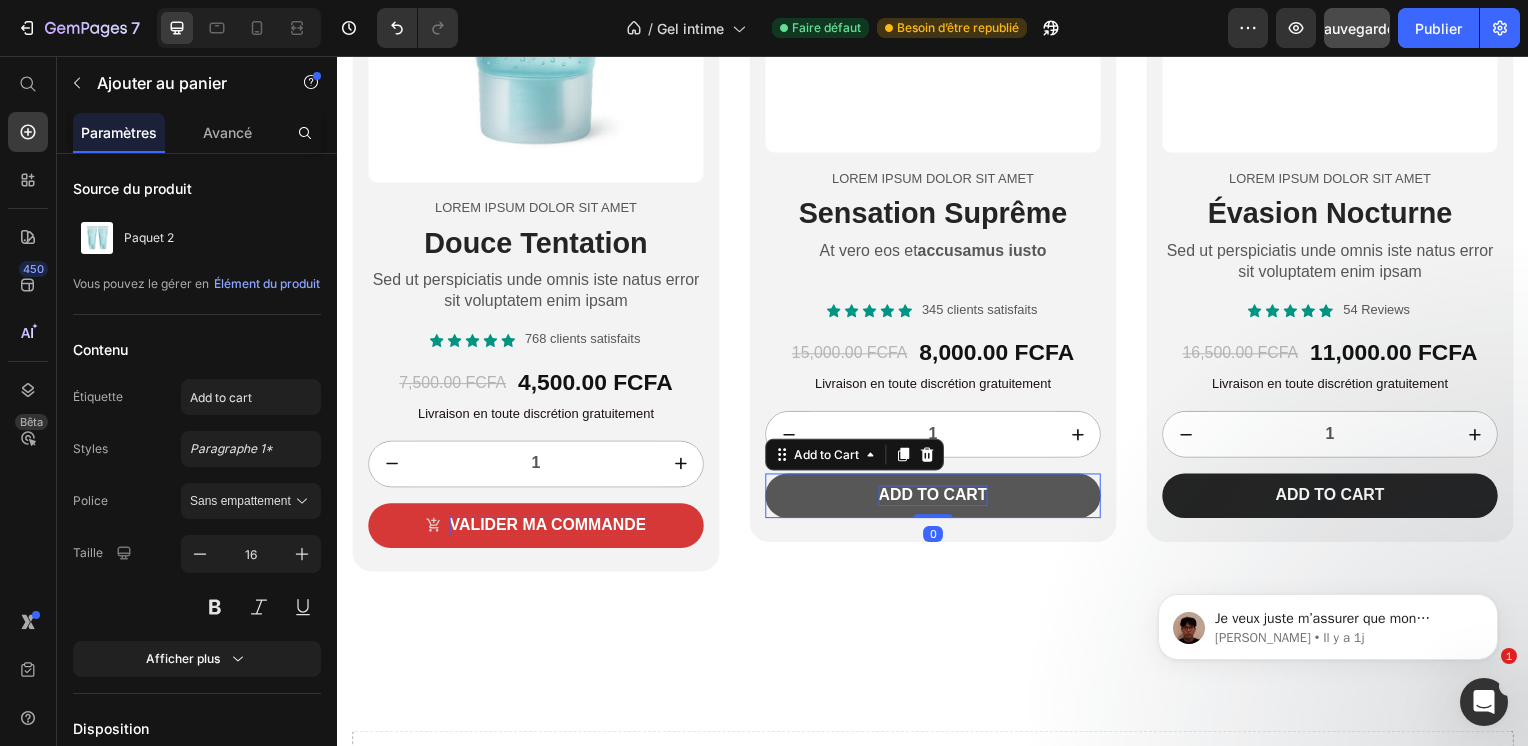click on "Add to cart" at bounding box center [937, 499] 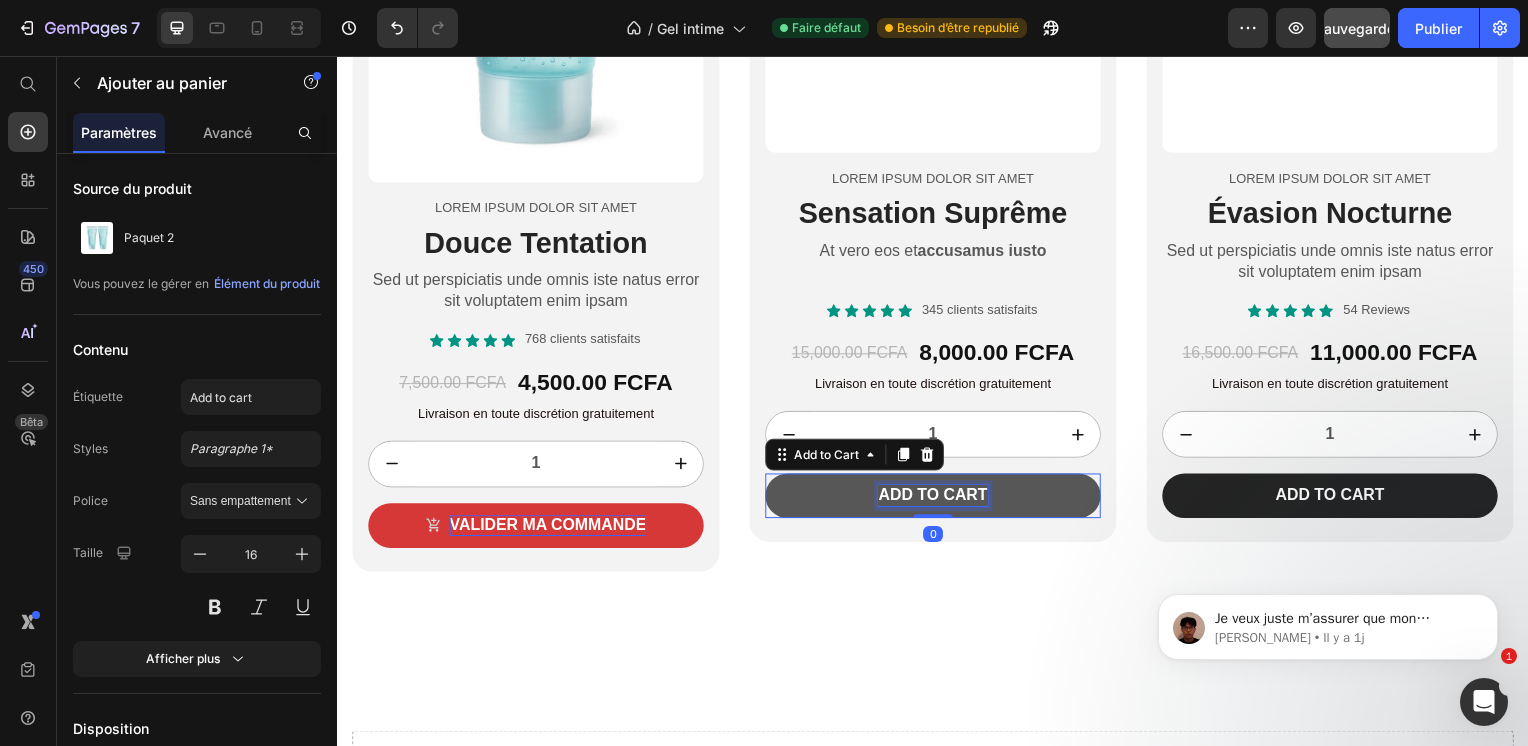 click on "Add to cart" at bounding box center [937, 499] 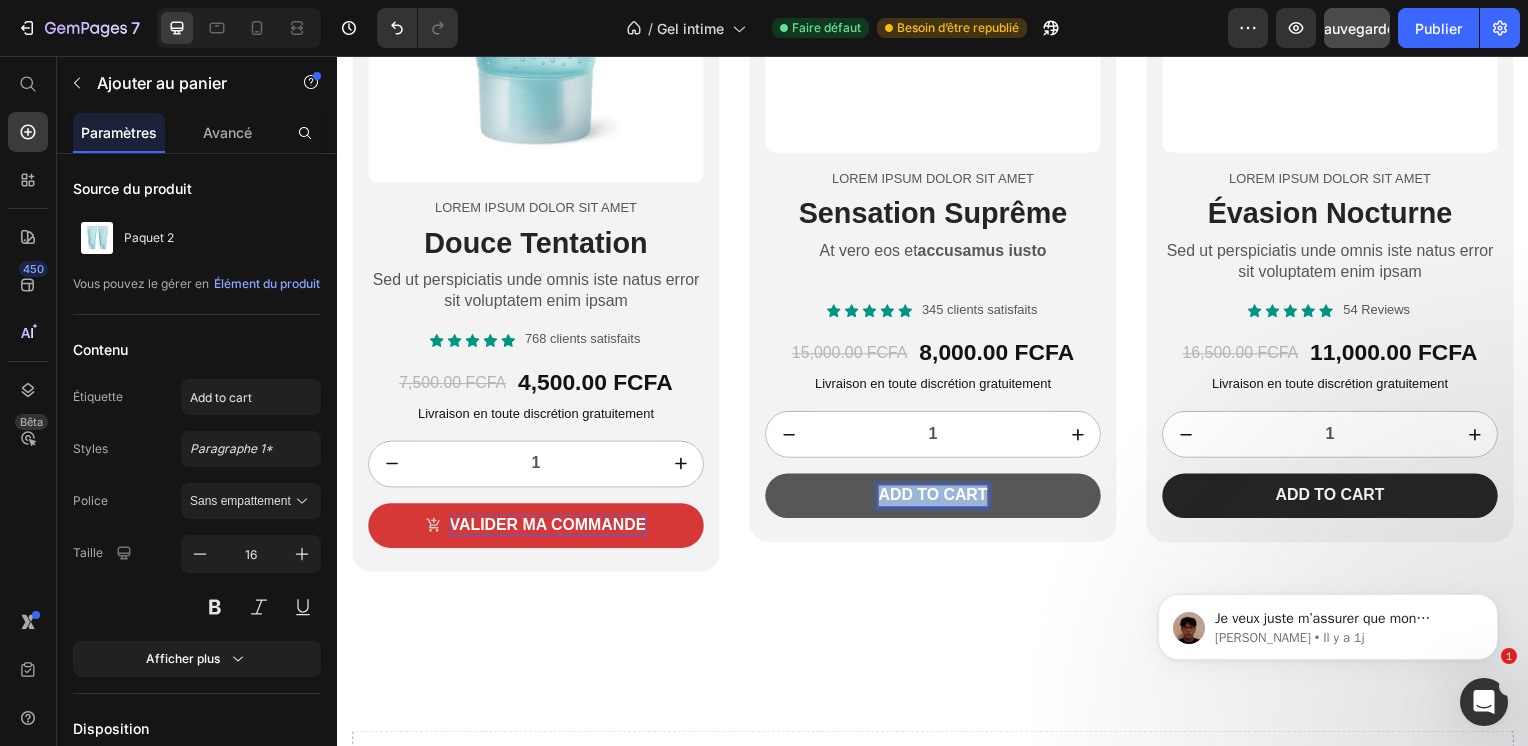 click on "Add to cart" at bounding box center (937, 499) 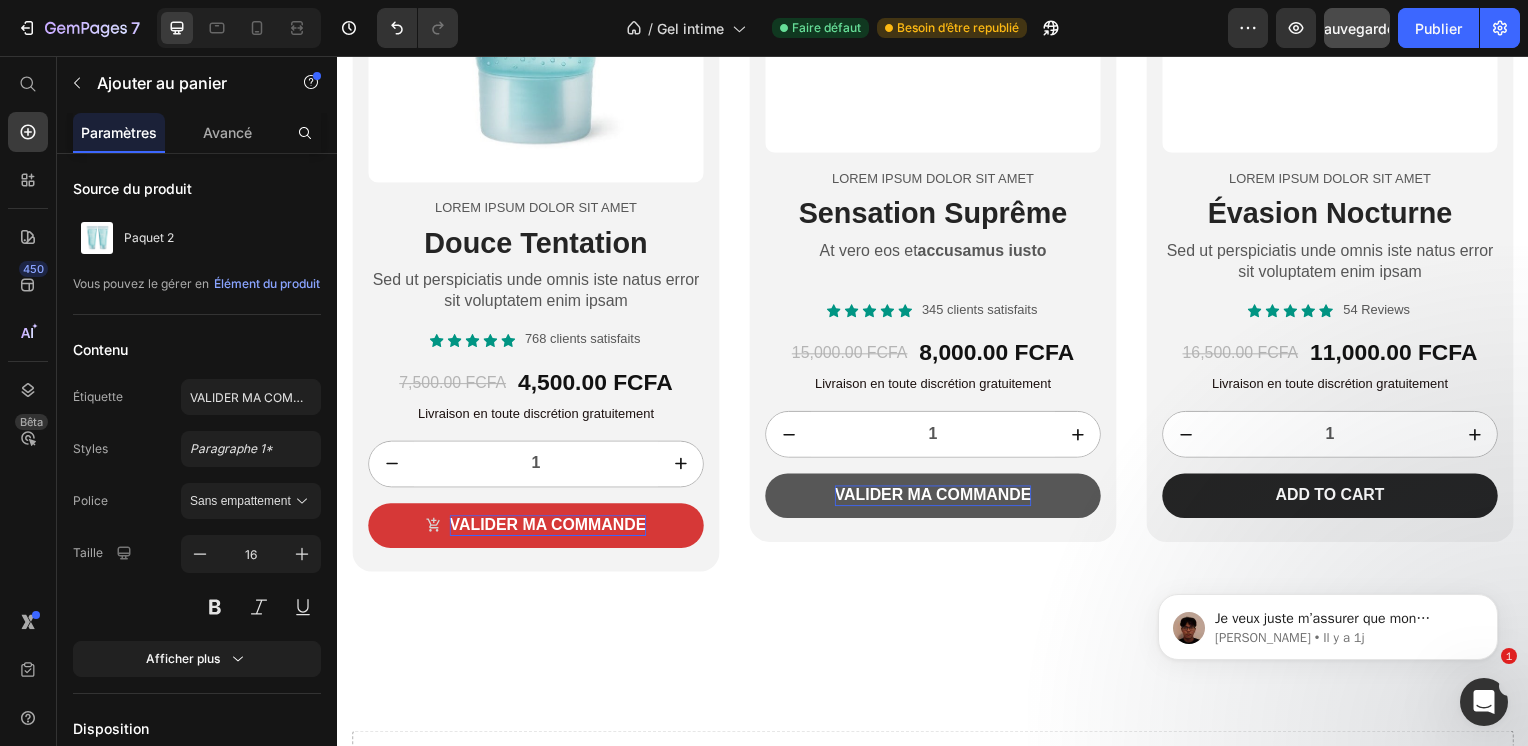 click on "VALIDER MA COMMANDE" at bounding box center (937, 499) 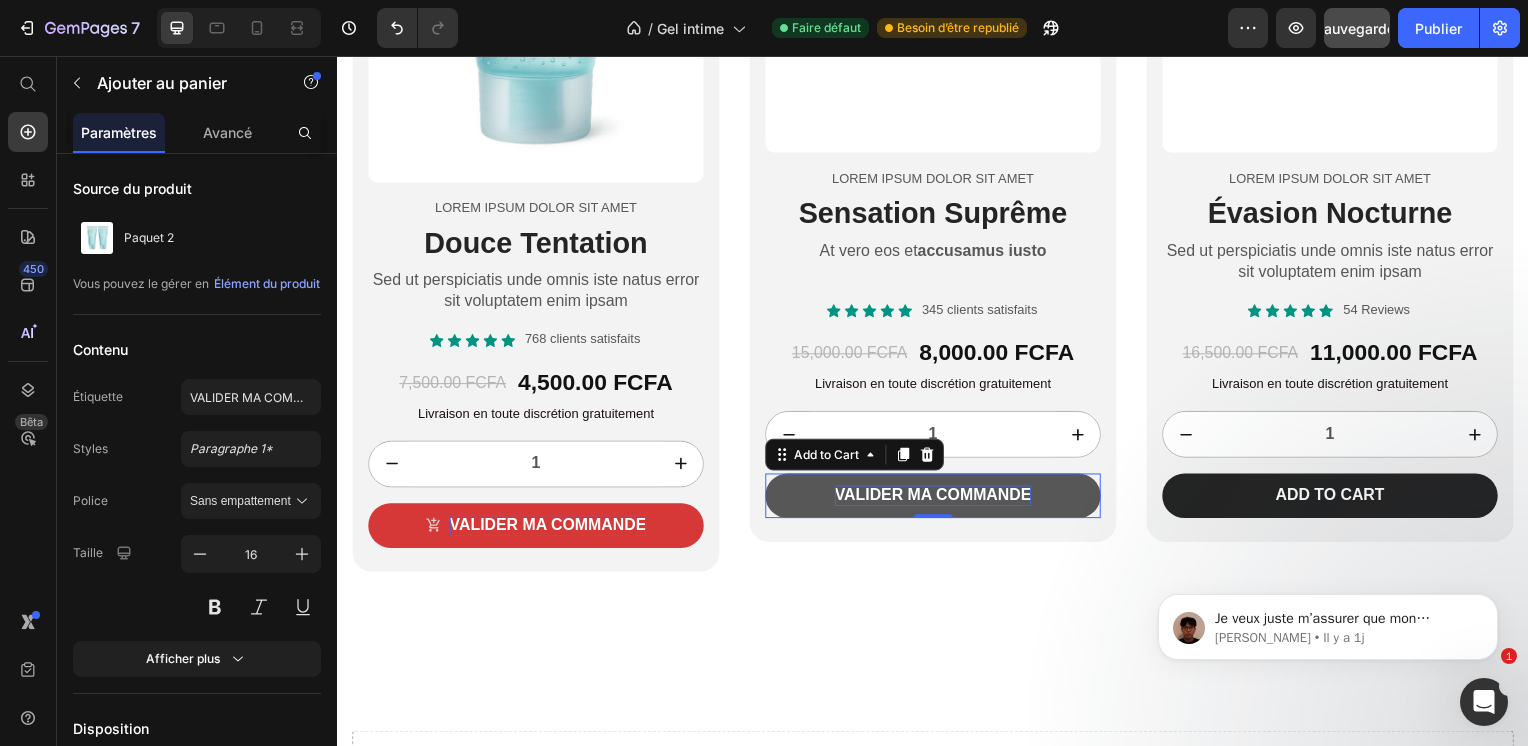 click on "VALIDER MA COMMANDE" at bounding box center (937, 499) 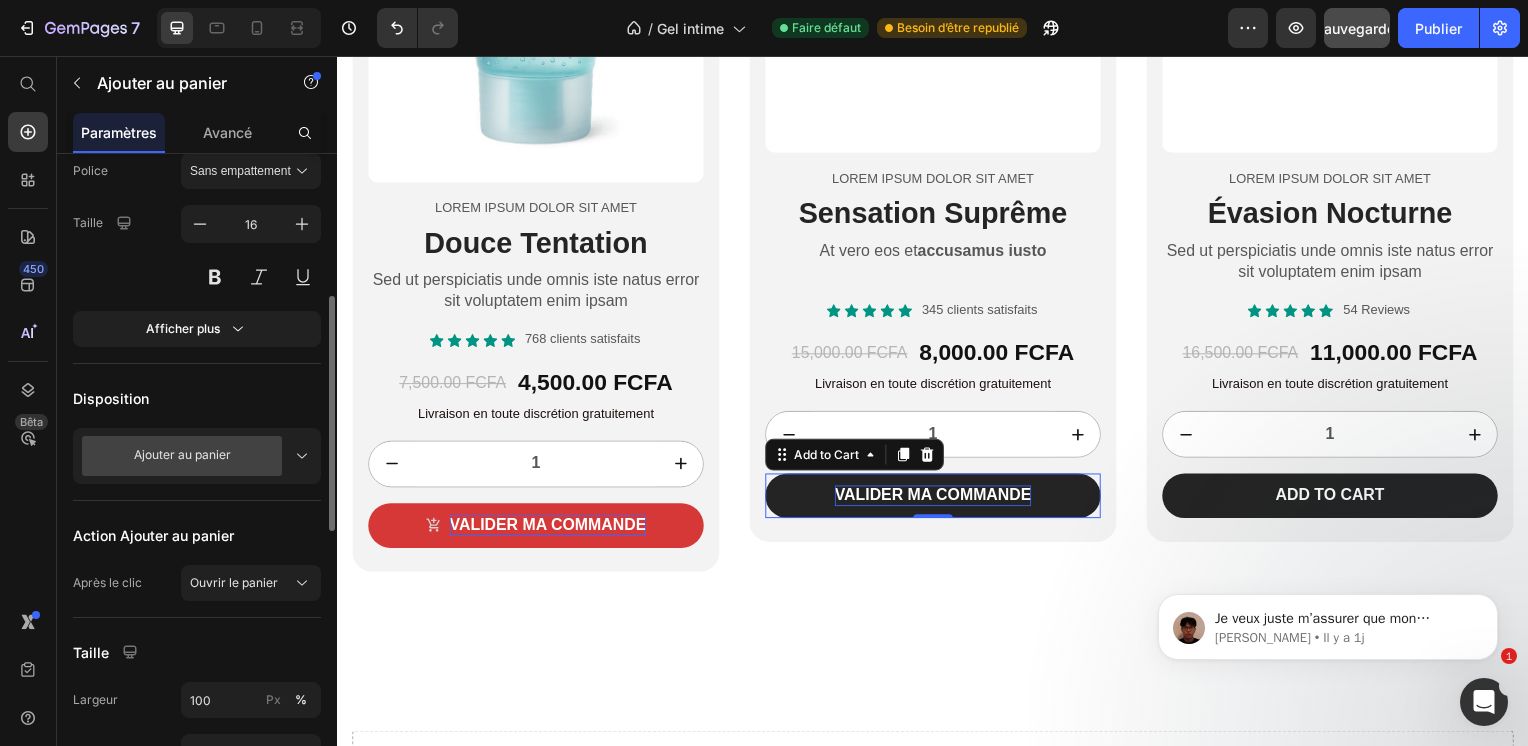 scroll, scrollTop: 376, scrollLeft: 0, axis: vertical 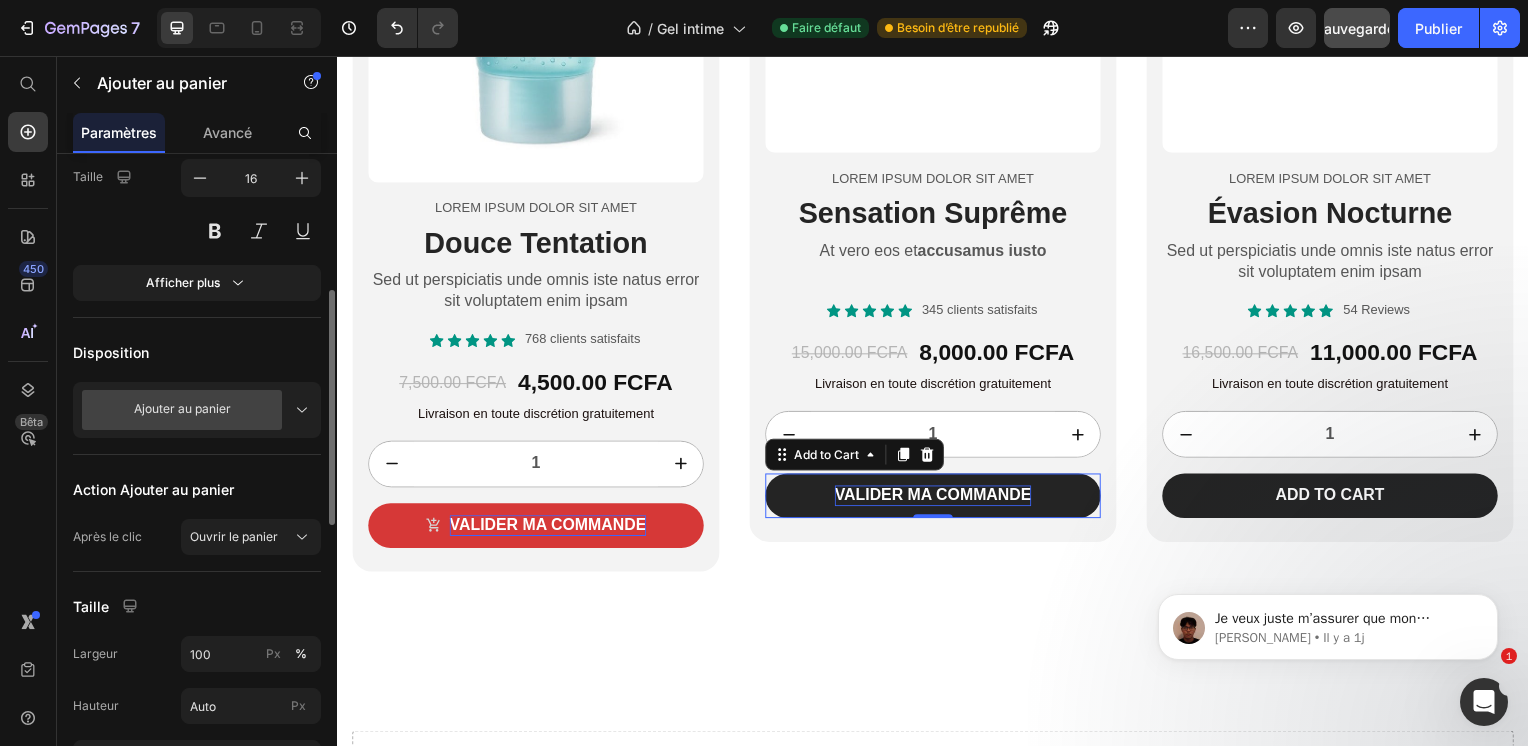 click 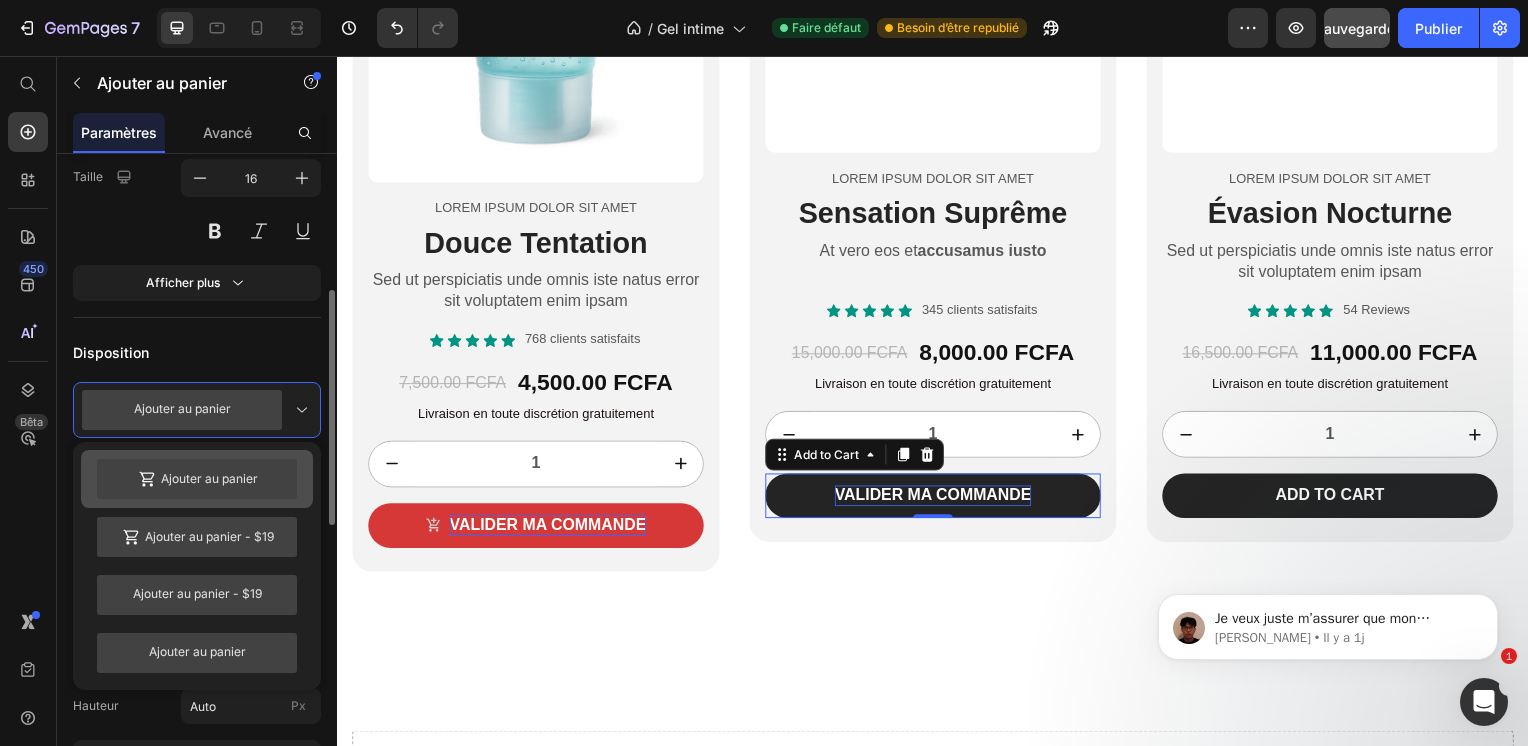 click on "Ajouter au panier" at bounding box center [209, 479] 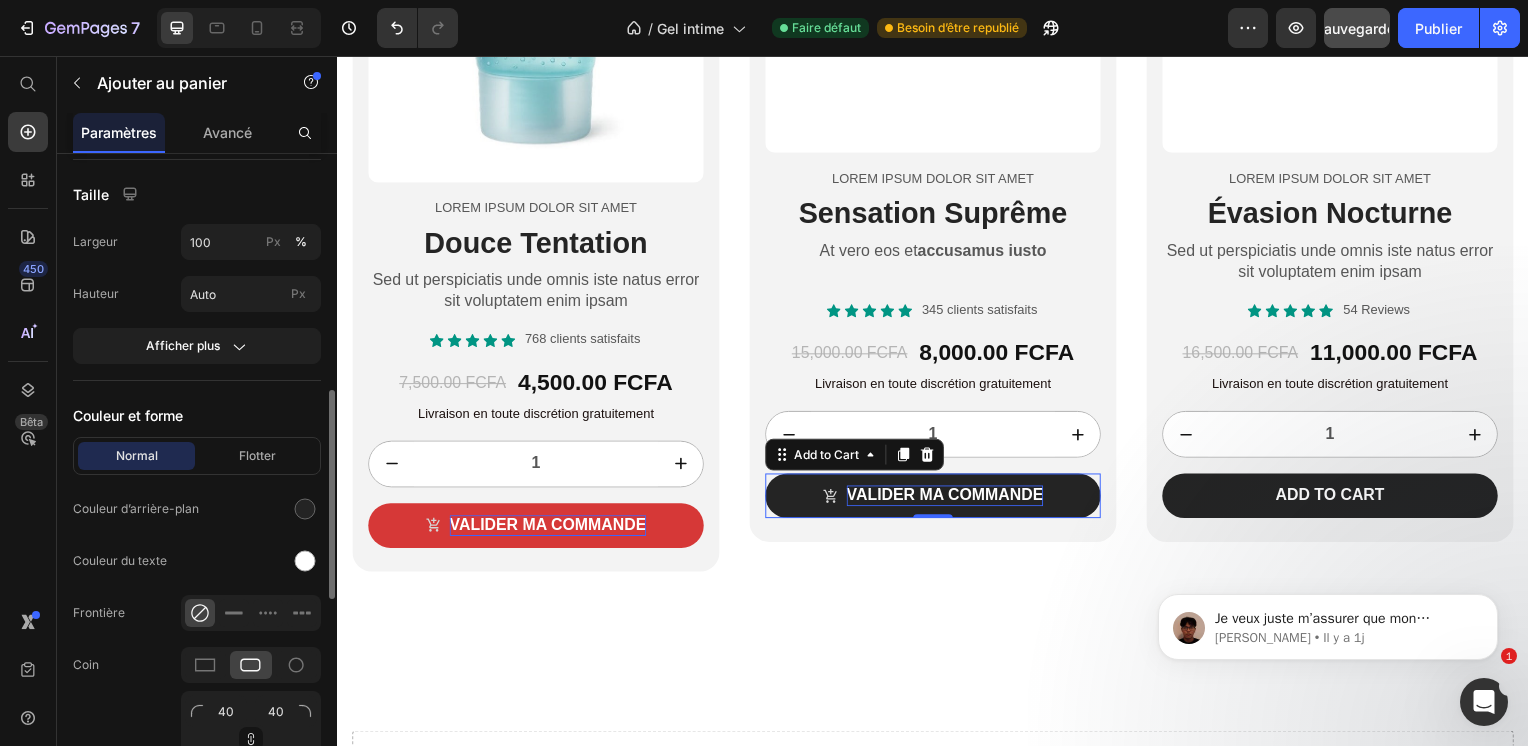 scroll, scrollTop: 1010, scrollLeft: 0, axis: vertical 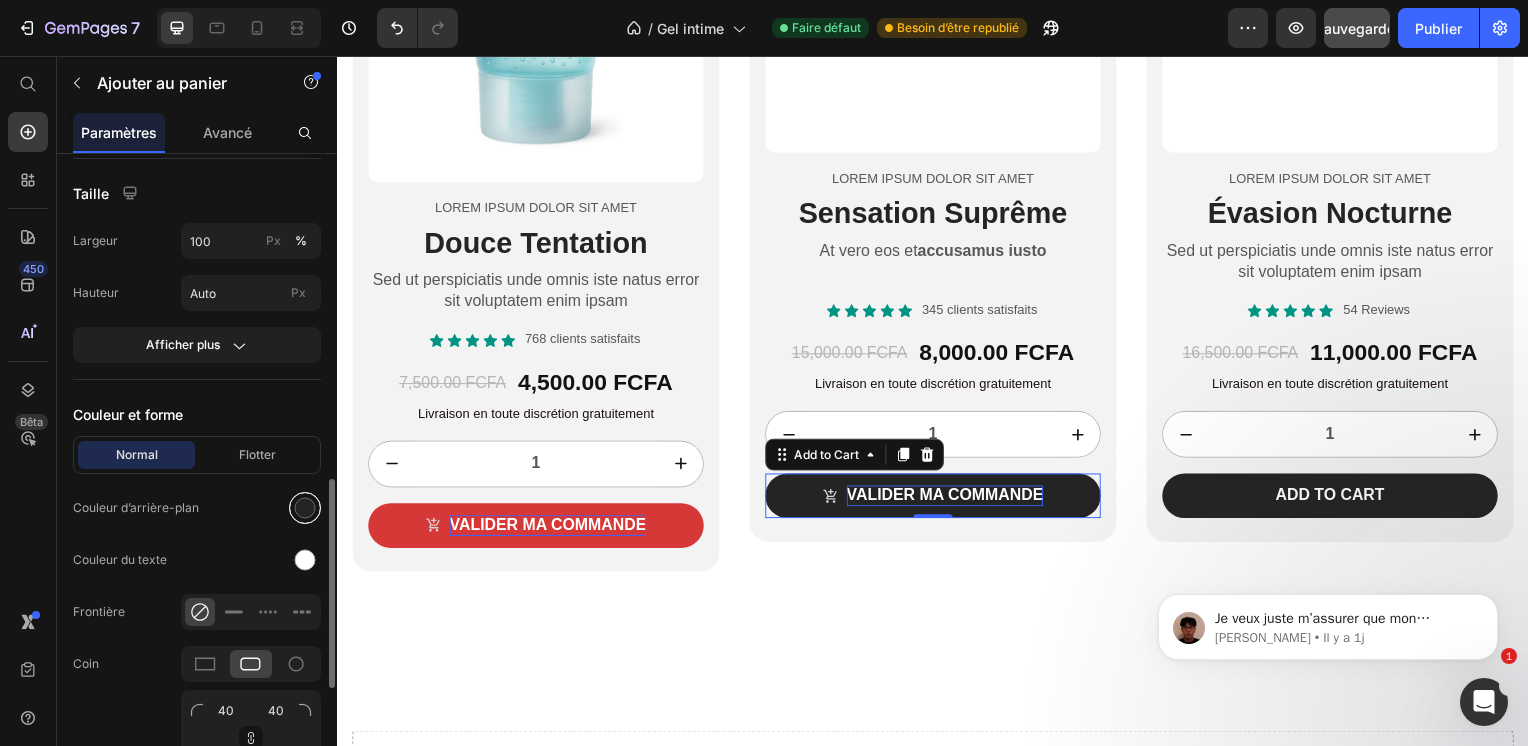 click at bounding box center [305, 508] 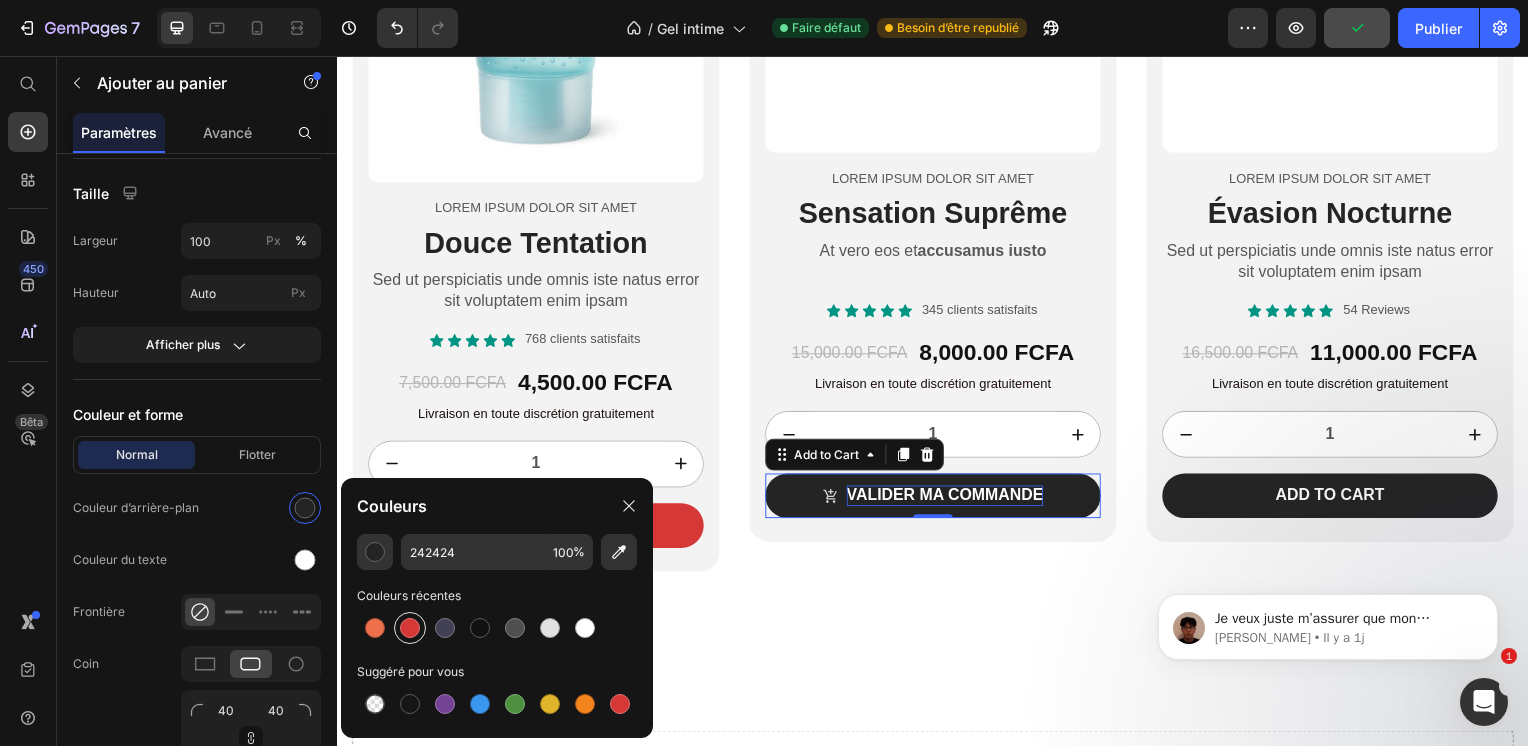 click at bounding box center (410, 628) 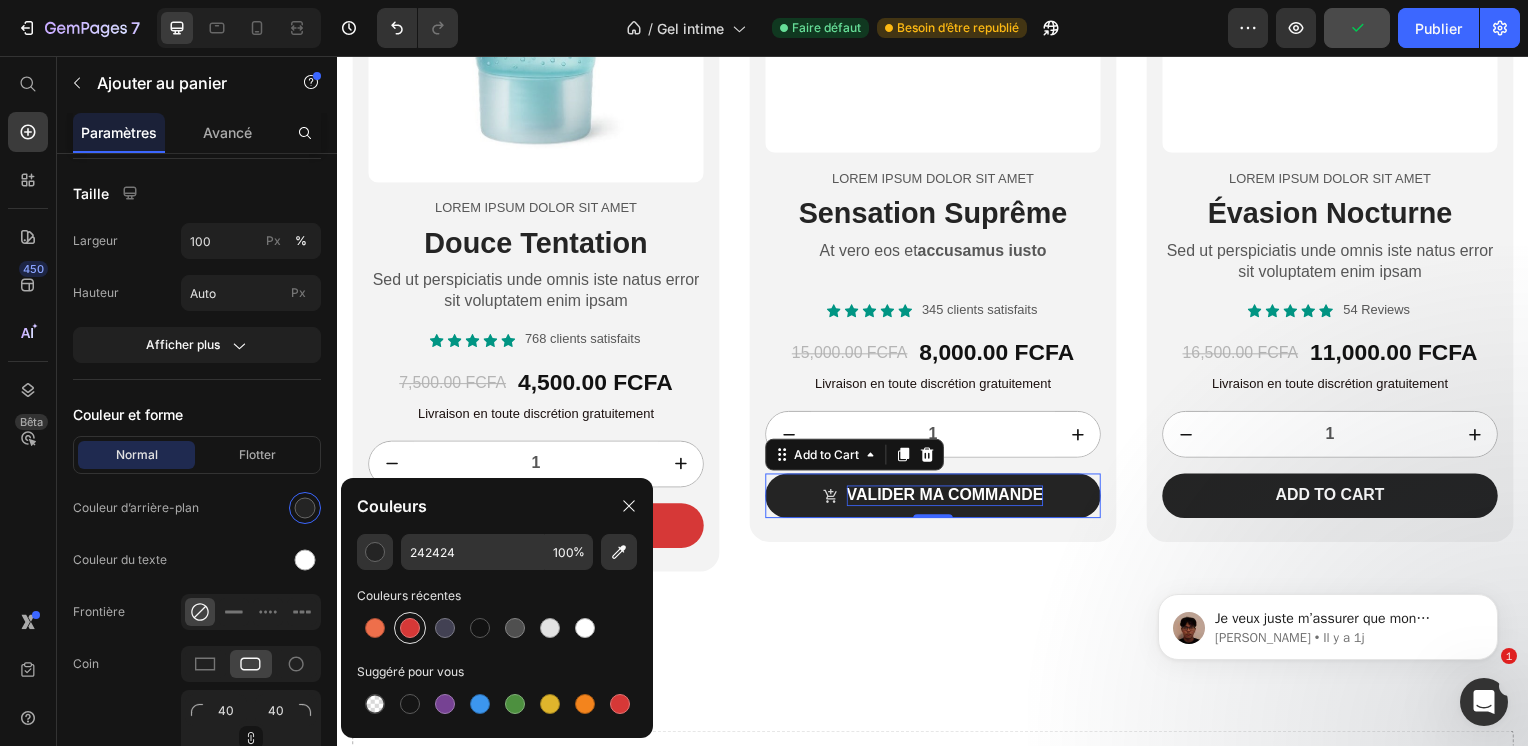 type on "D63837" 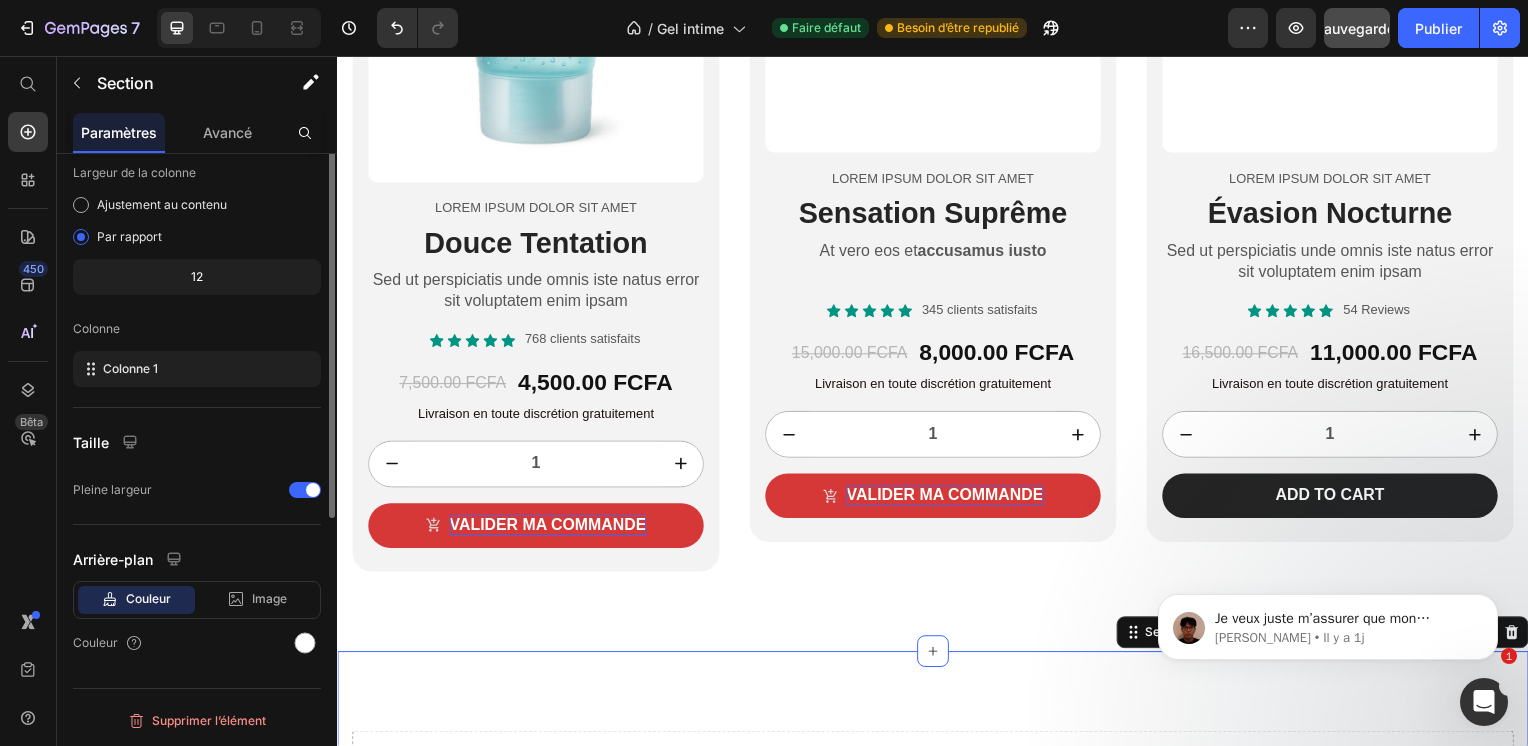 scroll, scrollTop: 0, scrollLeft: 0, axis: both 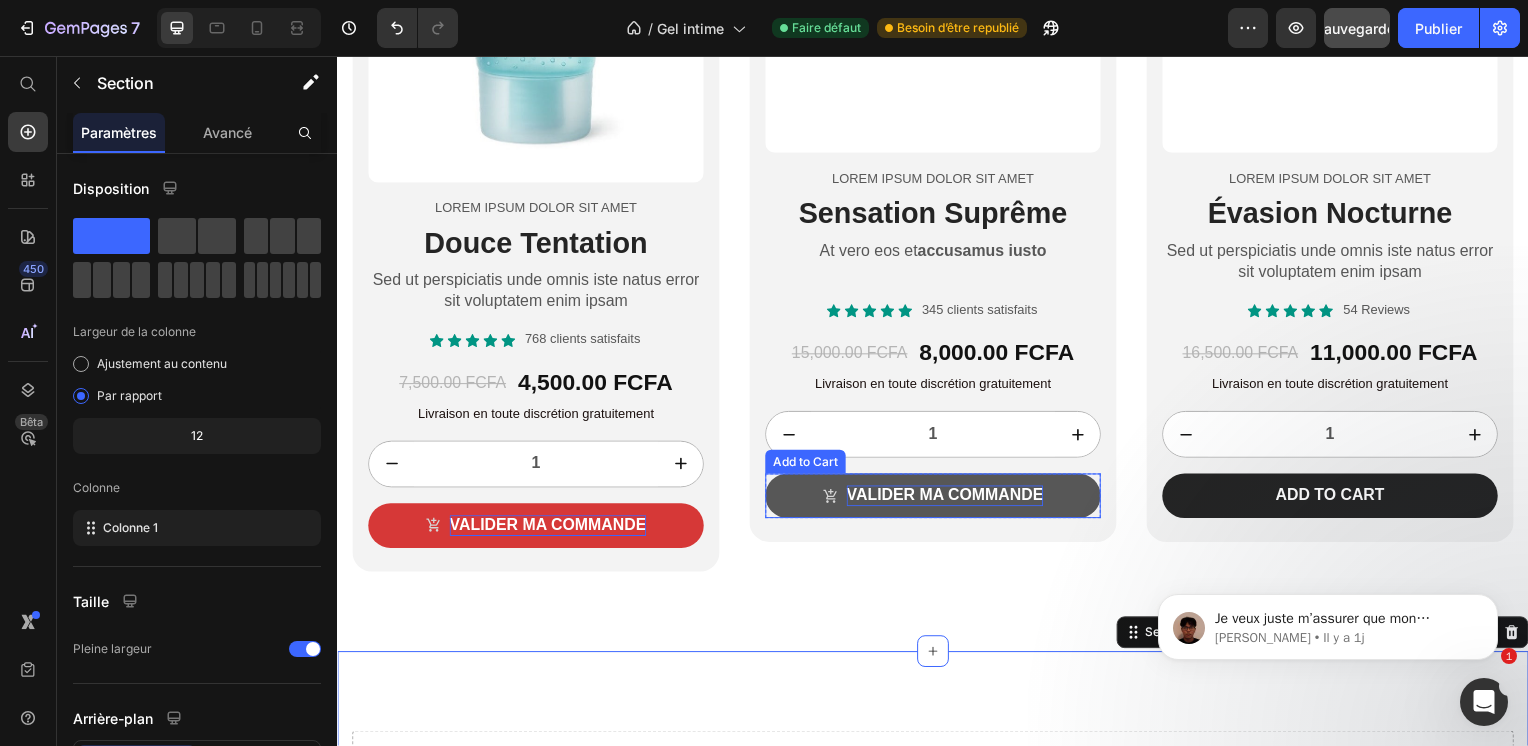 click on "VALIDER MA COMMANDE" at bounding box center [937, 499] 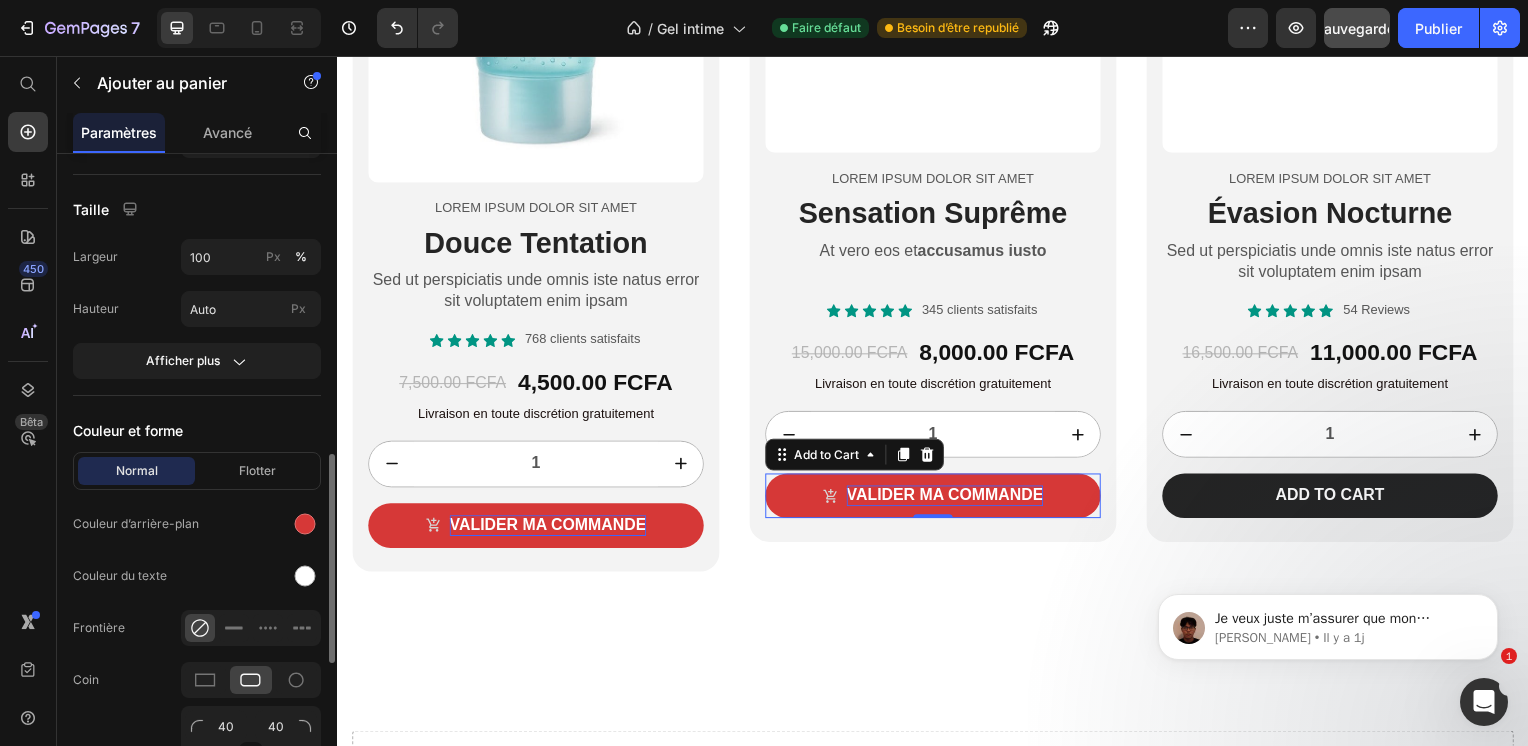 scroll, scrollTop: 996, scrollLeft: 0, axis: vertical 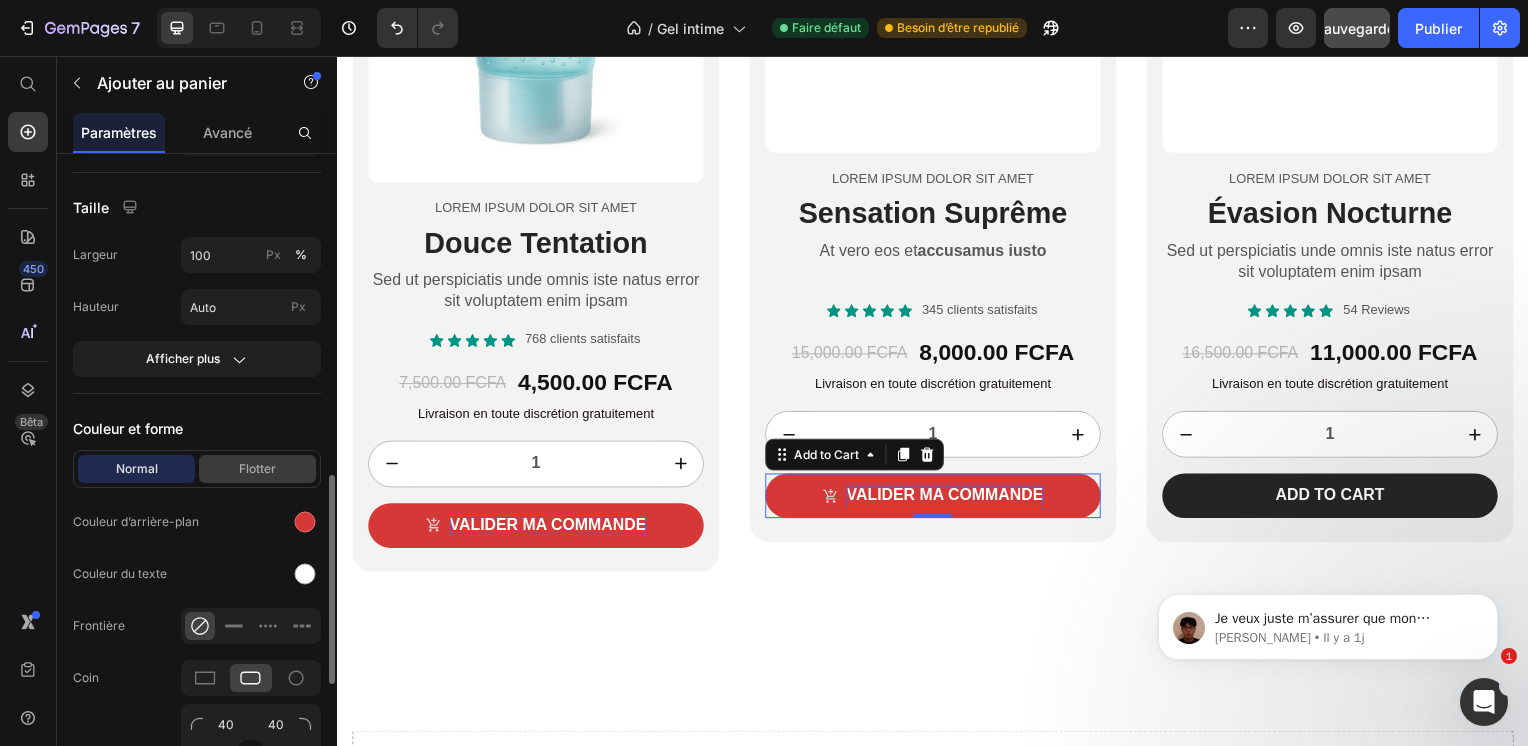 click on "Flotter" at bounding box center [257, 469] 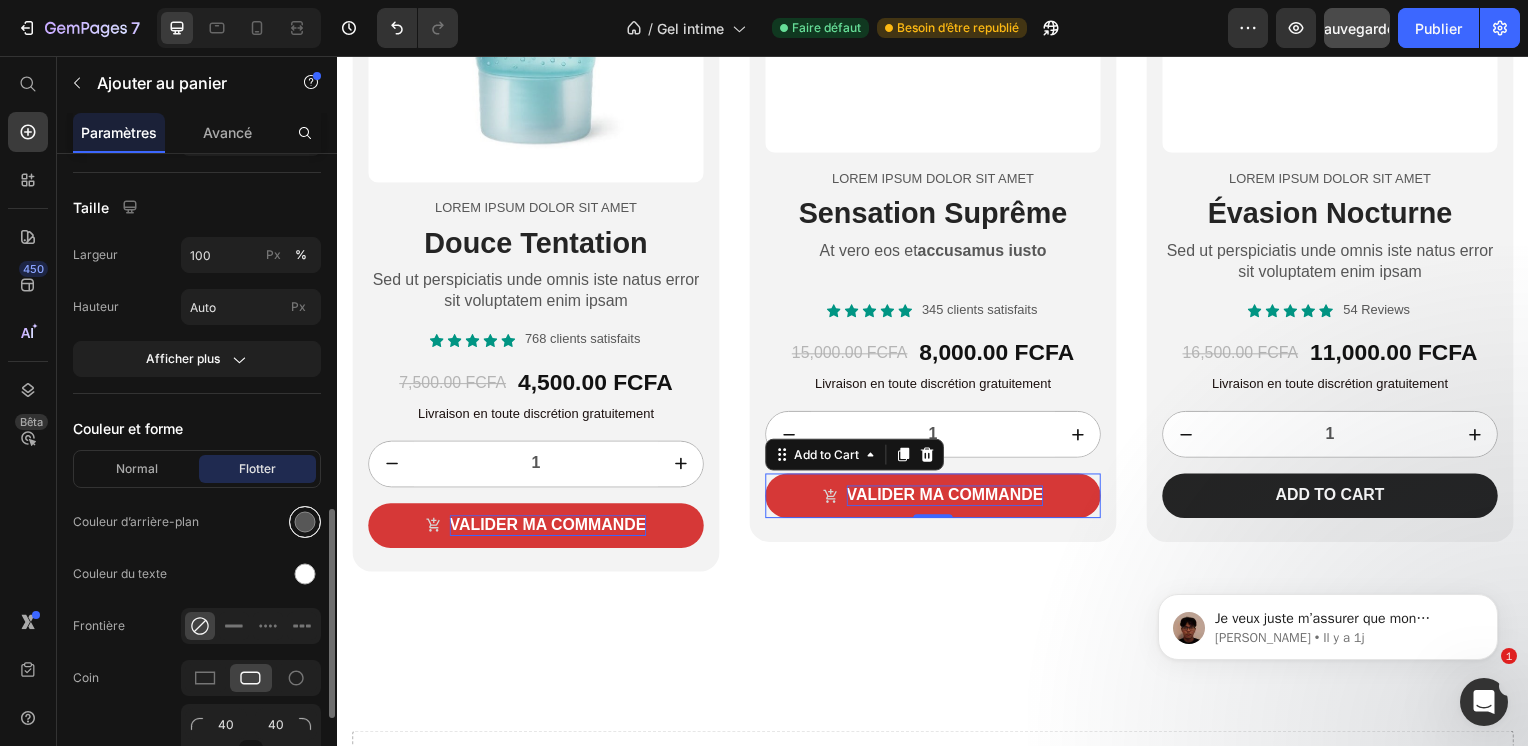scroll, scrollTop: 1023, scrollLeft: 0, axis: vertical 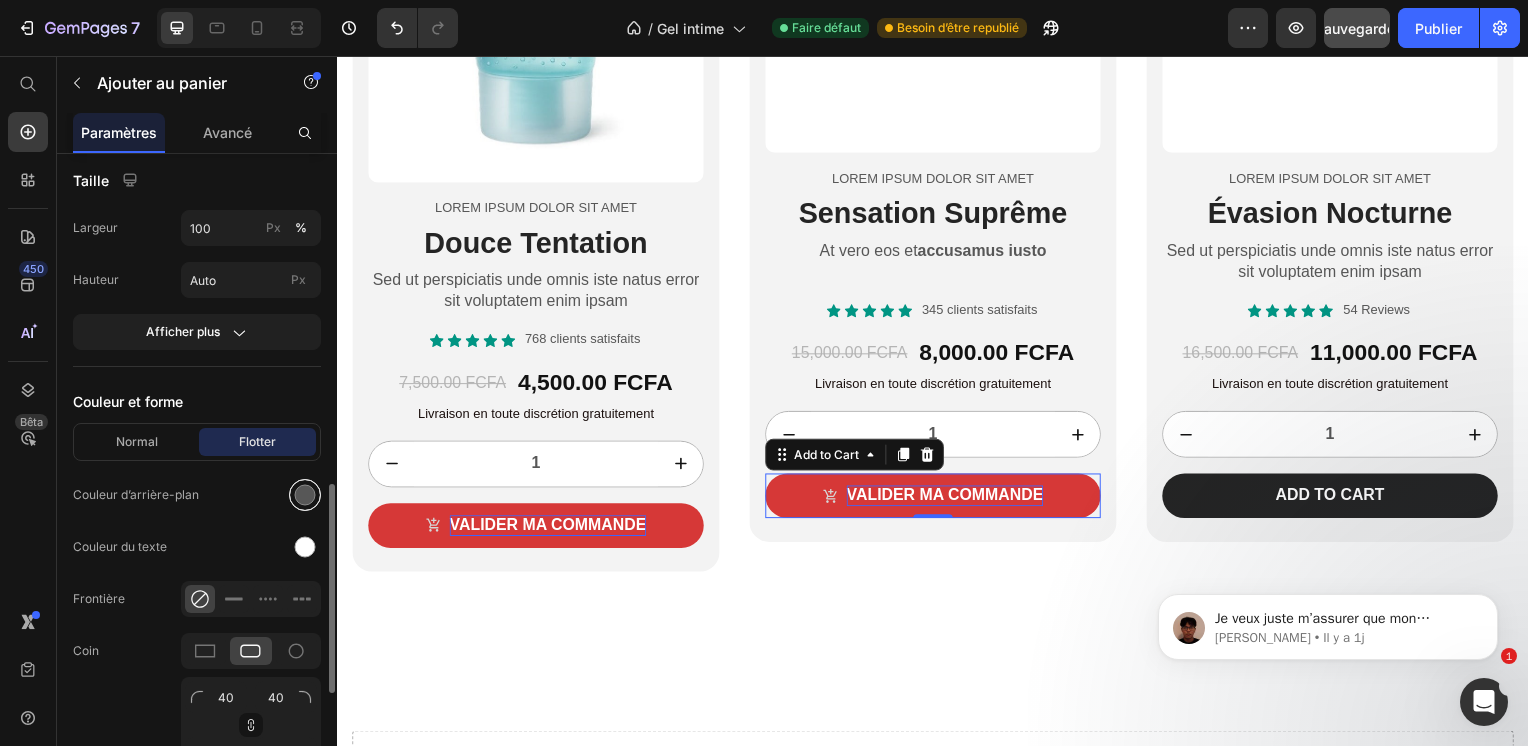 click at bounding box center (305, 495) 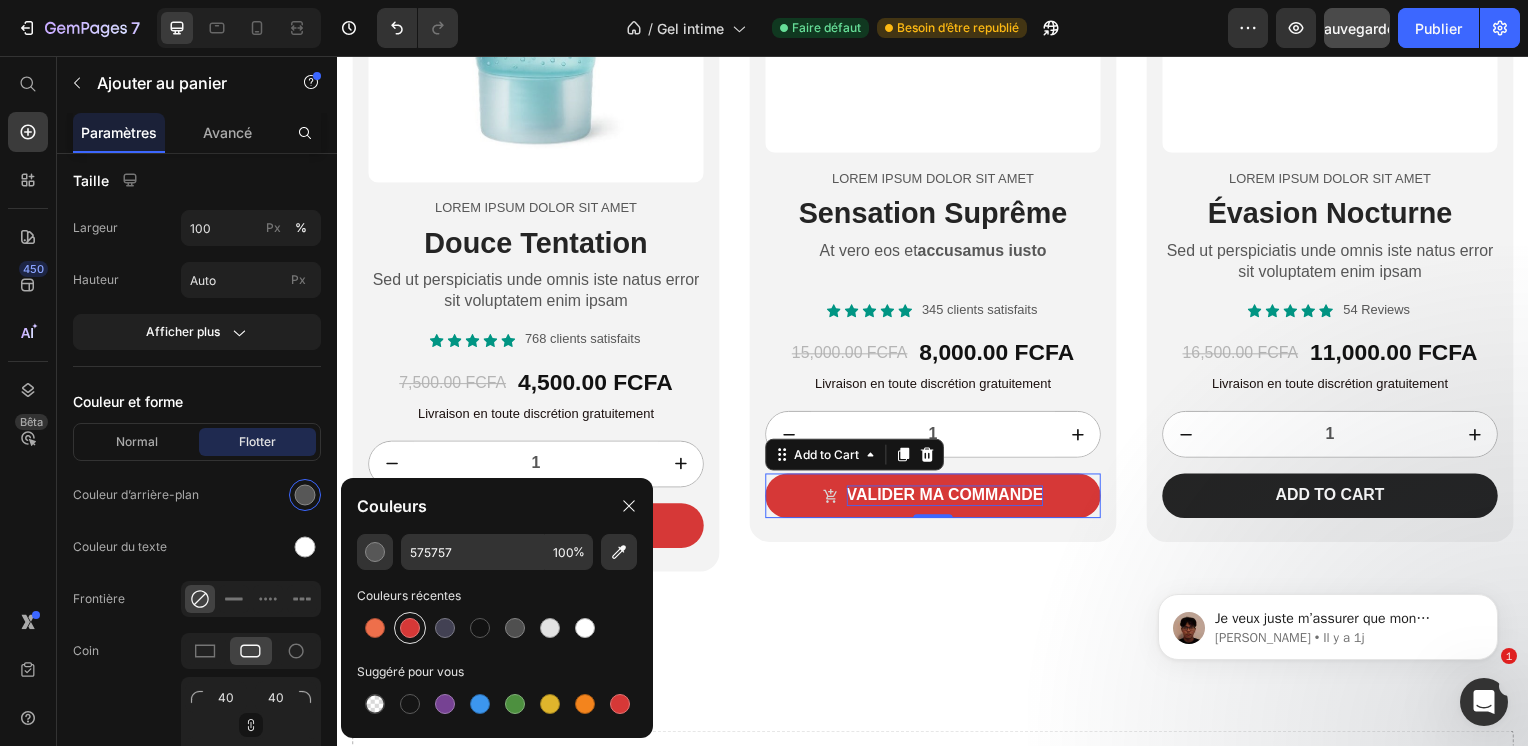 click at bounding box center [410, 628] 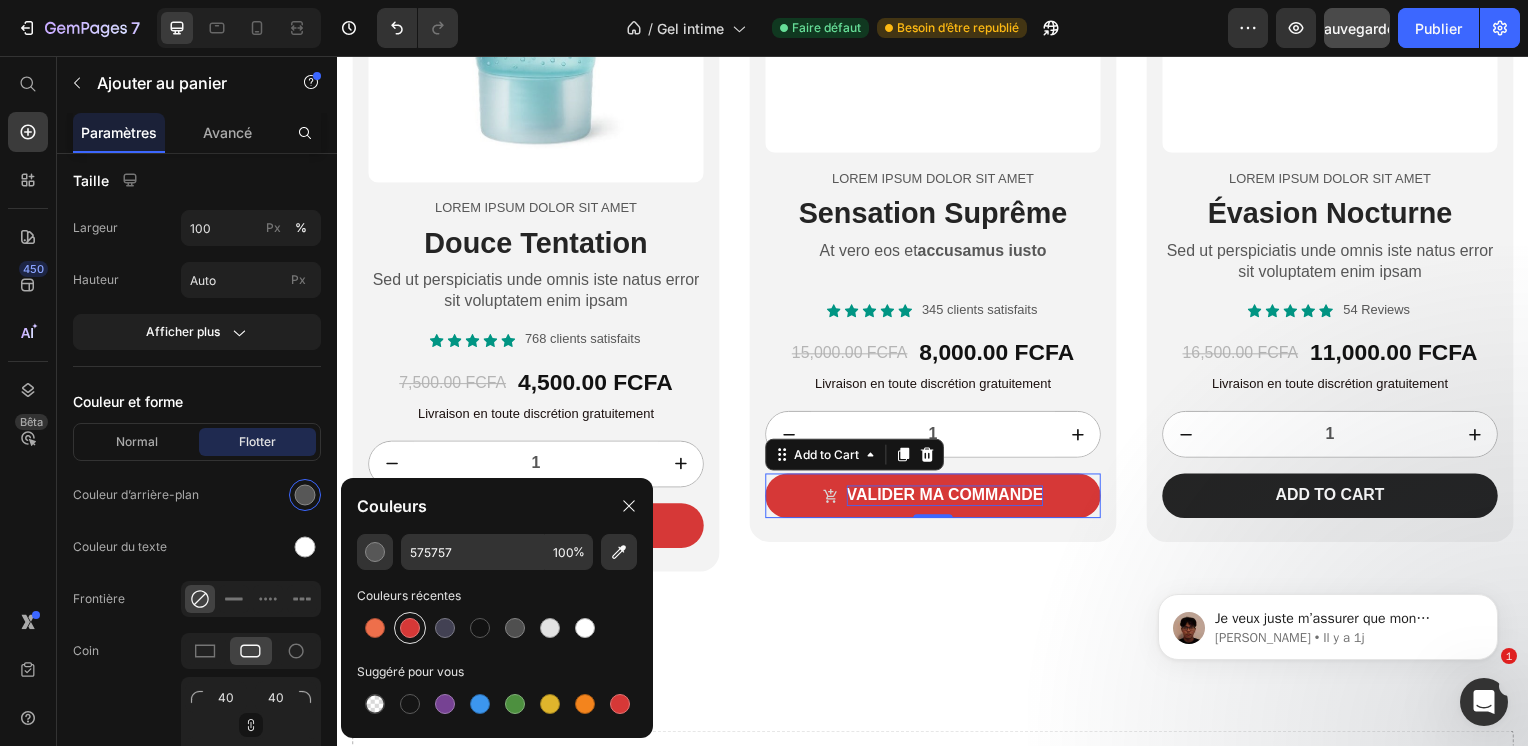 type on "D63837" 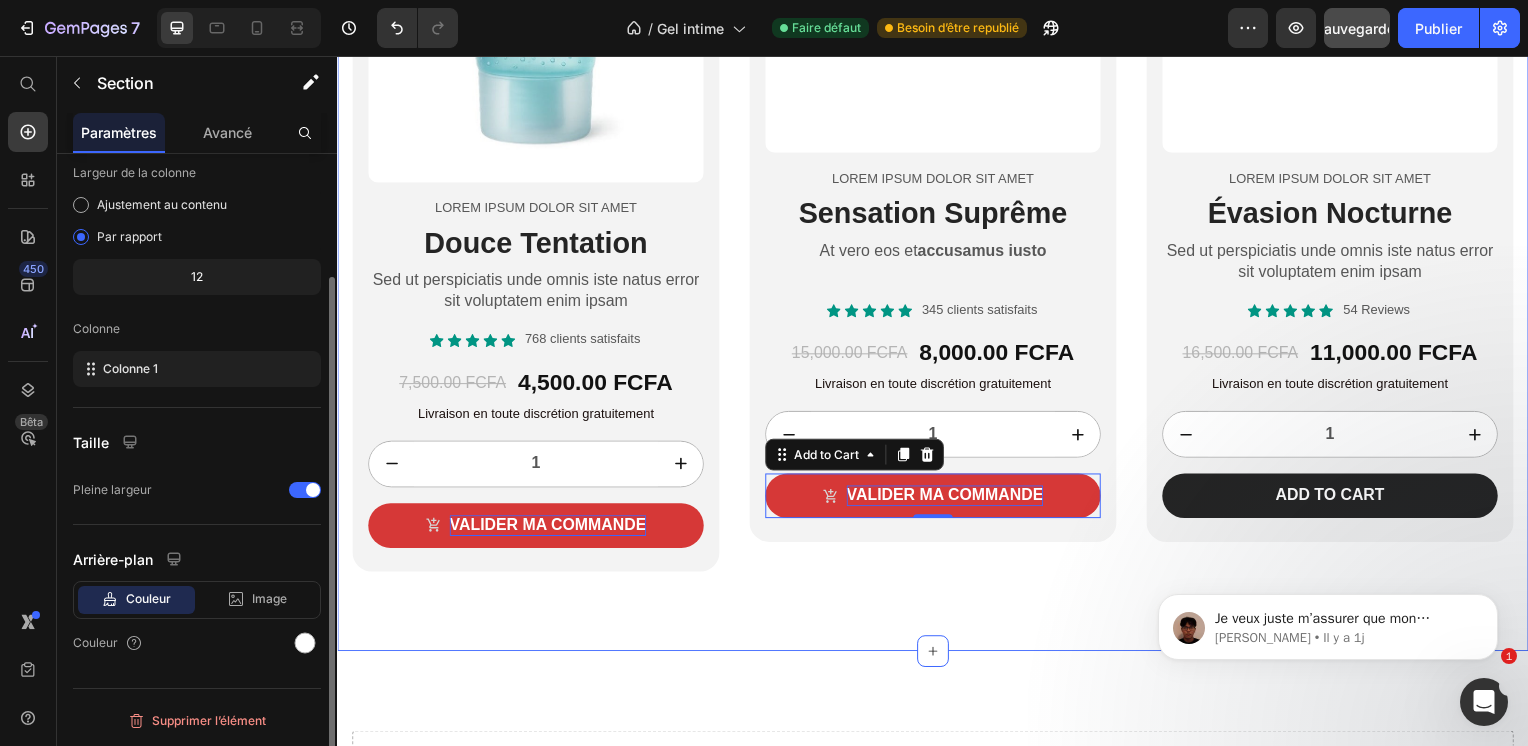scroll, scrollTop: 0, scrollLeft: 0, axis: both 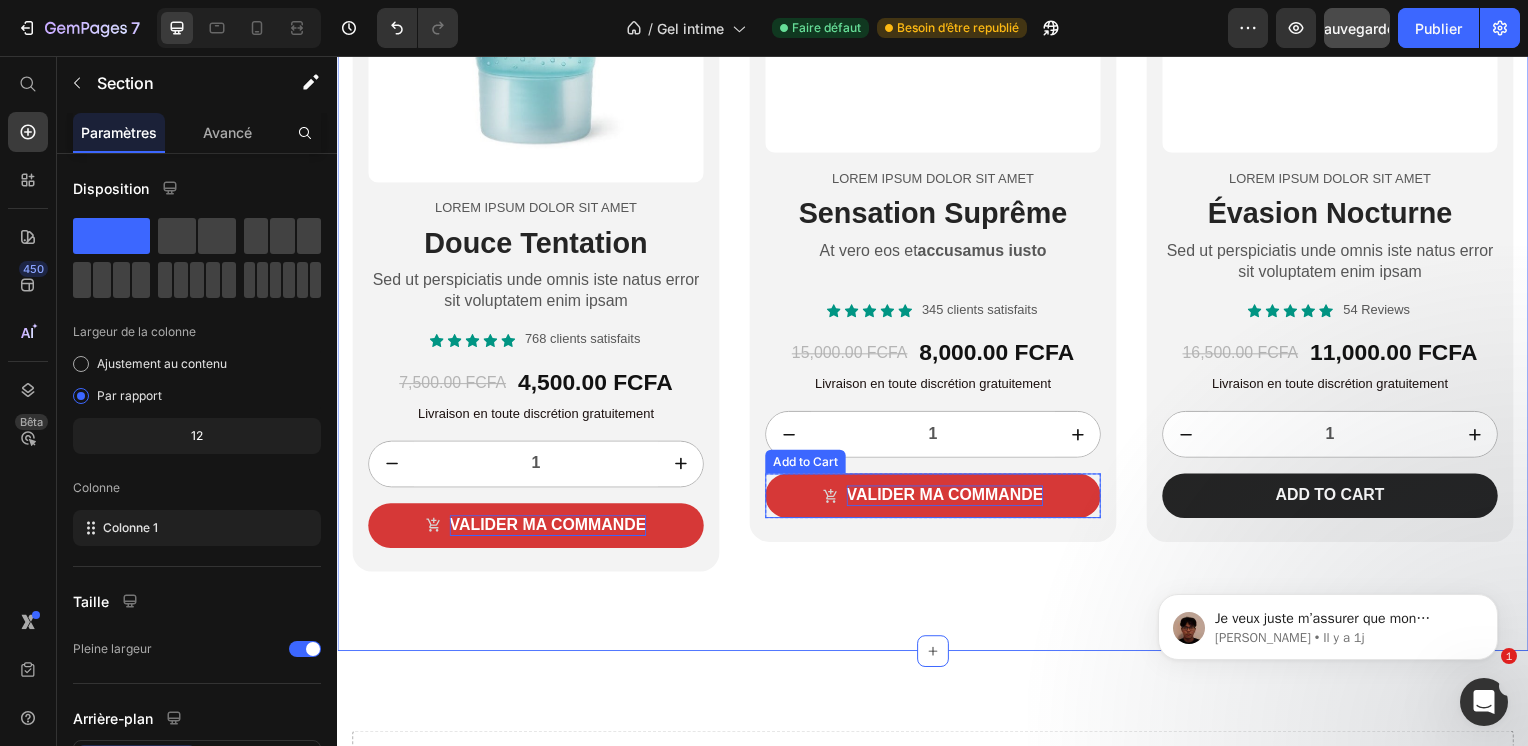 click on "VALIDER MA COMMANDE" at bounding box center [937, 499] 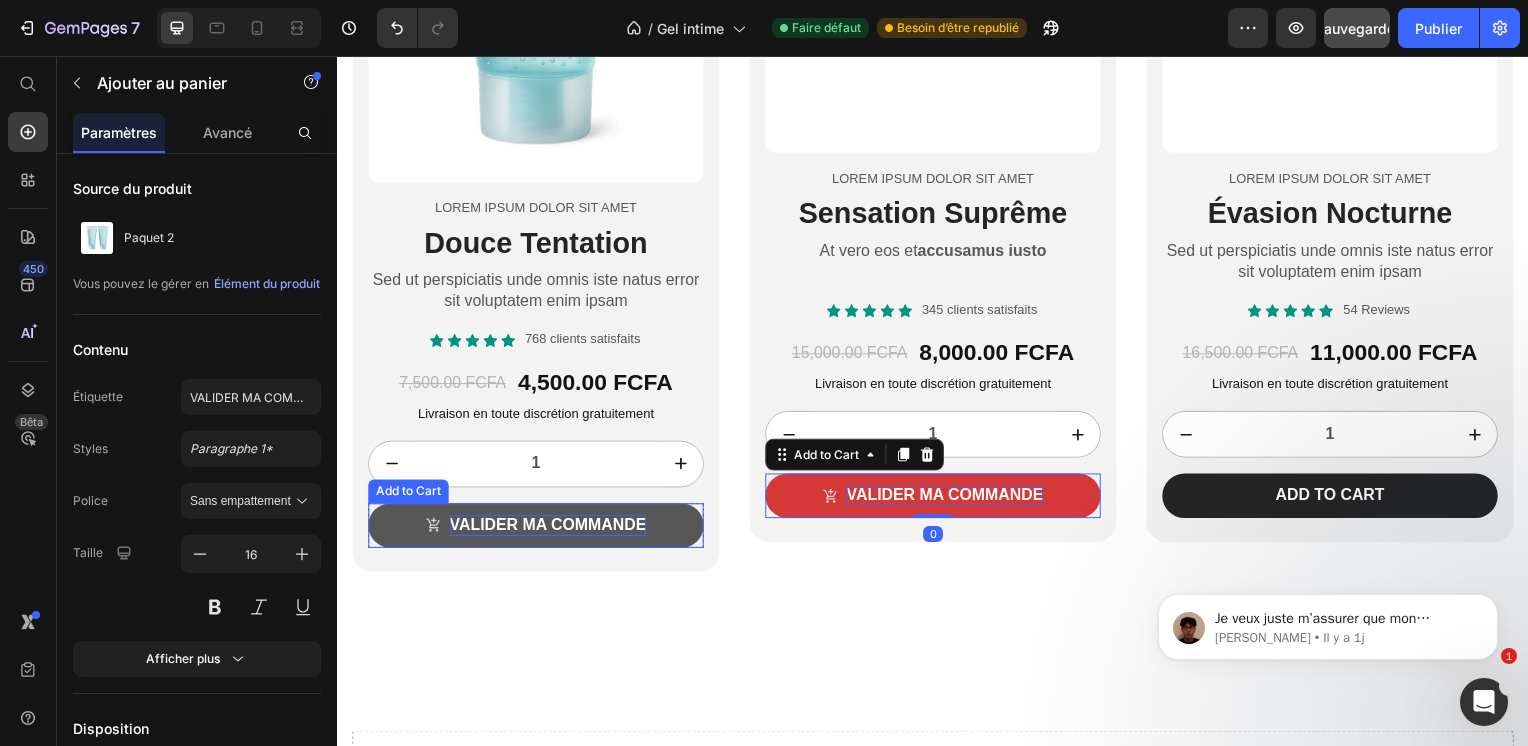 click on "VALIDER MA COMMANDE" at bounding box center (537, 529) 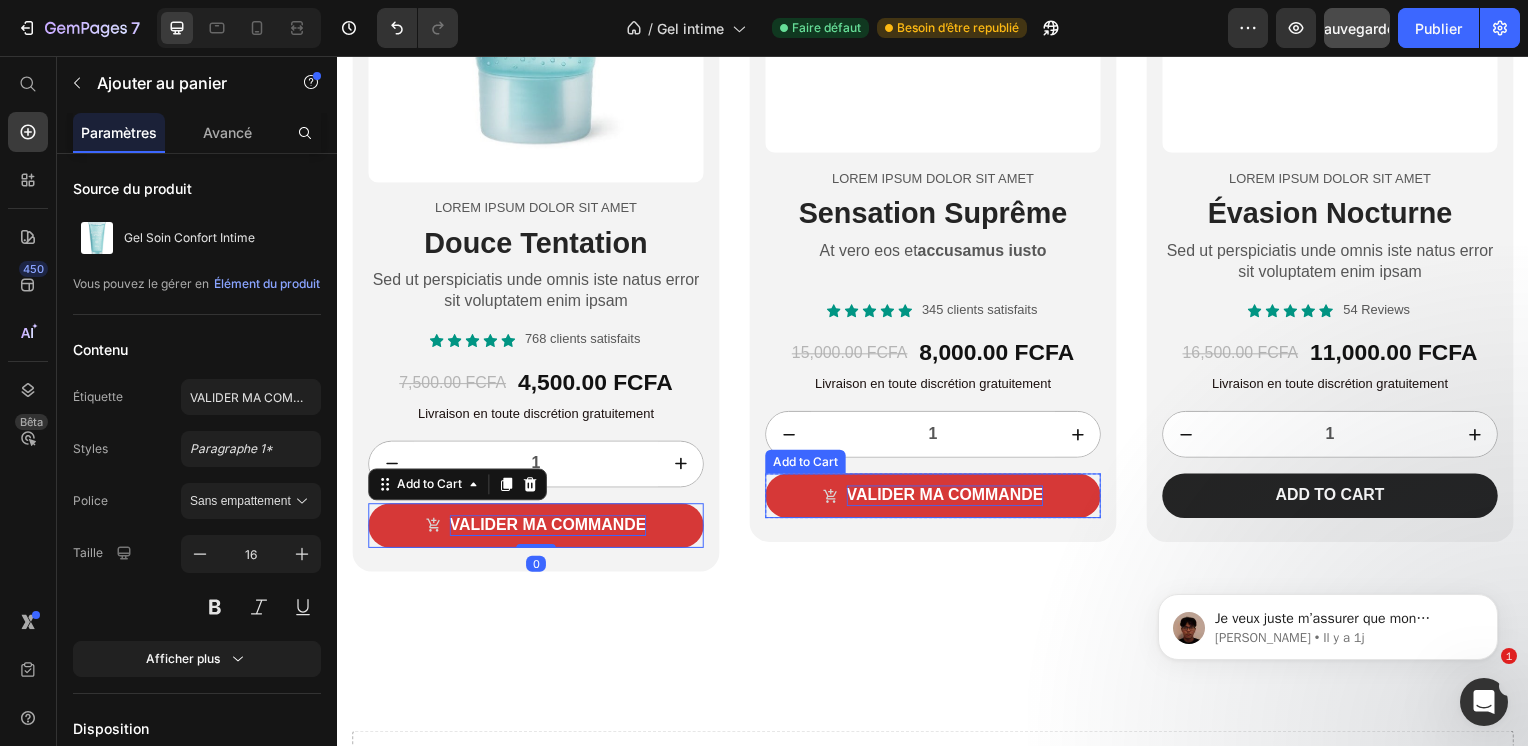click on "VALIDER MA COMMANDE" at bounding box center [937, 499] 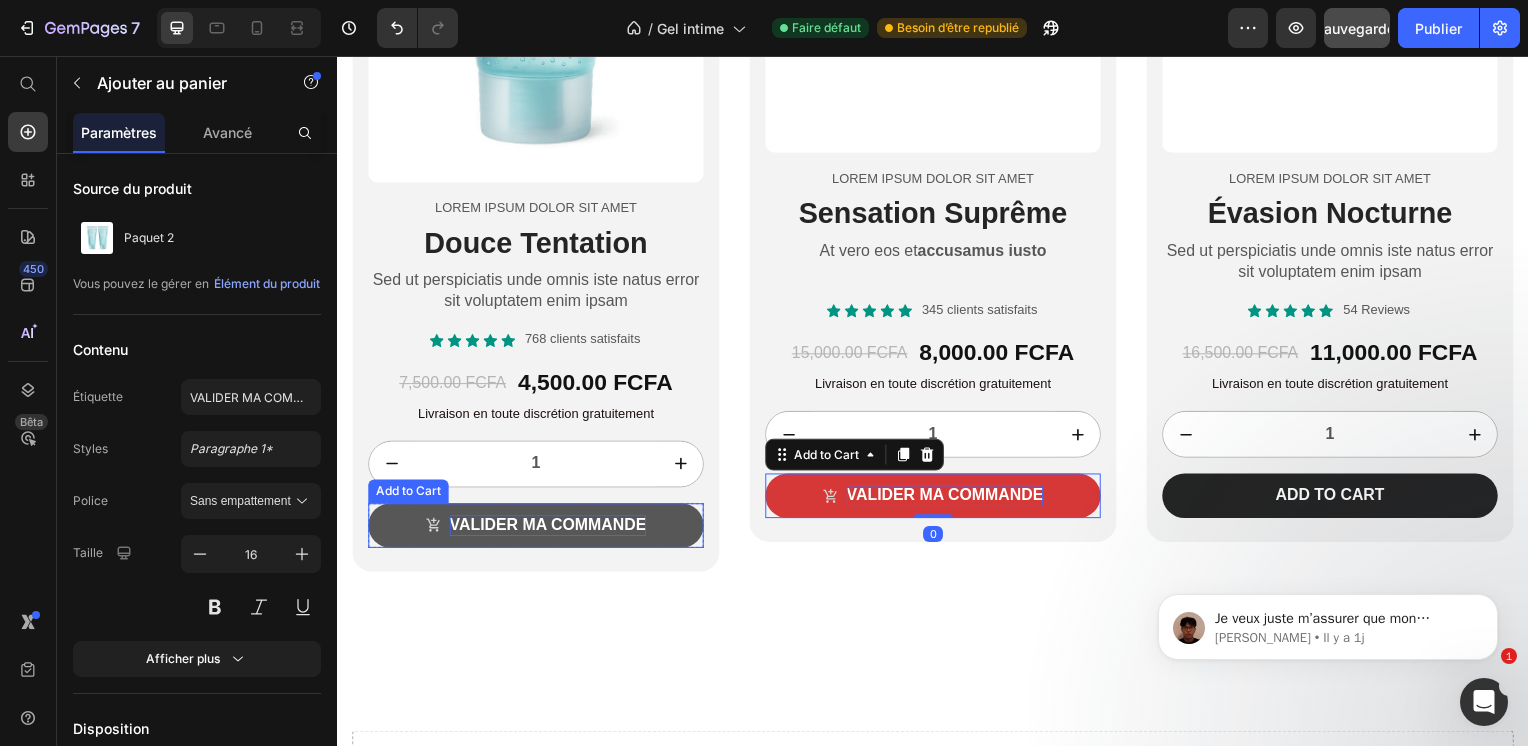 click on "VALIDER MA COMMANDE" at bounding box center [537, 529] 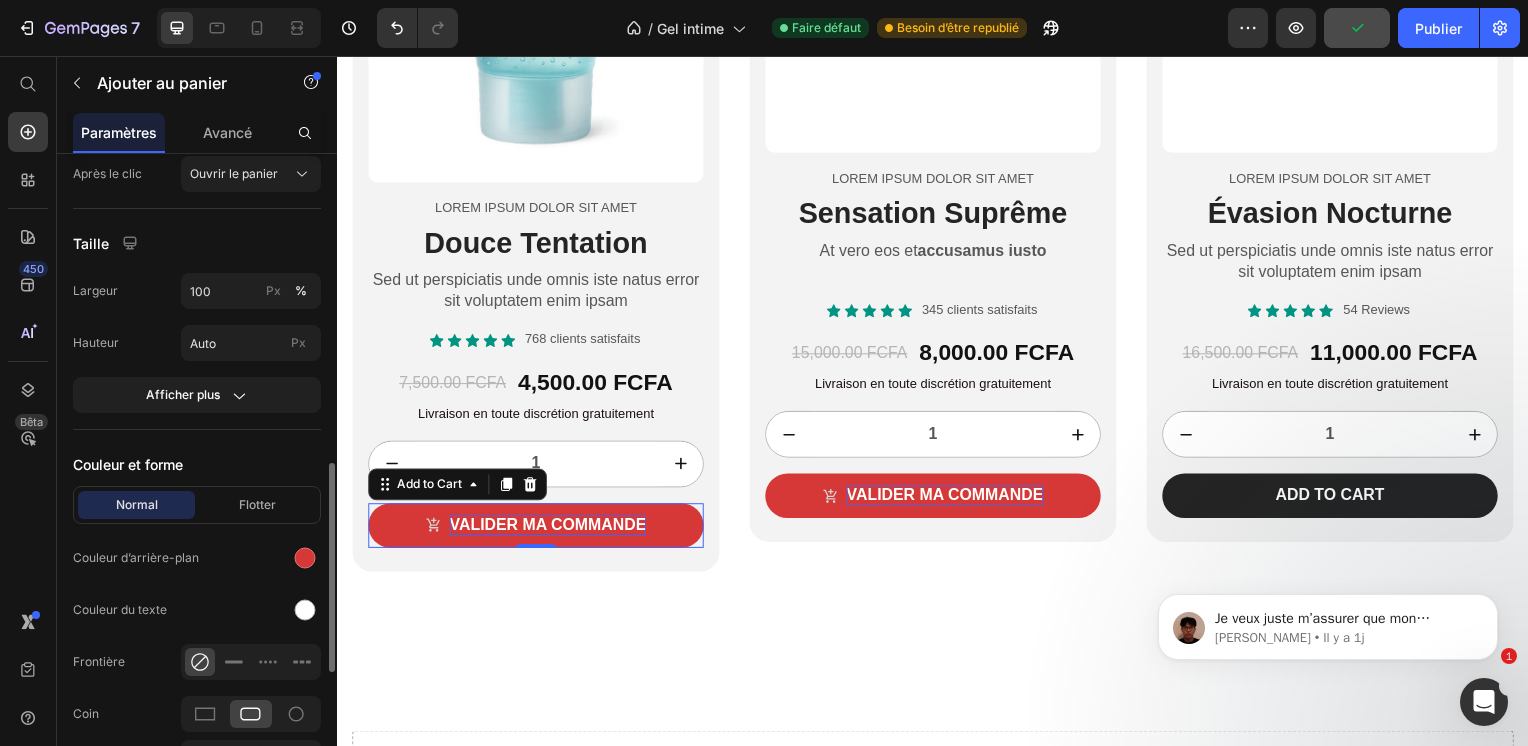 scroll, scrollTop: 960, scrollLeft: 0, axis: vertical 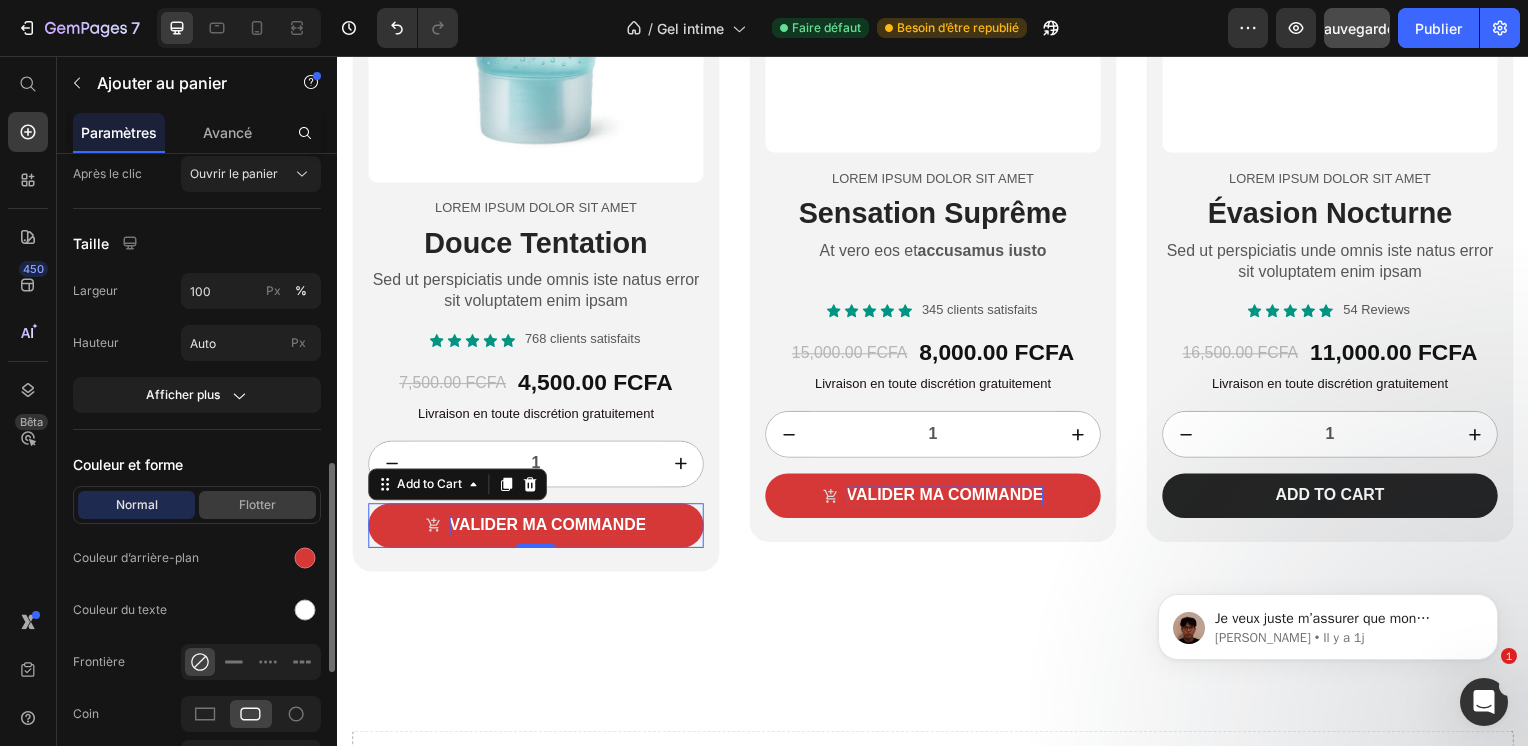 click on "Flotter" at bounding box center (257, 505) 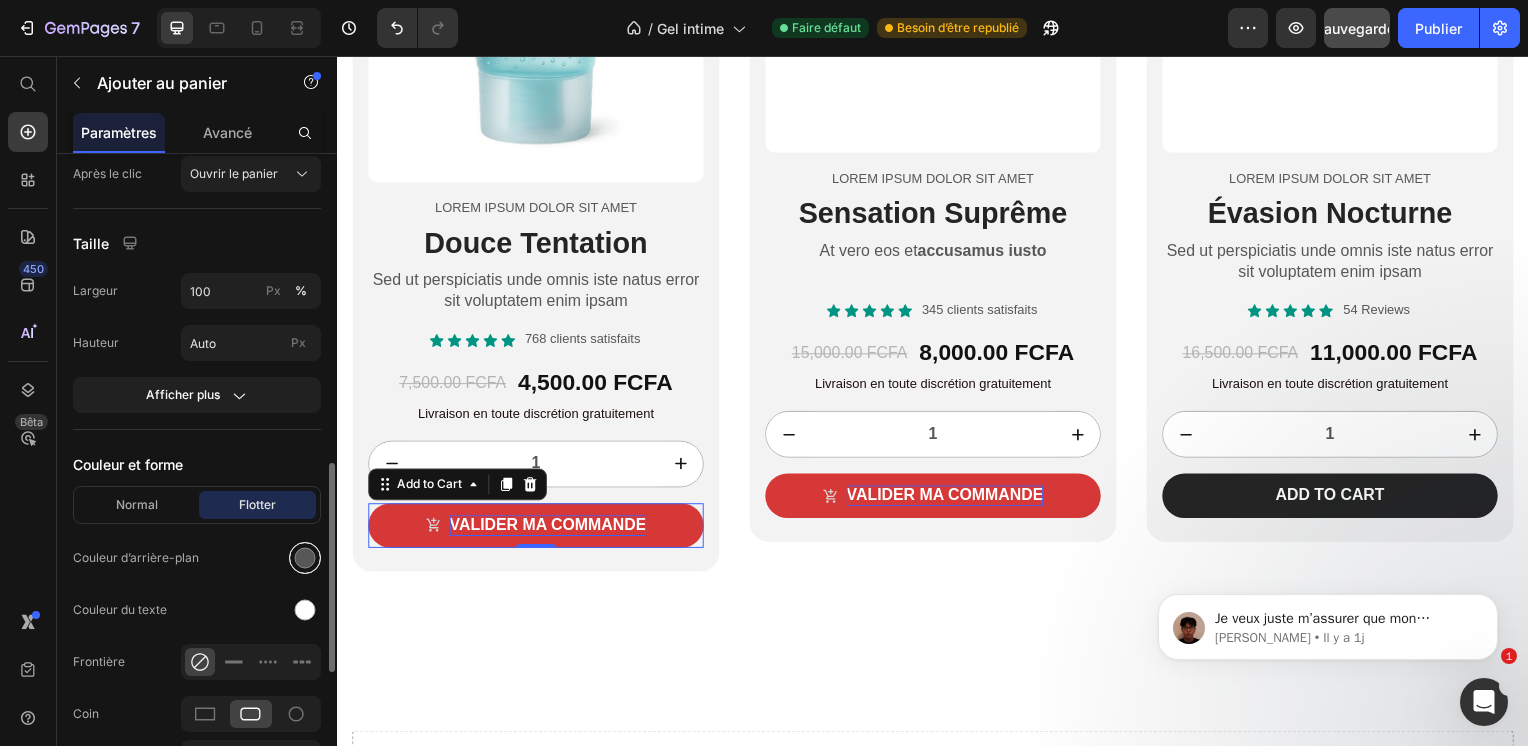 click at bounding box center (305, 558) 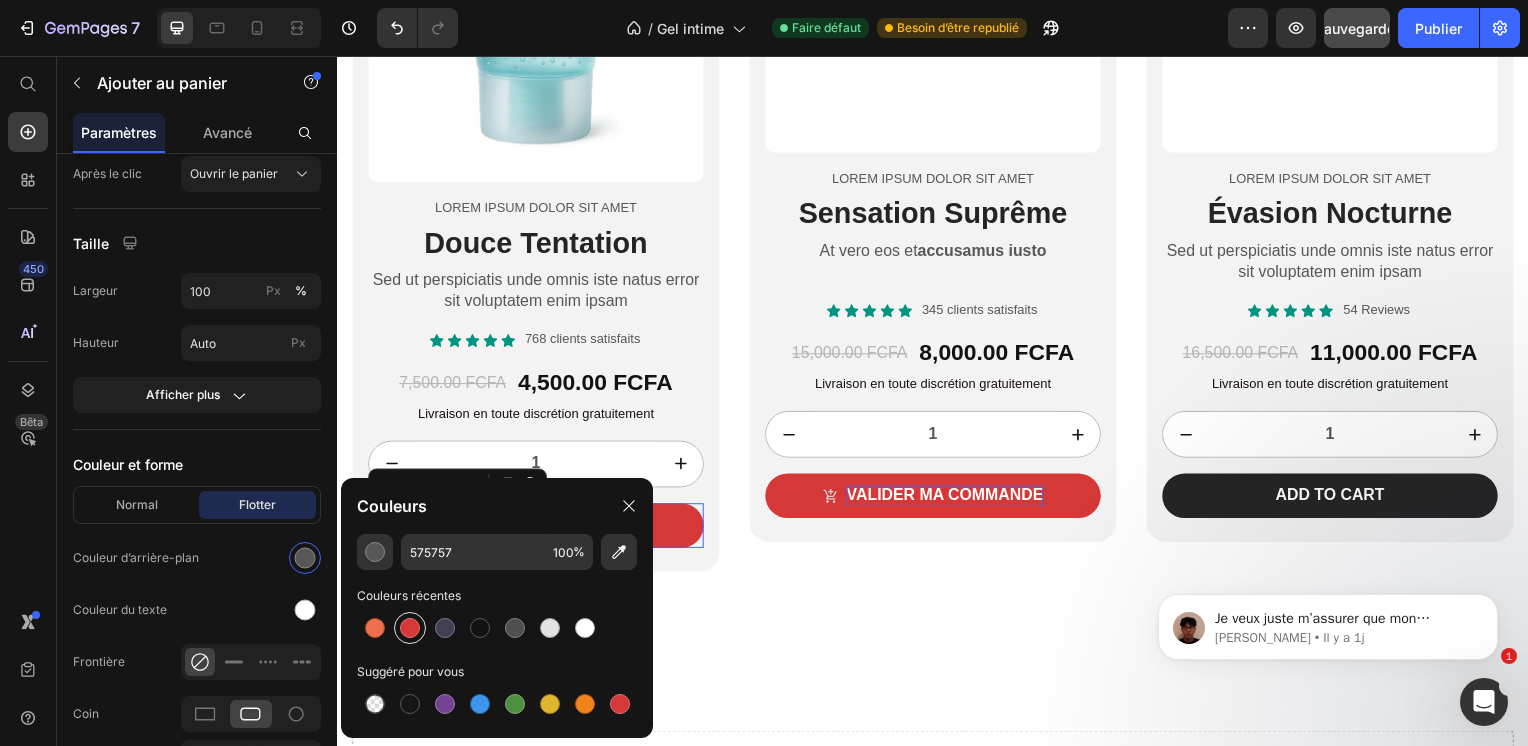 click at bounding box center [410, 628] 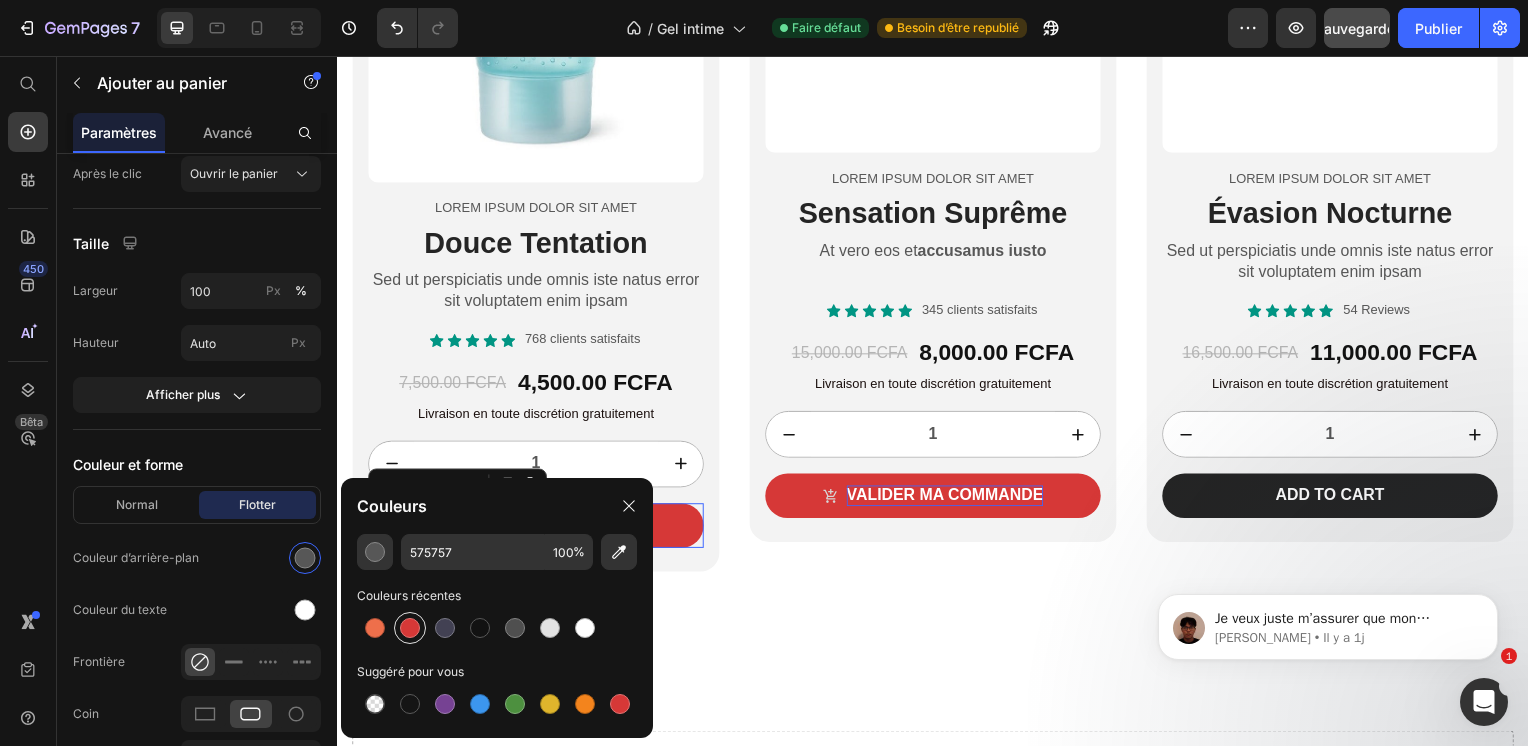 type on "D63837" 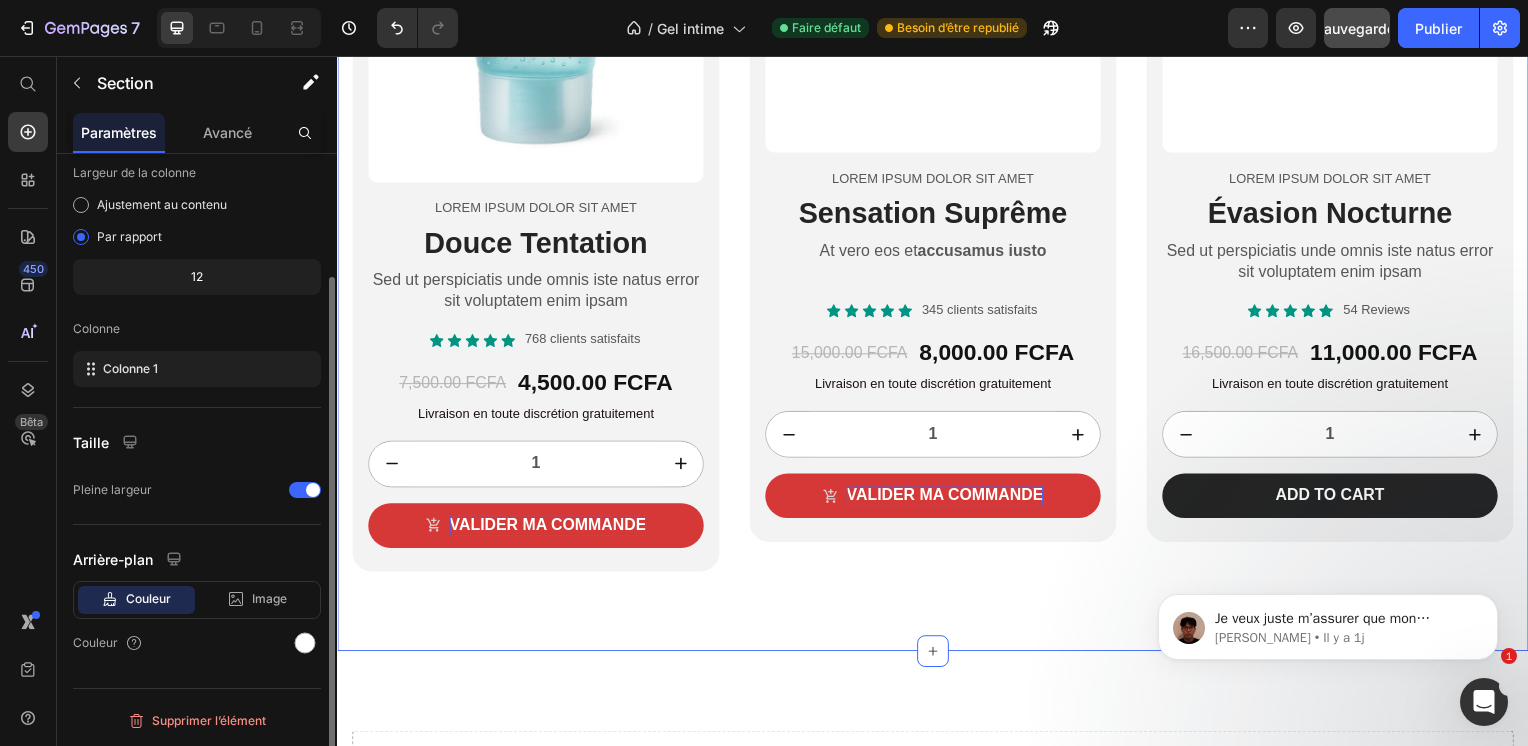 scroll, scrollTop: 0, scrollLeft: 0, axis: both 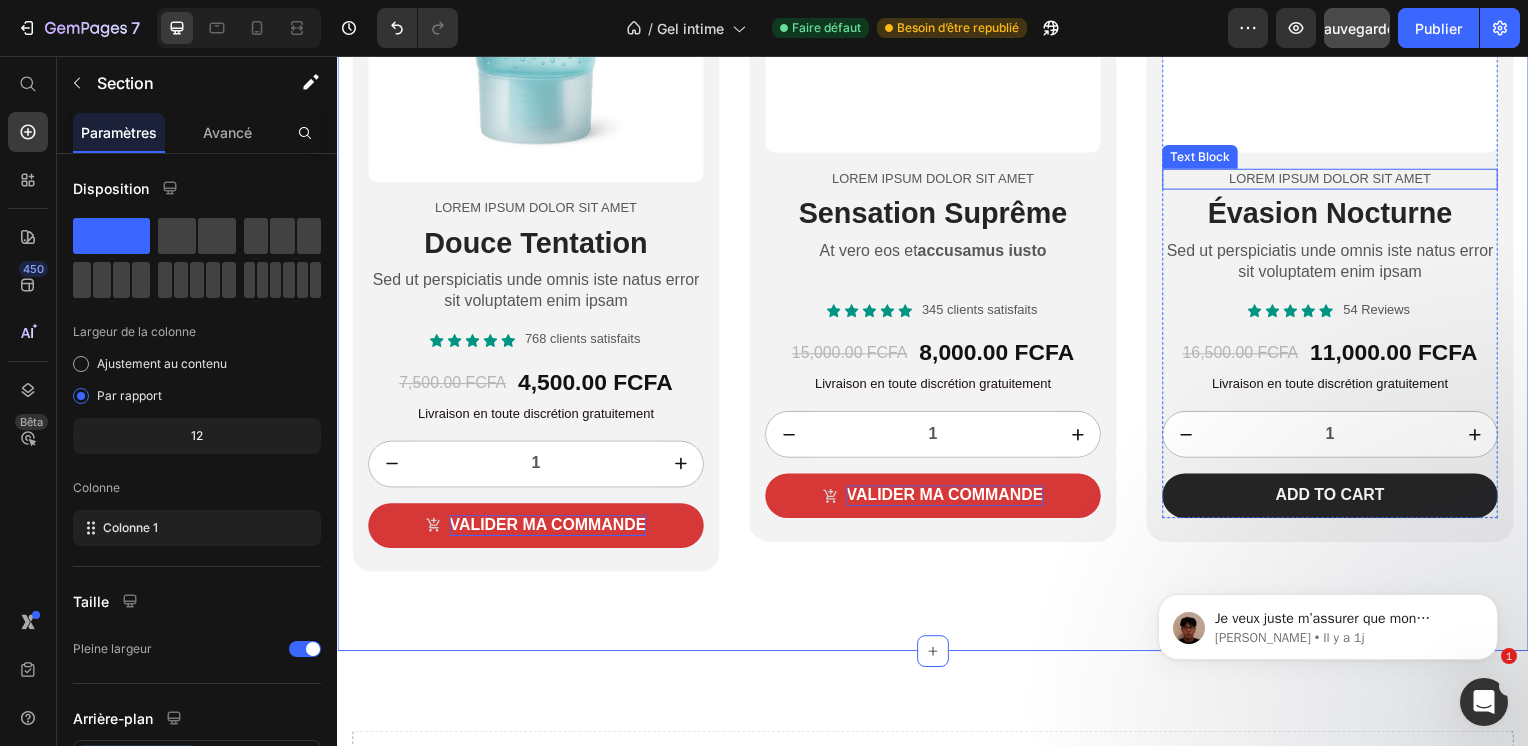 click on "Icon Icon Icon Icon Icon Icon List 54 Reviews Text Block Row 16,500.00 FCFA Product Price 11,000.00 FCFA Product Price Row  Livraison en toute discrétion gratuitement  Text Block 1 Product Quantity Add to cart Add to Cart Row" at bounding box center [1337, 412] 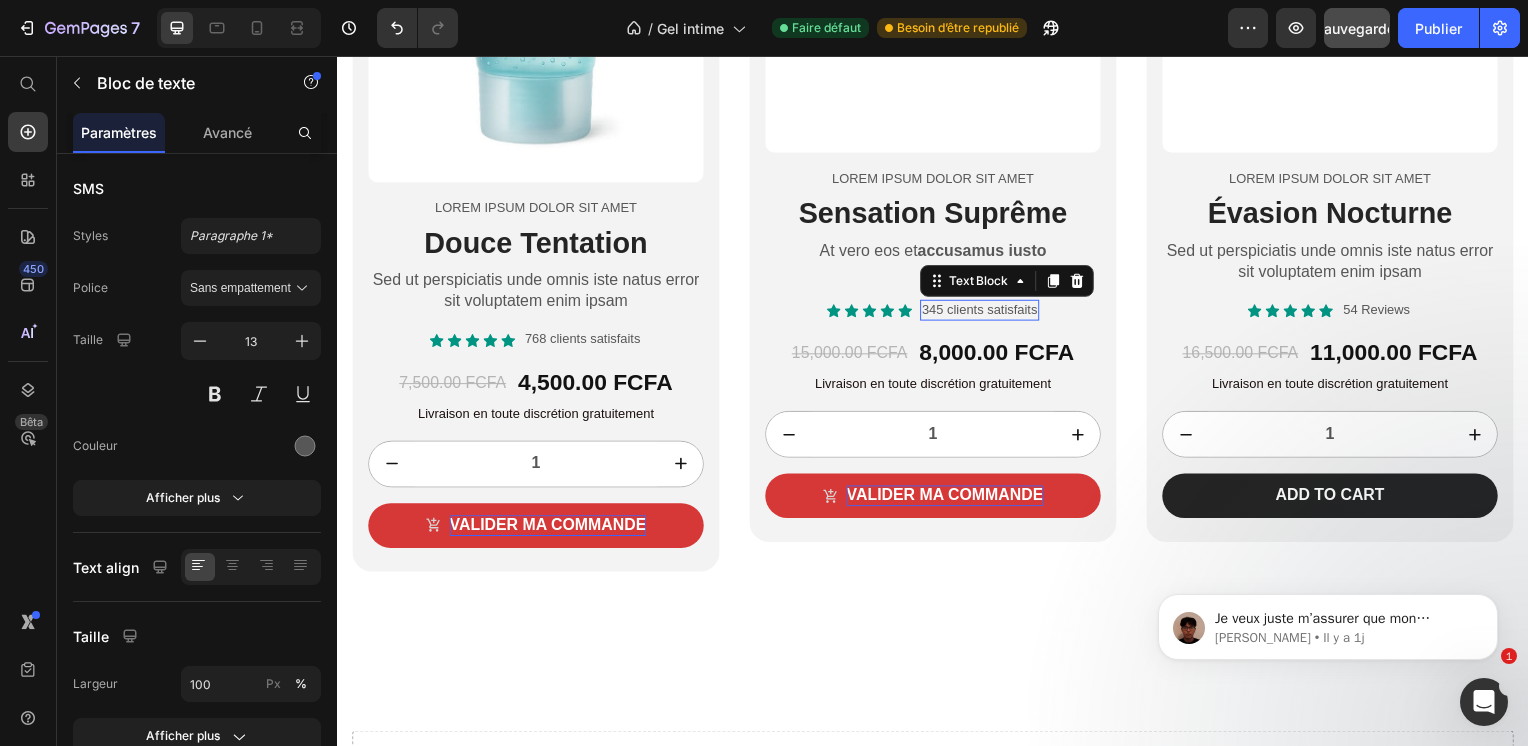 click on "345 clients satisfaits" at bounding box center [984, 312] 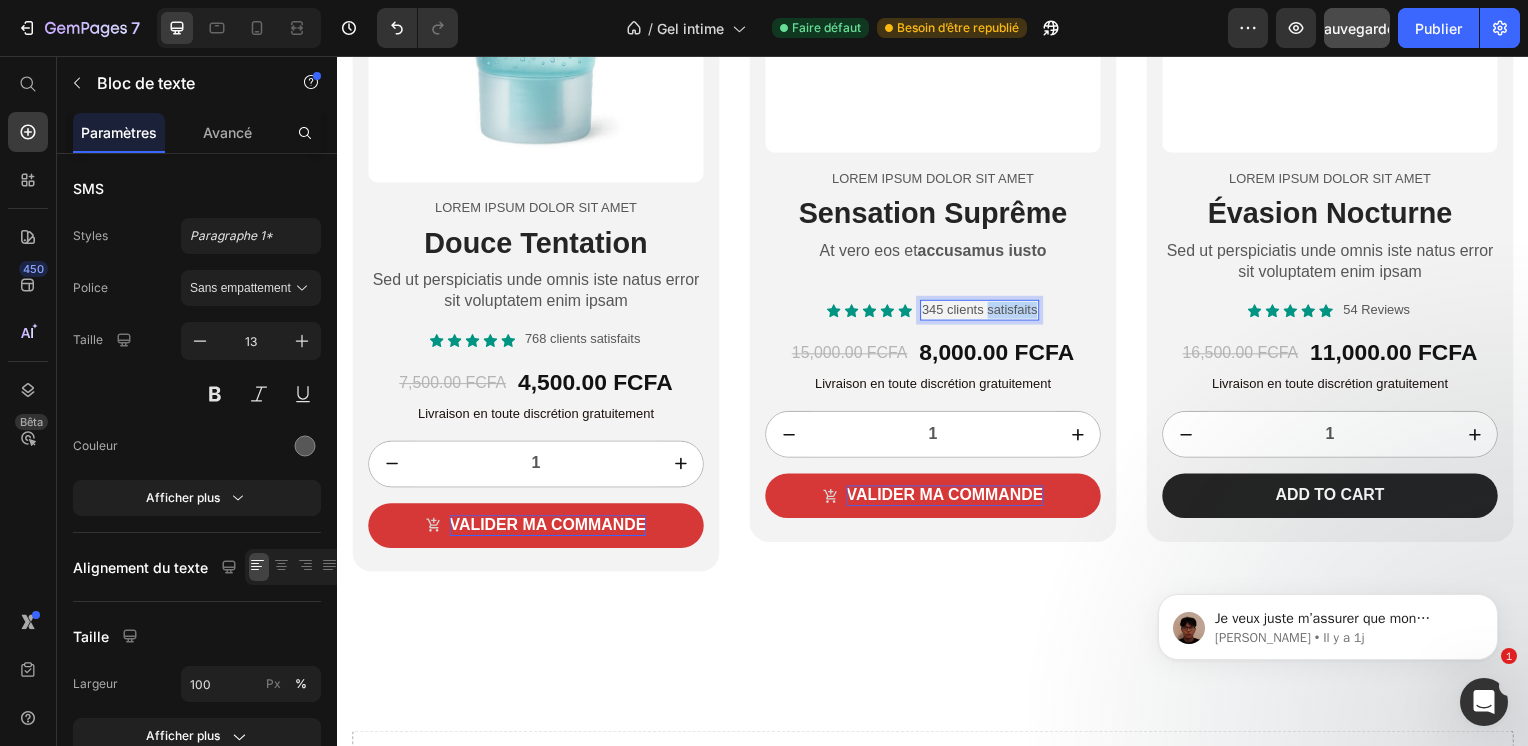 click on "345 clients satisfaits" at bounding box center (984, 312) 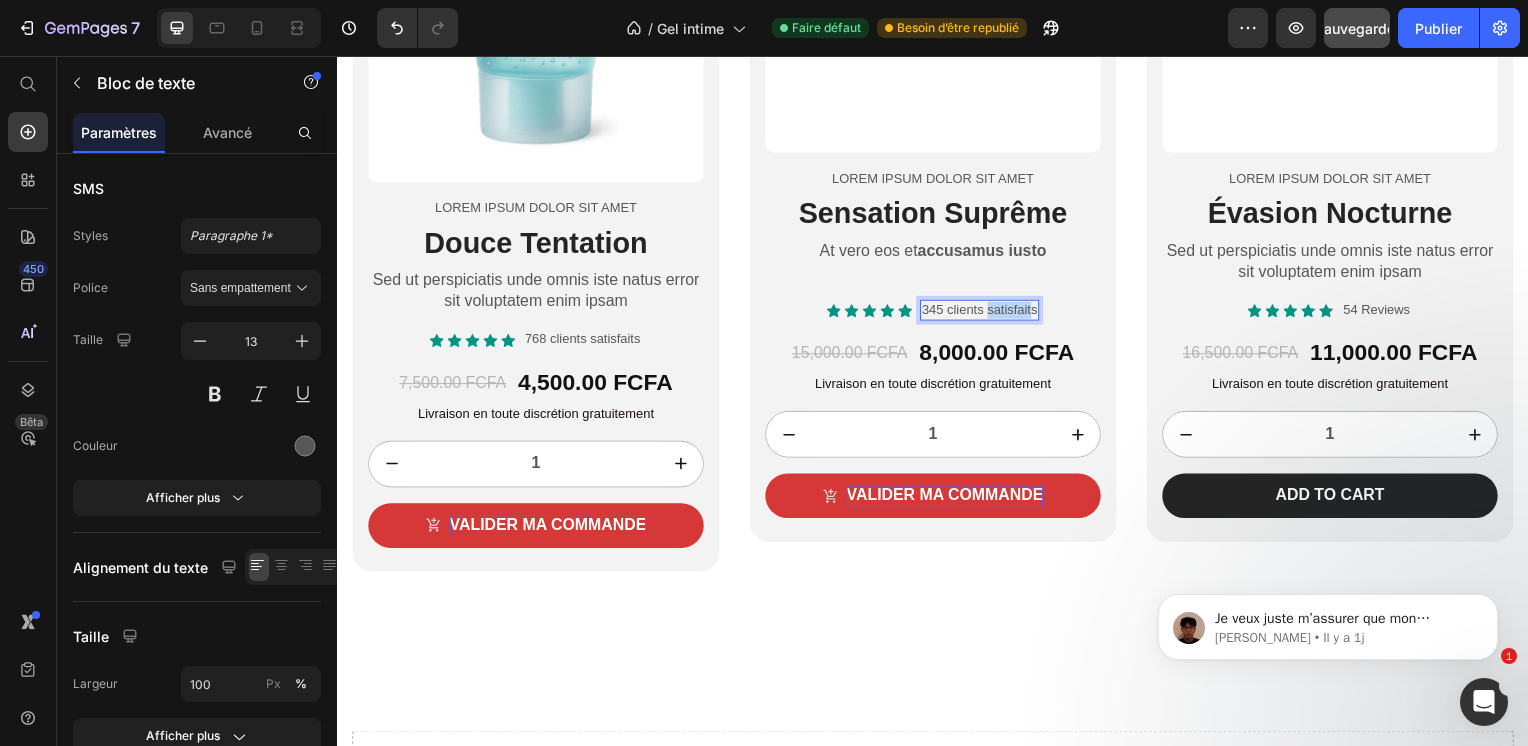 click on "345 clients satisfaits" at bounding box center [984, 312] 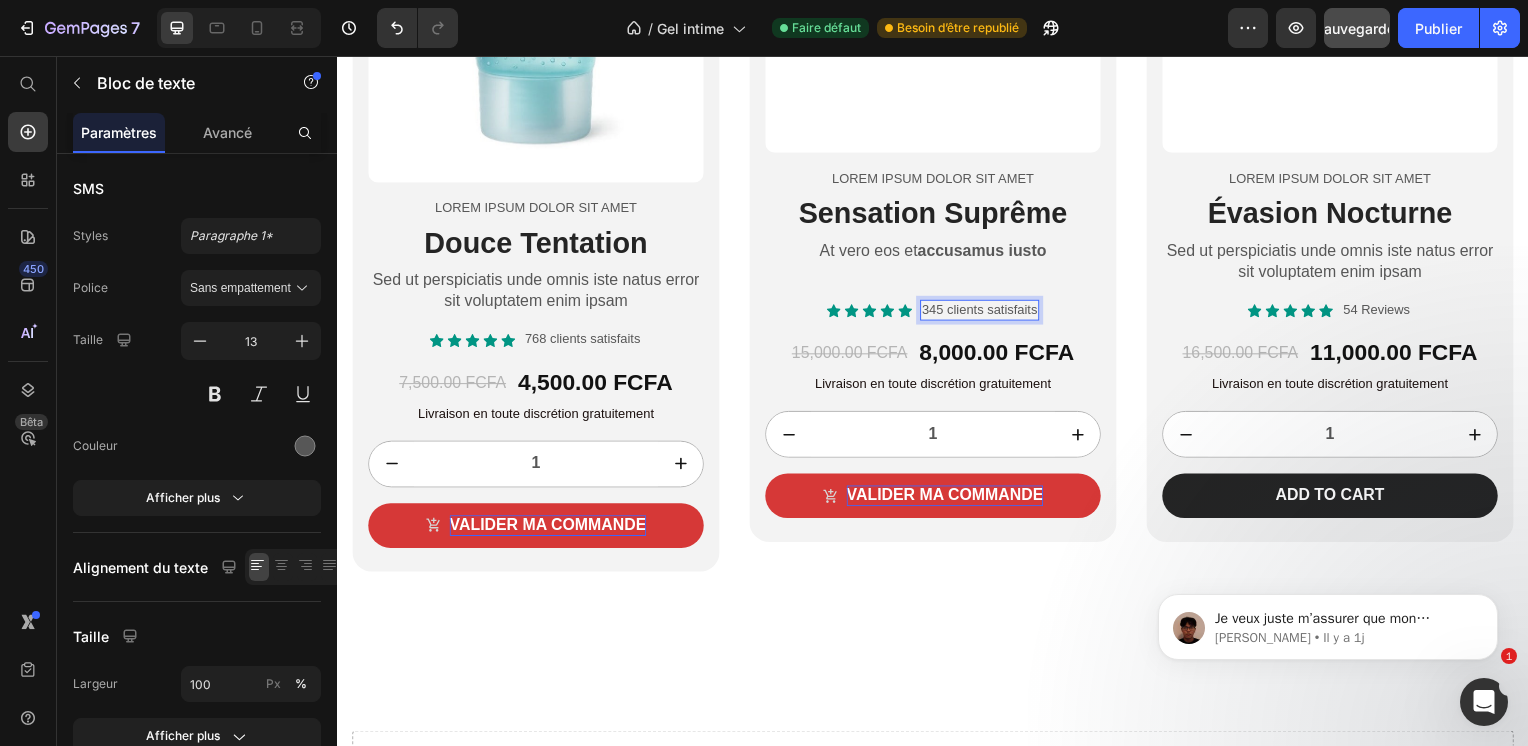 click on "345 clients satisfaits" at bounding box center (984, 312) 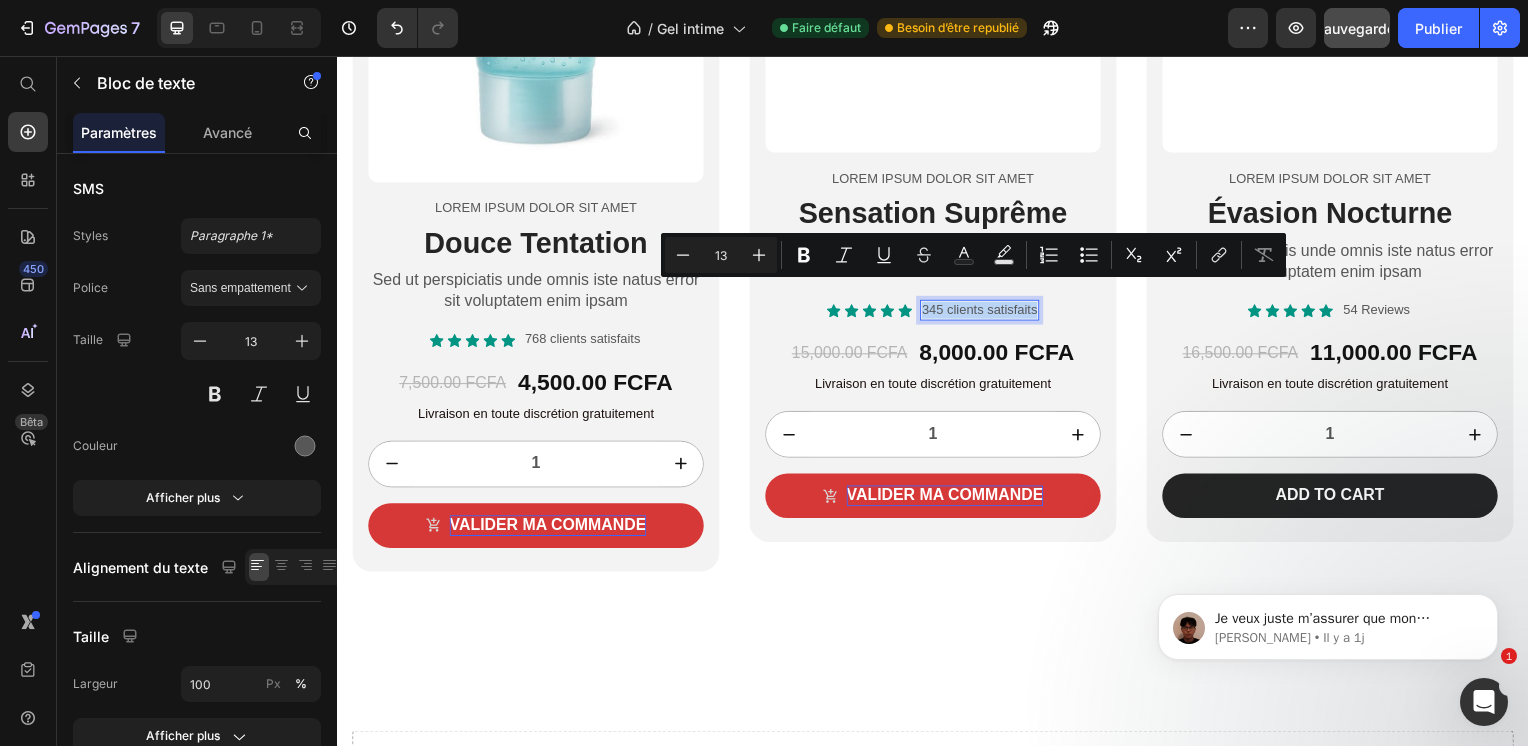 drag, startPoint x: 1033, startPoint y: 294, endPoint x: 917, endPoint y: 293, distance: 116.00431 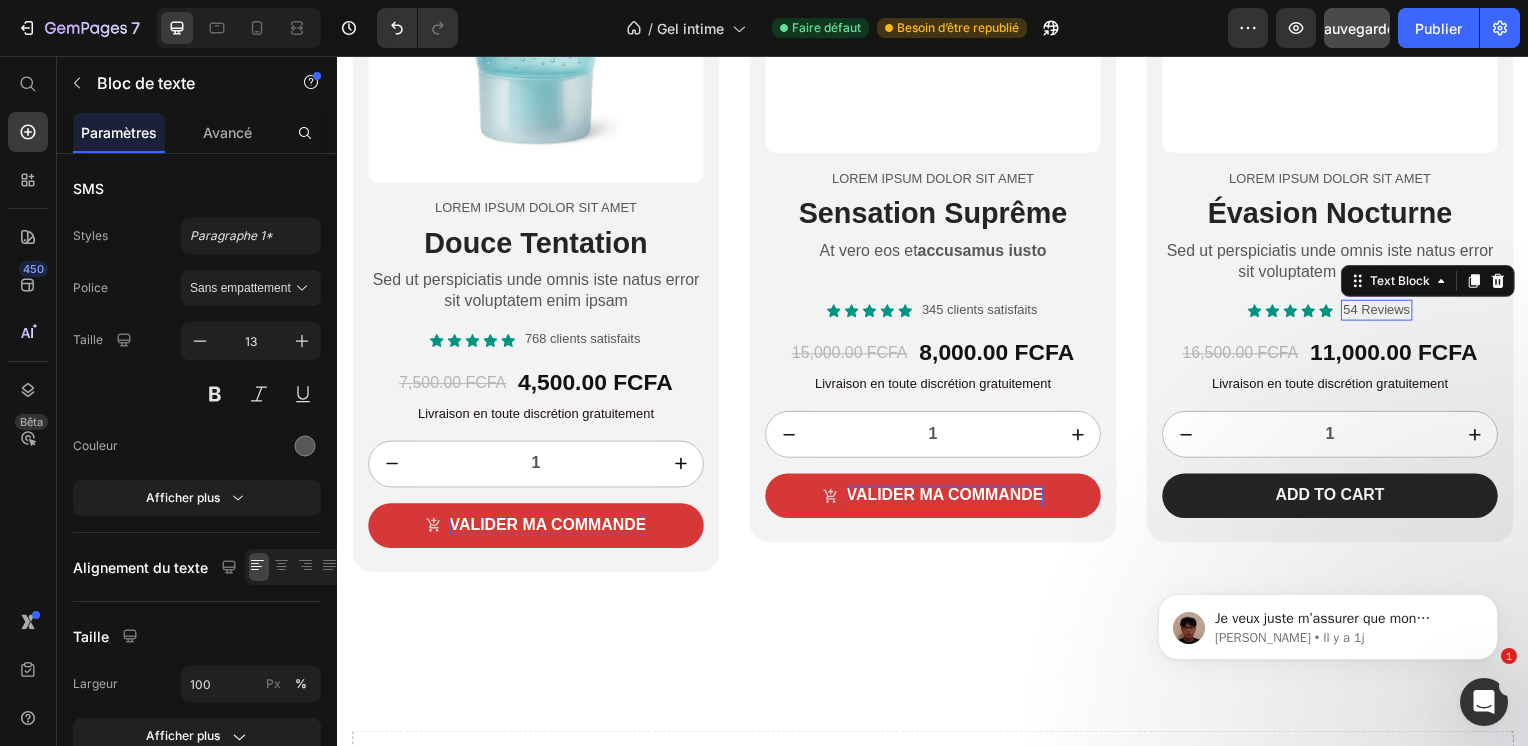 click on "54 Reviews" at bounding box center (1383, 312) 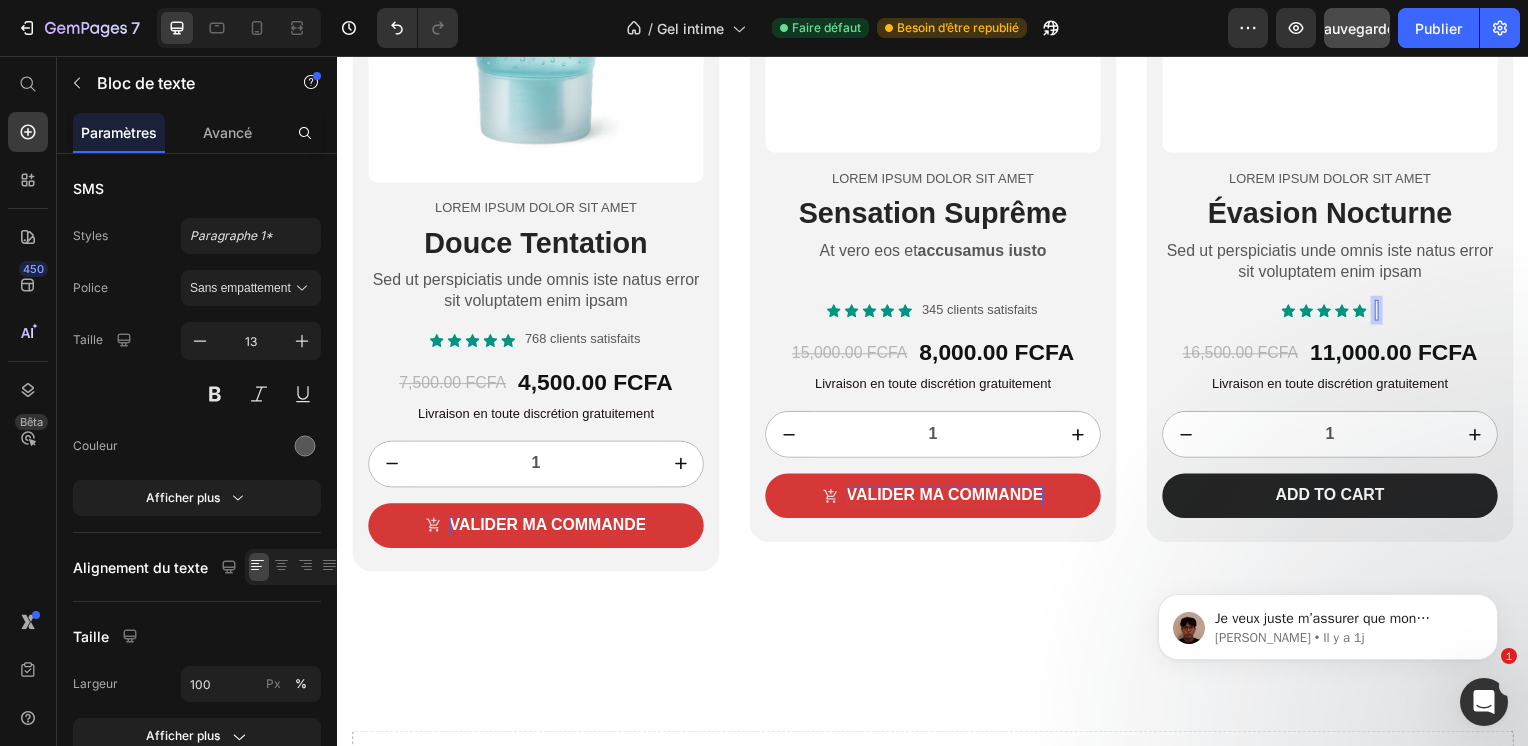 scroll, scrollTop: 2302, scrollLeft: 0, axis: vertical 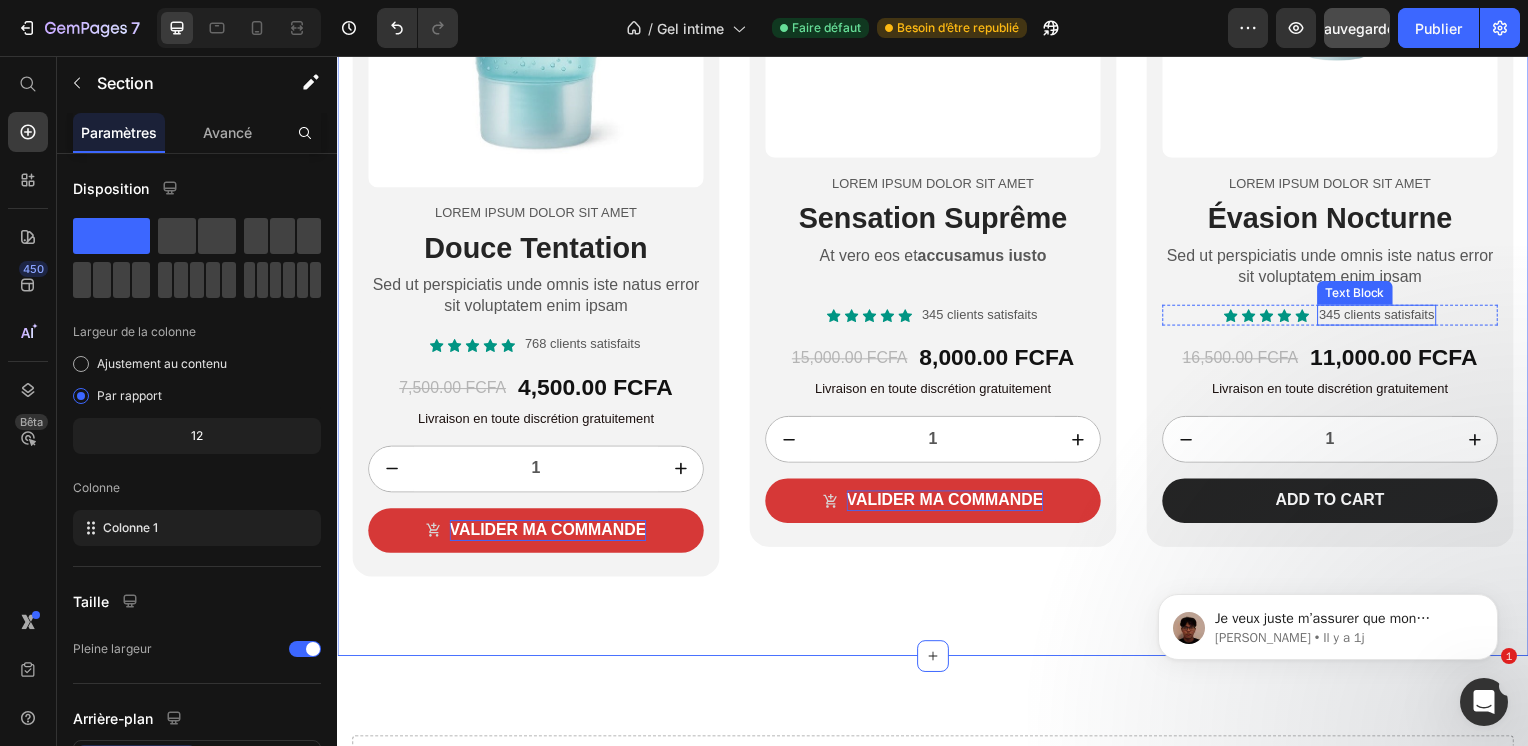 click on "345 clients satisfaits" at bounding box center [1384, 317] 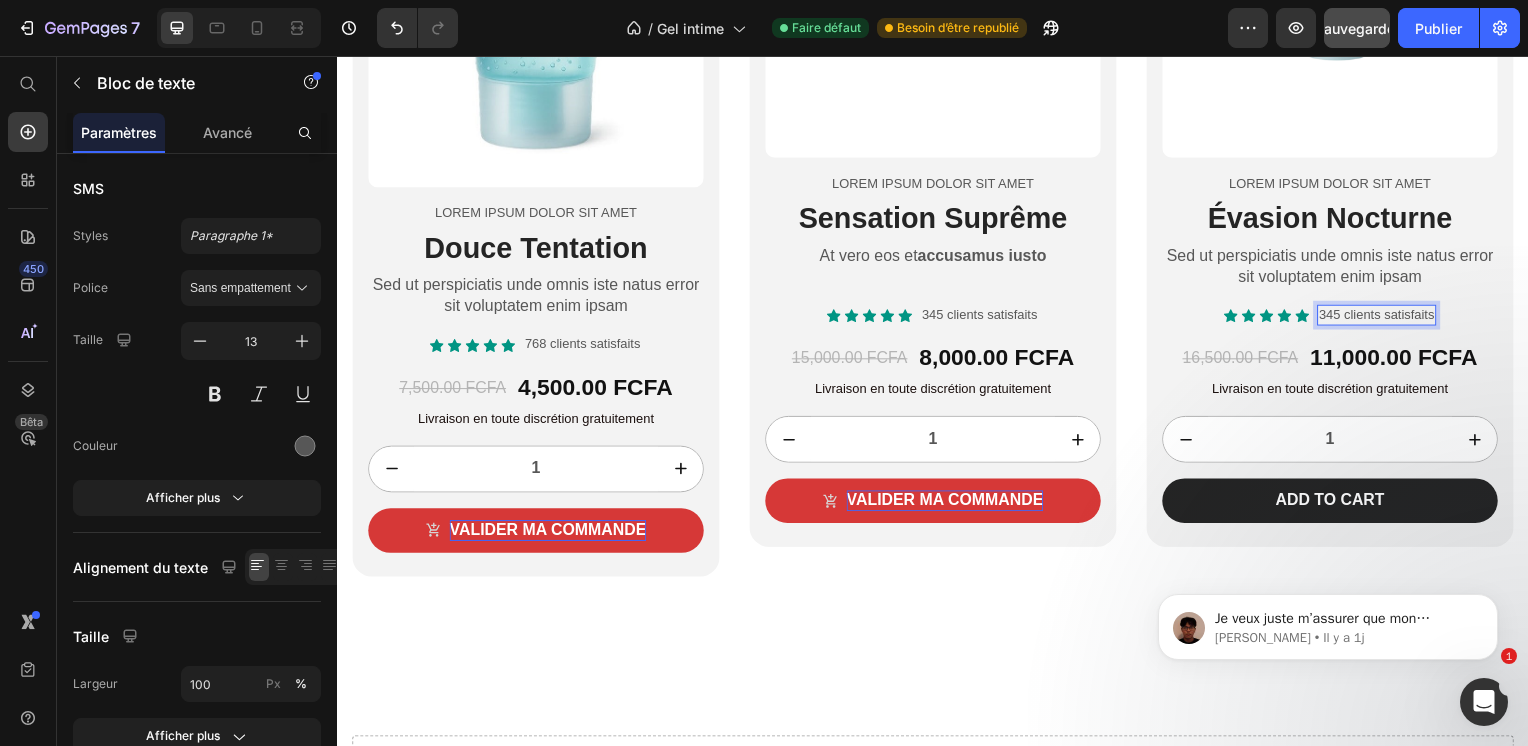 click on "345 clients satisfaits" at bounding box center [1384, 317] 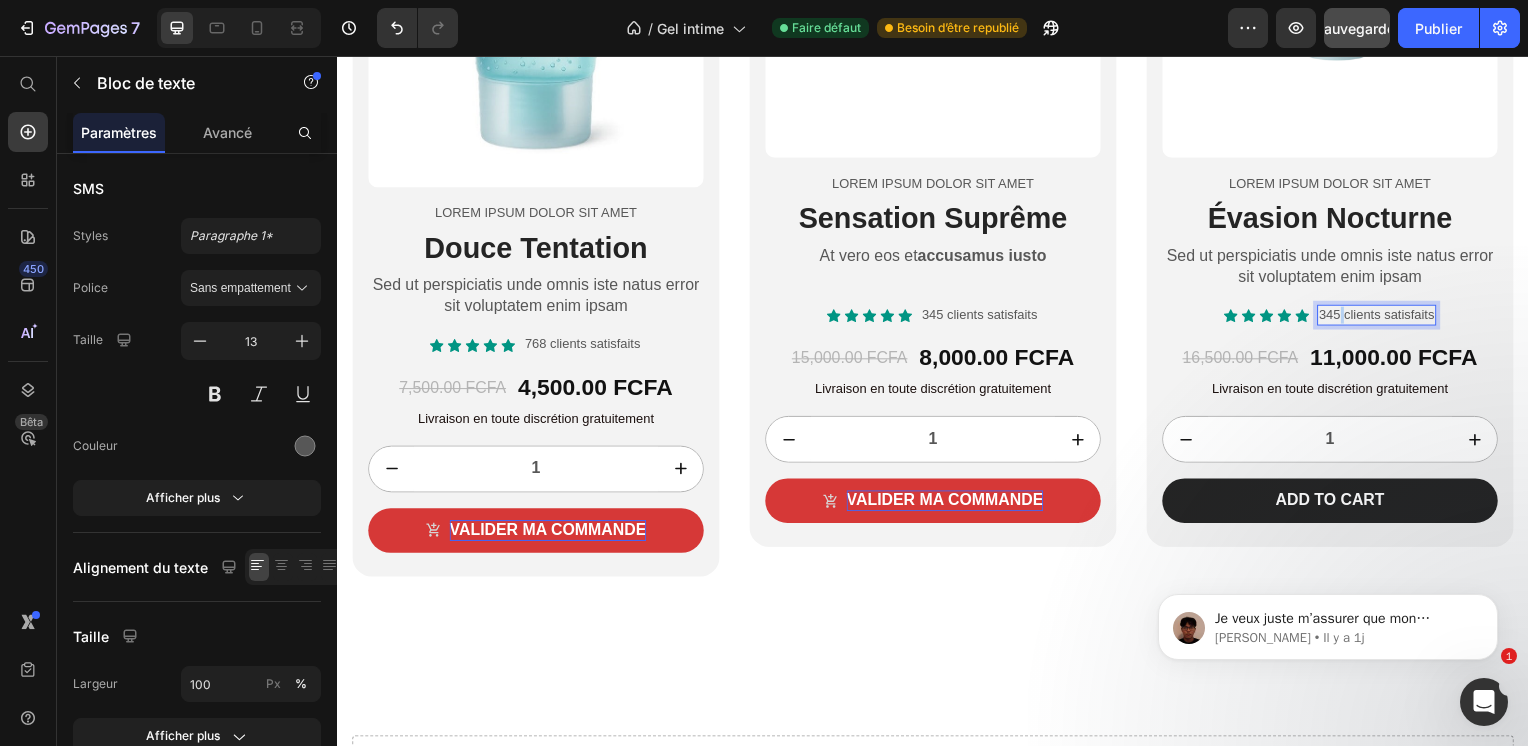 click on "345 clients satisfaits" at bounding box center [1384, 317] 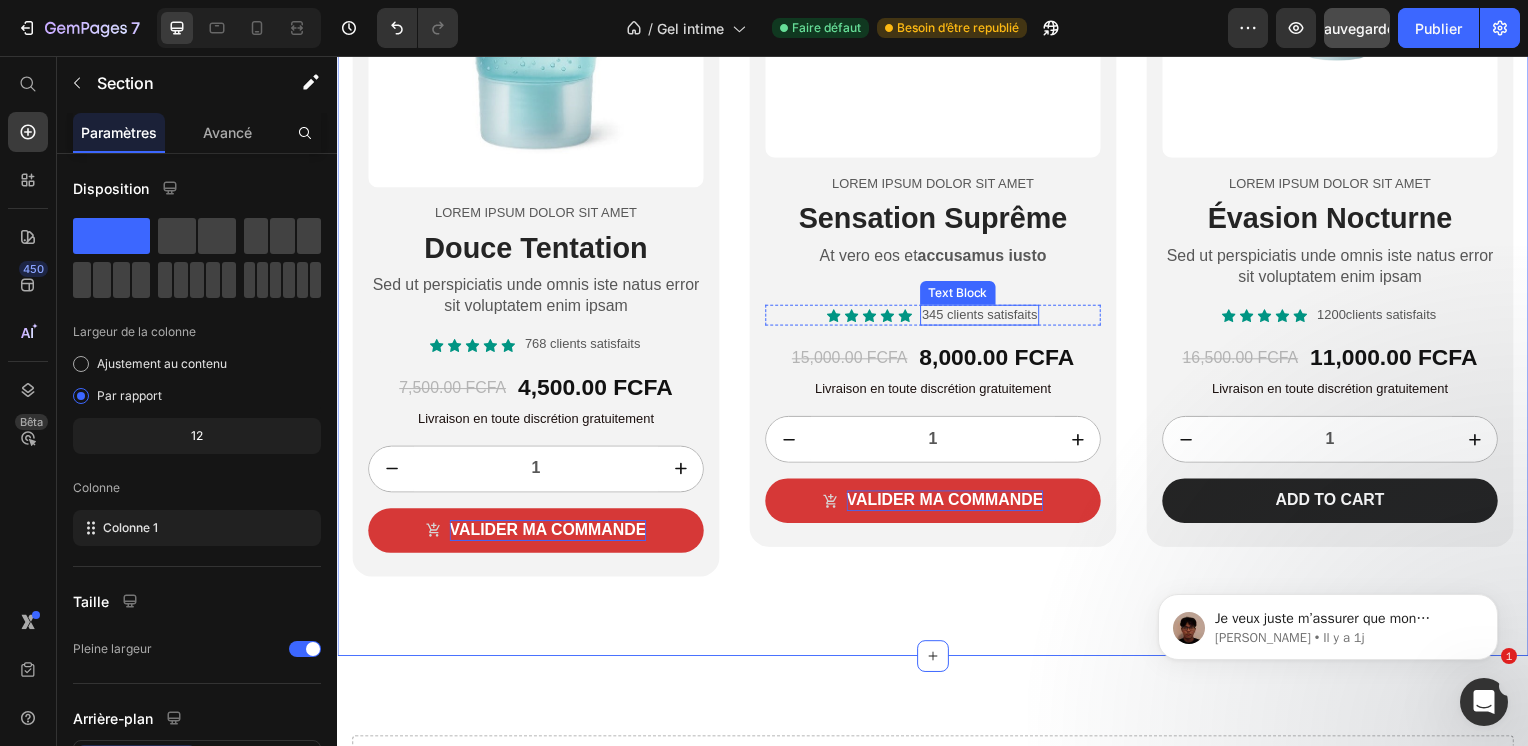 click on "345 clients satisfaits" at bounding box center (984, 317) 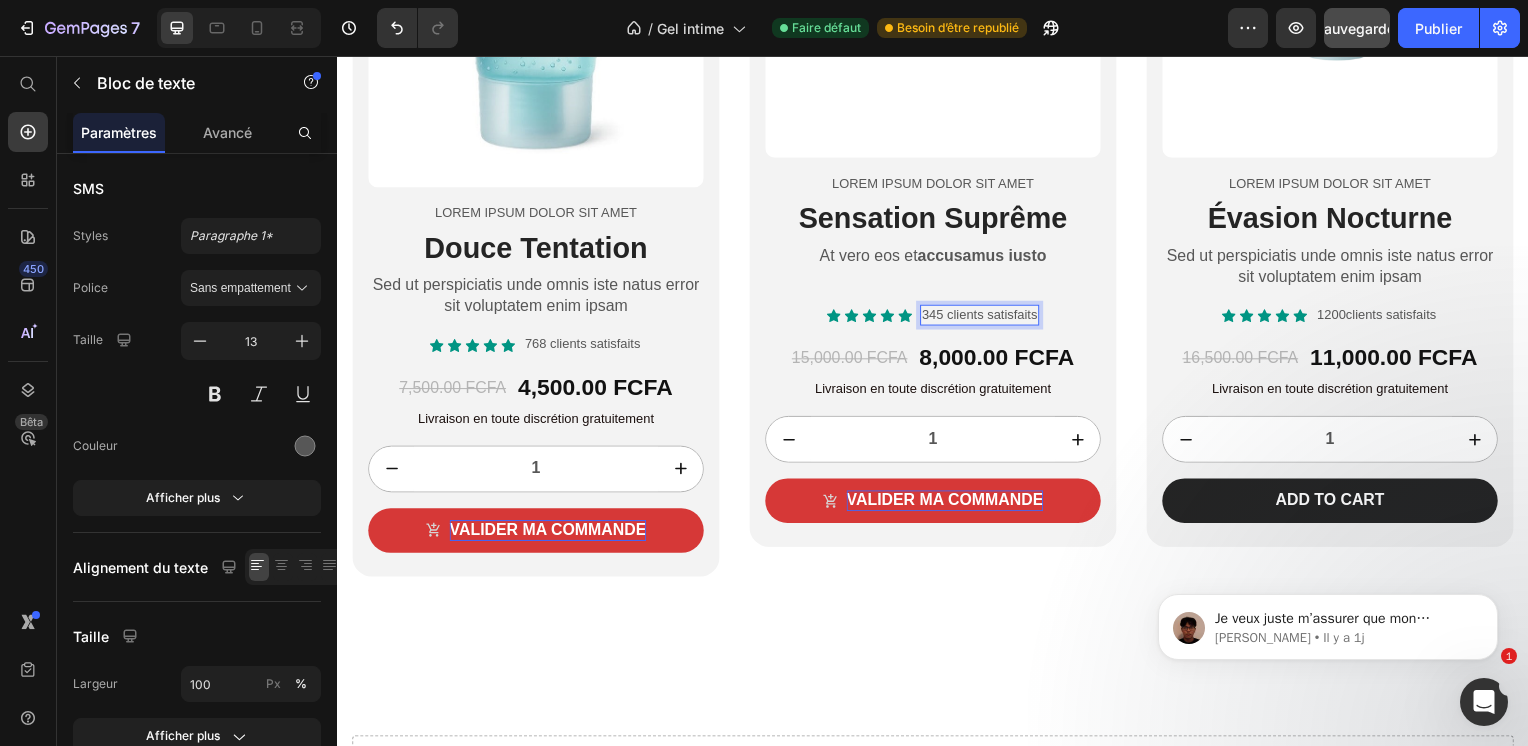 click on "345 clients satisfaits" at bounding box center [984, 317] 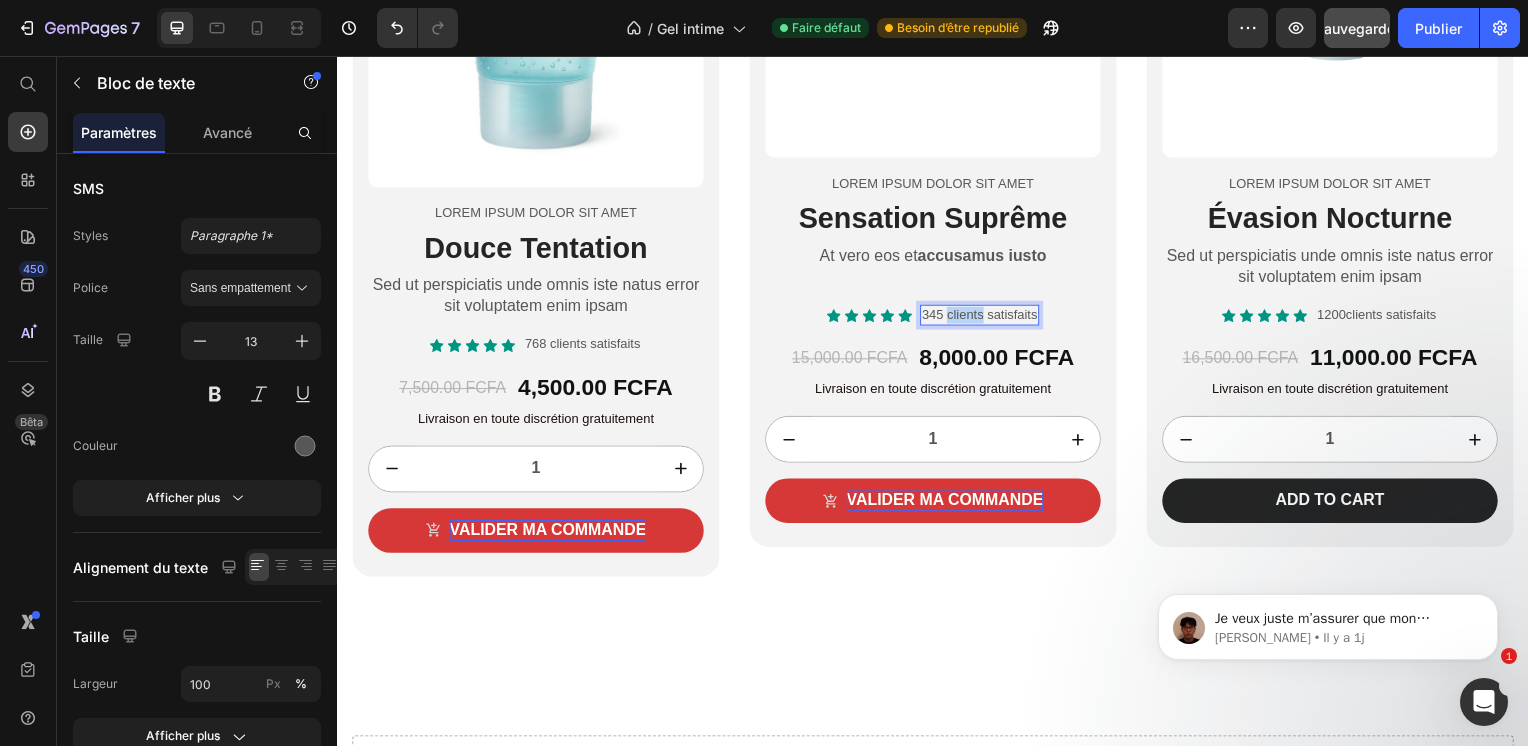 click on "345 clients satisfaits" at bounding box center (984, 317) 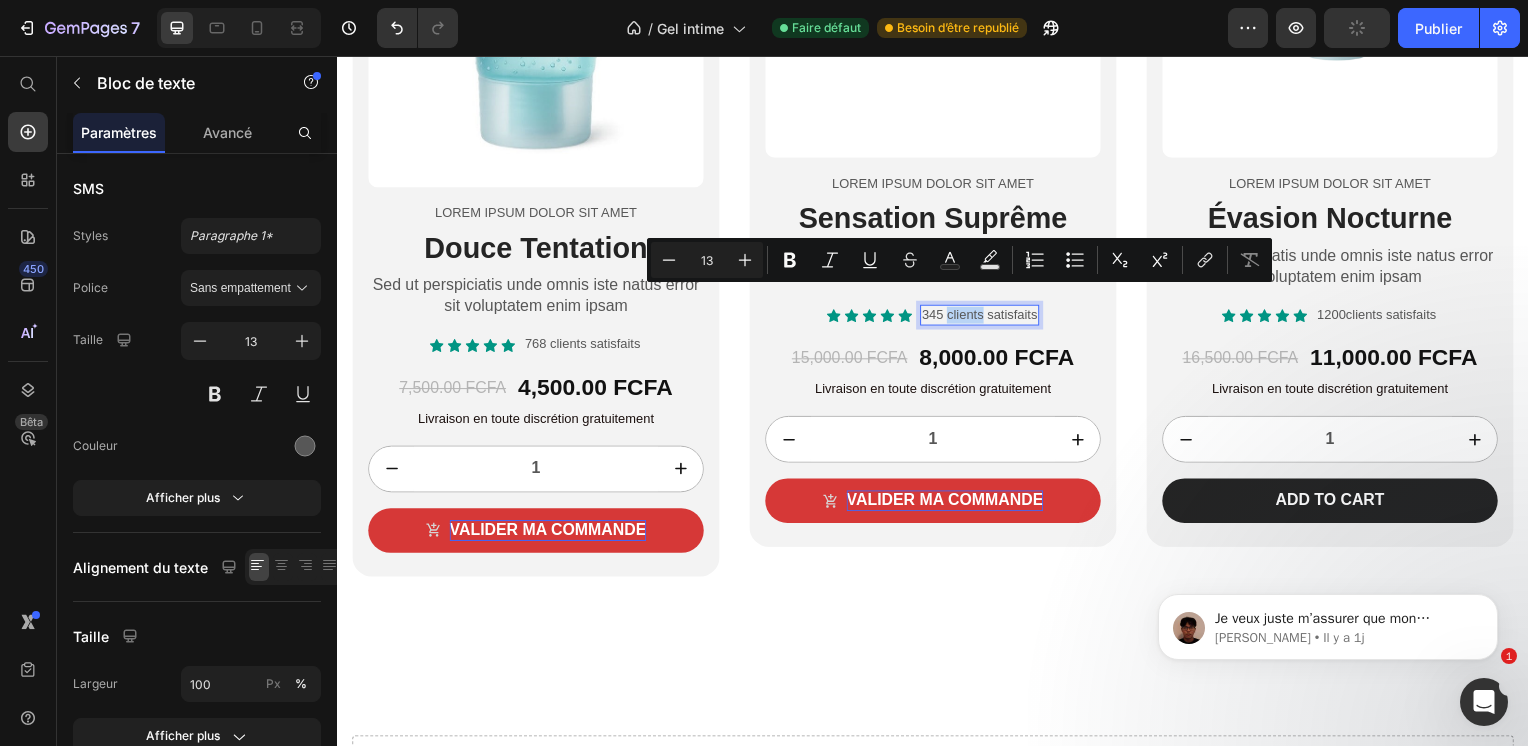 click on "345 clients satisfaits" at bounding box center (984, 317) 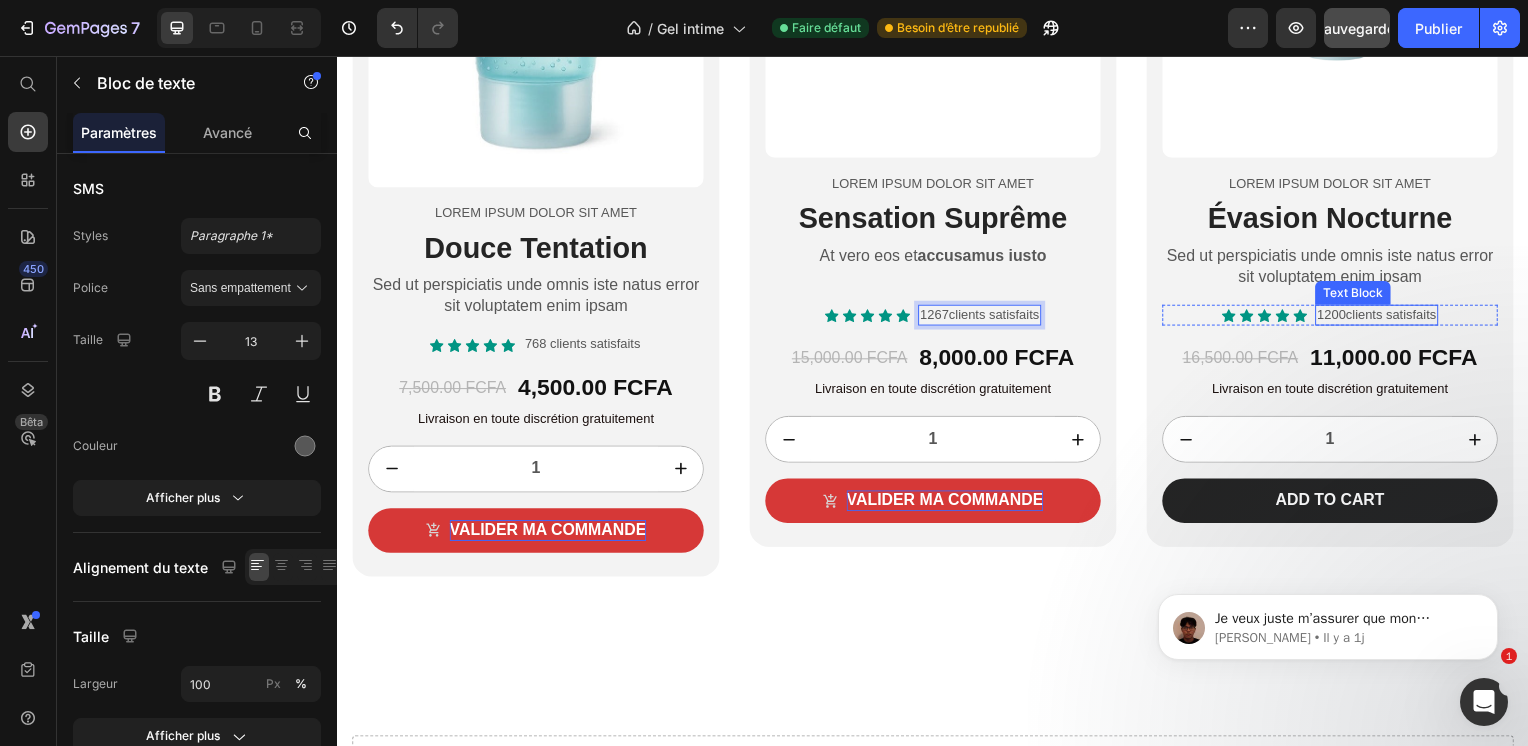 click on "1200clients satisfaits" at bounding box center [1384, 317] 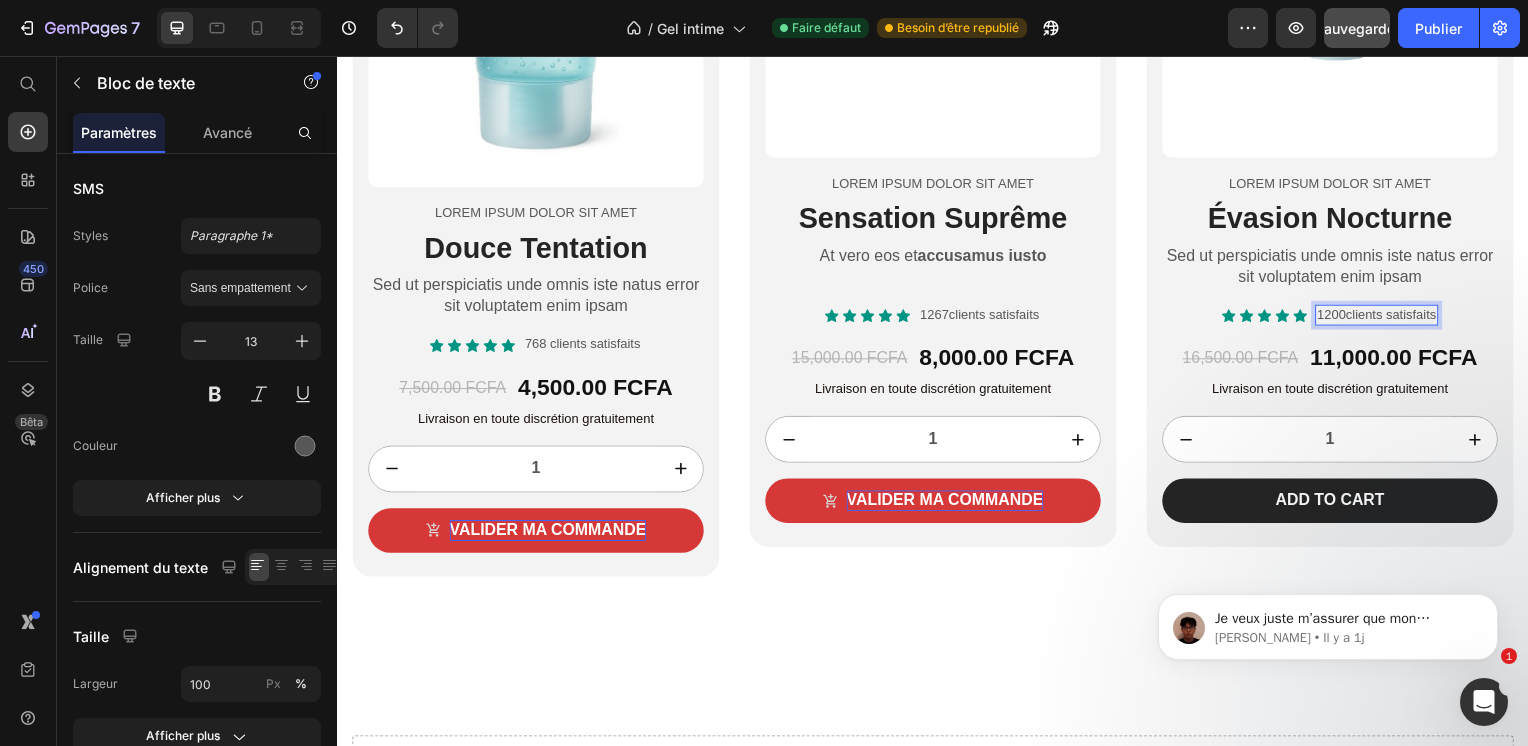 click on "1200clients satisfaits" at bounding box center (1384, 317) 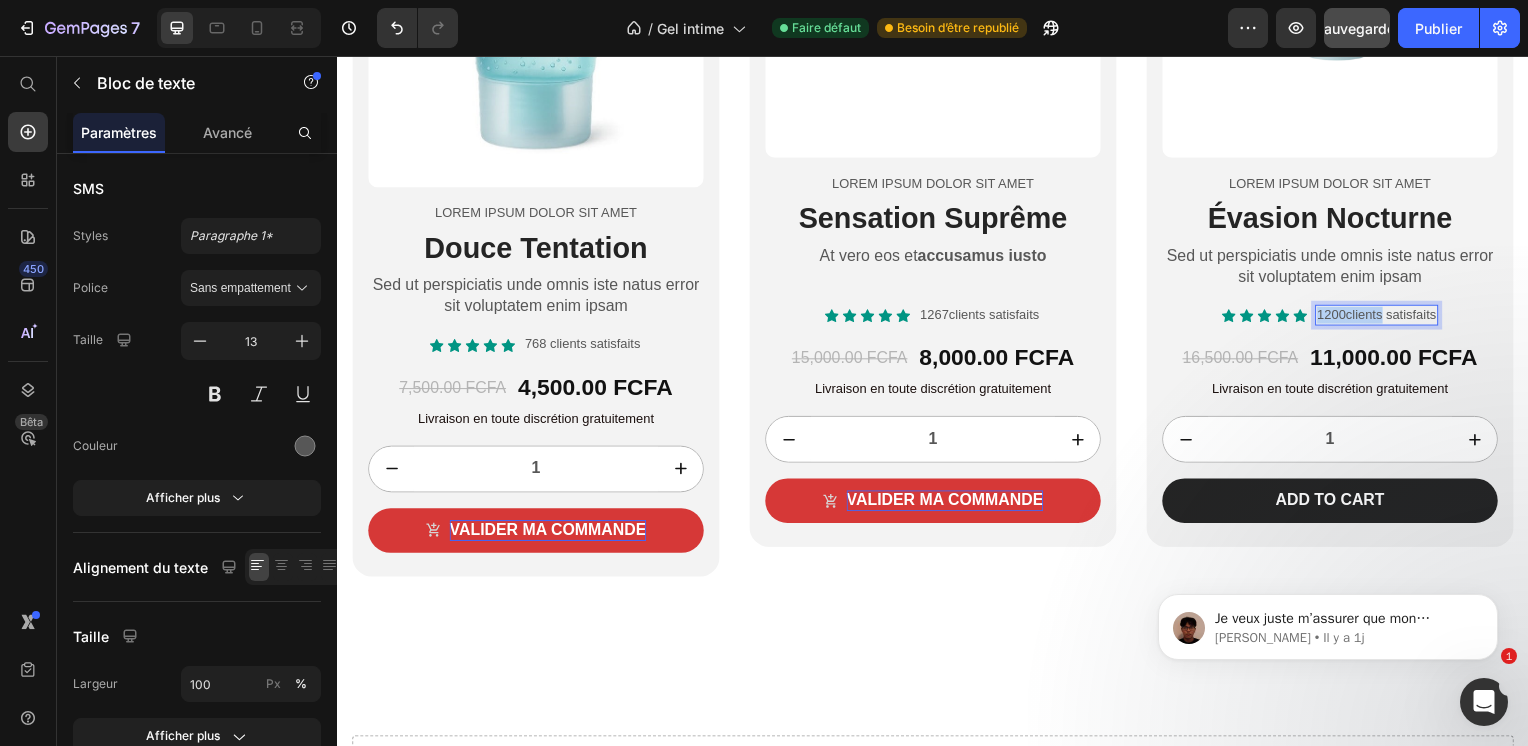 click on "1200clients satisfaits" at bounding box center (1384, 317) 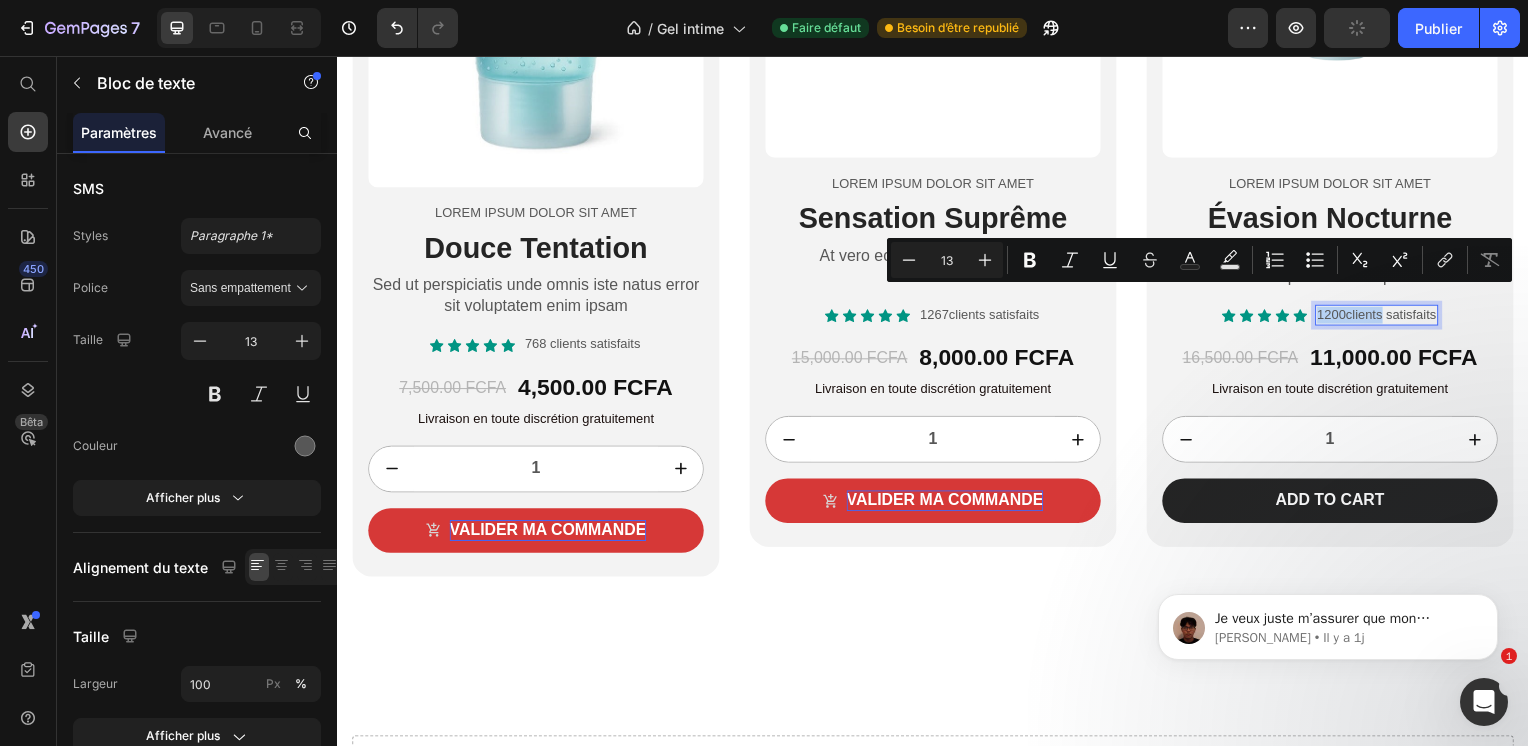 click on "1200clients satisfaits" at bounding box center [1384, 317] 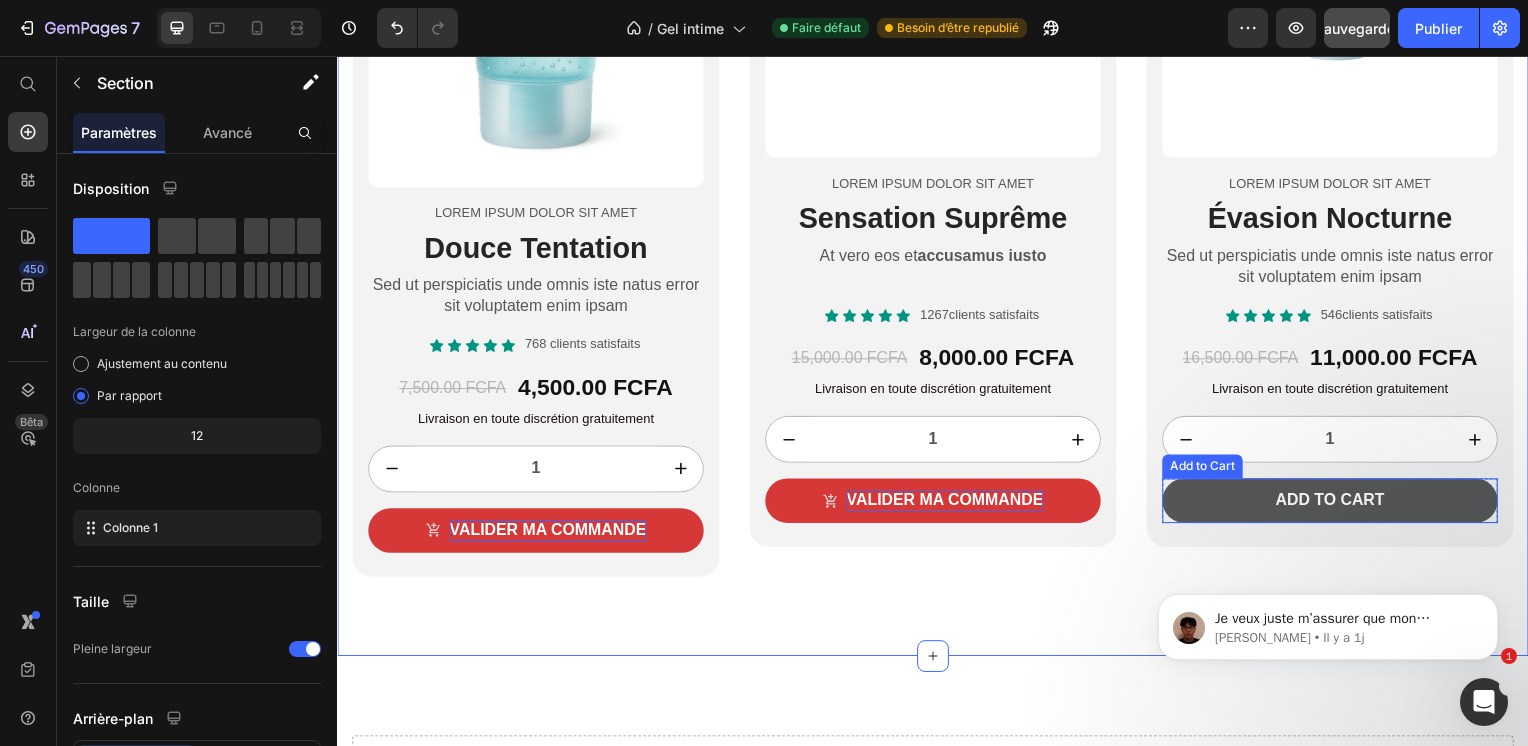 click on "Add to cart" at bounding box center (1337, 504) 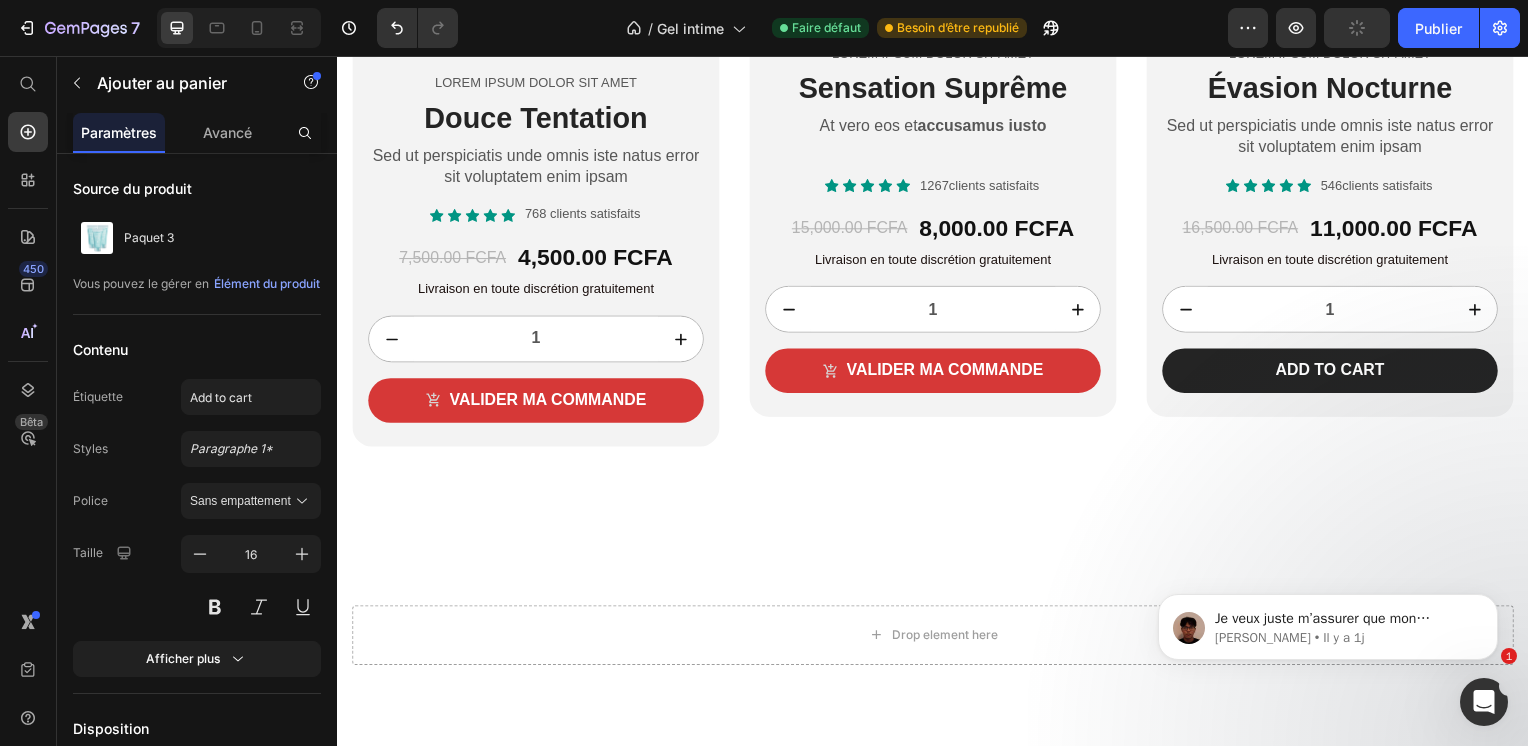 scroll, scrollTop: 2427, scrollLeft: 0, axis: vertical 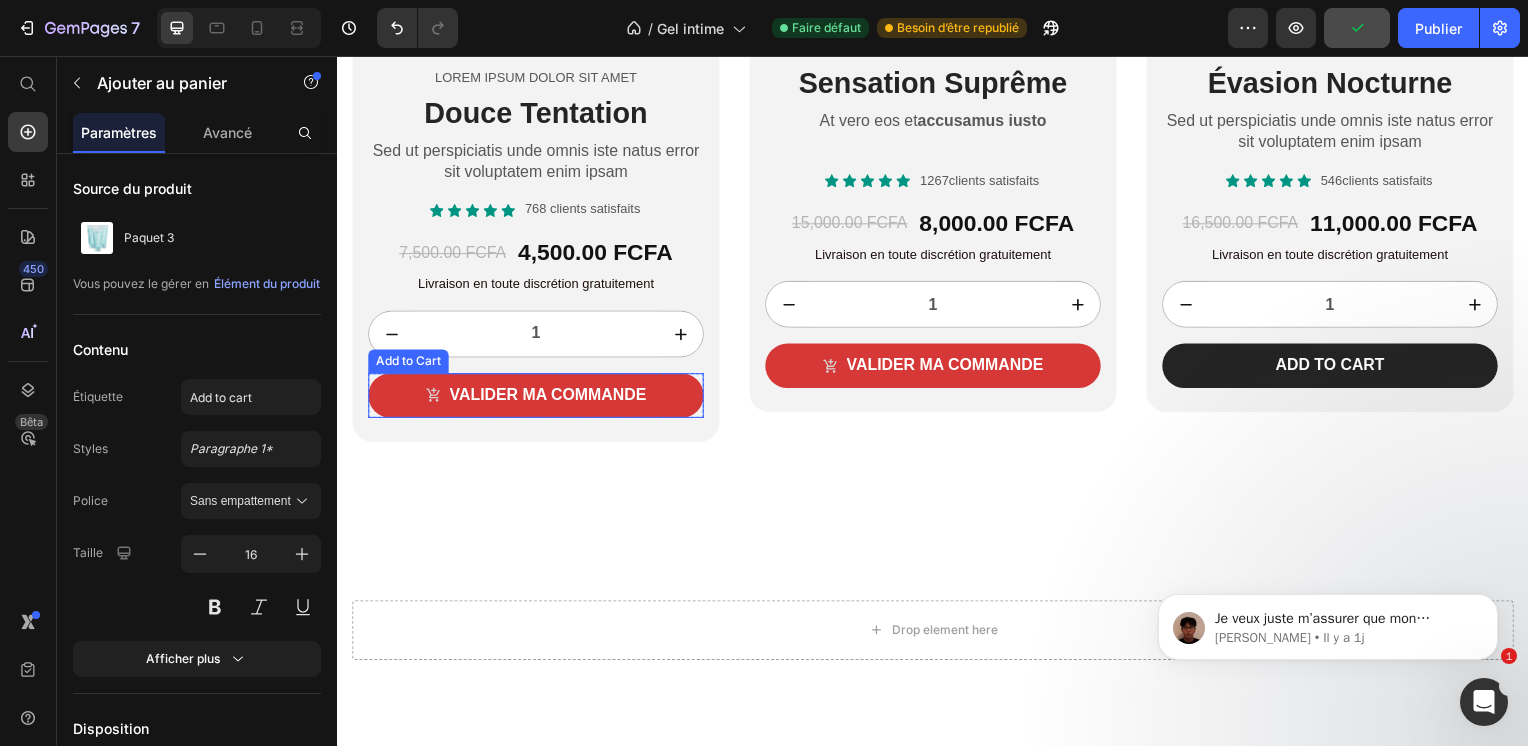 click on "VALIDER MA COMMANDE" at bounding box center (537, 398) 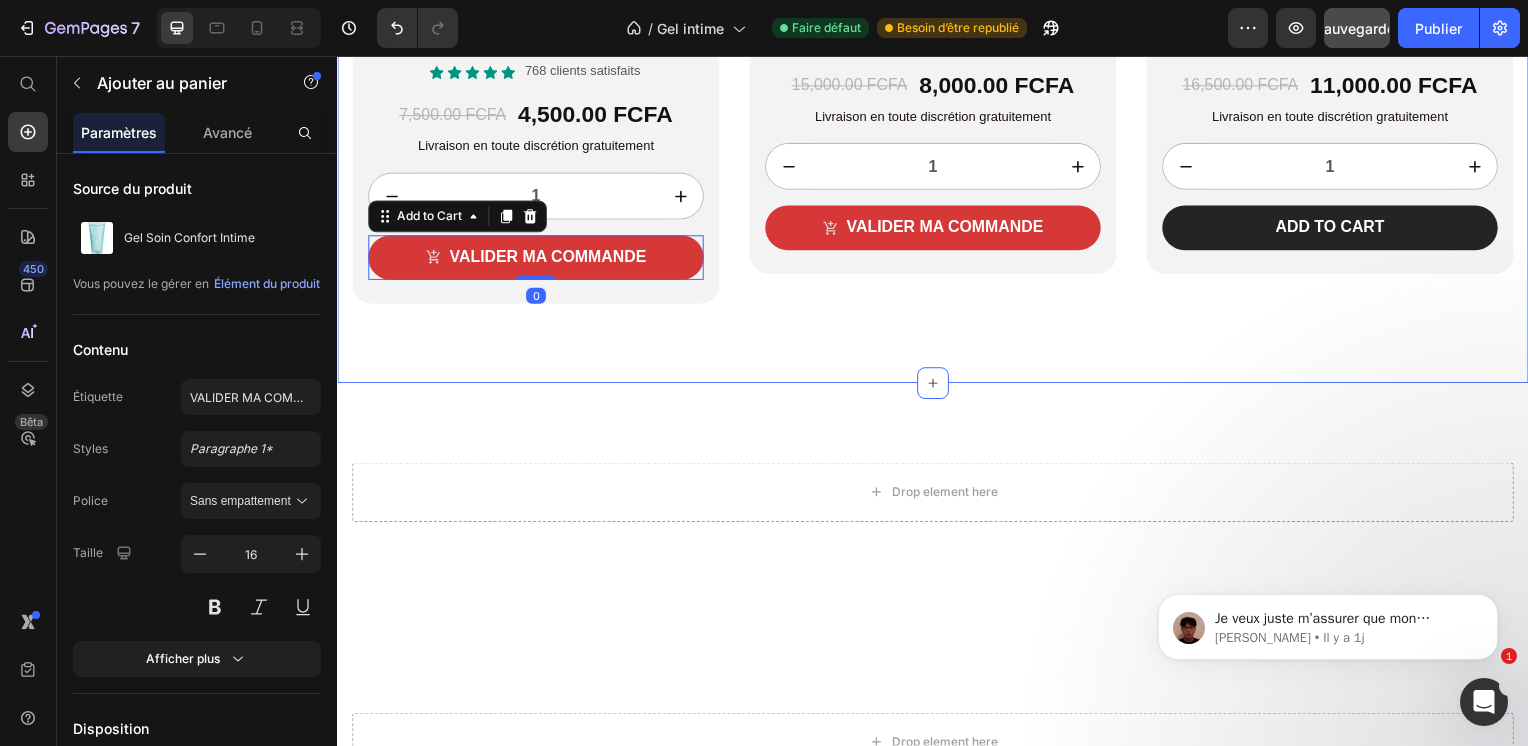 scroll, scrollTop: 2567, scrollLeft: 0, axis: vertical 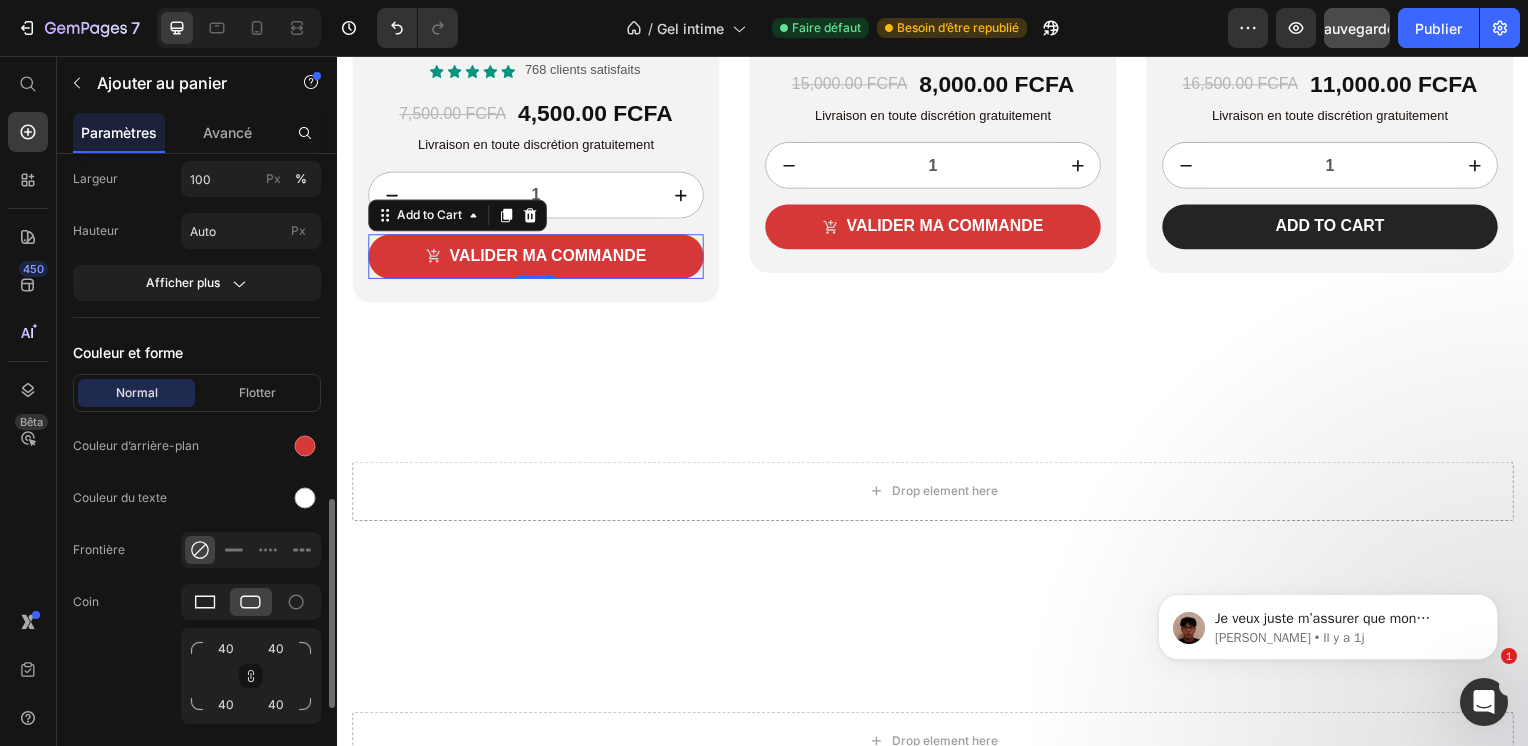 click 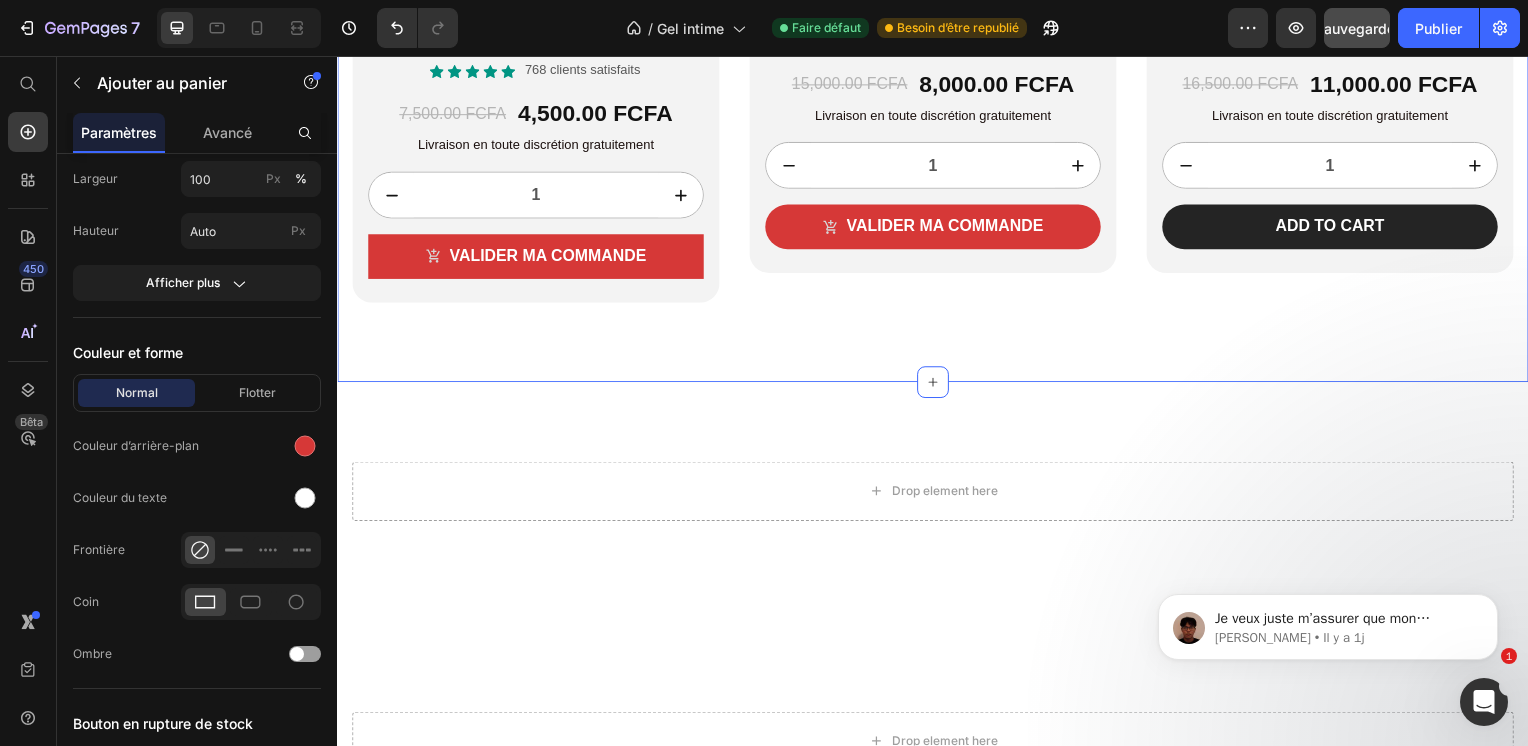 scroll, scrollTop: 0, scrollLeft: 0, axis: both 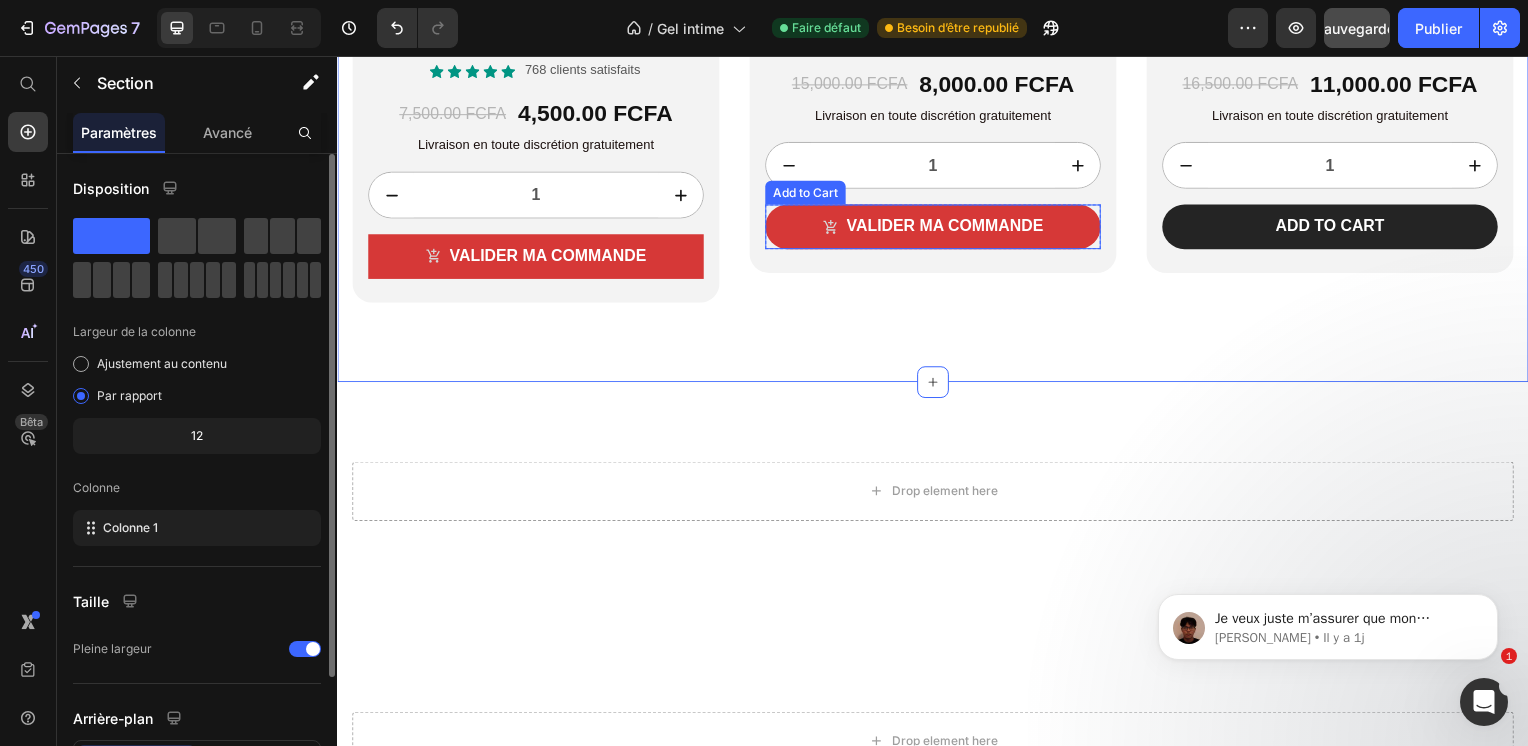 click on "VALIDER MA COMMANDE" at bounding box center [937, 228] 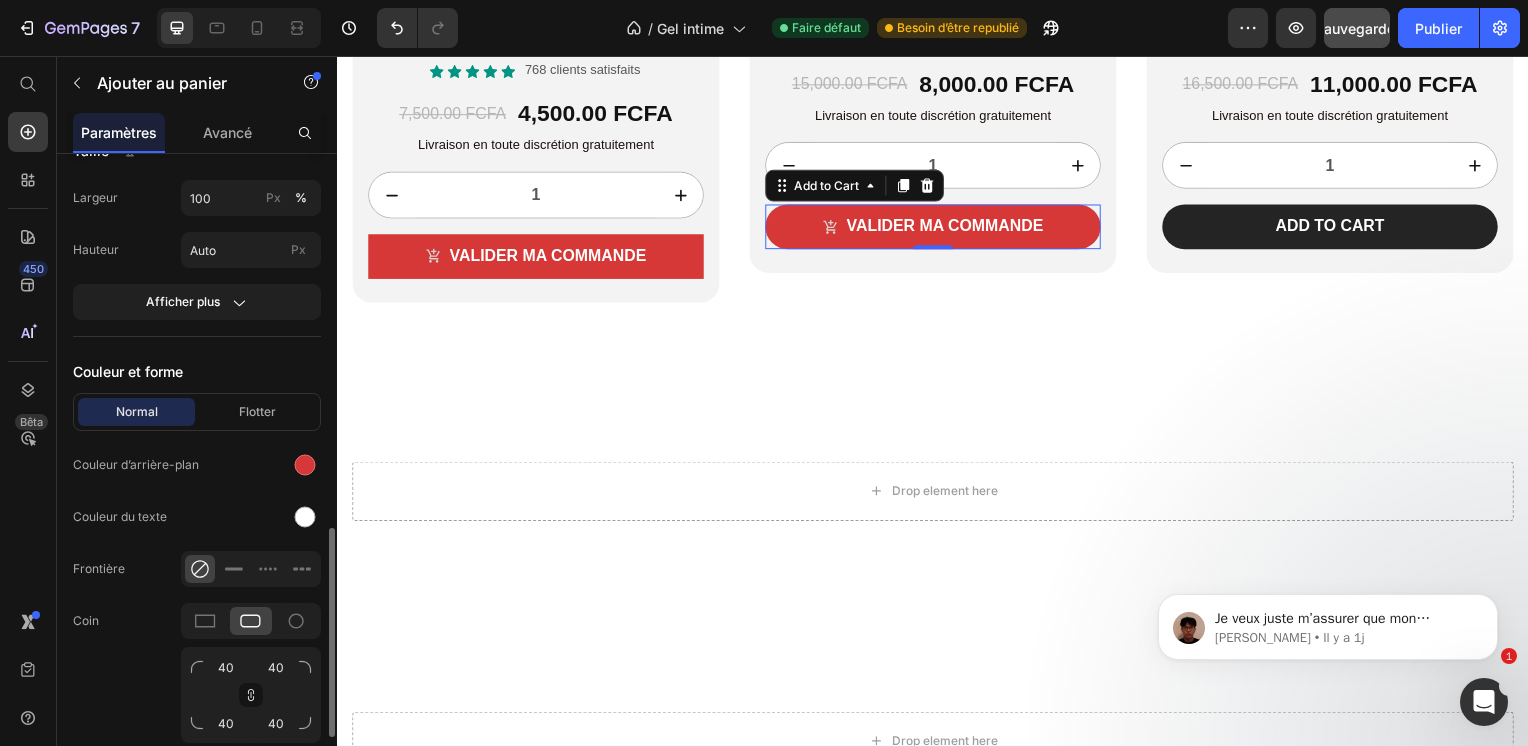 scroll, scrollTop: 1088, scrollLeft: 0, axis: vertical 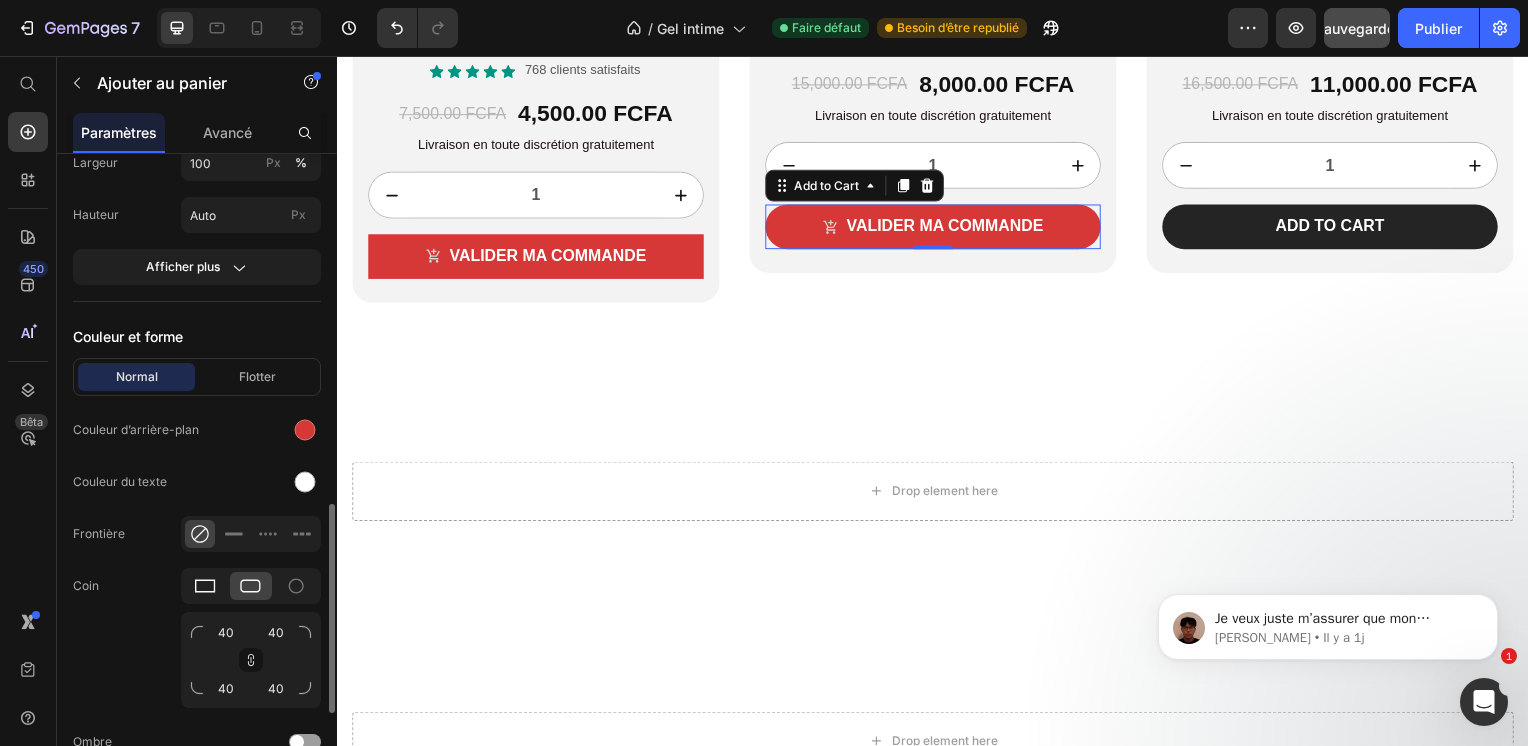 click 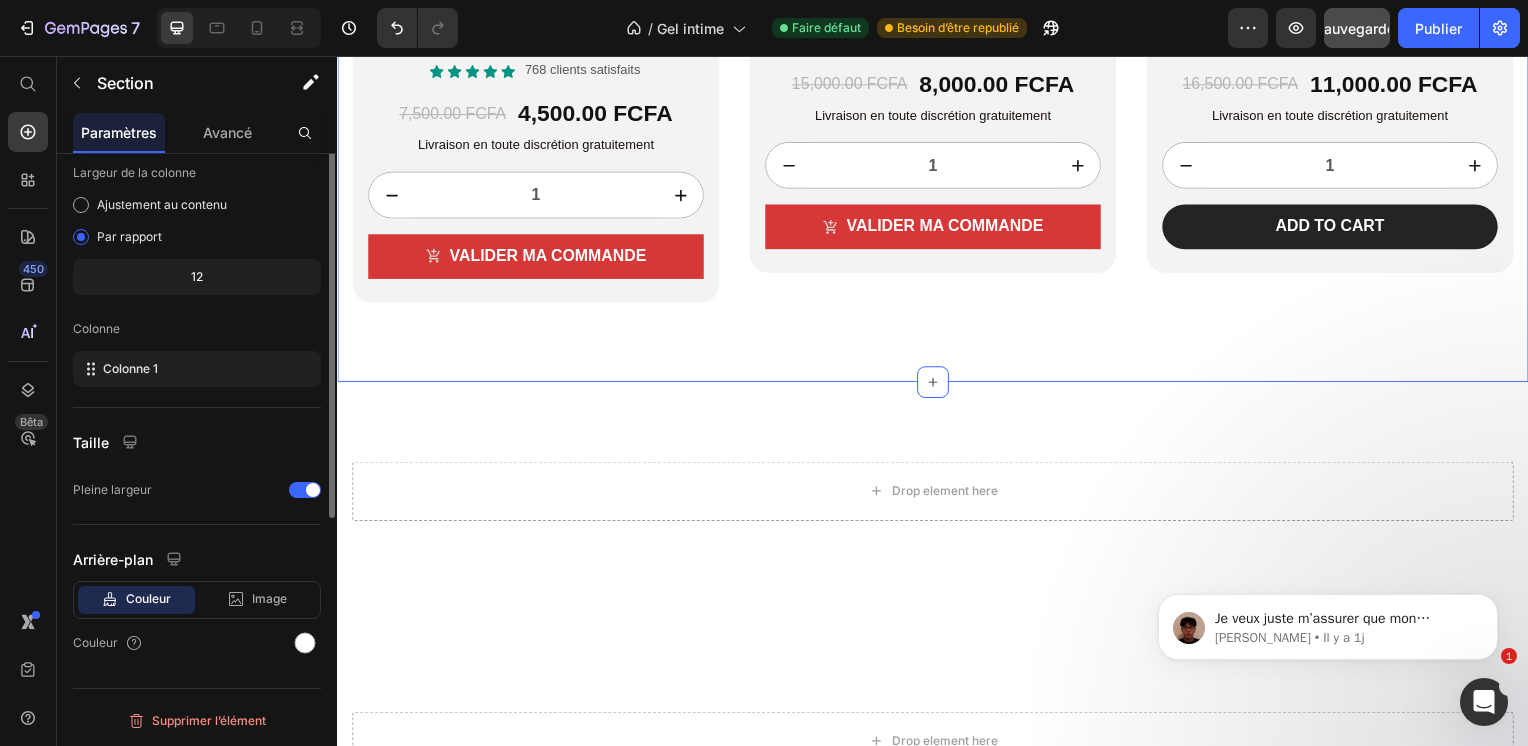 scroll, scrollTop: 0, scrollLeft: 0, axis: both 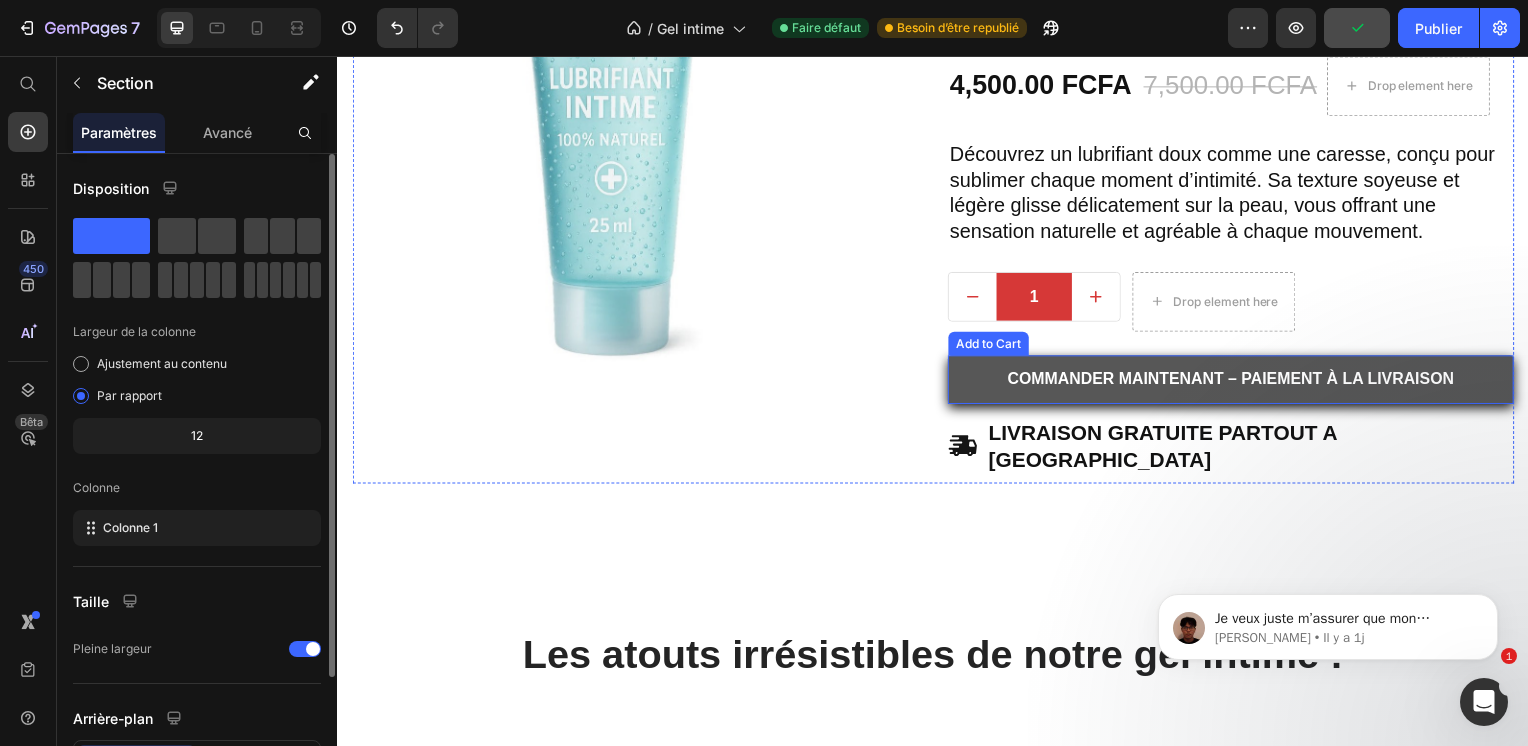 click on "Commander maintenant – Paiement à la livraison" at bounding box center (1237, 382) 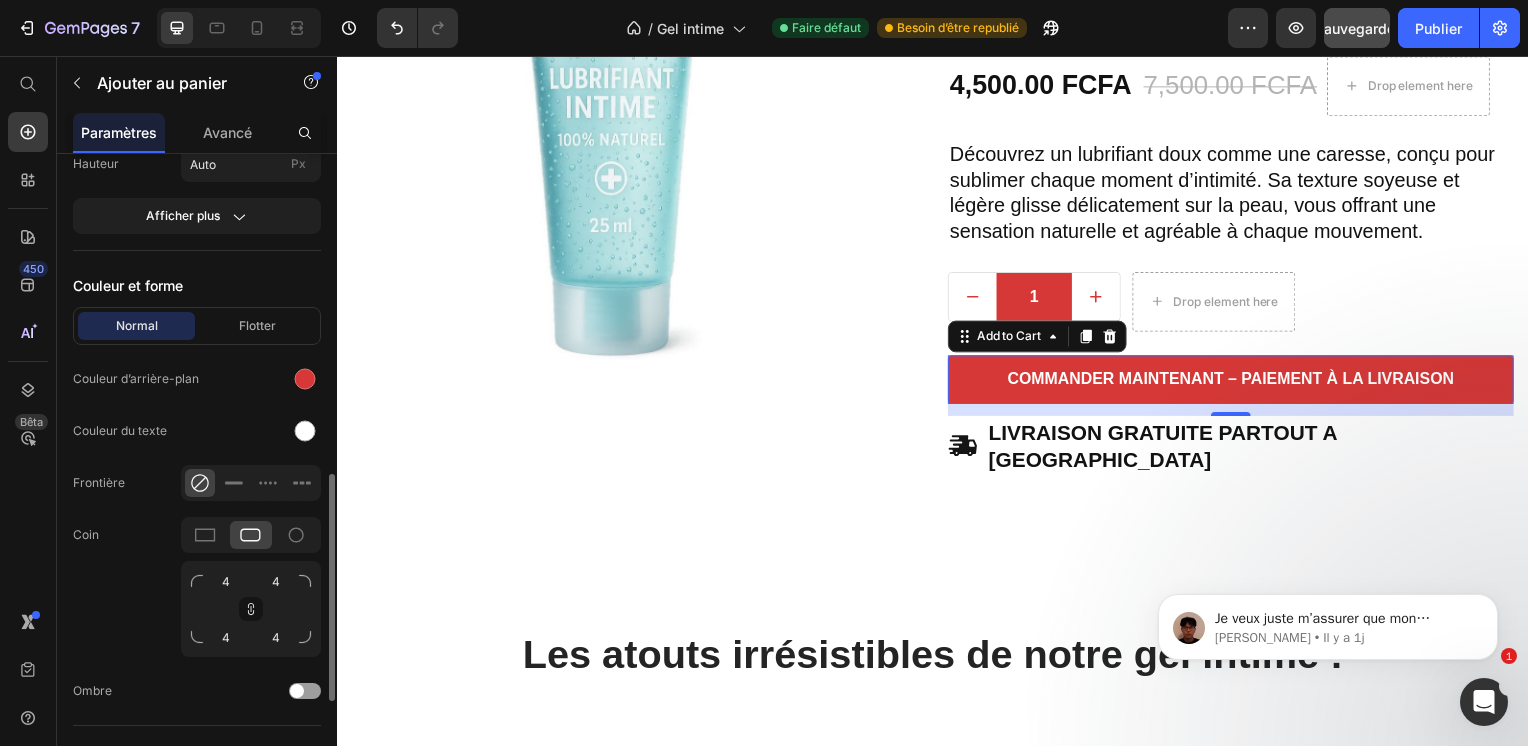 scroll, scrollTop: 917, scrollLeft: 0, axis: vertical 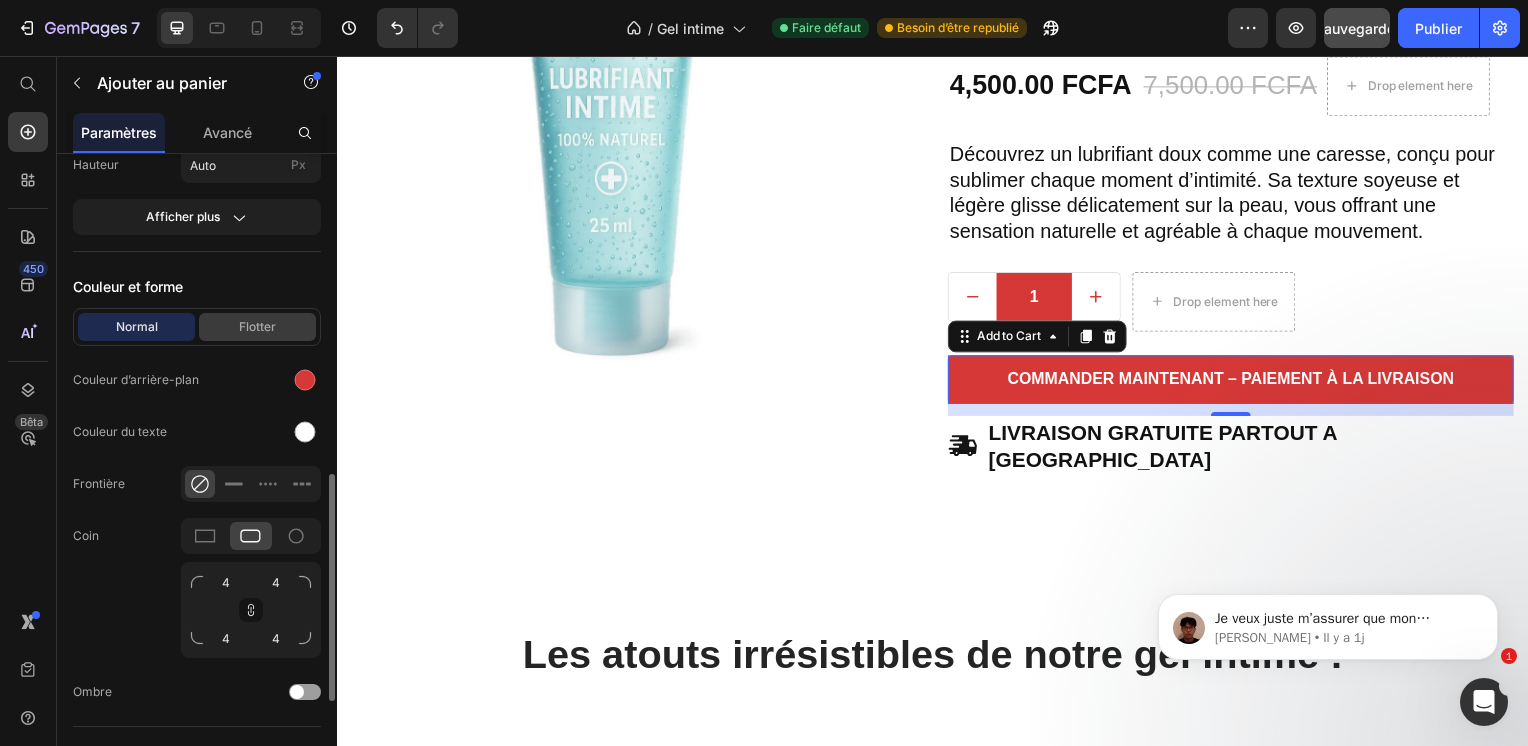 click on "Flotter" at bounding box center [257, 327] 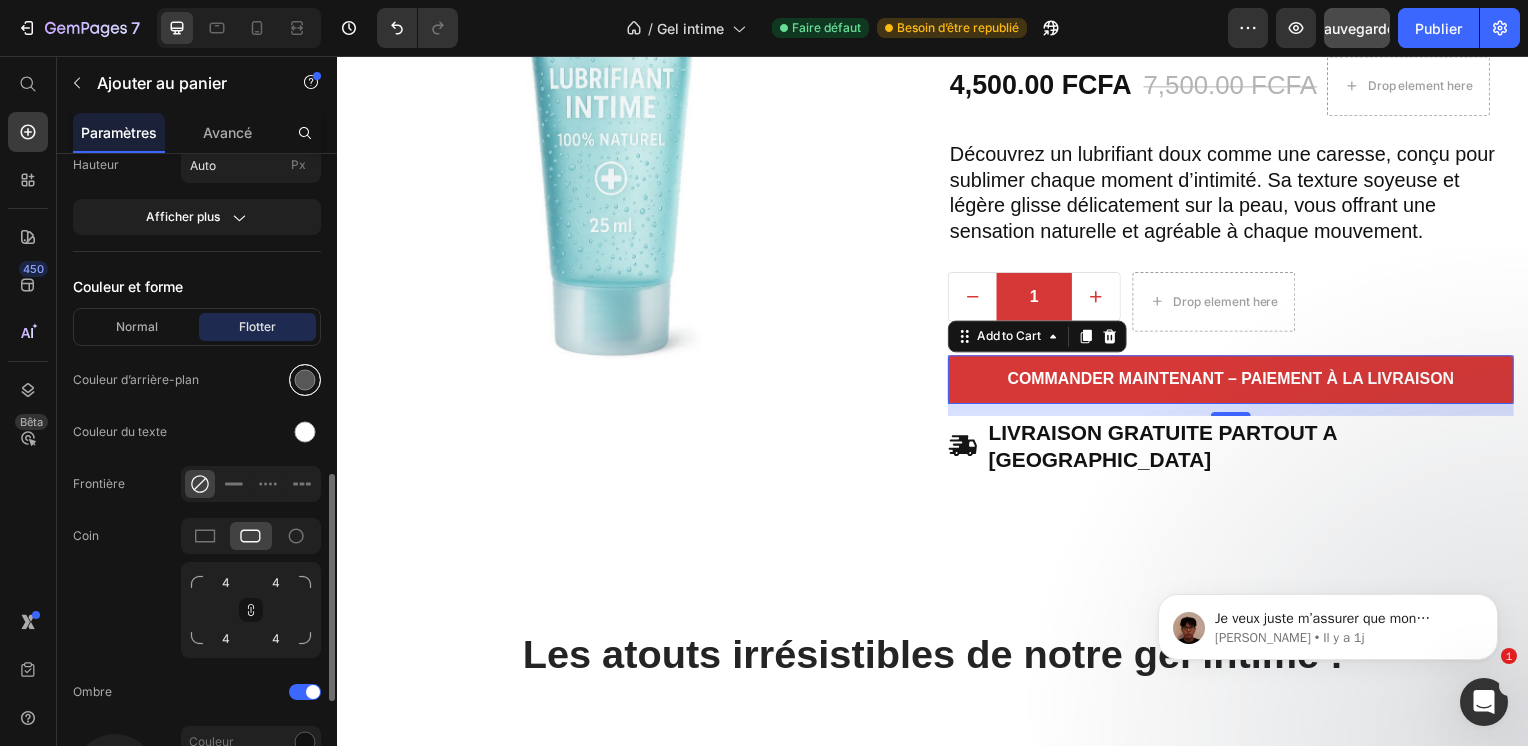click at bounding box center (305, 380) 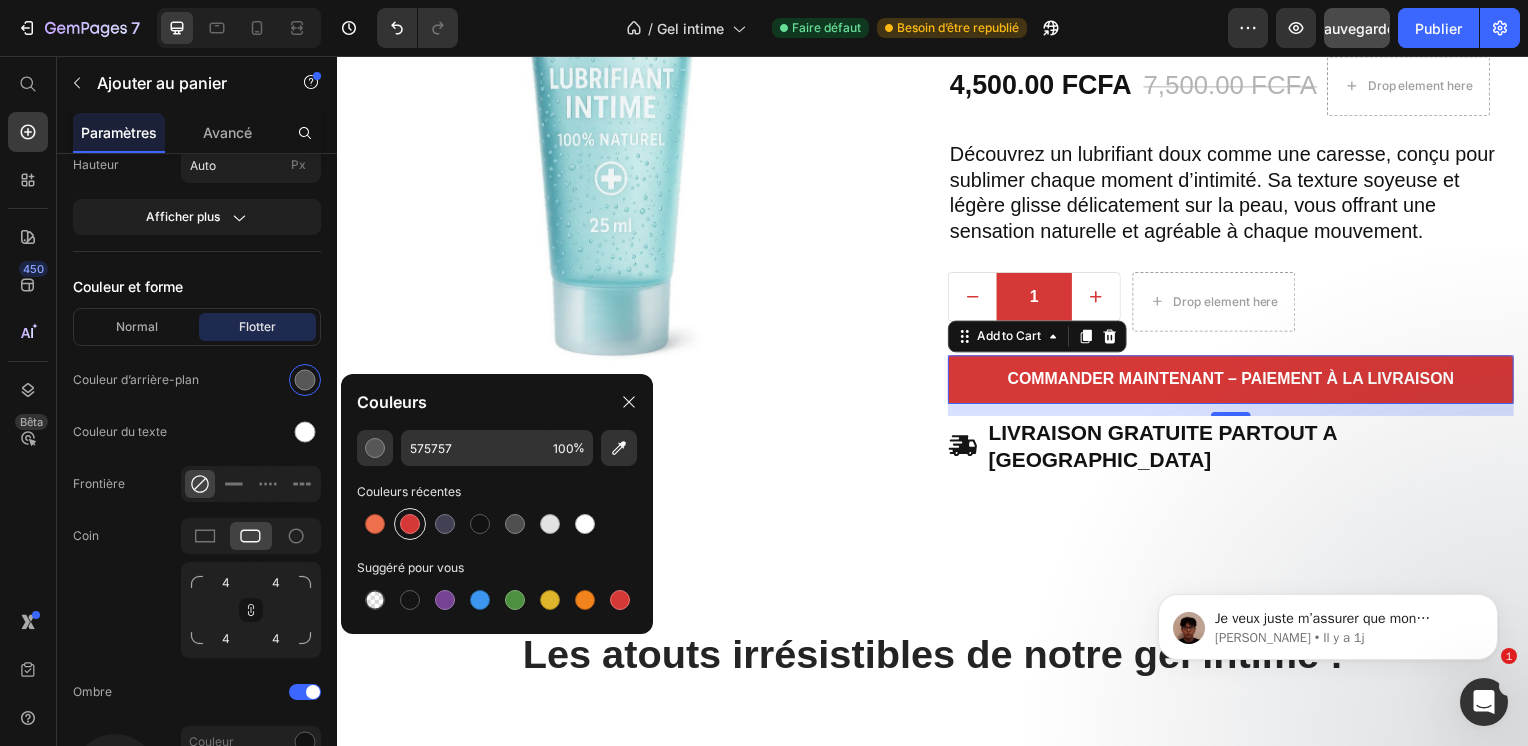 click at bounding box center (410, 524) 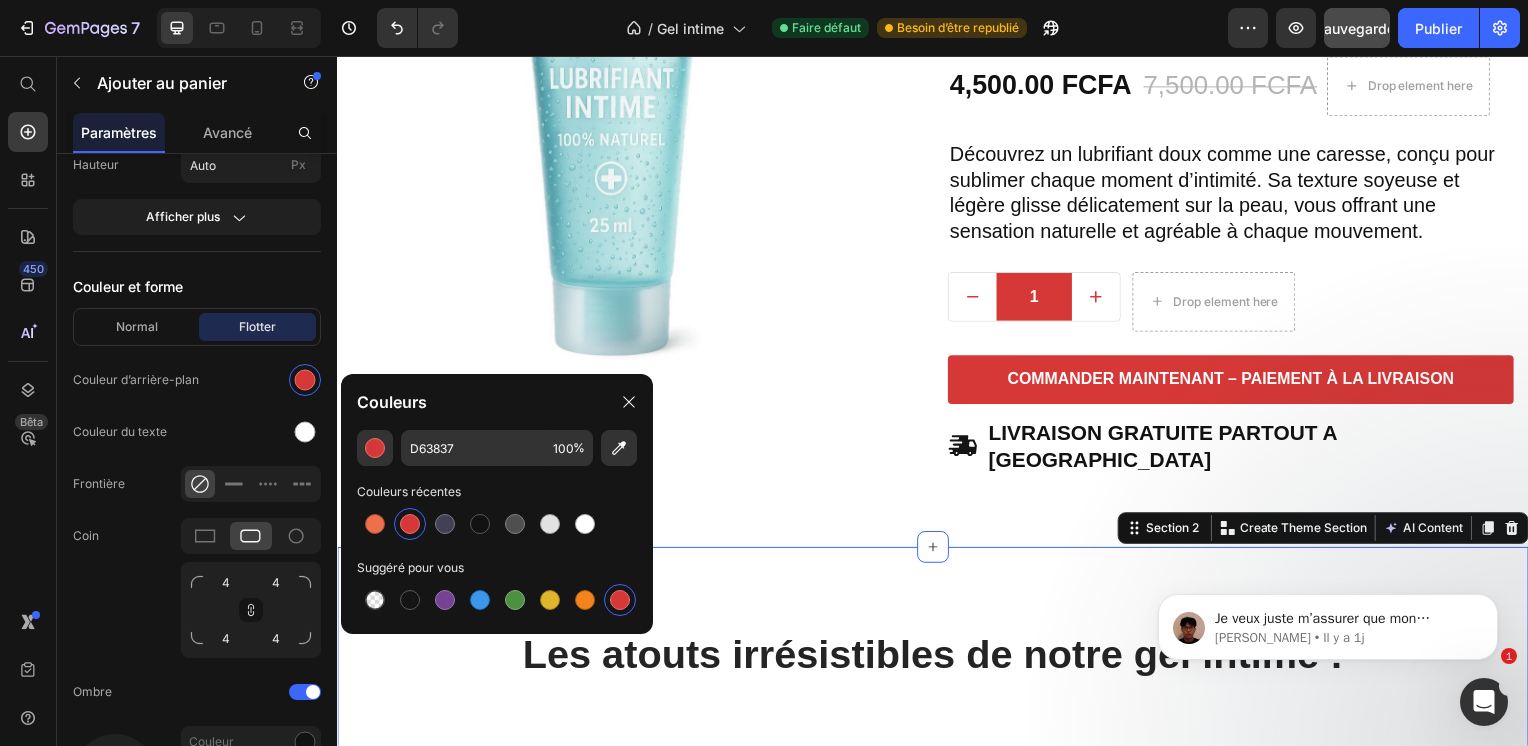 scroll, scrollTop: 0, scrollLeft: 0, axis: both 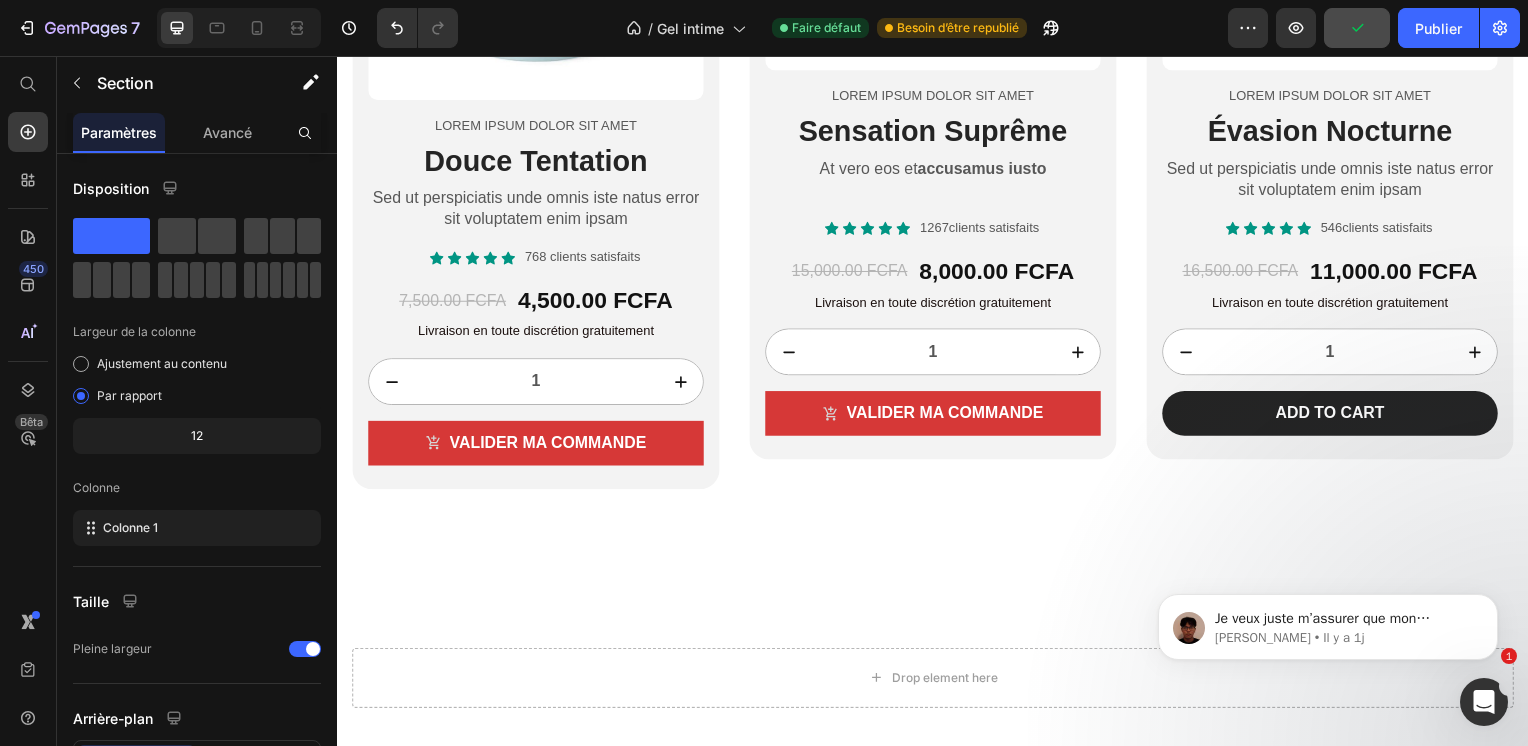 click 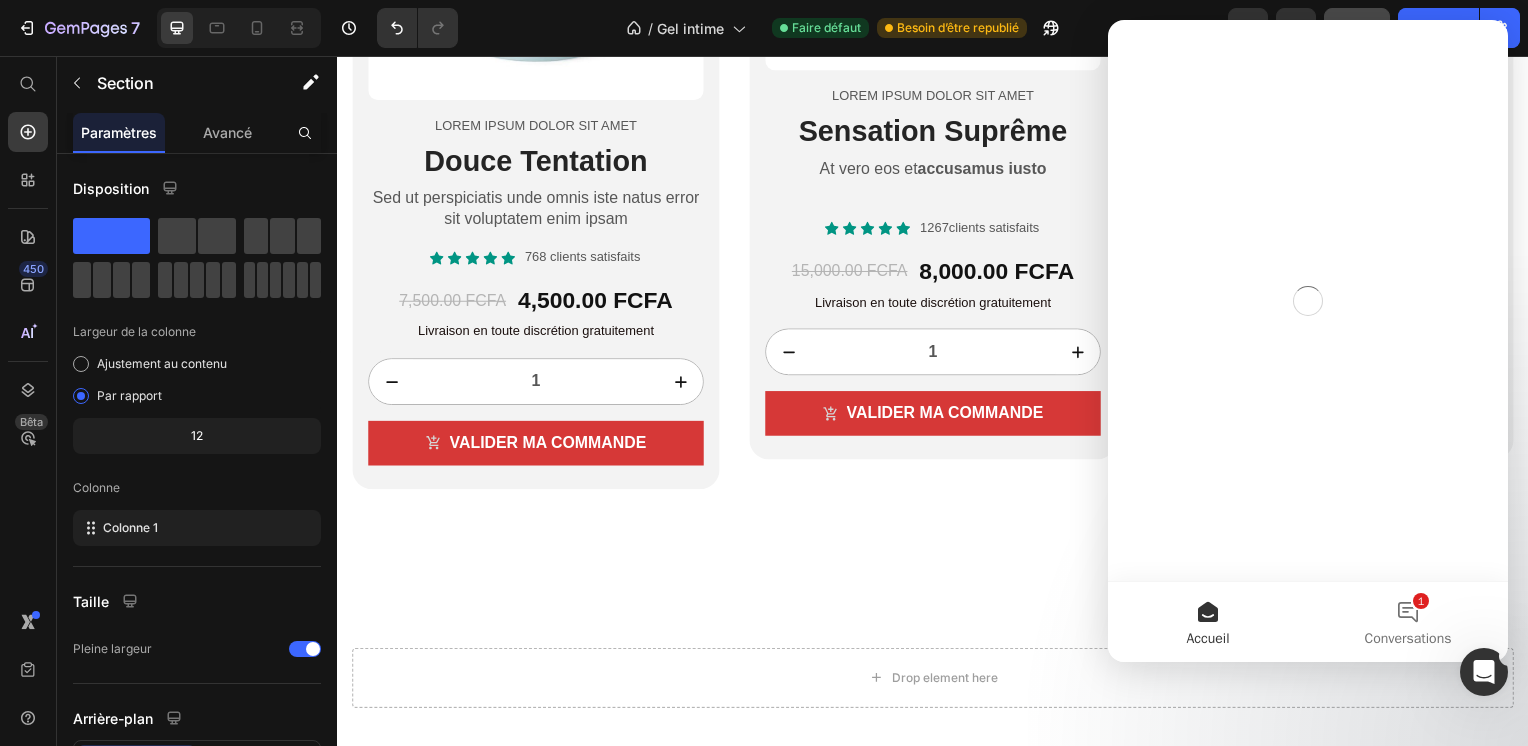 scroll, scrollTop: 0, scrollLeft: 0, axis: both 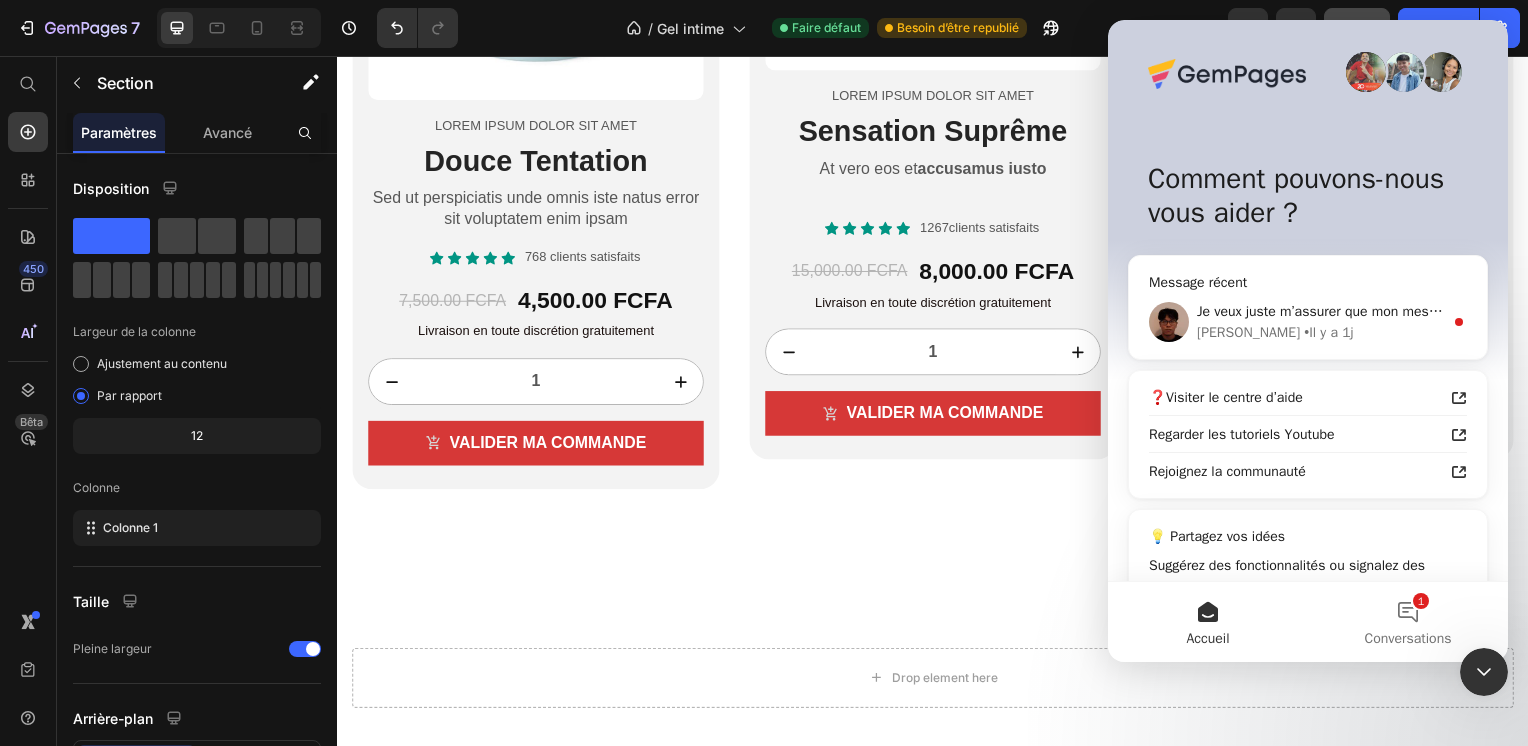 click on "💡 Partagez vos idées" at bounding box center (1308, 536) 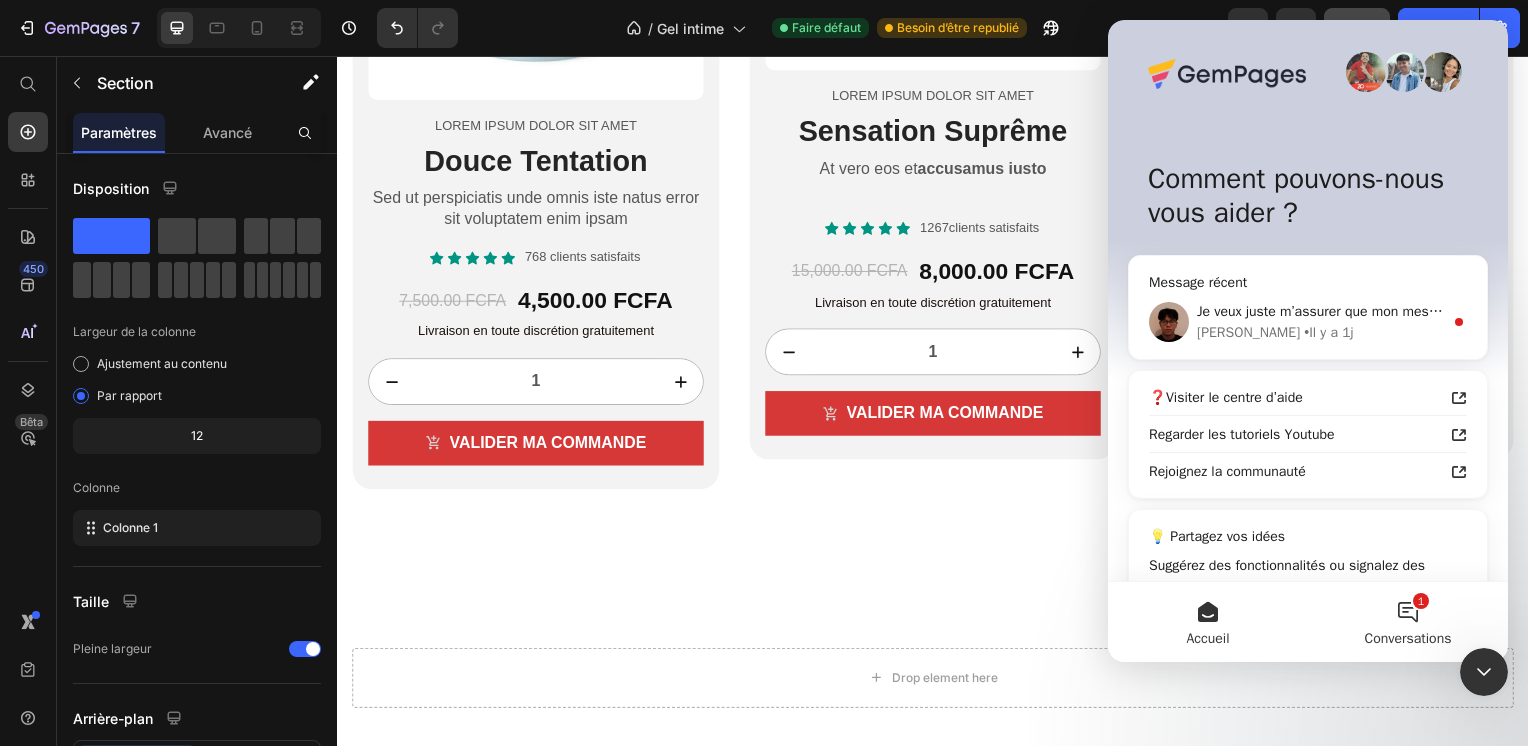 click on "1 Conversations" at bounding box center [1408, 622] 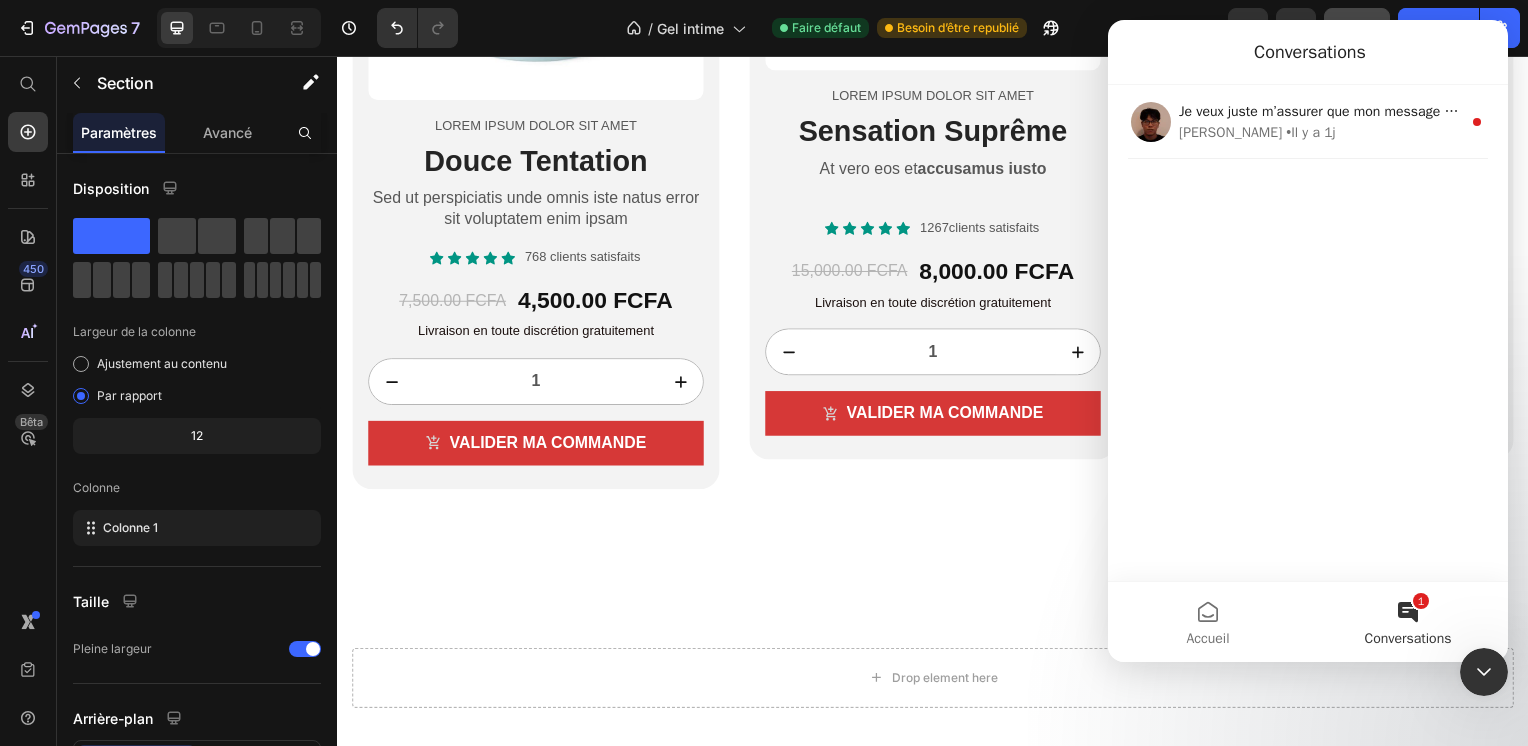 click on "Je veux juste m’assurer que mon message est bien passé. Puis-je vous demander si tout va bien de votre côté ? Veuillez nous en informer. Si je n’ai pas de réponse, cette conversation sera fermée dans les prochaines 24 heures, mais vous pouvez toujours la rouvrir à tout moment. Kyle •  Il y a 1j" at bounding box center [1308, 333] 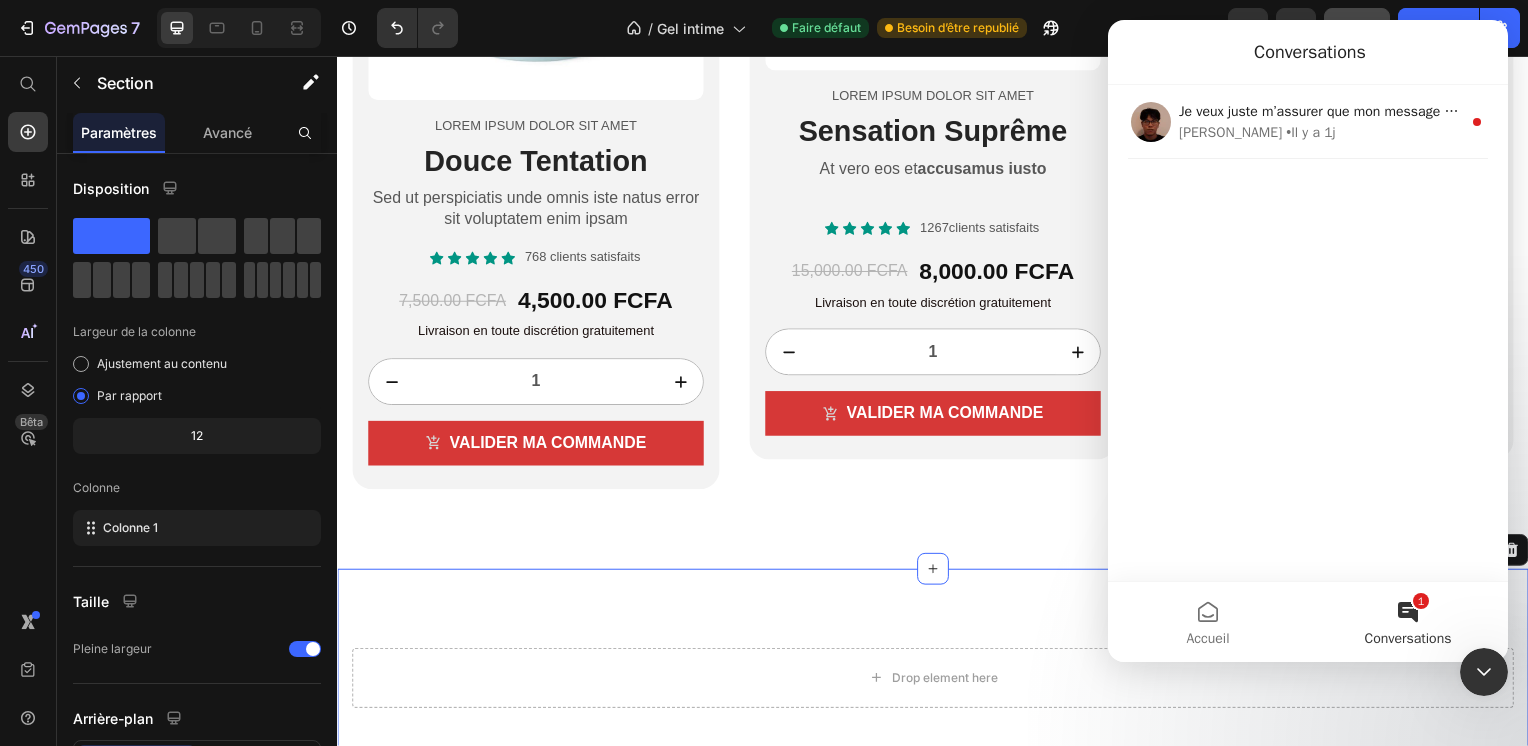 click on "Drop element here Row Product Section 4   You can create reusable sections Create Theme Section AI Content Write with GemAI What would you like to describe here? Tone and Voice Persuasive Product Pack 3 Show more Generate" at bounding box center (937, 699) 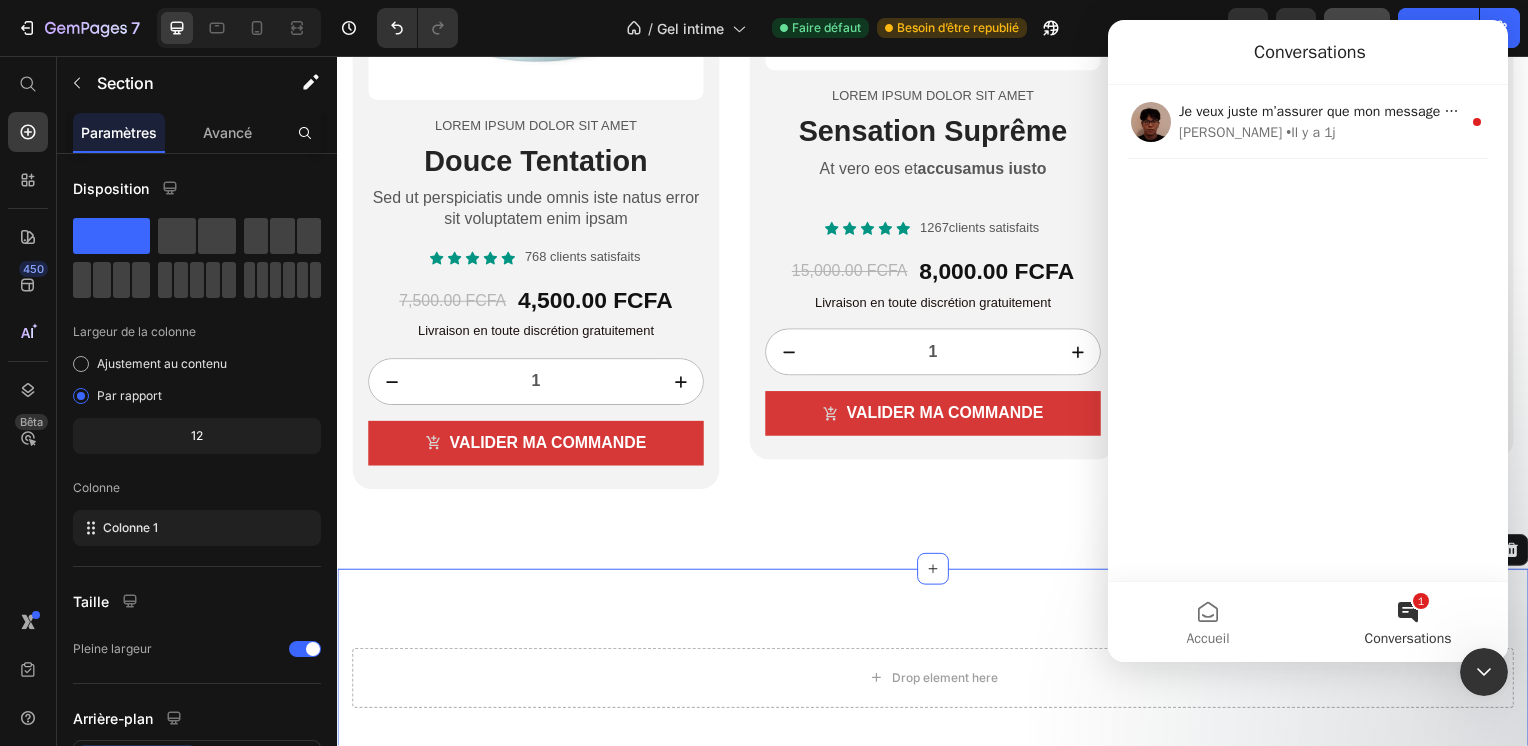 click 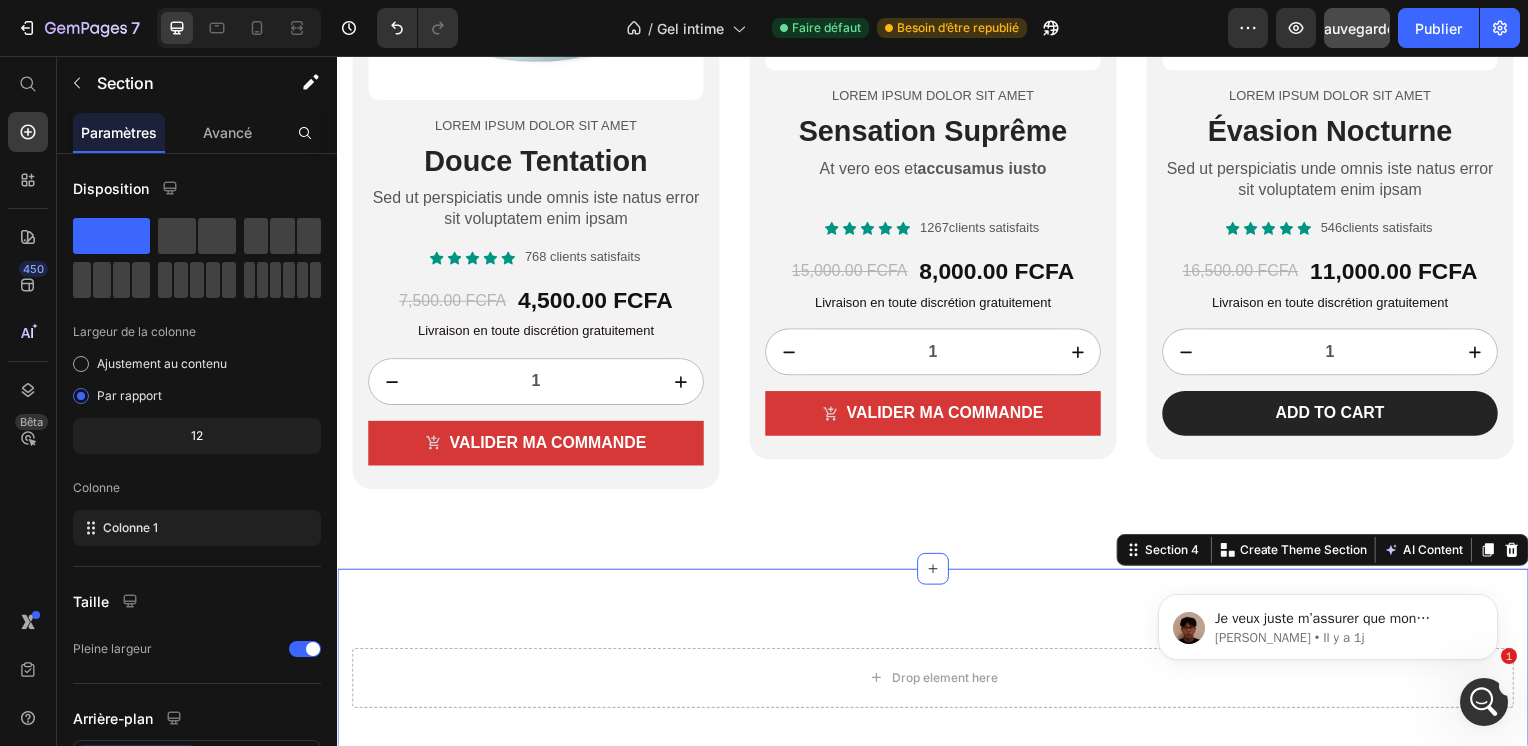 scroll, scrollTop: 0, scrollLeft: 0, axis: both 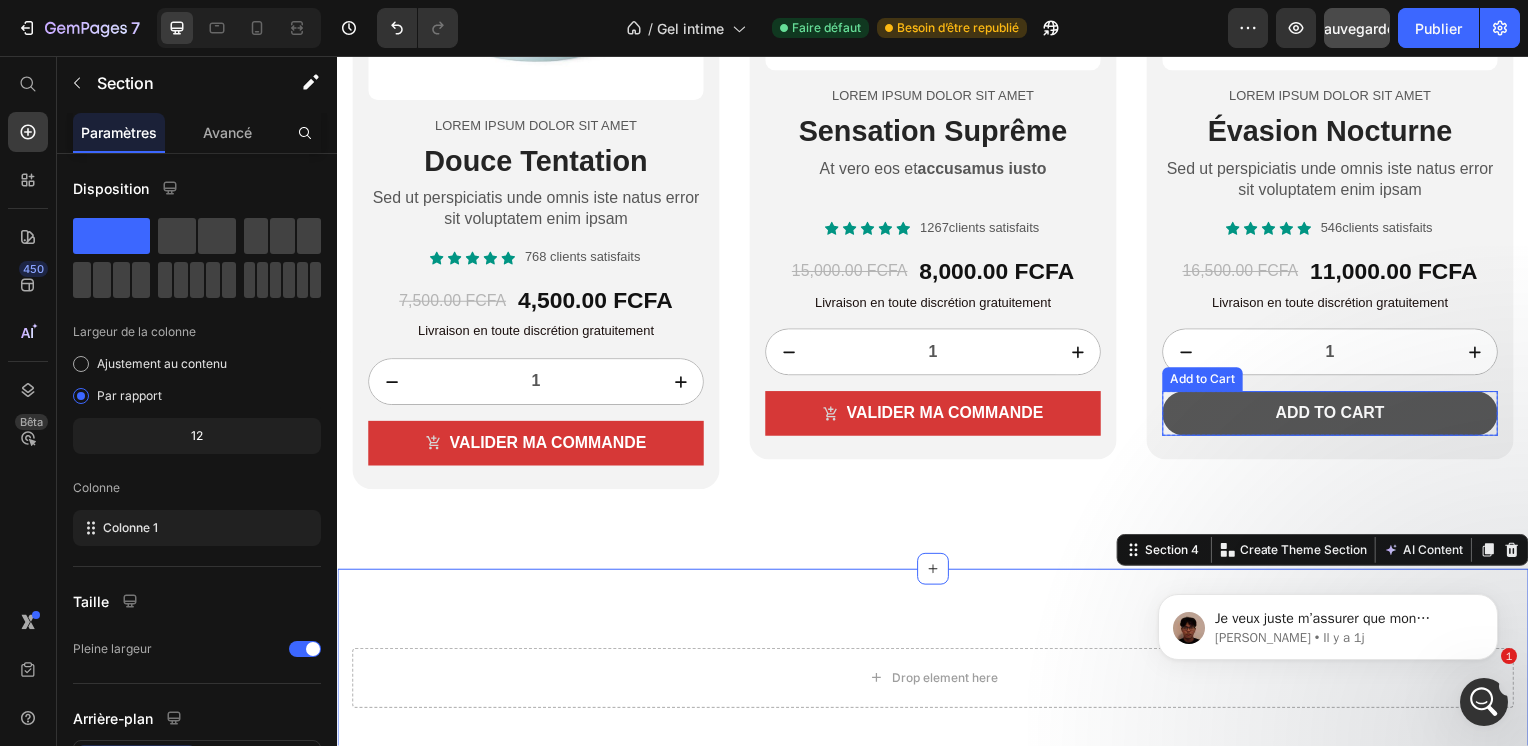 click on "Add to cart" at bounding box center [1337, 416] 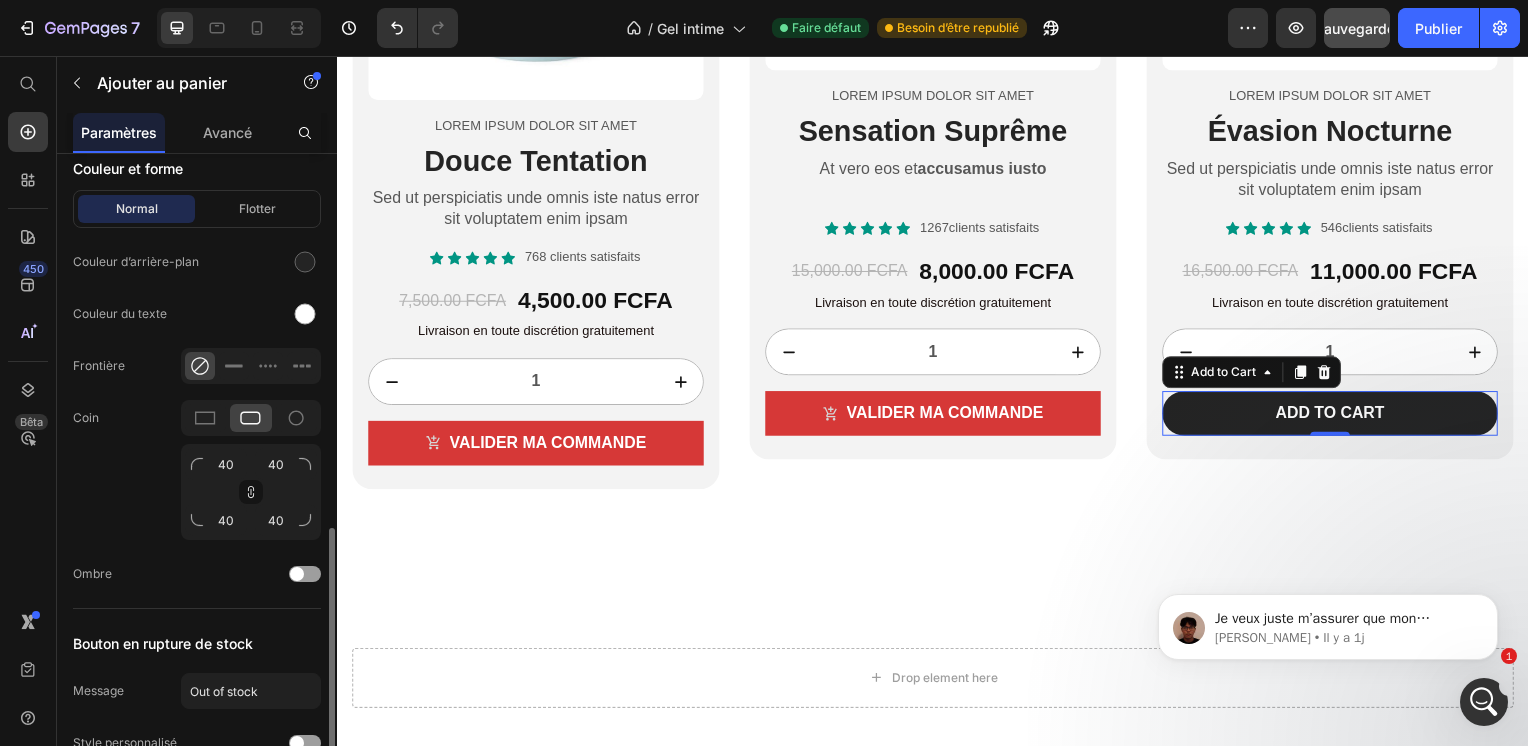 scroll, scrollTop: 1034, scrollLeft: 0, axis: vertical 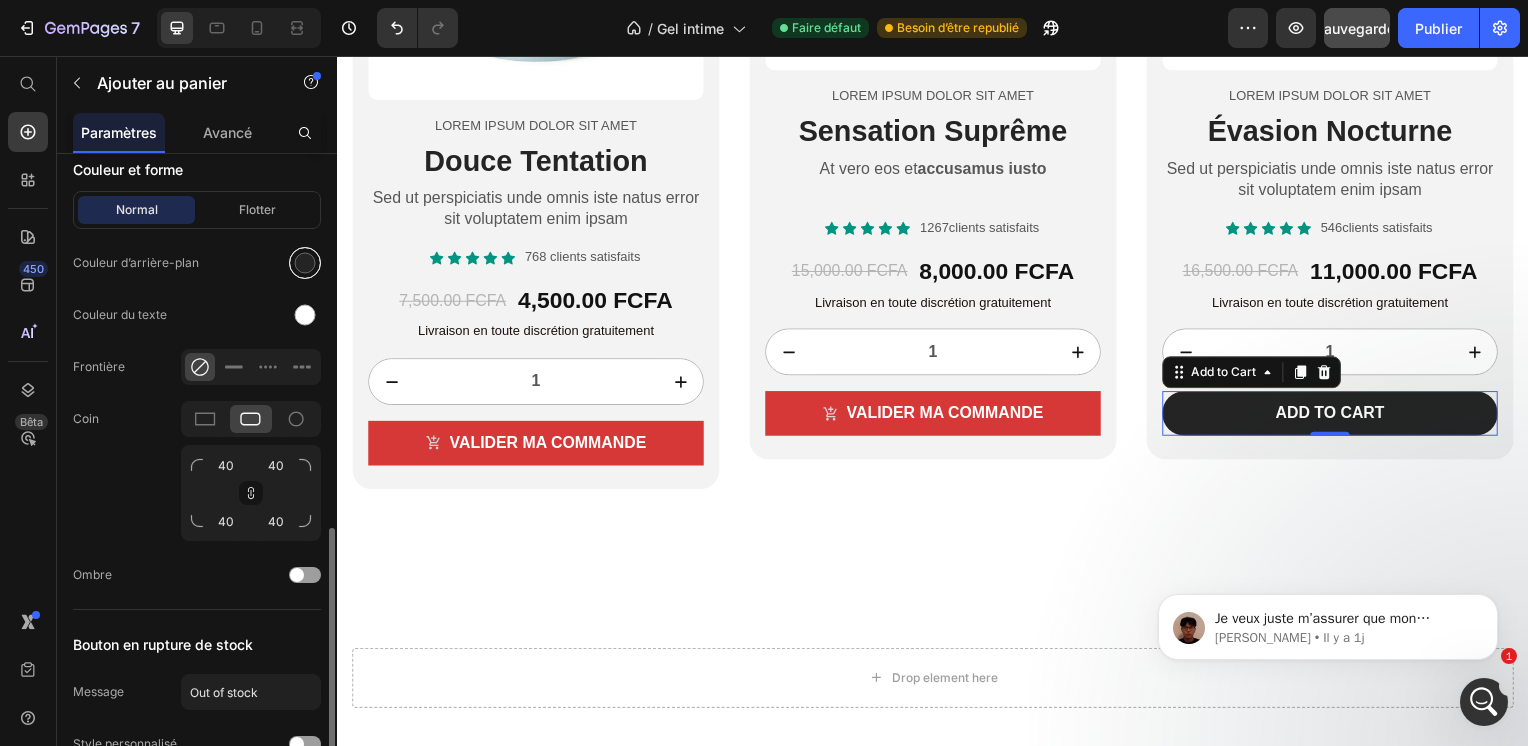 click at bounding box center [305, 263] 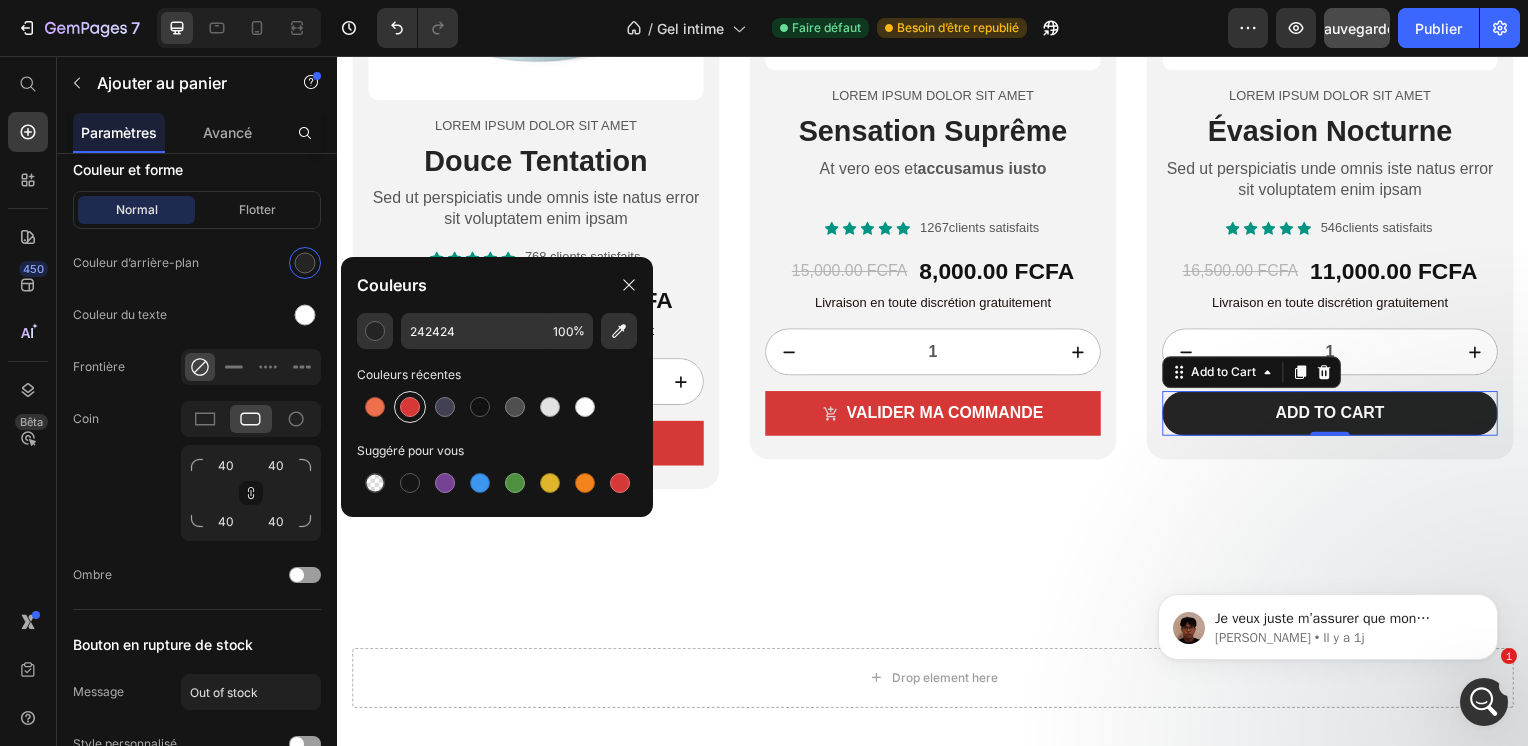 click at bounding box center (410, 407) 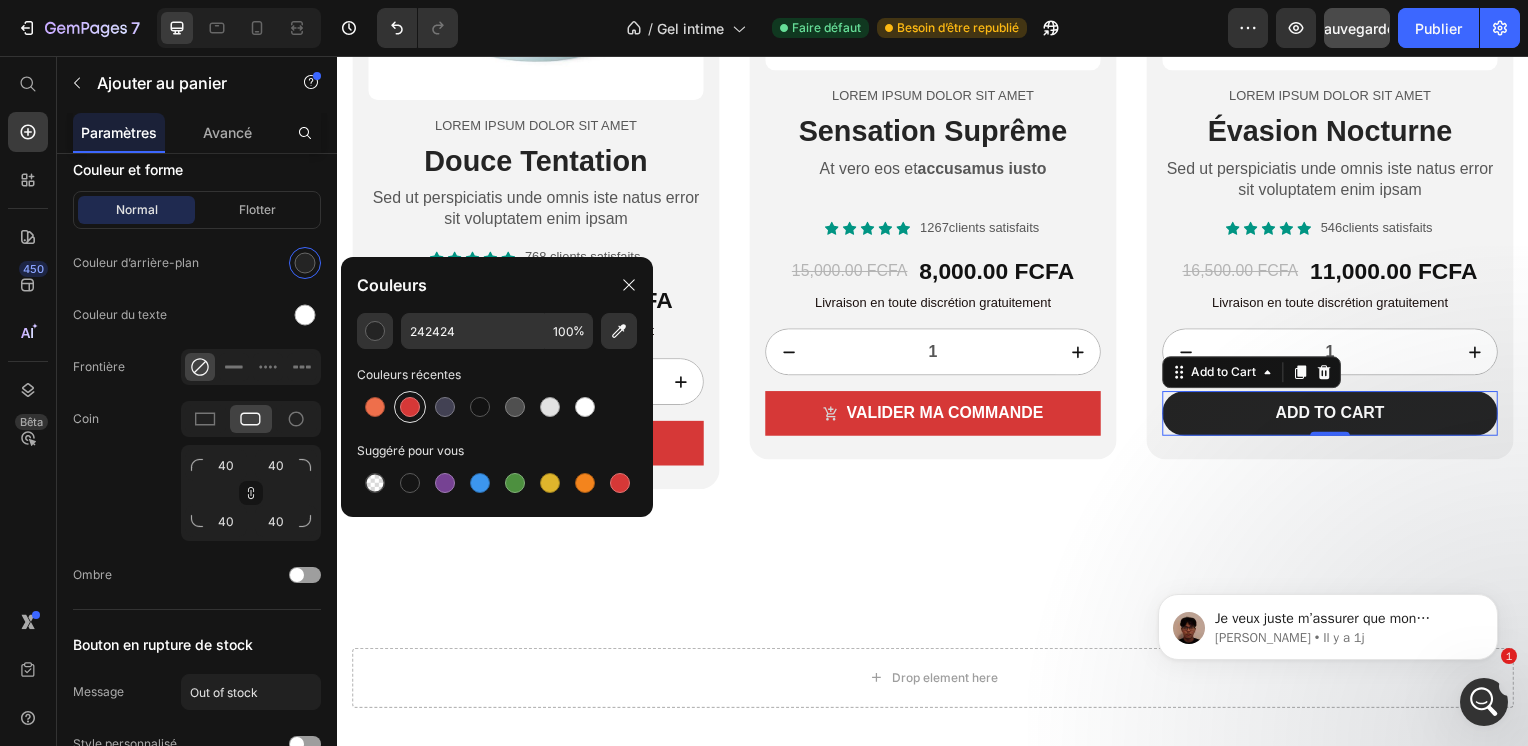 type on "D63837" 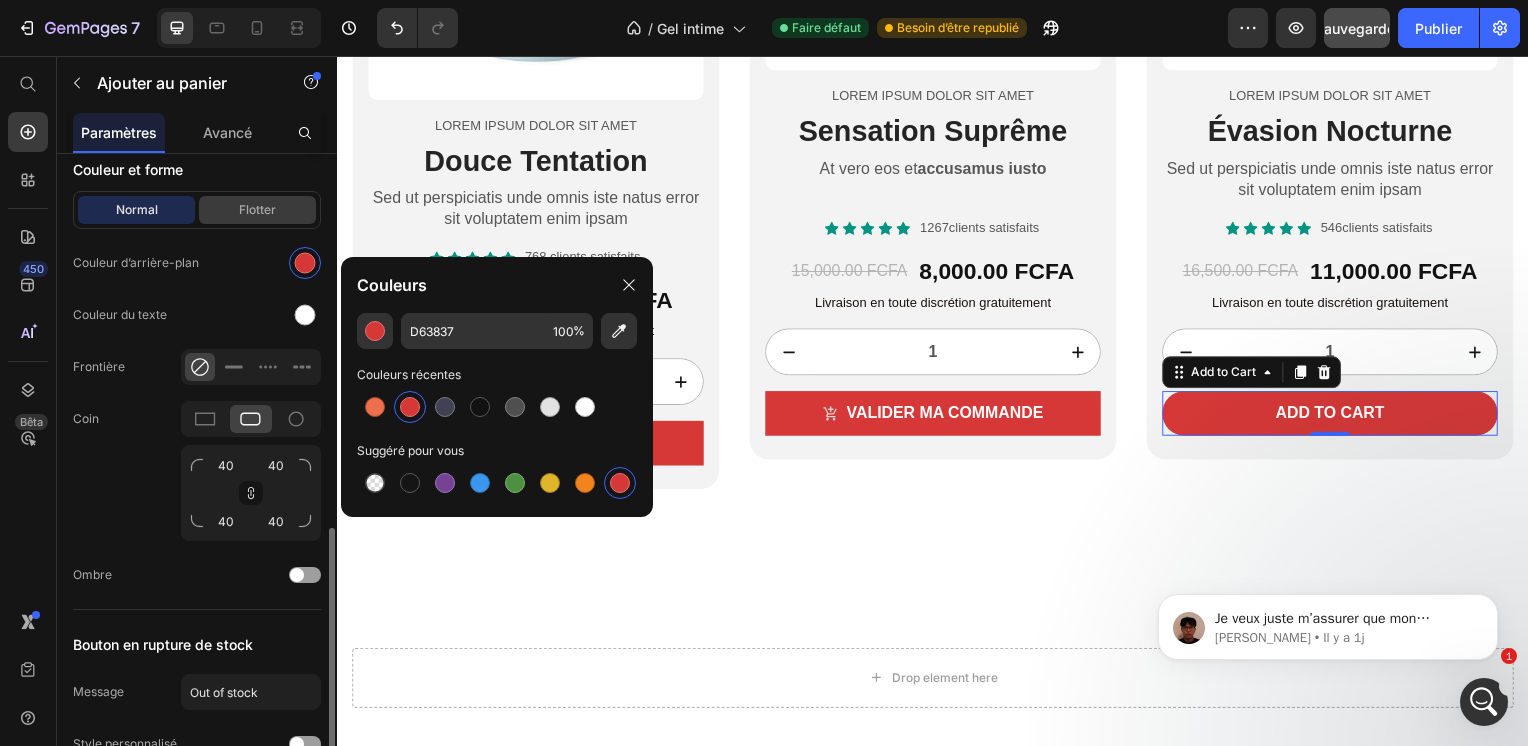 click on "Flotter" at bounding box center [257, 210] 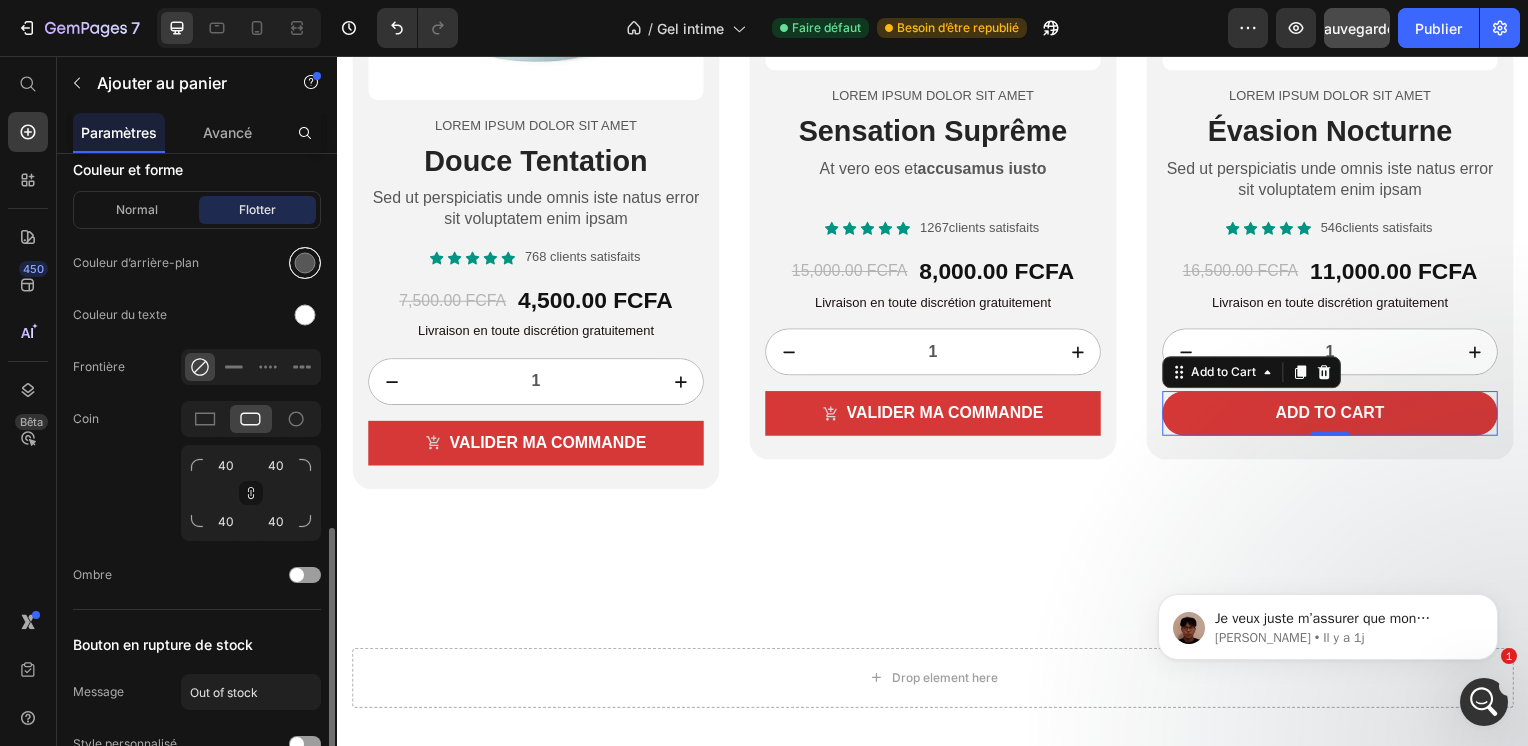 click at bounding box center (305, 263) 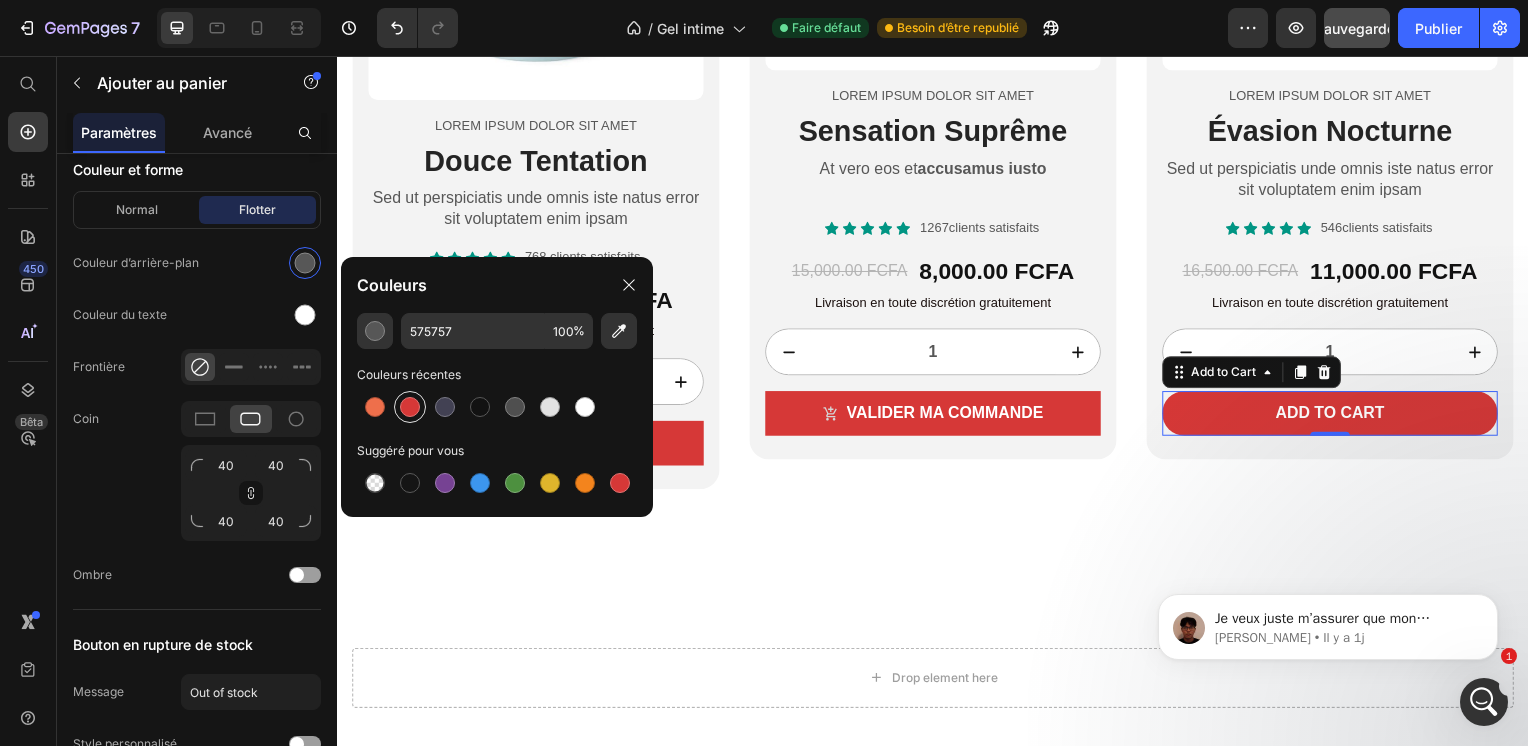 click at bounding box center [410, 407] 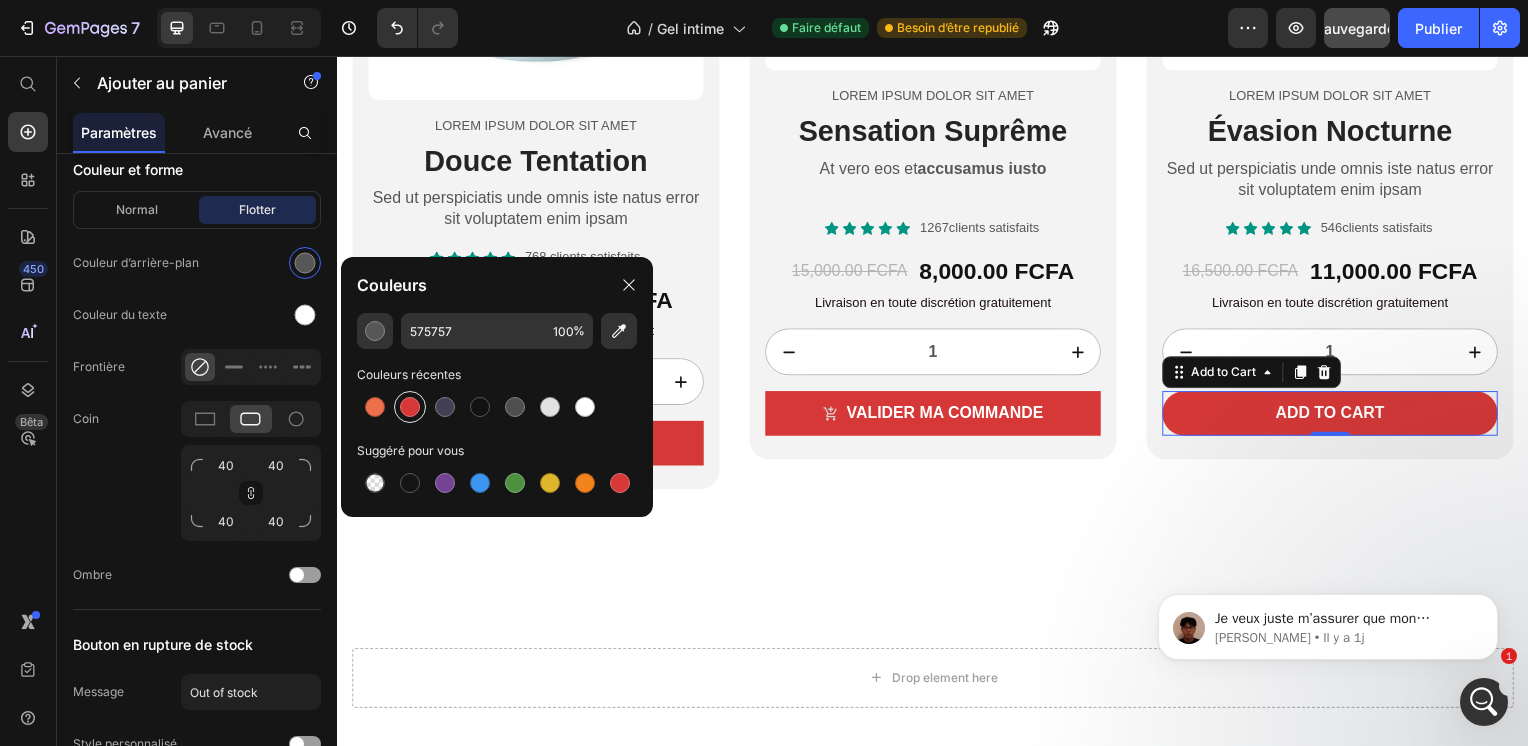 type on "D63837" 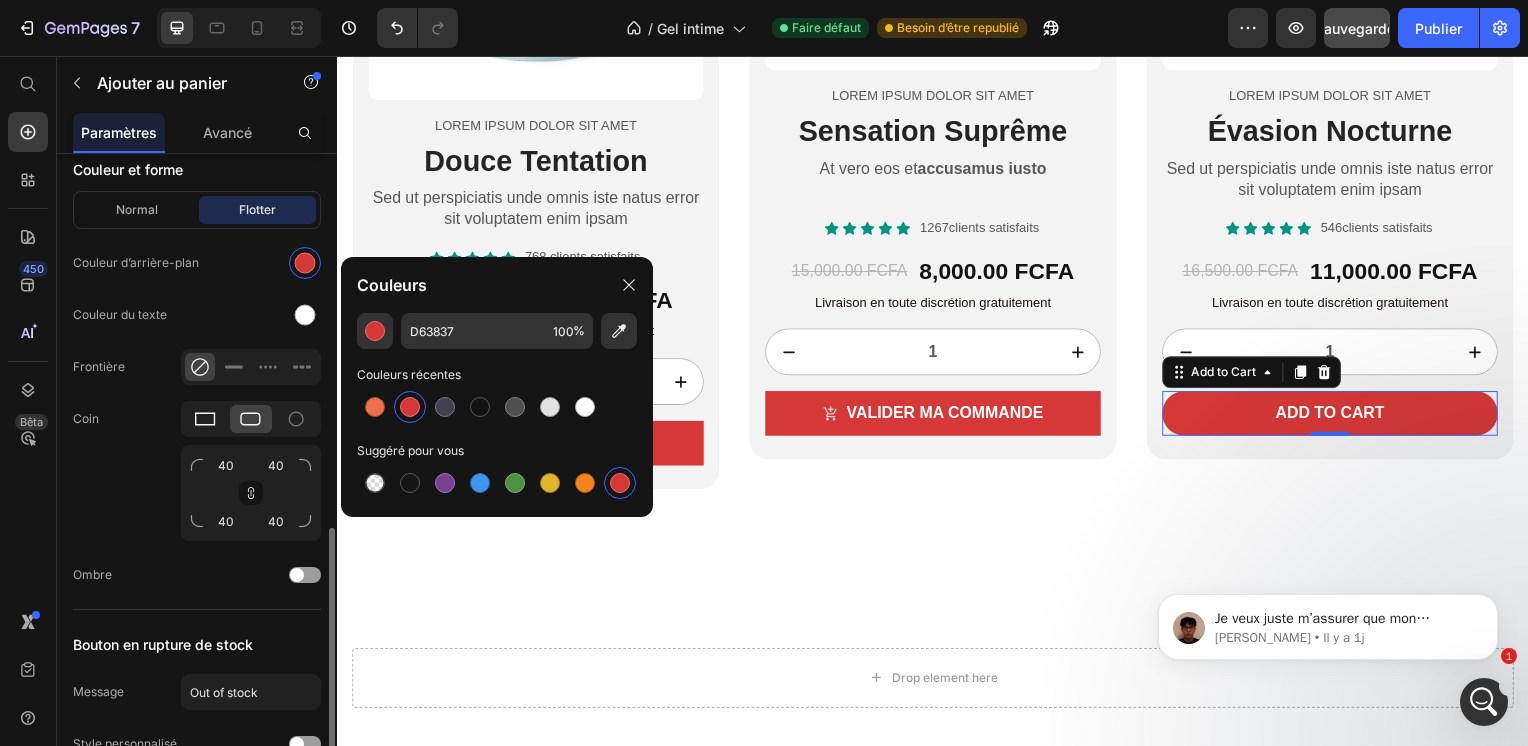 click 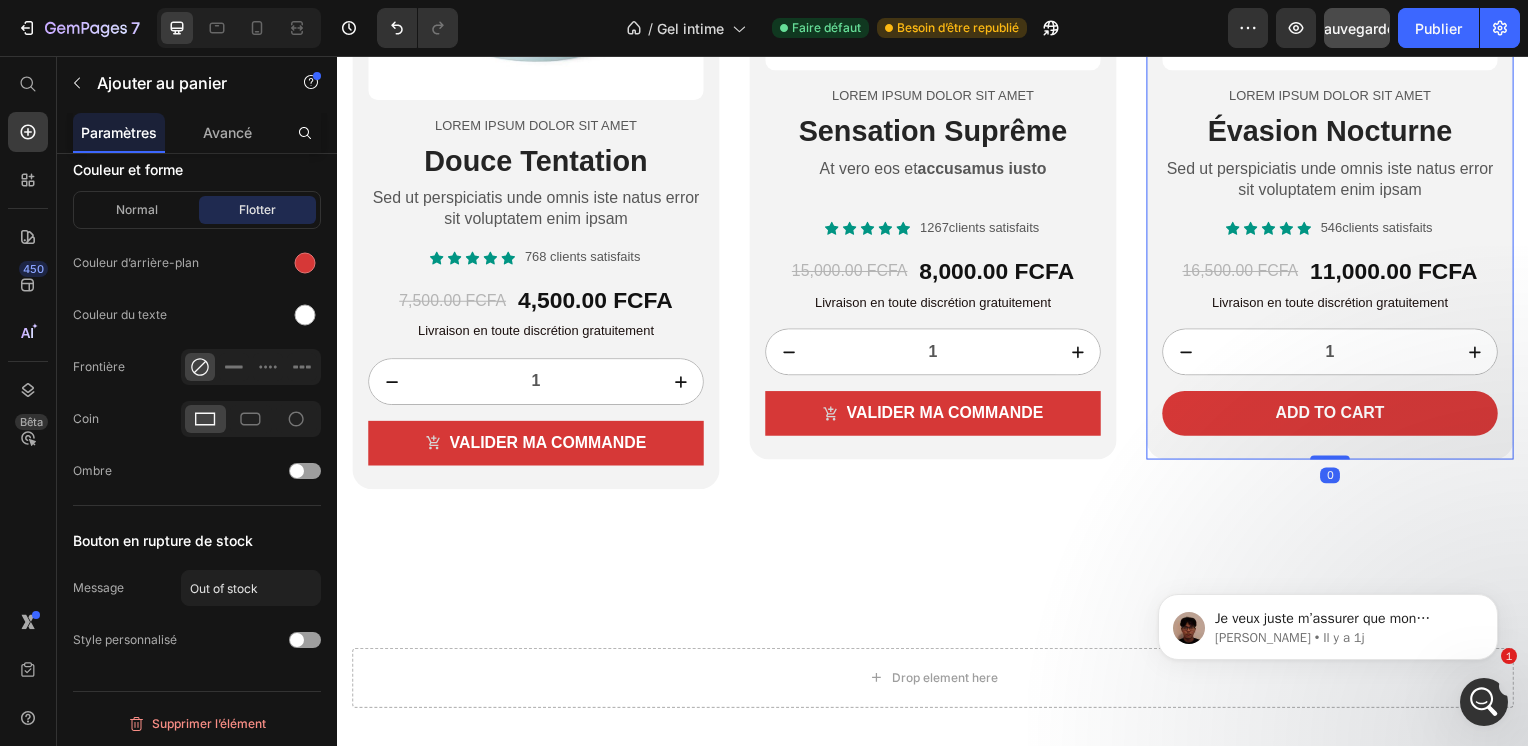scroll, scrollTop: 0, scrollLeft: 0, axis: both 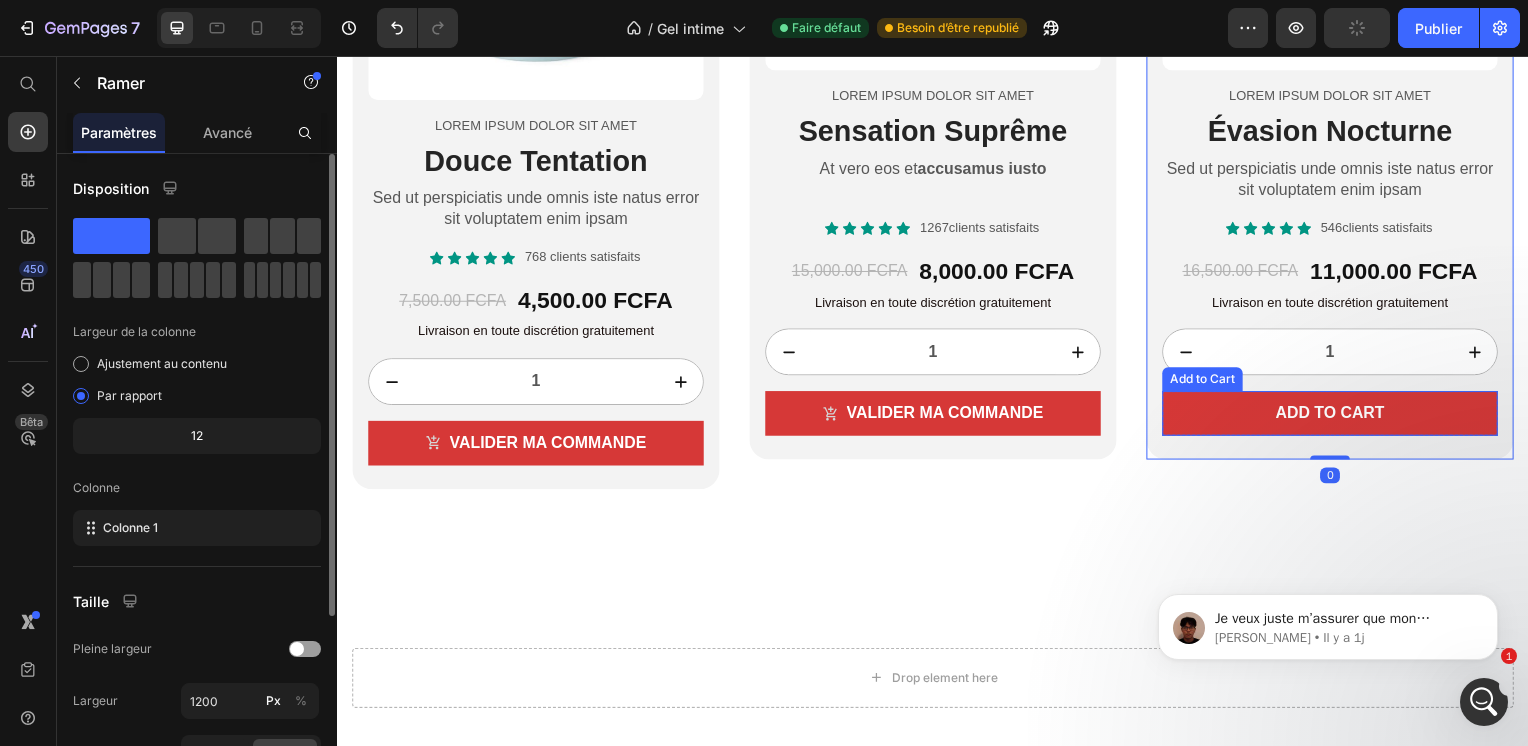 click on "Add to cart" at bounding box center (1337, 416) 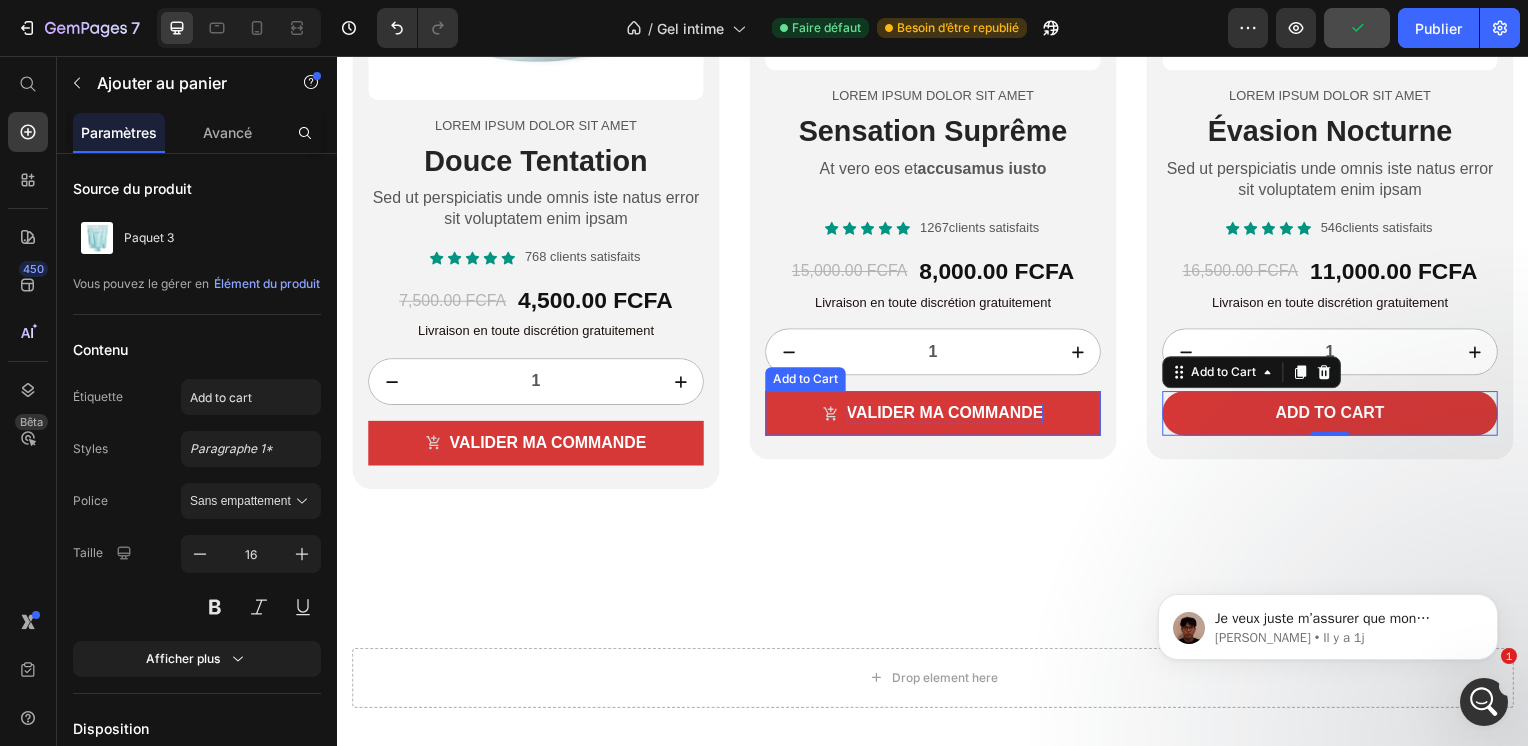 click on "VALIDER MA COMMANDE" at bounding box center [949, 416] 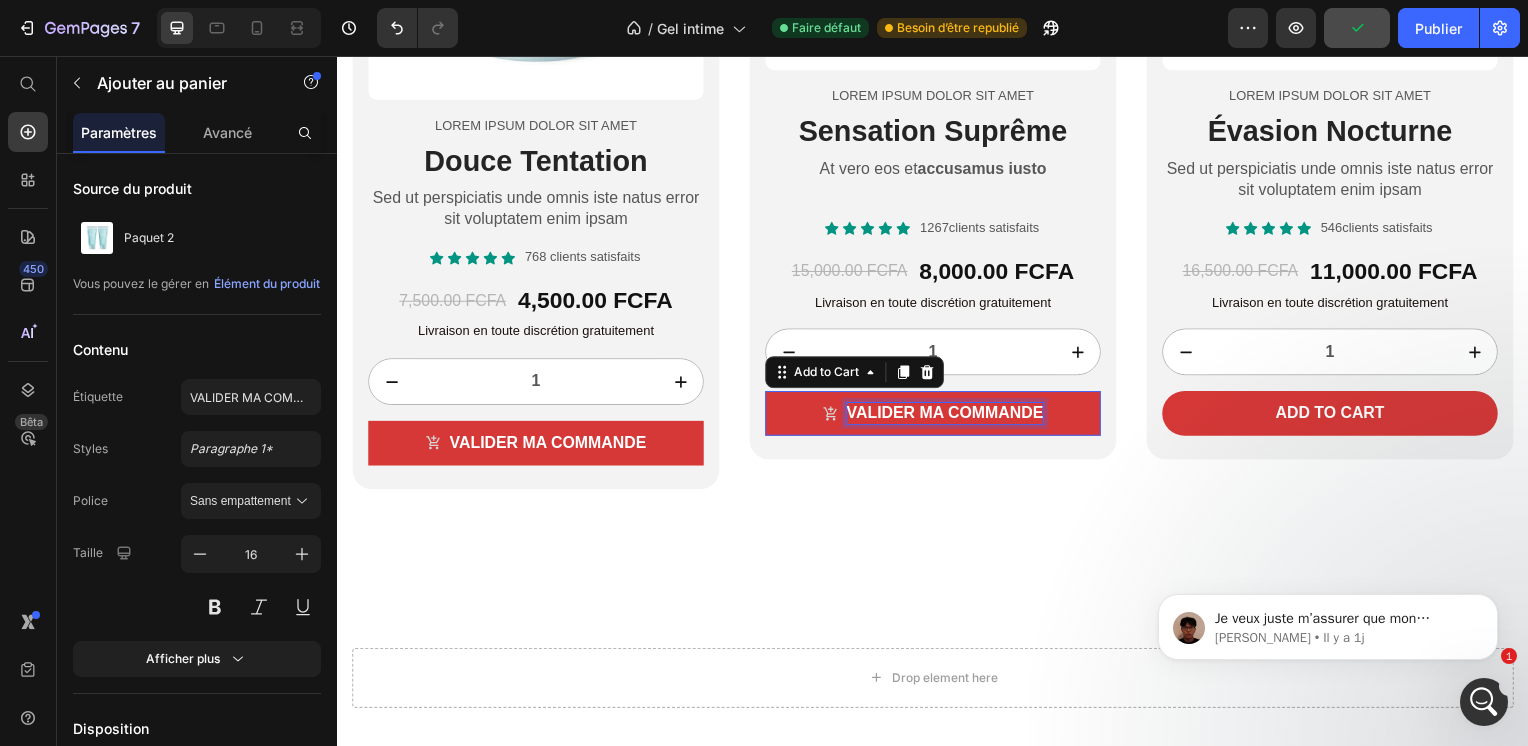 click on "VALIDER MA COMMANDE" at bounding box center (949, 416) 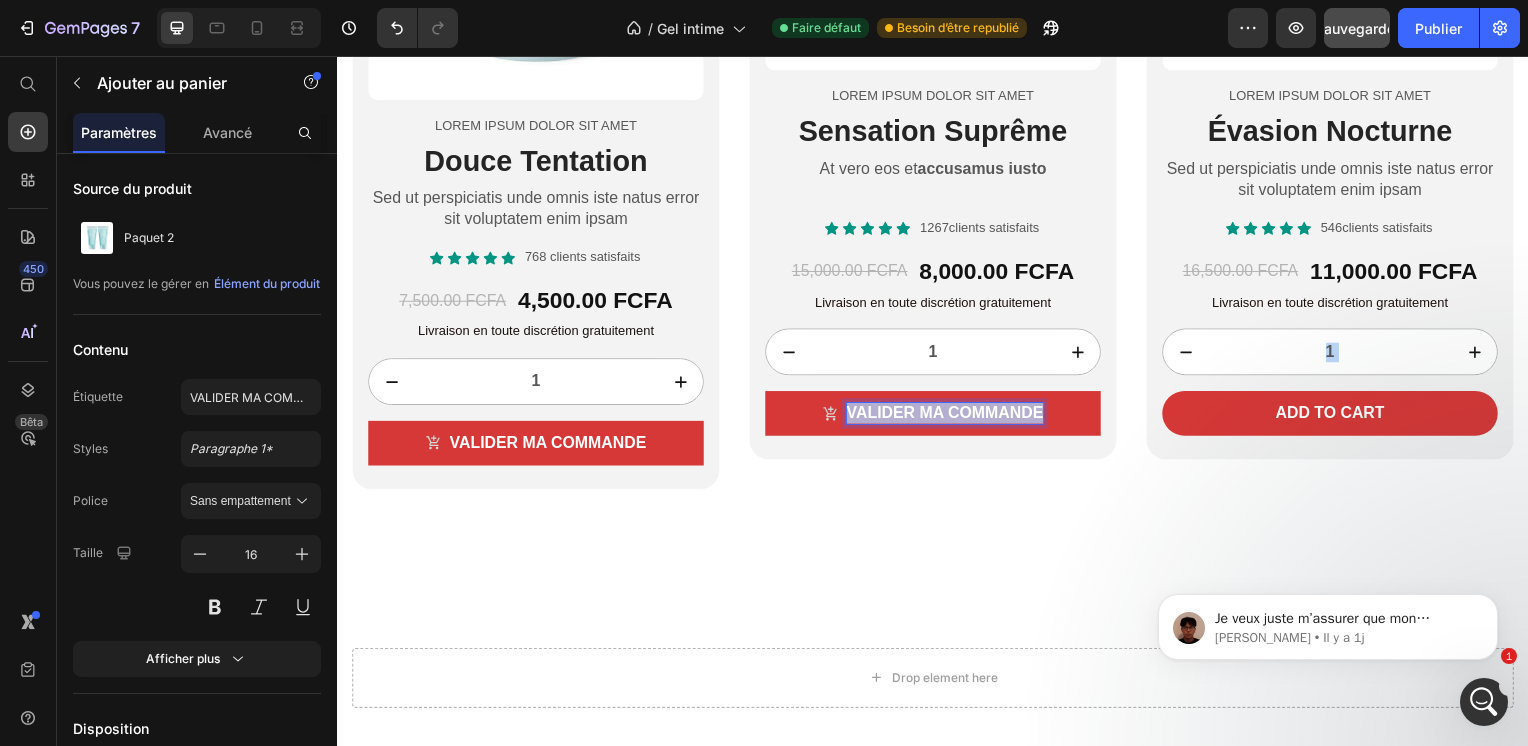 drag, startPoint x: 1038, startPoint y: 407, endPoint x: 846, endPoint y: 405, distance: 192.01042 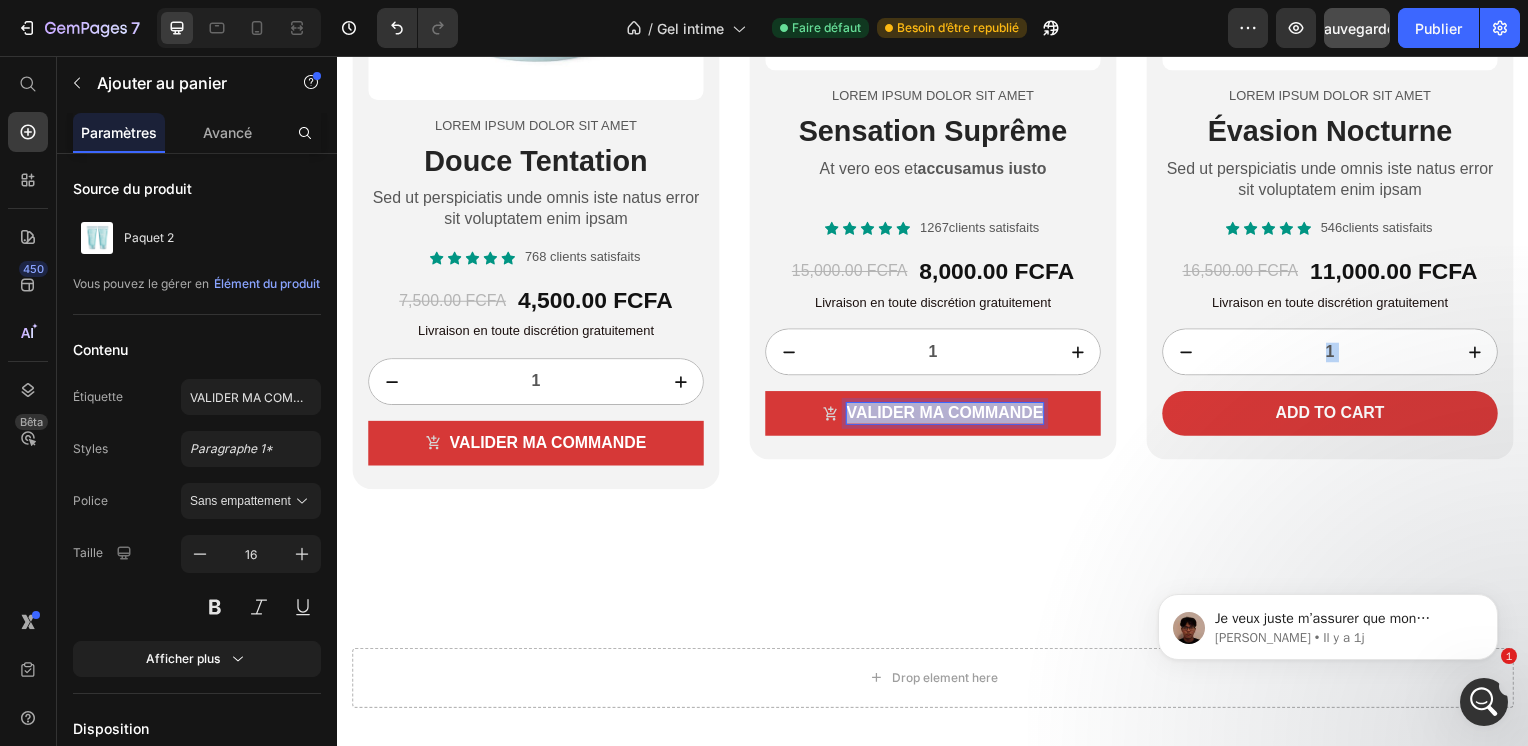 click on "VALIDER MA COMMANDE" at bounding box center [949, 416] 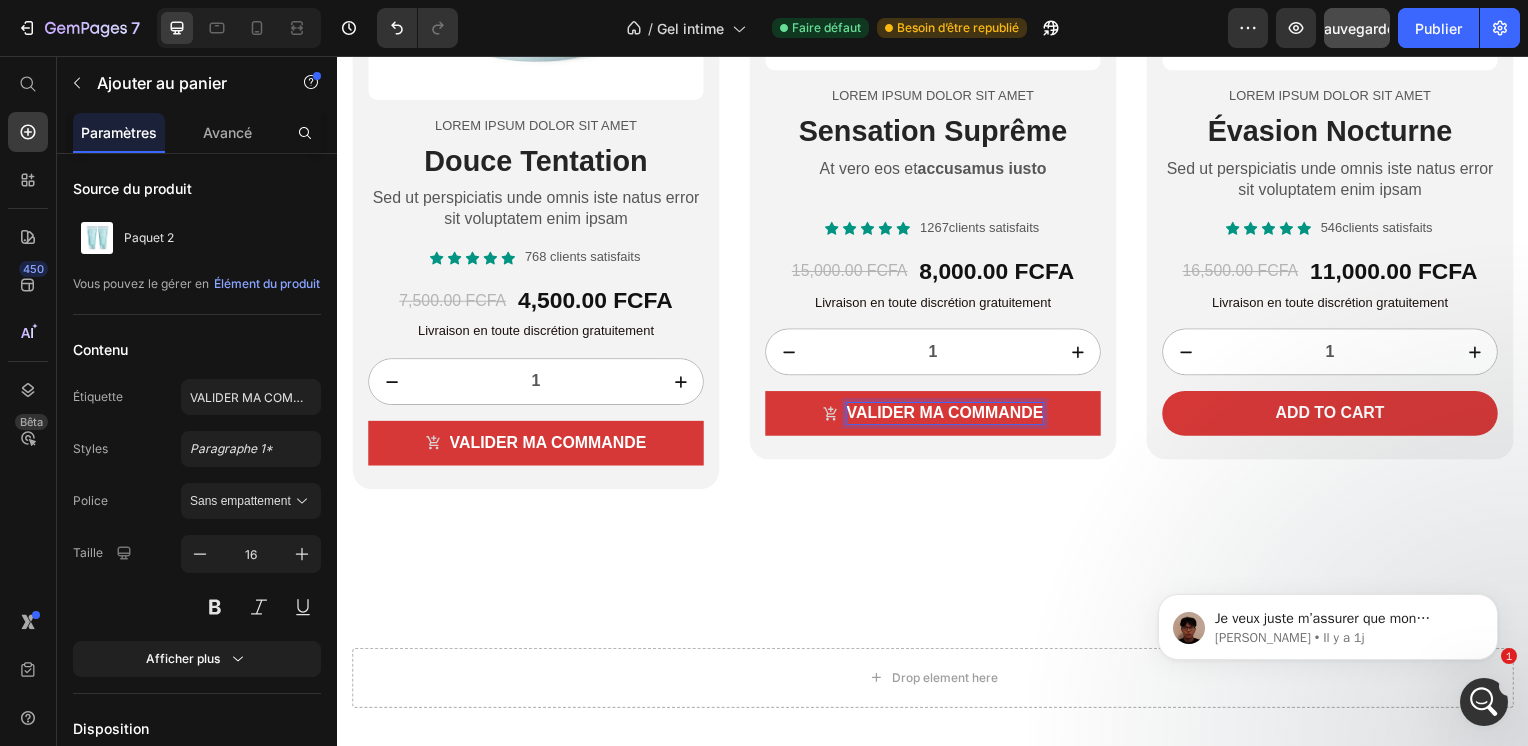 click on "VALIDER MA COMMANDE" at bounding box center (949, 416) 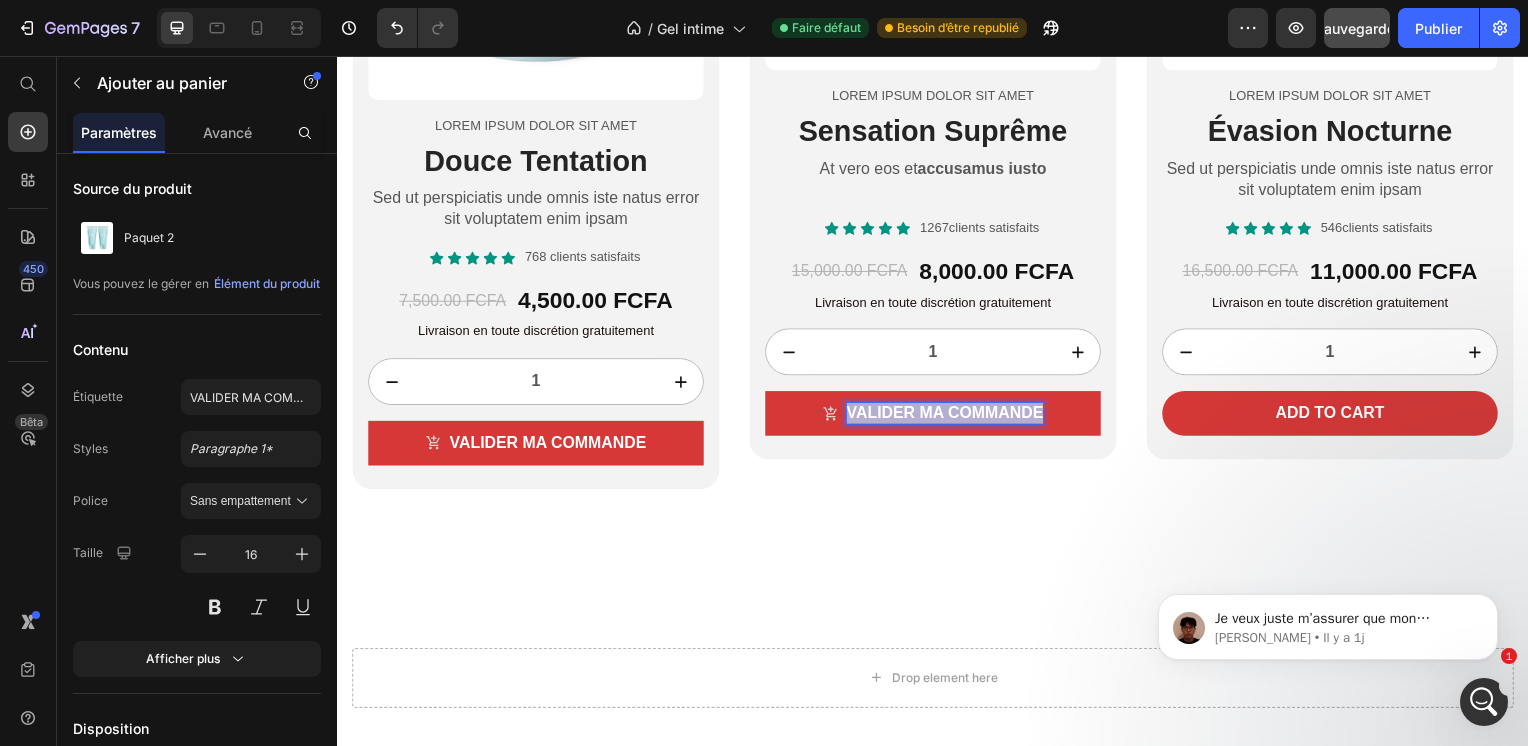 drag, startPoint x: 846, startPoint y: 405, endPoint x: 1009, endPoint y: 415, distance: 163.30646 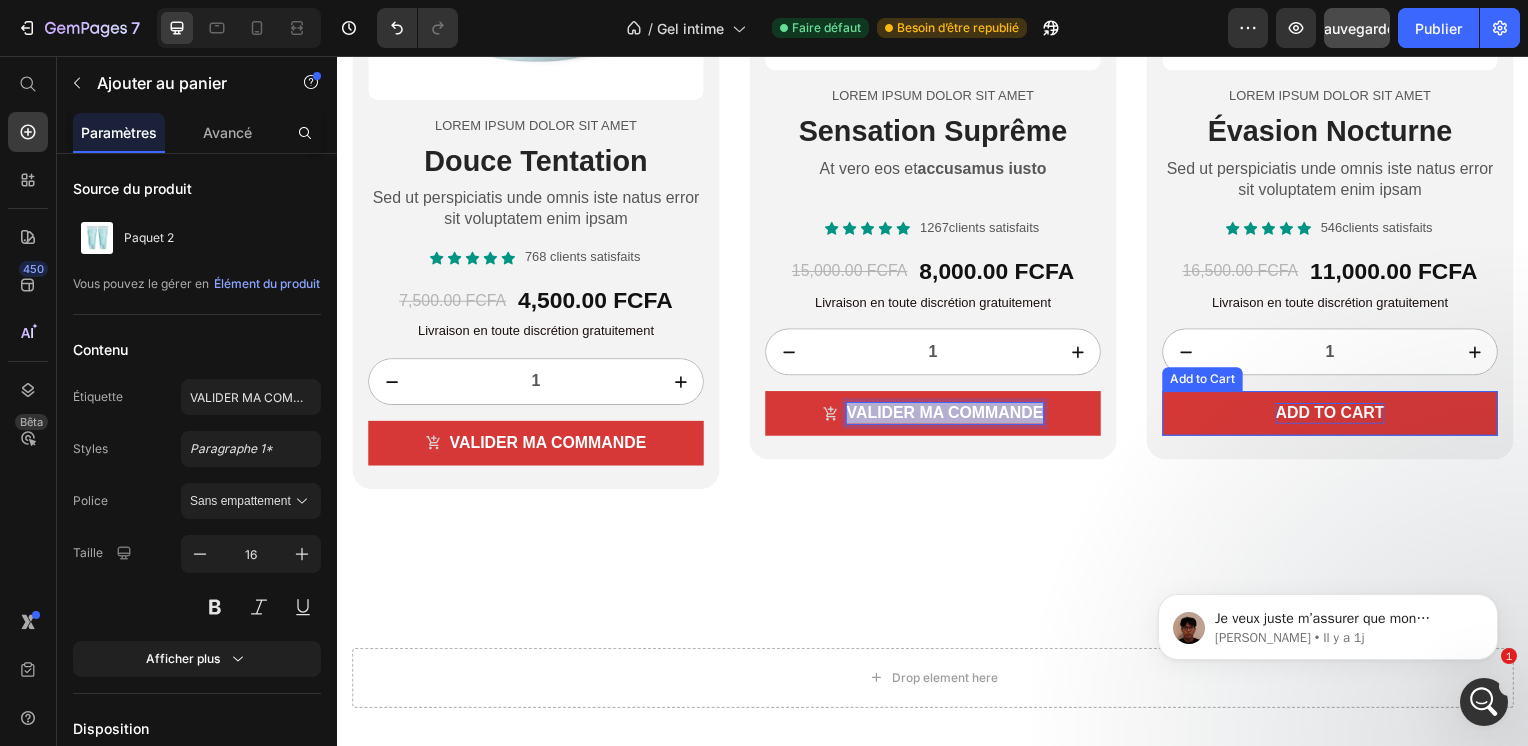 click on "Add to cart" at bounding box center (1337, 416) 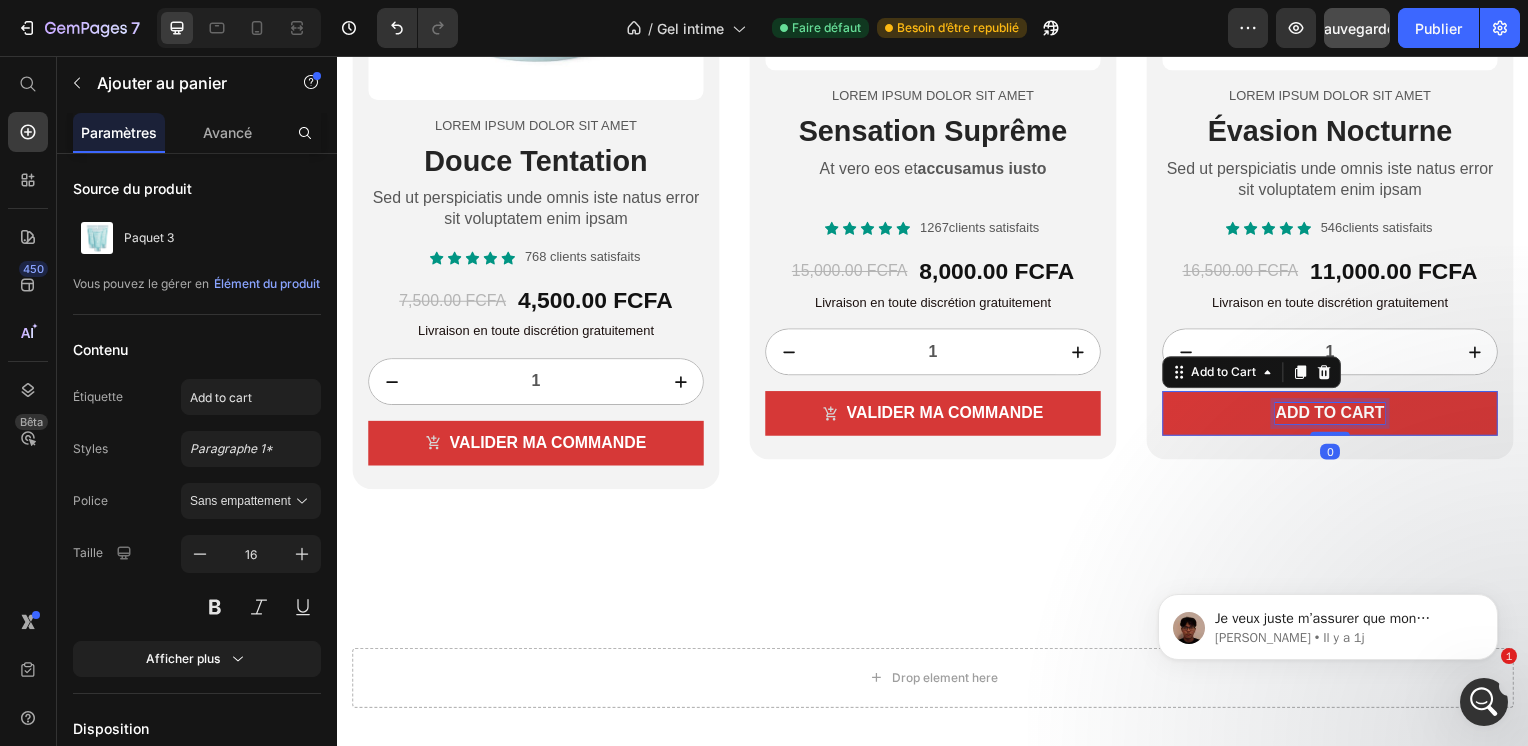 click on "Add to cart" at bounding box center [1337, 416] 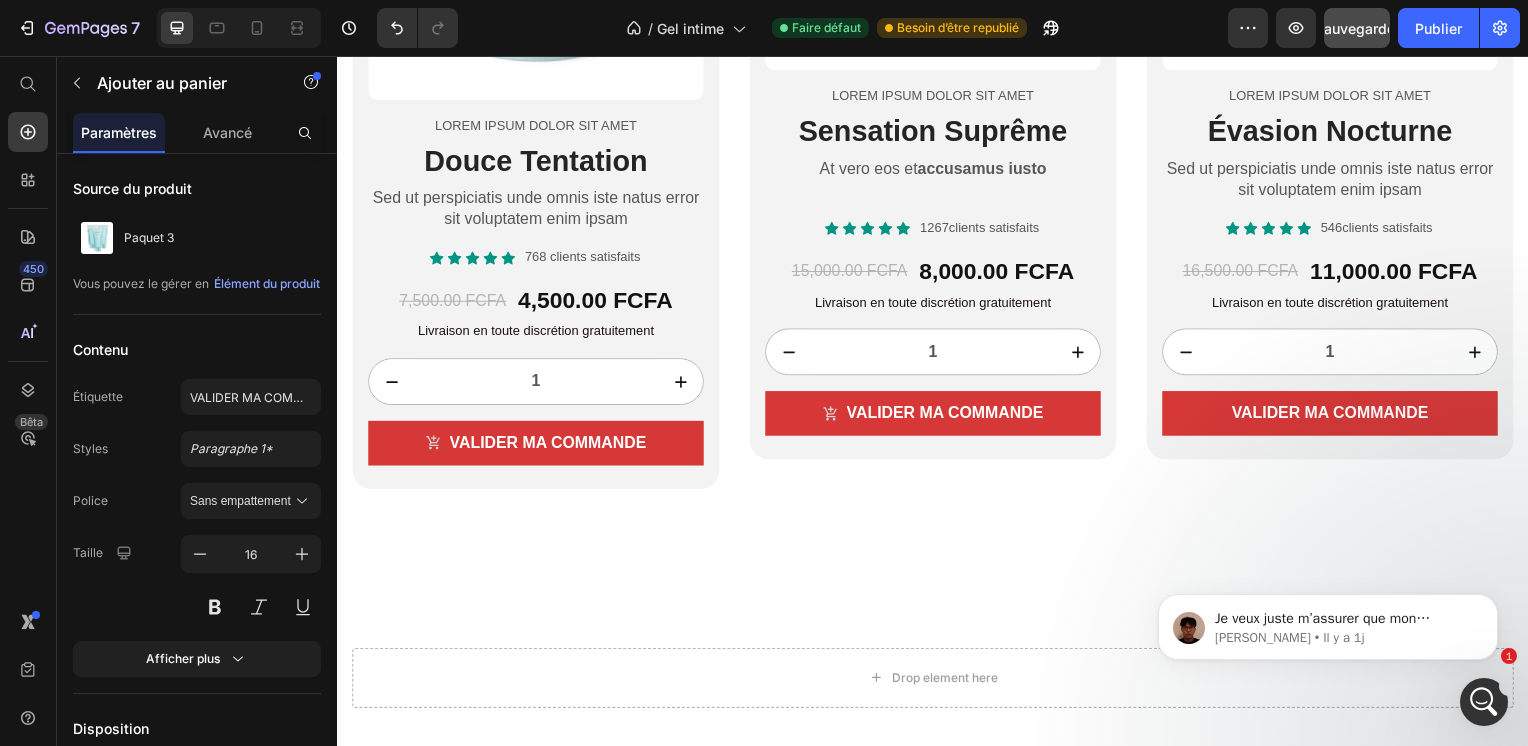 click on "VALIDER MA COMMANDE" at bounding box center [1337, 416] 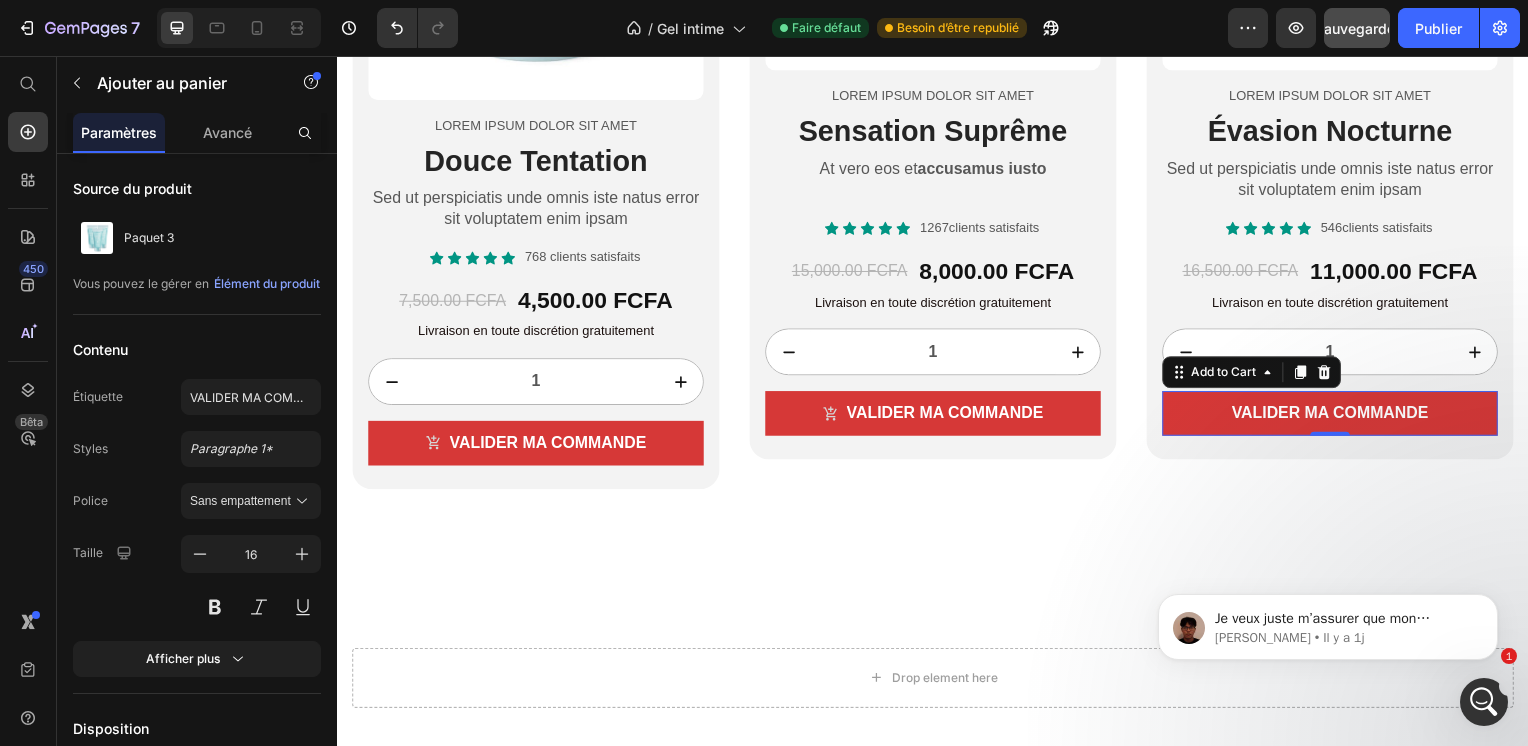 click on "VALIDER MA COMMANDE" at bounding box center [1337, 416] 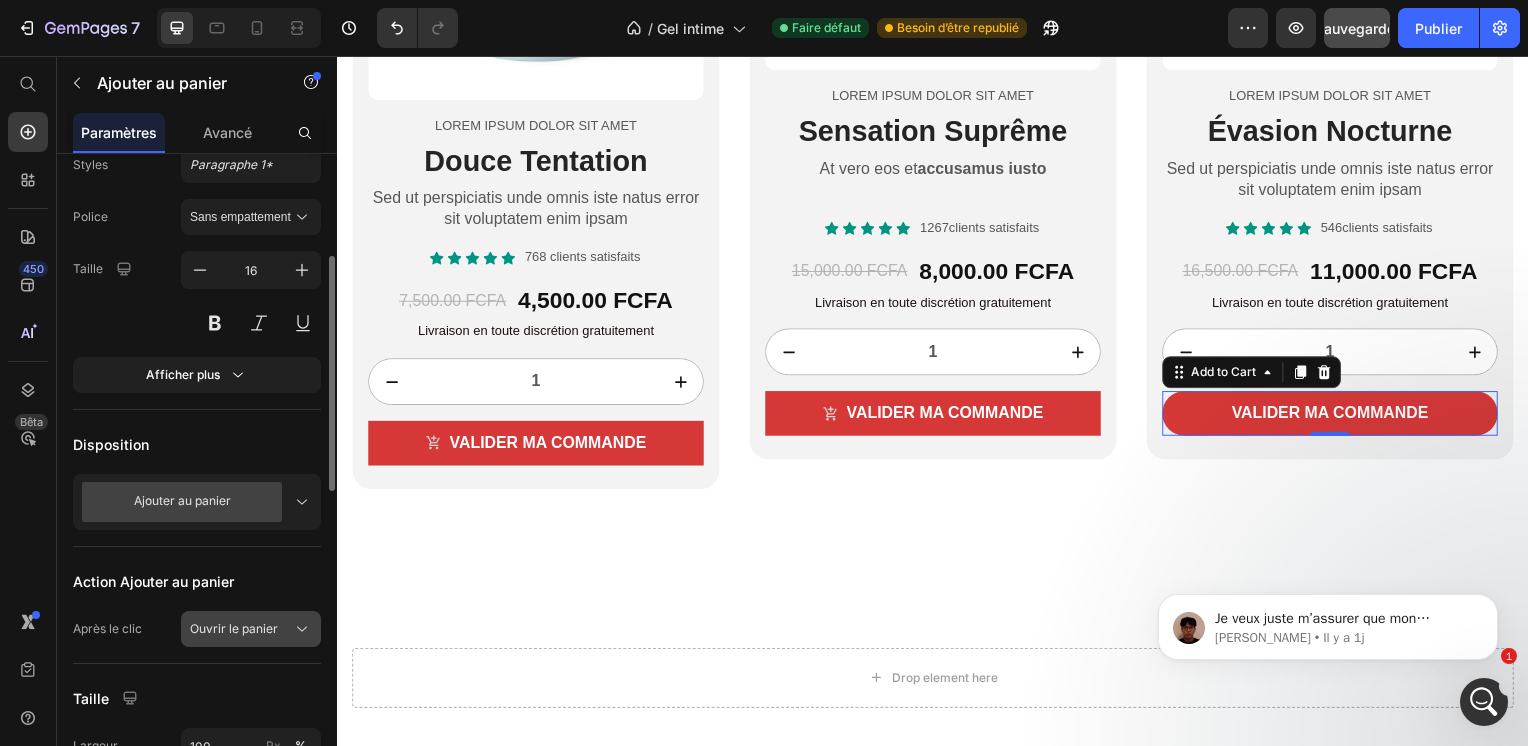 scroll, scrollTop: 283, scrollLeft: 0, axis: vertical 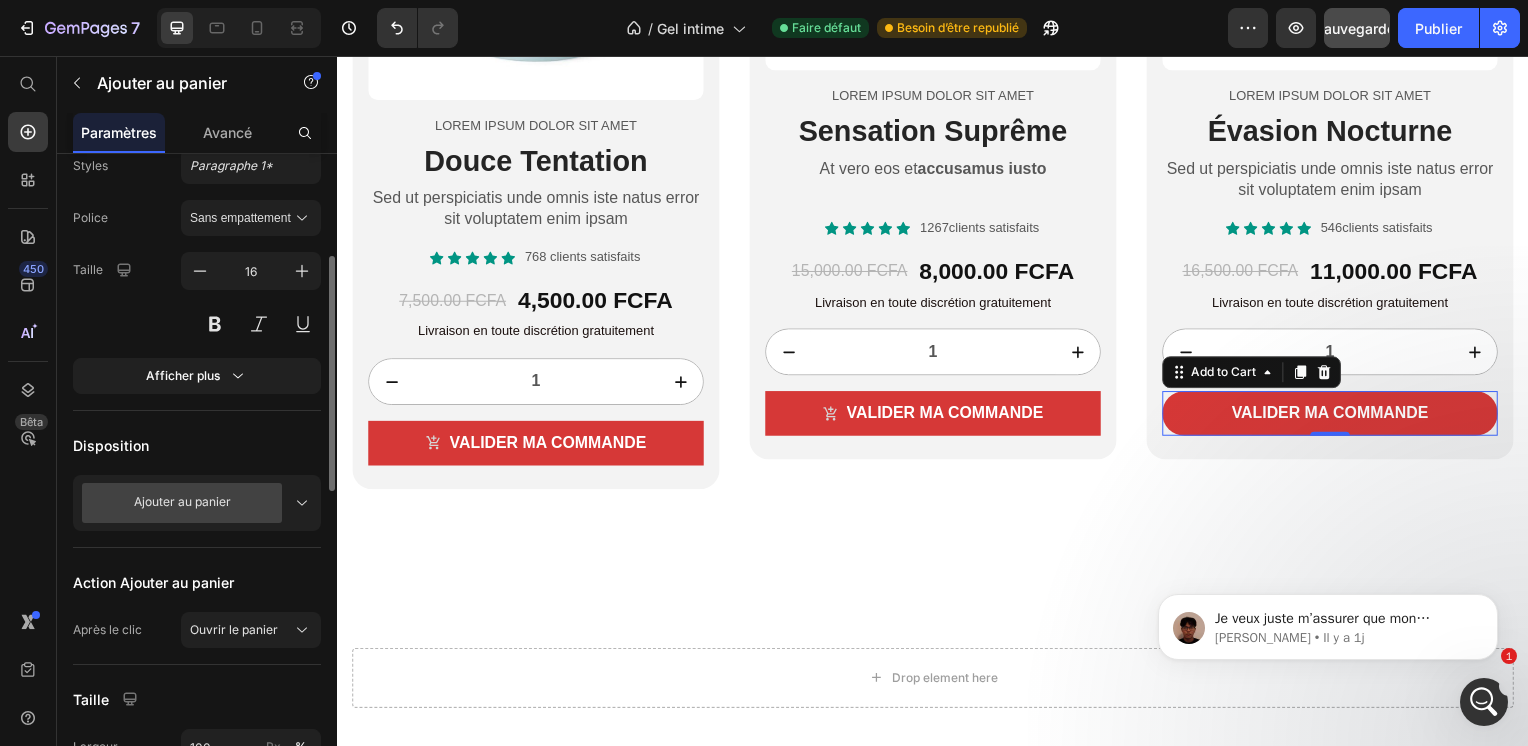 click 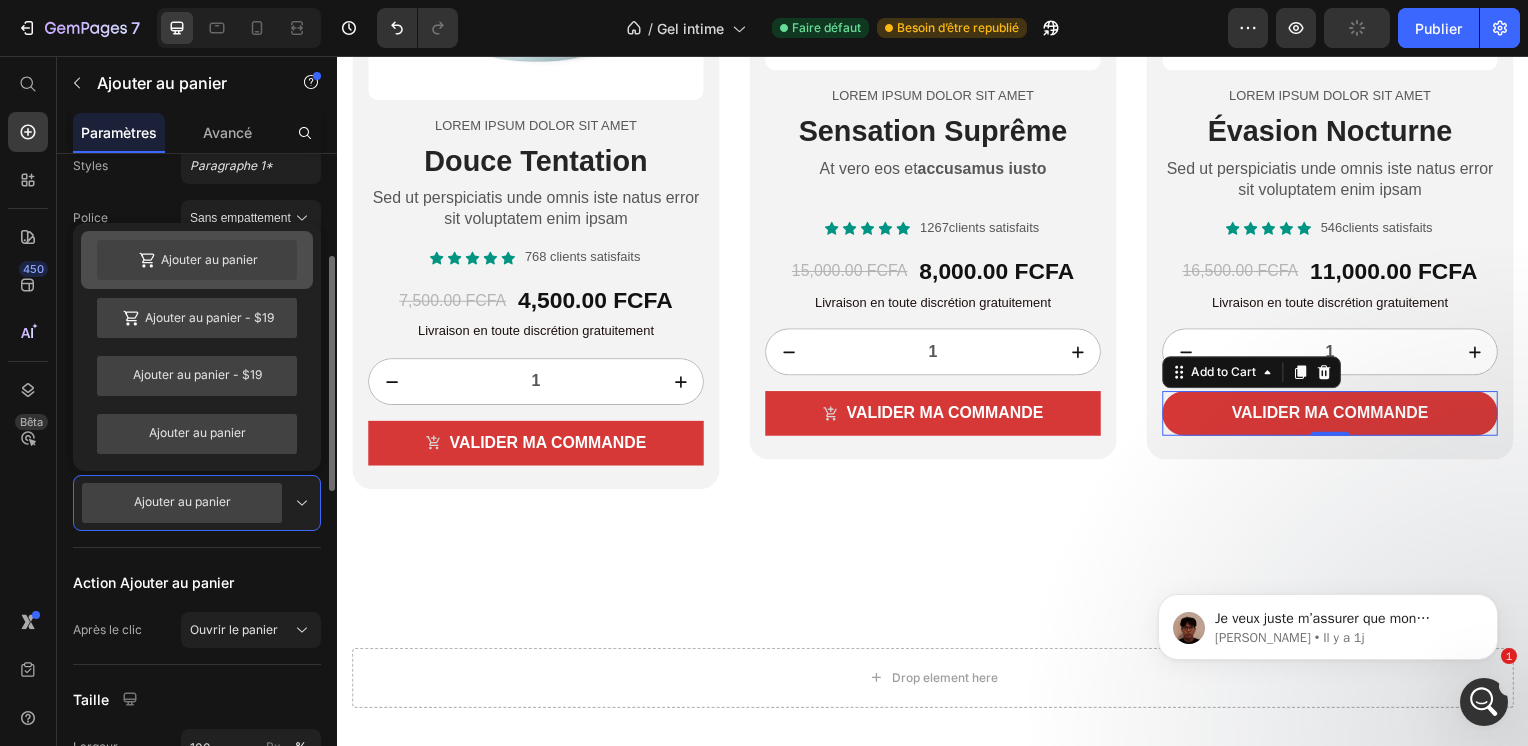 click on "Ajouter au panier" at bounding box center [209, 260] 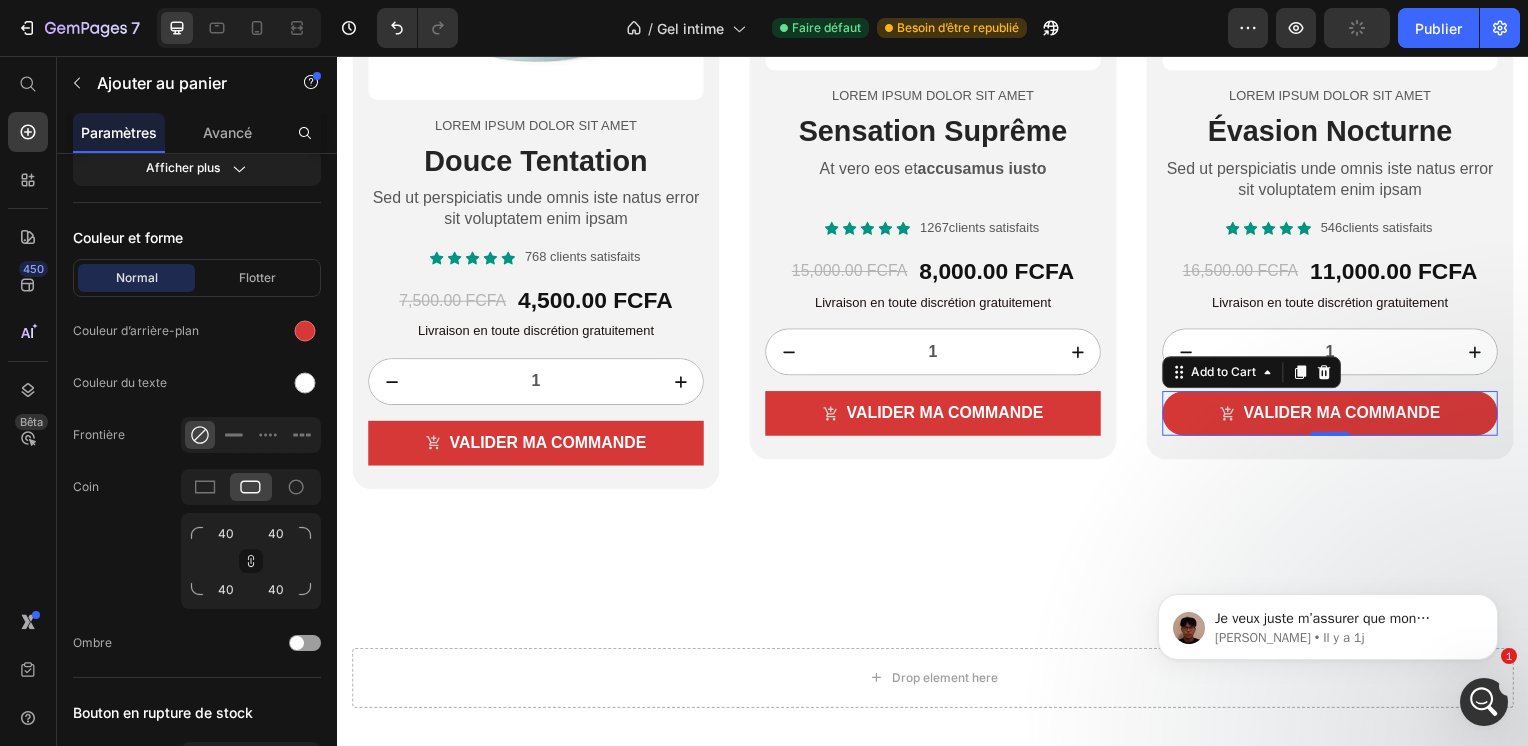 scroll, scrollTop: 1367, scrollLeft: 0, axis: vertical 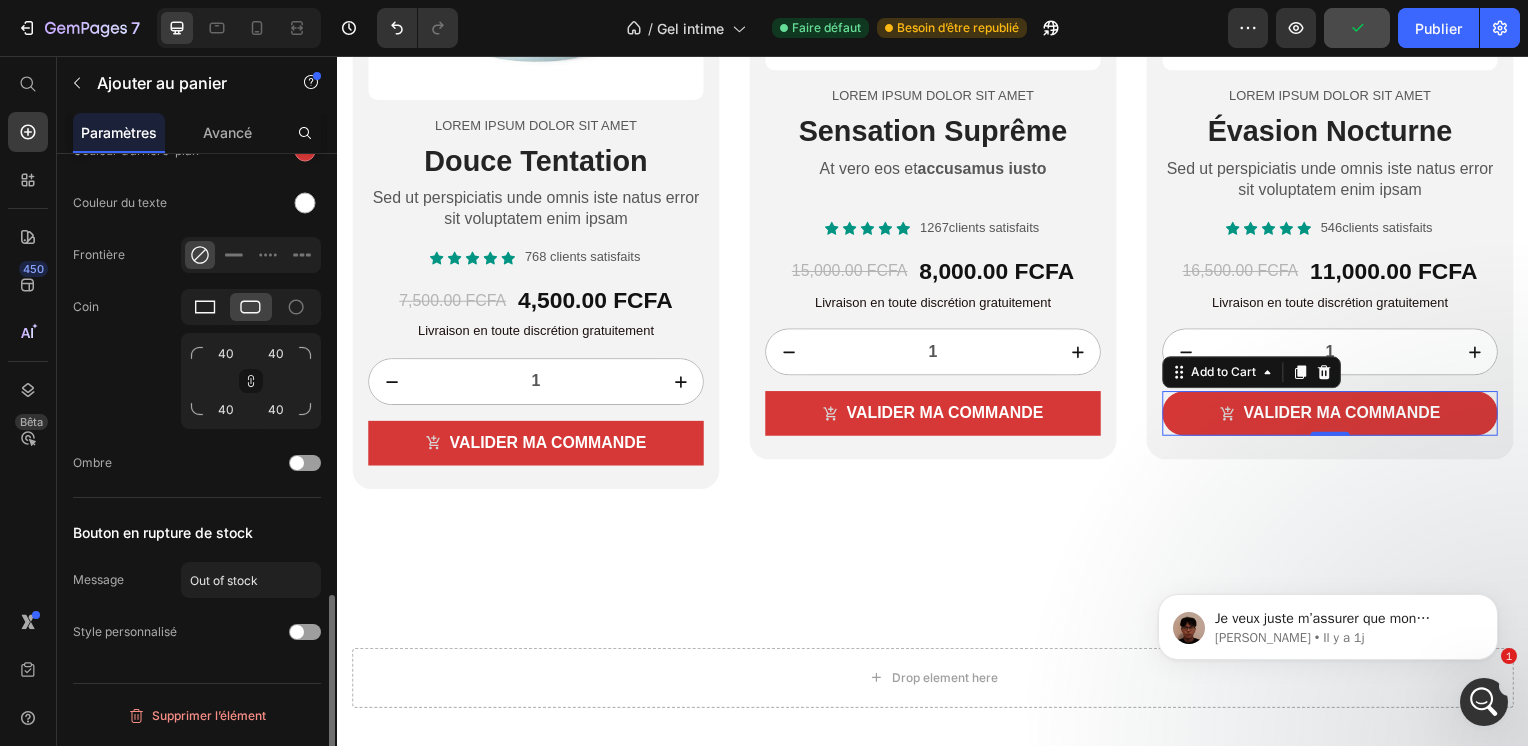 click 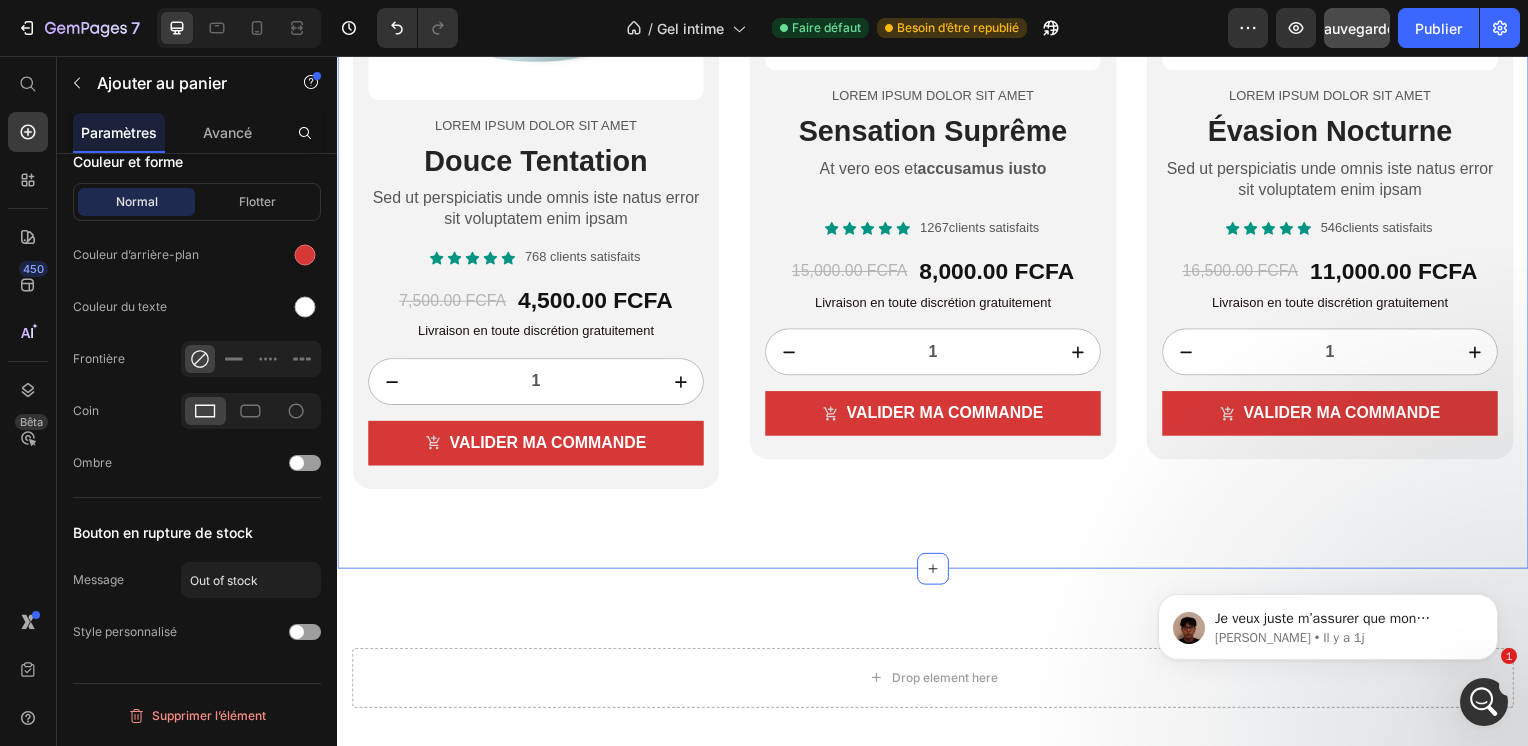 scroll, scrollTop: 0, scrollLeft: 0, axis: both 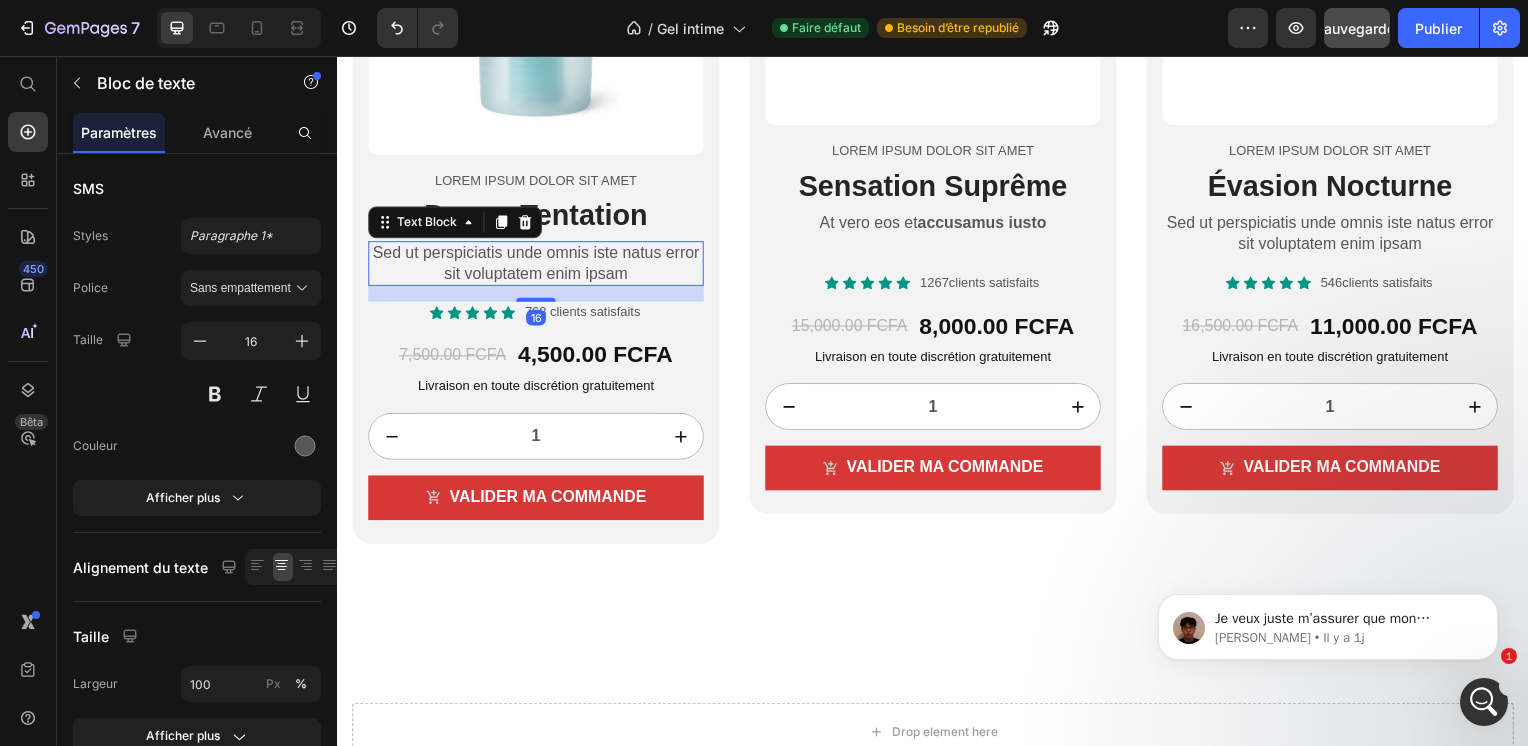 click on "Sed ut perspiciatis unde omnis iste natus error sit voluptatem enim ipsam" at bounding box center [537, 266] 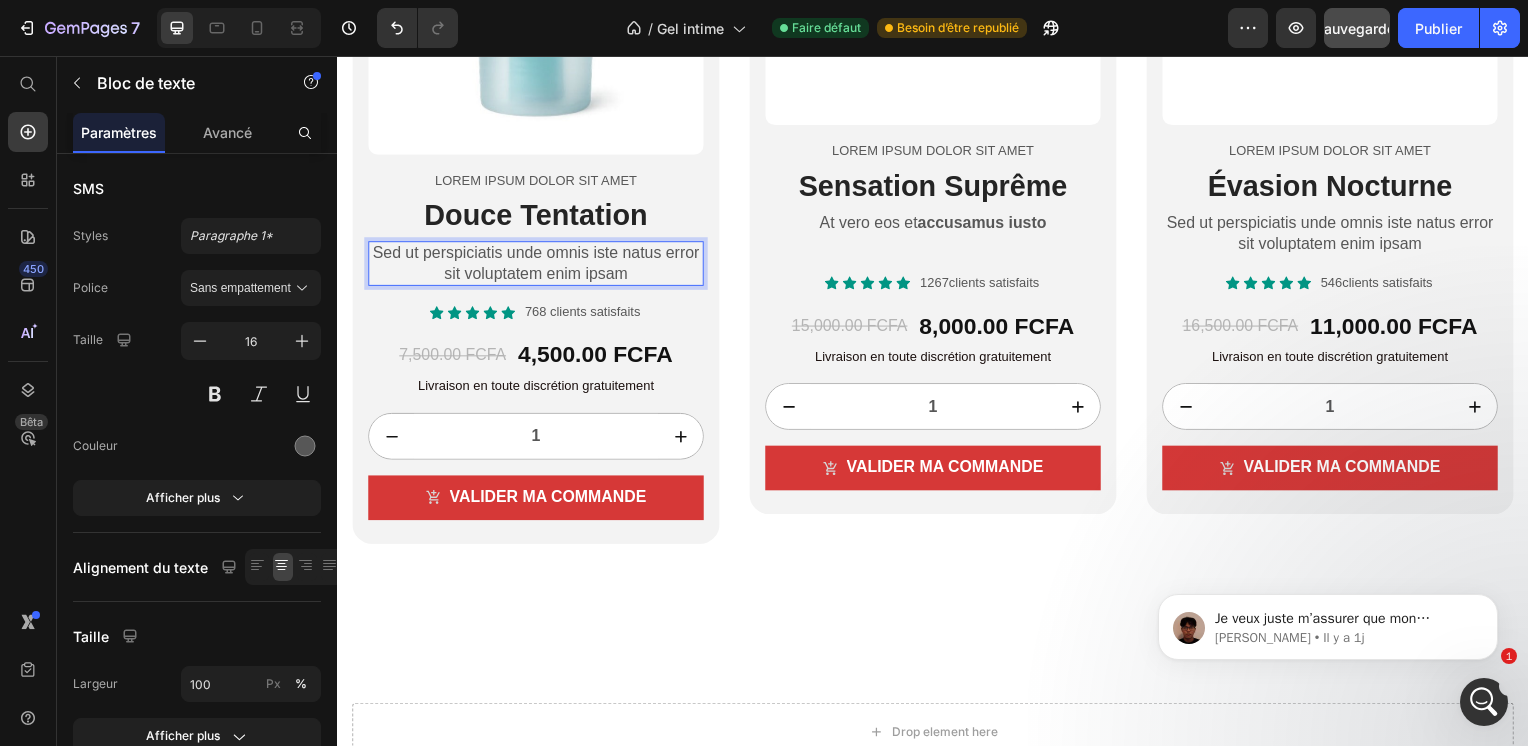 click on "Sed ut perspiciatis unde omnis iste natus error sit voluptatem enim ipsam" at bounding box center (537, 266) 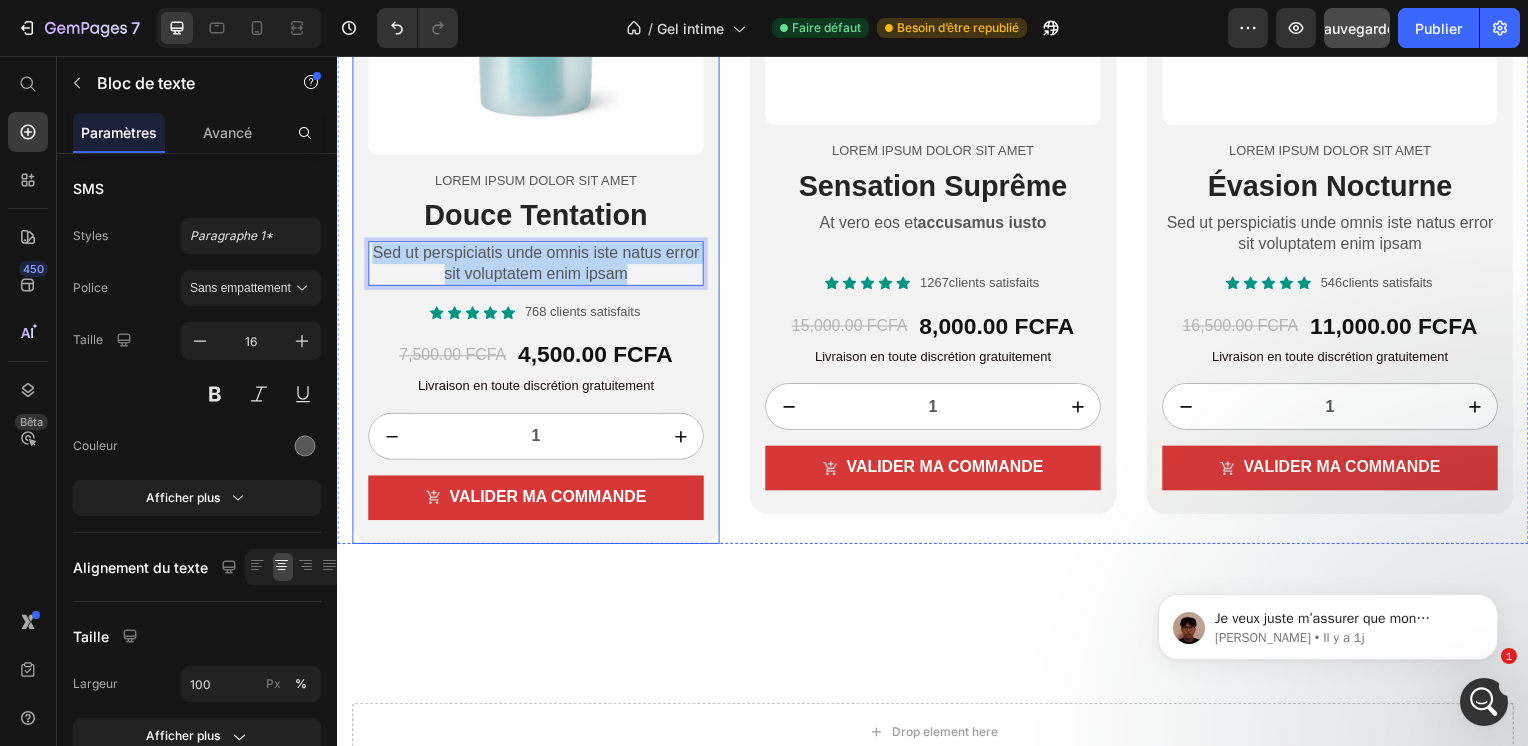 drag, startPoint x: 655, startPoint y: 268, endPoint x: 328, endPoint y: 233, distance: 328.86777 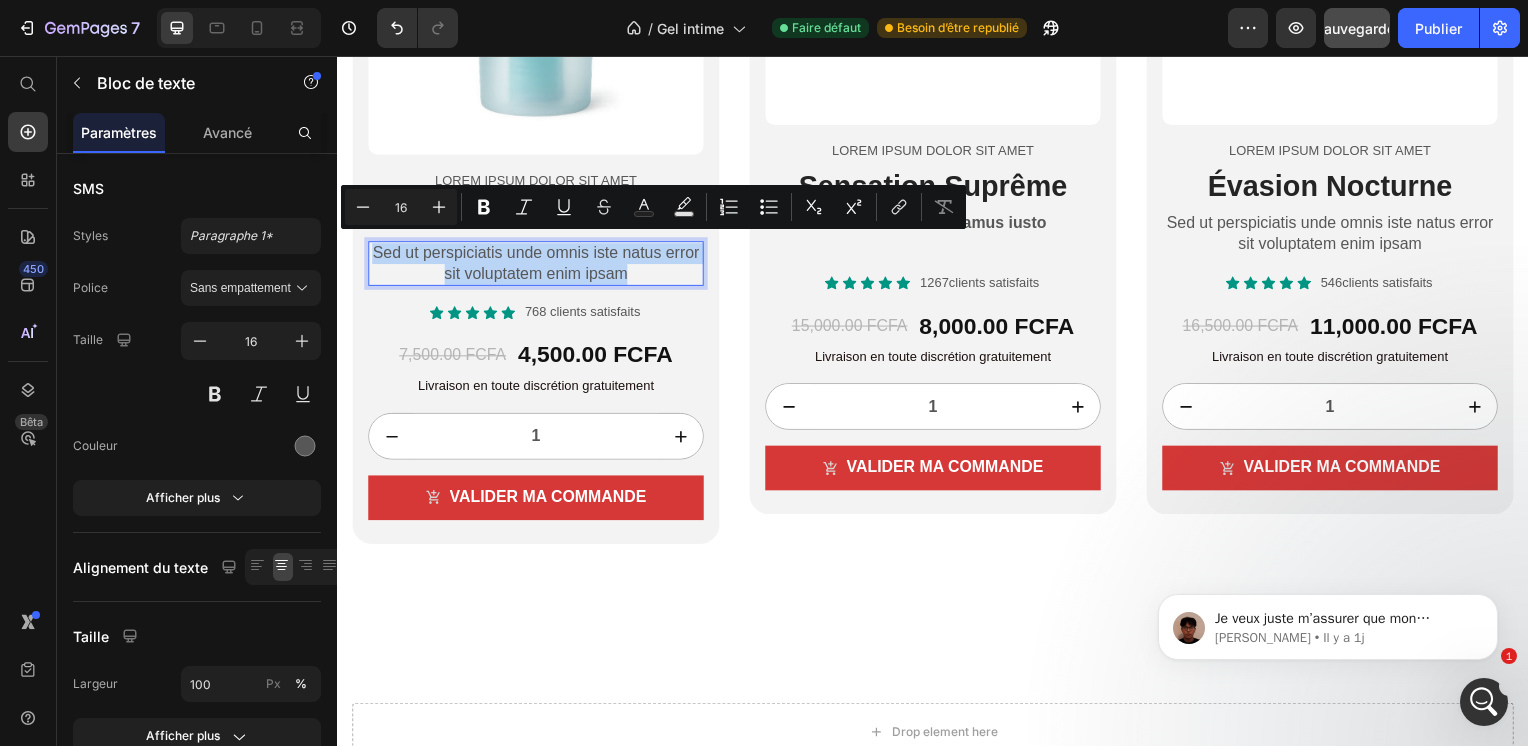 copy on "Sed ut perspiciatis unde omnis iste natus error sit voluptatem enim ipsam" 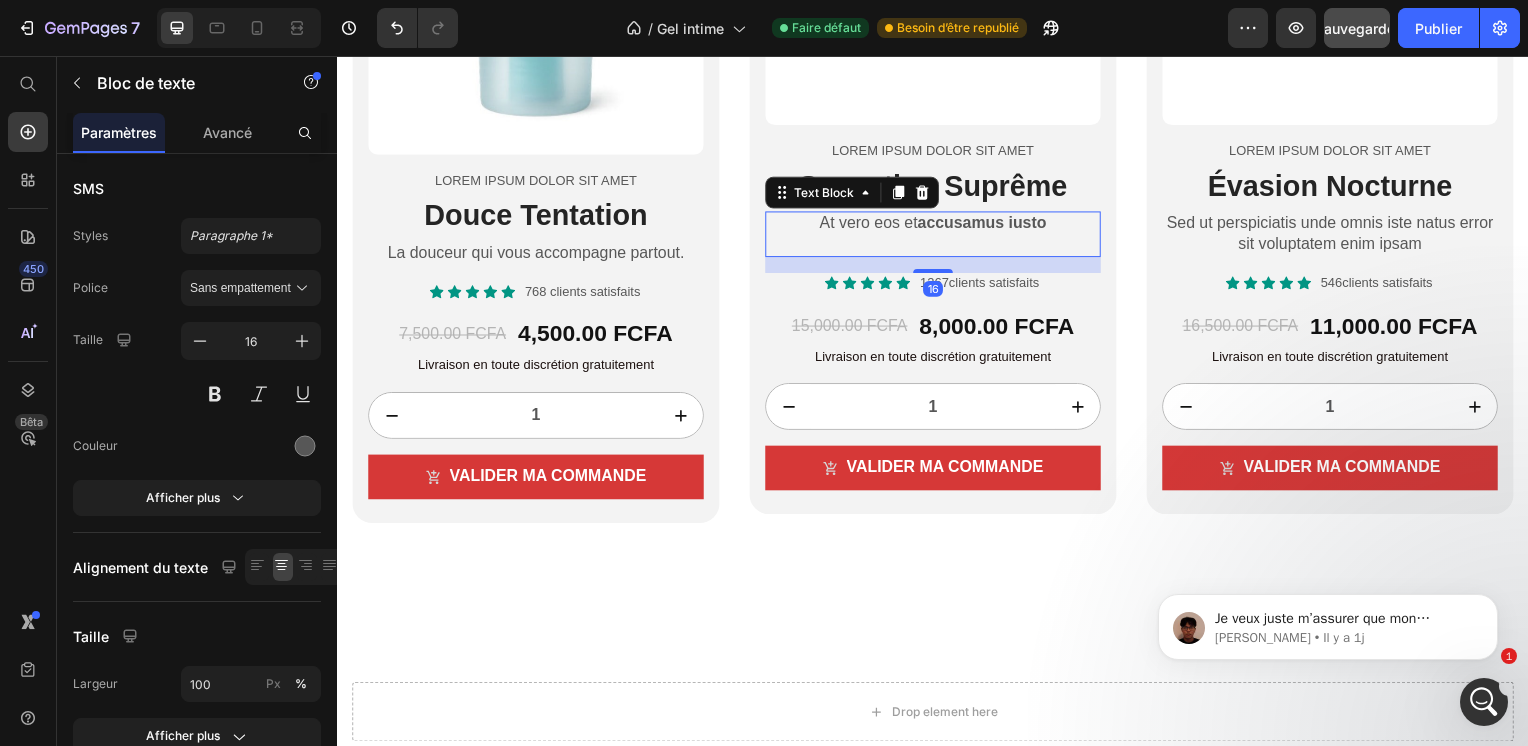 click on "At vero eos et  accusamus iusto" at bounding box center (937, 225) 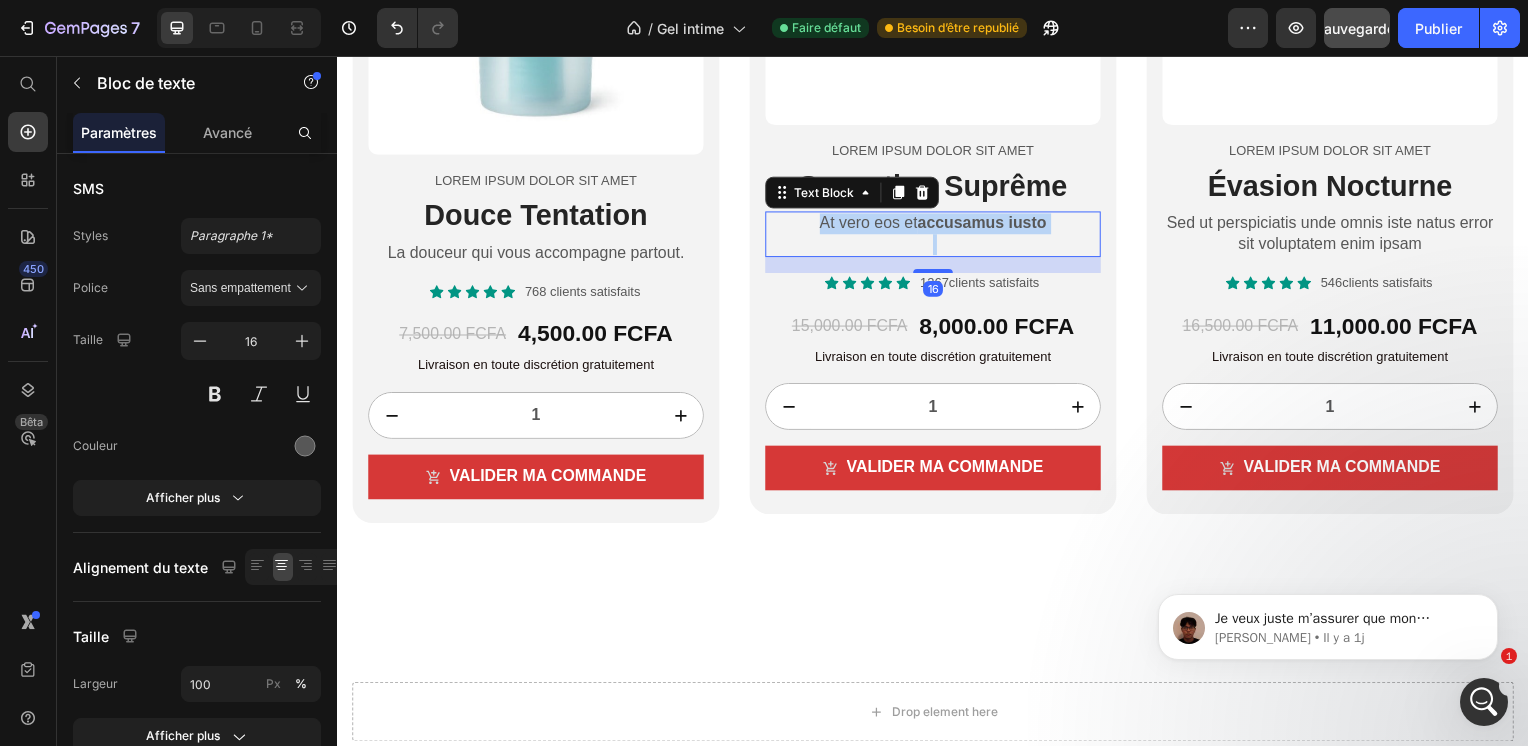 click on "At vero eos et  accusamus iusto" at bounding box center [937, 225] 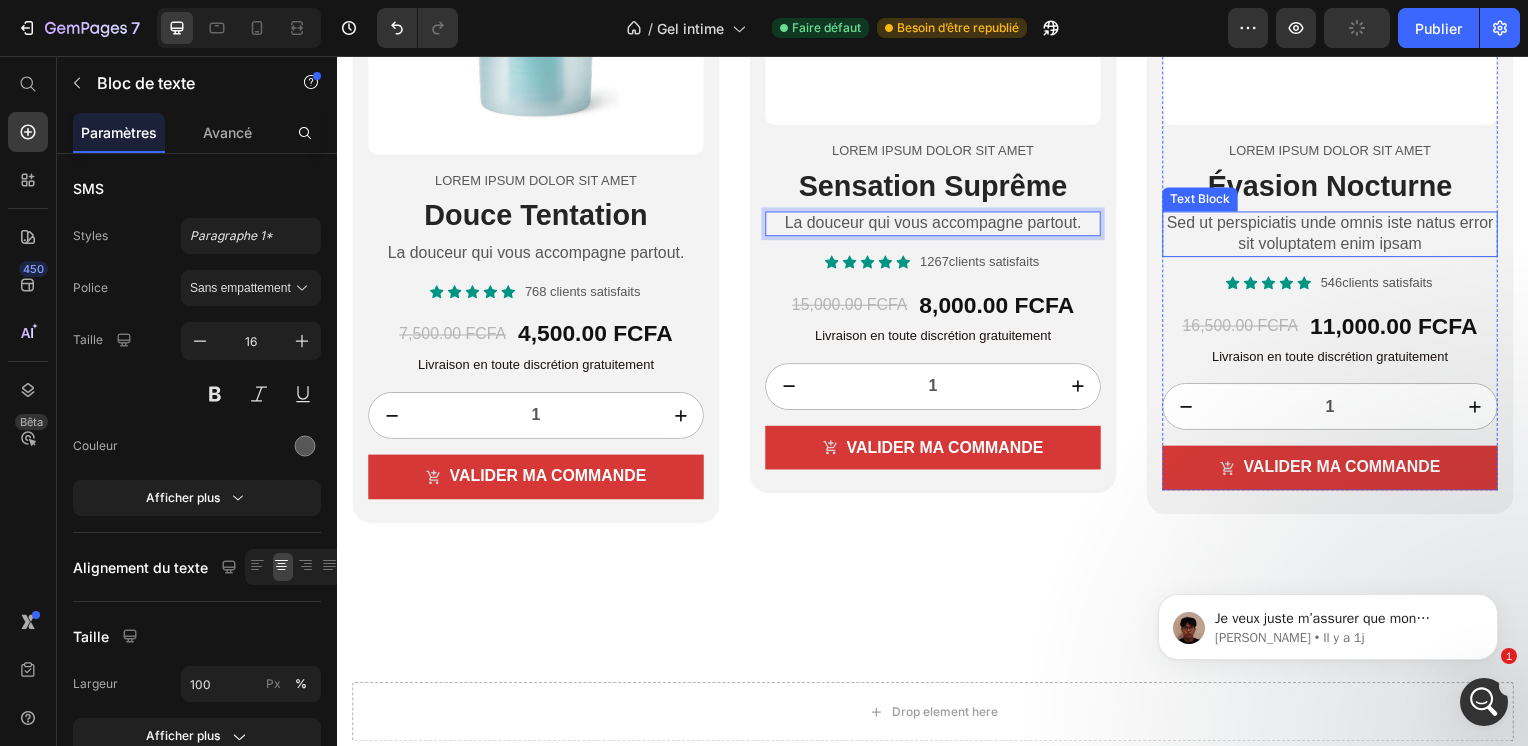 click on "Sed ut perspiciatis unde omnis iste natus error sit voluptatem enim ipsam" at bounding box center (1337, 236) 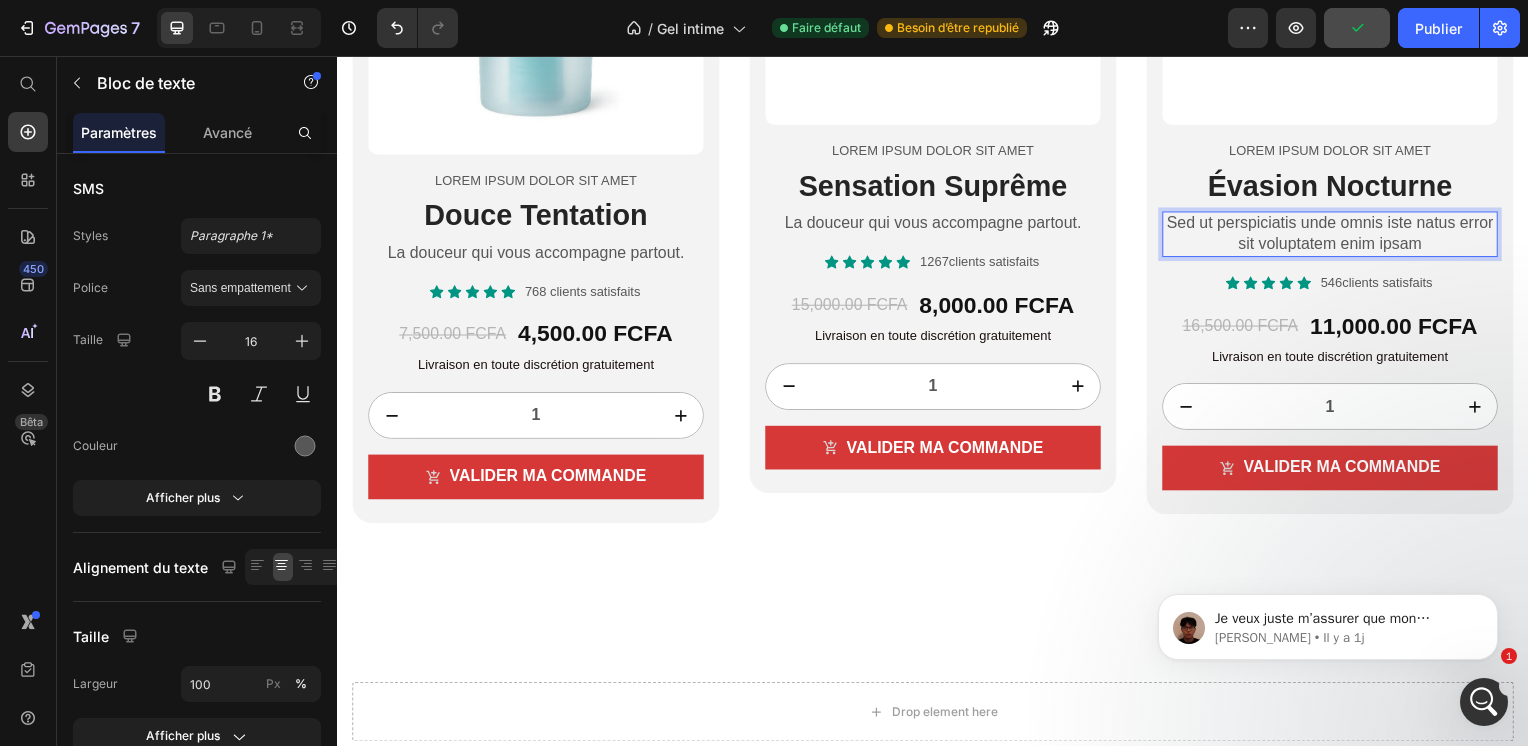 click on "Sed ut perspiciatis unde omnis iste natus error sit voluptatem enim ipsam" at bounding box center (1337, 236) 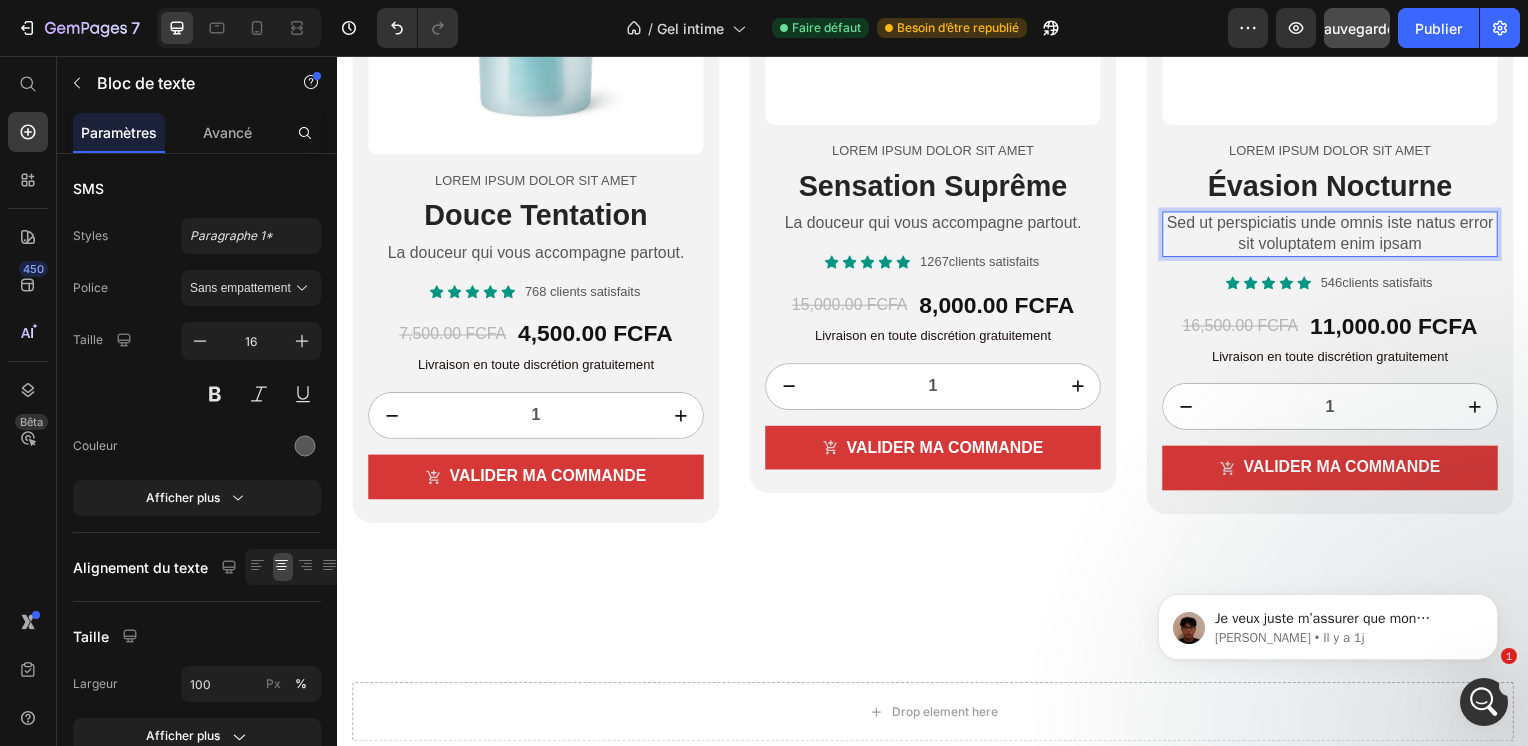 click on "Sed ut perspiciatis unde omnis iste natus error sit voluptatem enim ipsam" at bounding box center [1337, 236] 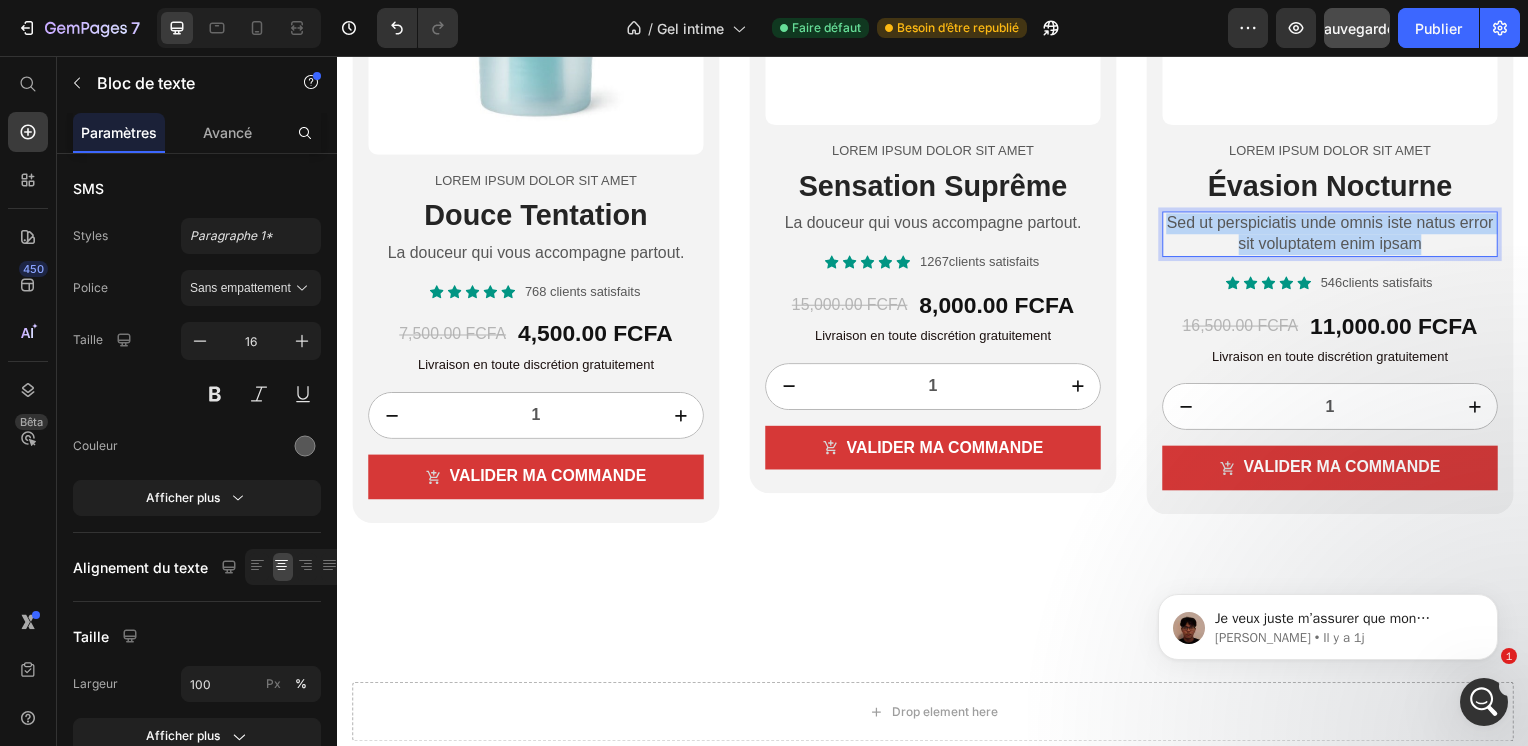 click on "Sed ut perspiciatis unde omnis iste natus error sit voluptatem enim ipsam" at bounding box center [1337, 236] 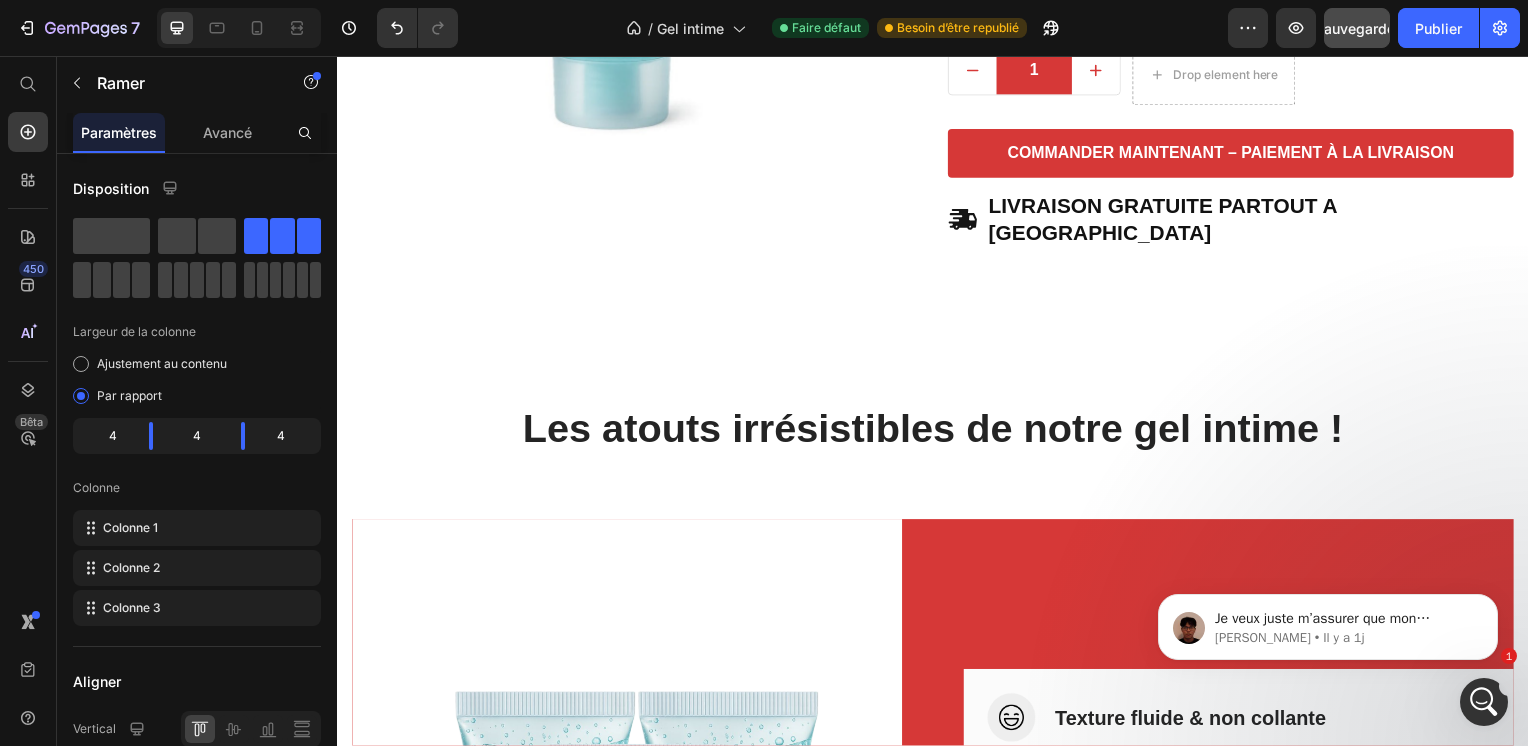 scroll, scrollTop: 528, scrollLeft: 0, axis: vertical 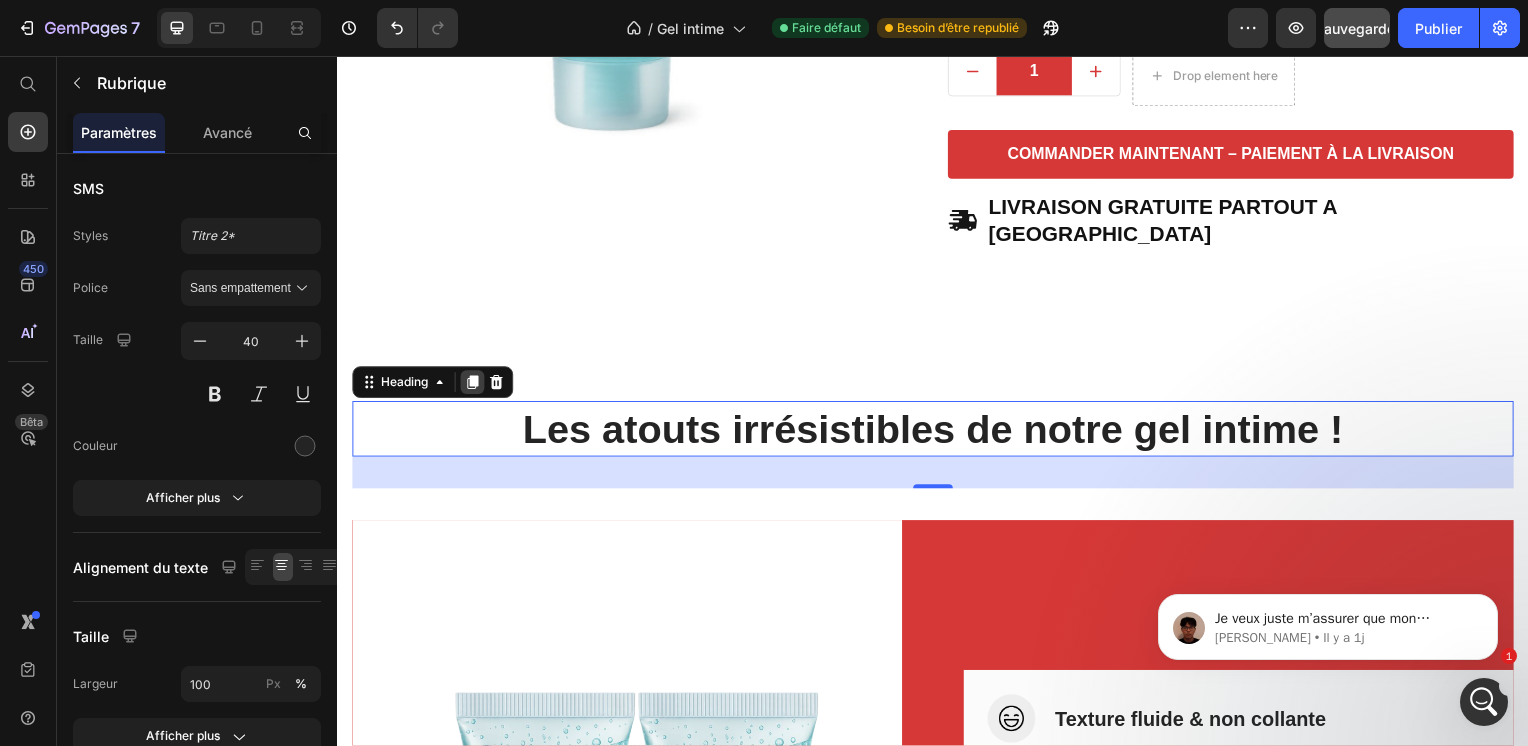 click at bounding box center [473, 385] 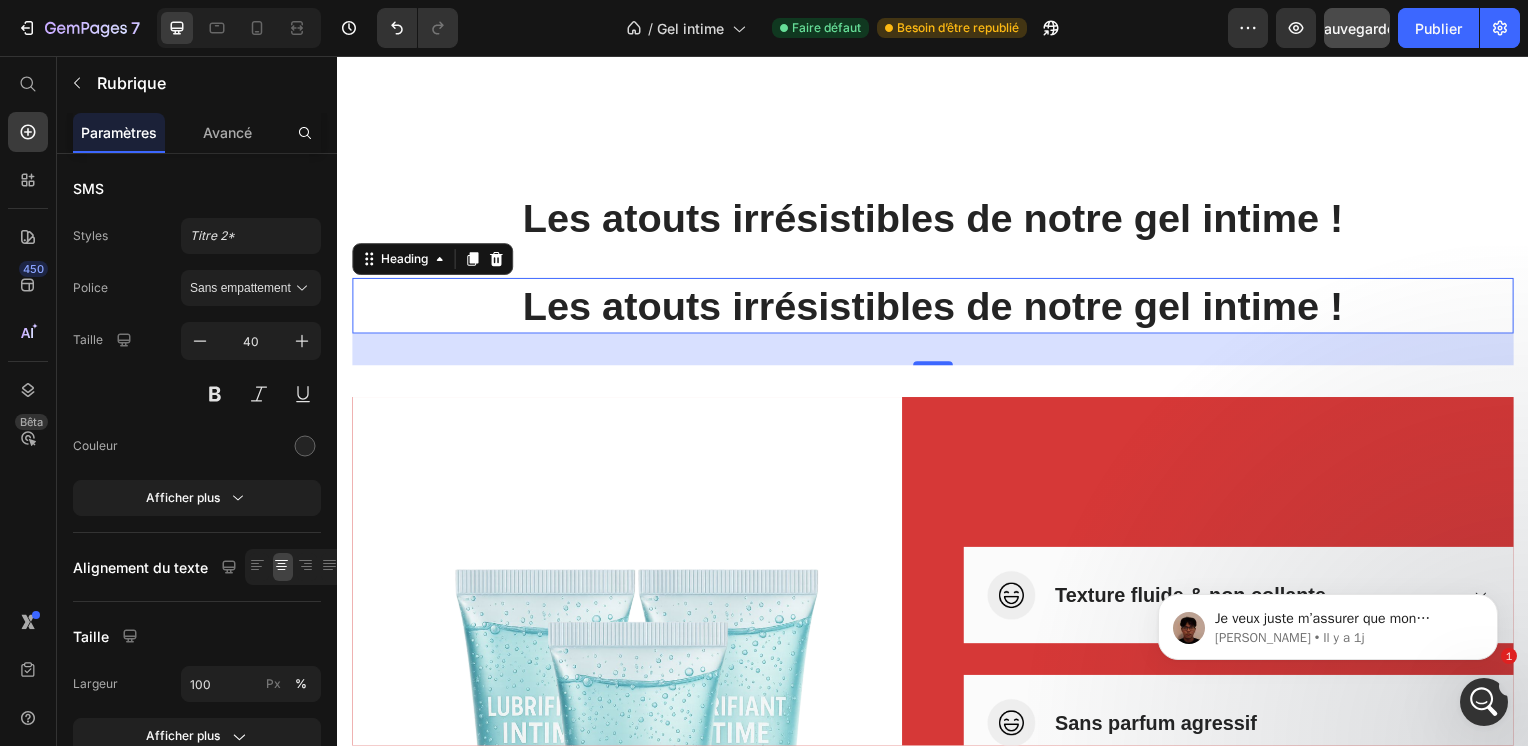 scroll, scrollTop: 924, scrollLeft: 0, axis: vertical 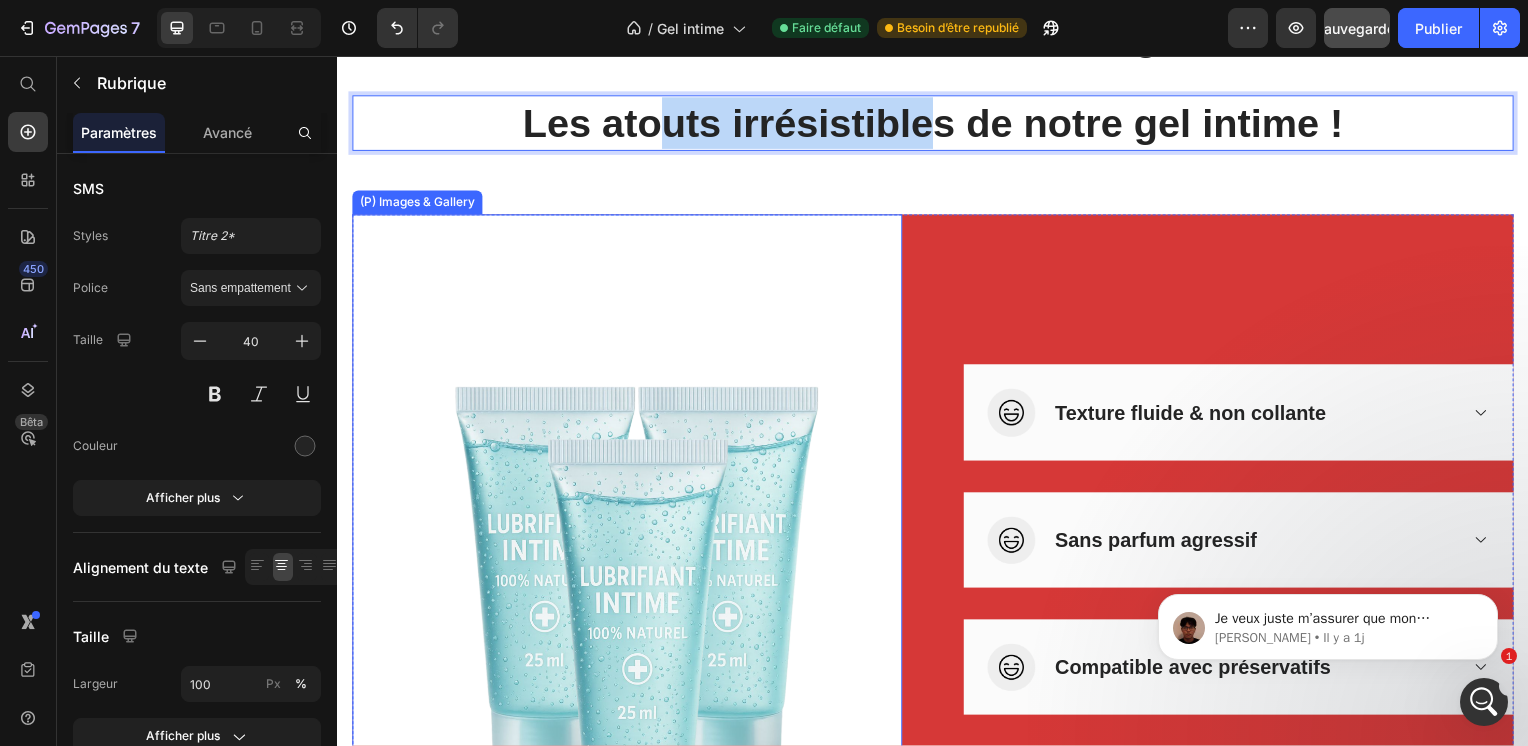 drag, startPoint x: 921, startPoint y: 89, endPoint x: 645, endPoint y: 260, distance: 324.67984 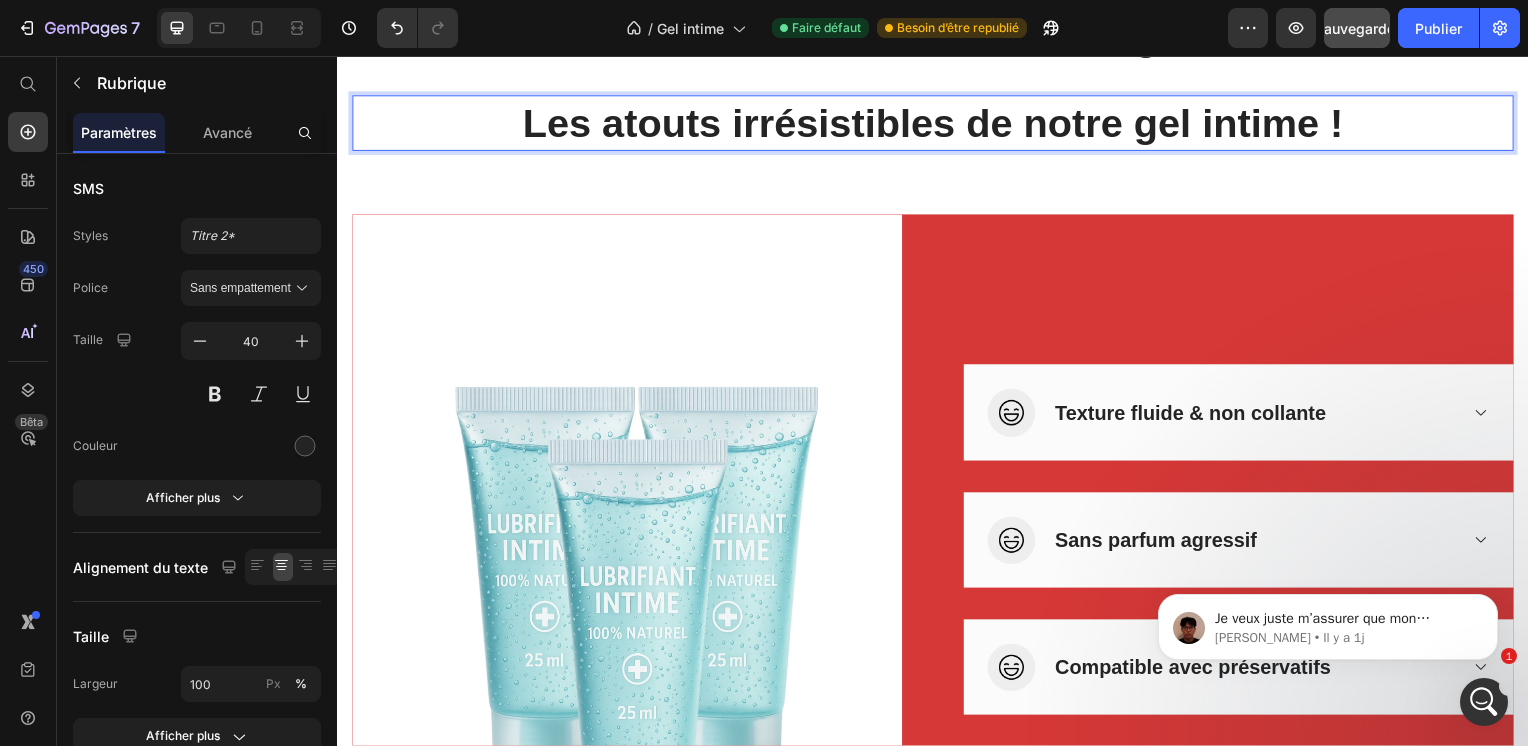 click on "Les atouts irrésistibles de notre gel intime !" at bounding box center [937, 124] 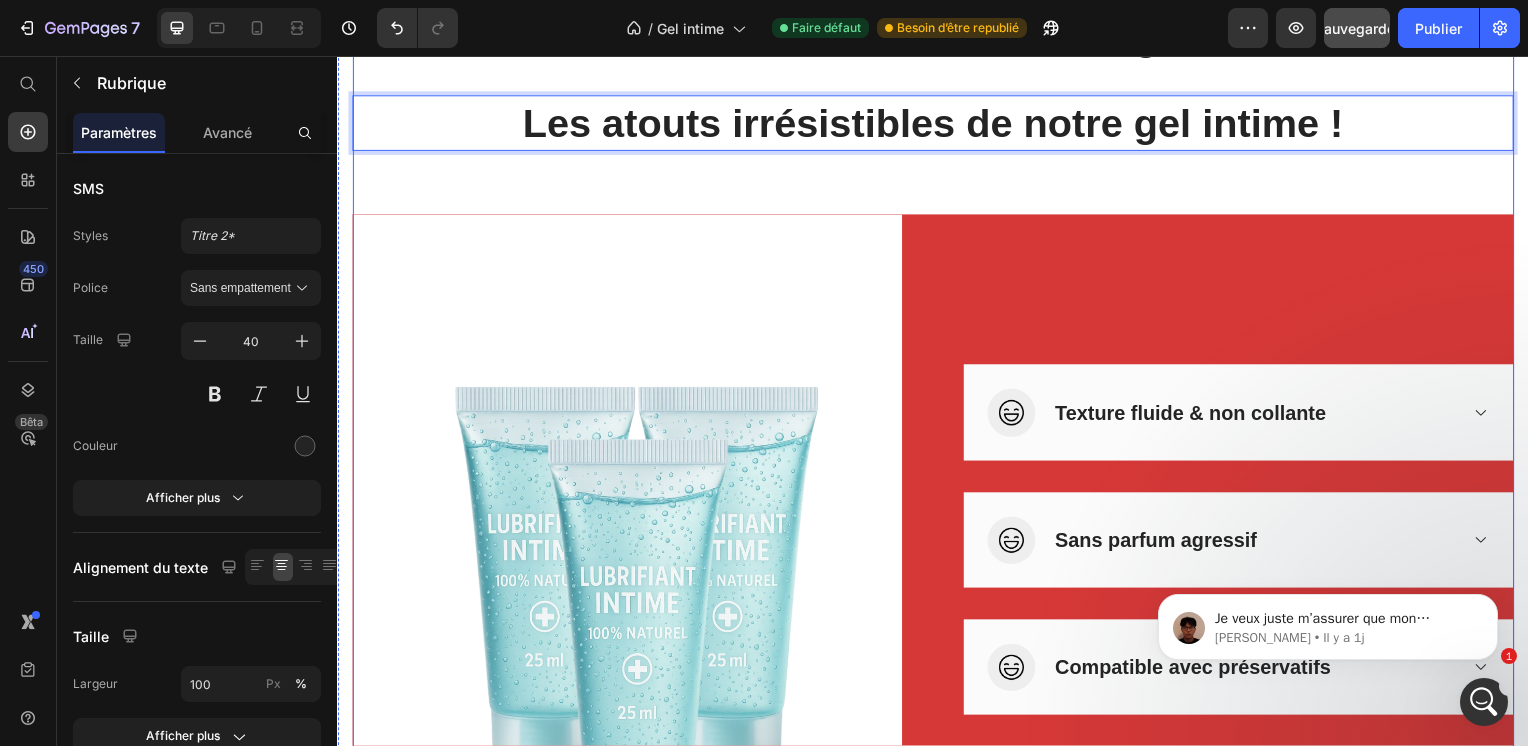 drag, startPoint x: 398, startPoint y: 95, endPoint x: 439, endPoint y: 157, distance: 74.330345 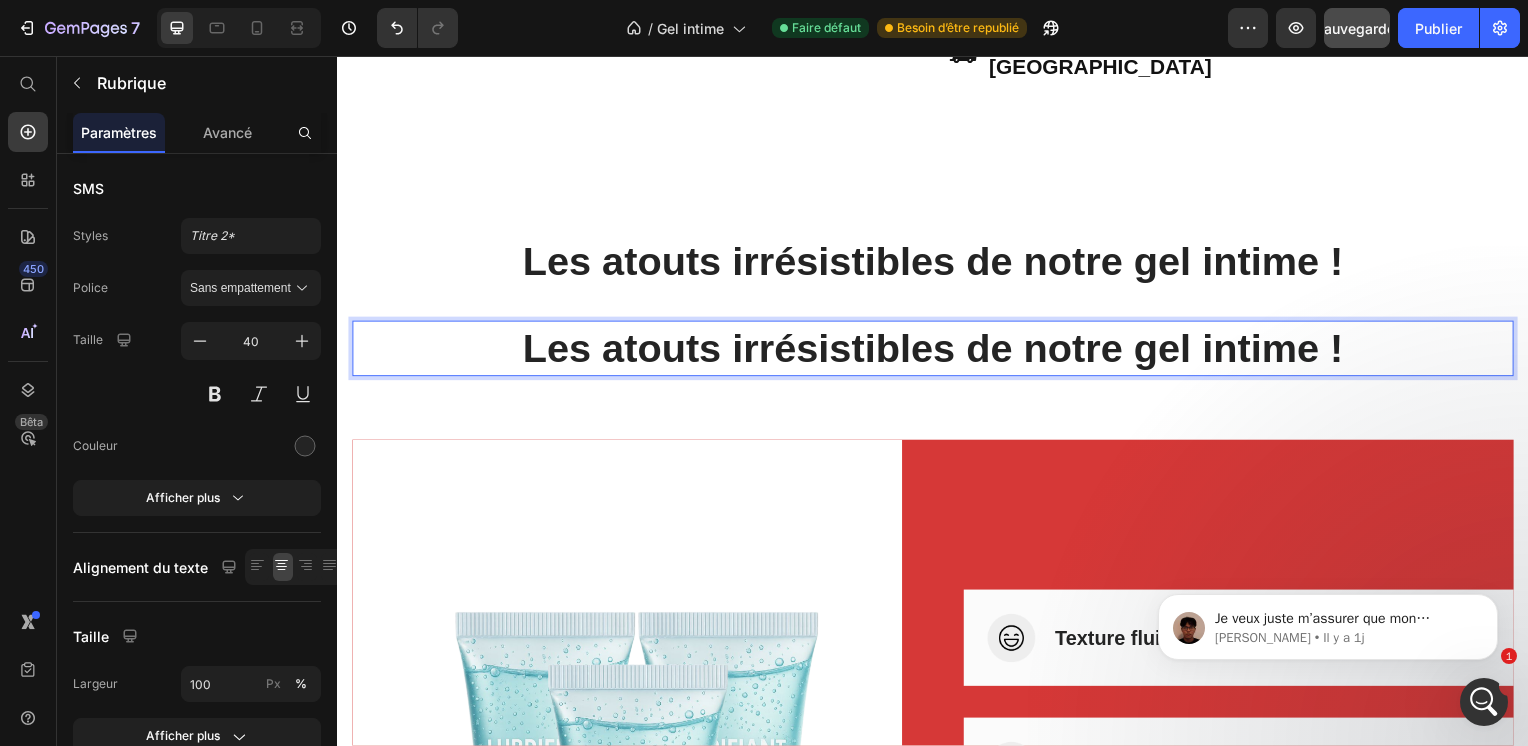 scroll, scrollTop: 696, scrollLeft: 0, axis: vertical 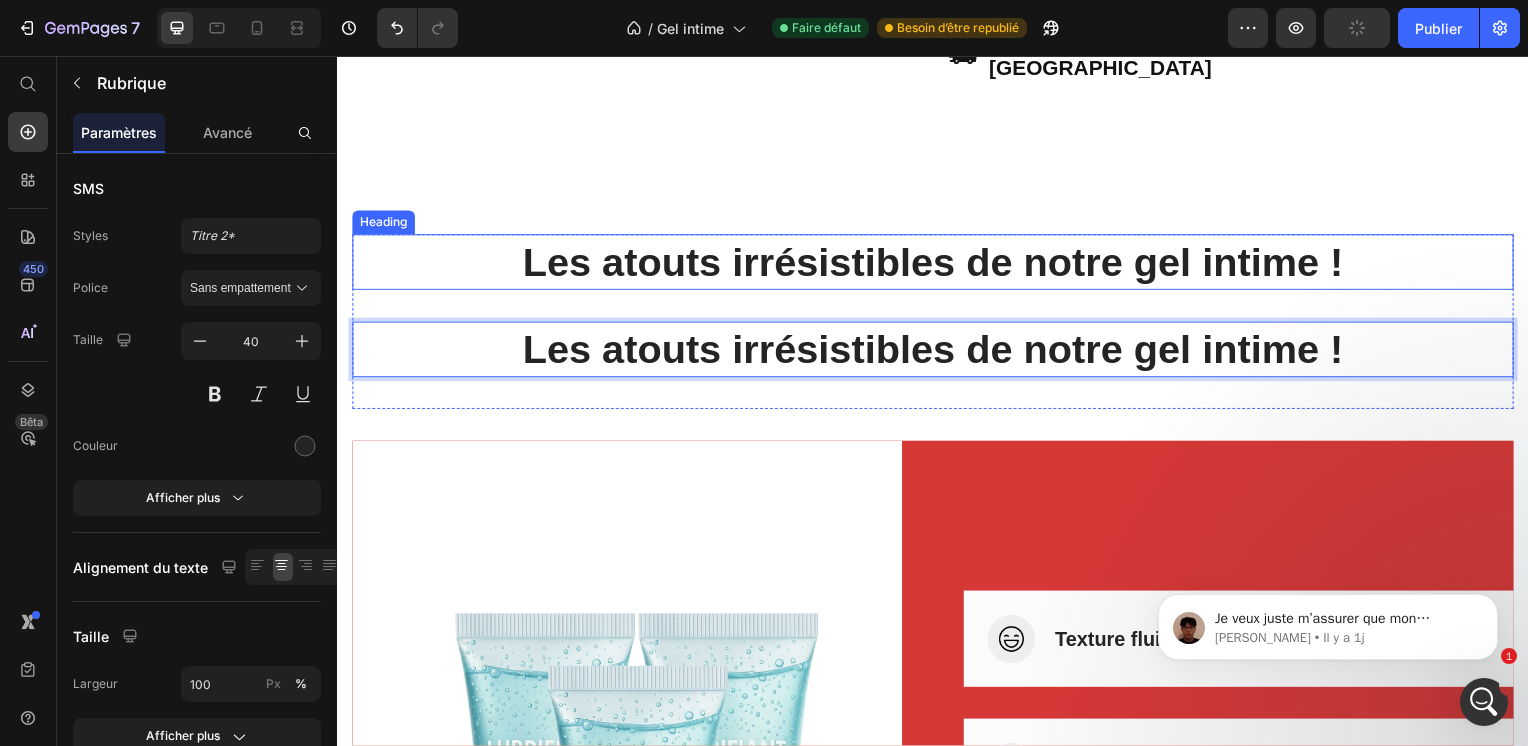 click on "Les atouts irrésistibles de notre gel intime !" at bounding box center [937, 264] 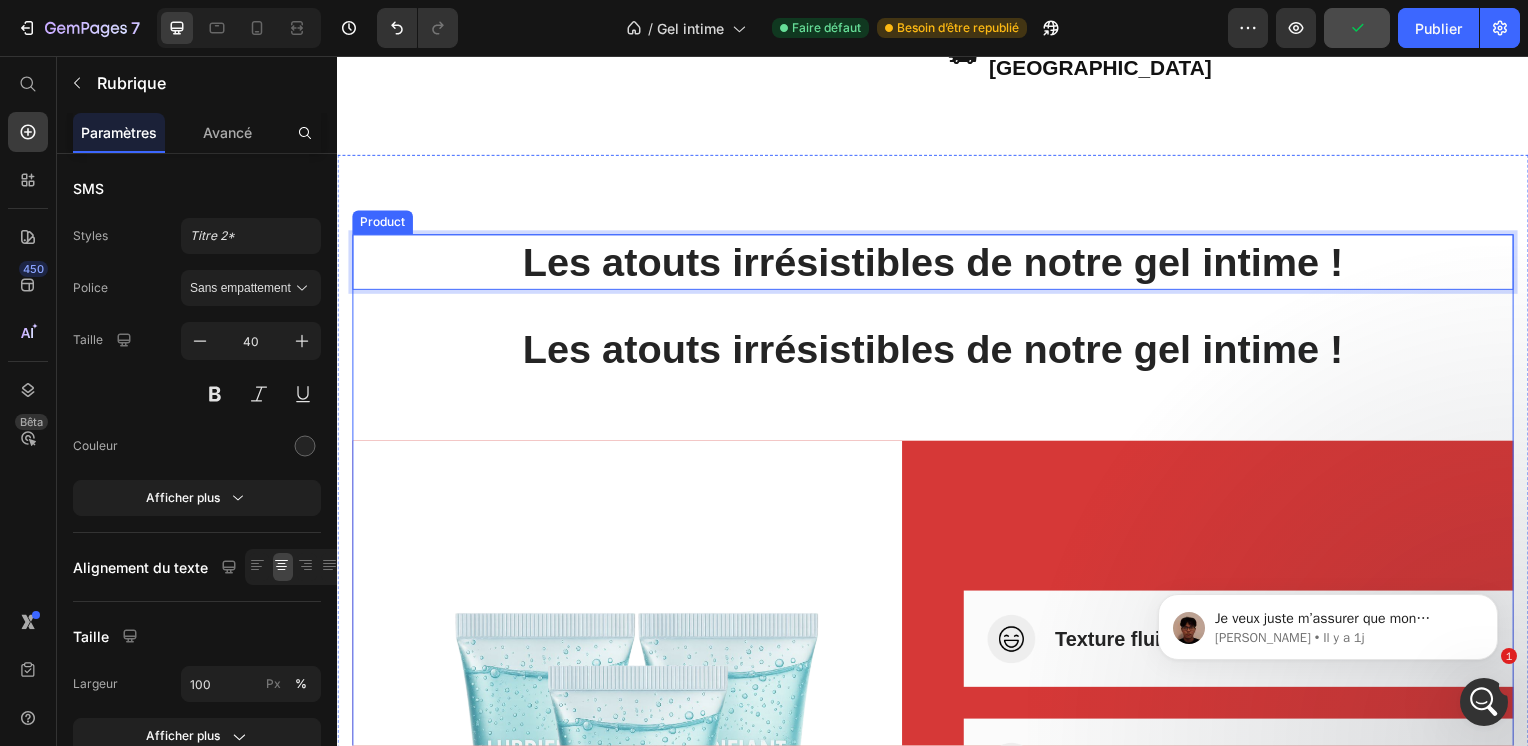 drag, startPoint x: 1255, startPoint y: 232, endPoint x: 1212, endPoint y: 406, distance: 179.23448 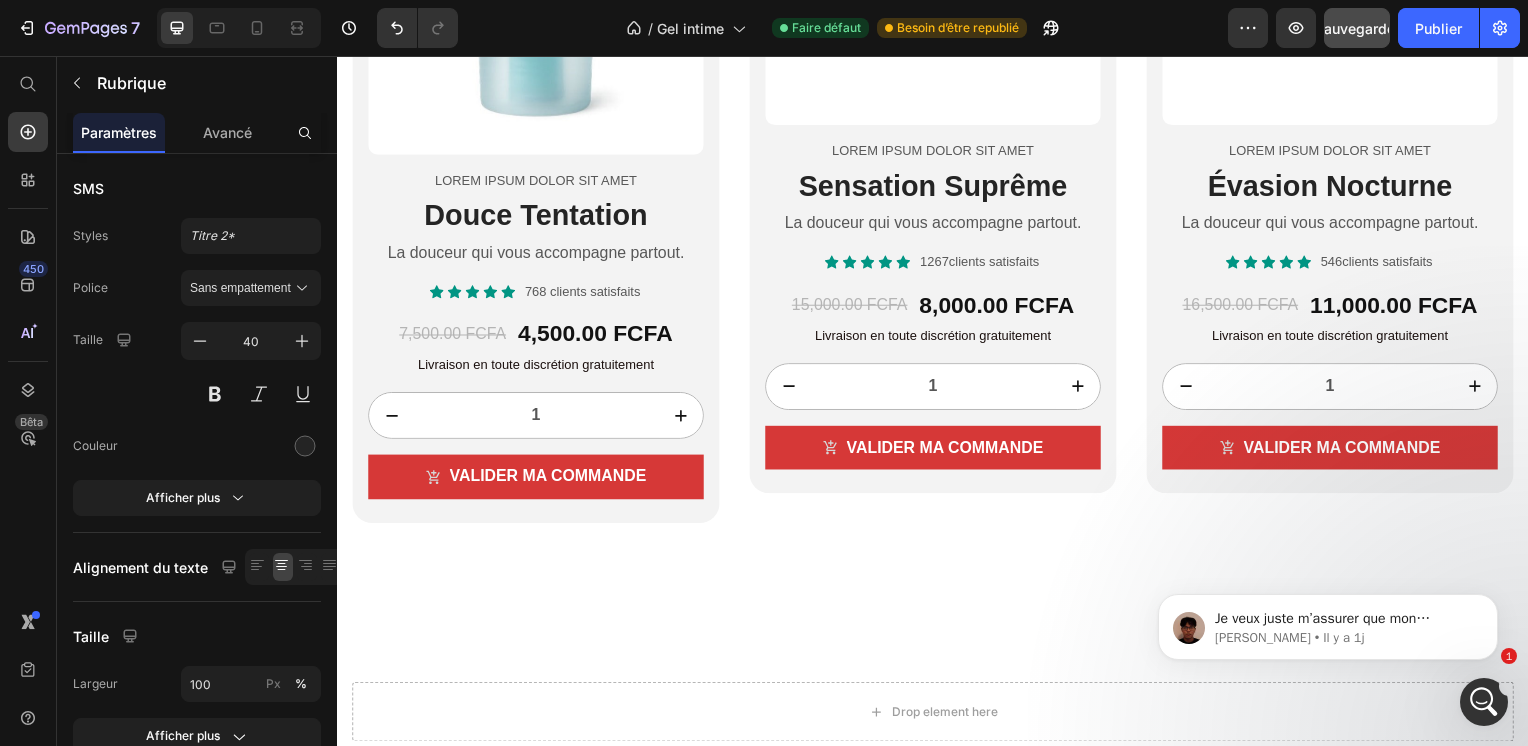 scroll, scrollTop: 2592, scrollLeft: 0, axis: vertical 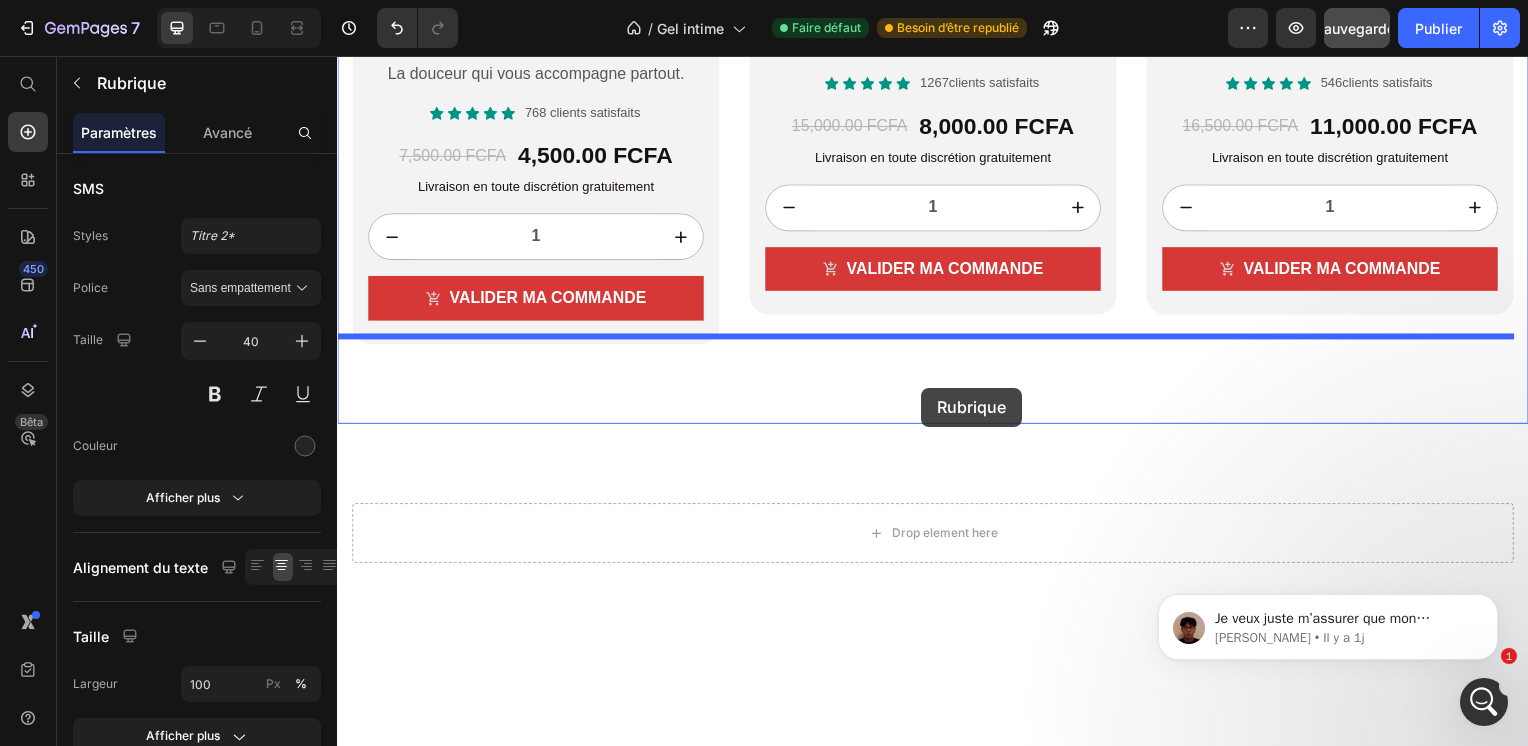 drag, startPoint x: 962, startPoint y: 315, endPoint x: 925, endPoint y: 390, distance: 83.630135 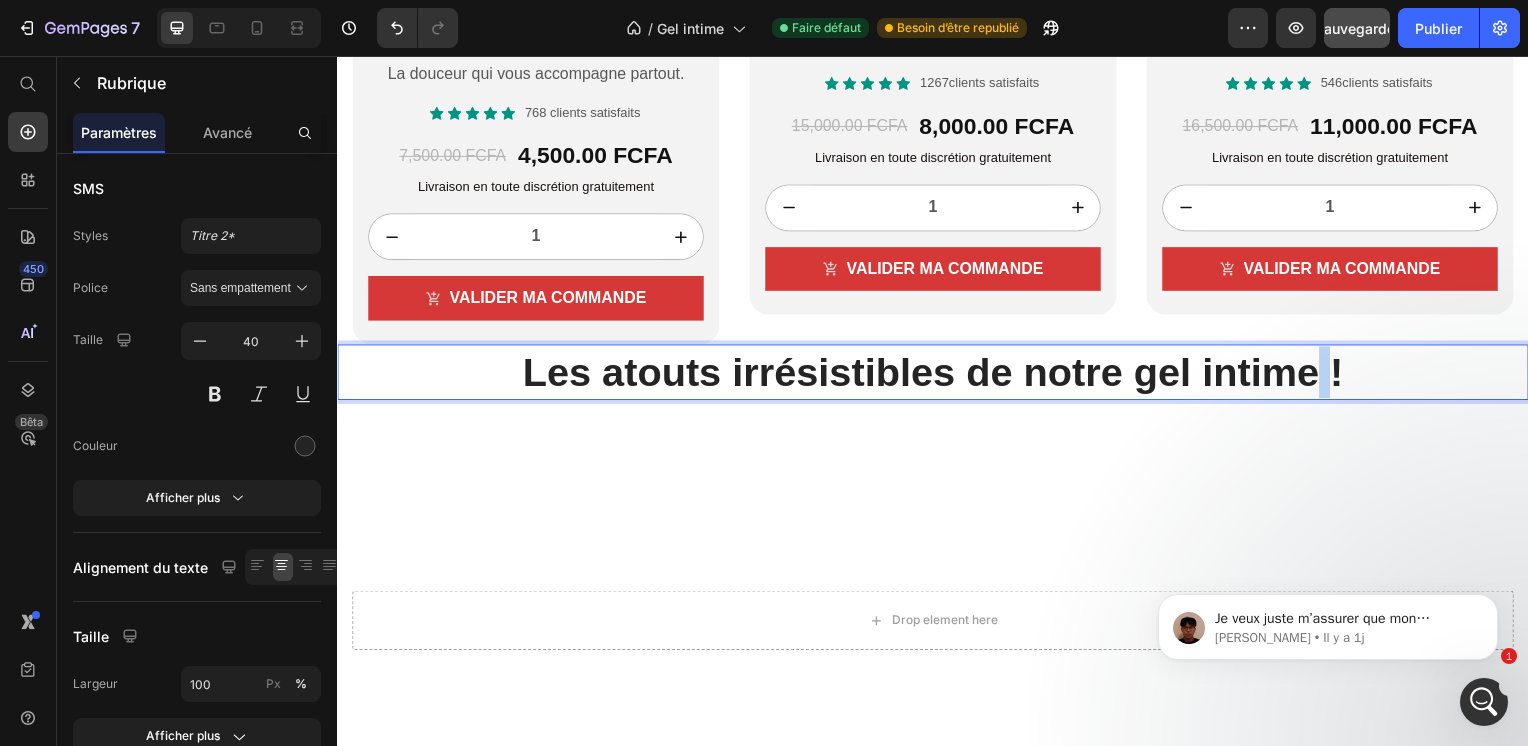 click on "Les atouts irrésistibles de notre gel intime !" at bounding box center [937, 375] 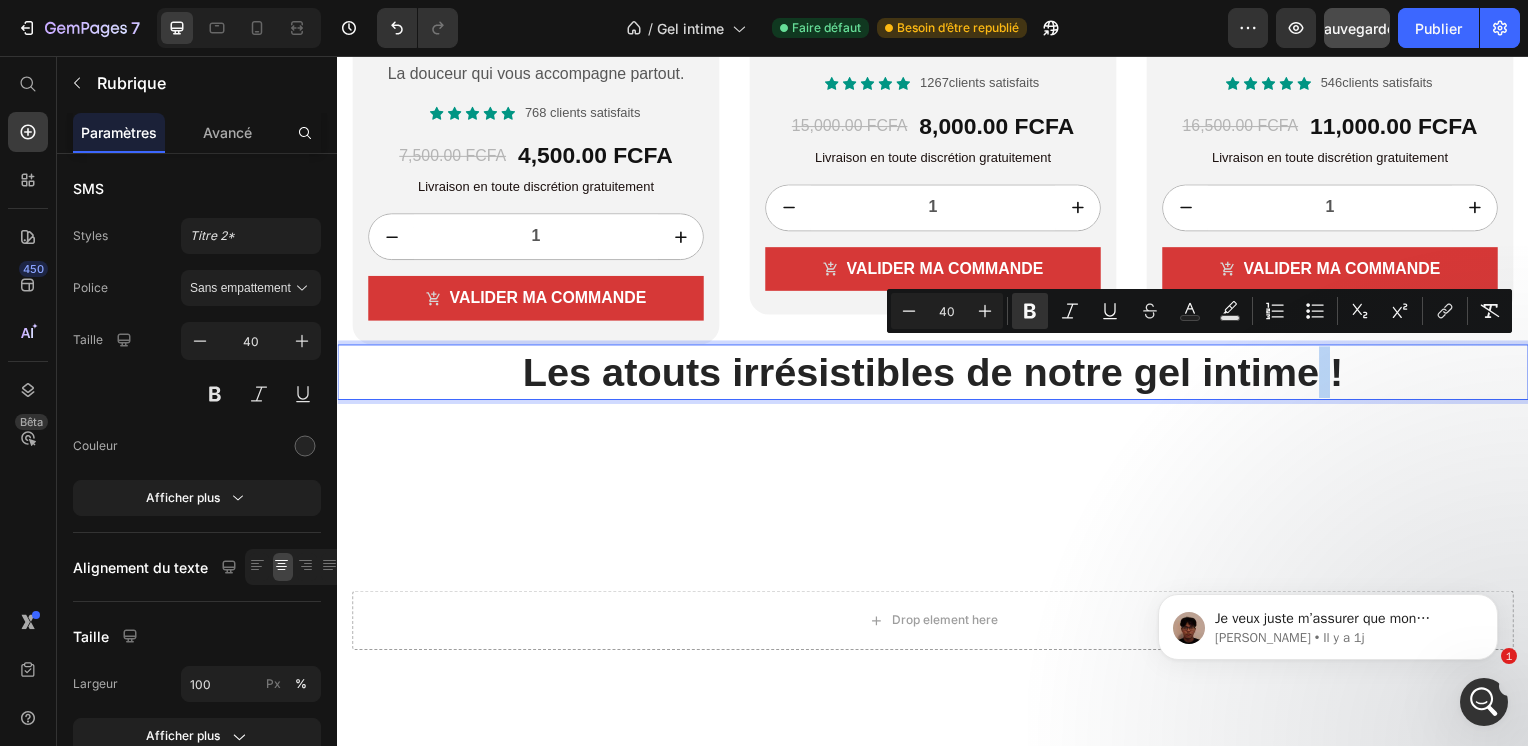 click on "Les atouts irrésistibles de notre gel intime !" at bounding box center [937, 375] 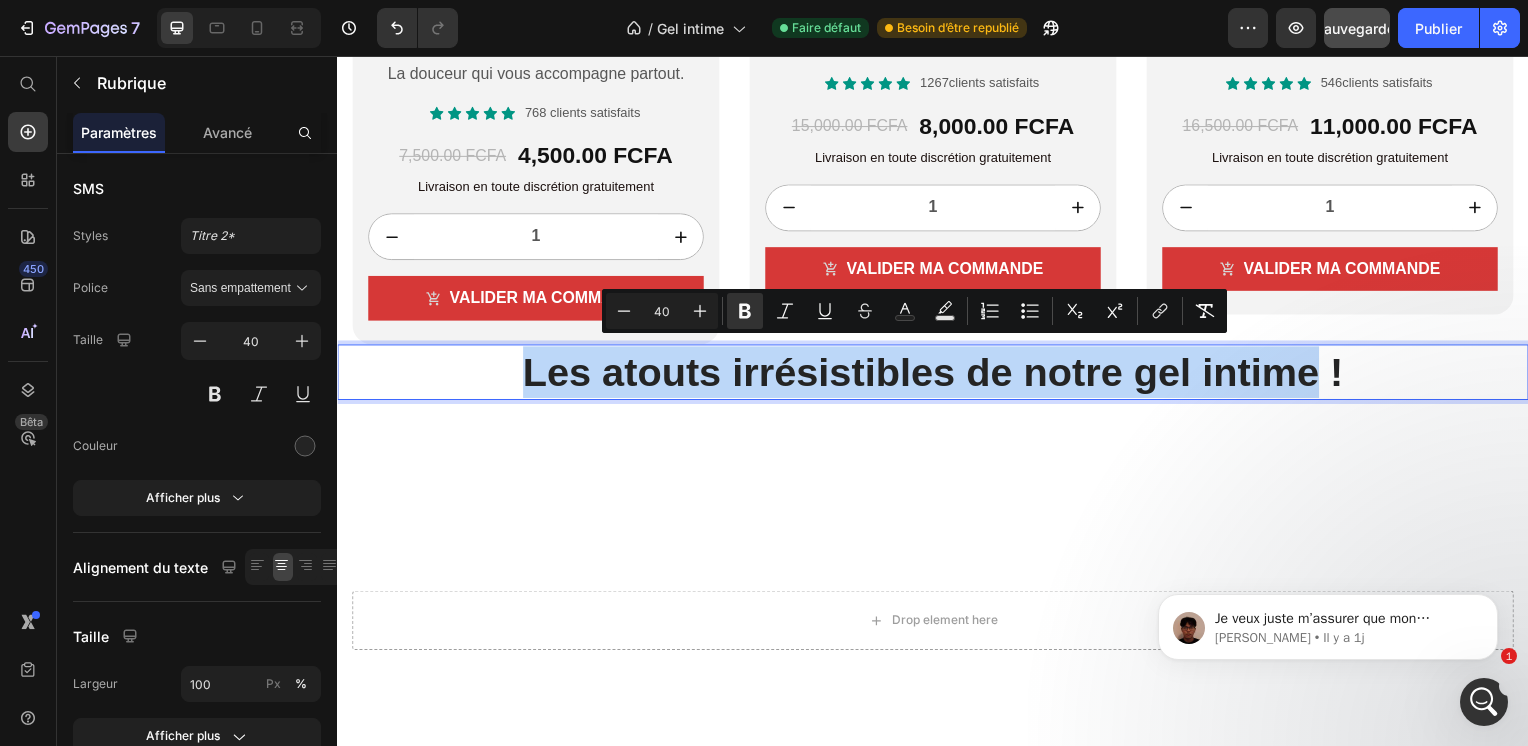 drag, startPoint x: 1317, startPoint y: 366, endPoint x: 516, endPoint y: 348, distance: 801.2022 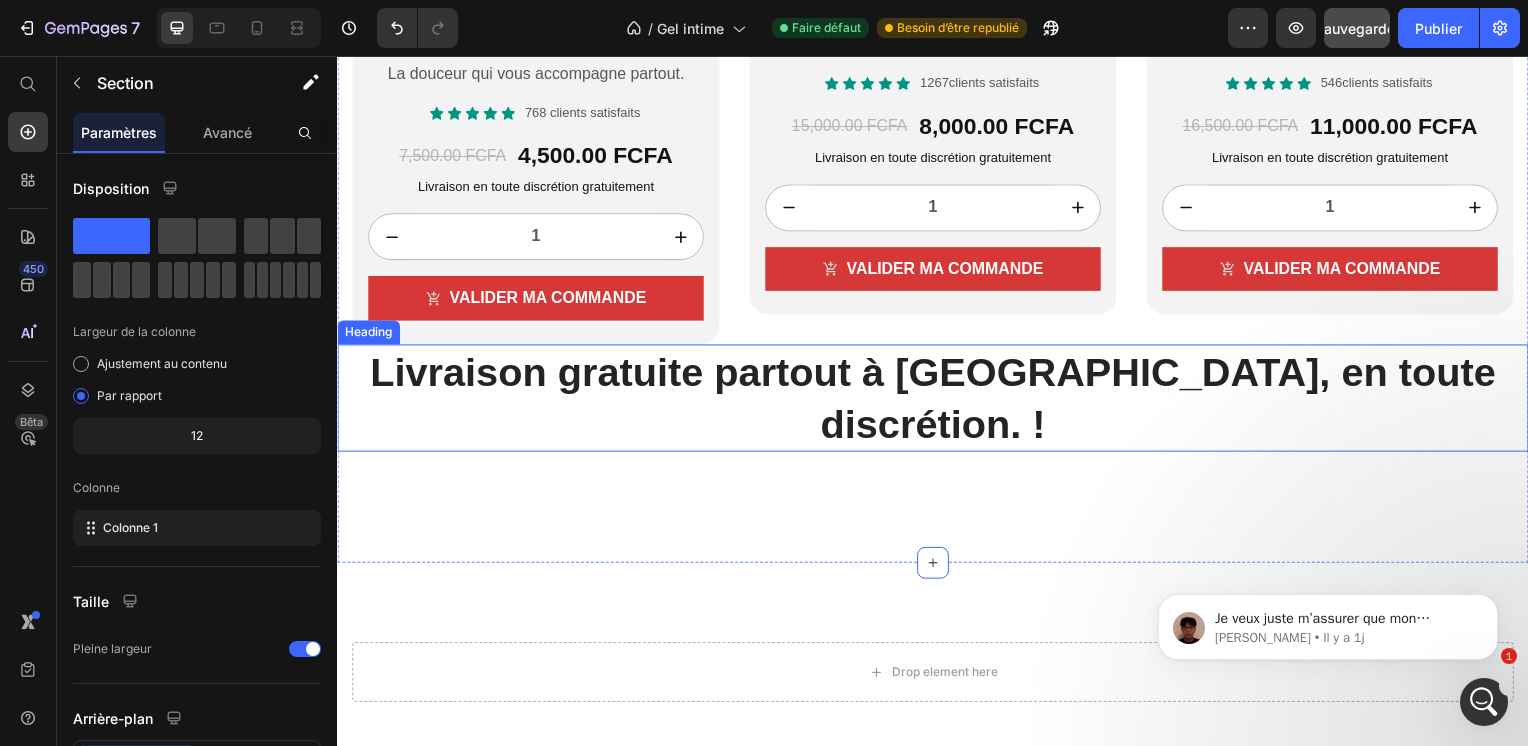 click on "⁠⁠⁠⁠⁠⁠⁠ Livraison gratuite partout à Dakar, en toute discrétion. !" at bounding box center (937, 401) 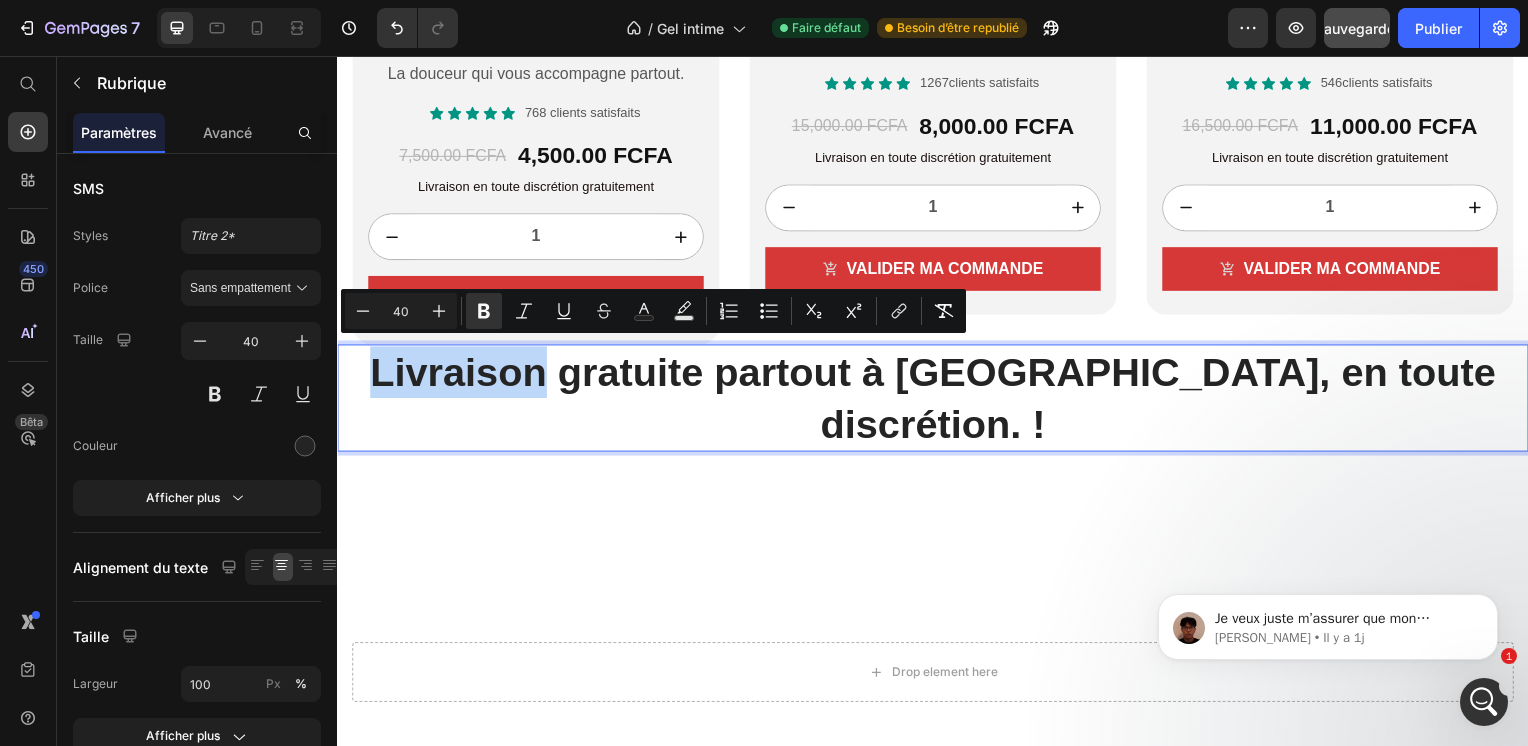 click on "Livraison gratuite partout à [GEOGRAPHIC_DATA], en toute discrétion. !" at bounding box center [937, 401] 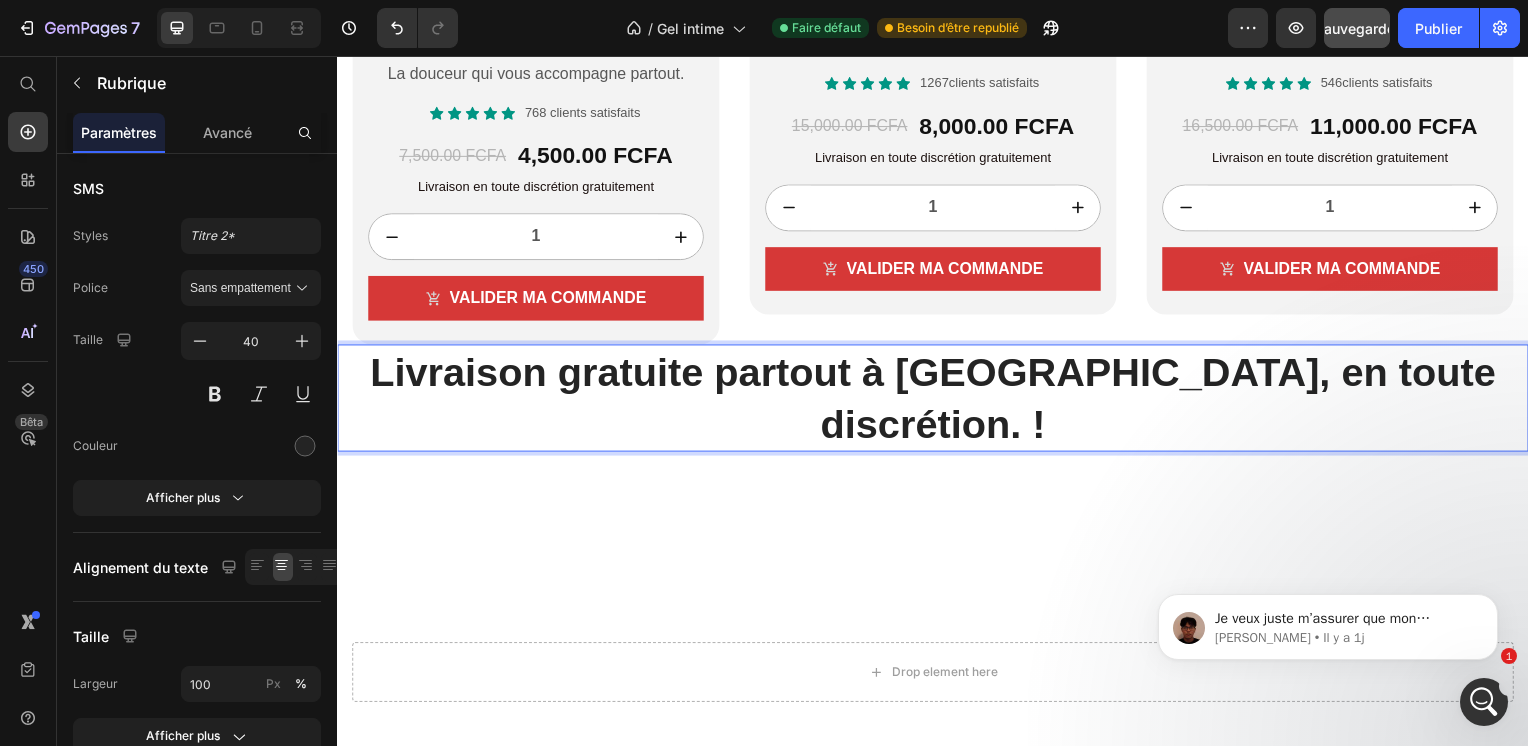 click on "Livraison gratuite partout à [GEOGRAPHIC_DATA], en toute discrétion. !" at bounding box center (937, 401) 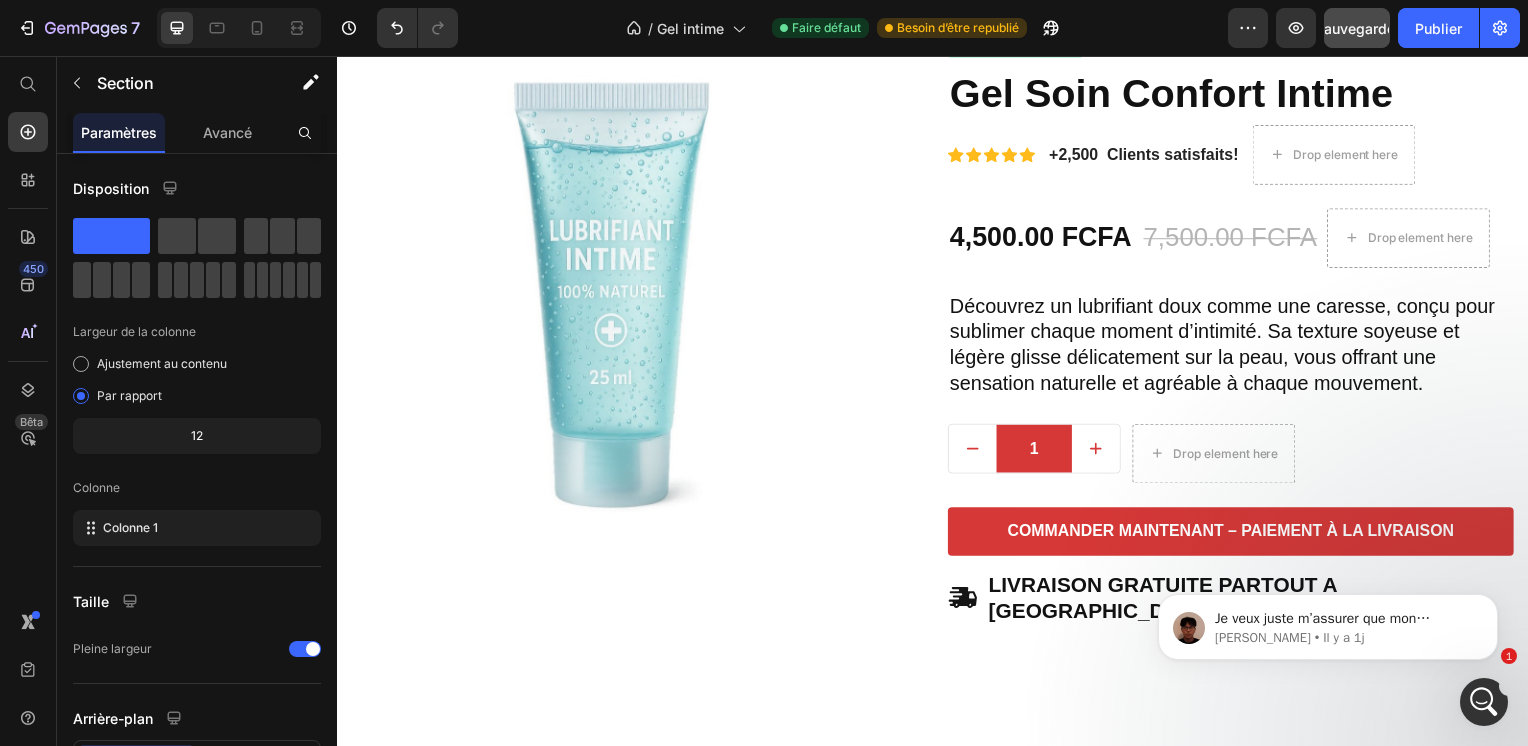 scroll, scrollTop: 0, scrollLeft: 0, axis: both 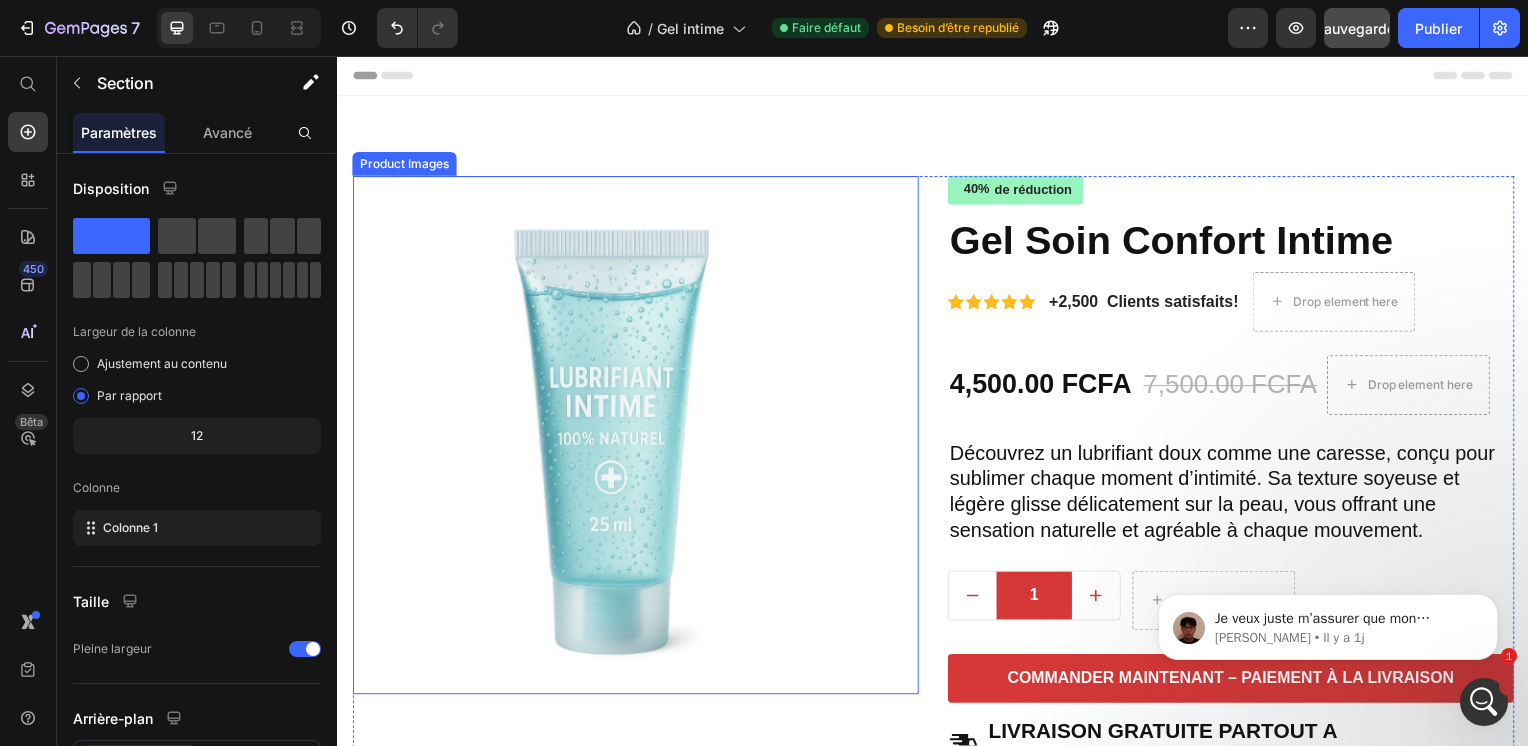 click at bounding box center (613, 438) 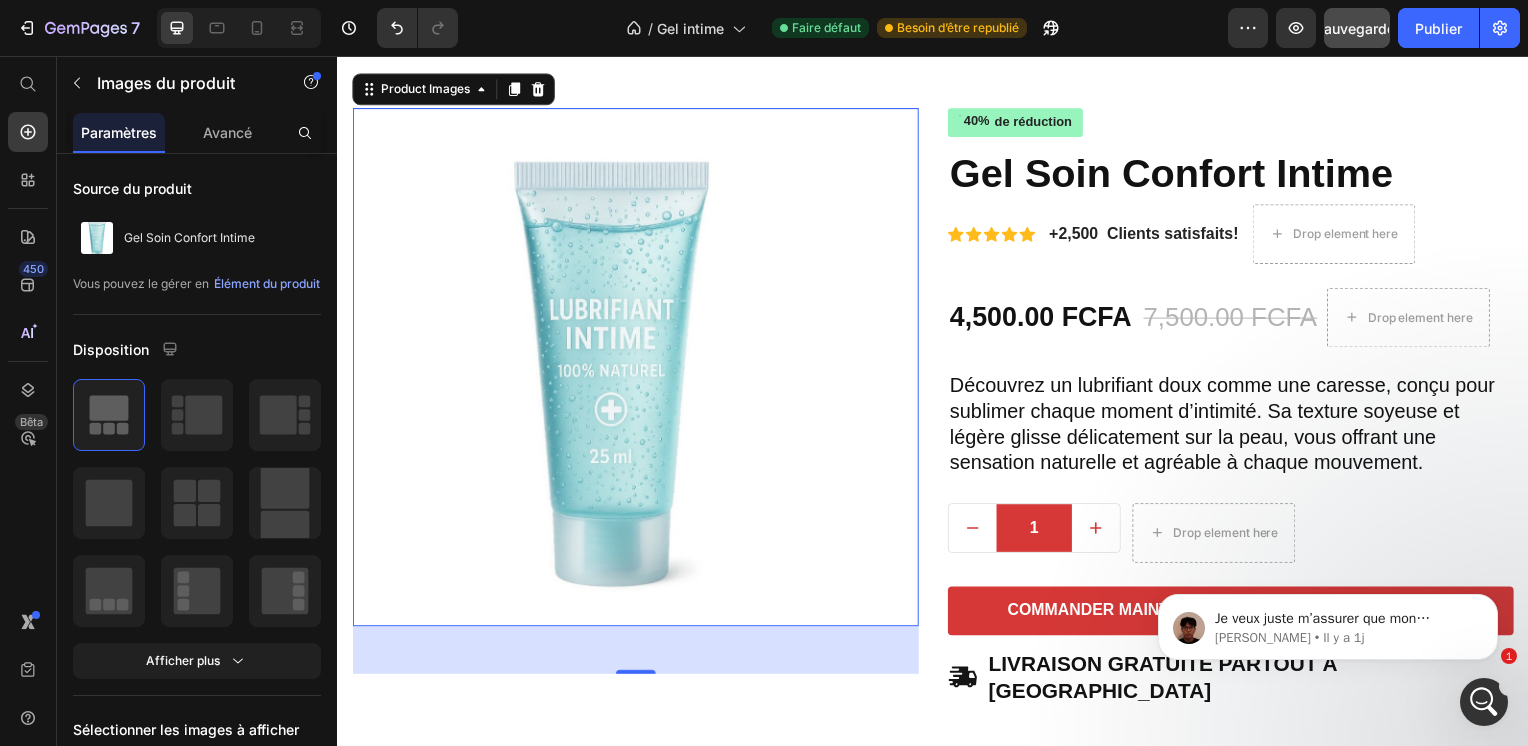 scroll, scrollTop: 68, scrollLeft: 0, axis: vertical 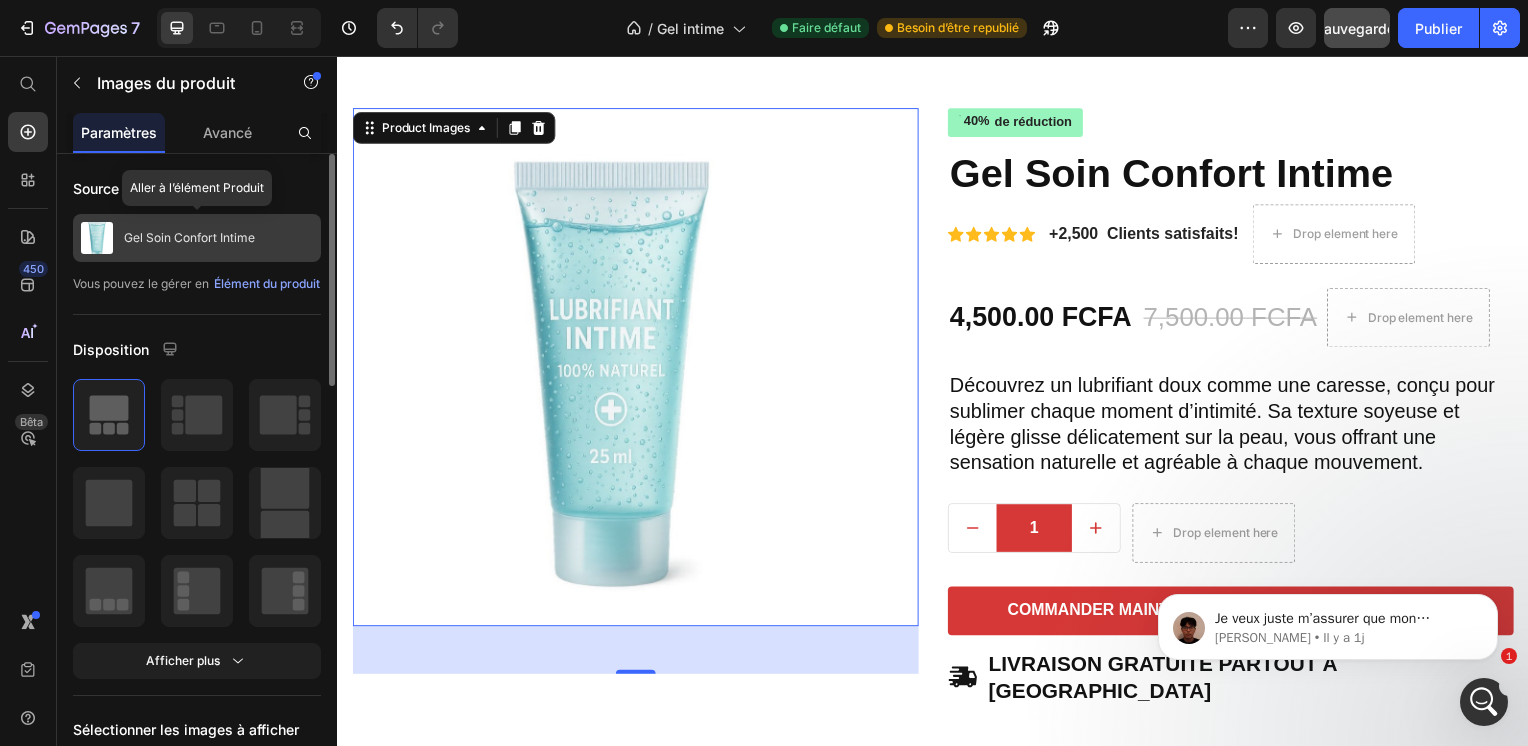 click on "Gel Soin Confort Intime" at bounding box center (197, 238) 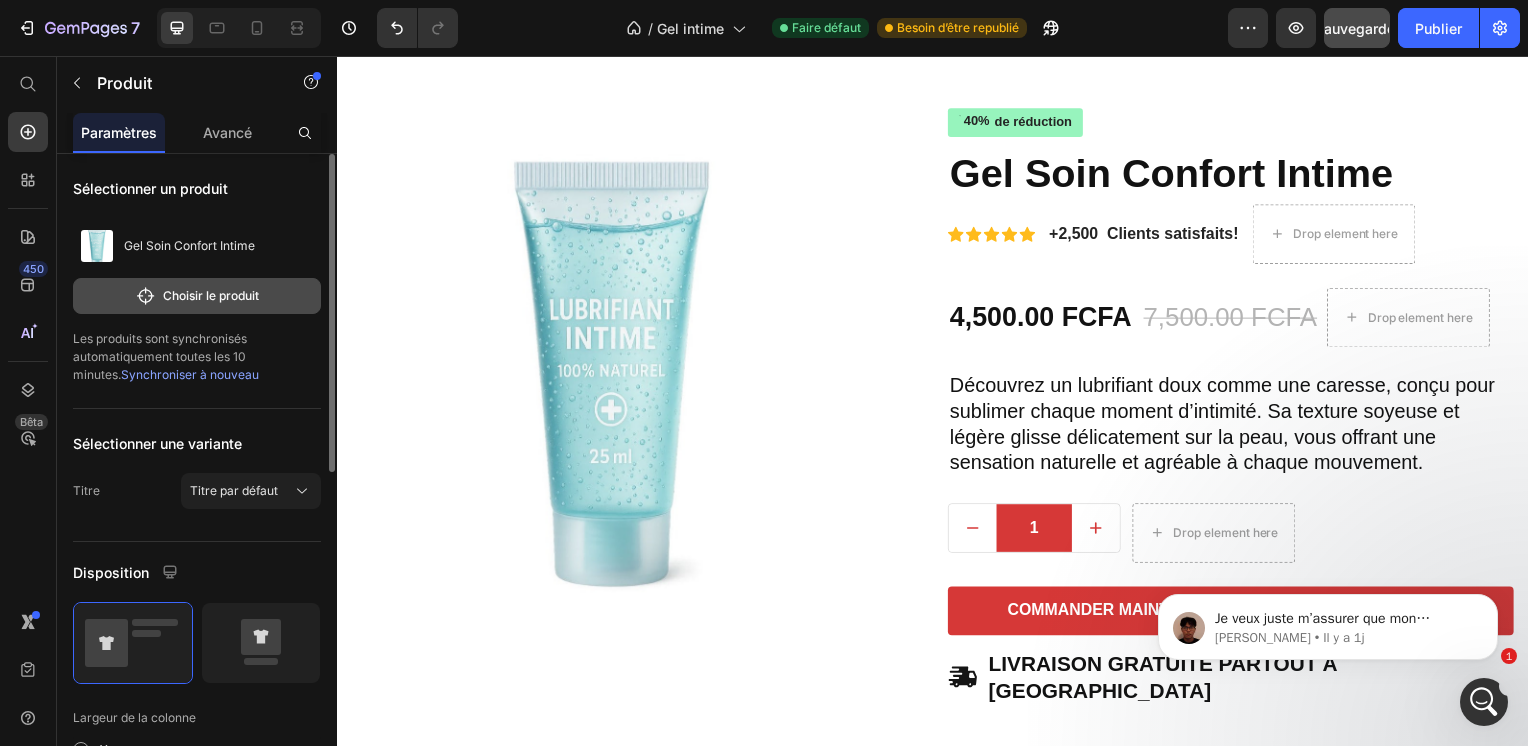 click on "Choisir le produit" 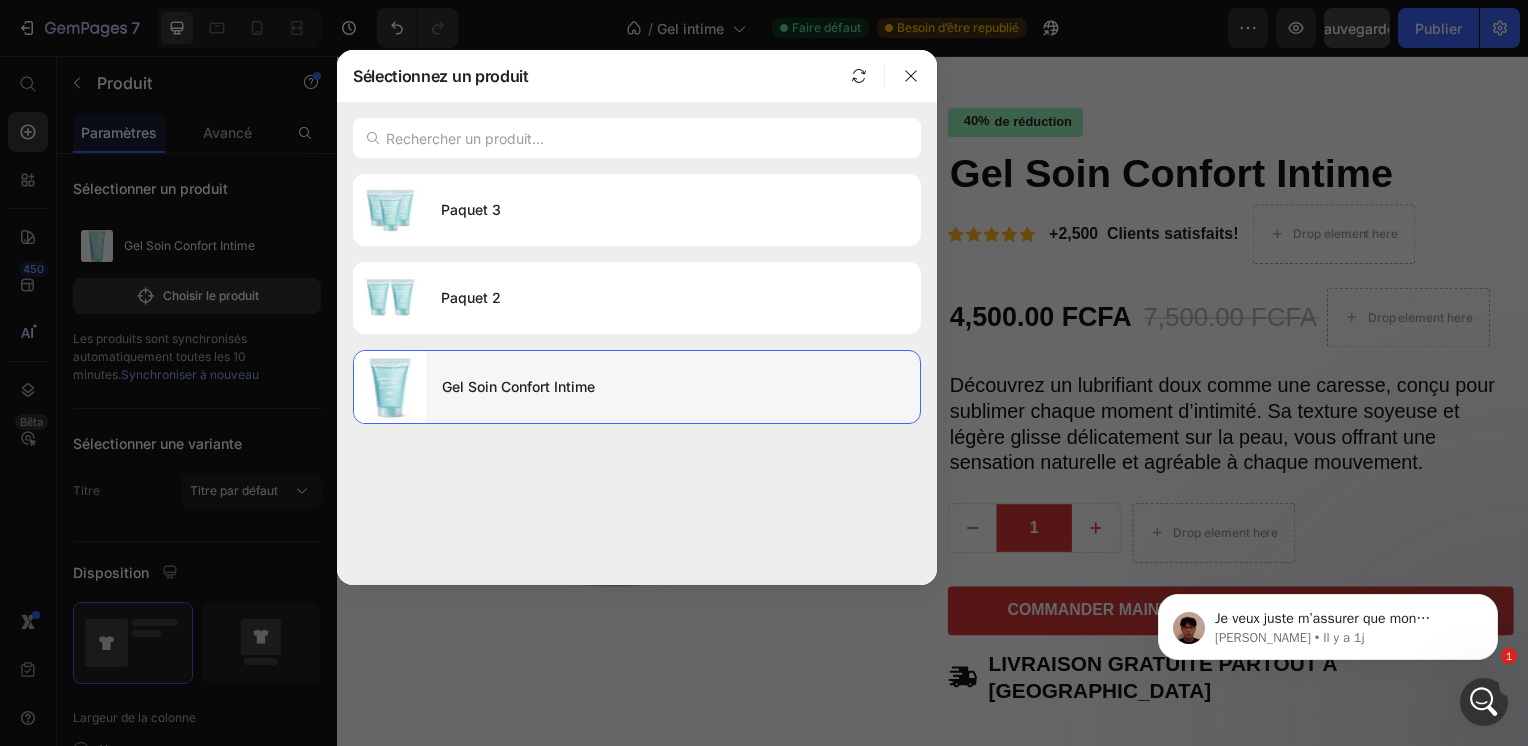 click on "Gel Soin Confort Intime" at bounding box center [673, 387] 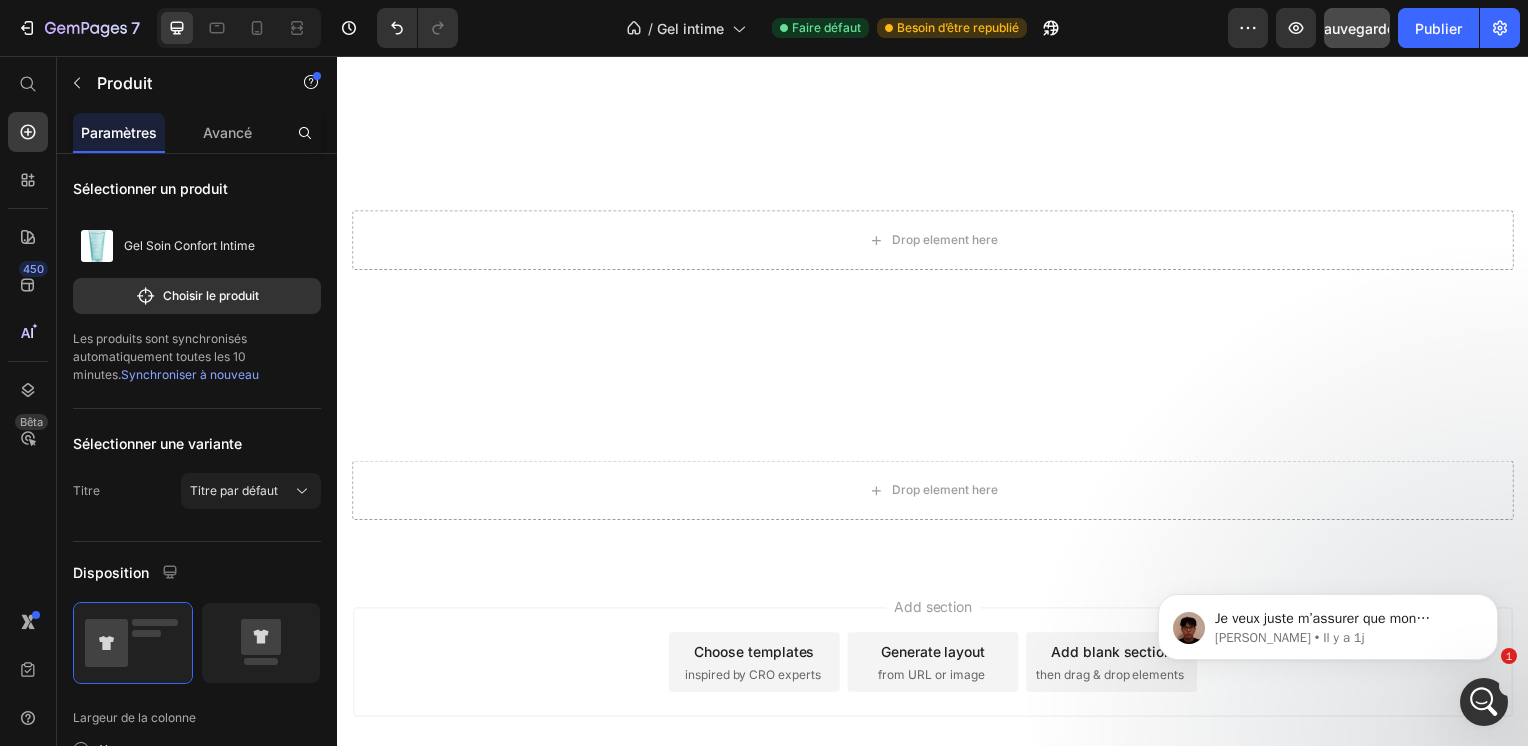scroll, scrollTop: 2987, scrollLeft: 0, axis: vertical 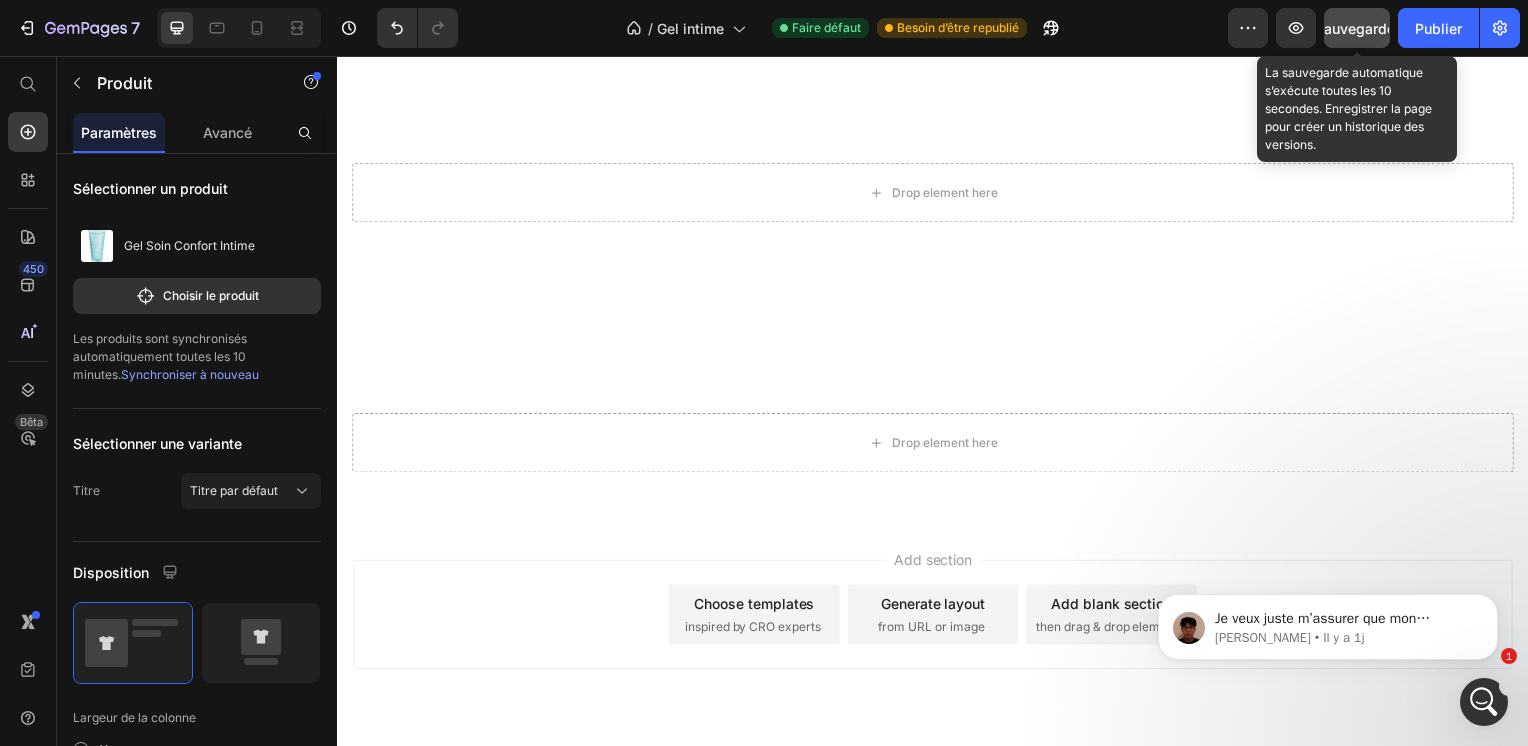 click on "Sauvegarder" at bounding box center [1357, 28] 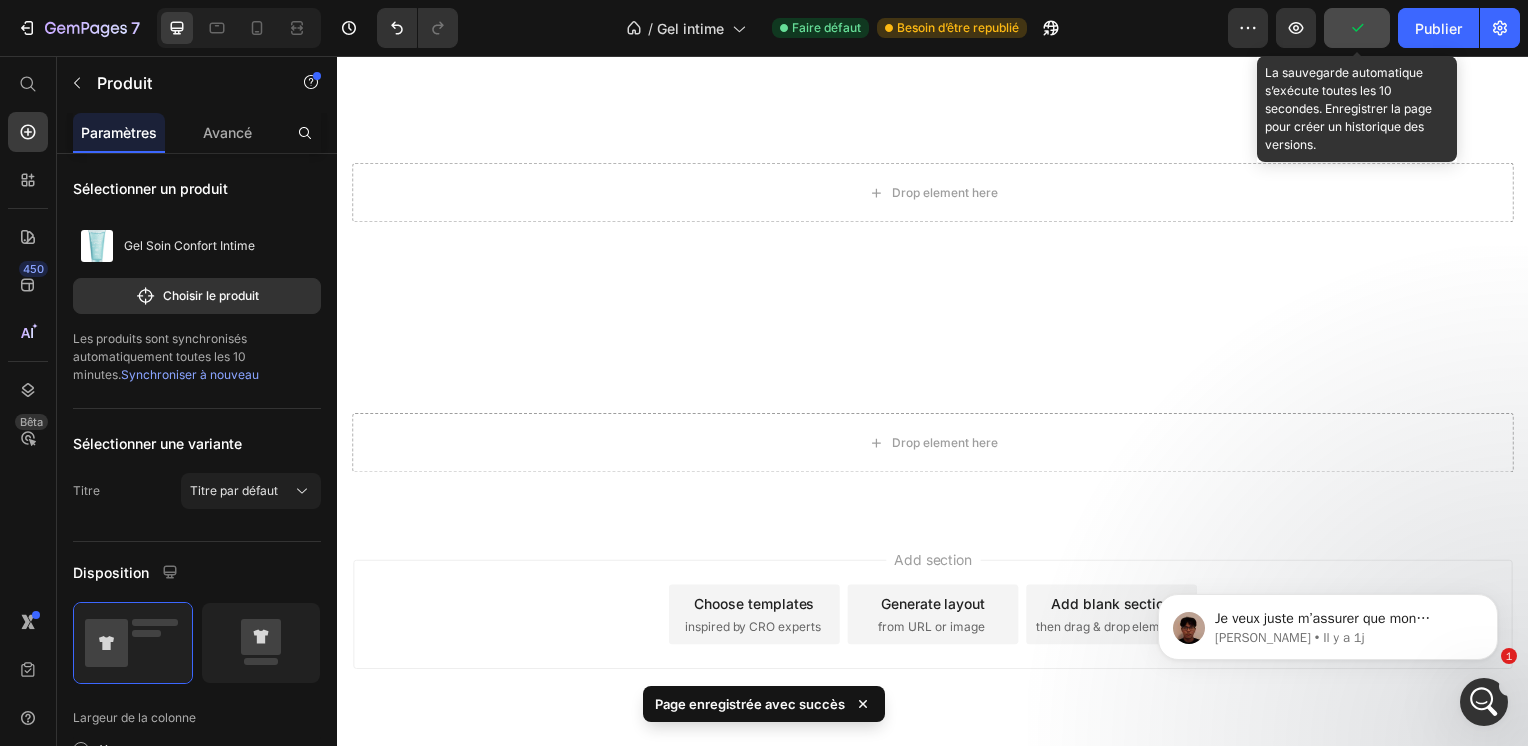 click 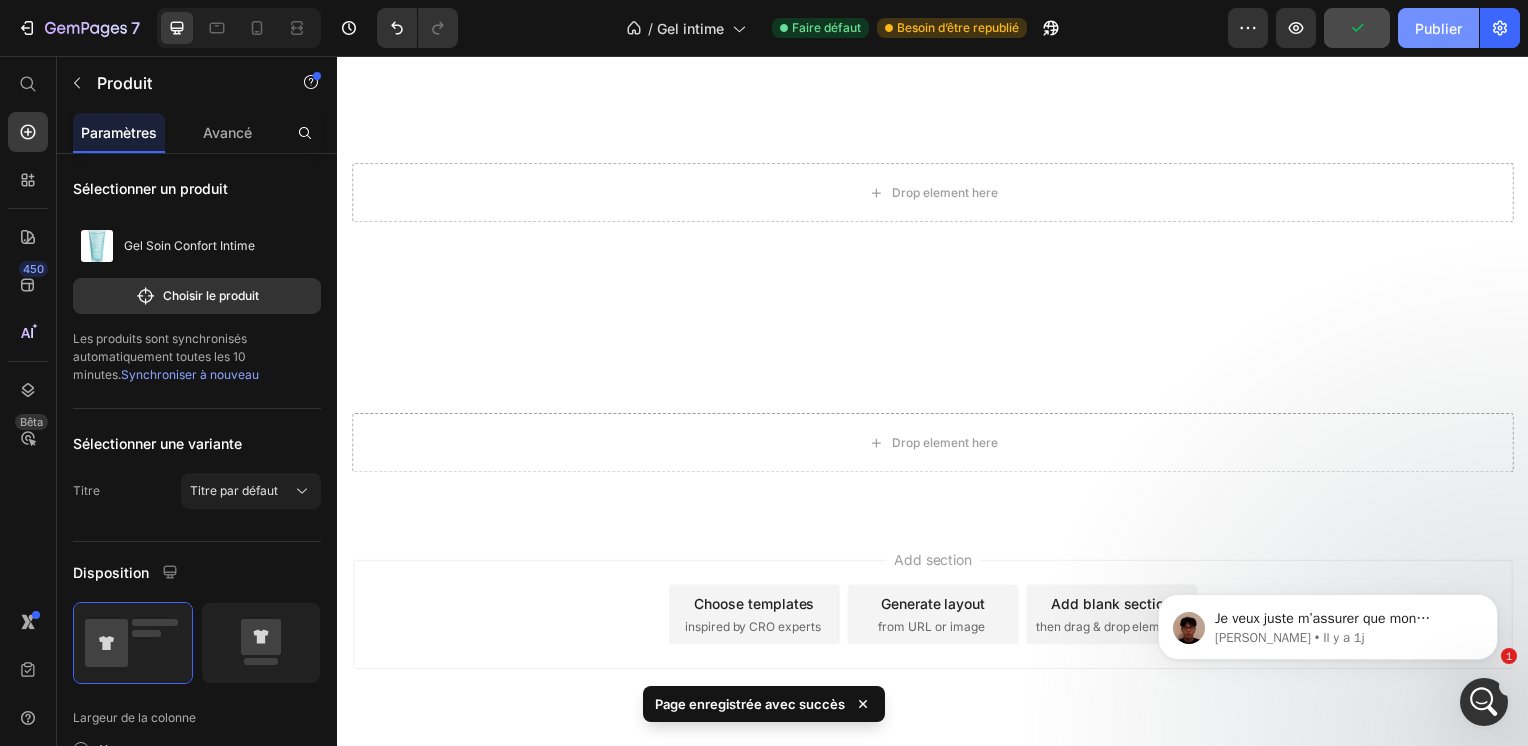 click on "Publier" 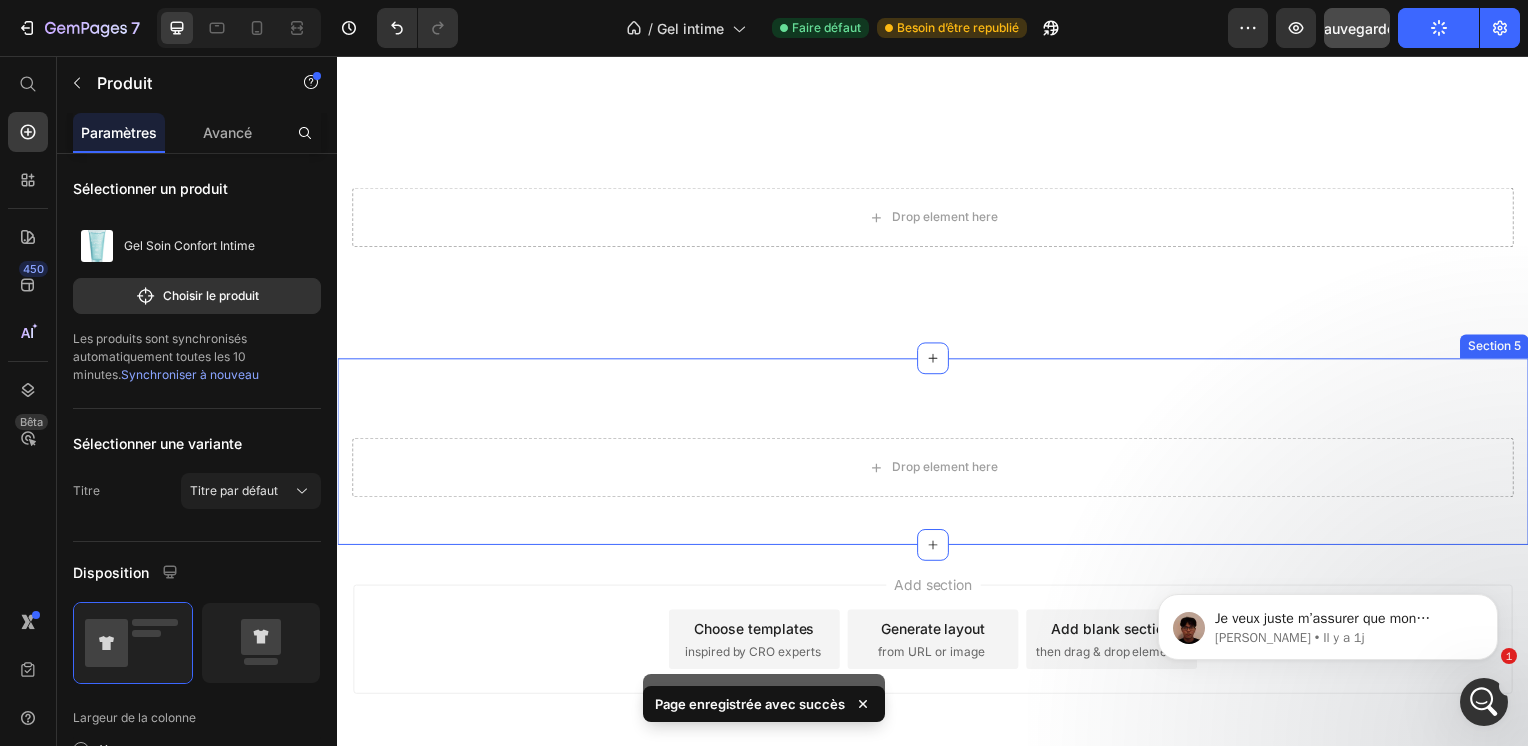 scroll, scrollTop: 2961, scrollLeft: 0, axis: vertical 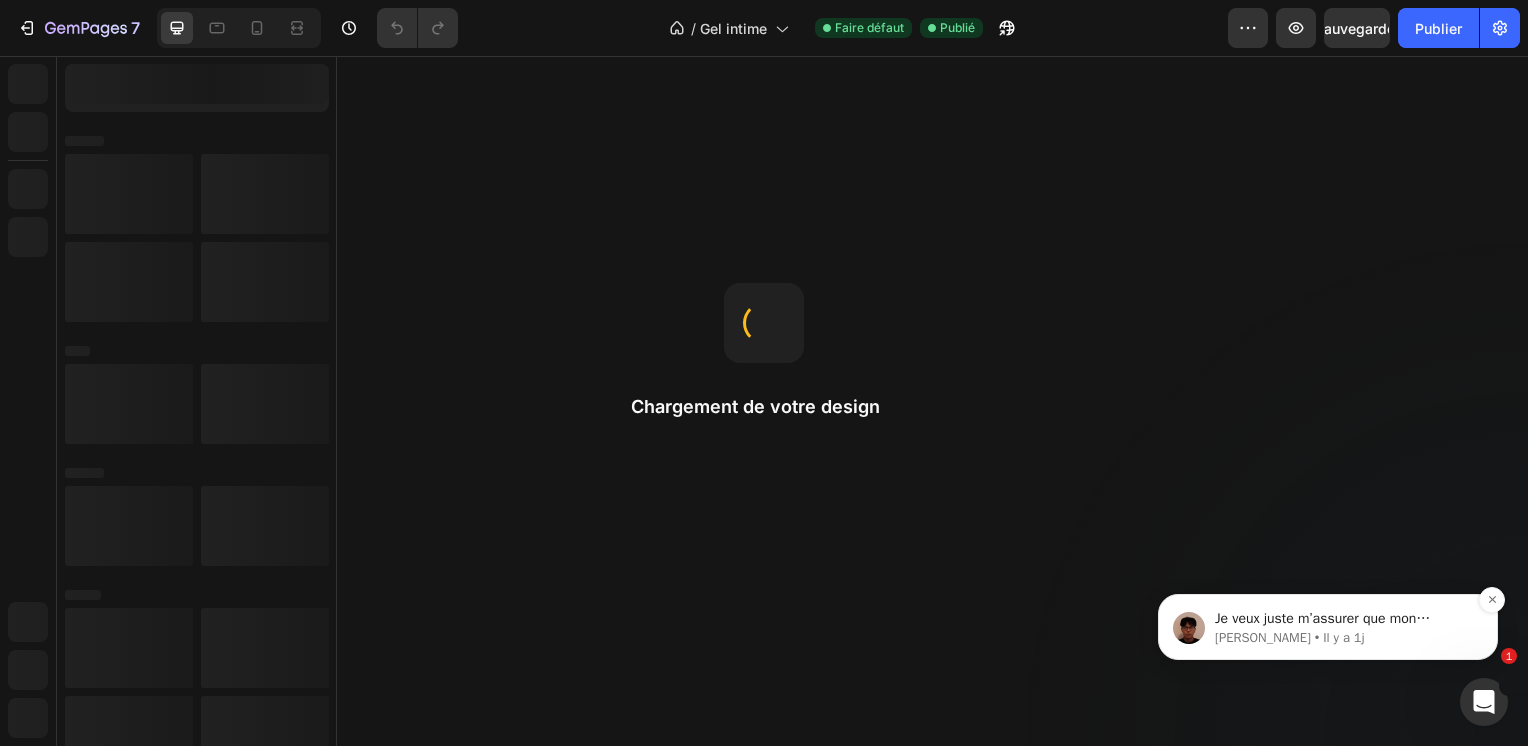 click on "Je veux juste m’assurer que mon message est bien passé. Puis-je vous demander si tout va bien de votre côté ? Veuillez nous en informer. Si je n’ai pas de réponse, cette conversation sera fermée dans les prochaines 24 heures, mais vous pouvez toujours la rouvrir à tout moment." at bounding box center [1344, 619] 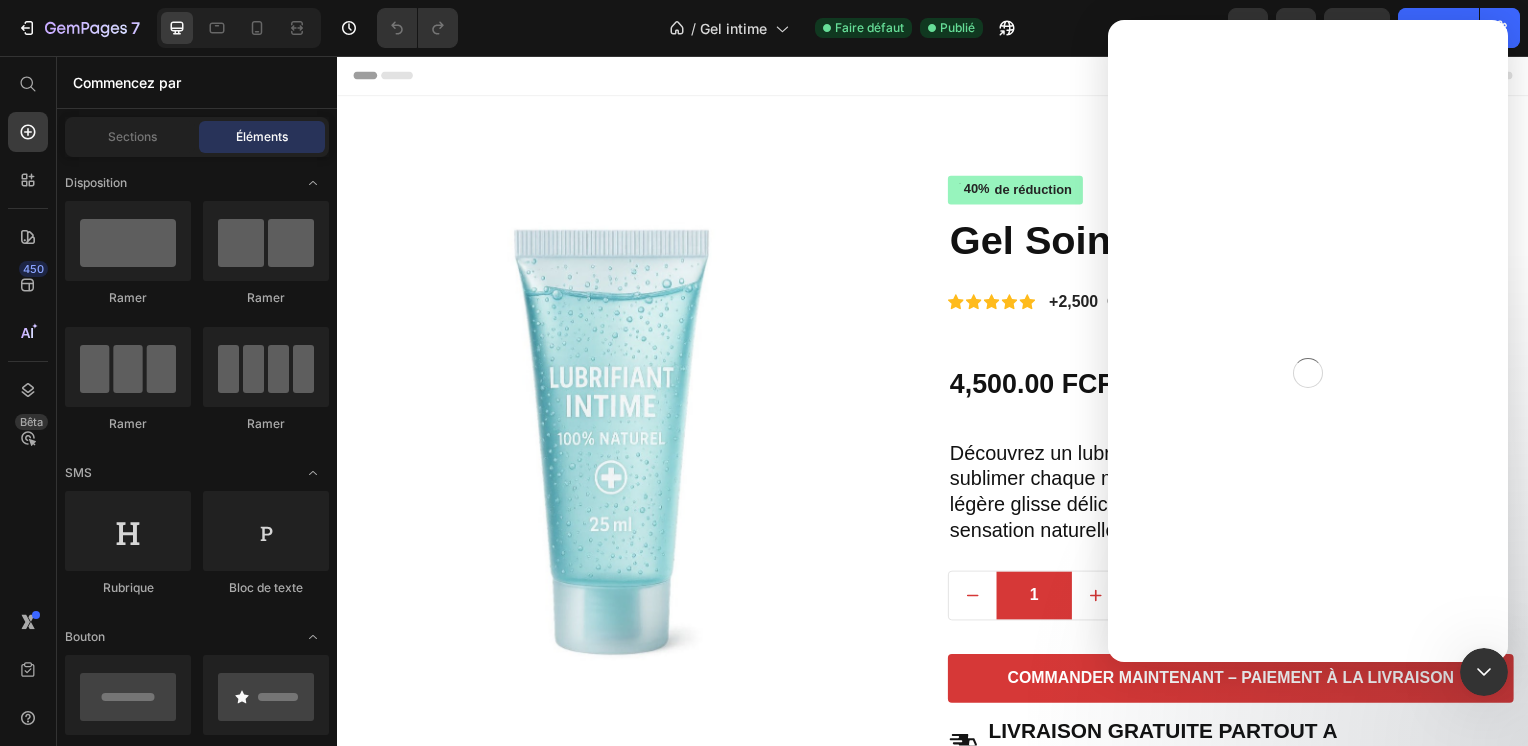 scroll, scrollTop: 0, scrollLeft: 0, axis: both 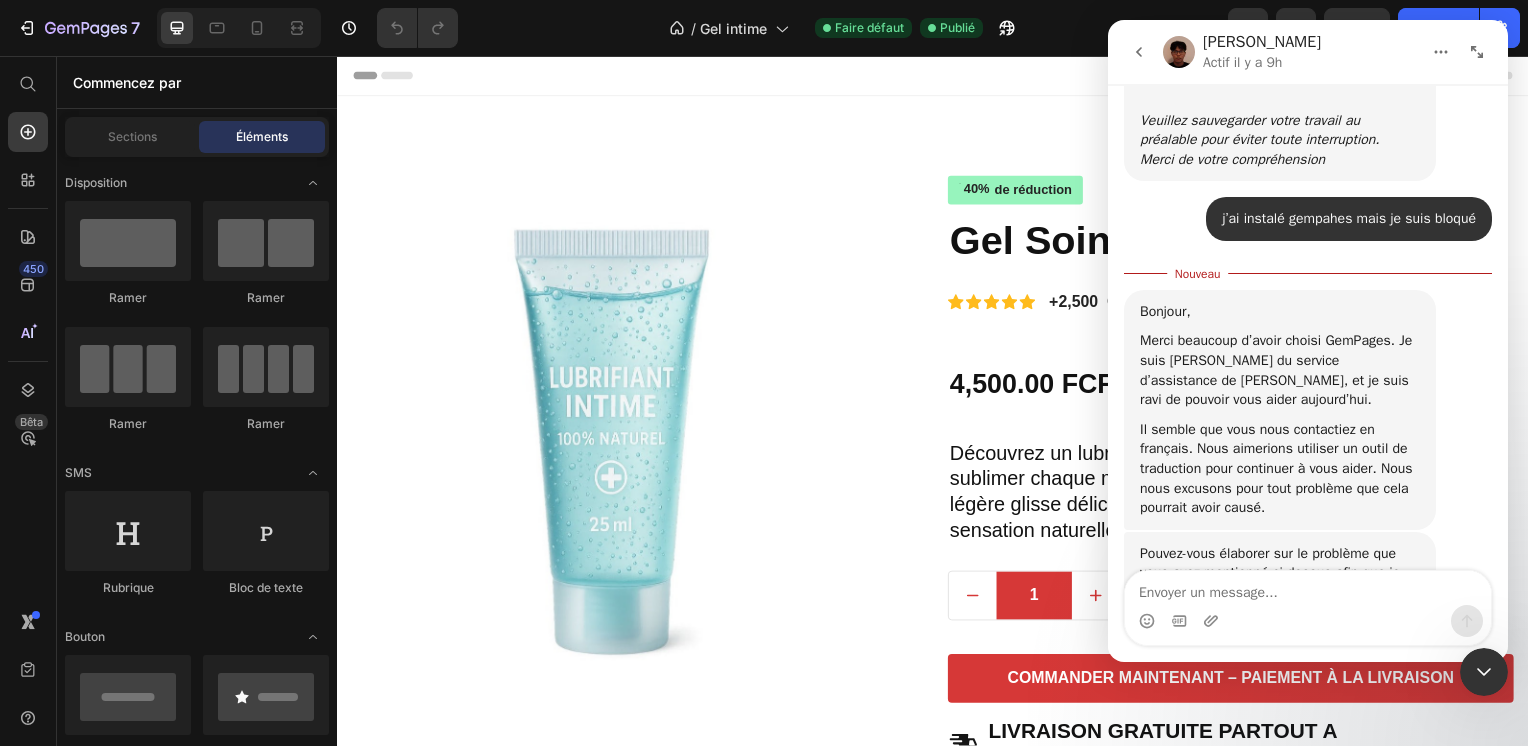 click 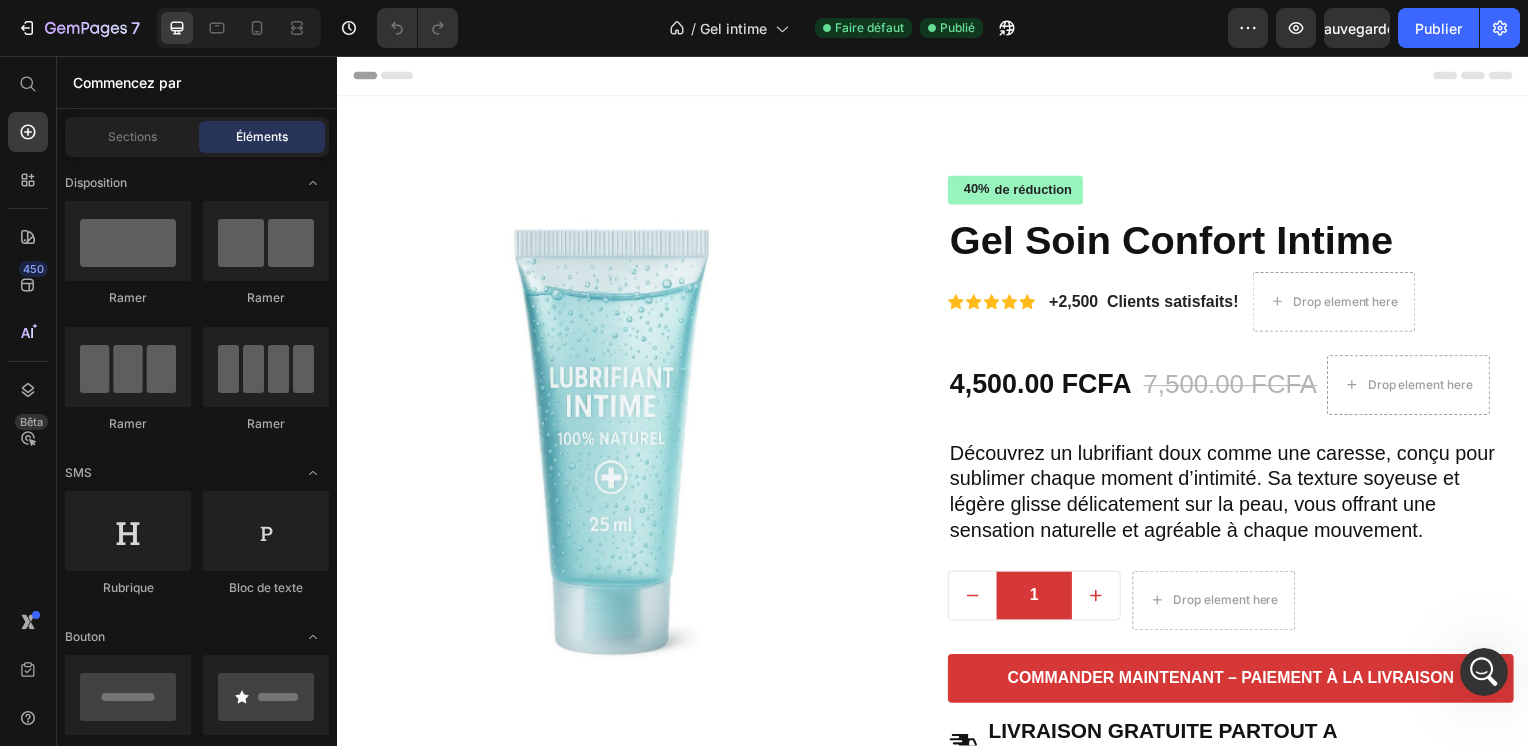 scroll, scrollTop: 0, scrollLeft: 0, axis: both 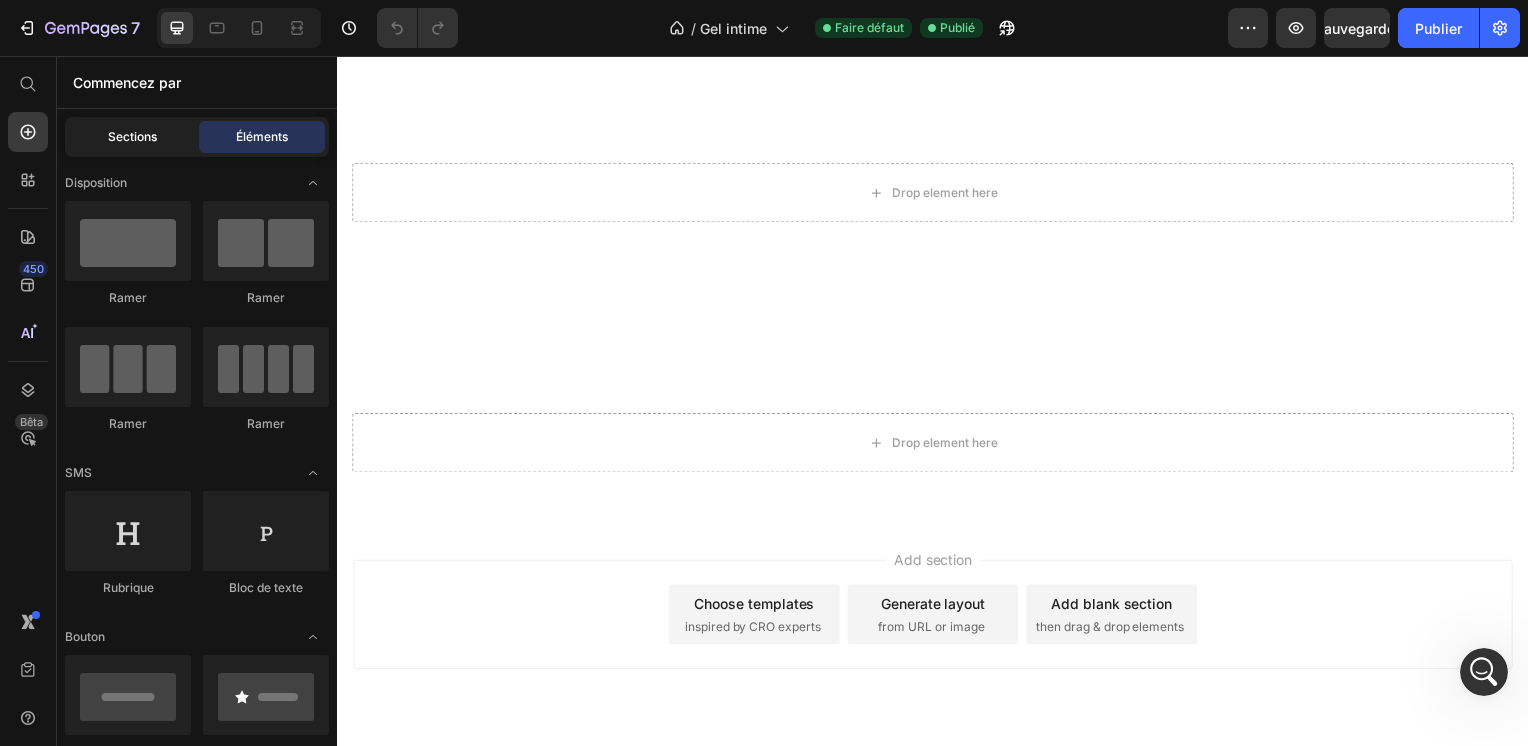 click on "Sections" at bounding box center [132, 137] 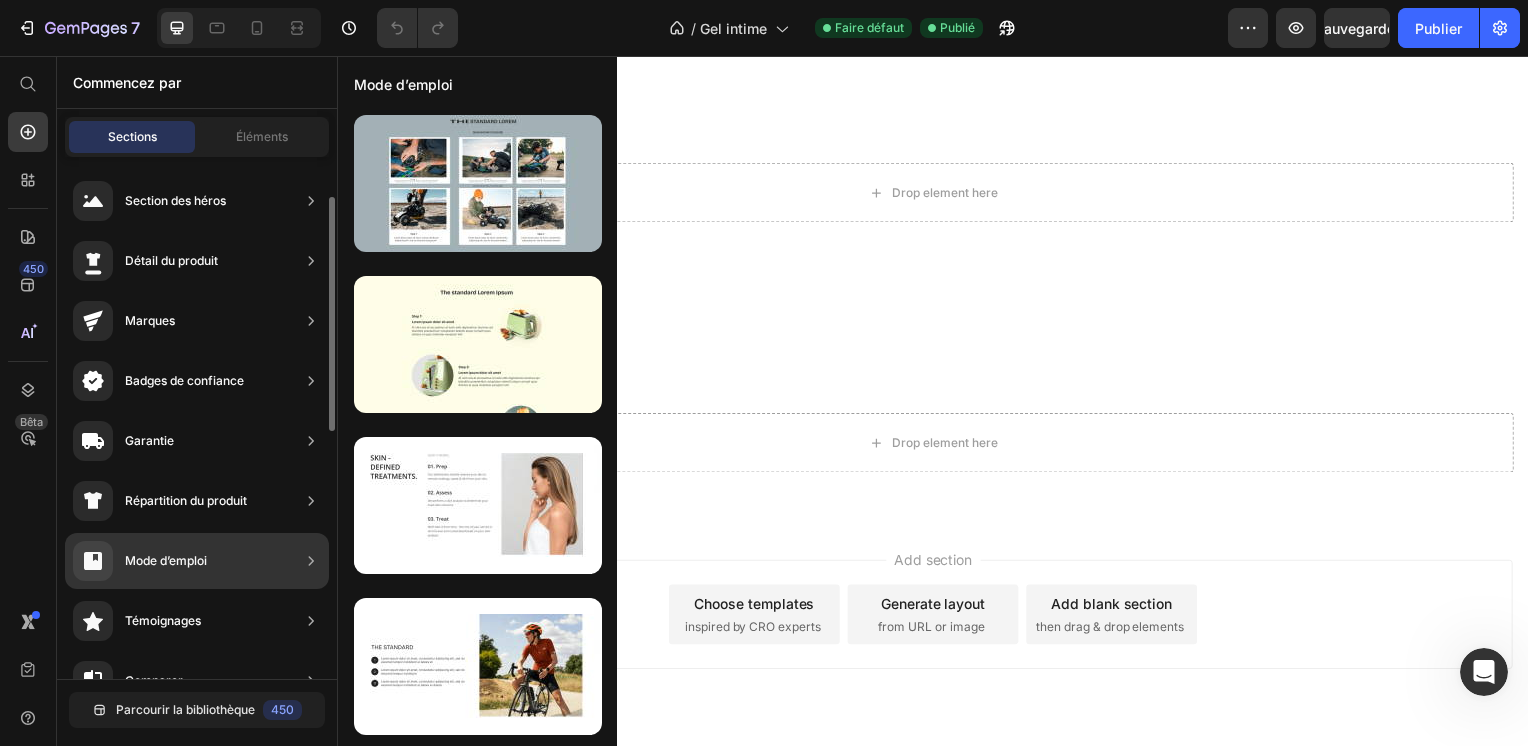 scroll, scrollTop: 121, scrollLeft: 0, axis: vertical 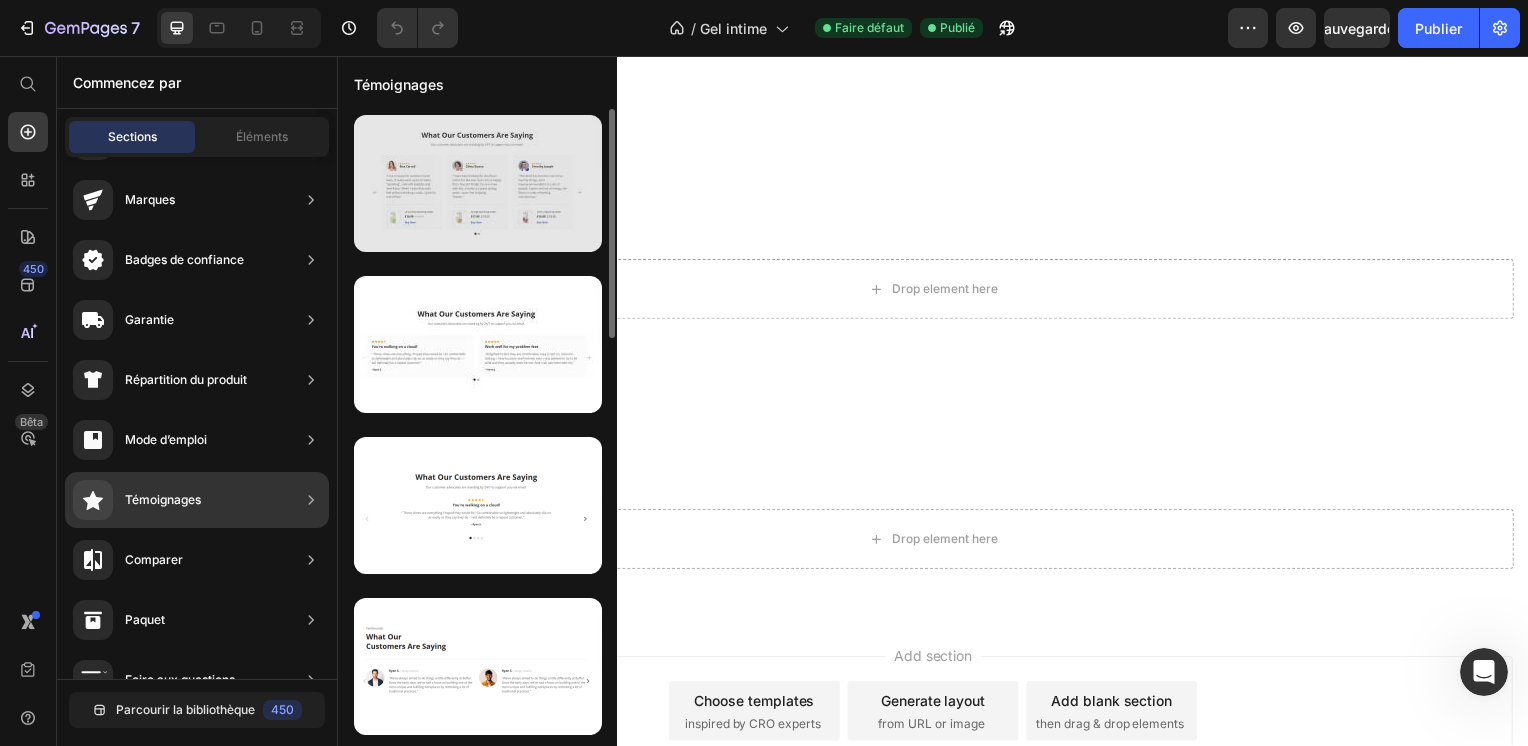 click at bounding box center [478, 183] 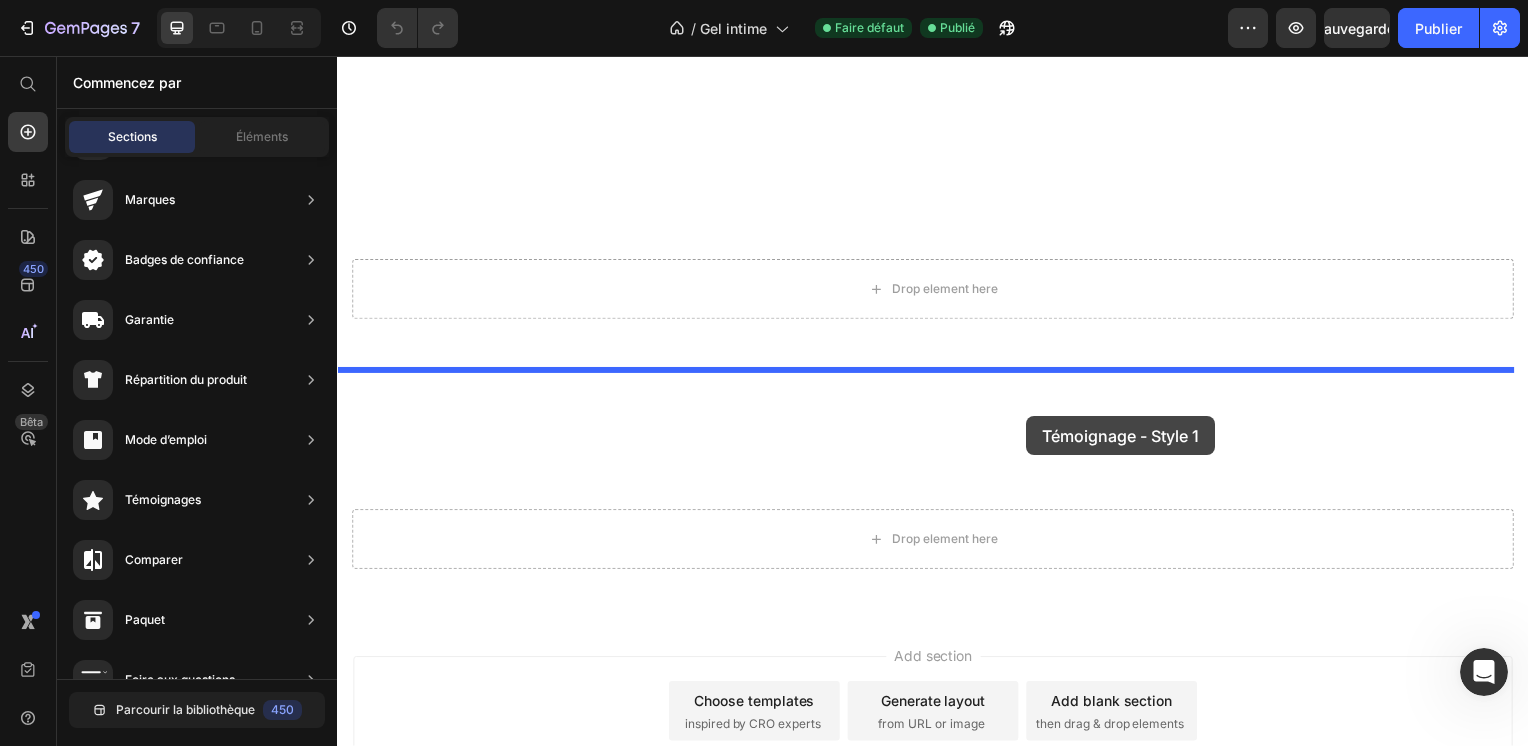 drag, startPoint x: 821, startPoint y: 249, endPoint x: 1031, endPoint y: 419, distance: 270.18512 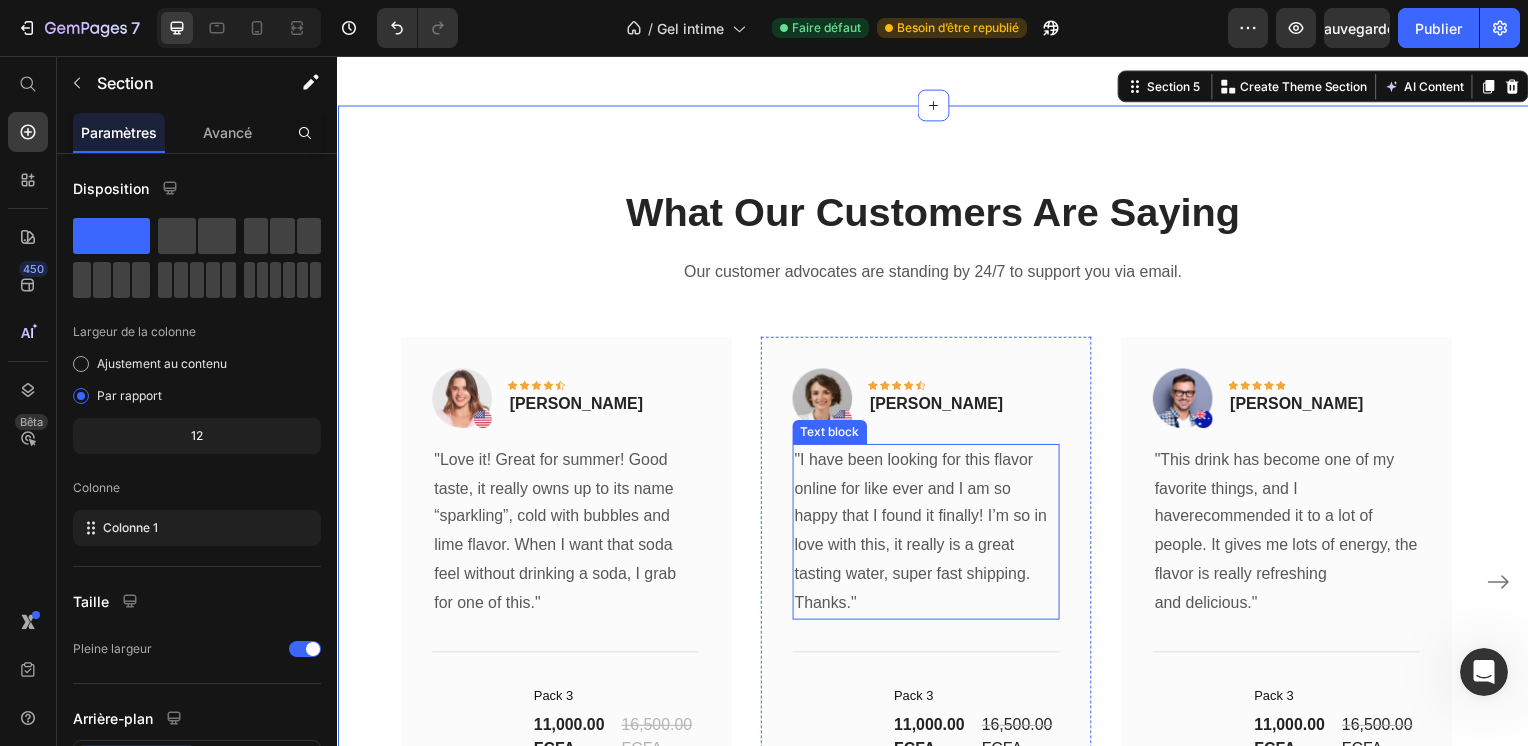 scroll, scrollTop: 3205, scrollLeft: 0, axis: vertical 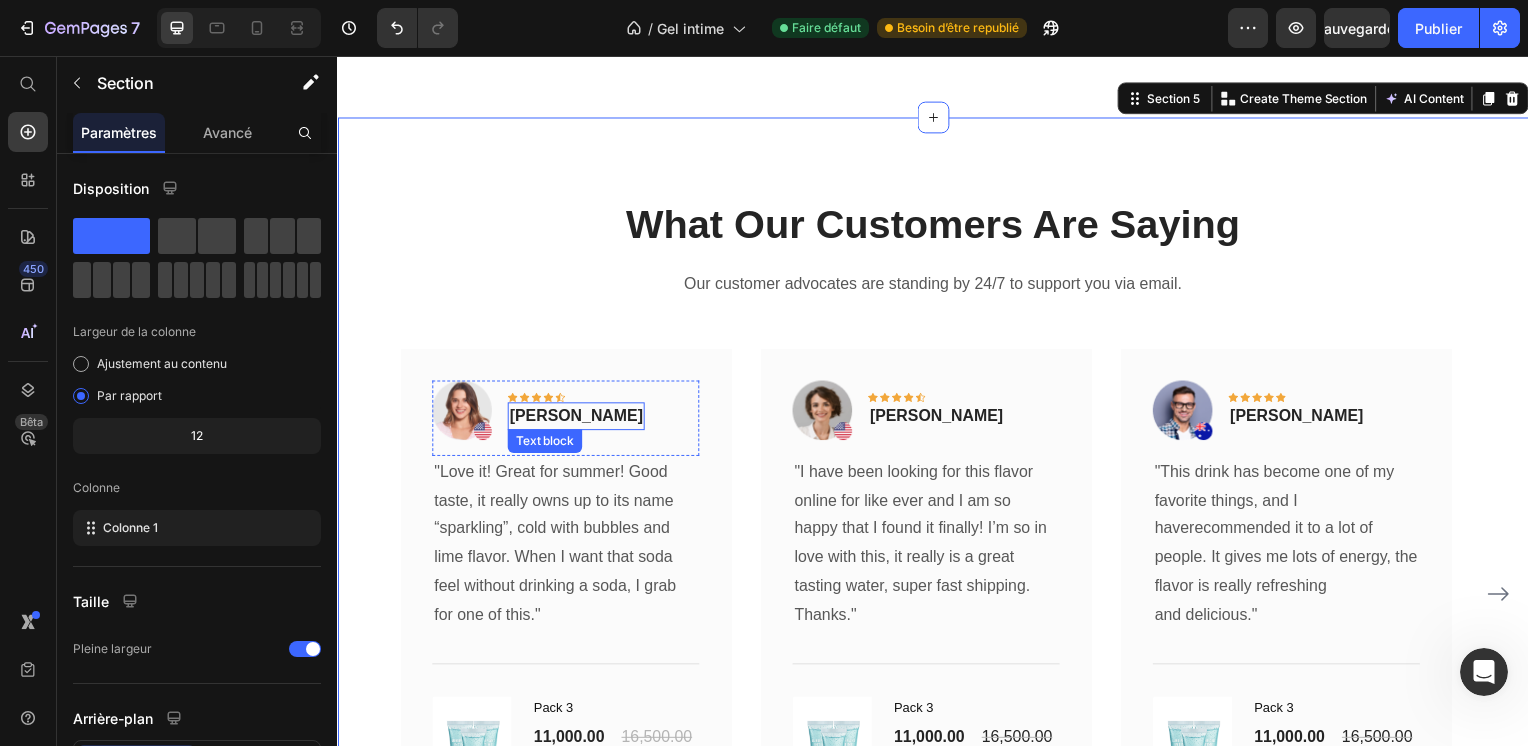 click on "[PERSON_NAME]" at bounding box center (577, 419) 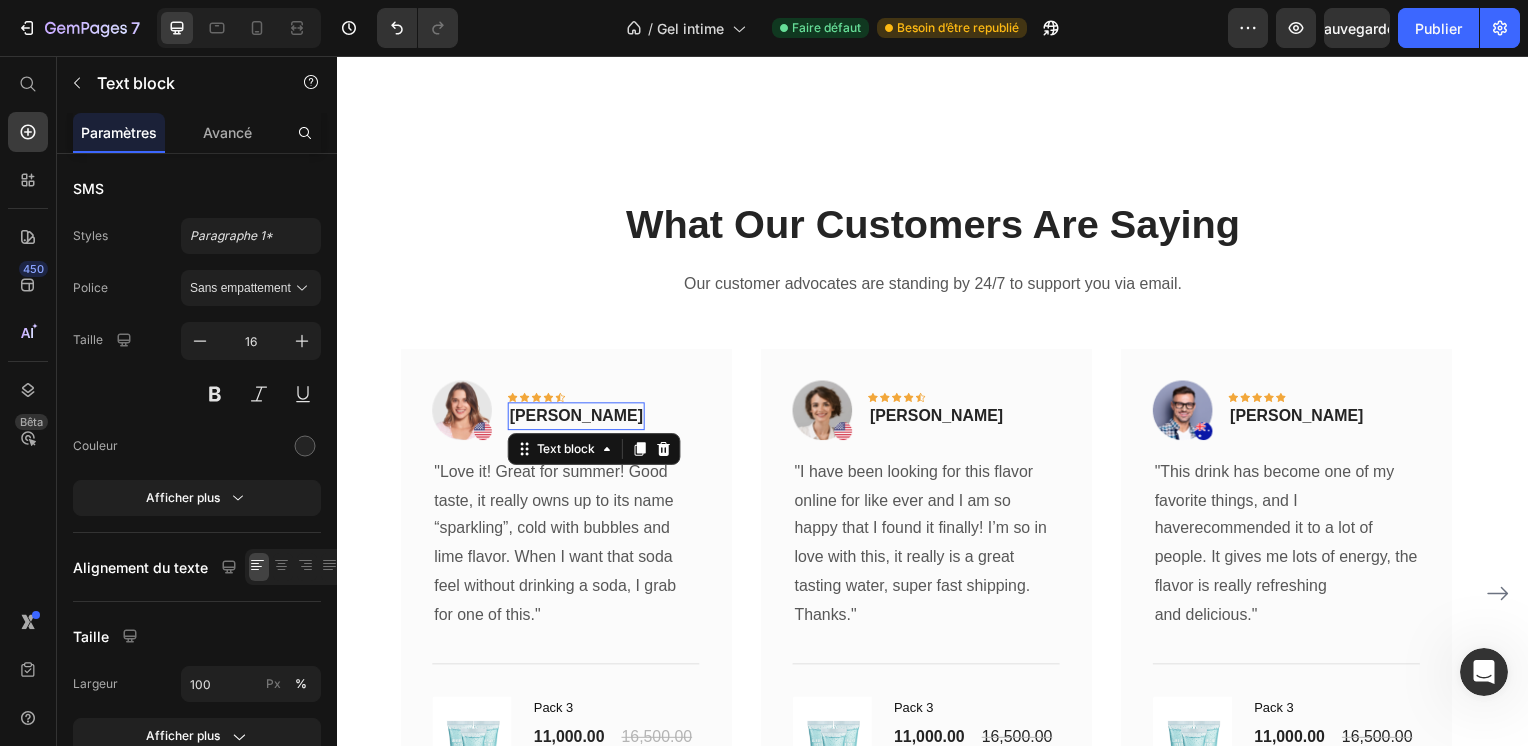 click on "[PERSON_NAME]" at bounding box center [577, 419] 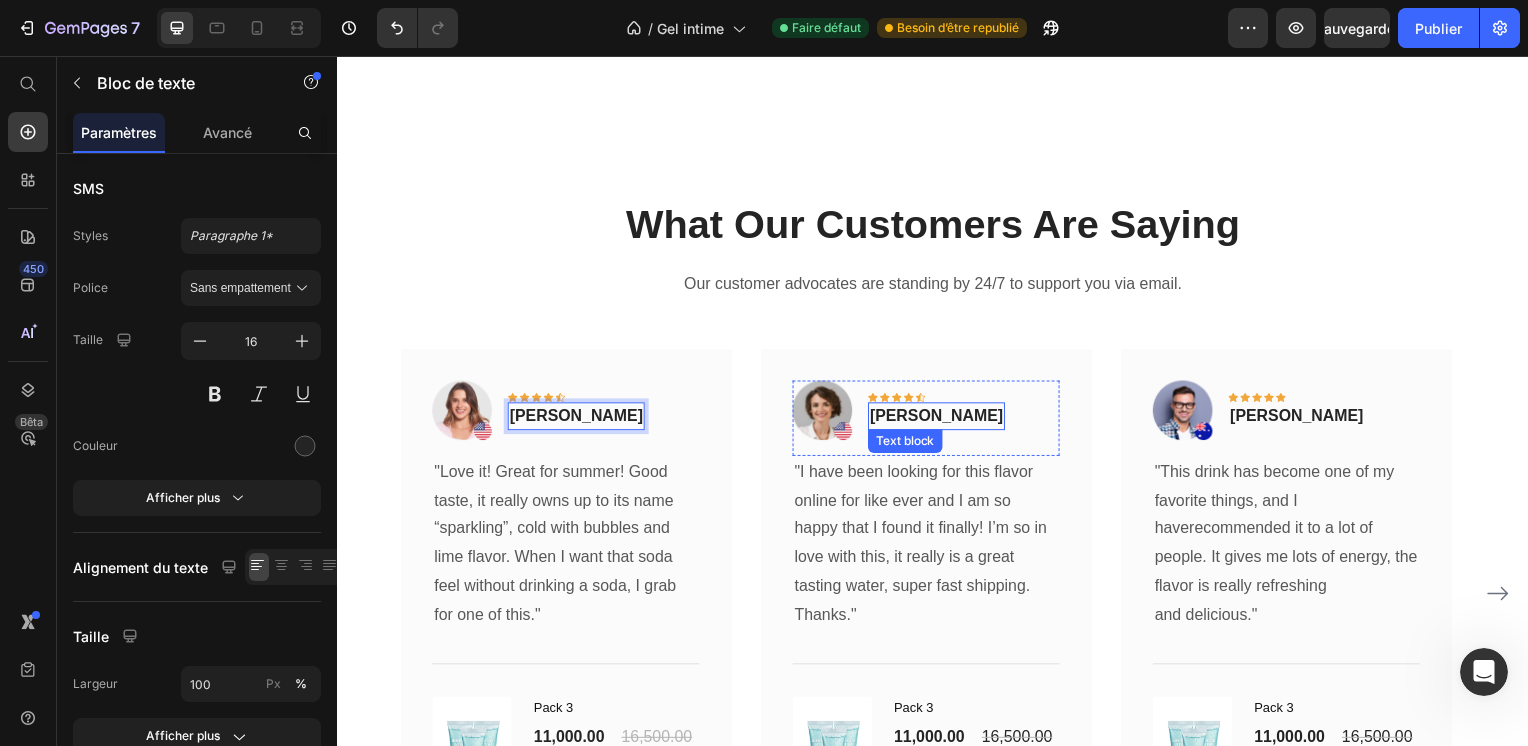 click on "[PERSON_NAME]" at bounding box center [940, 419] 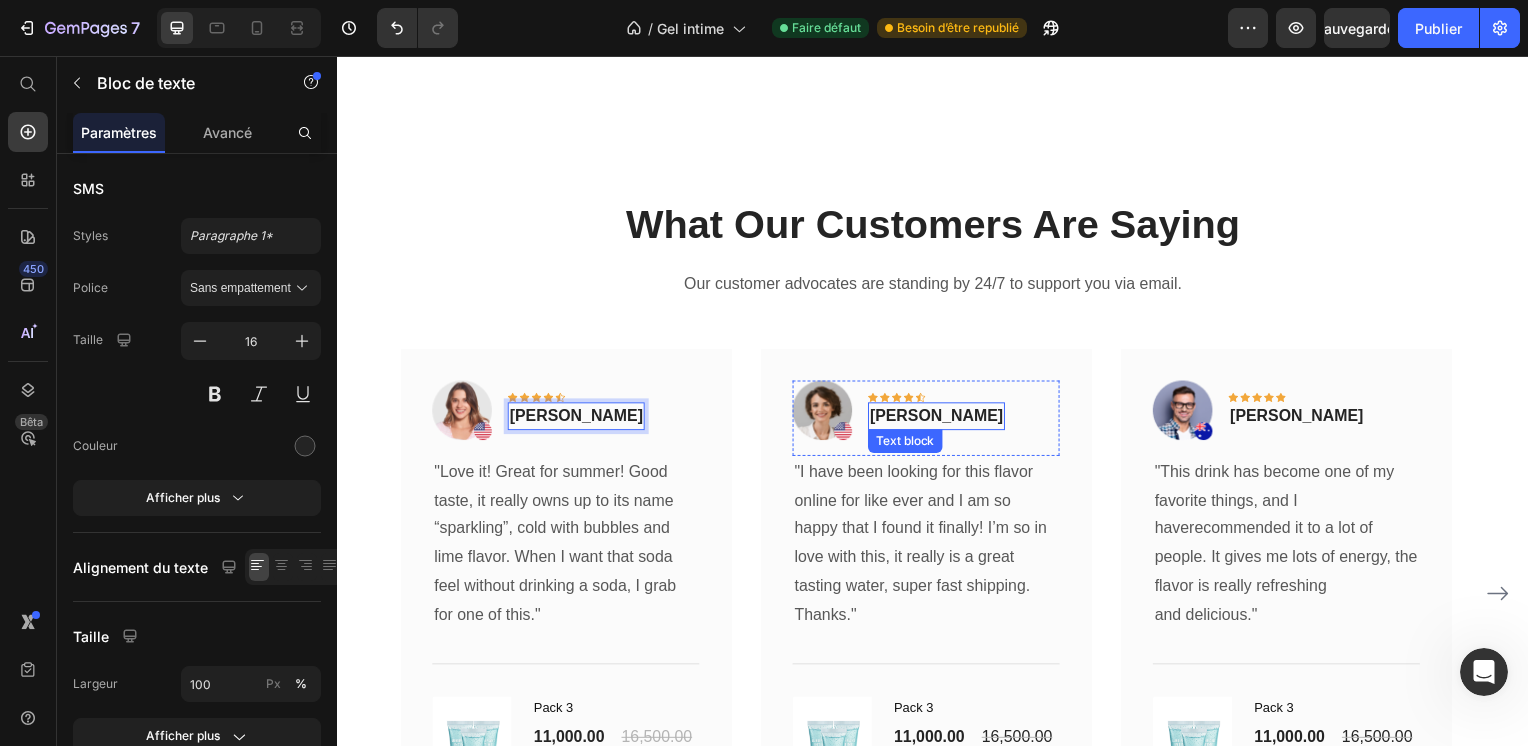 click on "[PERSON_NAME]" at bounding box center [940, 419] 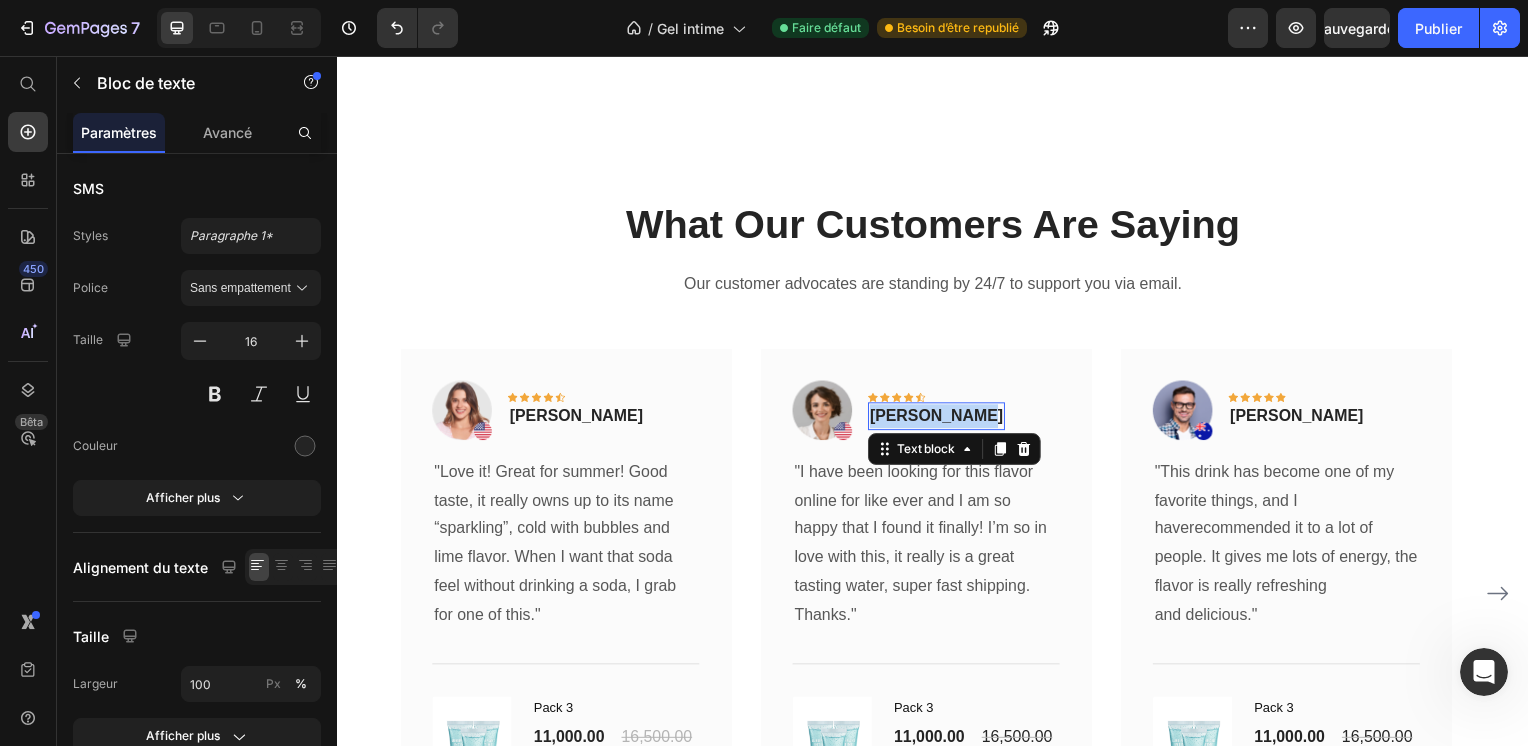 click on "[PERSON_NAME]" at bounding box center [940, 419] 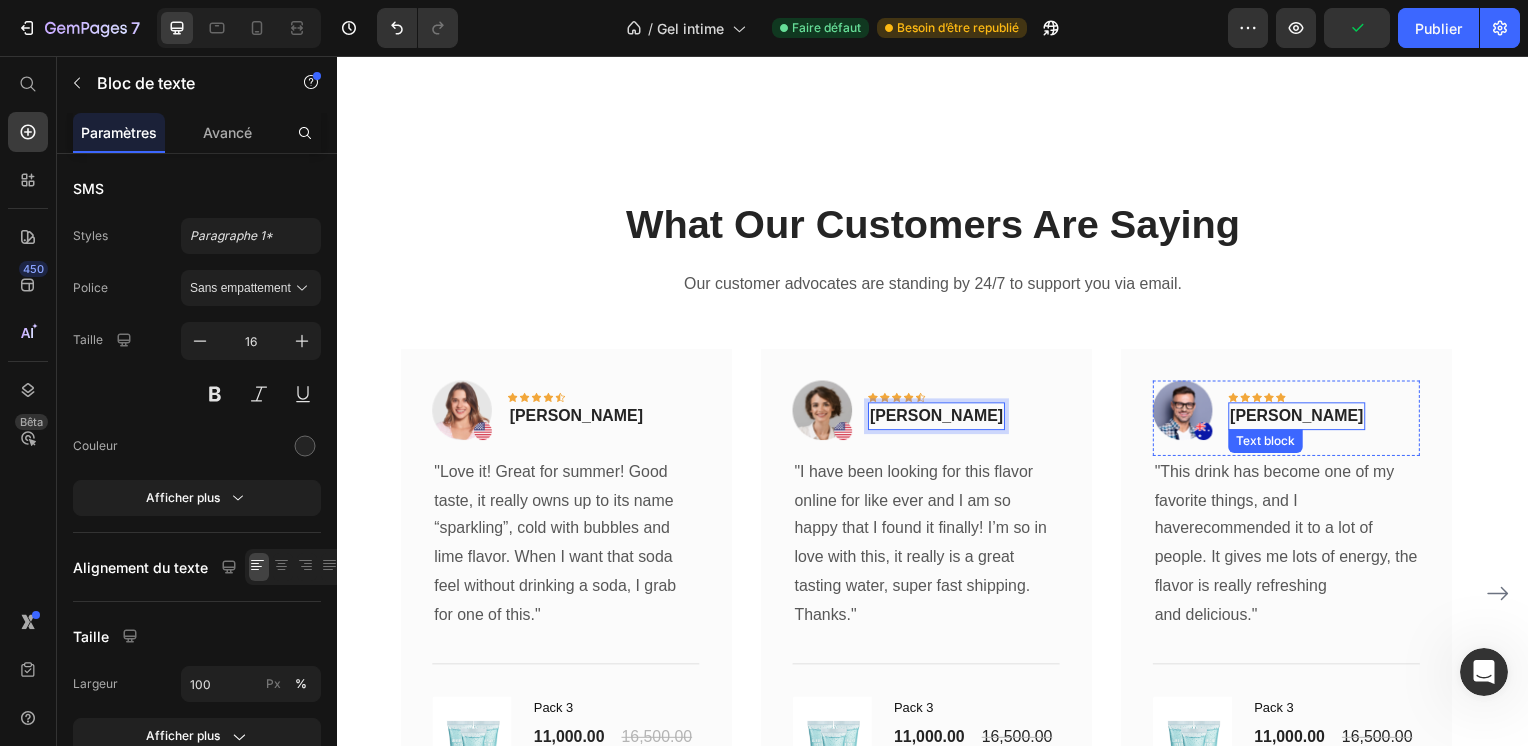 click on "[PERSON_NAME] Text block" at bounding box center (1303, 419) 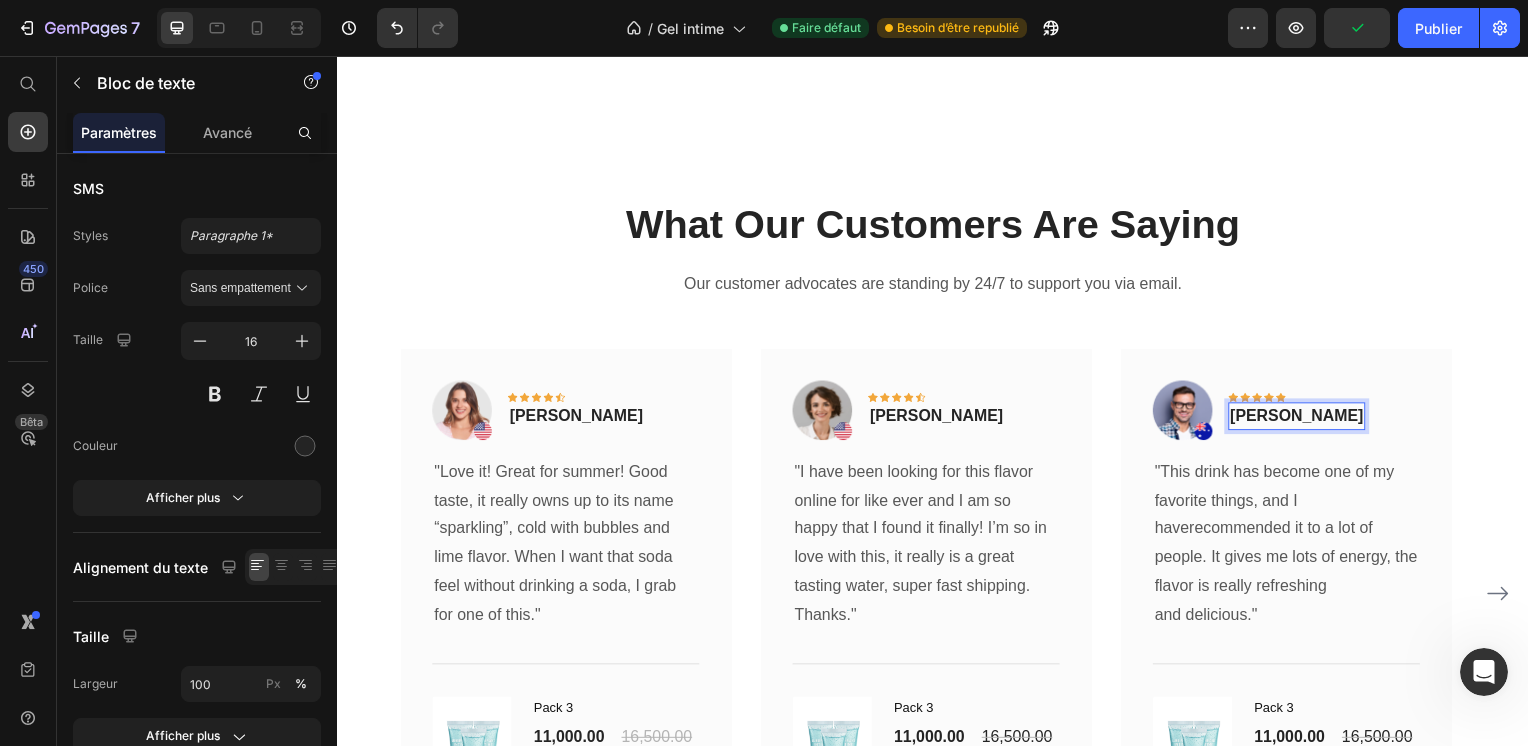 click on "[PERSON_NAME]" at bounding box center (1303, 419) 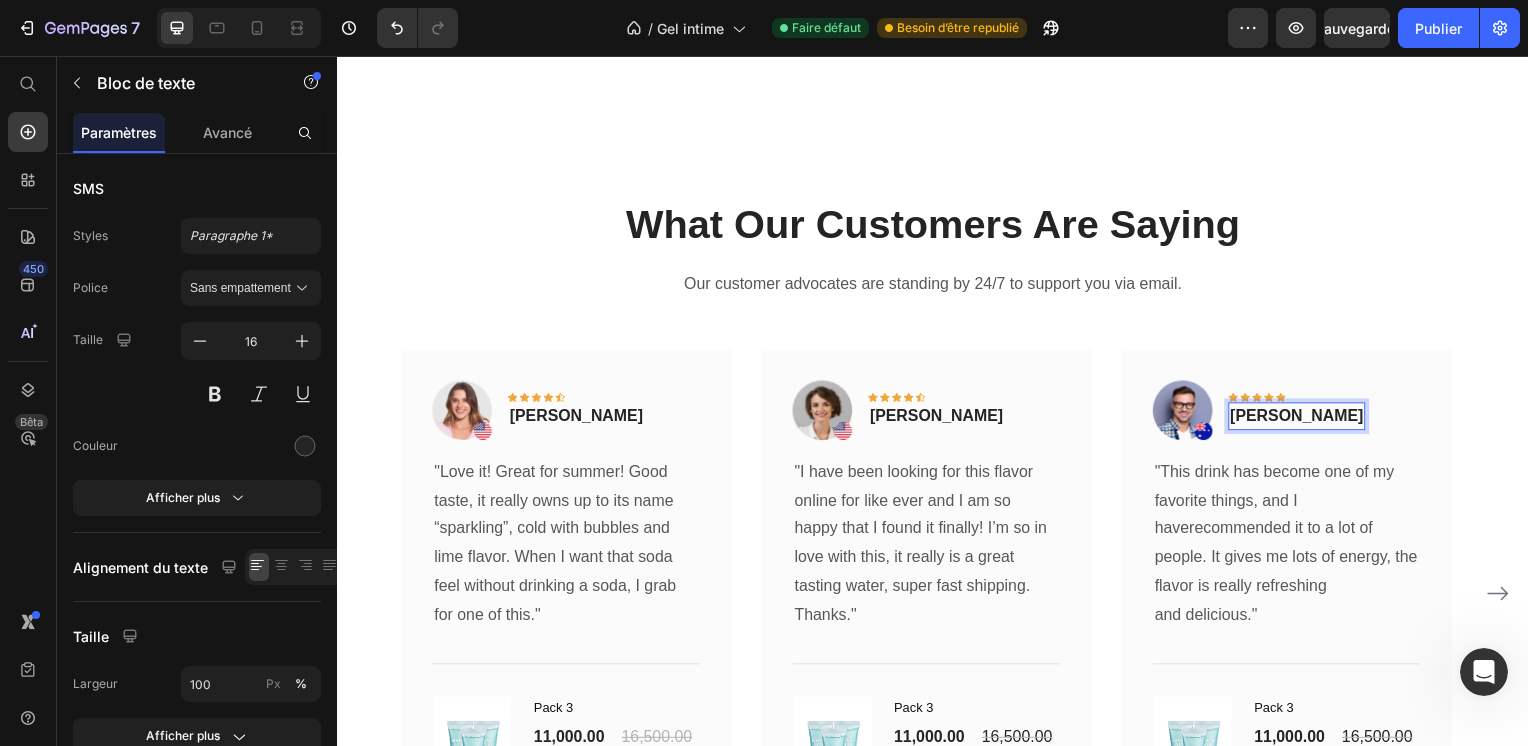 click on "[PERSON_NAME]" at bounding box center [1303, 419] 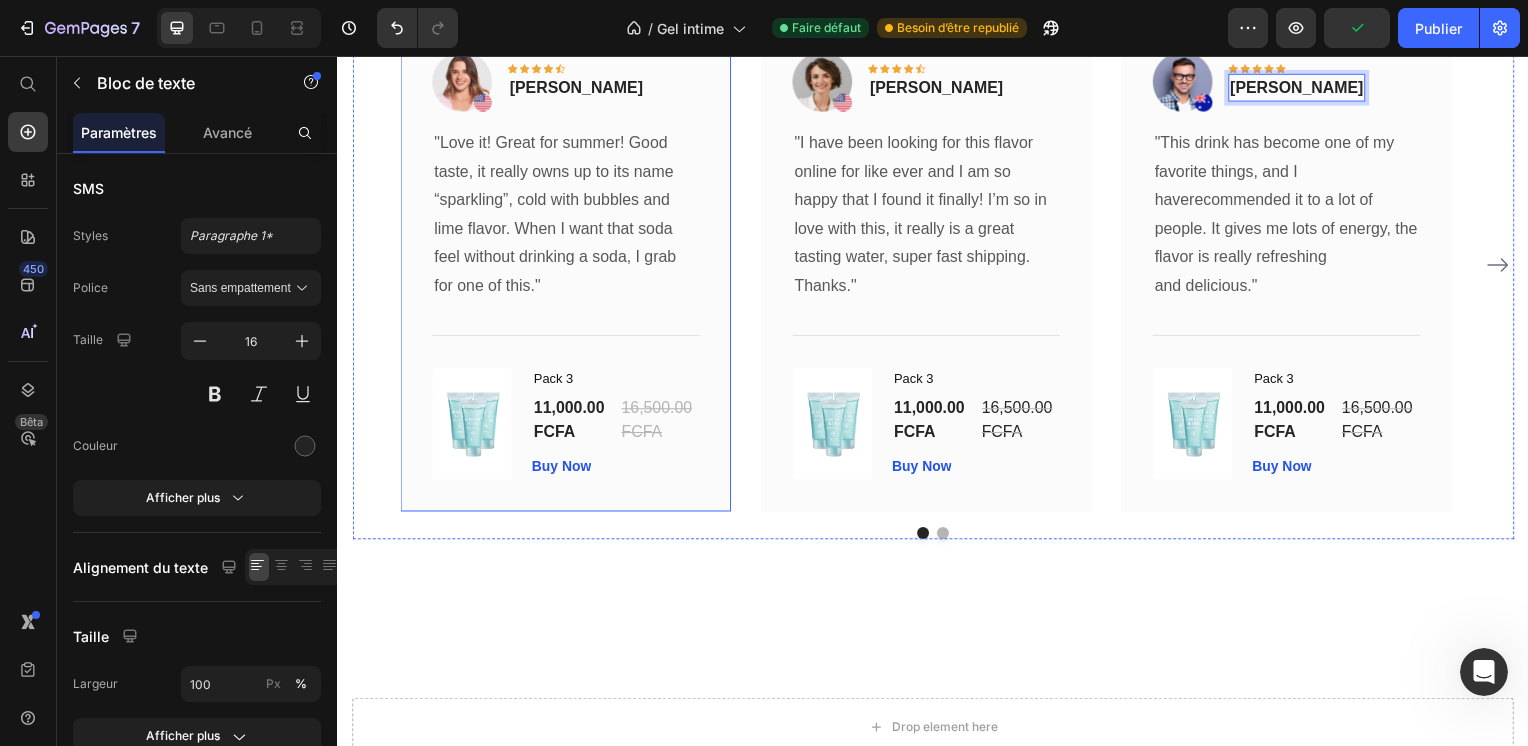 scroll, scrollTop: 3508, scrollLeft: 0, axis: vertical 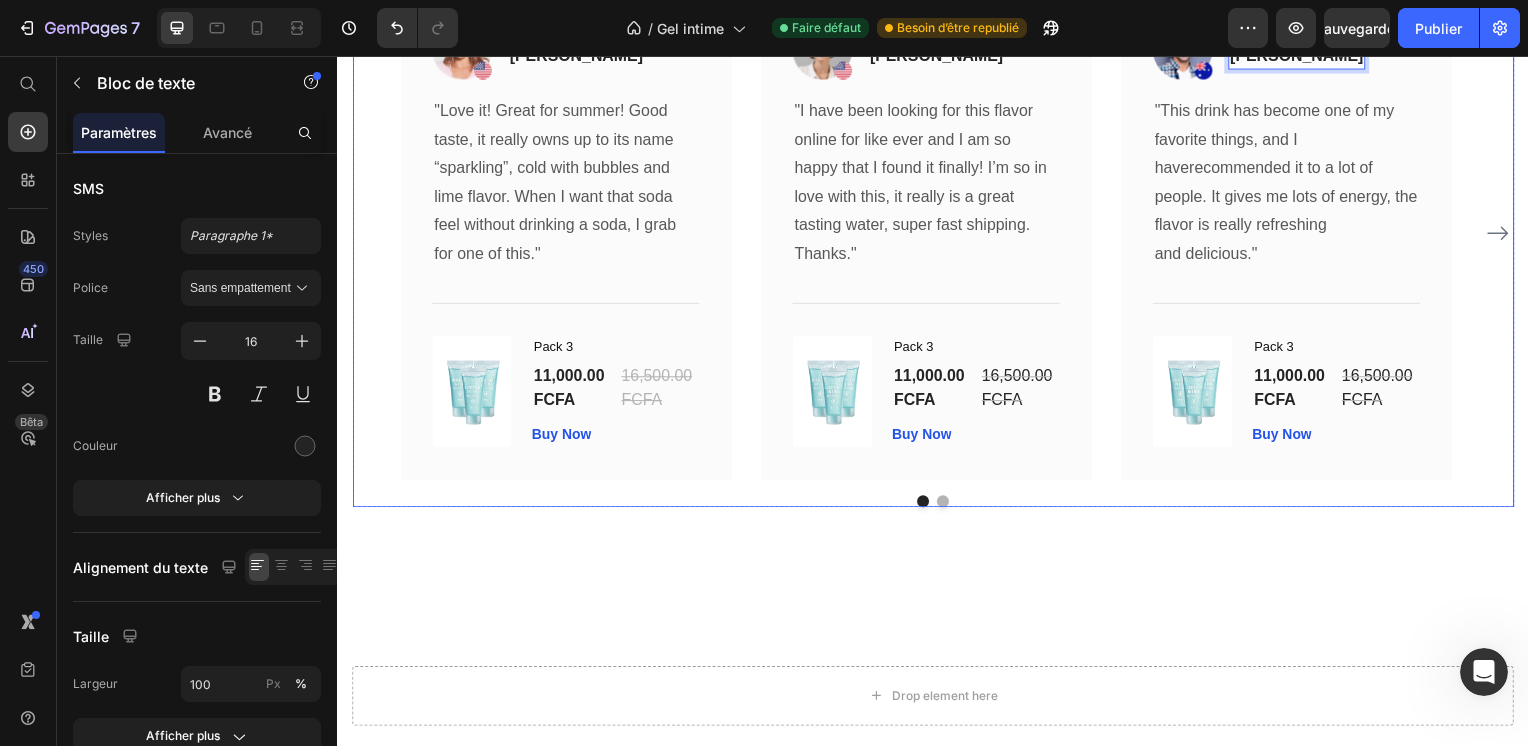 click at bounding box center [947, 505] 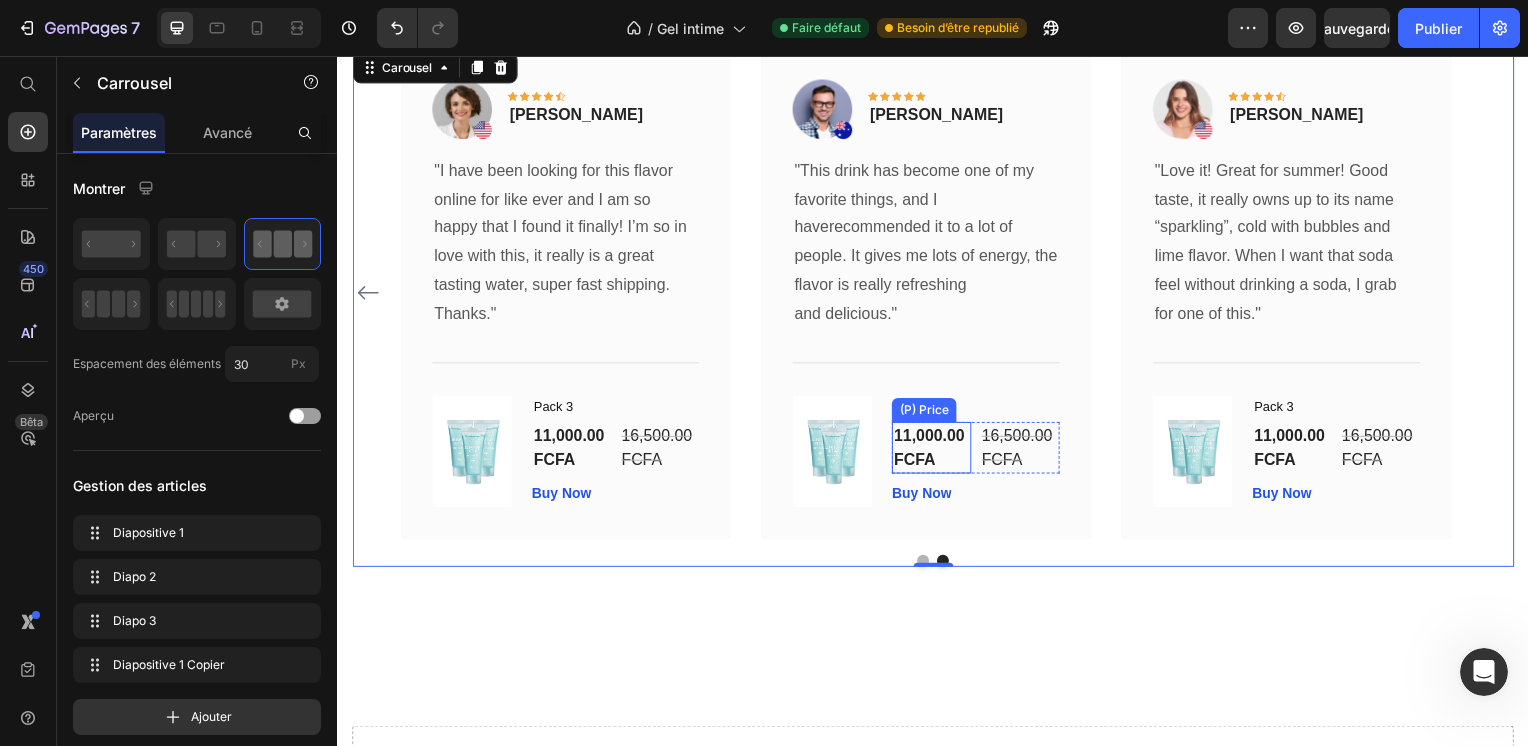 scroll, scrollTop: 3300, scrollLeft: 0, axis: vertical 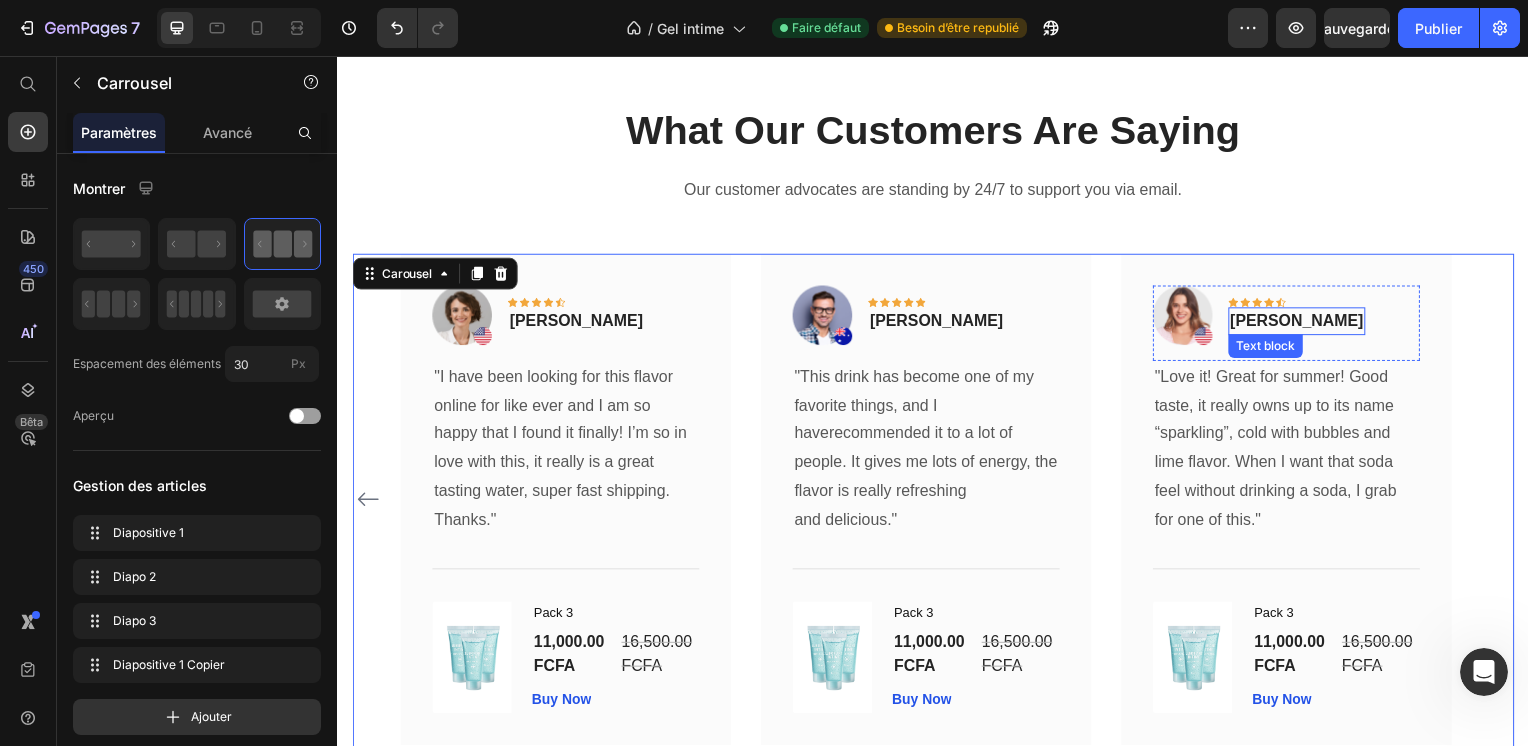 click on "[PERSON_NAME]" at bounding box center (1303, 324) 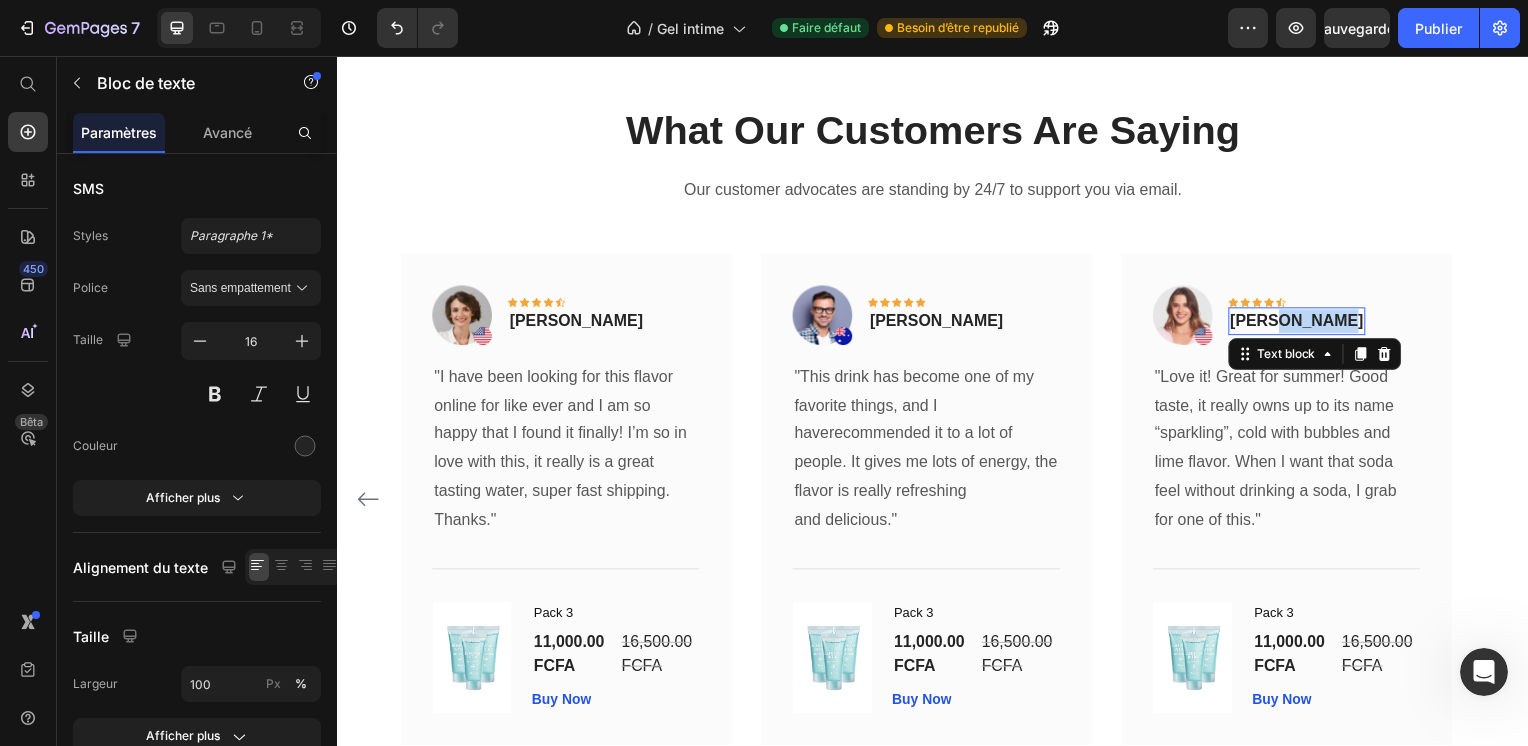click on "[PERSON_NAME]" at bounding box center [1303, 324] 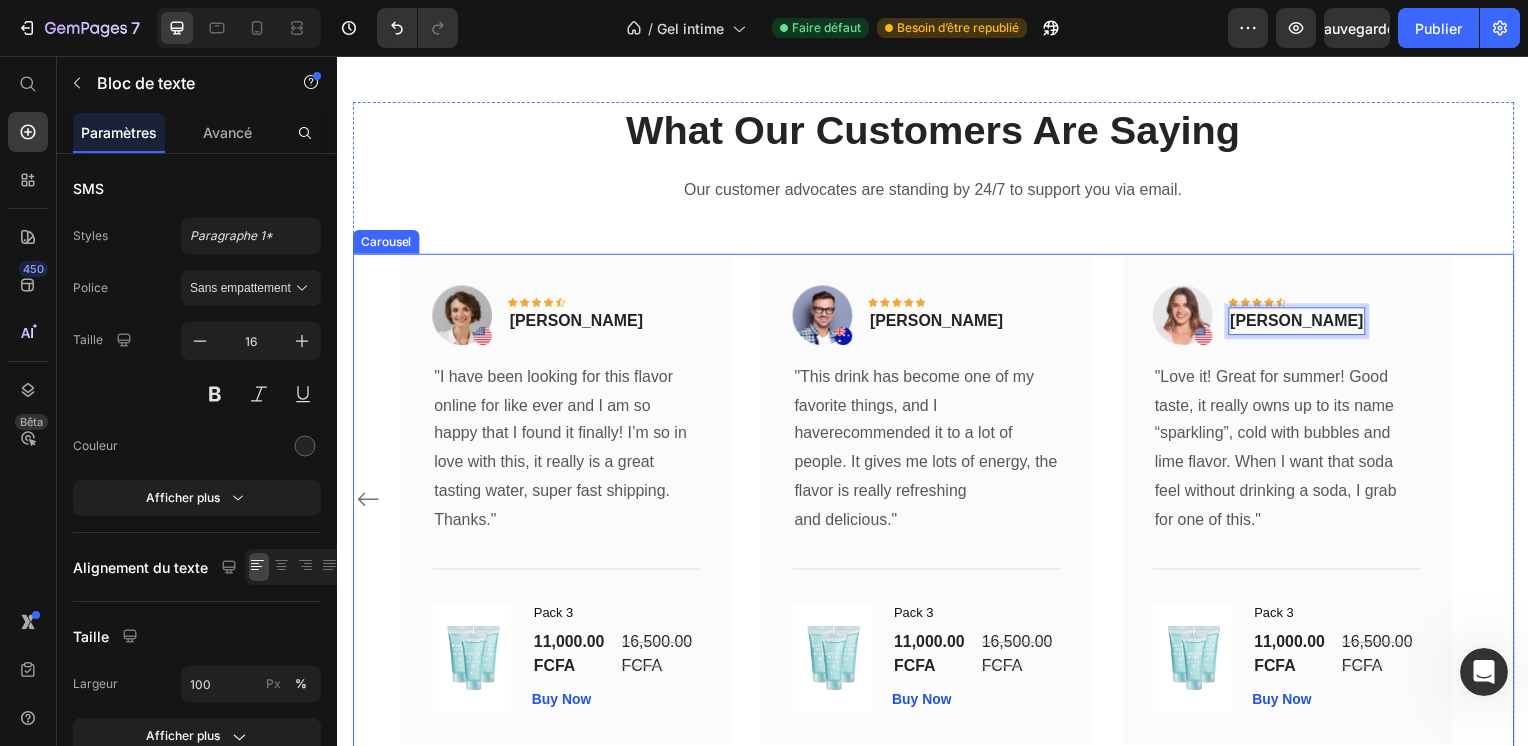 click on "Image
Icon
Icon
Icon
Icon
Icon Row [PERSON_NAME]  Text block Row "Love it! Great for summer! Good taste, it really owns up to its name “sparkling”, cold with bubbles and lime flavor. When I want that soda feel without drinking a soda, I grab for one of this." Text block                Title Line (P) Images & Gallery Pack 3 (P) Title 11,000.00 FCFA (P) Price 16,500.00 FCFA (P) Price Row Buy Now (P) Cart Button Product Row Image
Icon
Icon
Icon
Icon
Icon Row [PERSON_NAME]  Text block Row "I have been looking for this flavor online for like ever and I am so happy that I found it finally! I’m so in love with this, it really is a great tasting water, super fast shipping.  Thanks." Text block                Title Line (P) Images & Gallery Pack 3 (P) Title 11,000.00 FCFA (P) Price 16,500.00 FCFA (P) Price Row Buy Now (P) Cart Button Product Row" at bounding box center (937, 503) 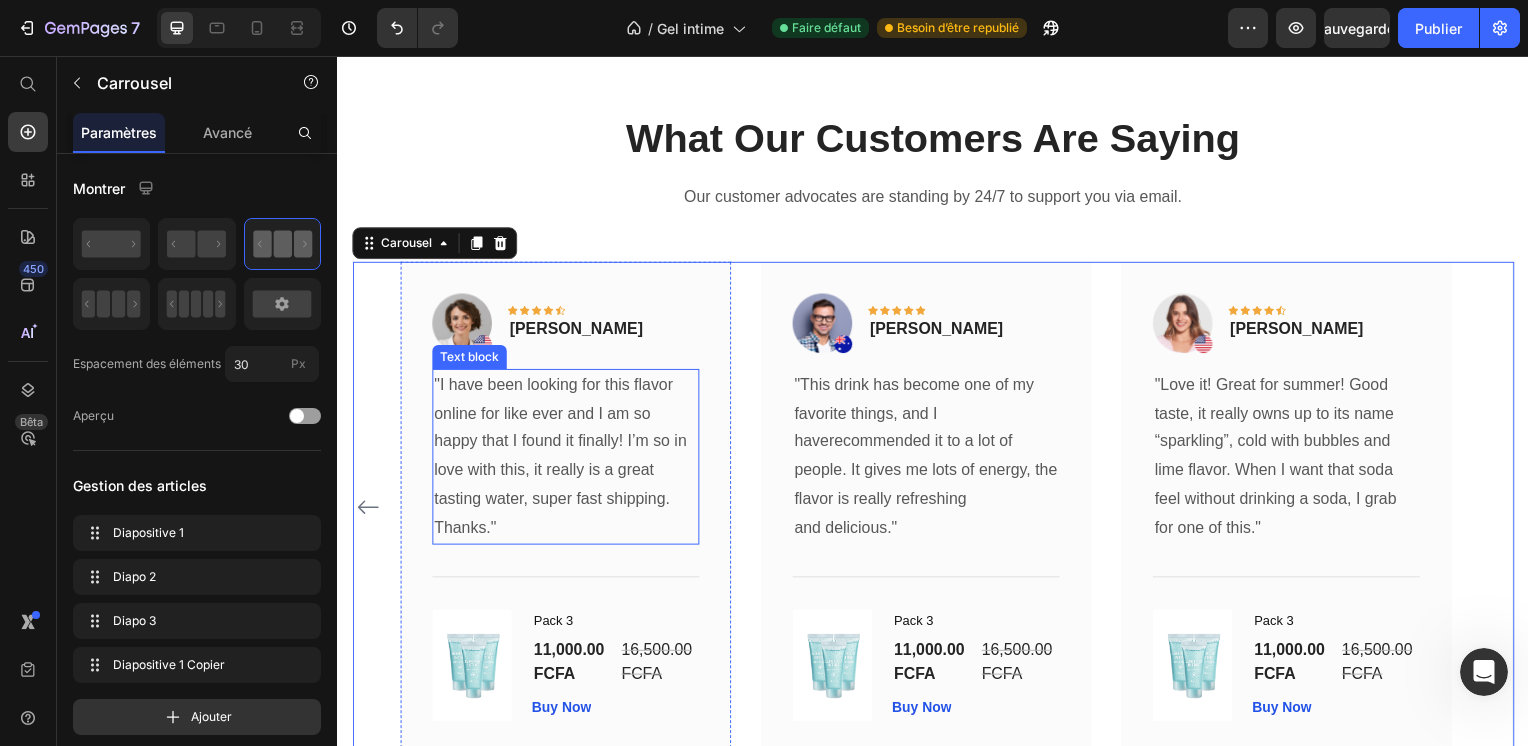 scroll, scrollTop: 3290, scrollLeft: 0, axis: vertical 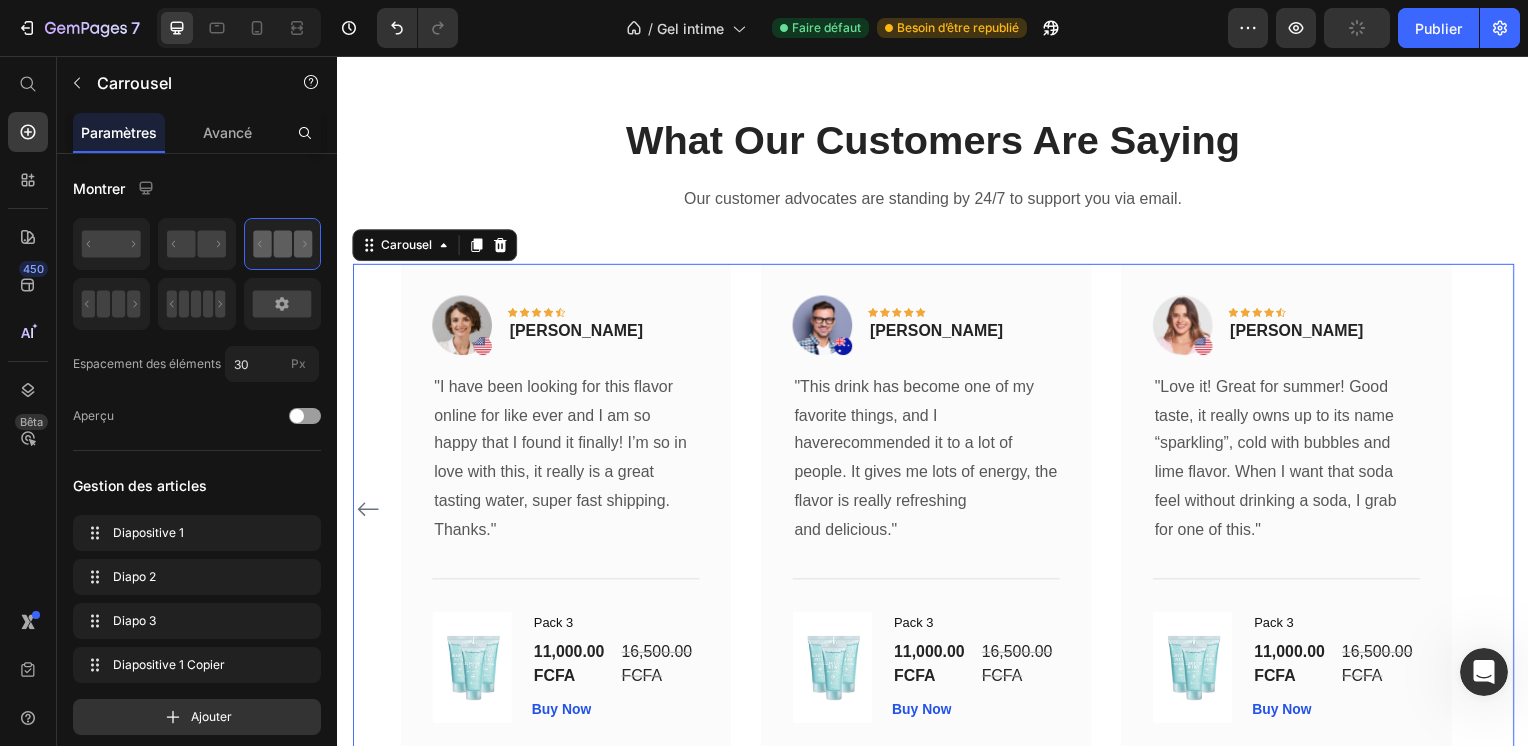 click 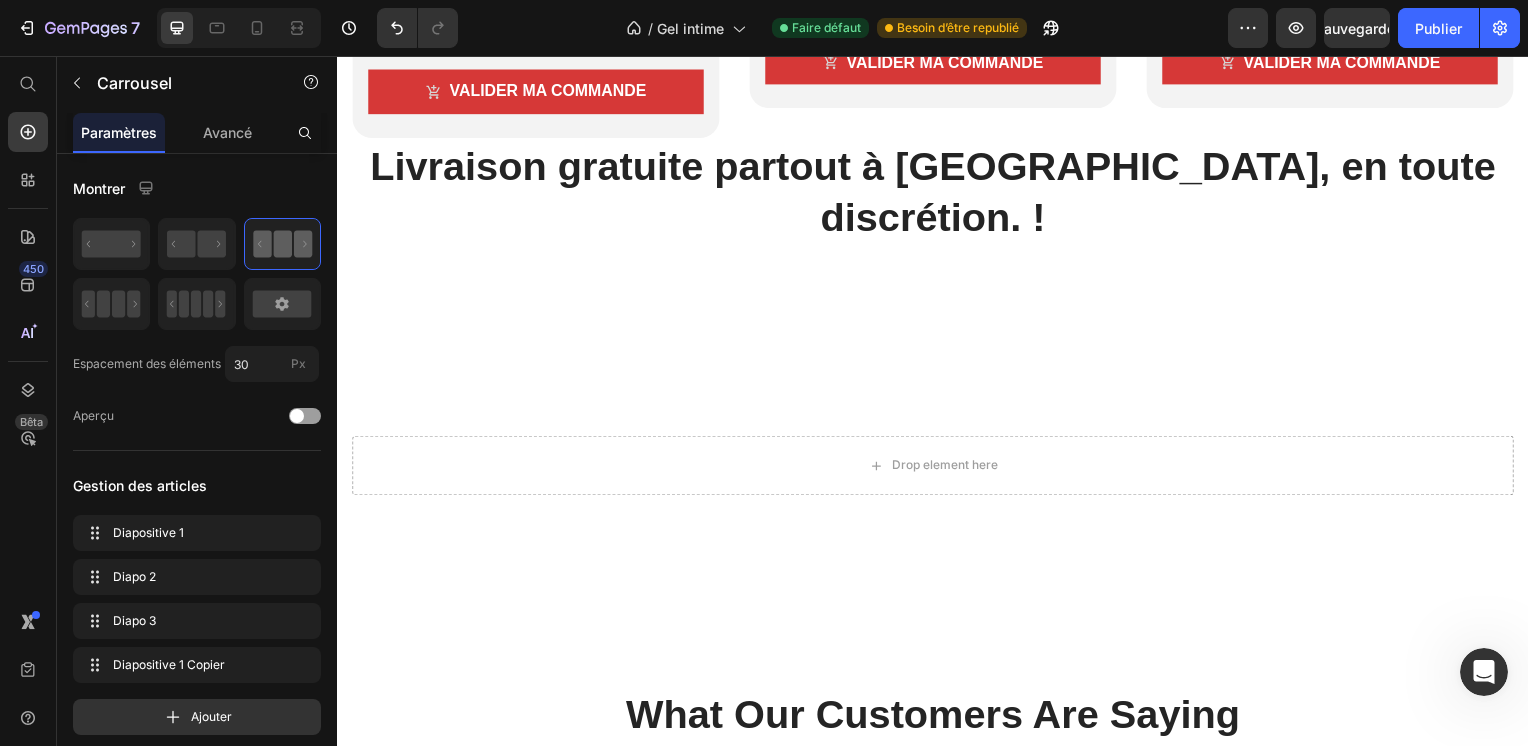 scroll, scrollTop: 2632, scrollLeft: 0, axis: vertical 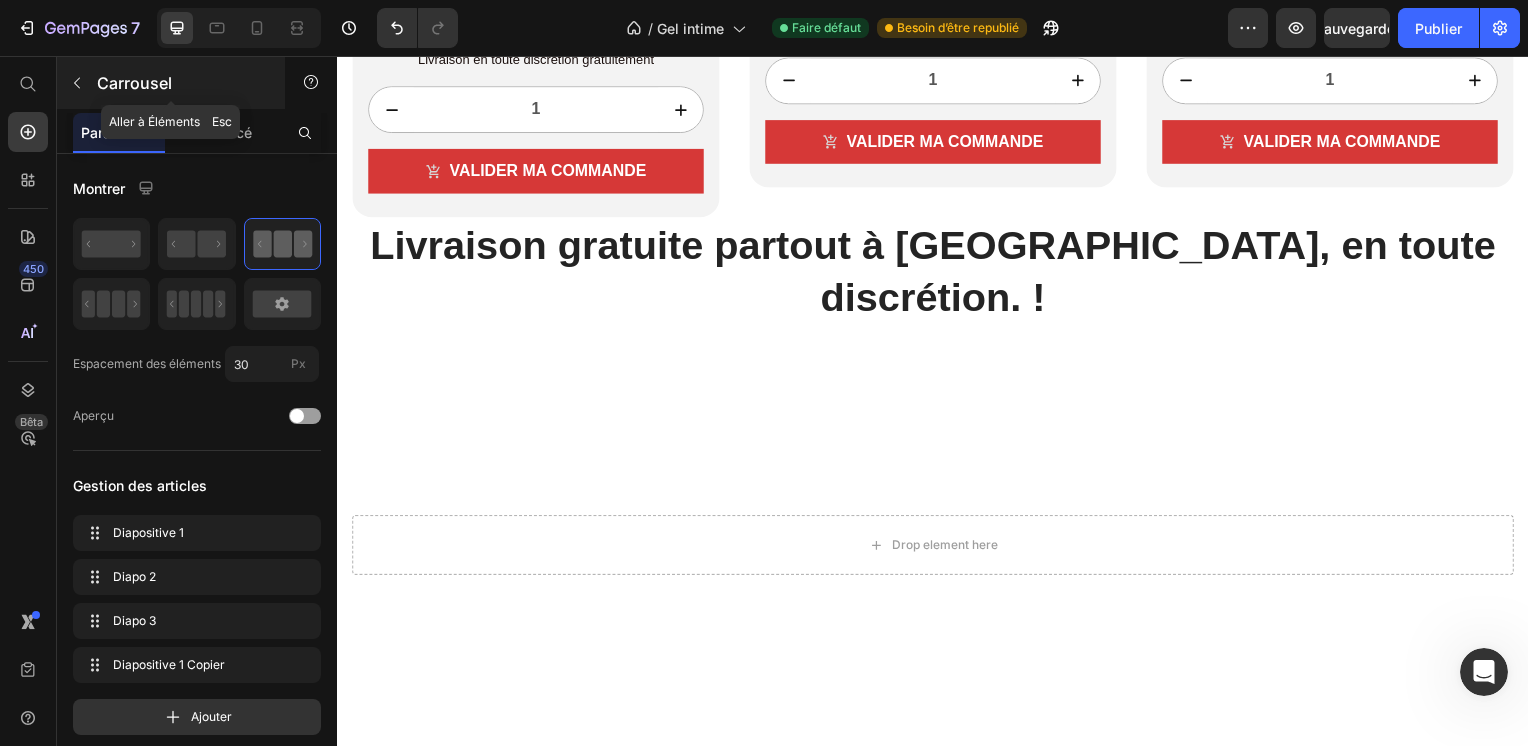 click 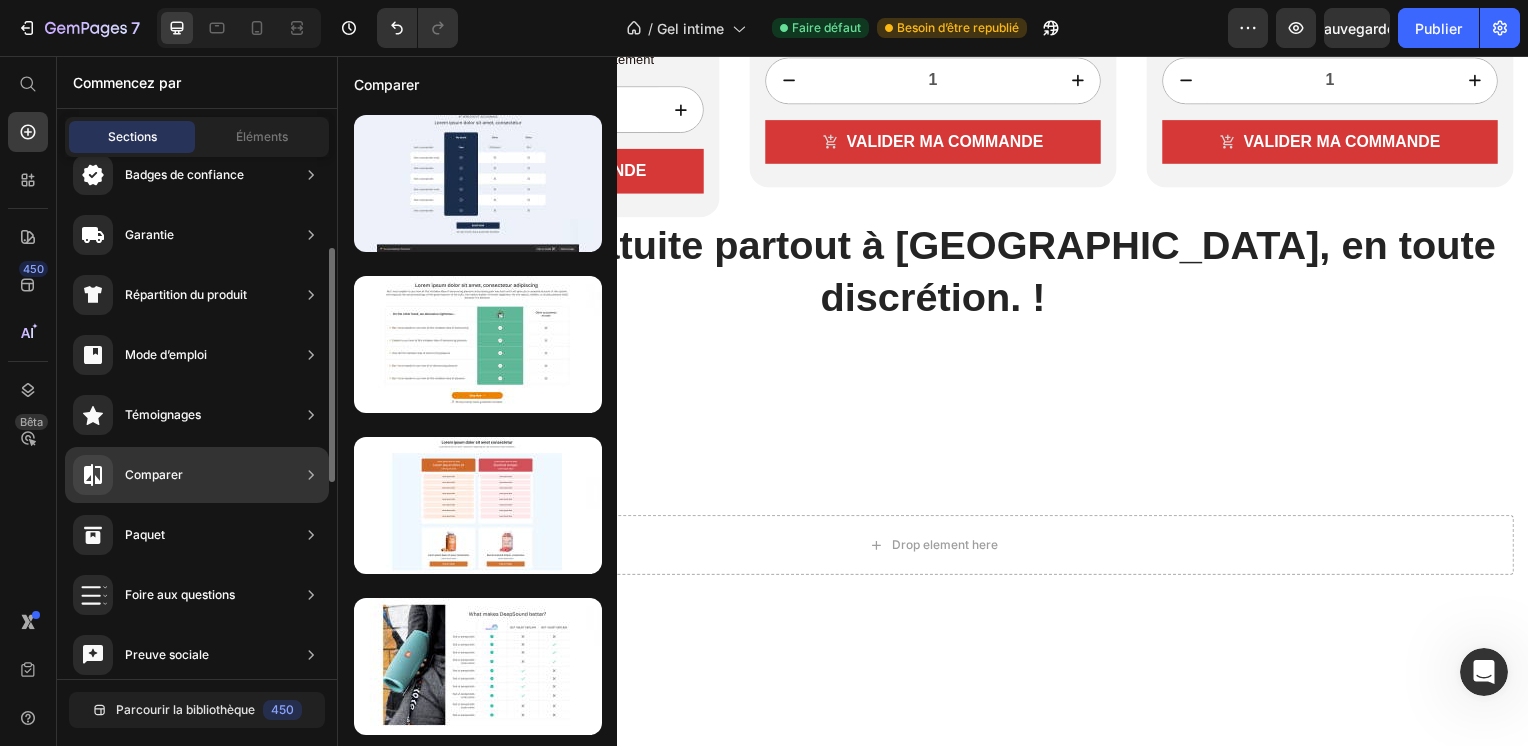 scroll, scrollTop: 207, scrollLeft: 0, axis: vertical 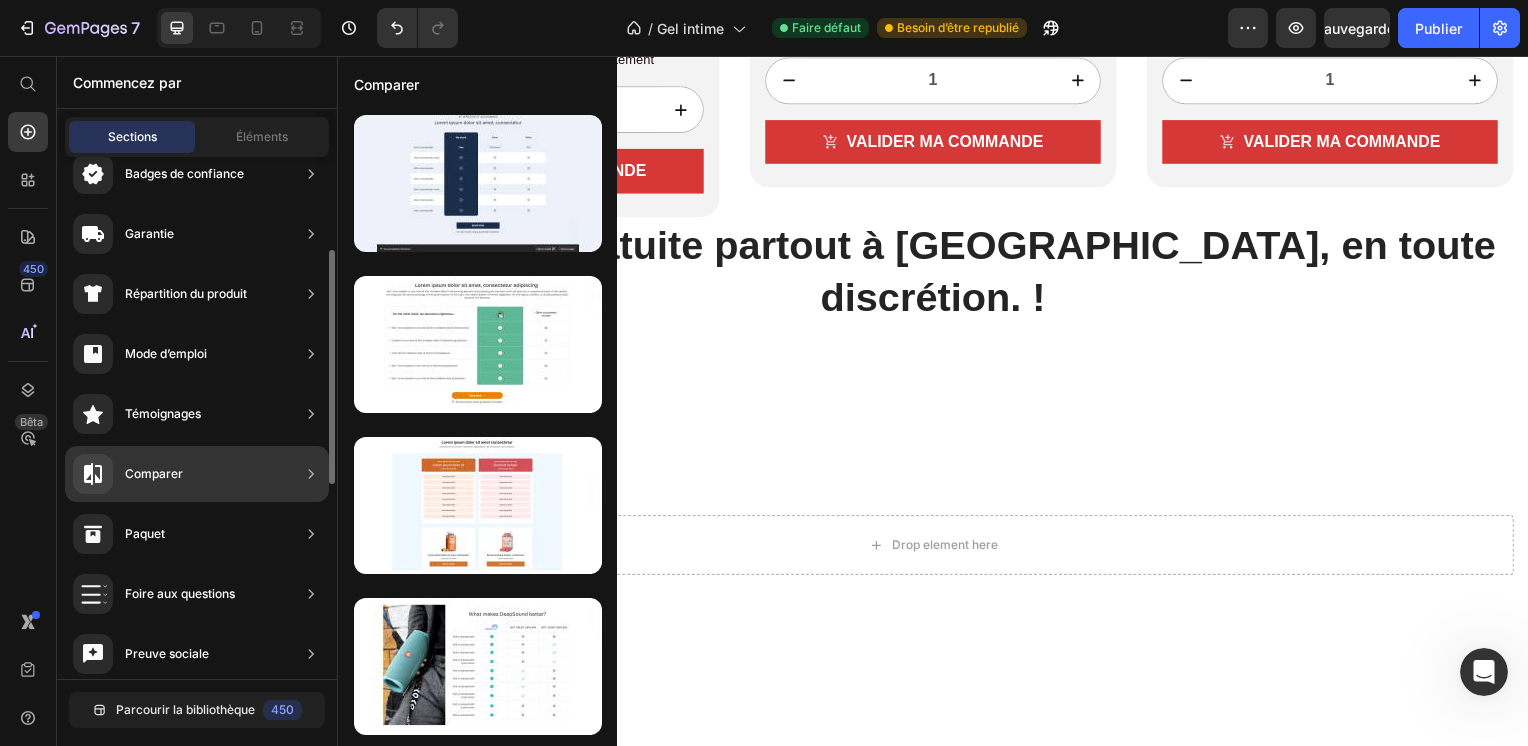 click on "Comparer" at bounding box center [154, 474] 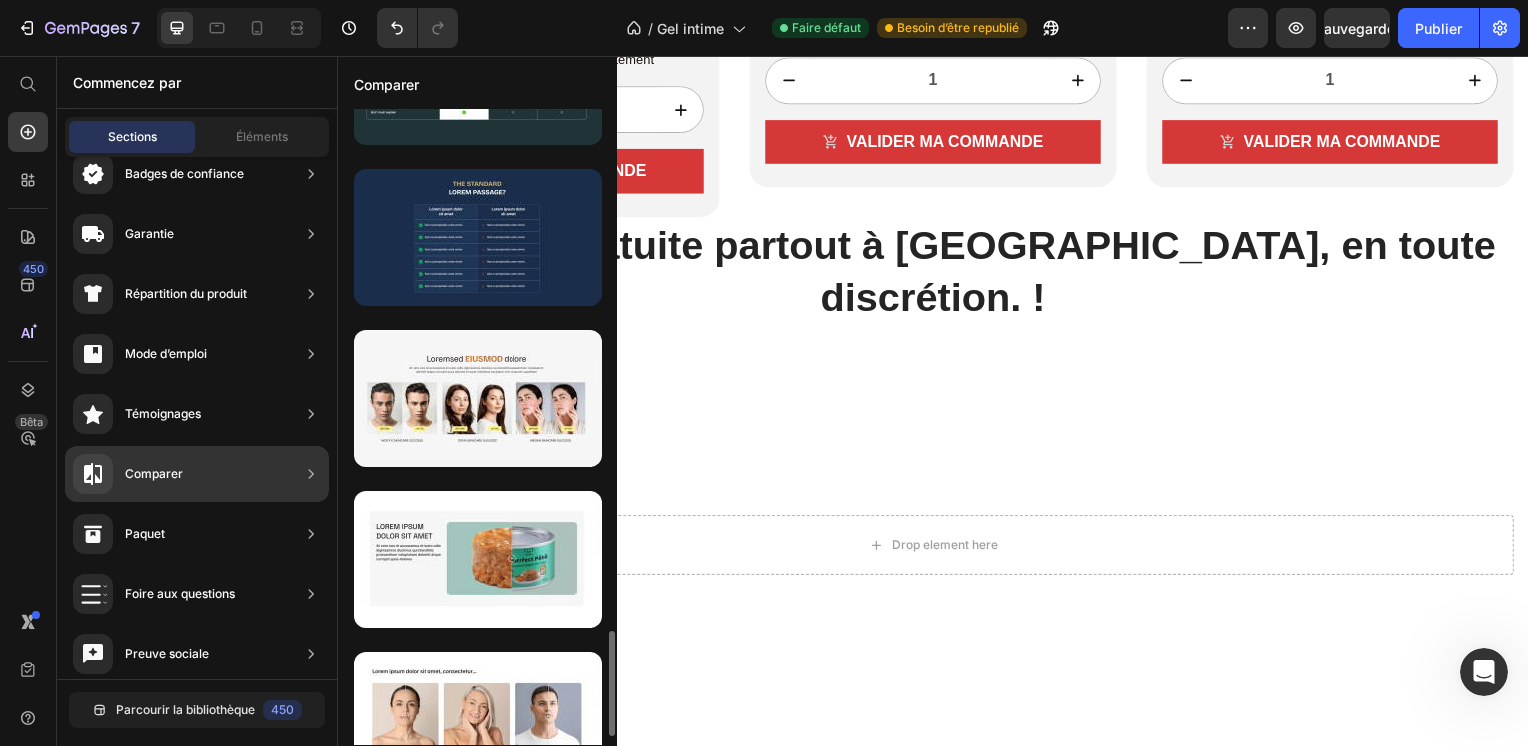 scroll, scrollTop: 3215, scrollLeft: 0, axis: vertical 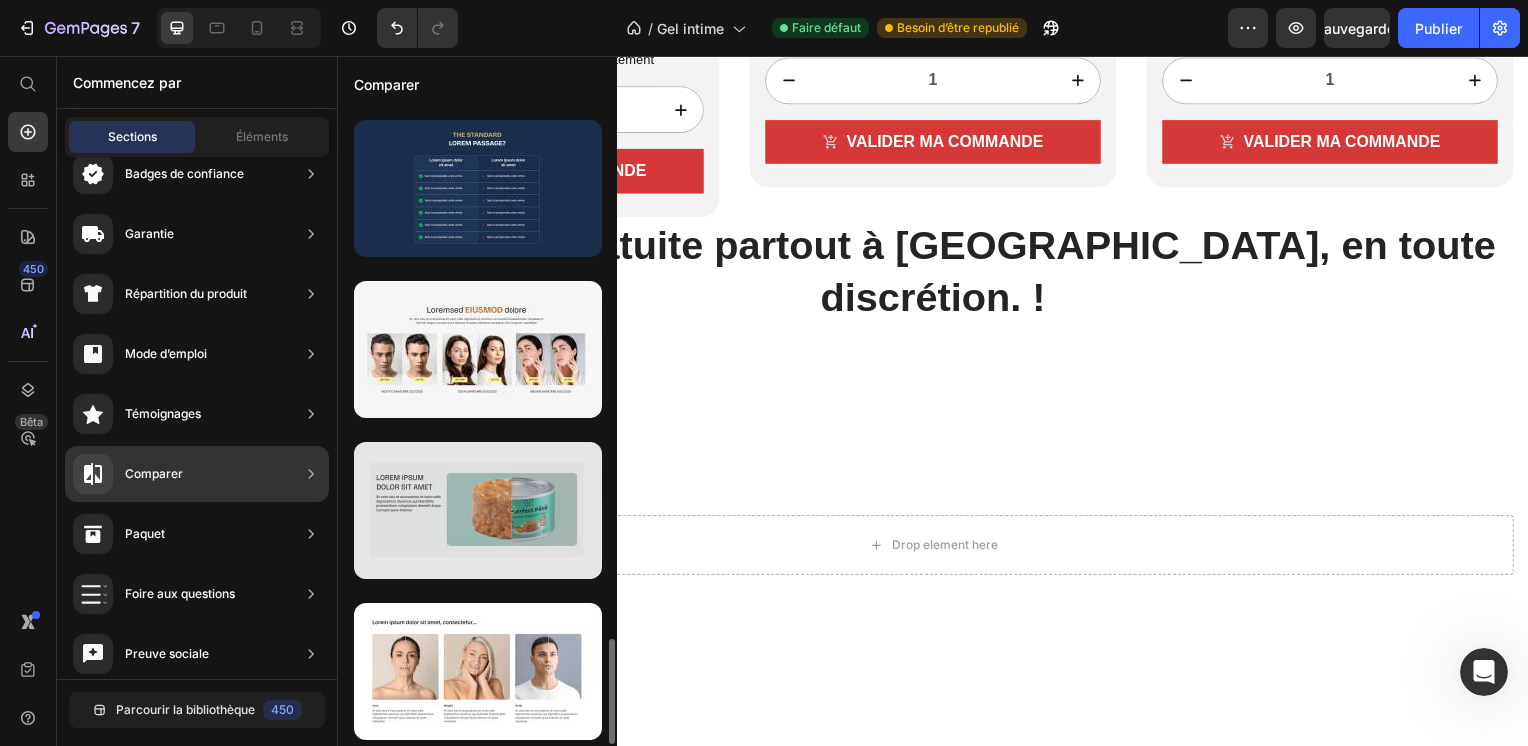 click at bounding box center [478, 510] 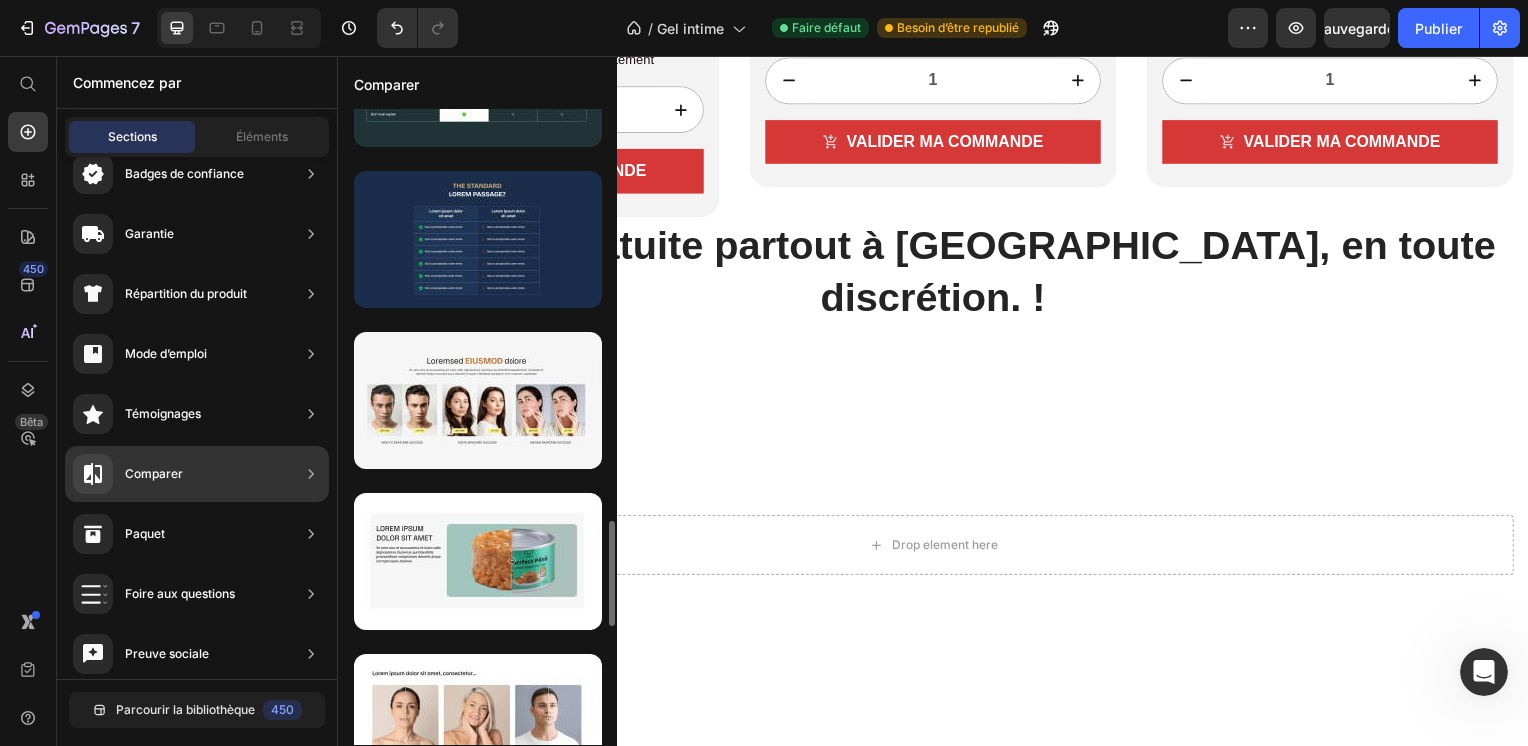 scroll, scrollTop: 3215, scrollLeft: 0, axis: vertical 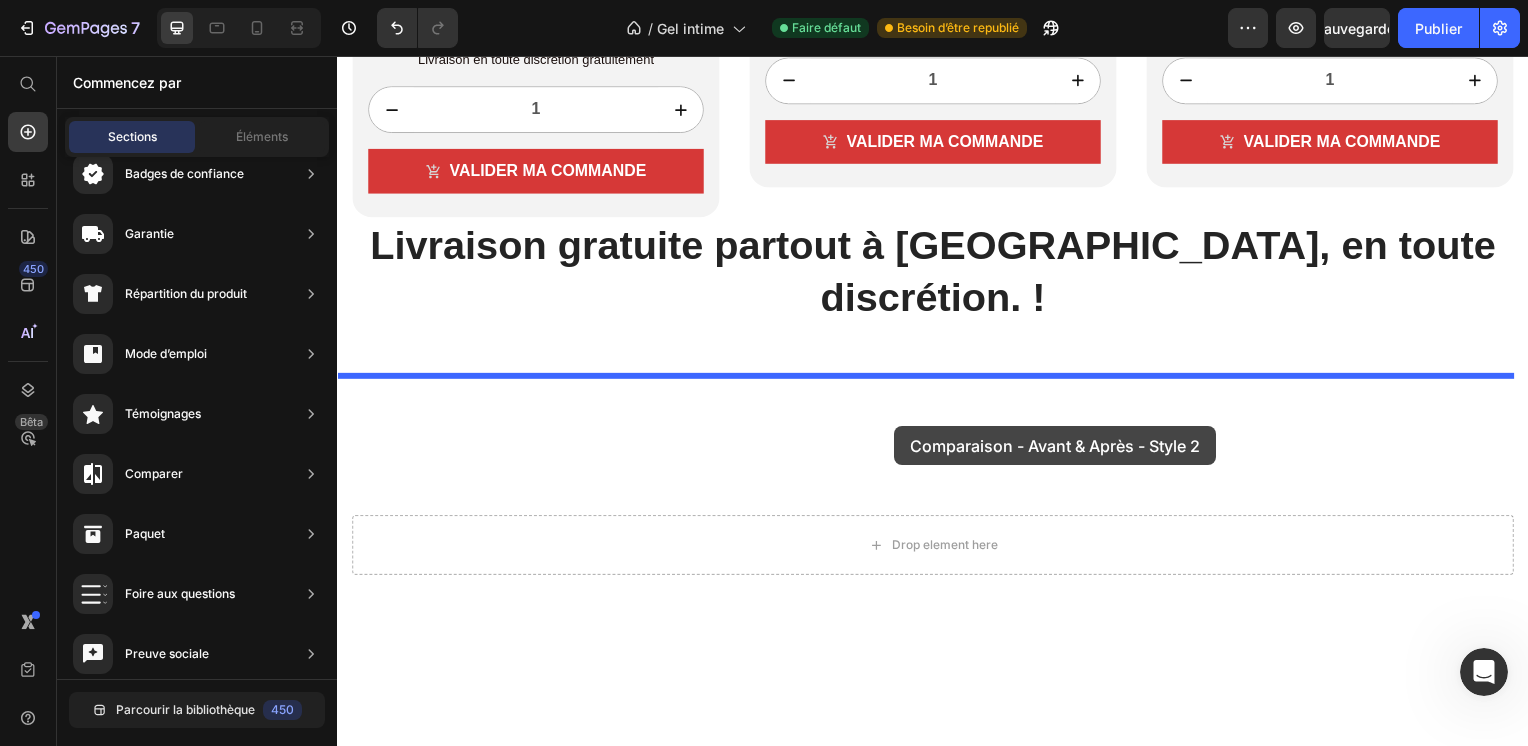 drag, startPoint x: 817, startPoint y: 578, endPoint x: 898, endPoint y: 429, distance: 169.59363 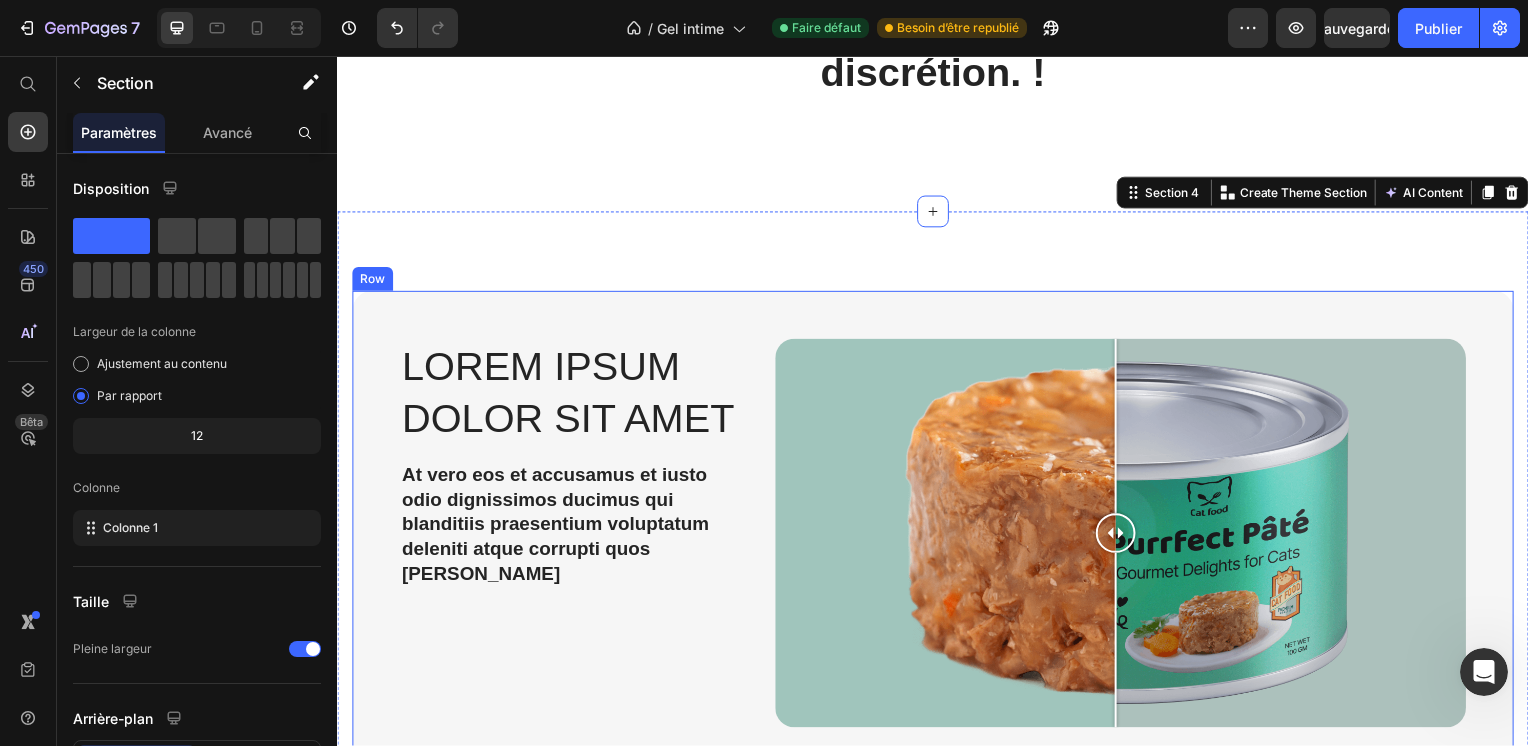 scroll, scrollTop: 2860, scrollLeft: 0, axis: vertical 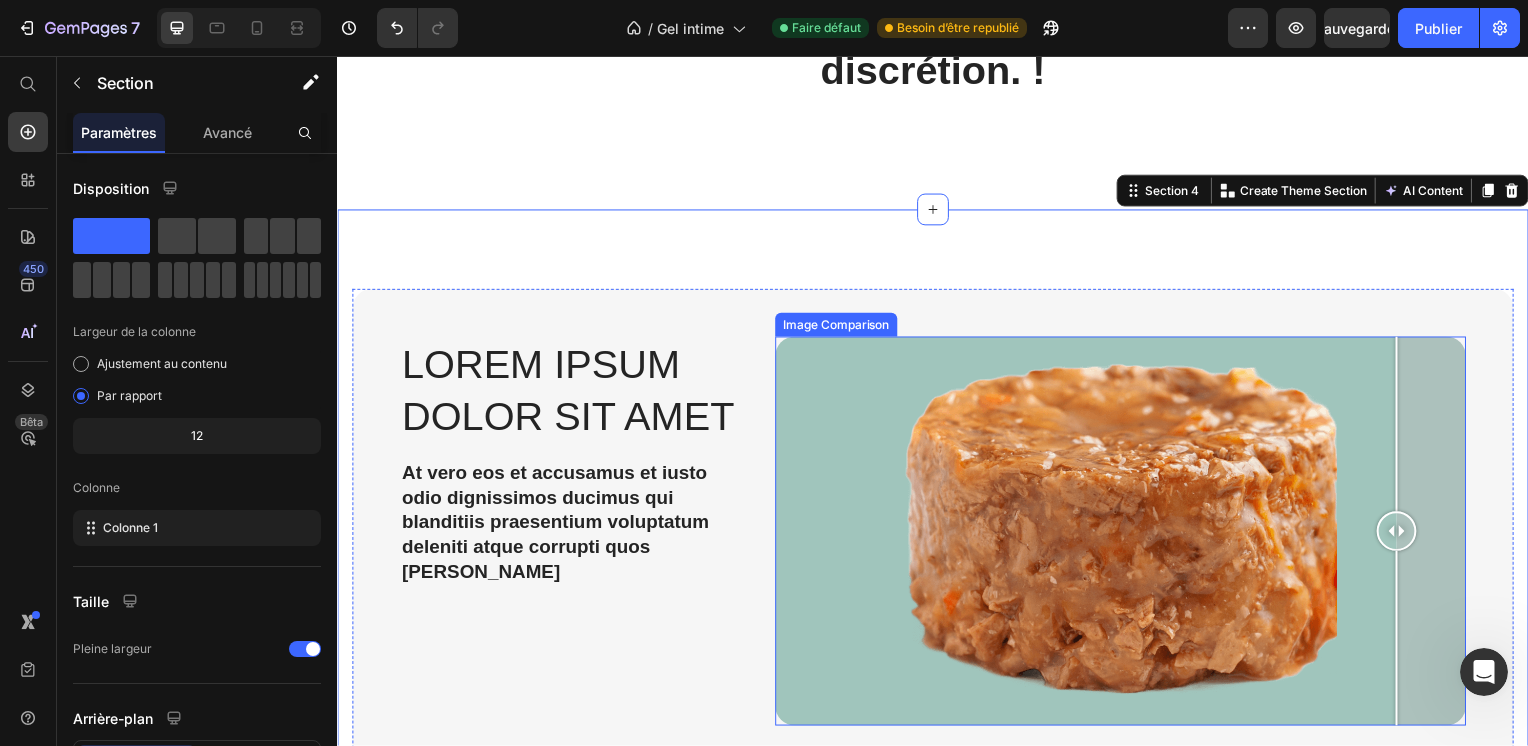 drag, startPoint x: 1122, startPoint y: 468, endPoint x: 1399, endPoint y: 415, distance: 282.0248 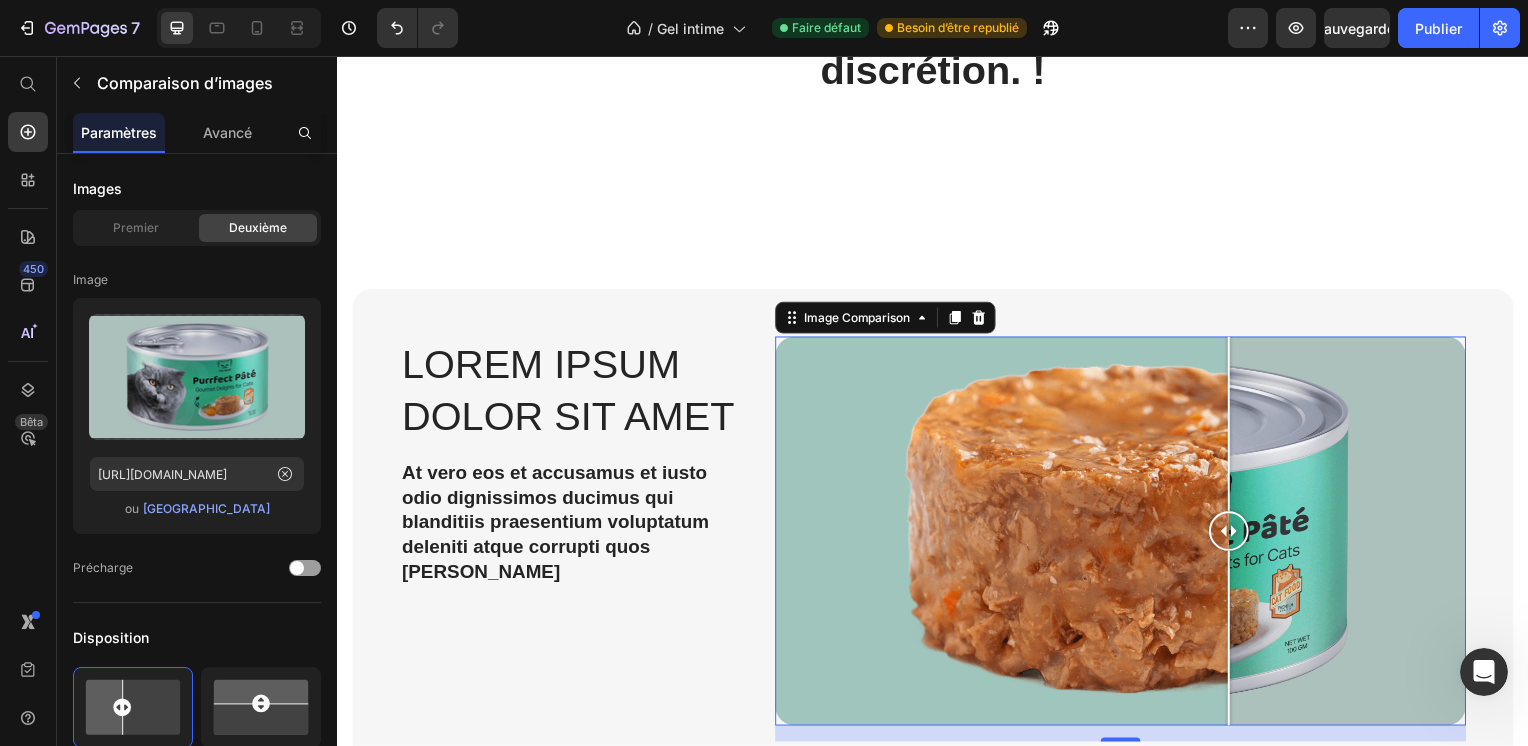 click at bounding box center [1126, 535] 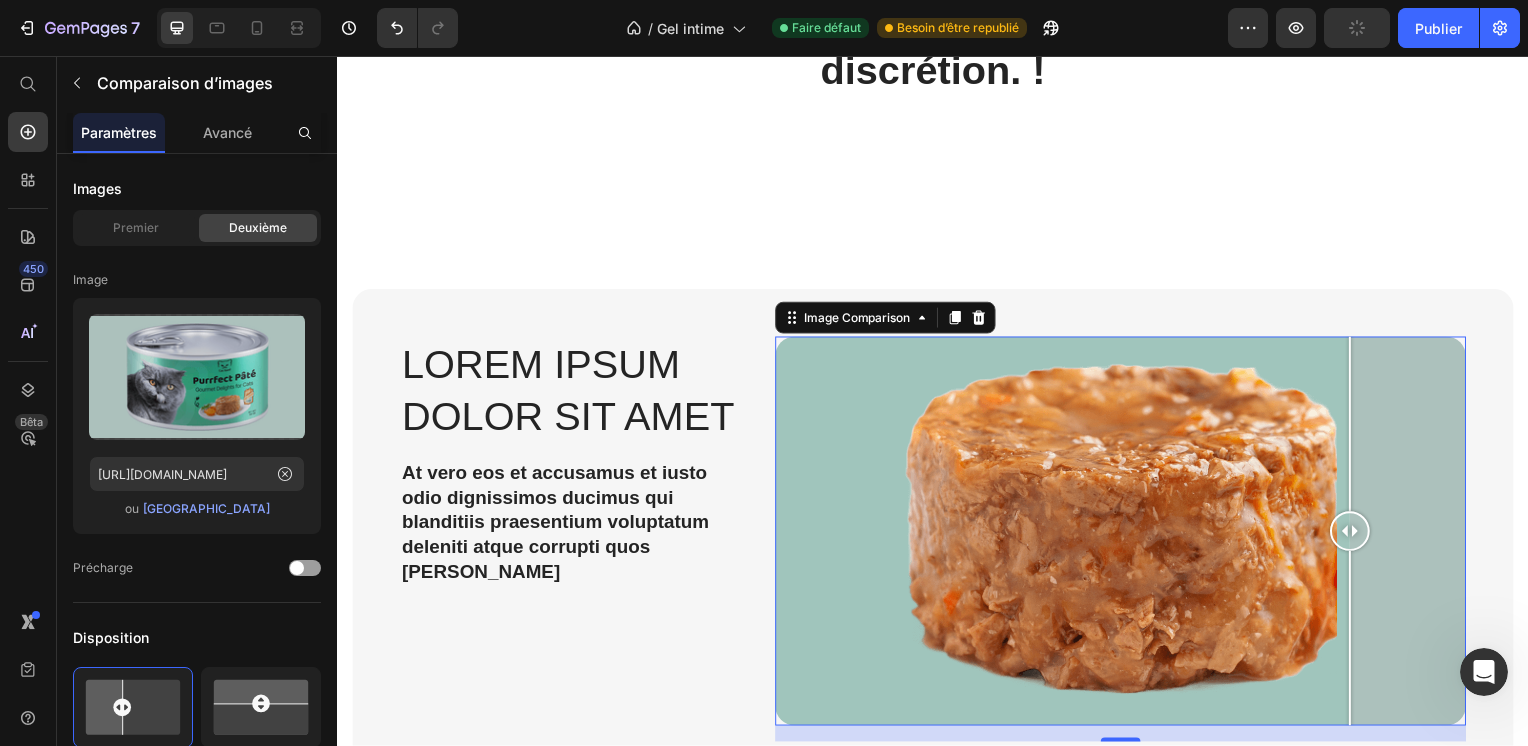 click at bounding box center [1126, 535] 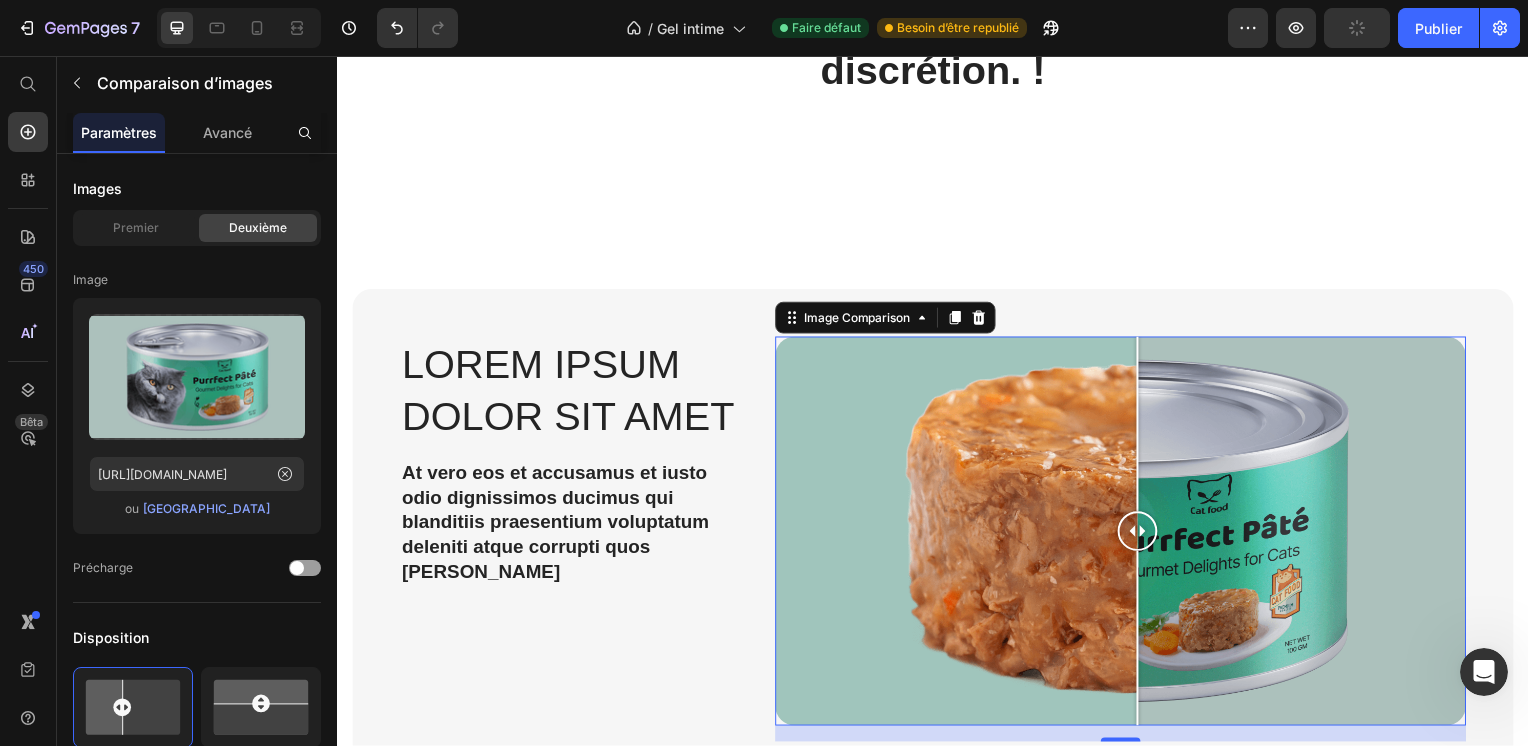 drag, startPoint x: 1351, startPoint y: 471, endPoint x: 1138, endPoint y: 490, distance: 213.84573 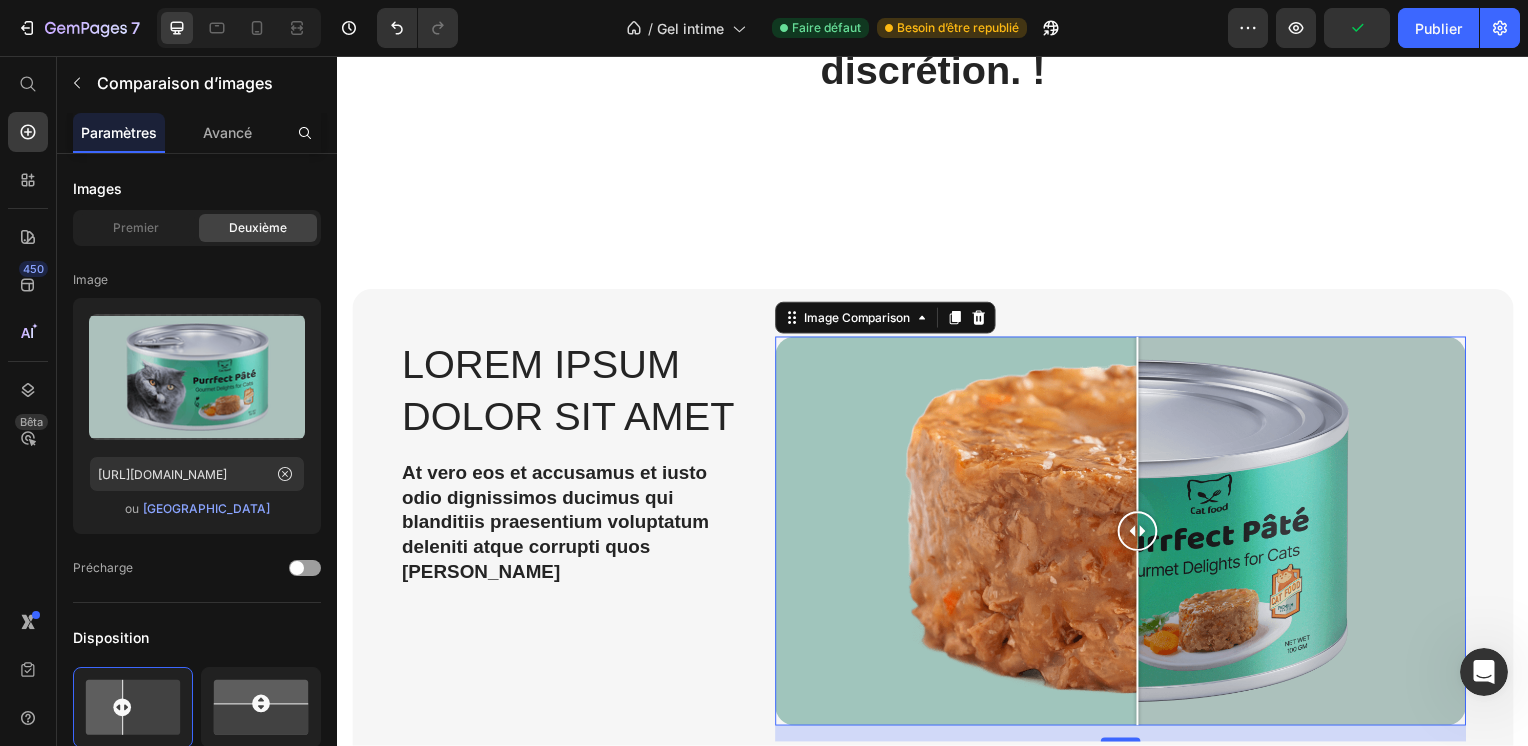click at bounding box center [1126, 535] 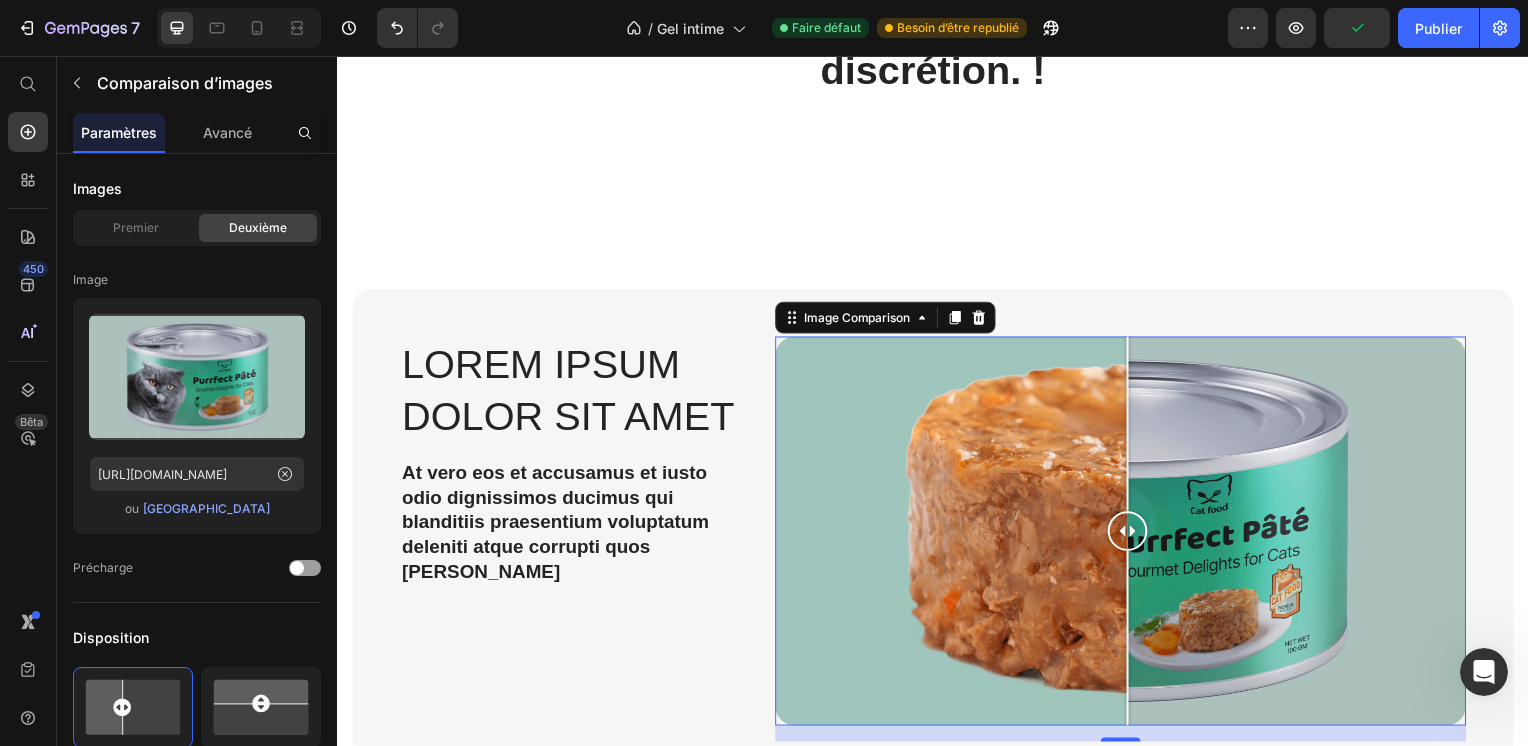 drag, startPoint x: 1325, startPoint y: 497, endPoint x: 1075, endPoint y: 526, distance: 251.67638 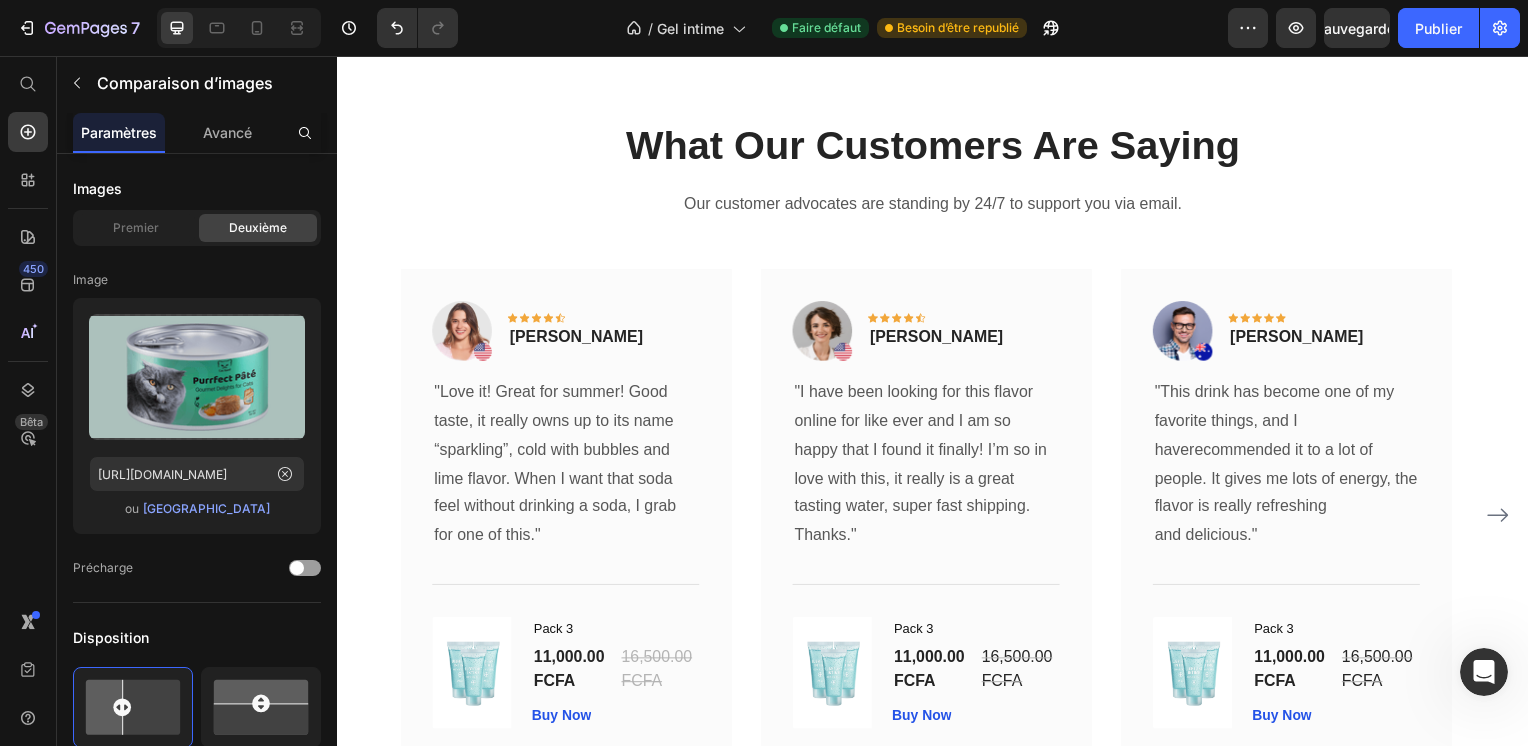 scroll, scrollTop: 3876, scrollLeft: 0, axis: vertical 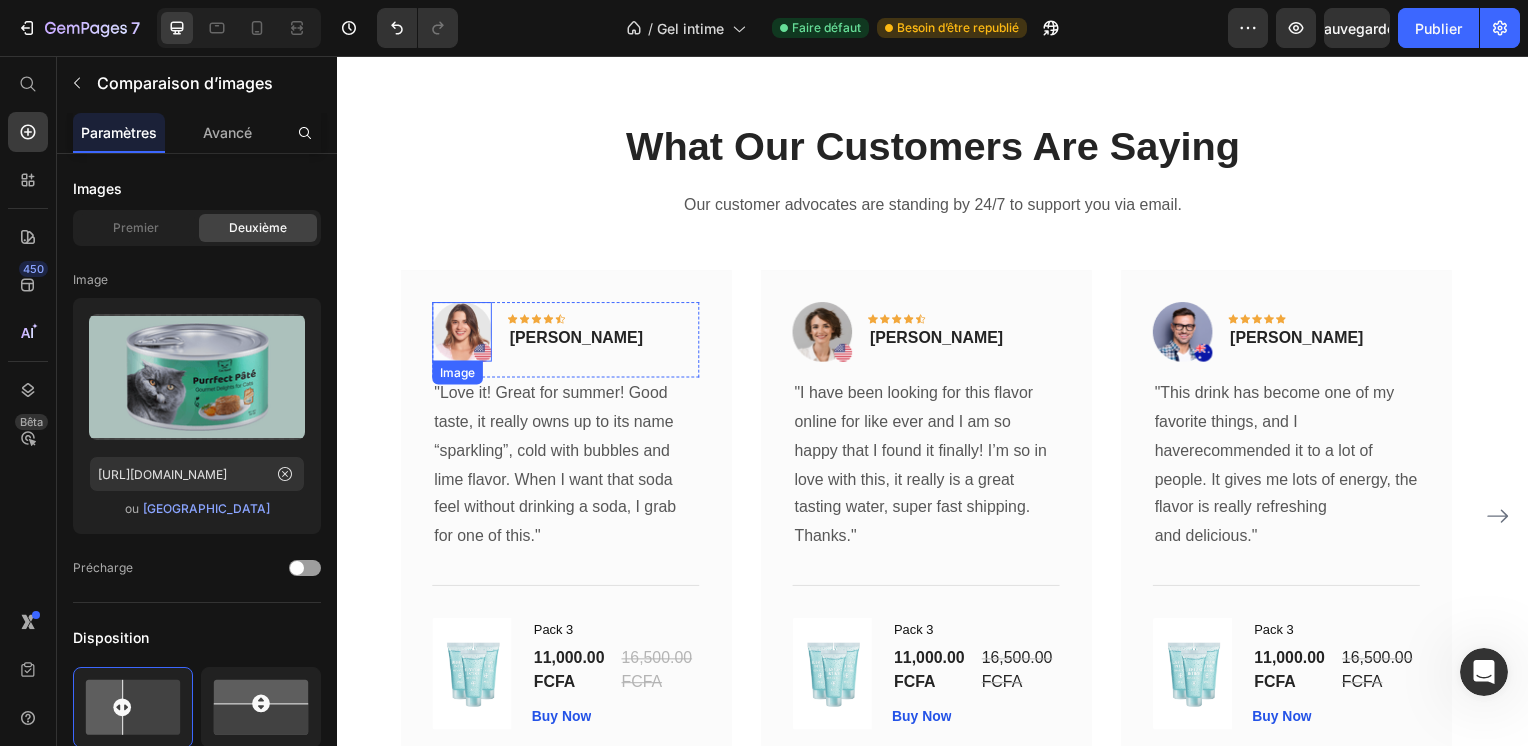 click at bounding box center (462, 334) 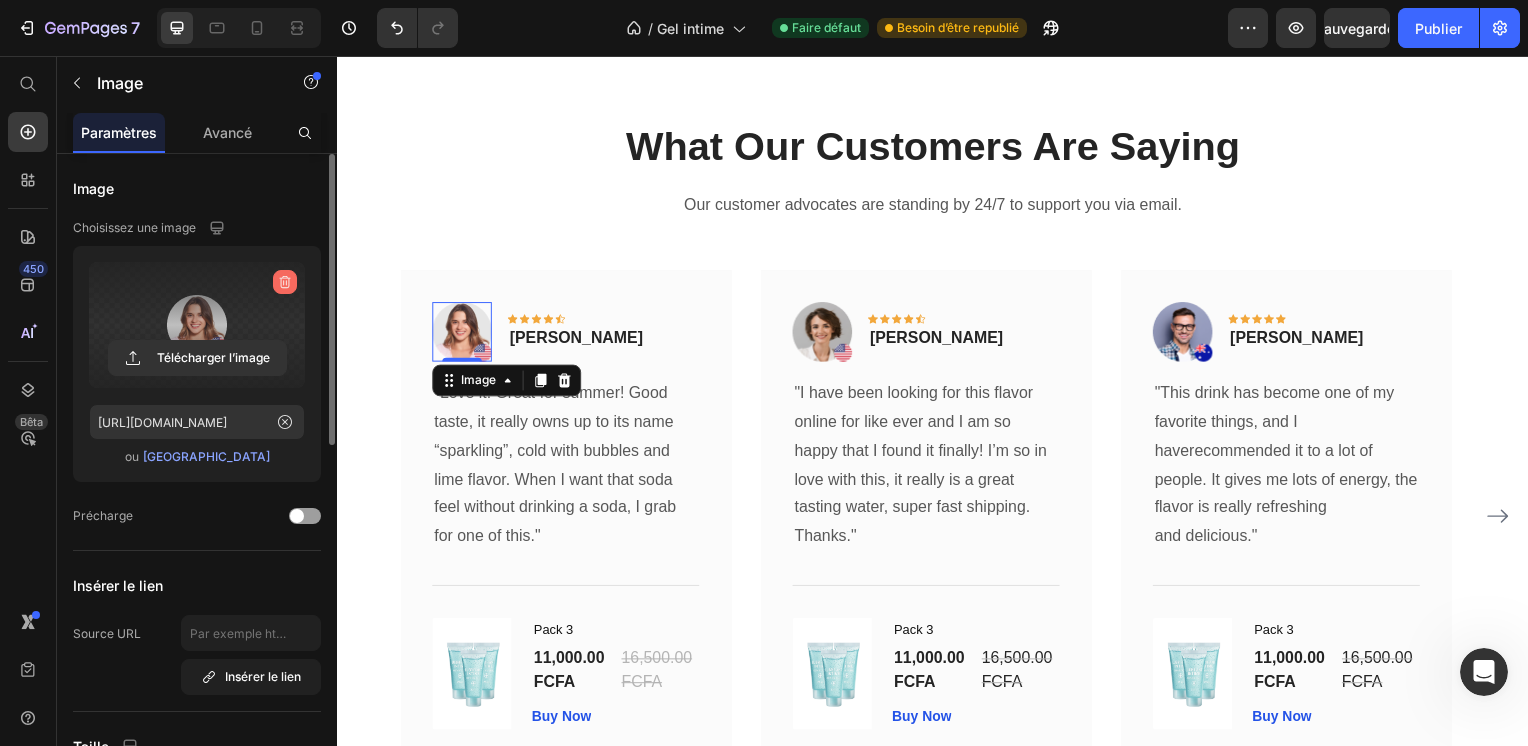 click 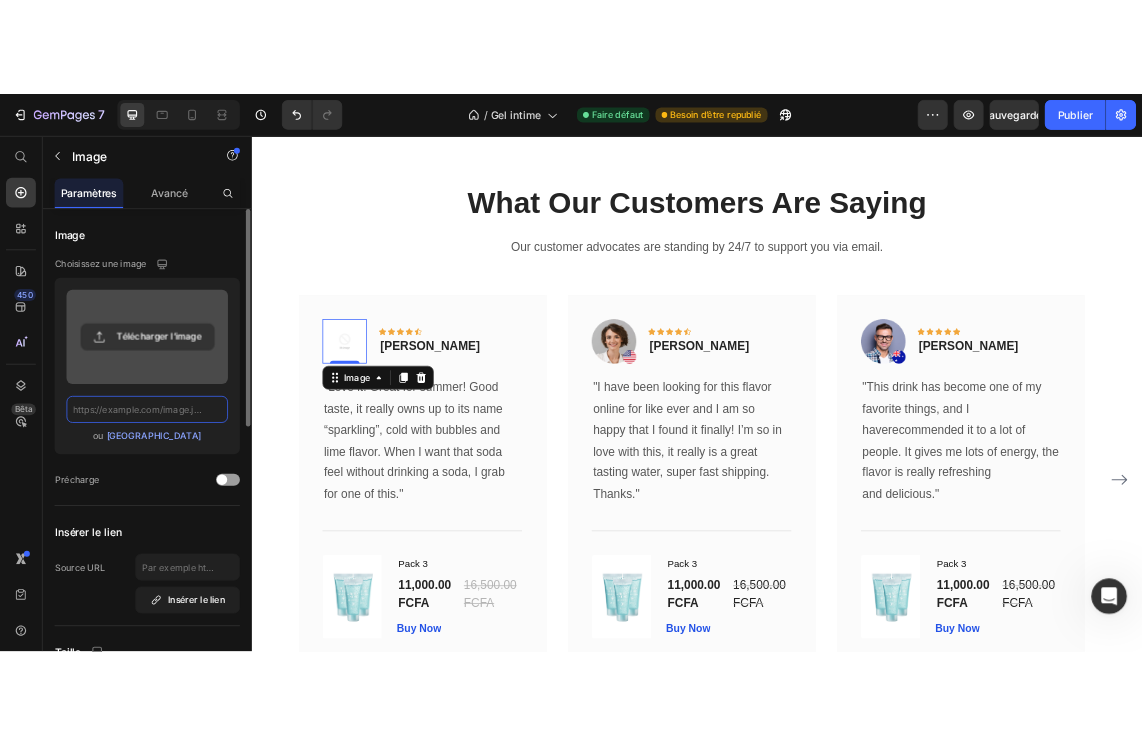 scroll, scrollTop: 0, scrollLeft: 0, axis: both 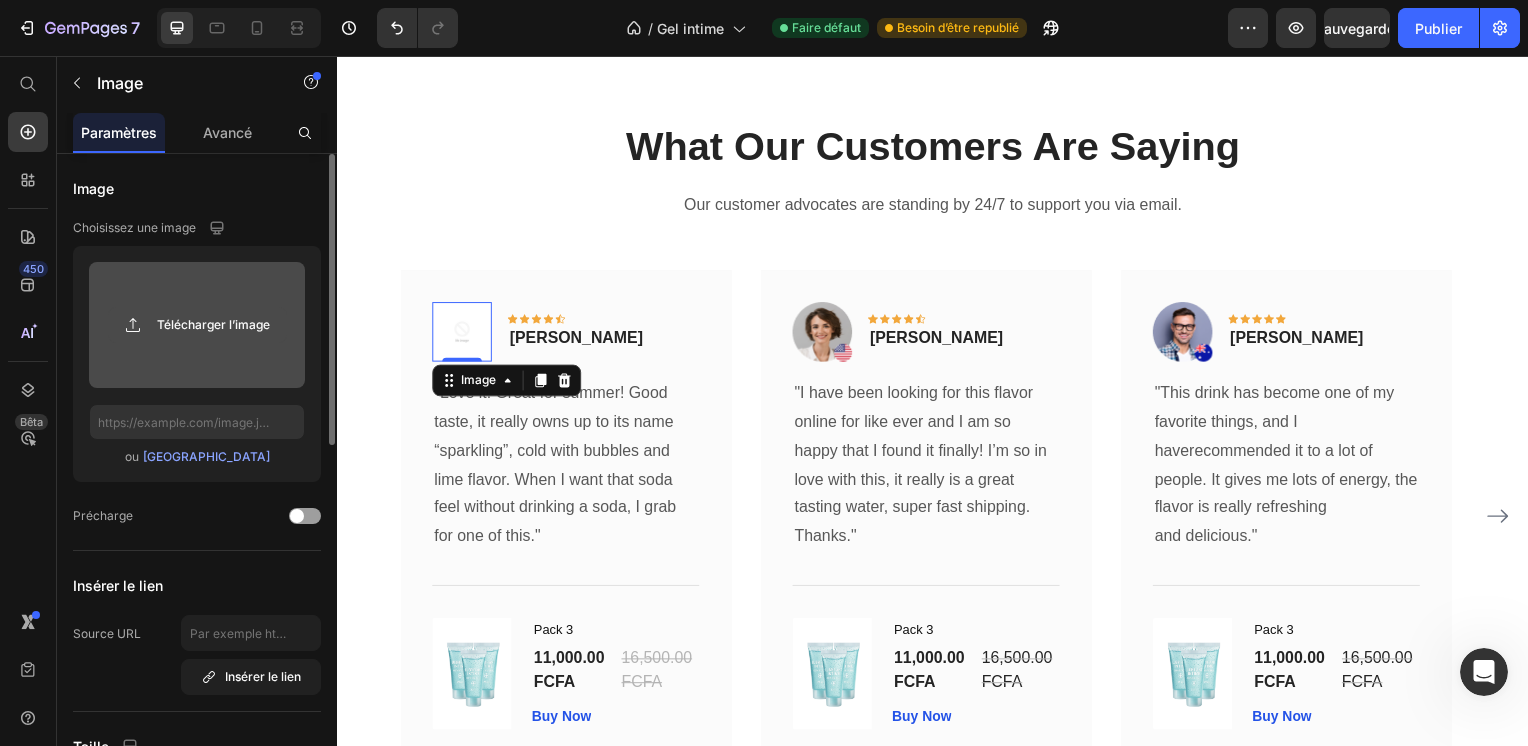 click 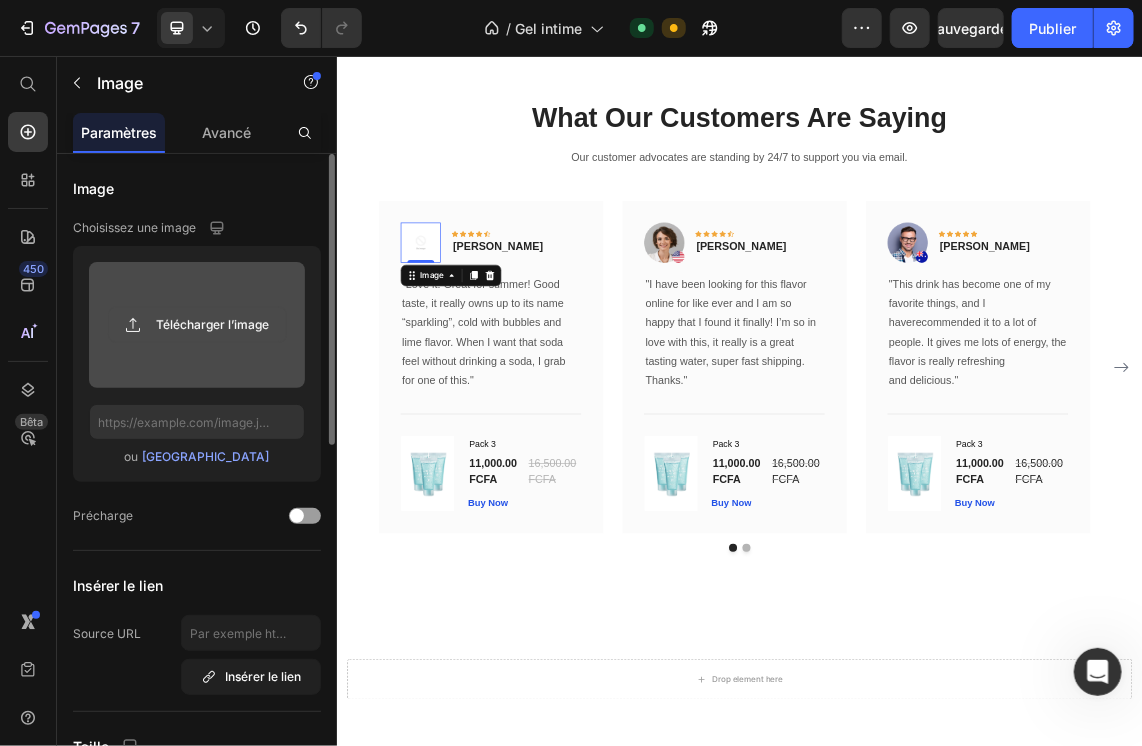 click 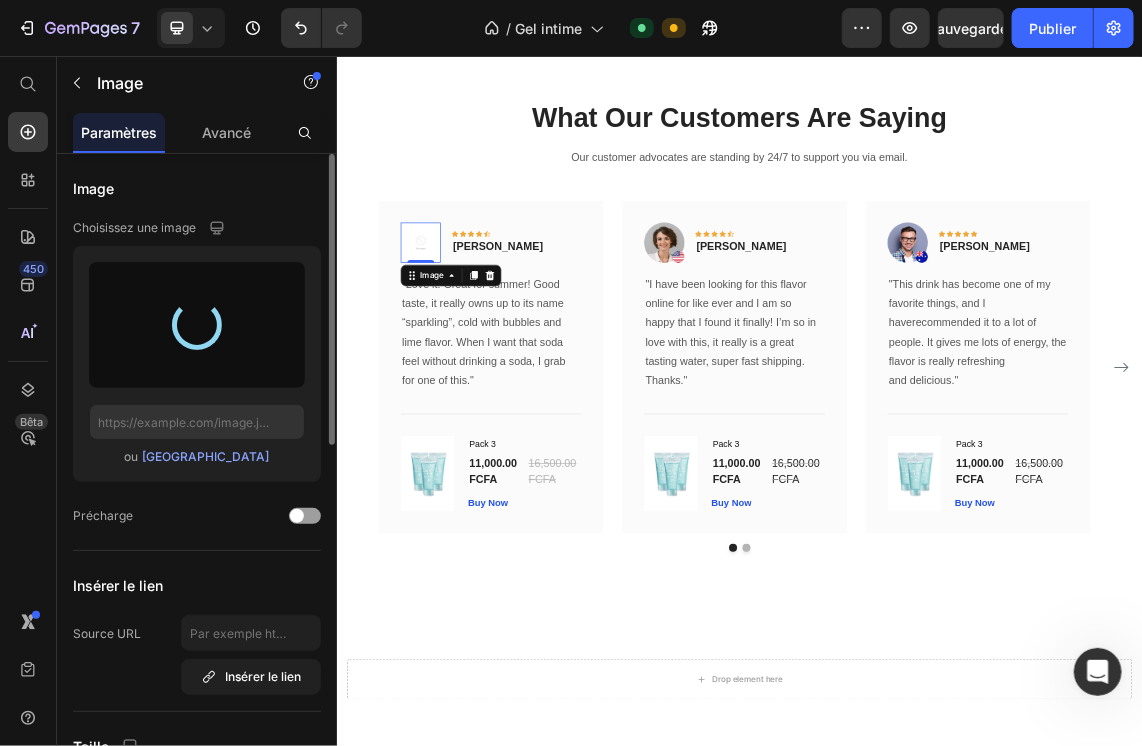 type on "[URL][DOMAIN_NAME]" 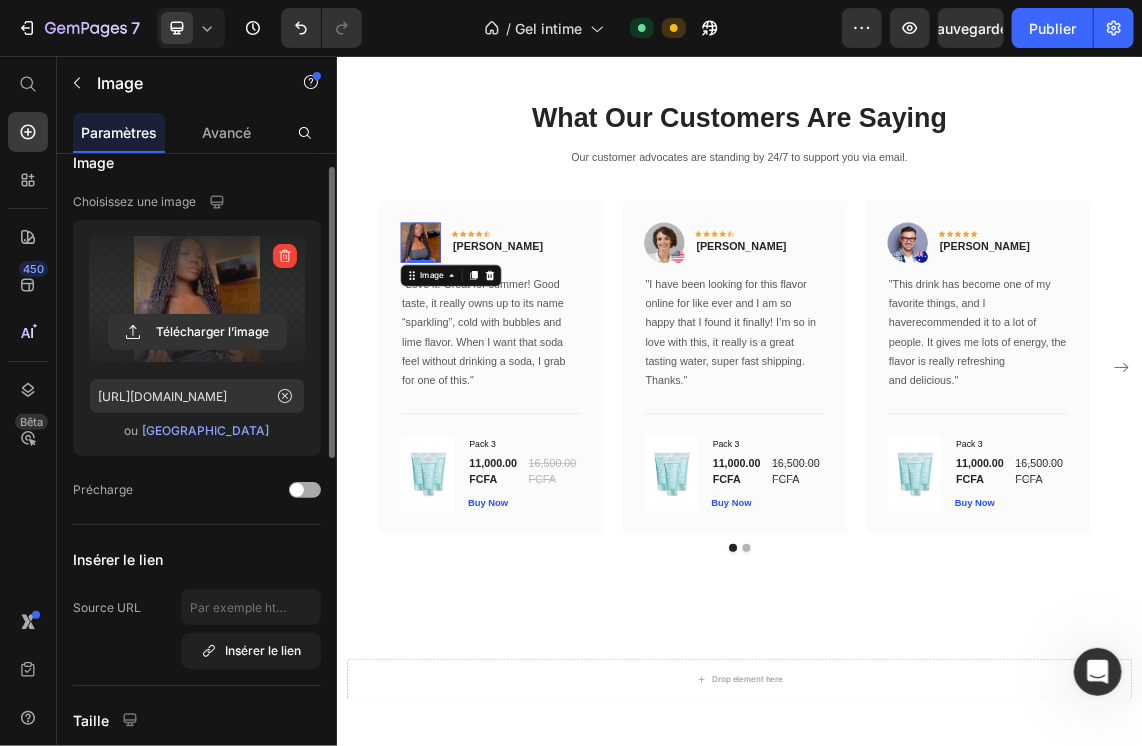 scroll, scrollTop: 27, scrollLeft: 0, axis: vertical 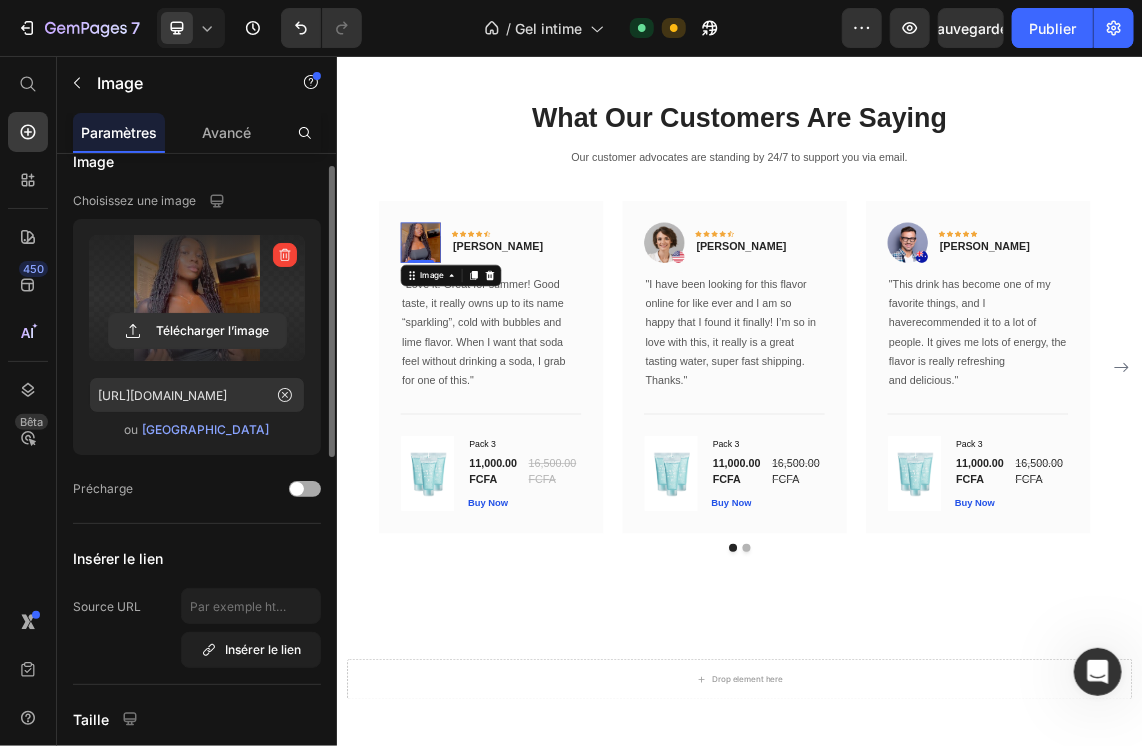 click at bounding box center [305, 489] 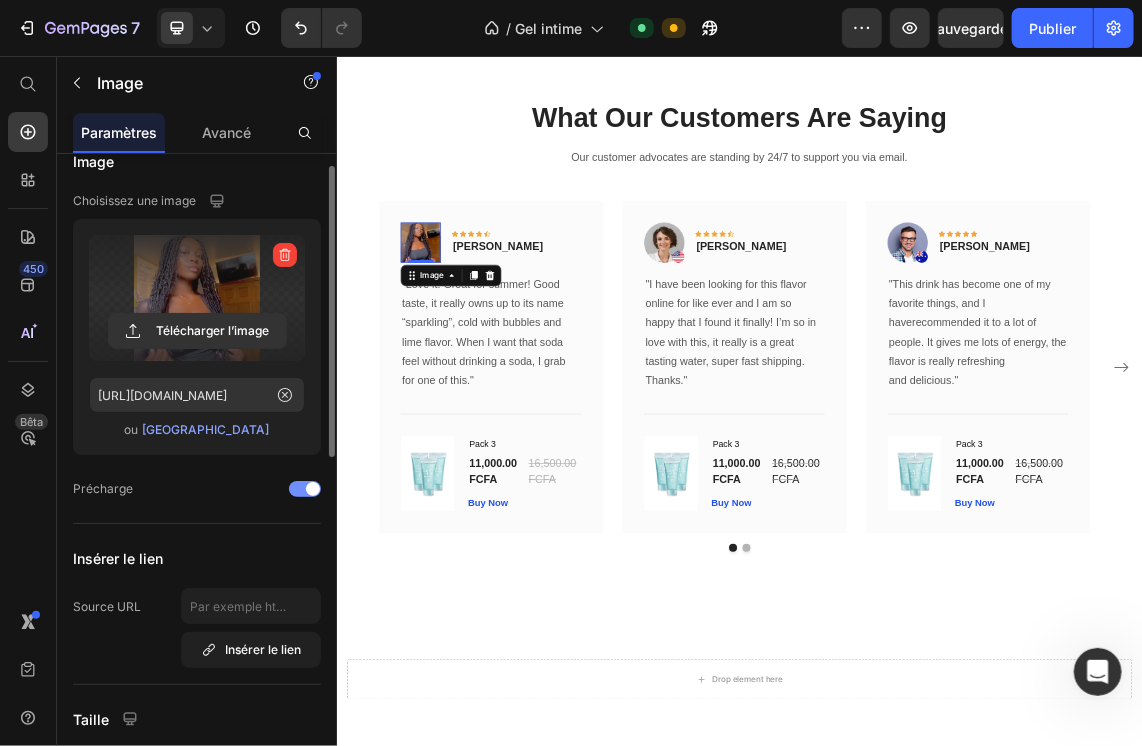 click at bounding box center (305, 489) 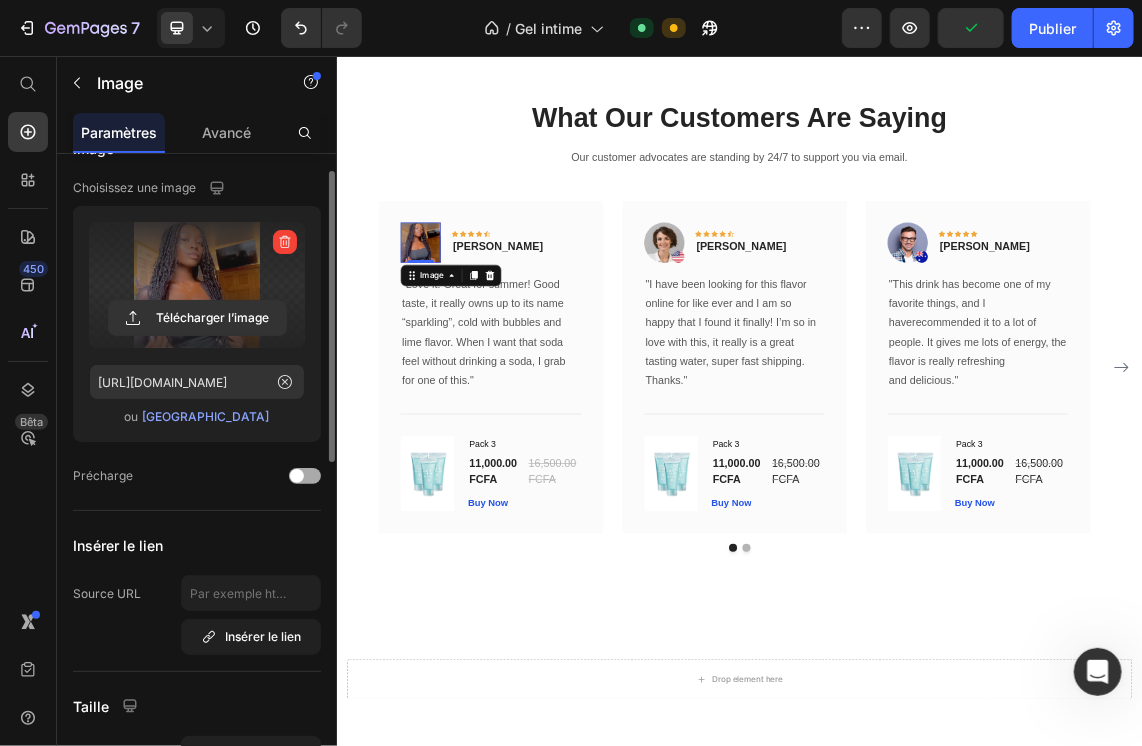 scroll, scrollTop: 40, scrollLeft: 0, axis: vertical 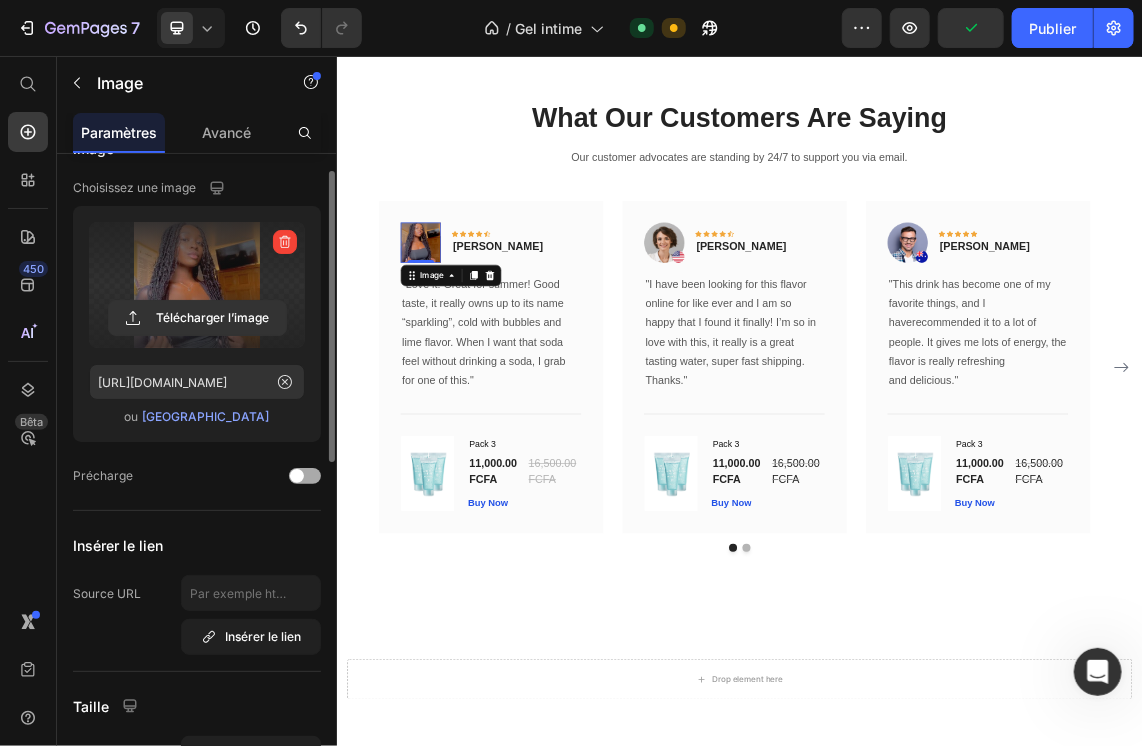 click at bounding box center (305, 476) 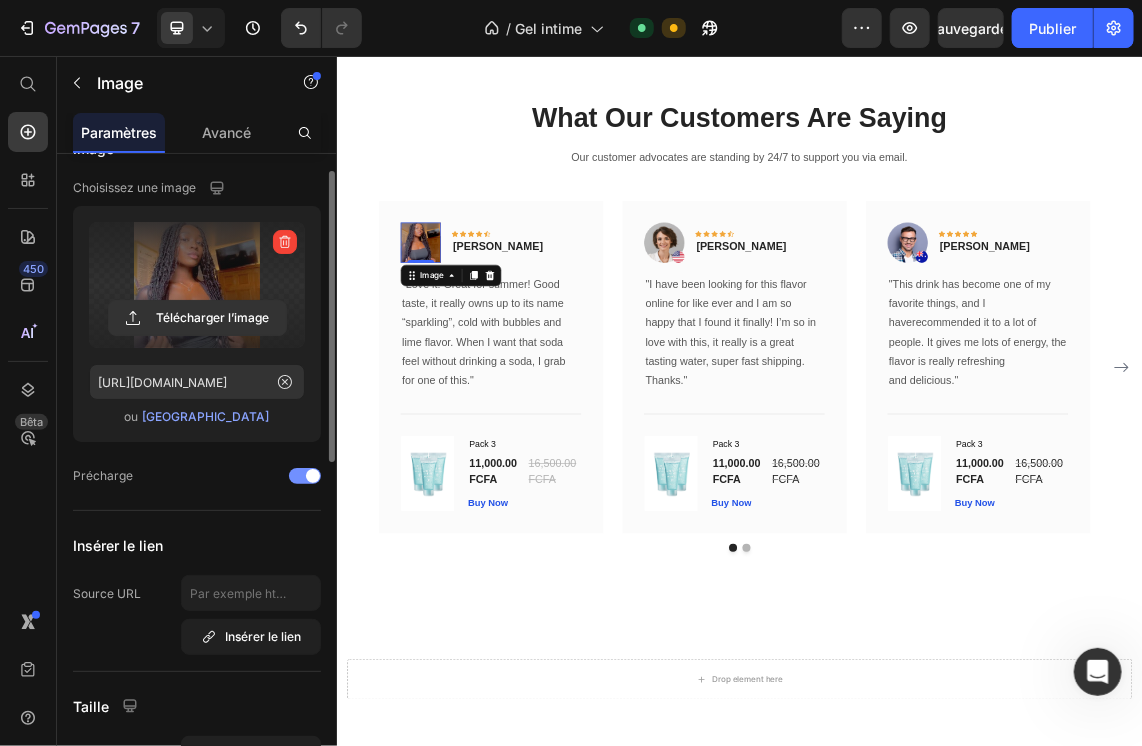 click at bounding box center [305, 476] 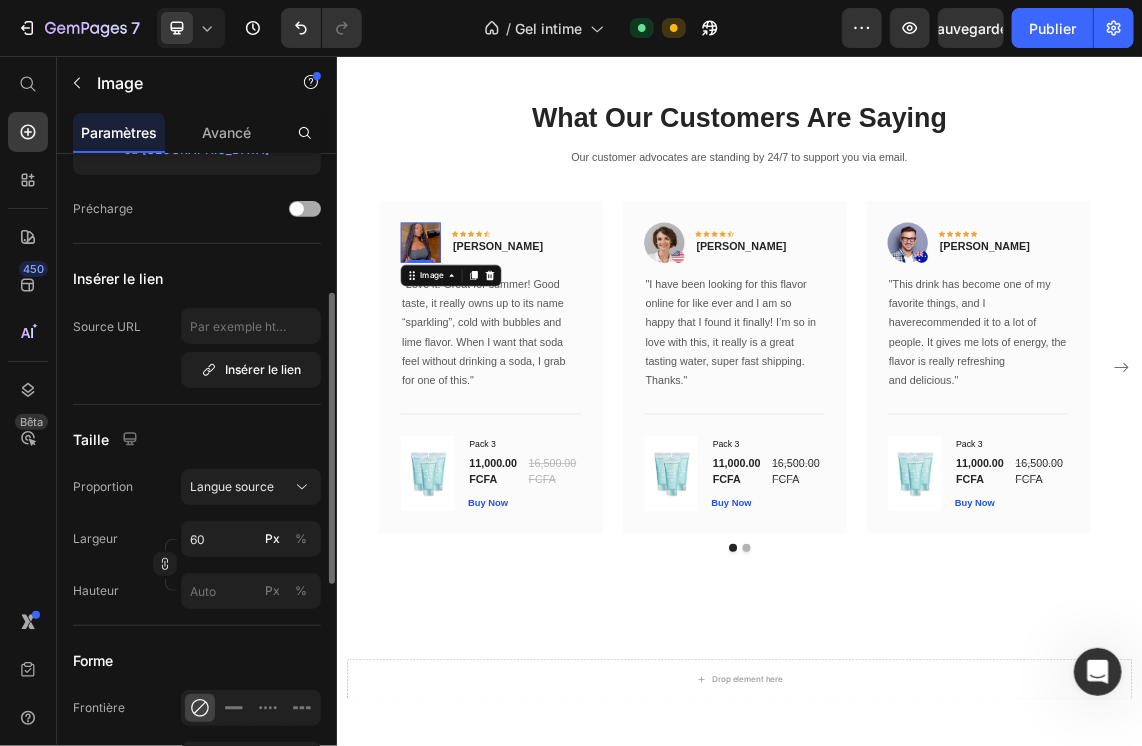 scroll, scrollTop: 308, scrollLeft: 0, axis: vertical 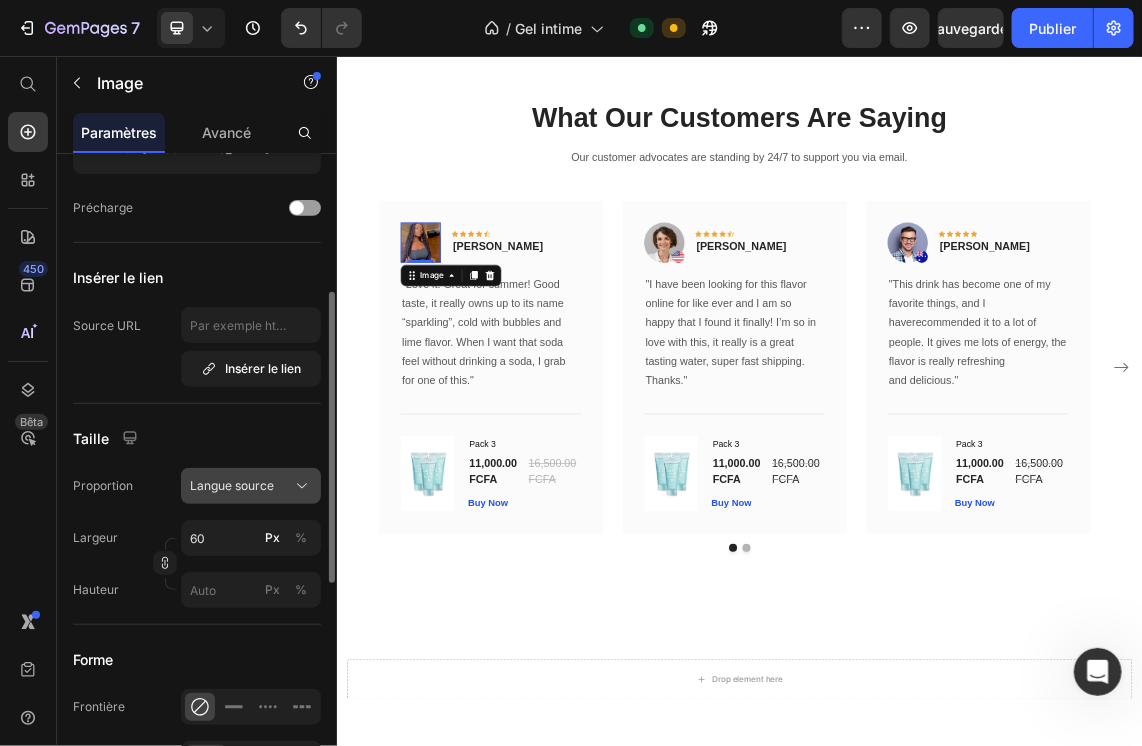 click on "Langue source" at bounding box center [251, 486] 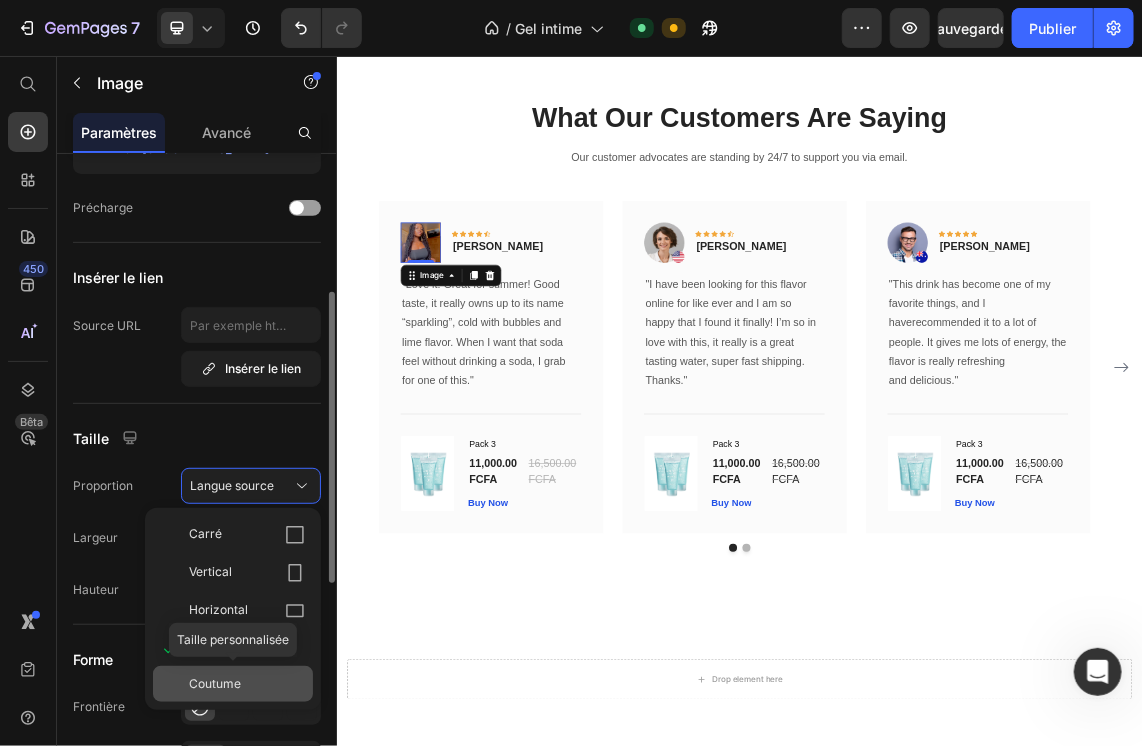 click on "Coutume" at bounding box center [215, 684] 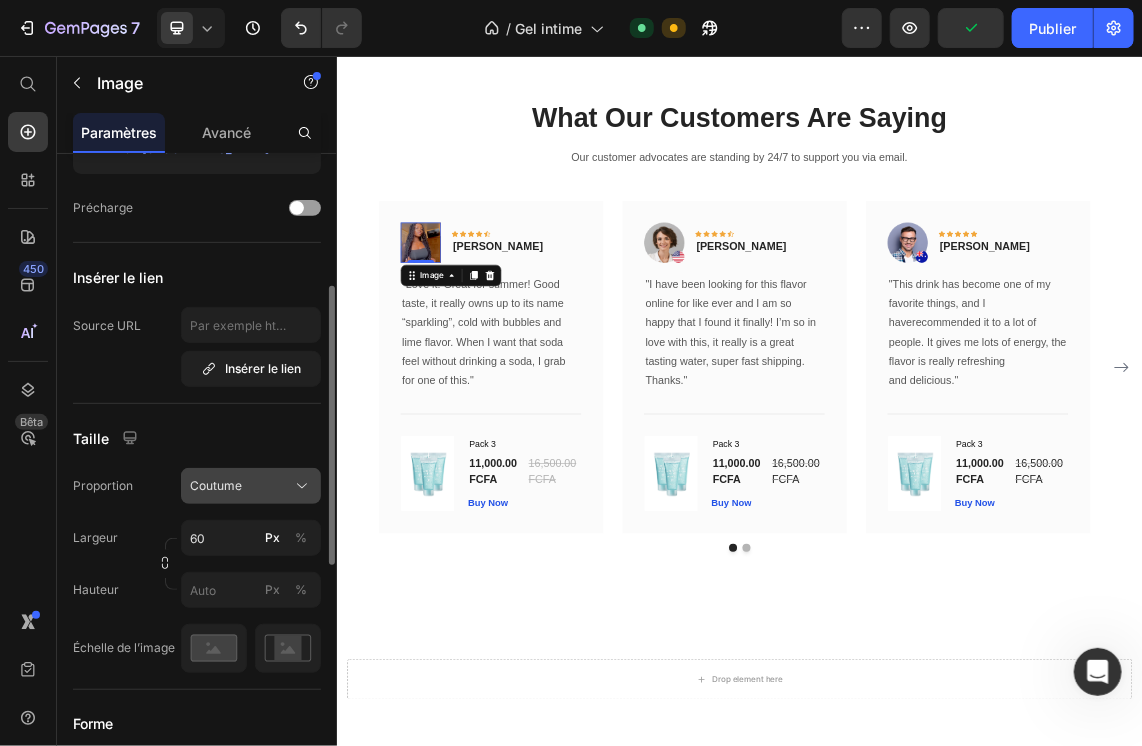 click on "Coutume" 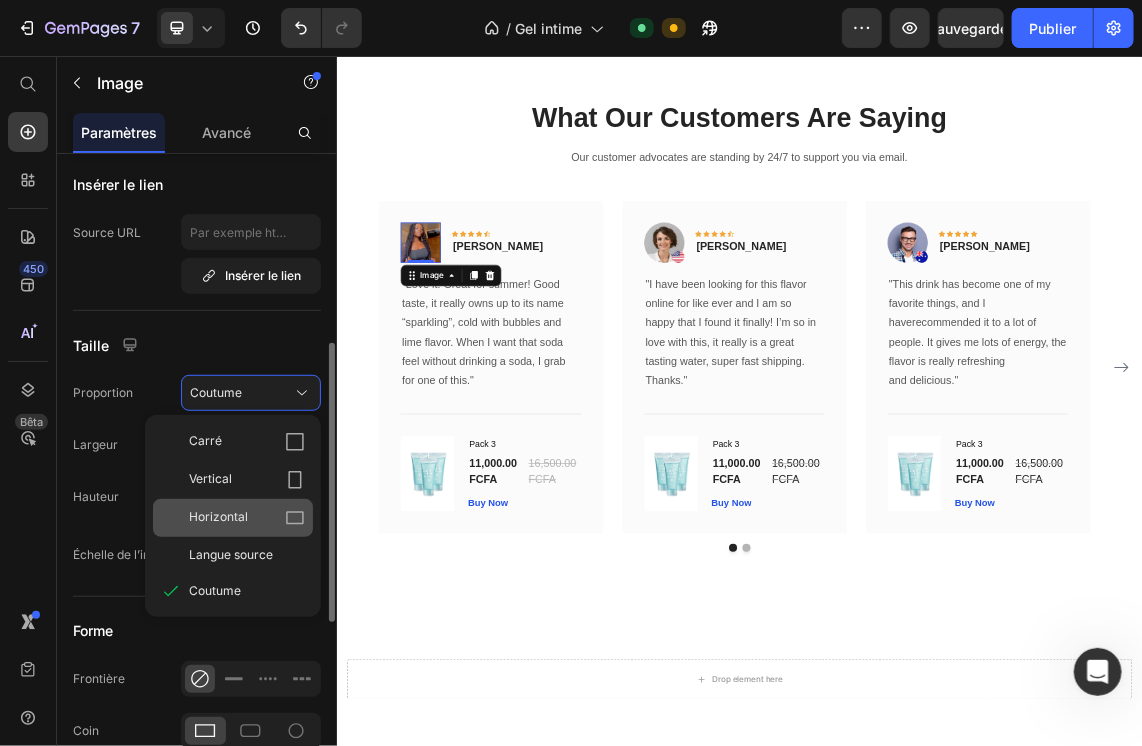 scroll, scrollTop: 432, scrollLeft: 0, axis: vertical 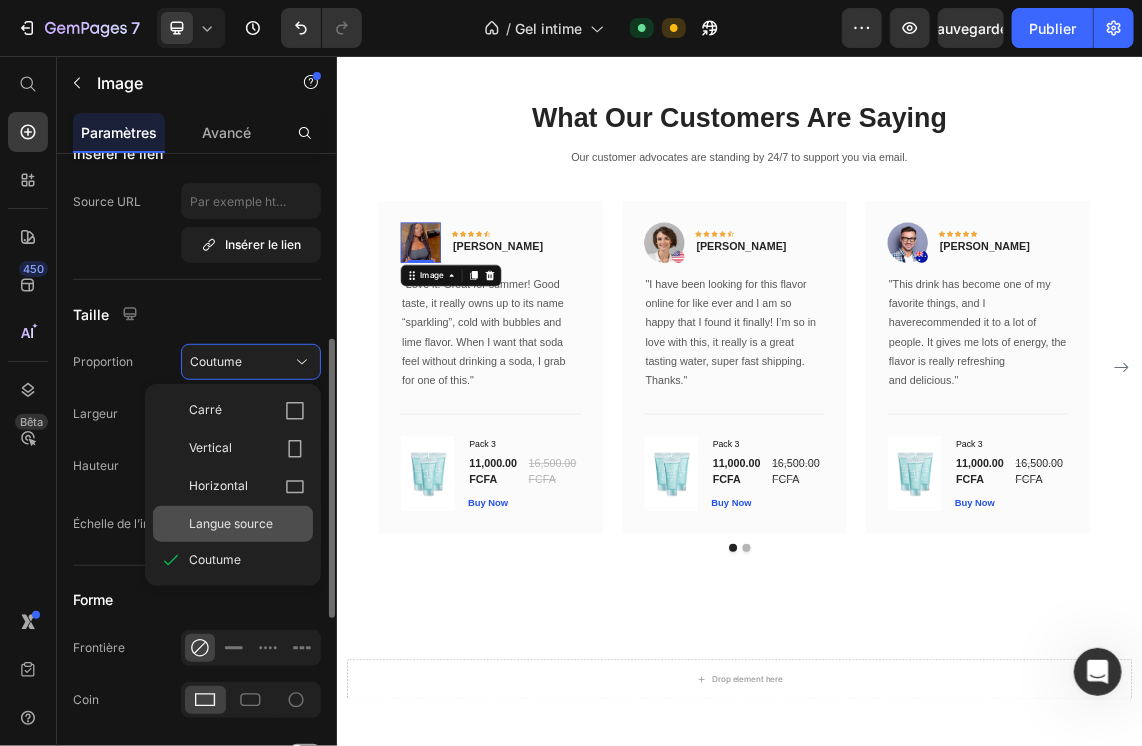 click on "Langue source" at bounding box center [247, 524] 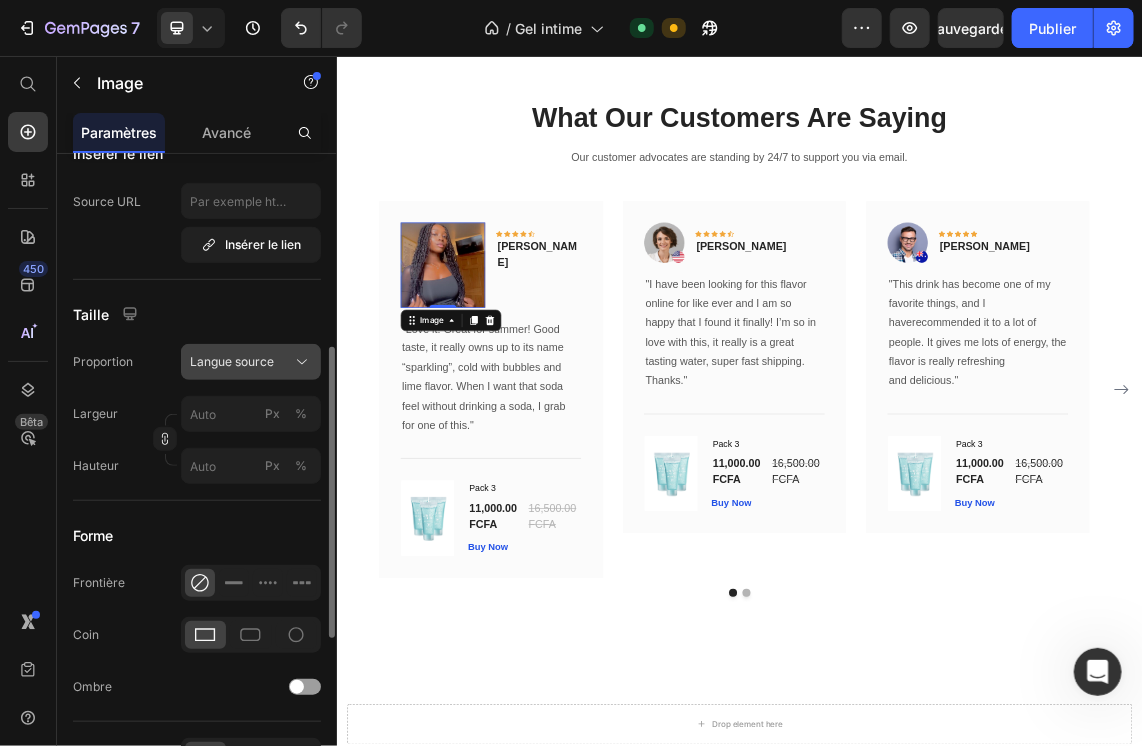 click on "Langue source" at bounding box center [232, 362] 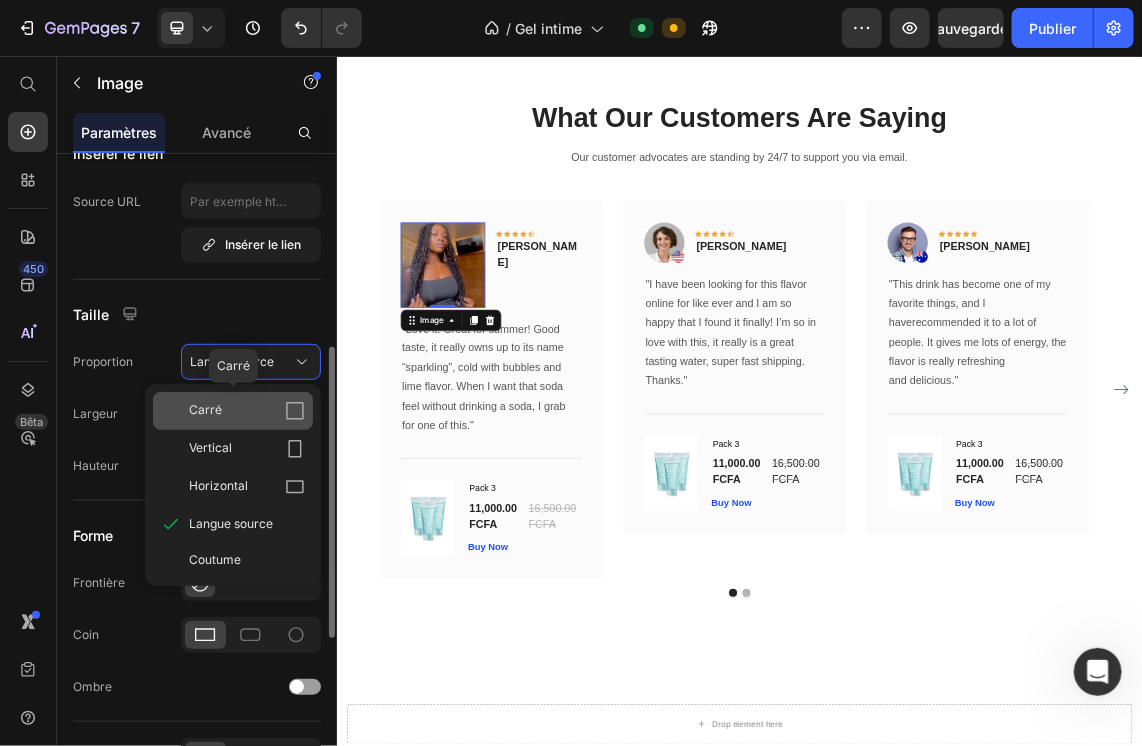 click on "Carré" 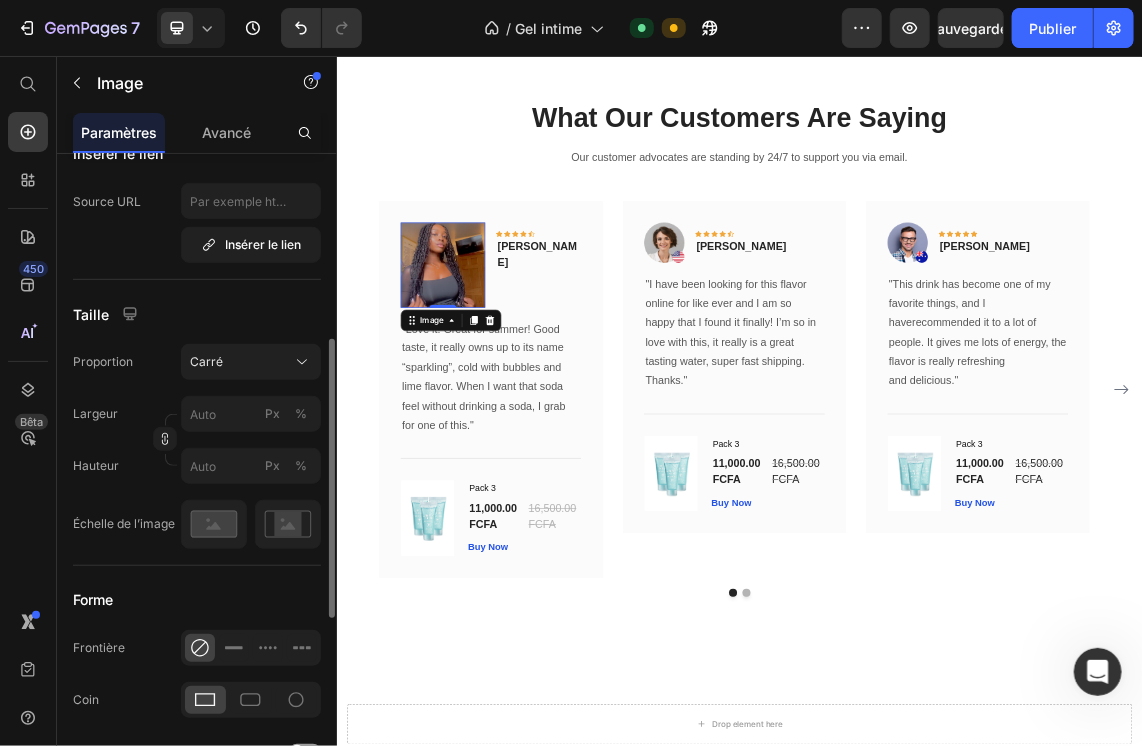 click on "Taille" at bounding box center (197, 314) 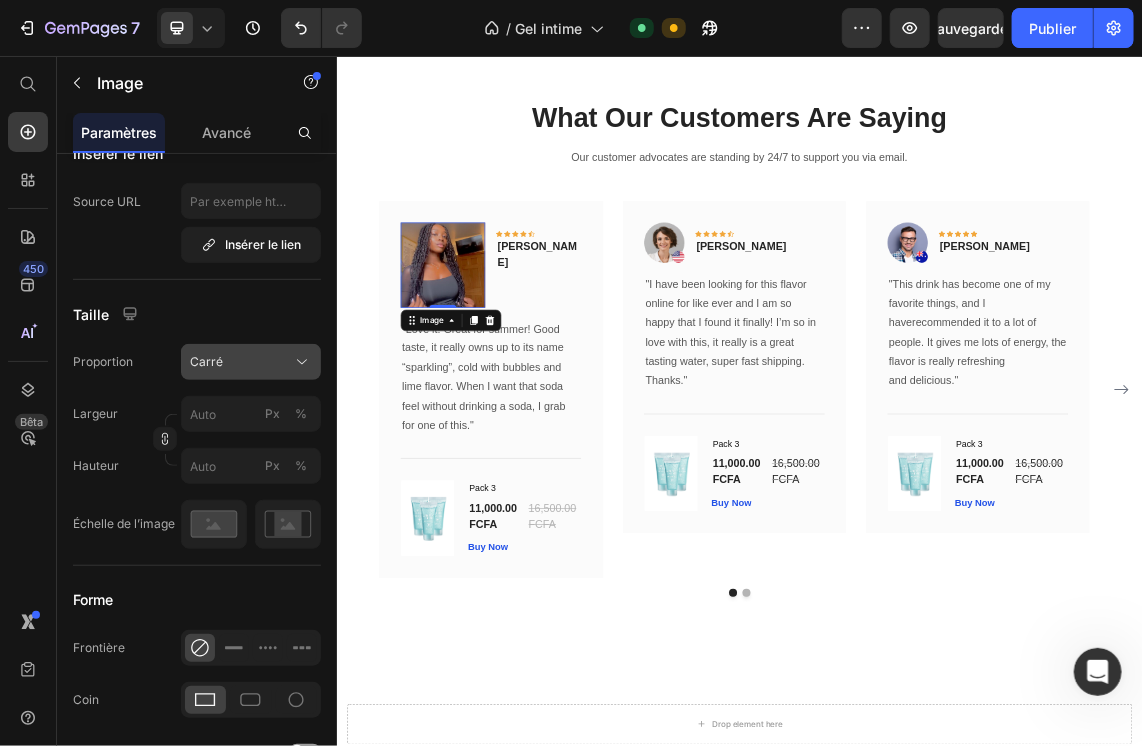 click 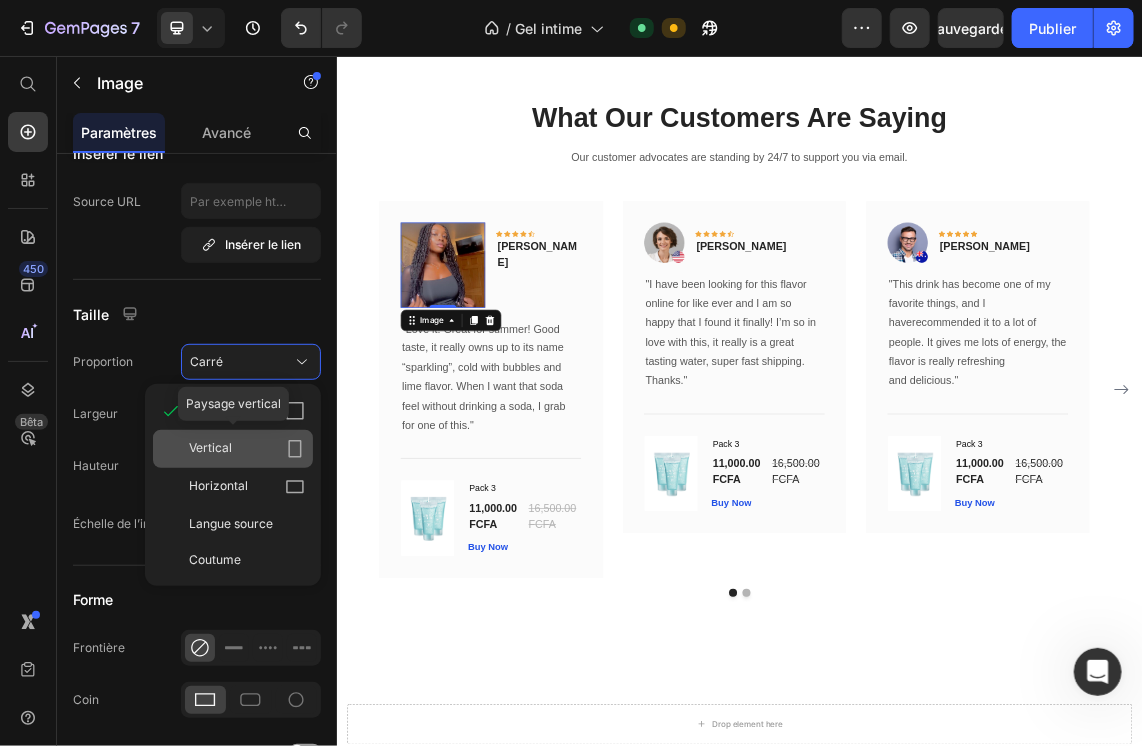 click on "Vertical" 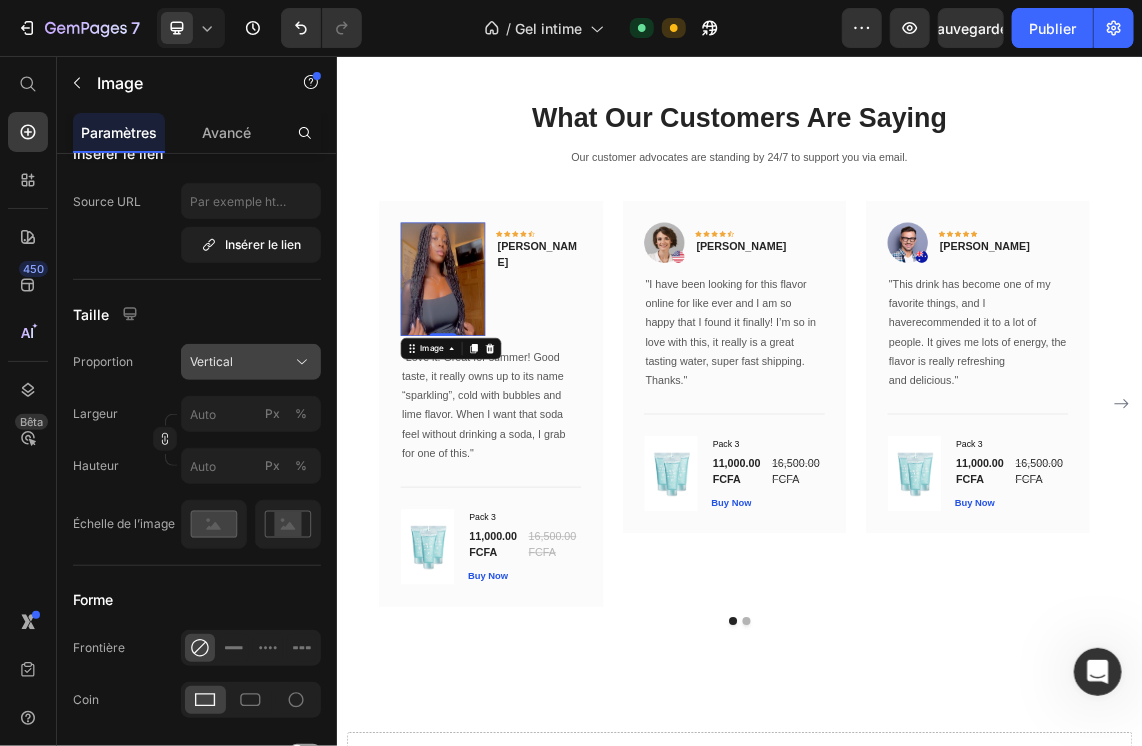click 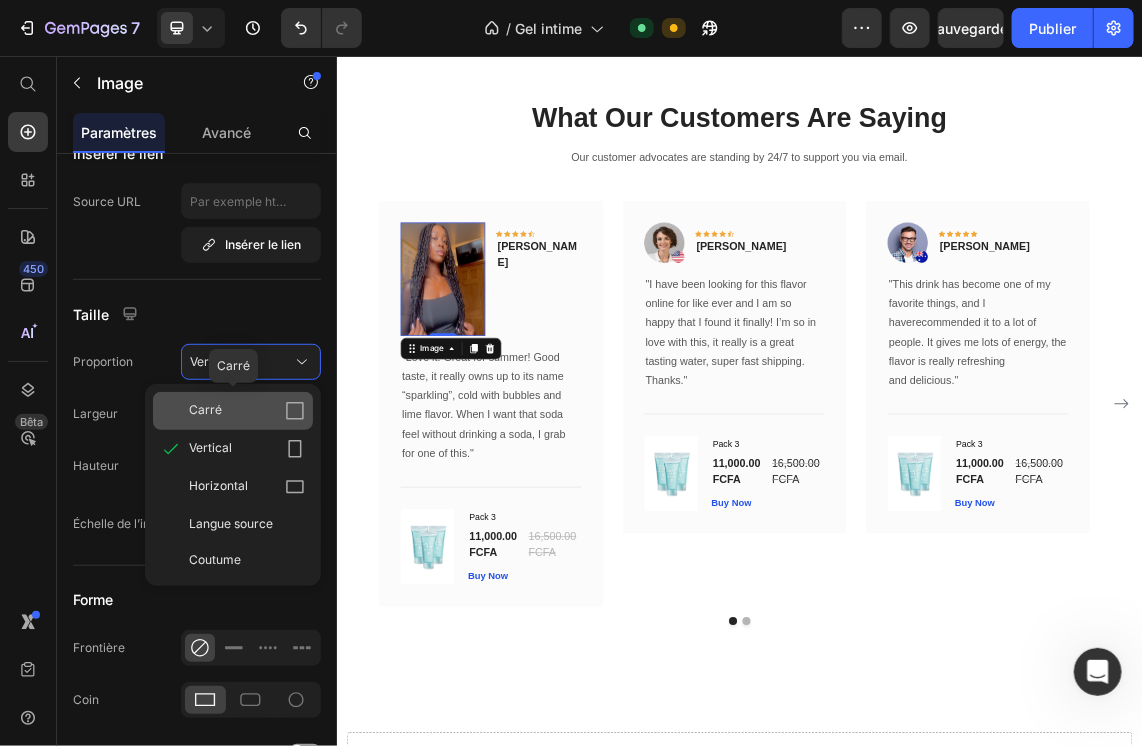 click 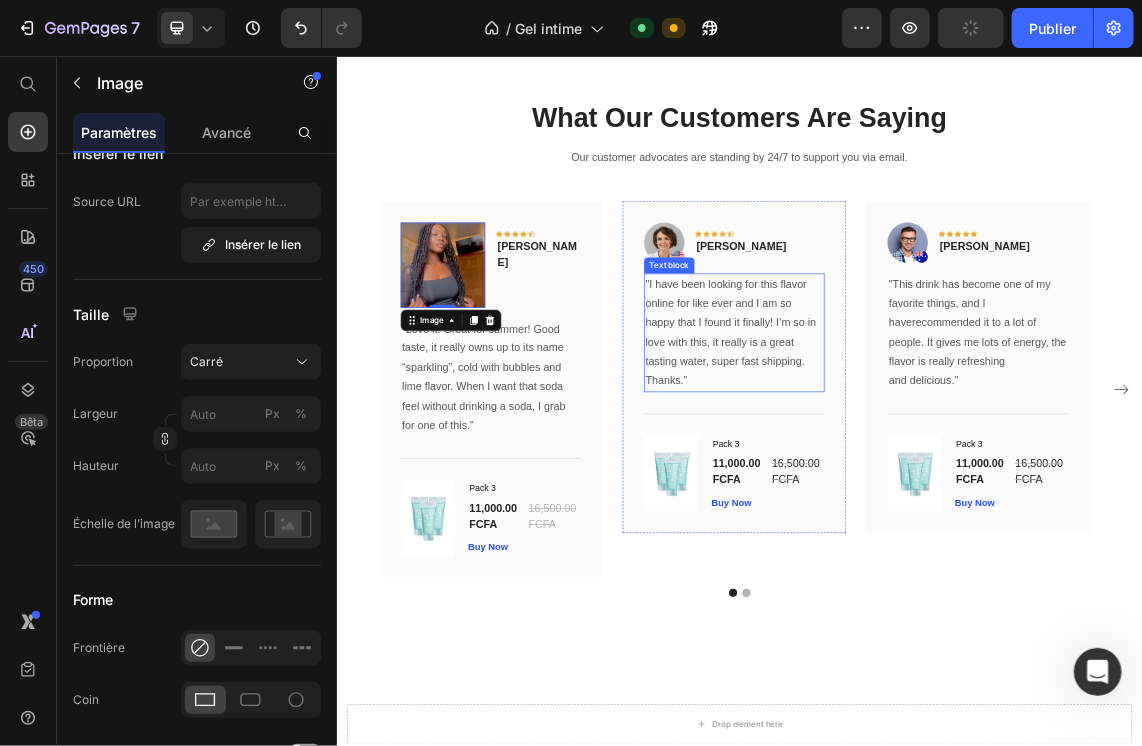 click on ""I have been looking for this flavor online for like ever and I am so happy that I found it finally! I’m so in love with this, it really is a great tasting water, super fast shipping." at bounding box center [928, 453] 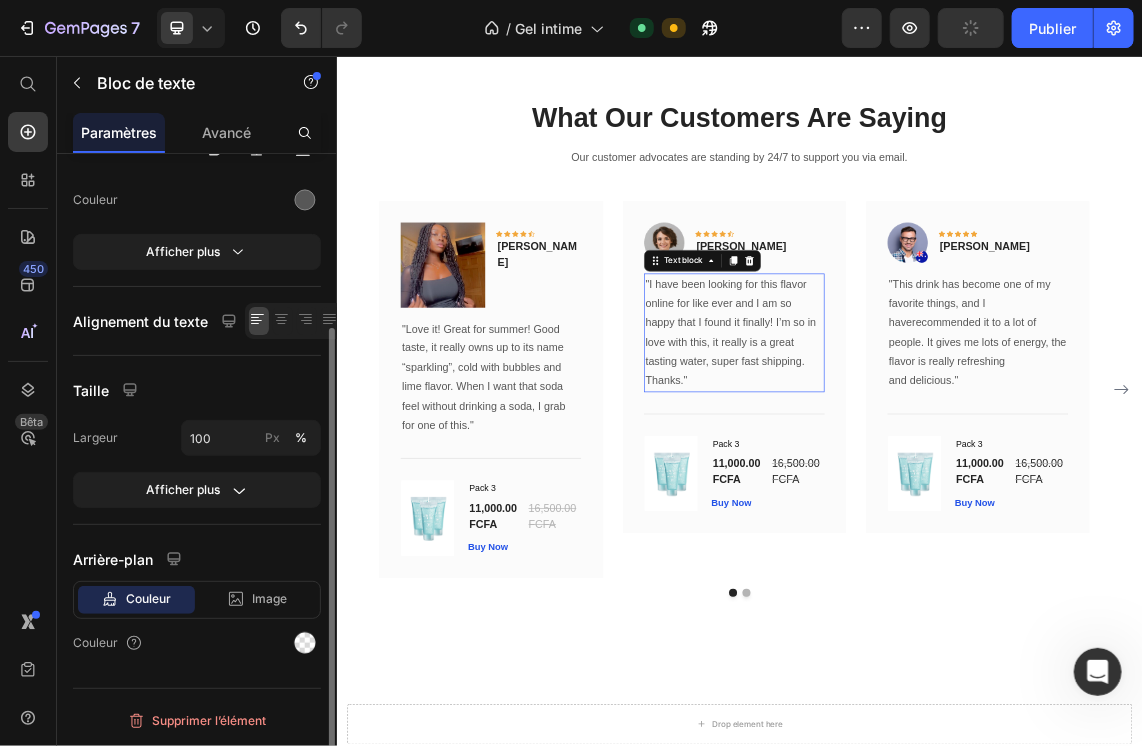 scroll, scrollTop: 0, scrollLeft: 0, axis: both 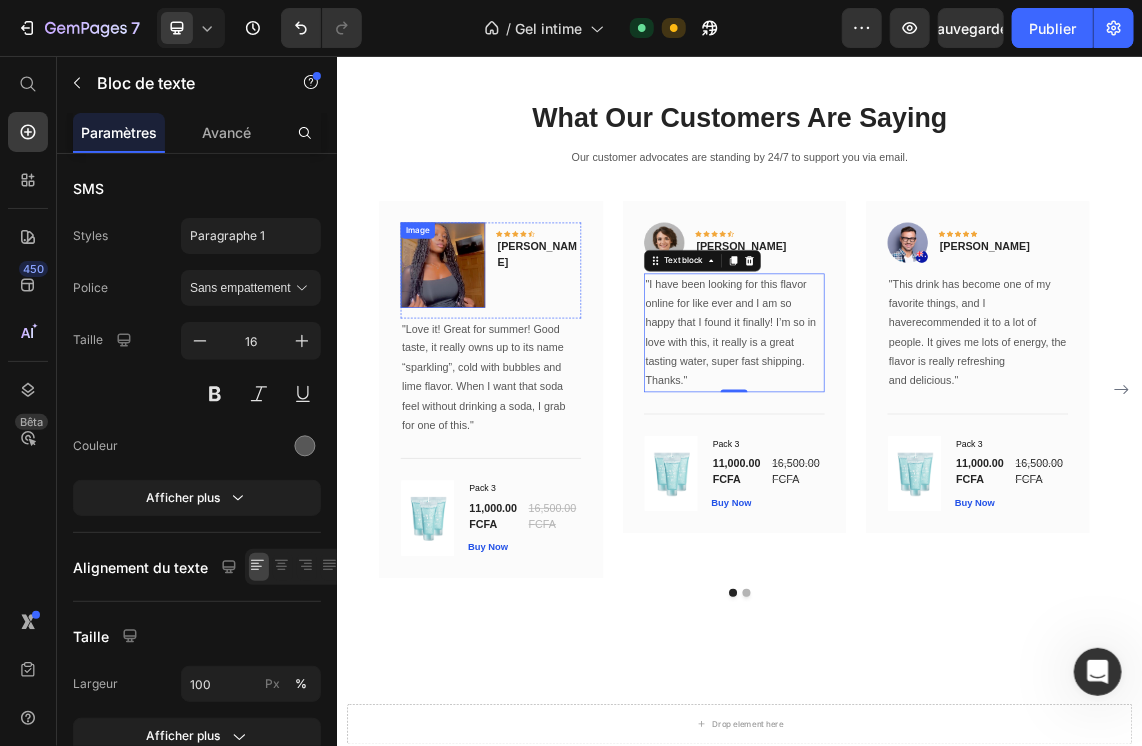 click at bounding box center (494, 366) 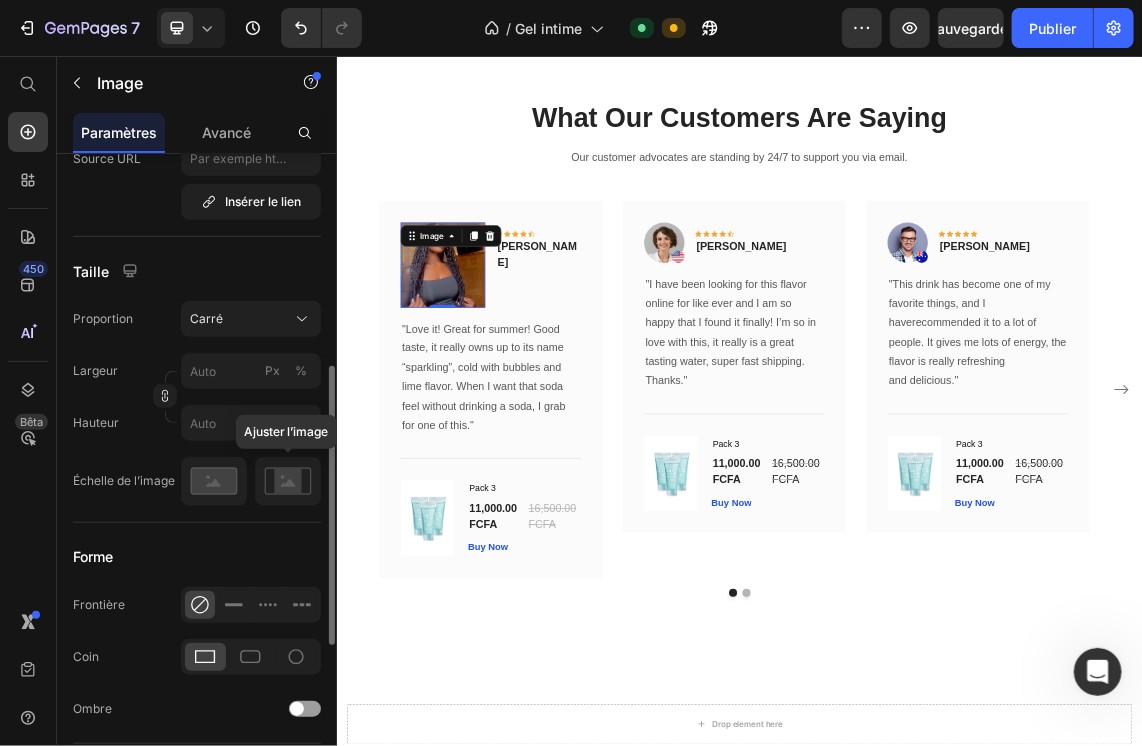scroll, scrollTop: 512, scrollLeft: 0, axis: vertical 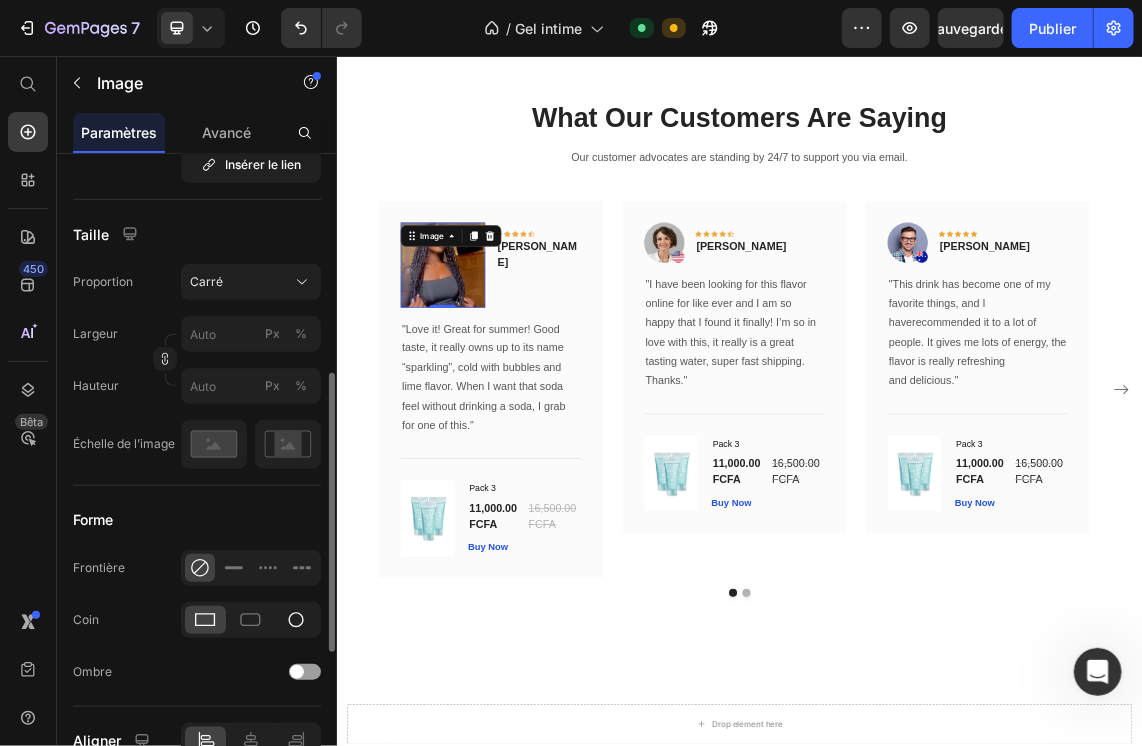 click 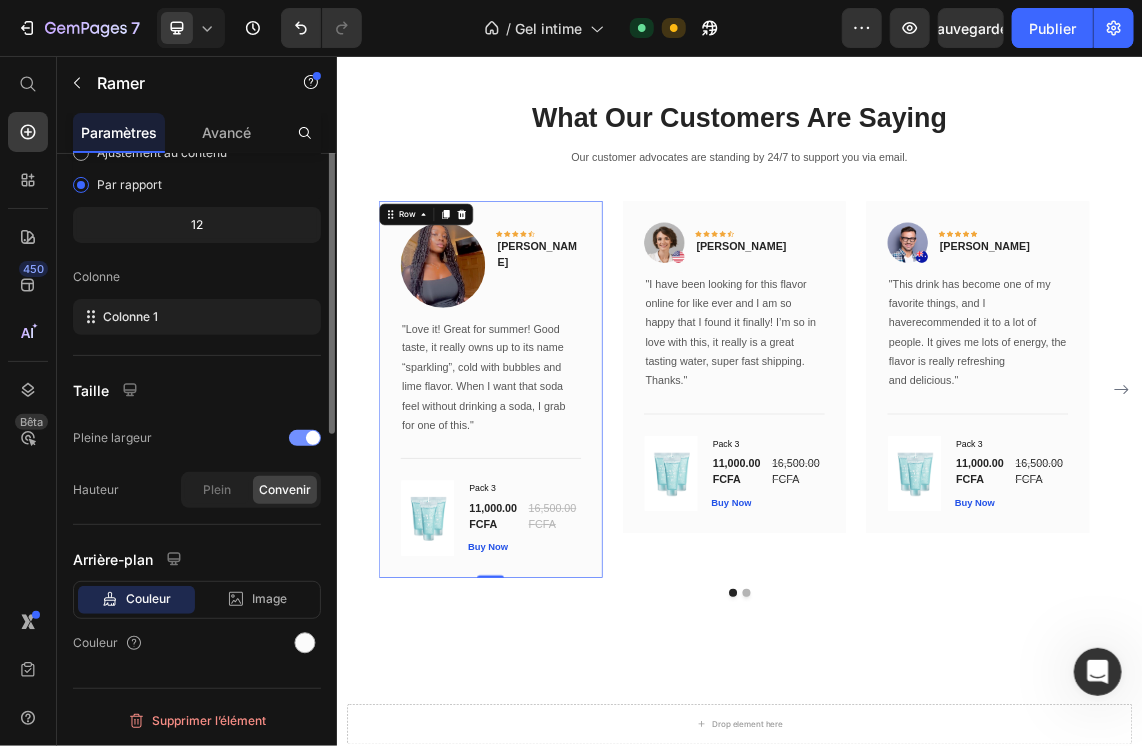 scroll, scrollTop: 0, scrollLeft: 0, axis: both 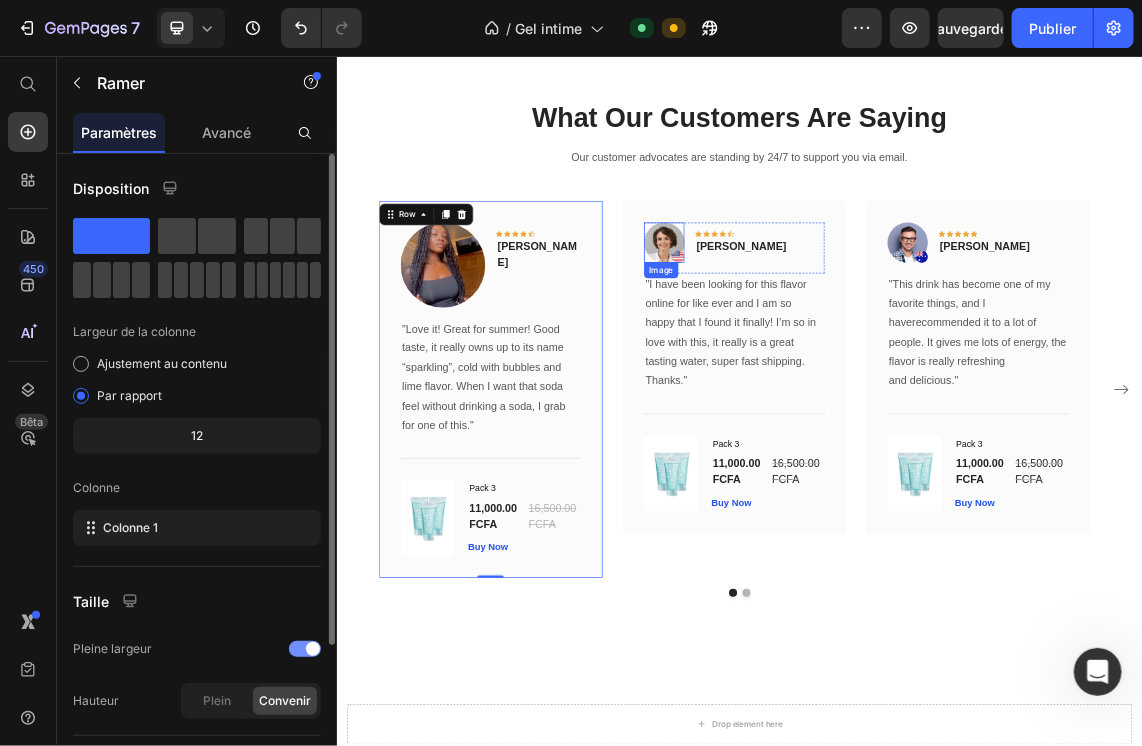 click at bounding box center [824, 333] 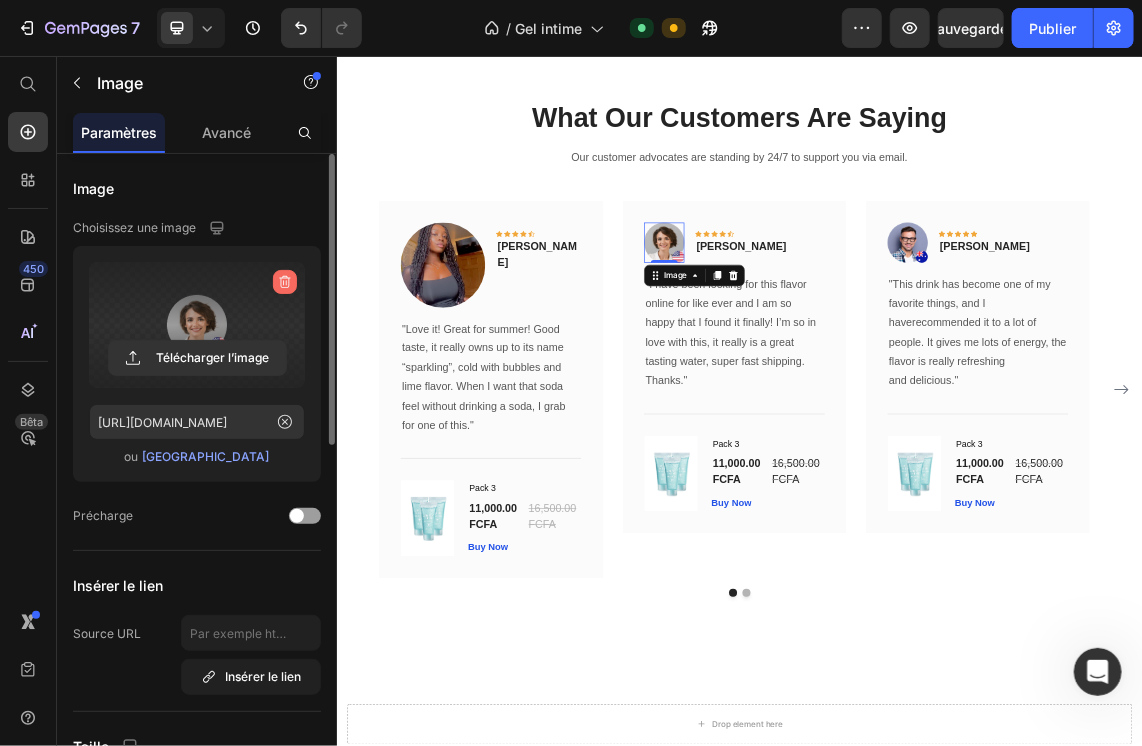 click at bounding box center (285, 282) 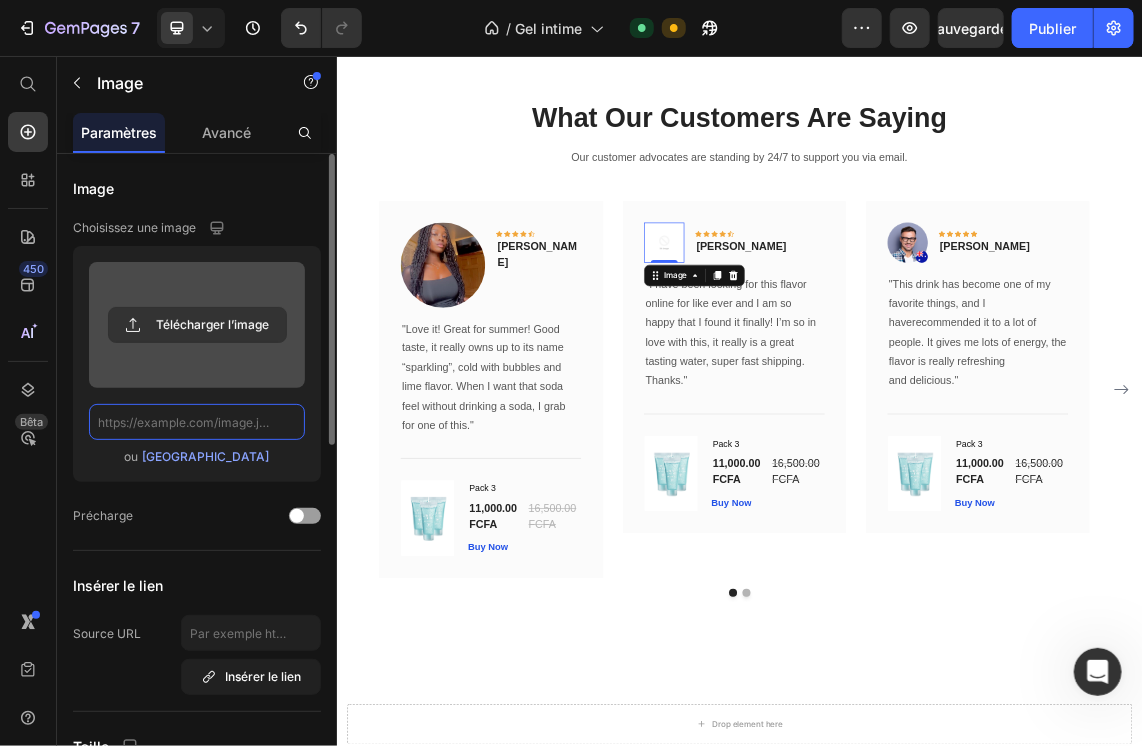 scroll, scrollTop: 0, scrollLeft: 0, axis: both 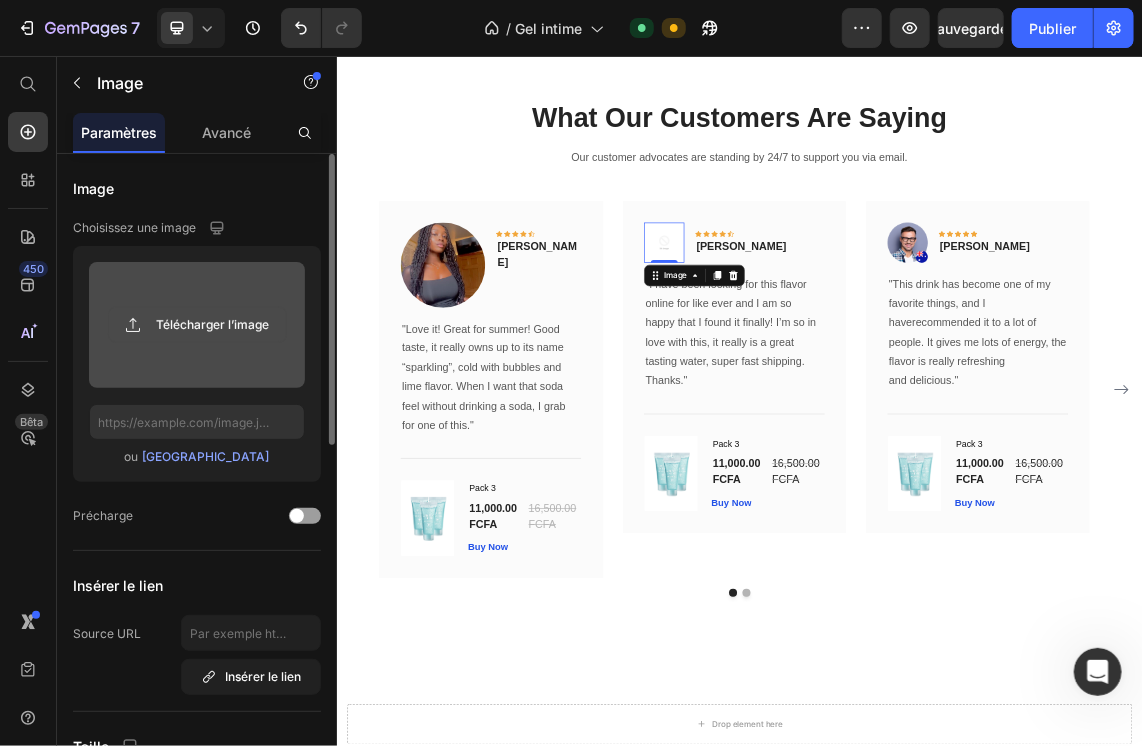 click 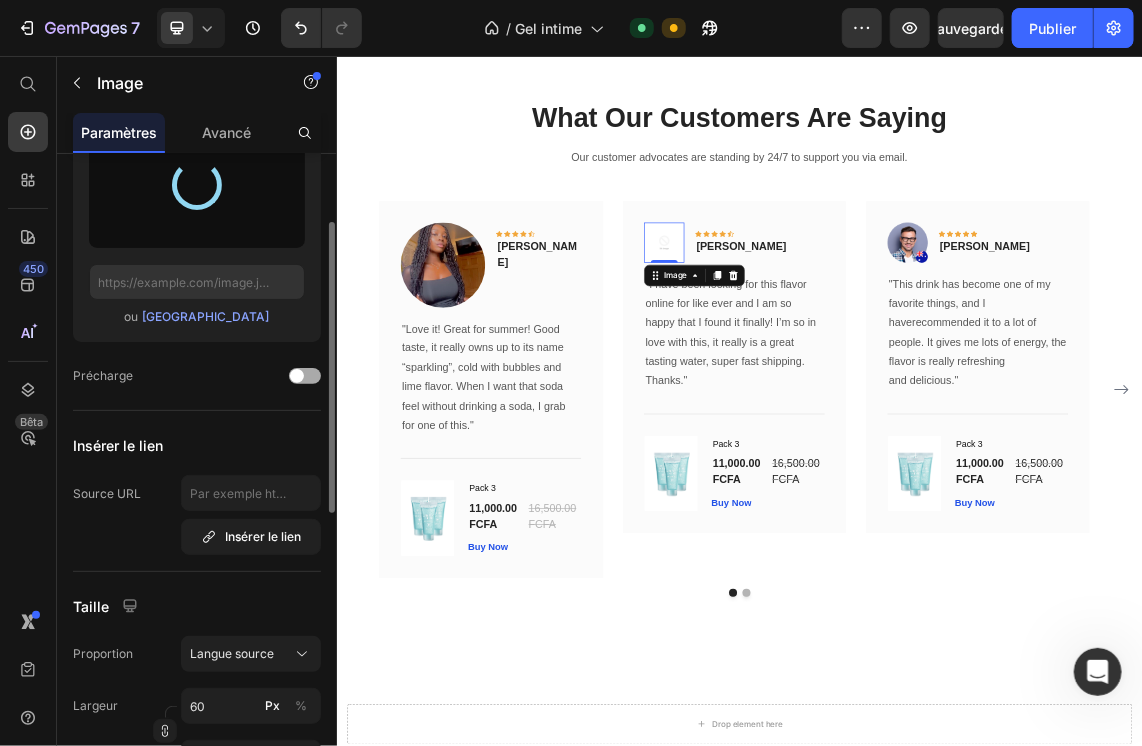 type on "[URL][DOMAIN_NAME]" 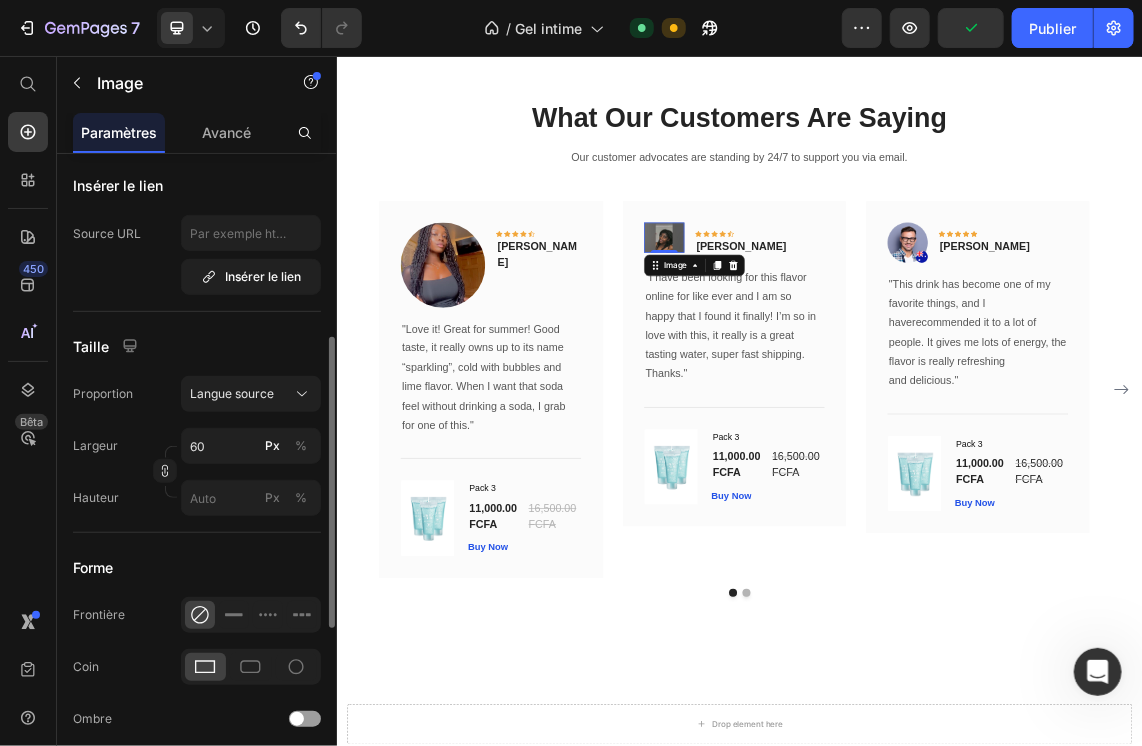 scroll, scrollTop: 403, scrollLeft: 0, axis: vertical 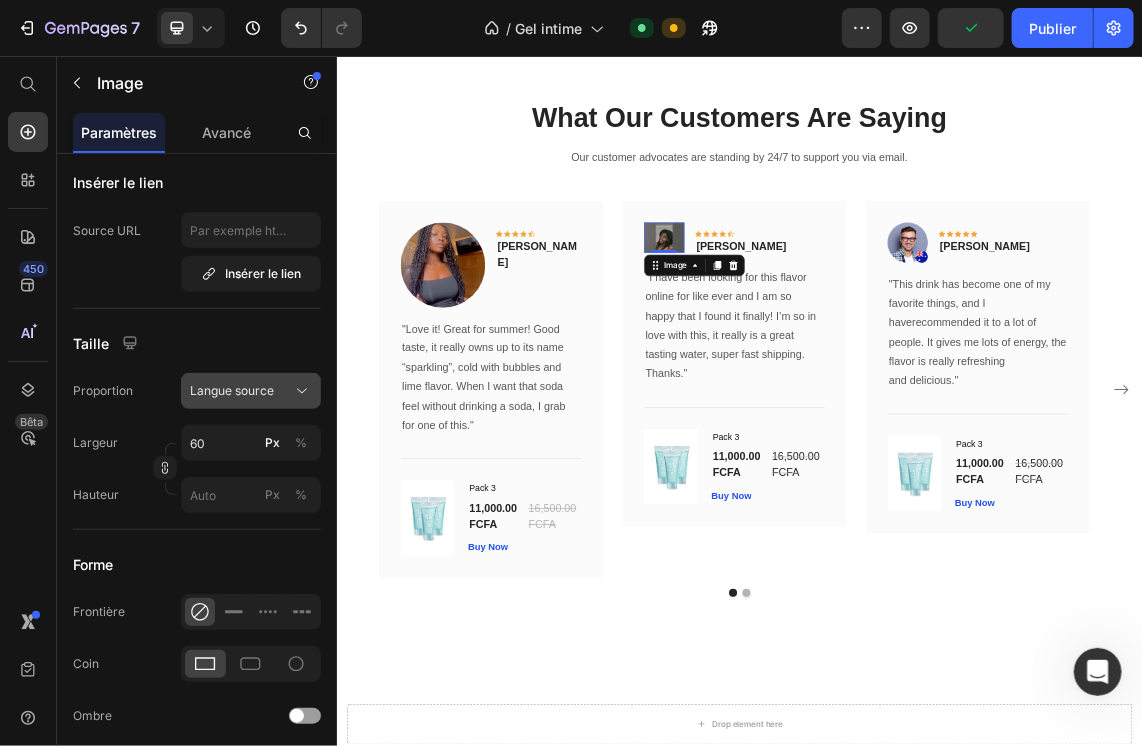 click on "Langue source" at bounding box center (232, 391) 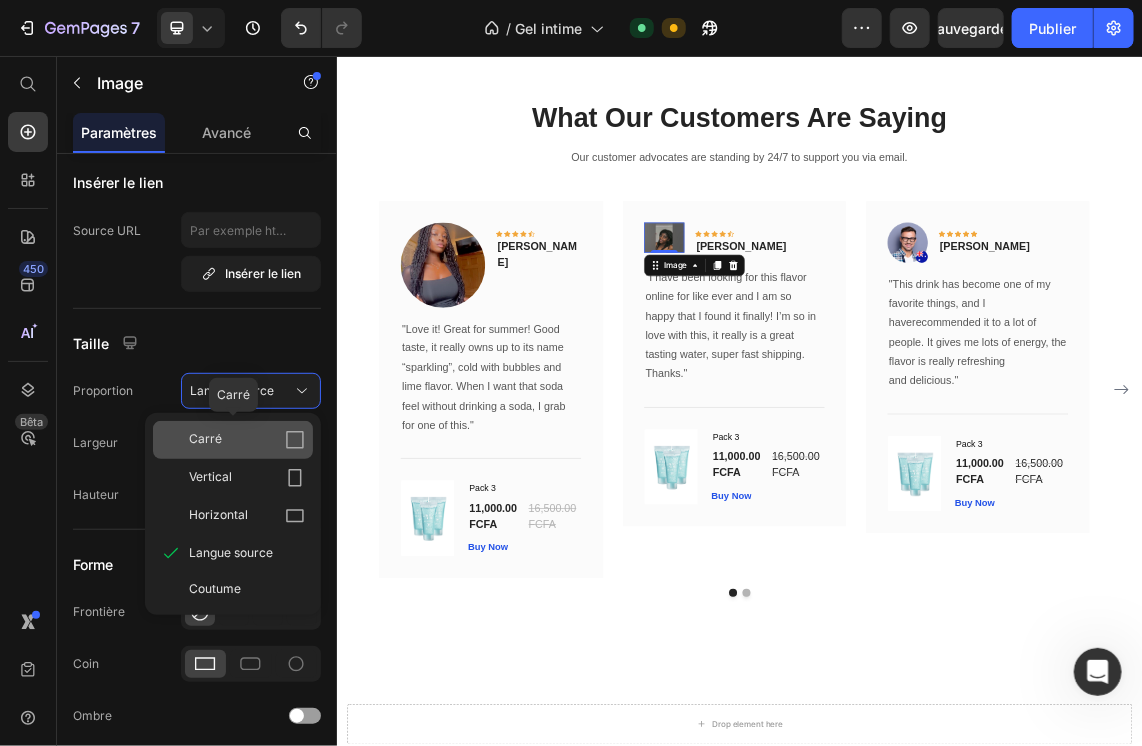 click on "Carré" at bounding box center [247, 440] 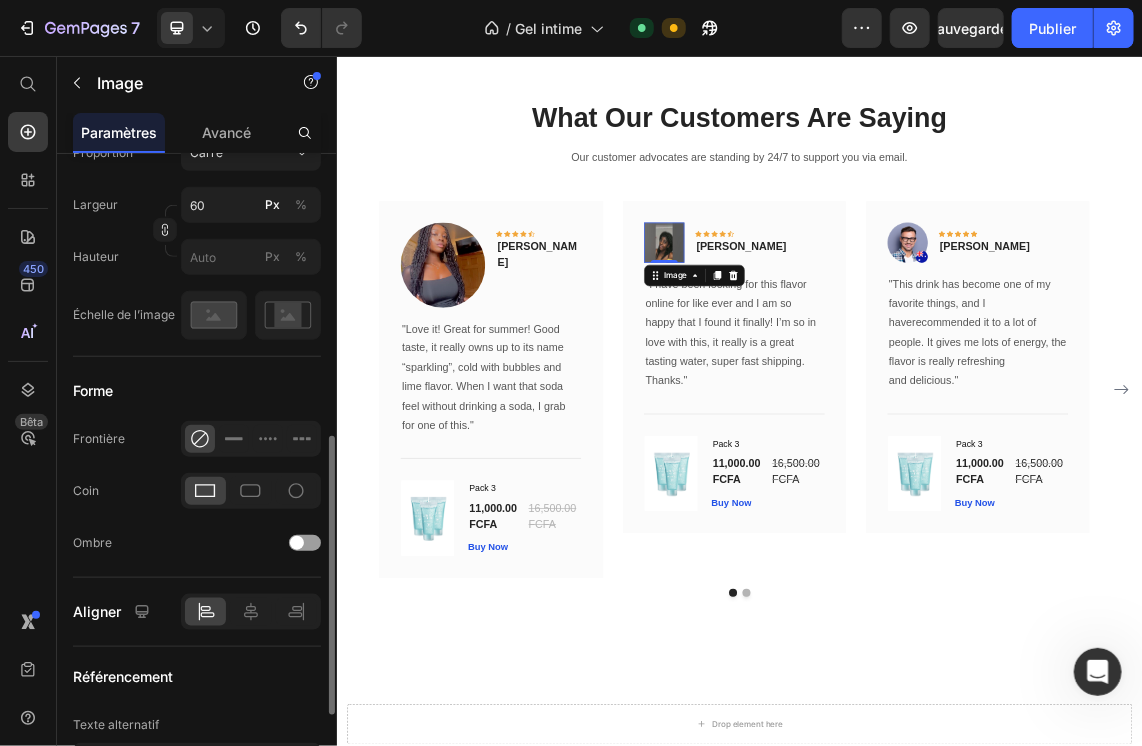 scroll, scrollTop: 673, scrollLeft: 0, axis: vertical 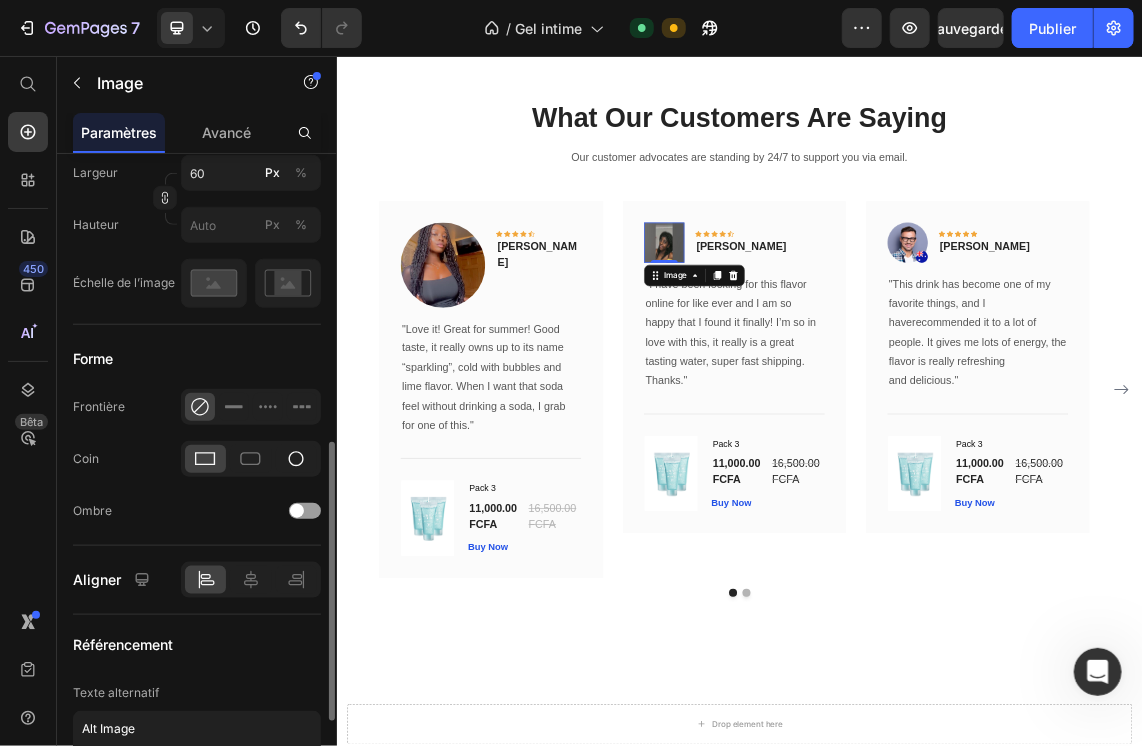 click 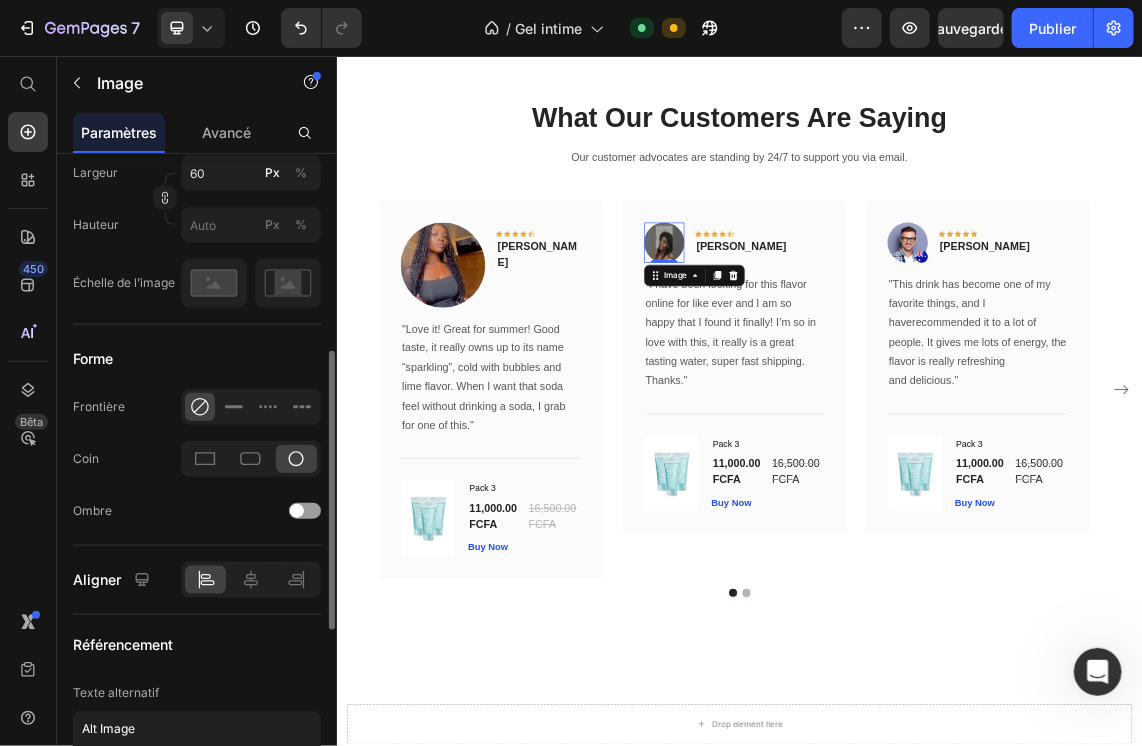 scroll, scrollTop: 497, scrollLeft: 0, axis: vertical 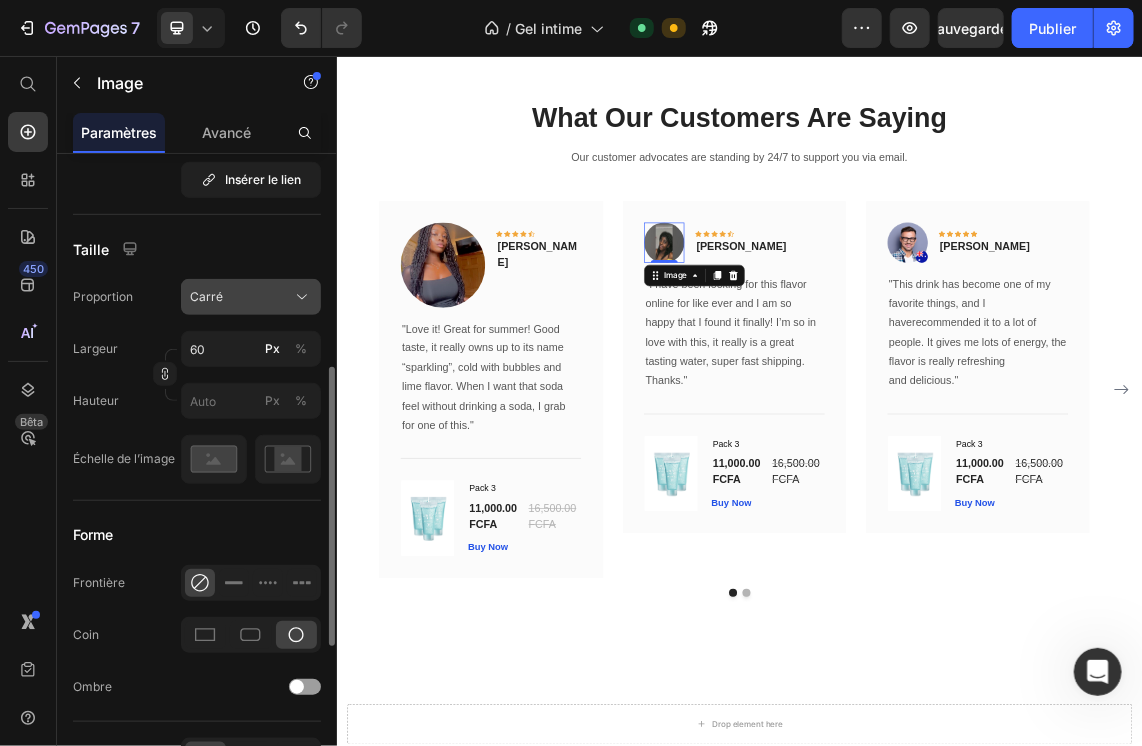 click on "Carré" 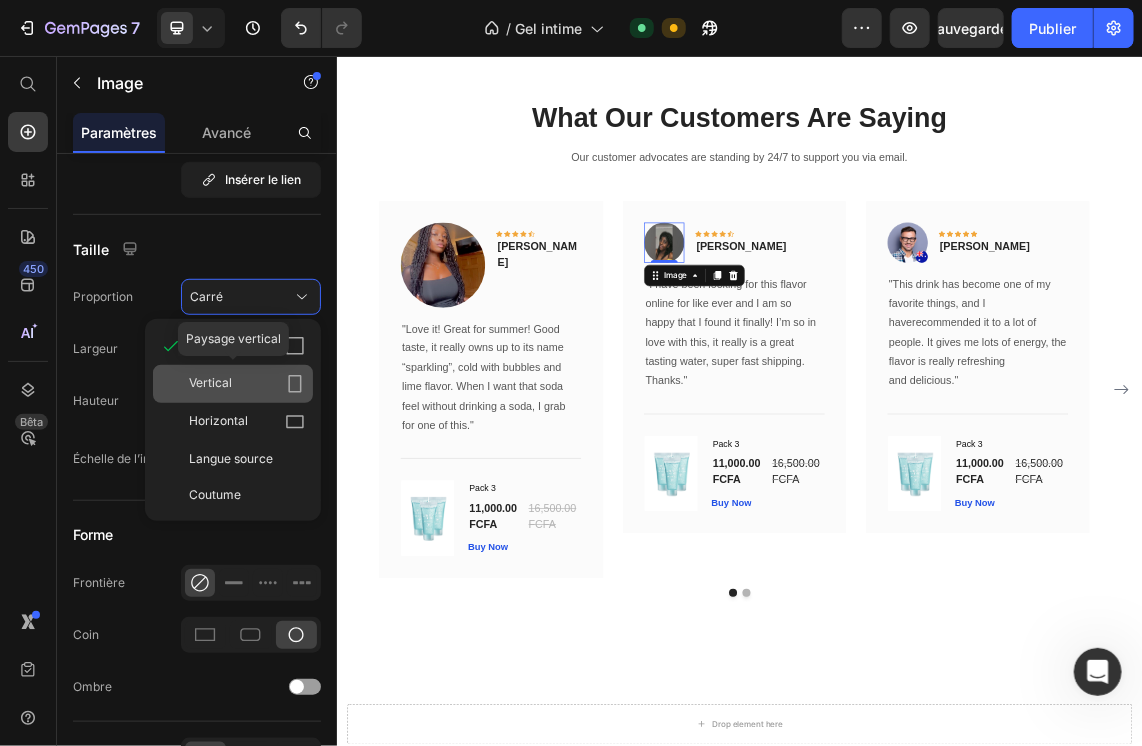 click on "Vertical" at bounding box center [247, 384] 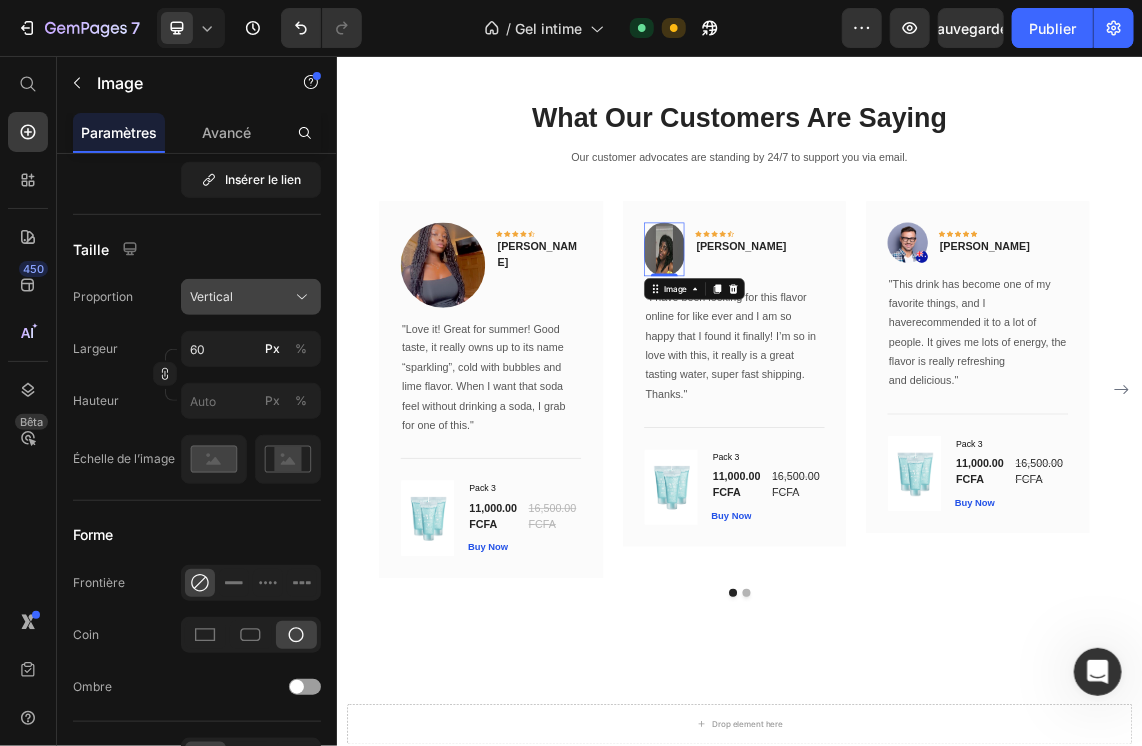 click on "Vertical" 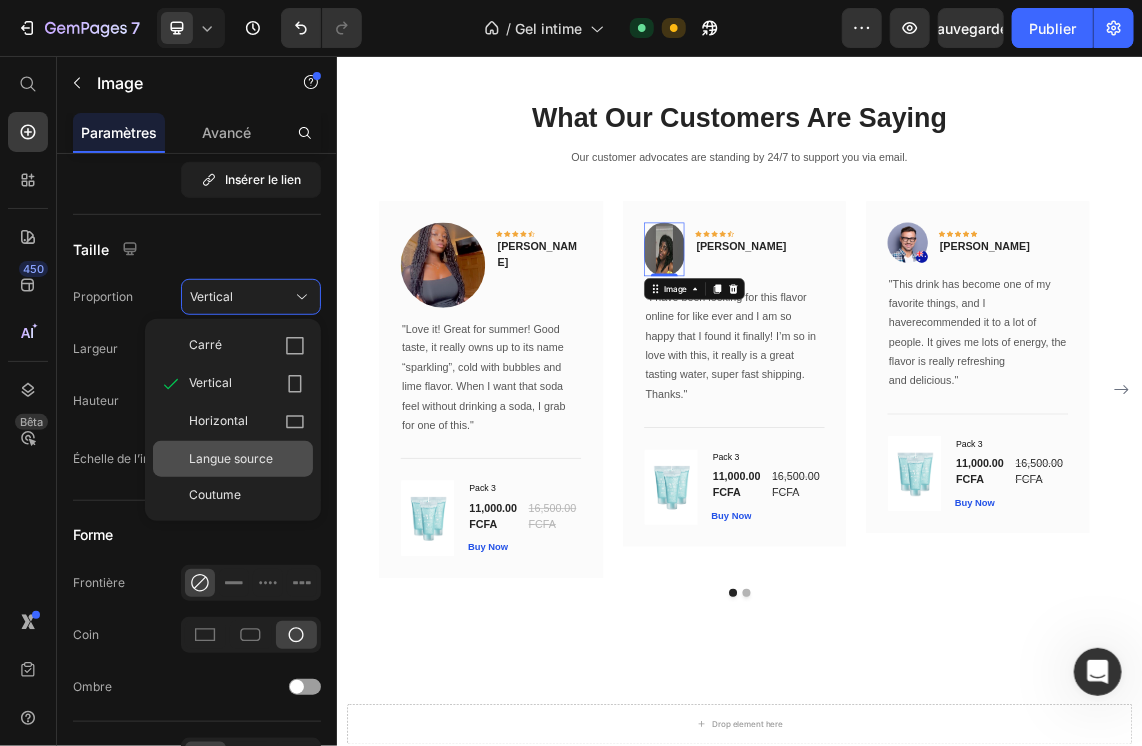 click on "Langue source" at bounding box center [231, 459] 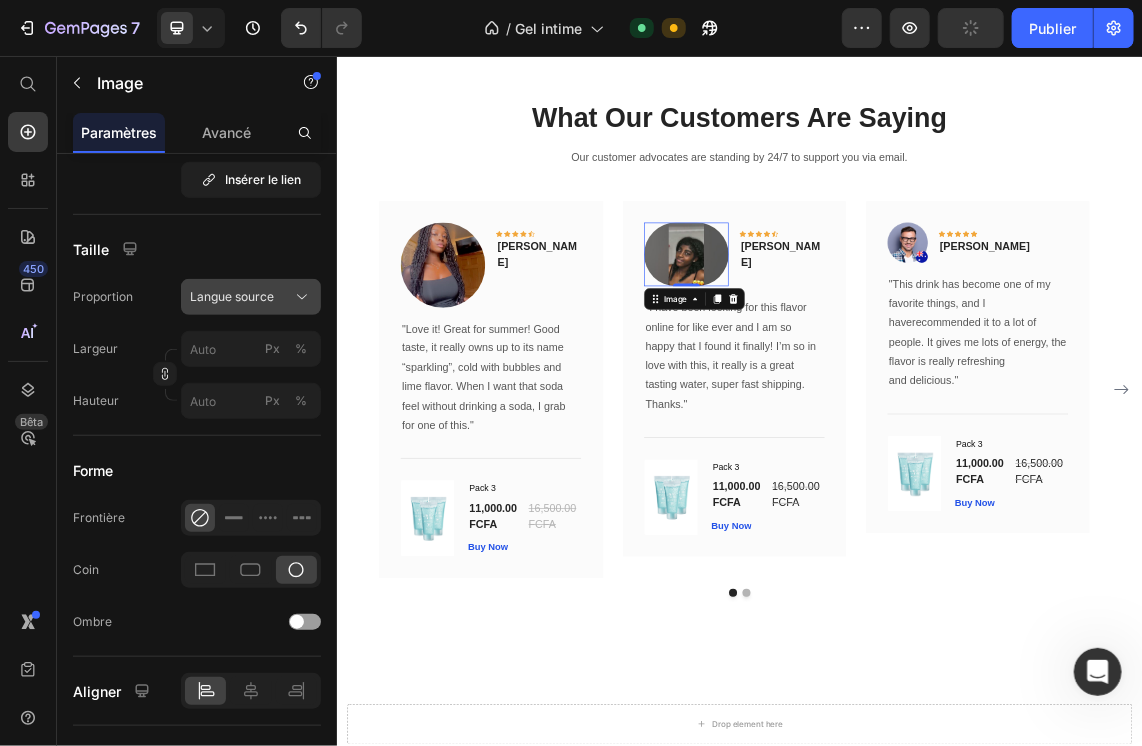 click on "Langue source" at bounding box center (251, 297) 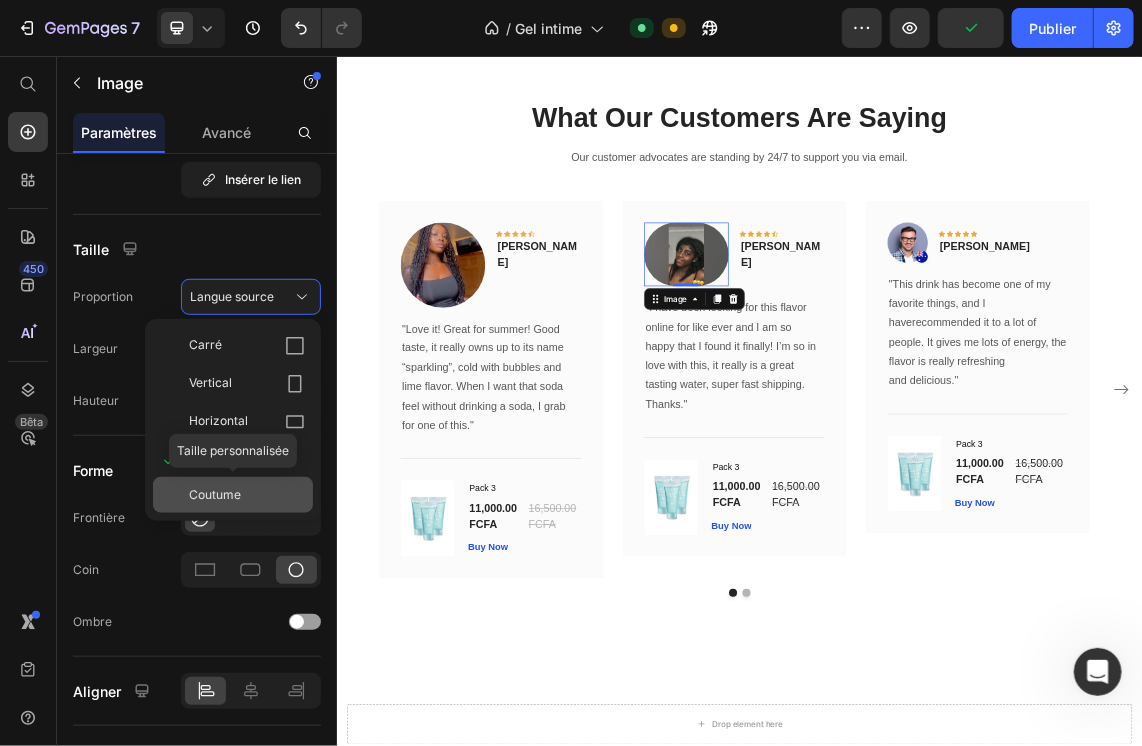 click on "Coutume" at bounding box center (215, 495) 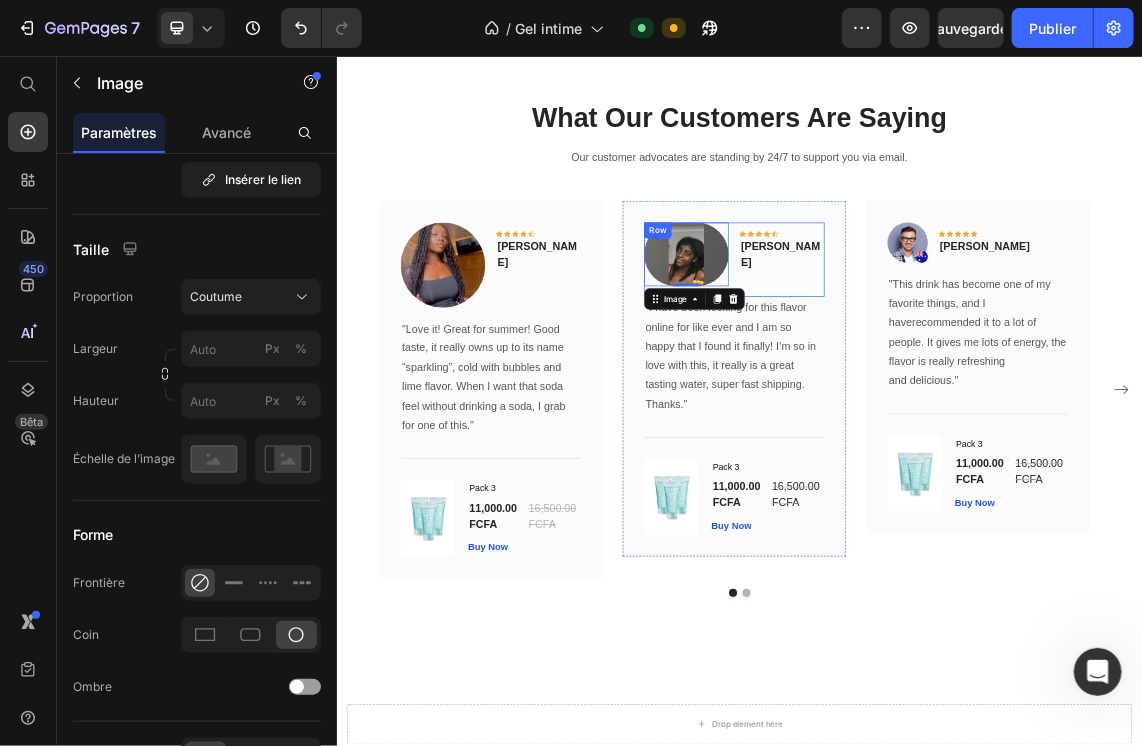 click on "Image   0
Icon
Icon
Icon
Icon
Icon Row [PERSON_NAME]  Text block Row" at bounding box center (928, 358) 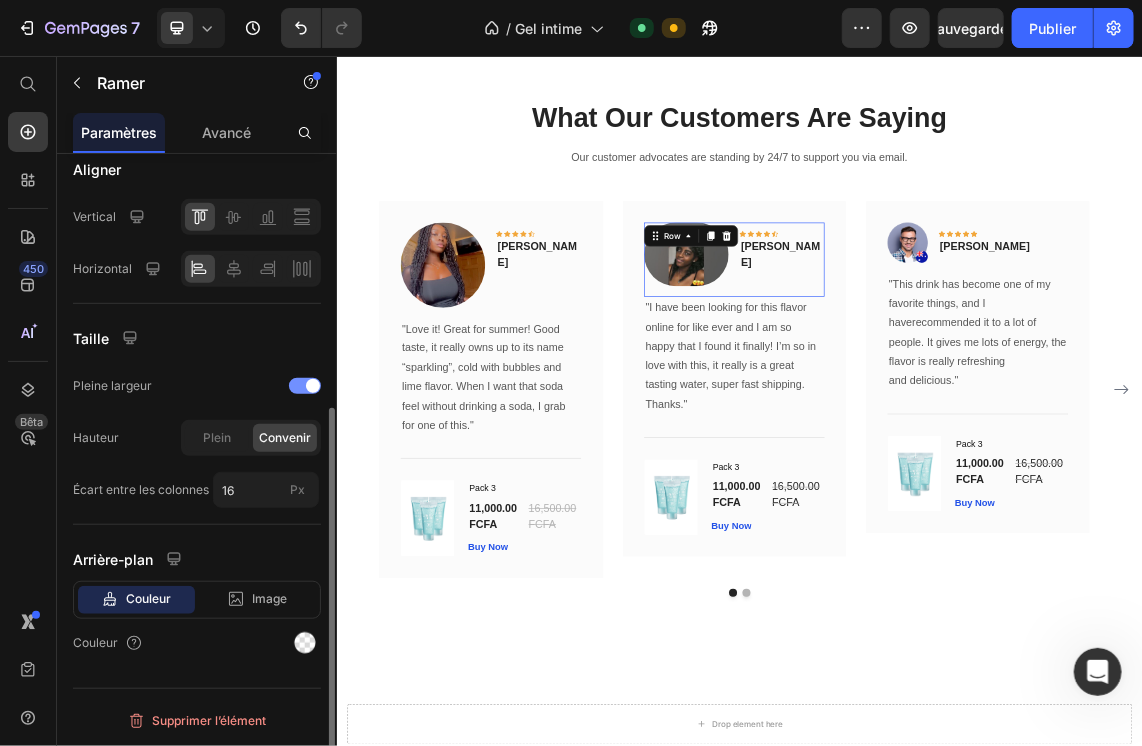 scroll, scrollTop: 0, scrollLeft: 0, axis: both 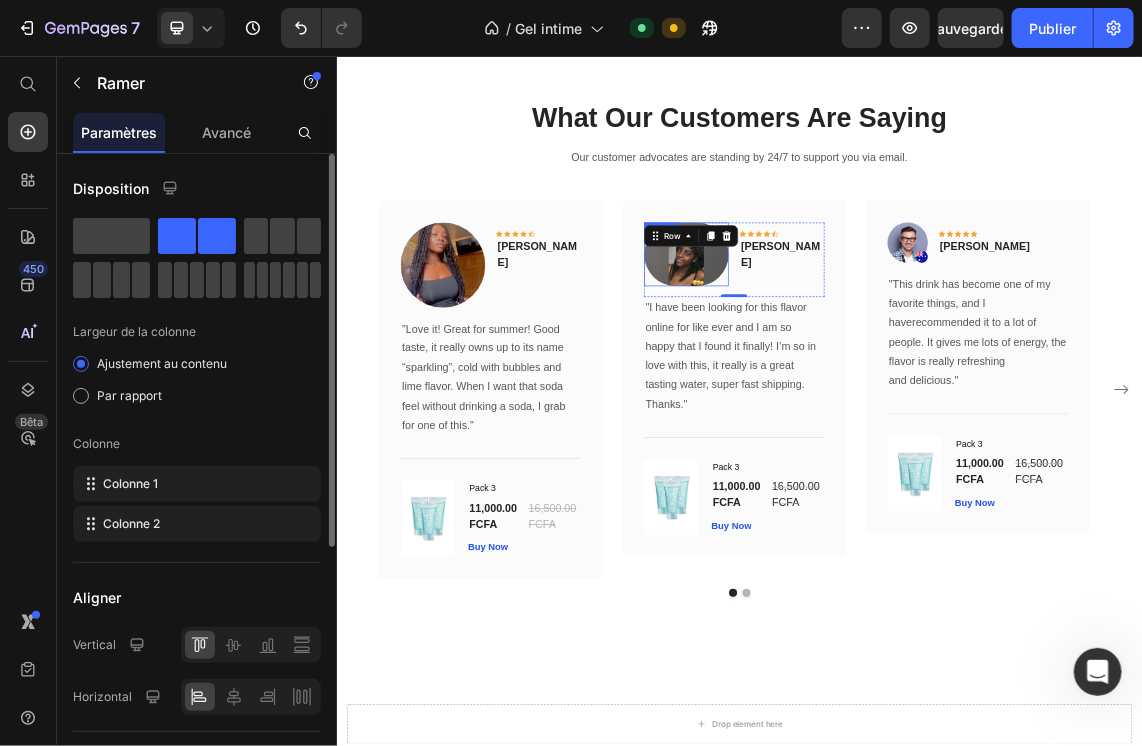 click at bounding box center (857, 350) 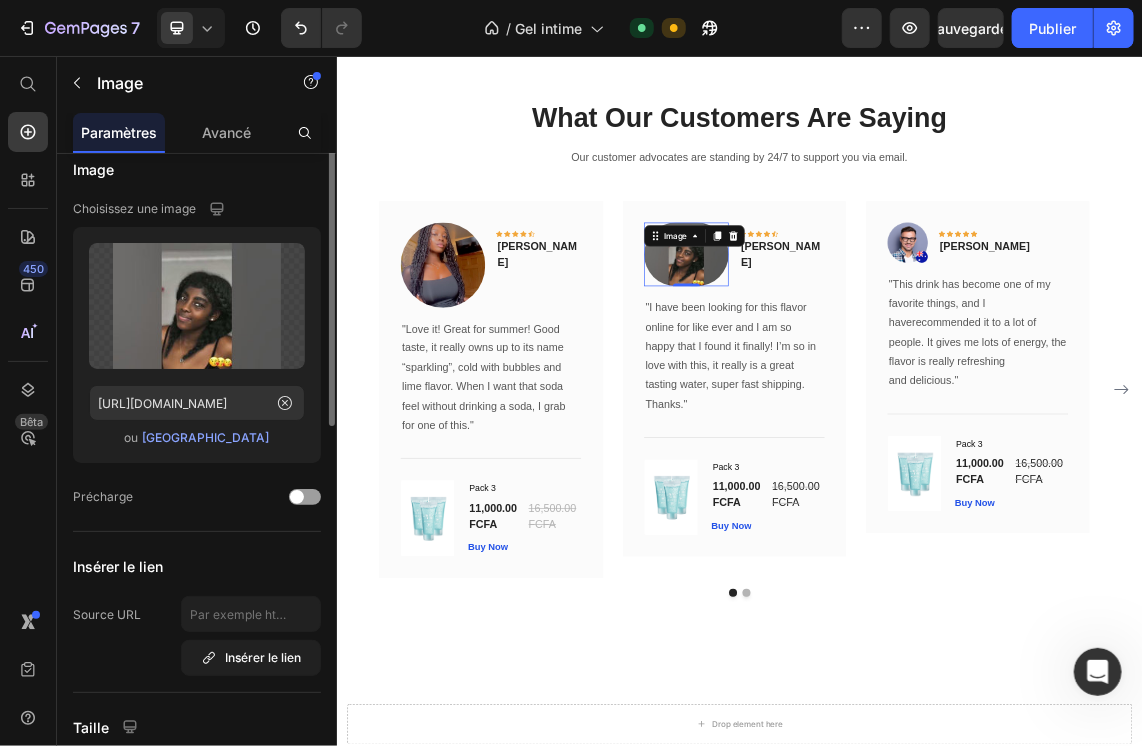 scroll, scrollTop: 0, scrollLeft: 0, axis: both 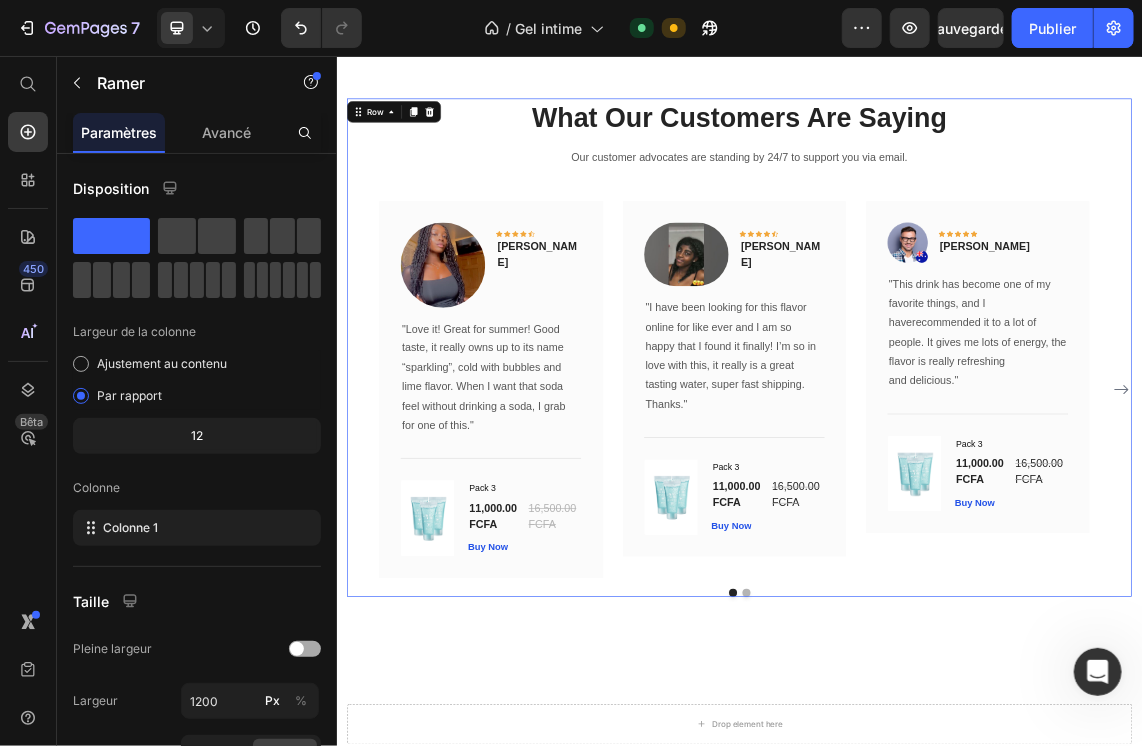 click on "What Our Customers Are Saying Heading Our customer advocates are standing by 24/7 to support you via email. Text block
Image
Icon
Icon
Icon
Icon
Icon Row [PERSON_NAME]  Text block Row "Love it! Great for summer! Good taste, it really owns up to its name “sparkling”, cold with bubbles and lime flavor. When I want that soda feel without drinking a soda, I grab for one of this." Text block                Title Line (P) Images & Gallery Pack 3 (P) Title 11,000.00 FCFA (P) Price 16,500.00 FCFA (P) Price Row Buy Now (P) Cart Button Product Row Image
Icon
Icon
Icon
Icon
Icon Row [PERSON_NAME]  Text block Row "I have been looking for this flavor online for like ever and I am so happy that I found it finally! I’m so in love with this, it really is a great tasting water, super fast shipping.  Thanks." Text block                Title" at bounding box center [936, 489] 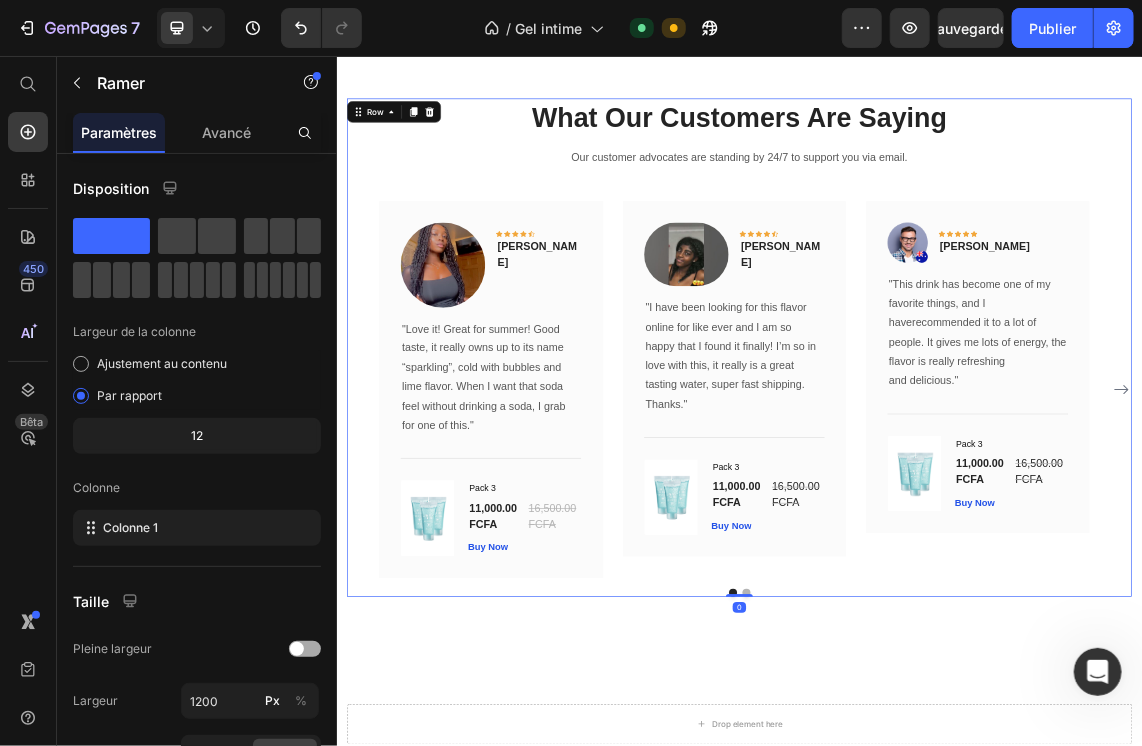 click at bounding box center [857, 350] 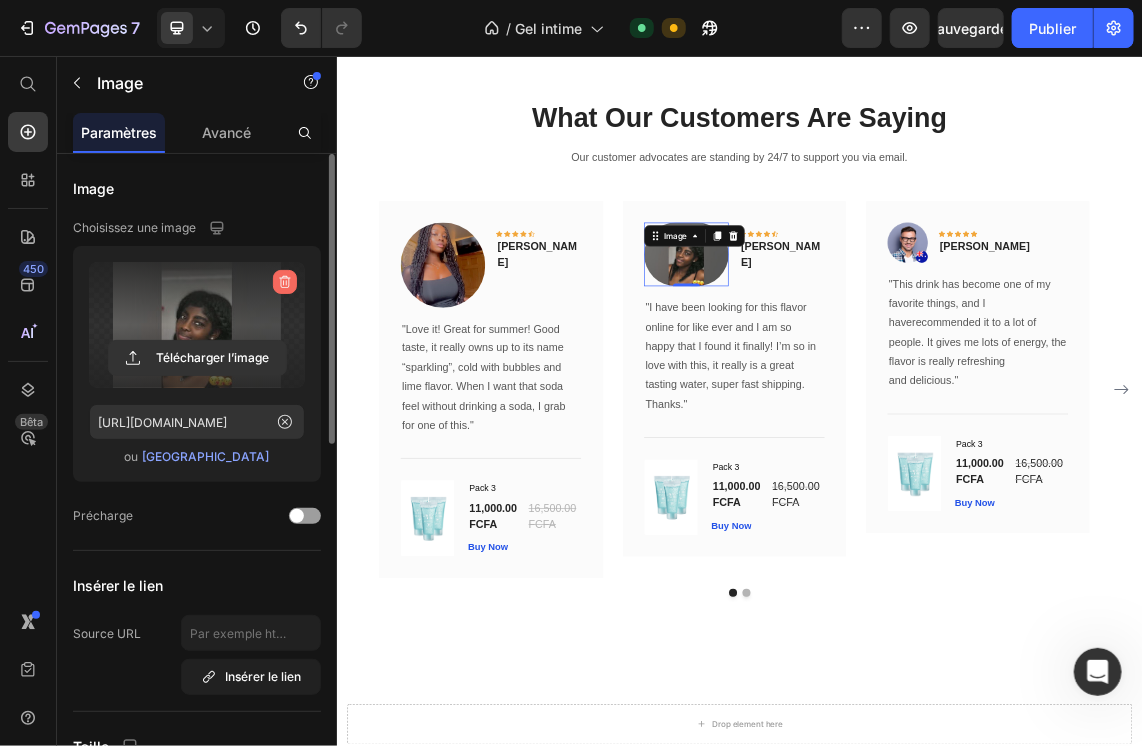 click 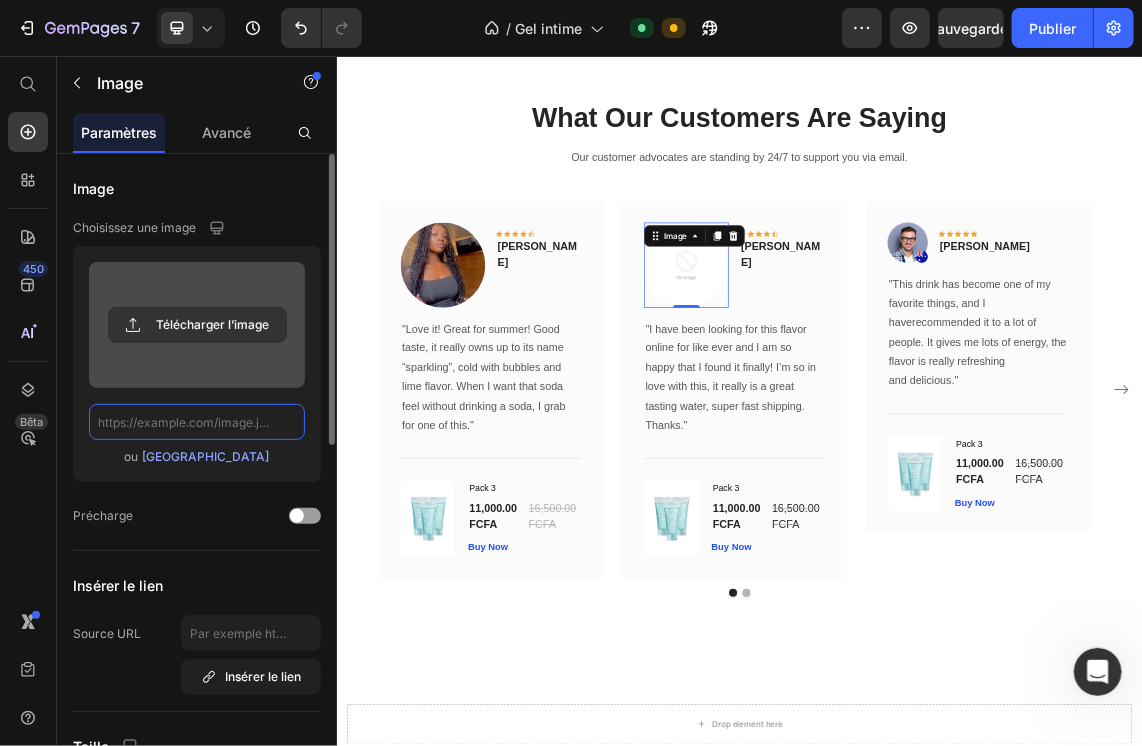 scroll, scrollTop: 0, scrollLeft: 0, axis: both 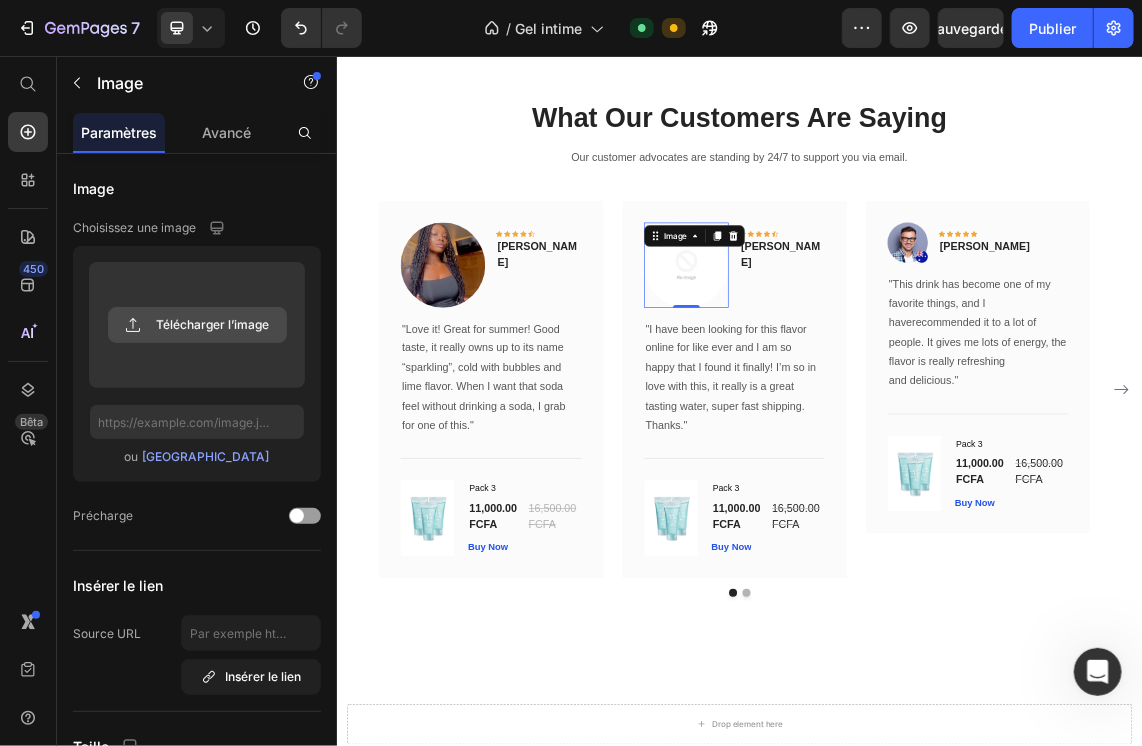 click 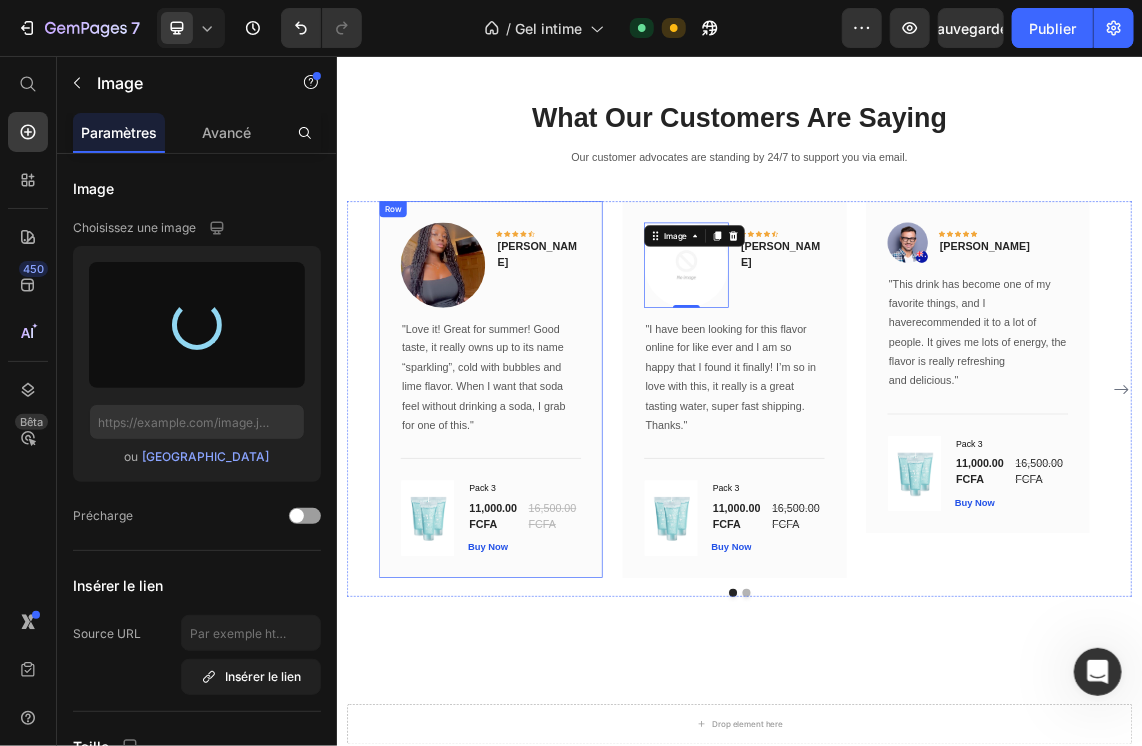 type on "[URL][DOMAIN_NAME]" 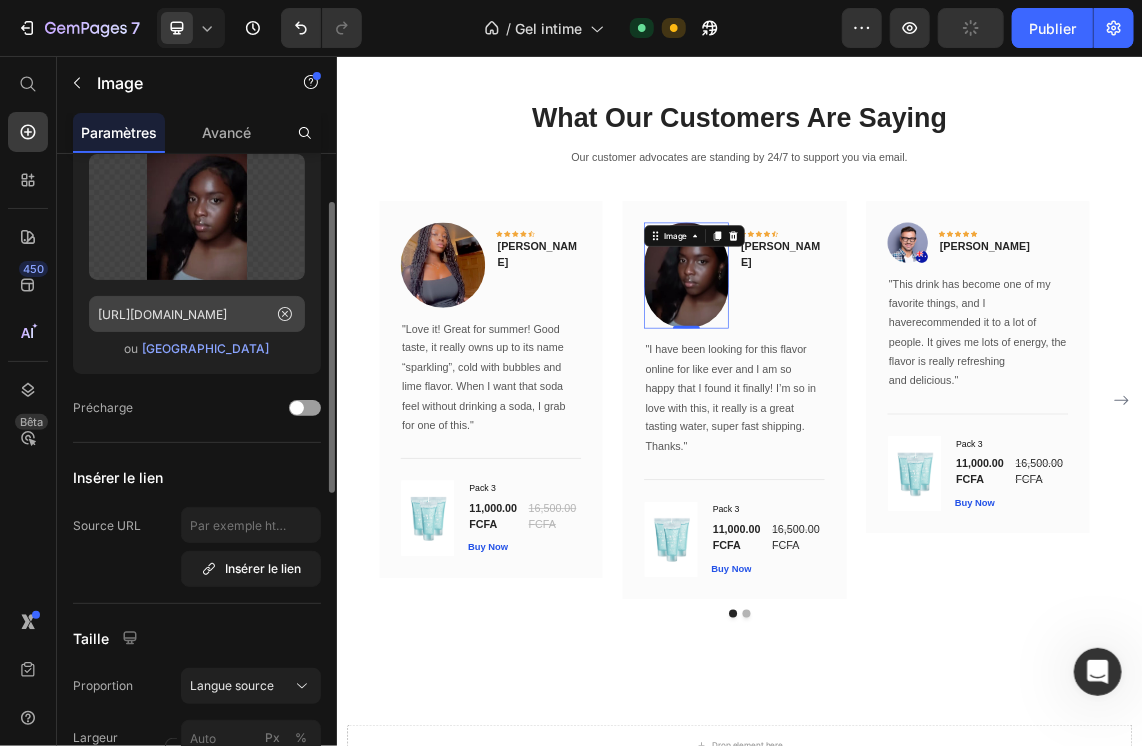 scroll, scrollTop: 109, scrollLeft: 0, axis: vertical 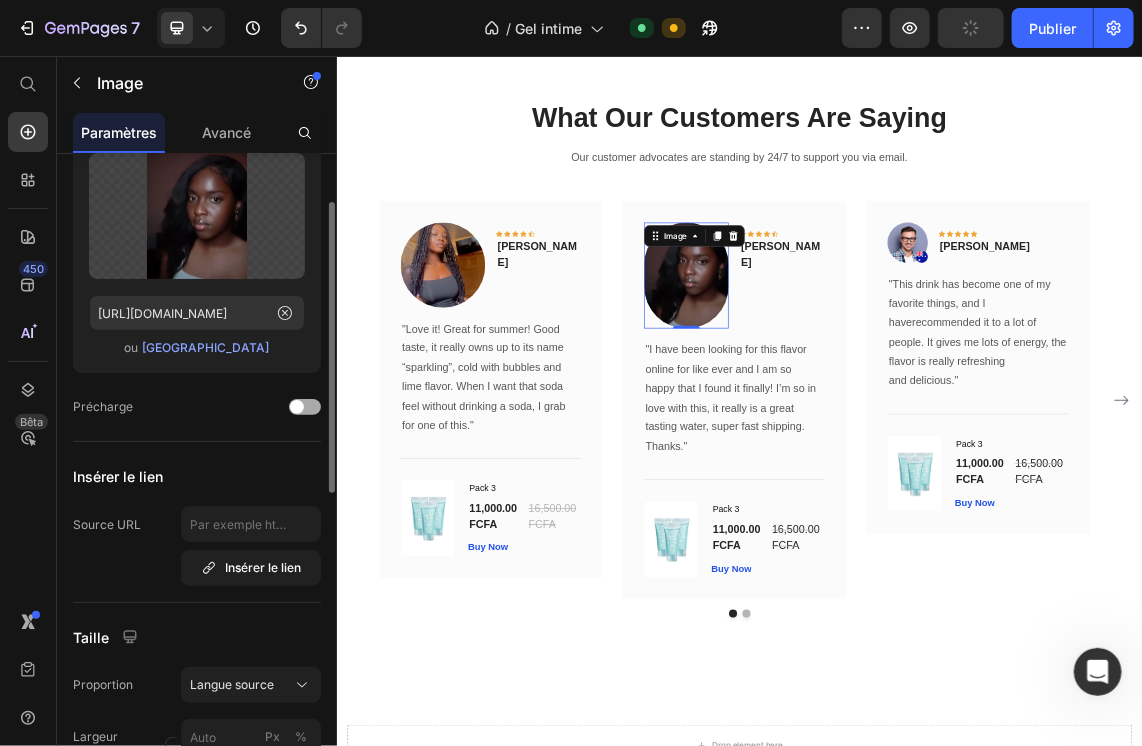 click at bounding box center (305, 407) 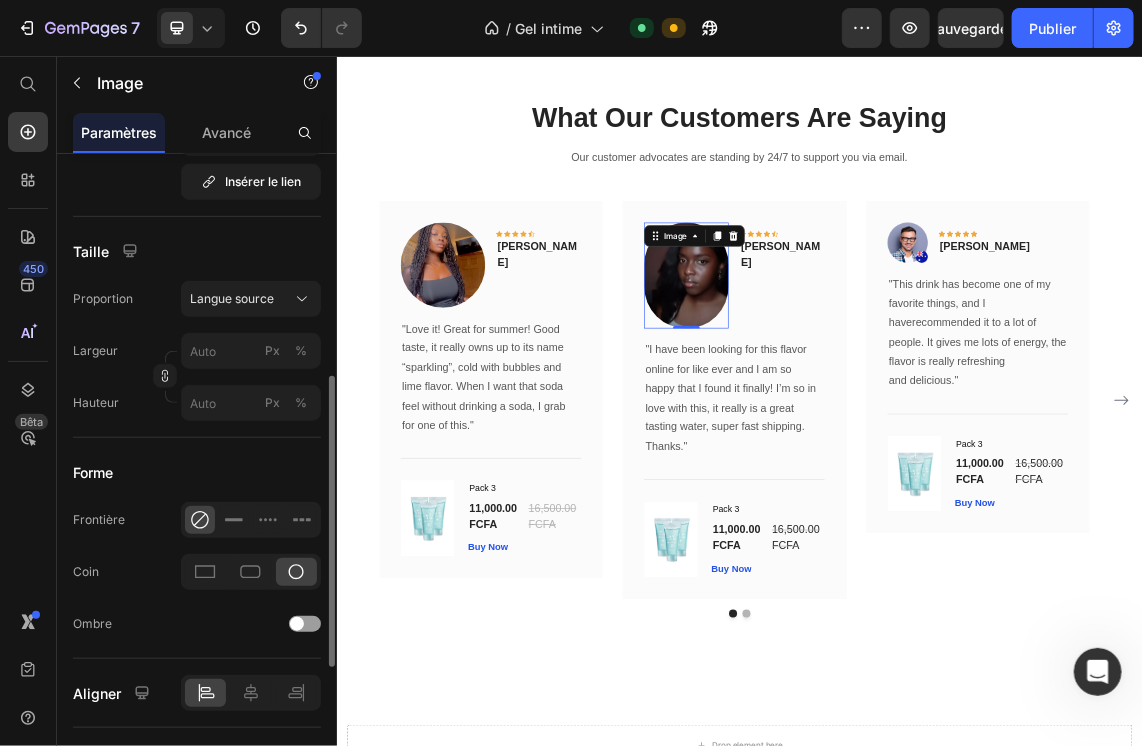 scroll, scrollTop: 460, scrollLeft: 0, axis: vertical 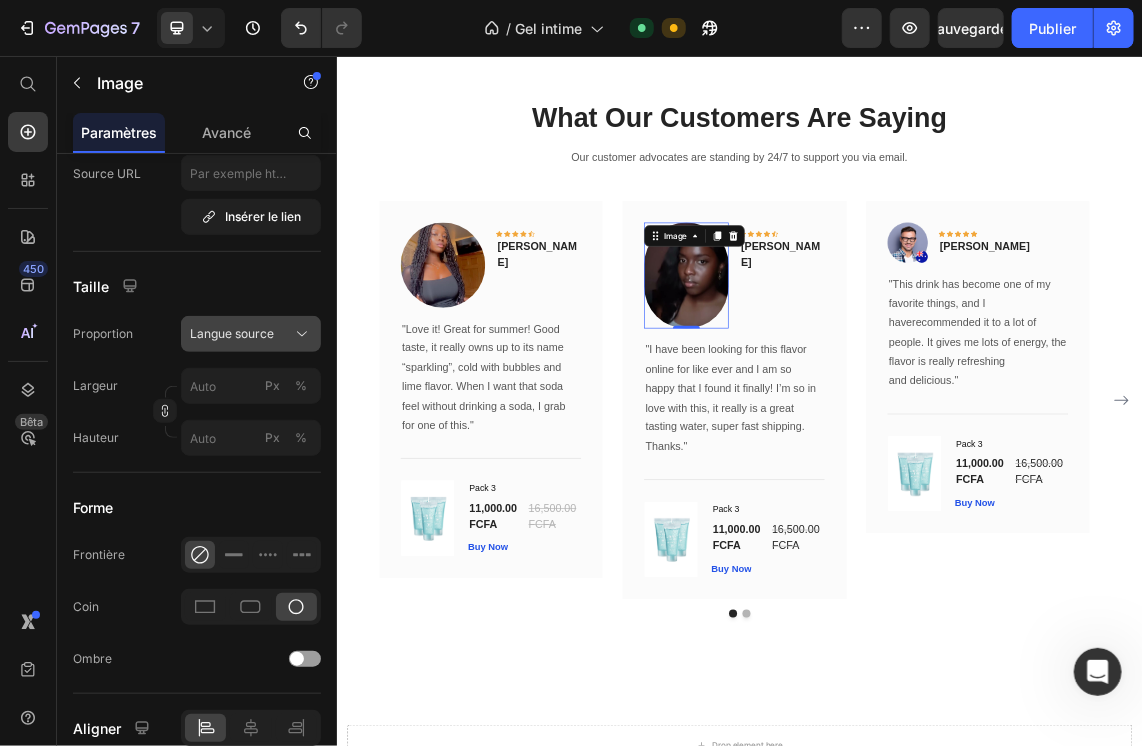 click on "Langue source" 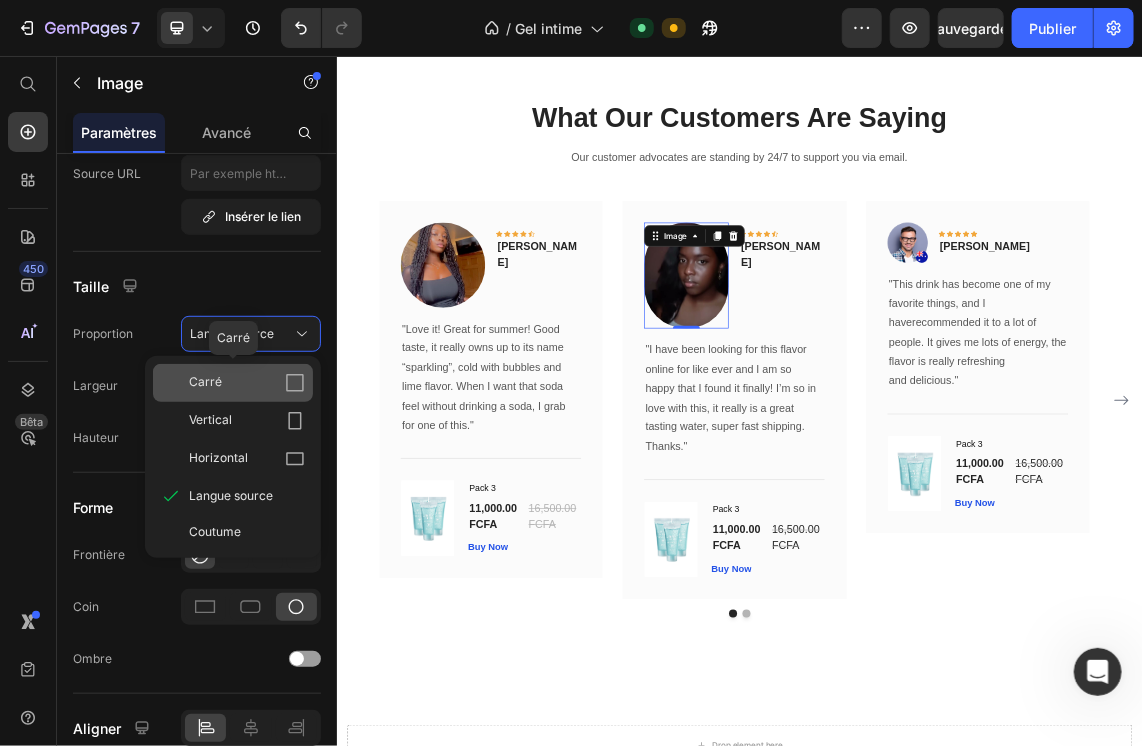 click on "Carré" at bounding box center (247, 383) 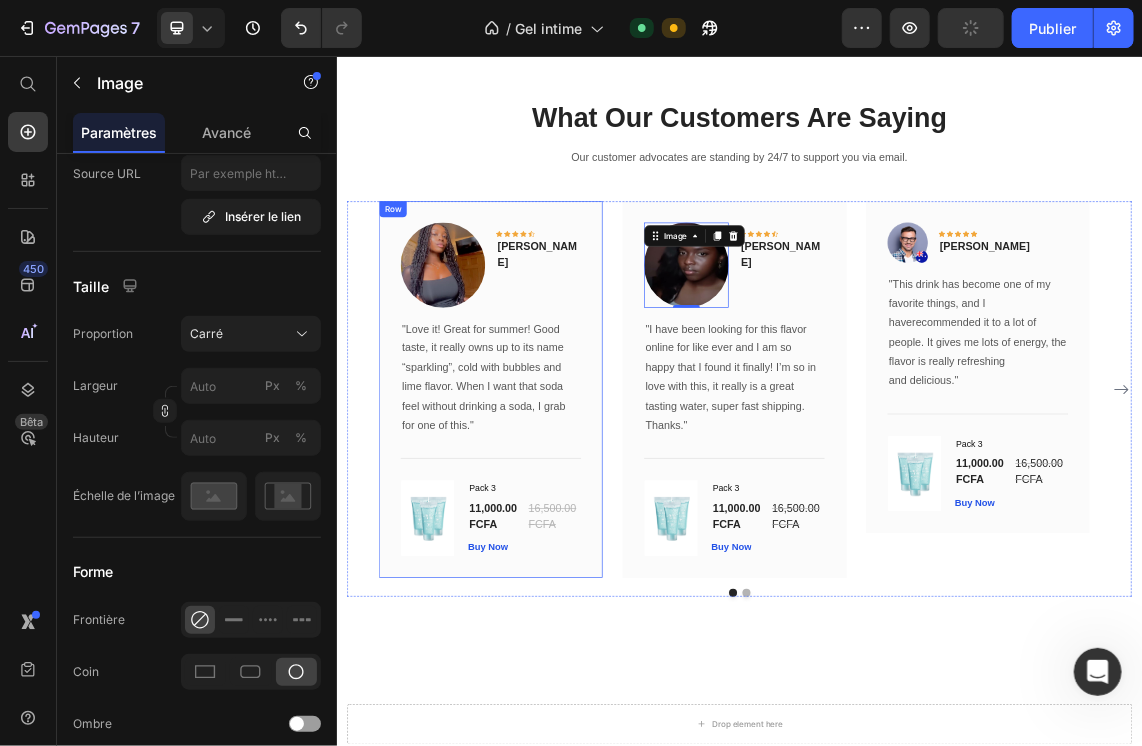click on "Image
Icon
Icon
Icon
Icon
Icon Row [PERSON_NAME]  Text block Row "Love it! Great for summer! Good taste, it really owns up to its name “sparkling”, cold with bubbles and lime flavor. When I want that soda feel without drinking a soda, I grab for one of this." Text block                Title Line (P) Images & Gallery Pack 3 (P) Title 11,000.00 FCFA (P) Price 16,500.00 FCFA (P) Price Row Buy Now (P) Cart Button Product Row" at bounding box center (565, 551) 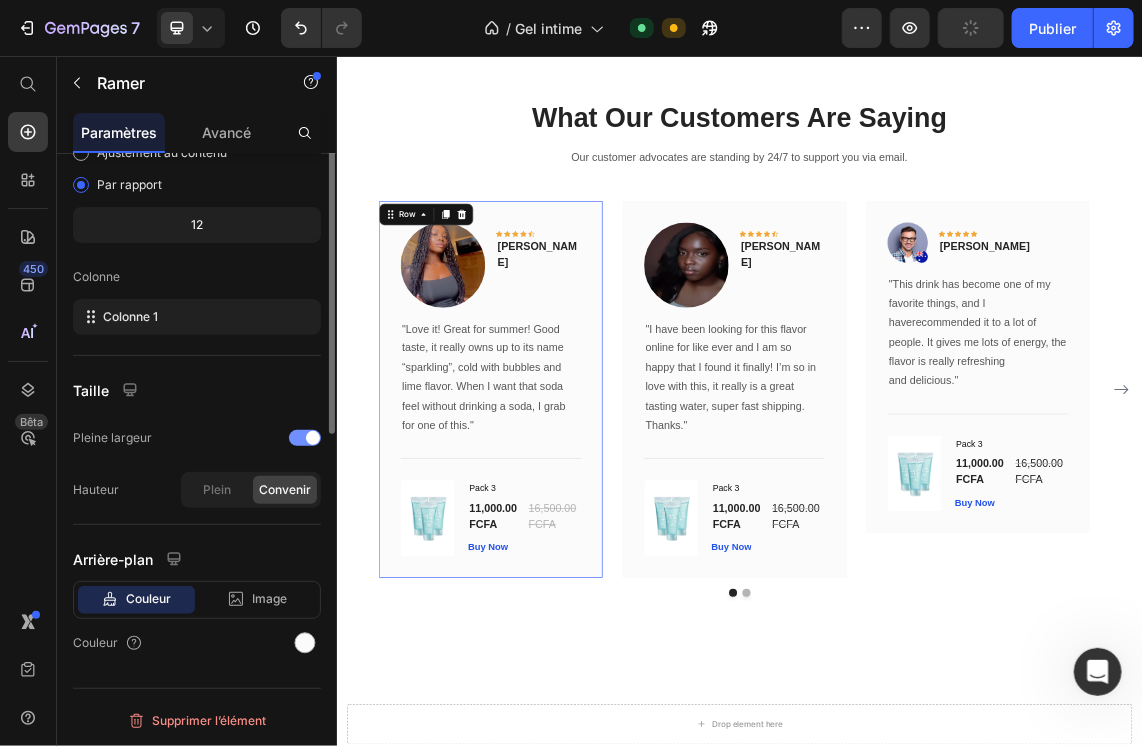 scroll, scrollTop: 0, scrollLeft: 0, axis: both 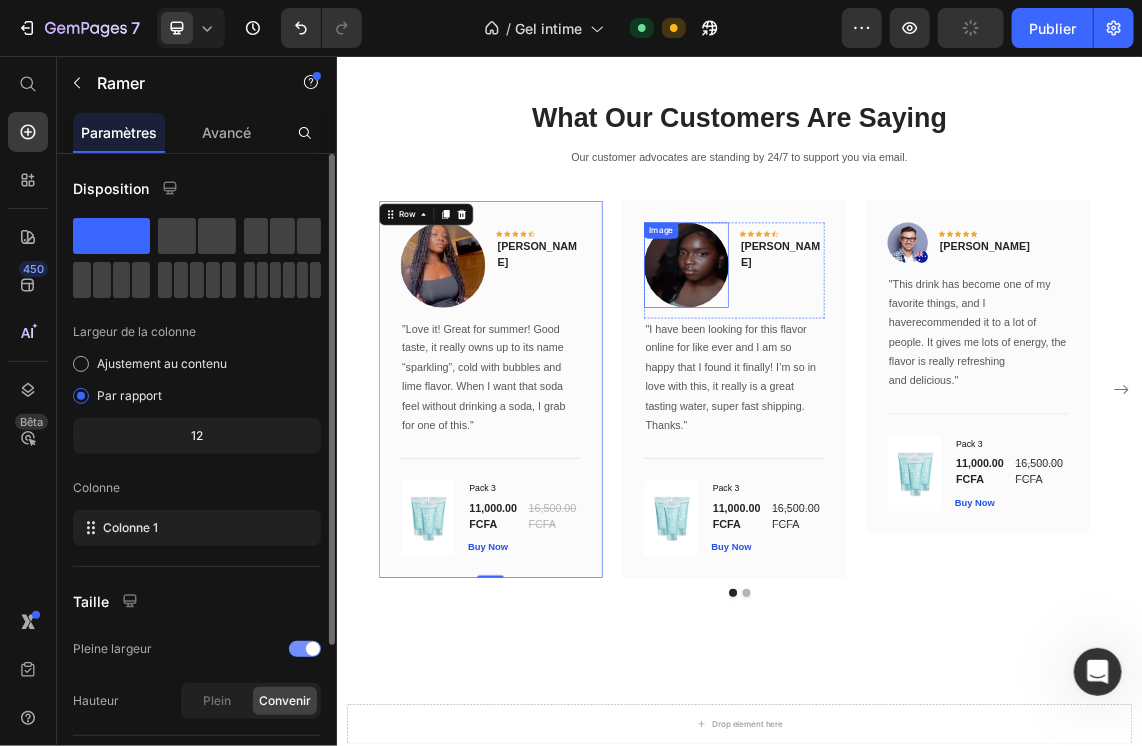 click at bounding box center [857, 366] 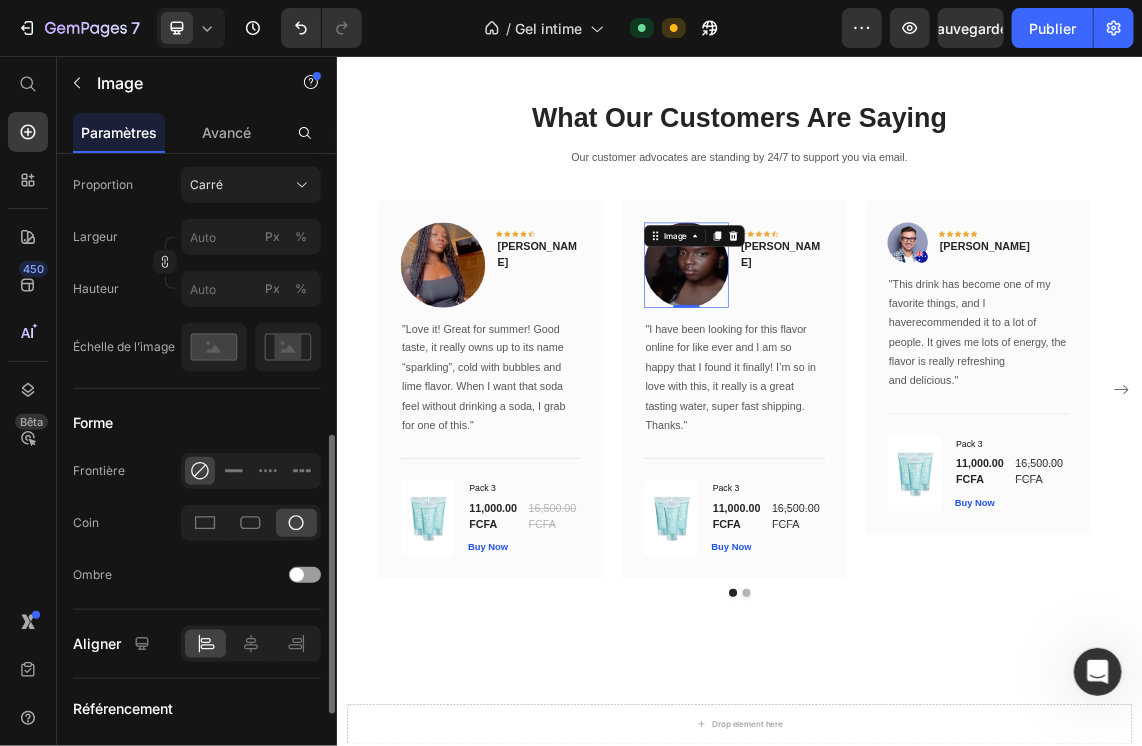 scroll, scrollTop: 624, scrollLeft: 0, axis: vertical 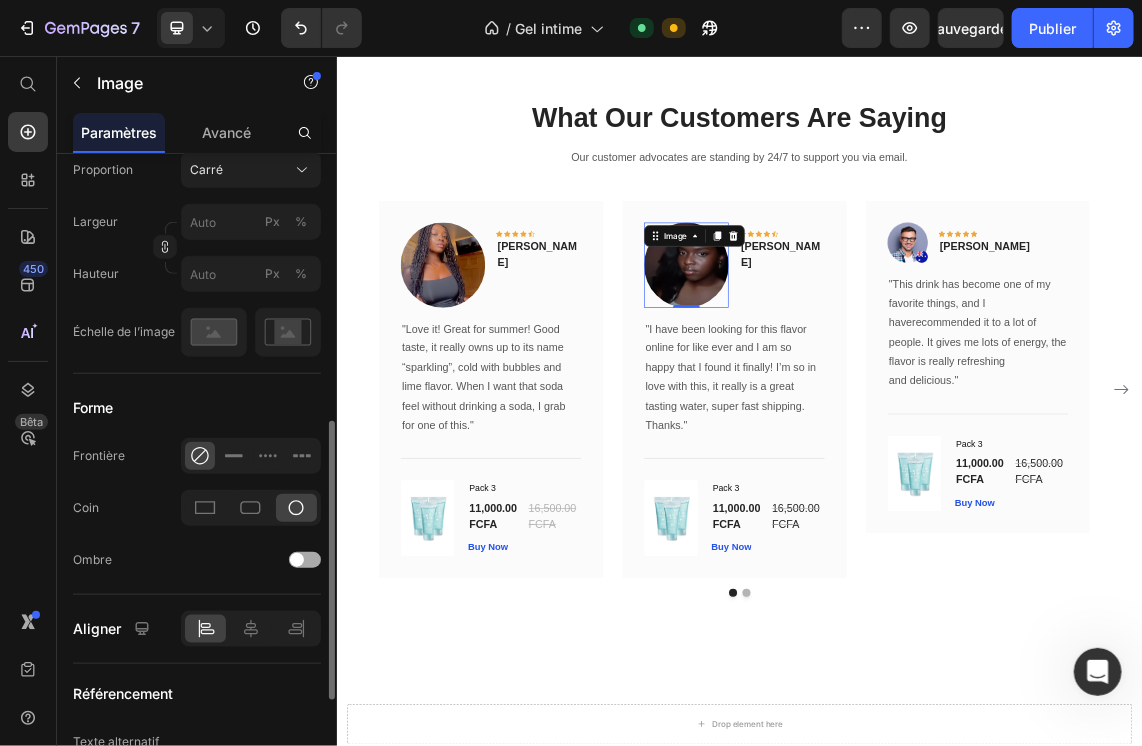 click at bounding box center (305, 560) 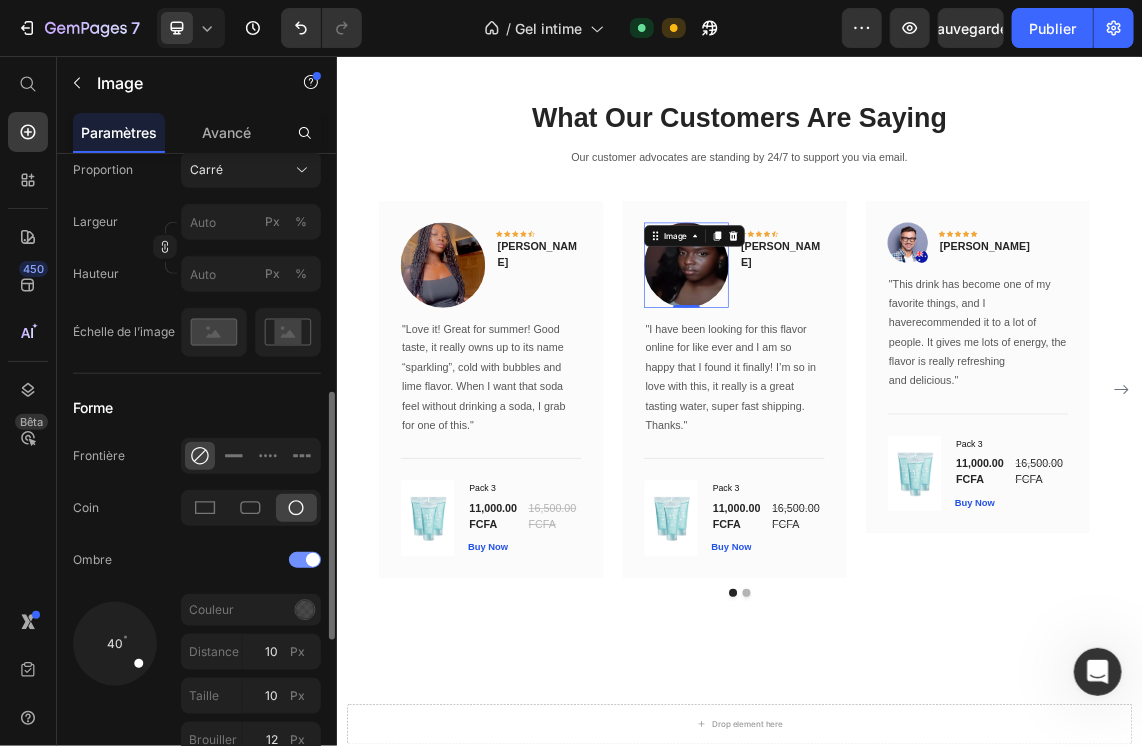 click on "Ombre" 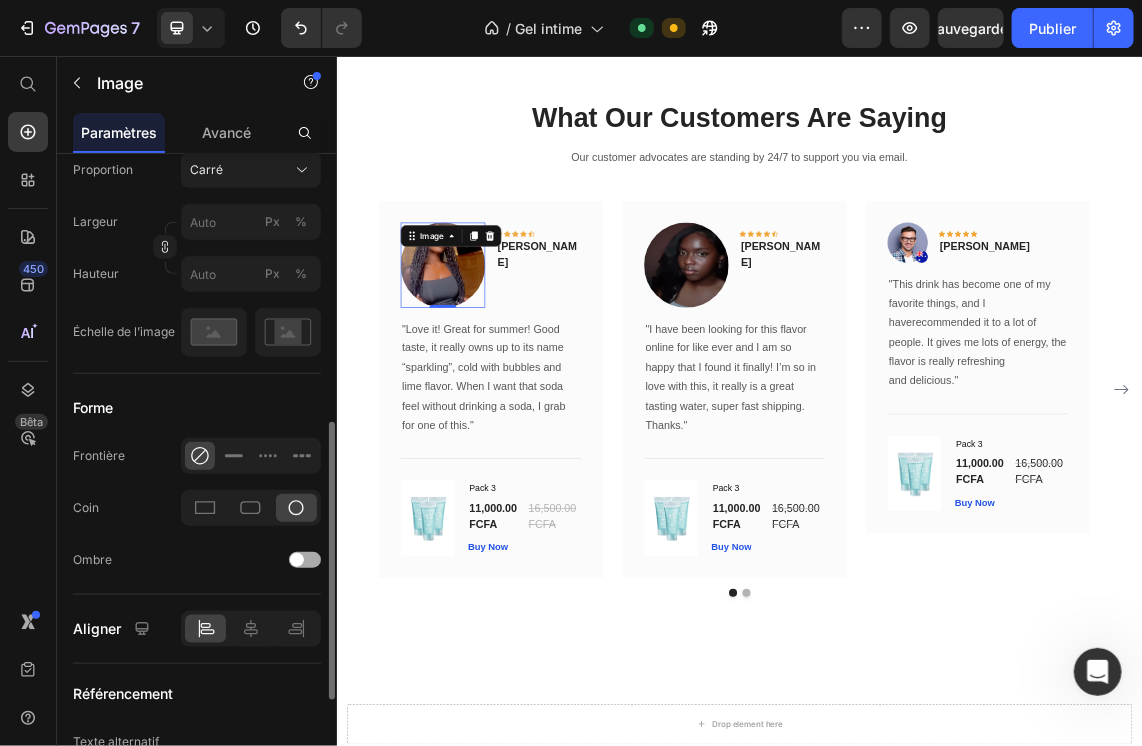 click at bounding box center [297, 560] 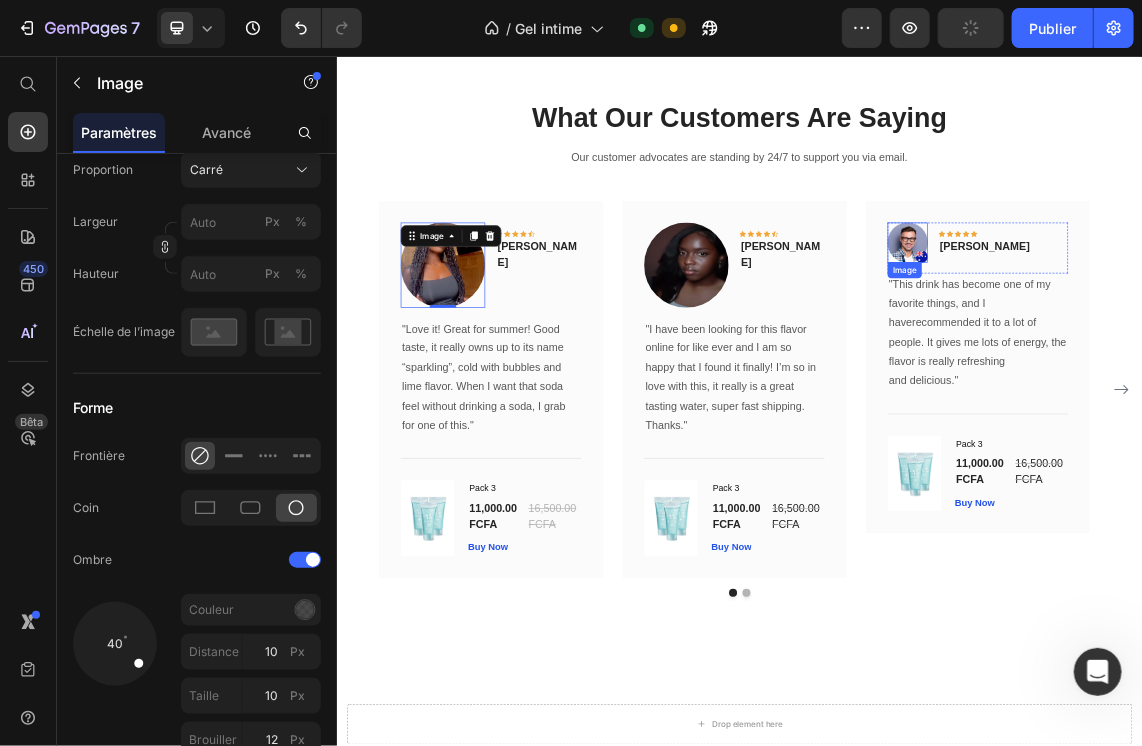 click at bounding box center [1187, 333] 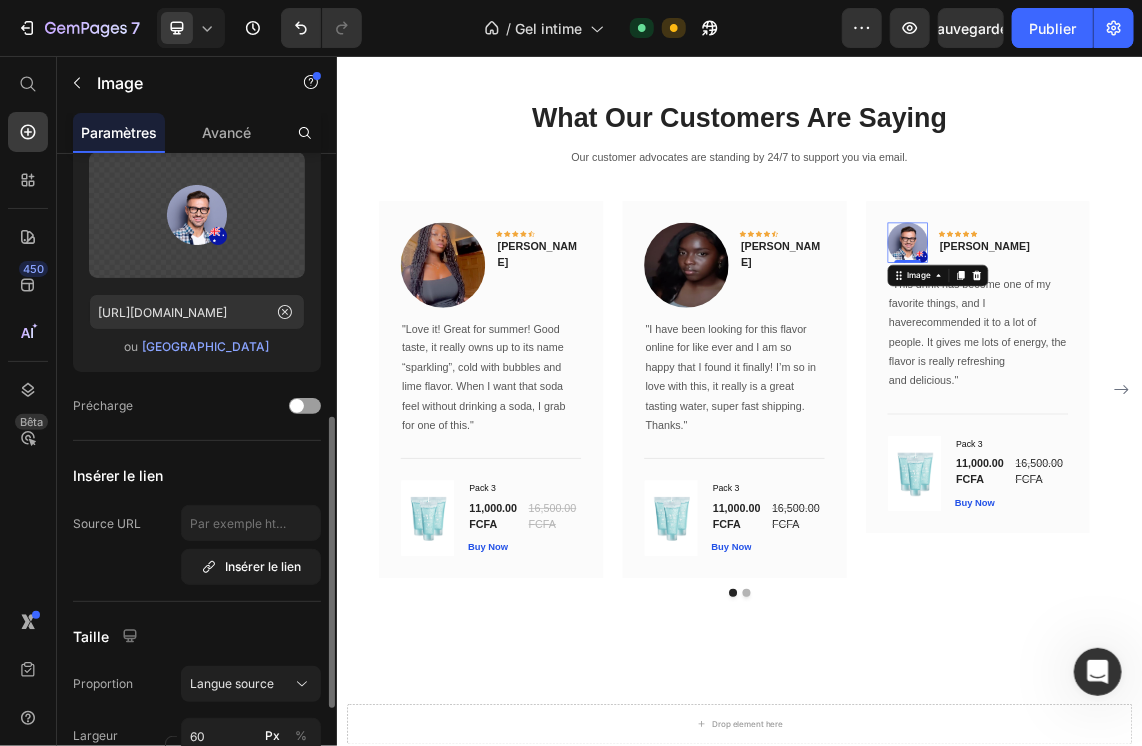 scroll, scrollTop: 0, scrollLeft: 0, axis: both 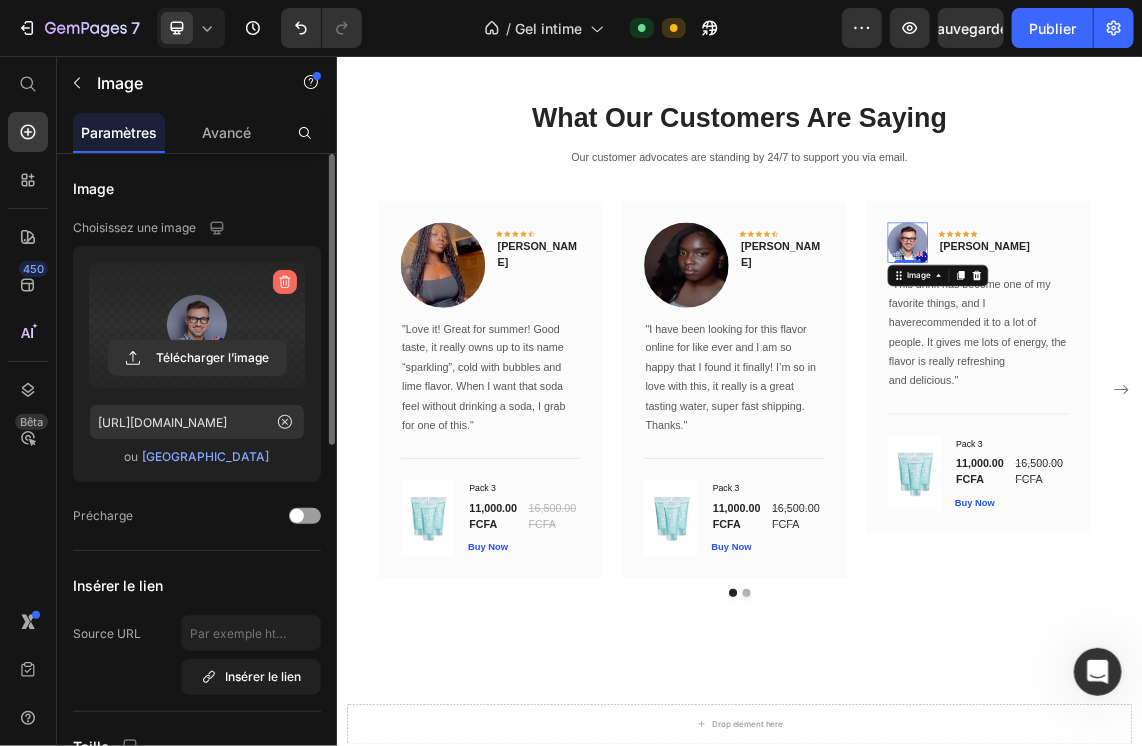 click 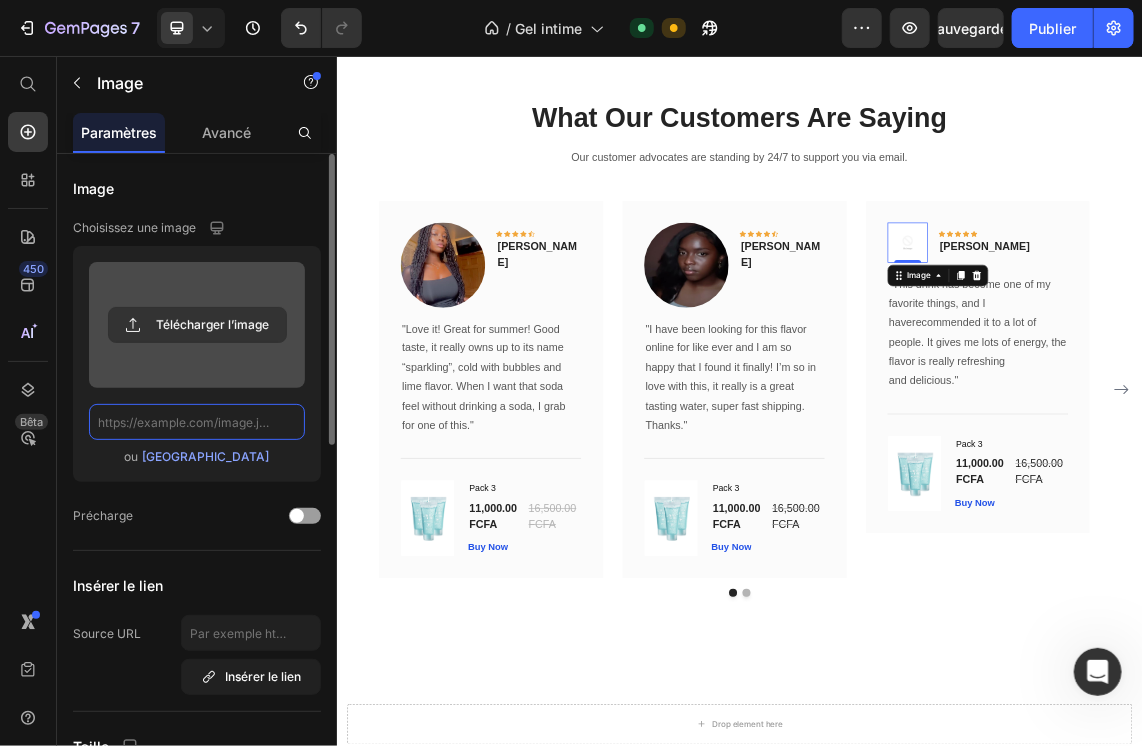 scroll, scrollTop: 0, scrollLeft: 0, axis: both 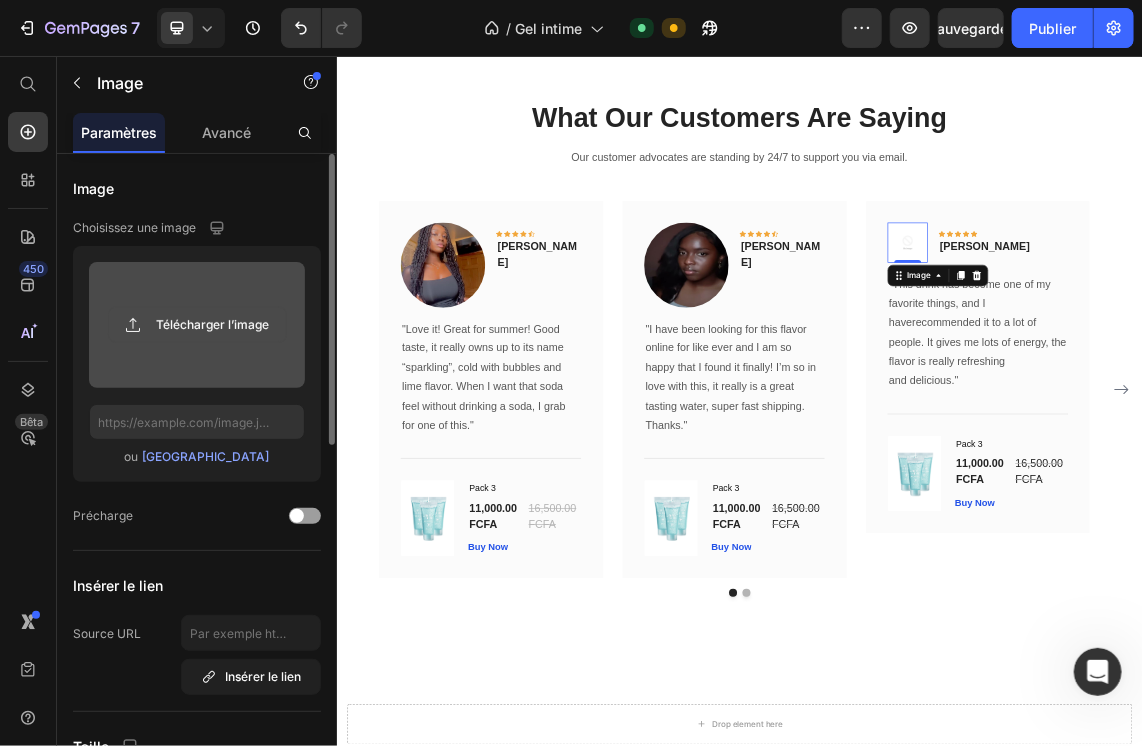 click 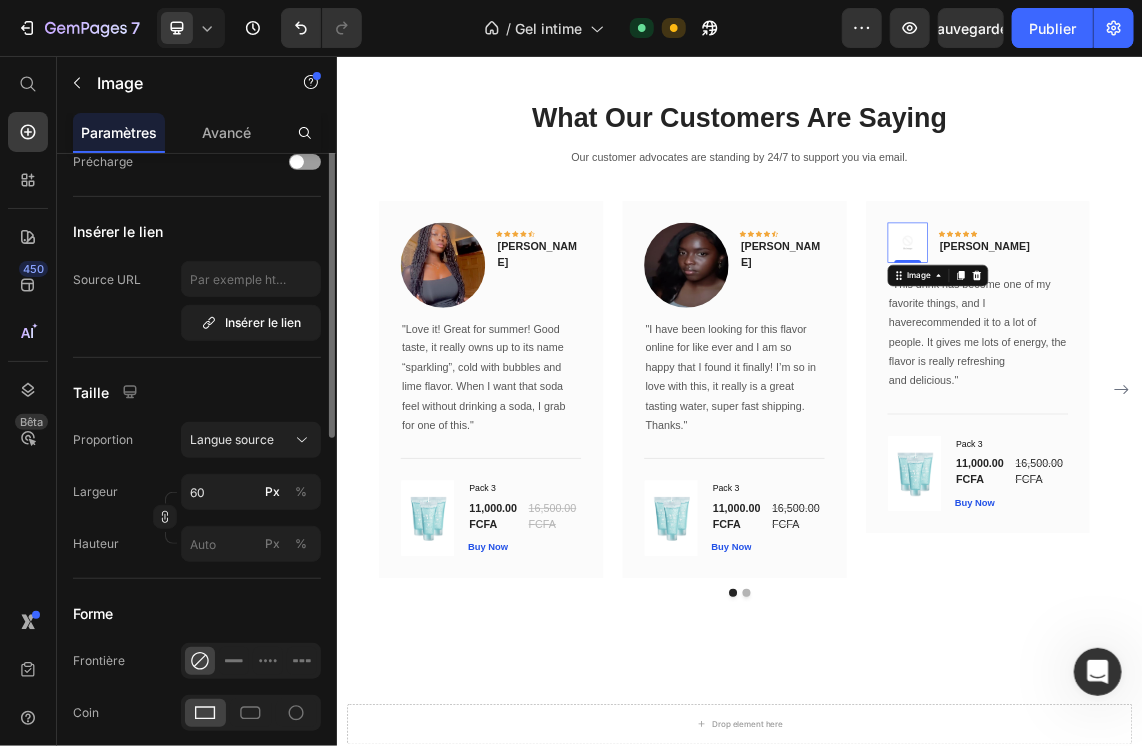 type on "[URL][DOMAIN_NAME]" 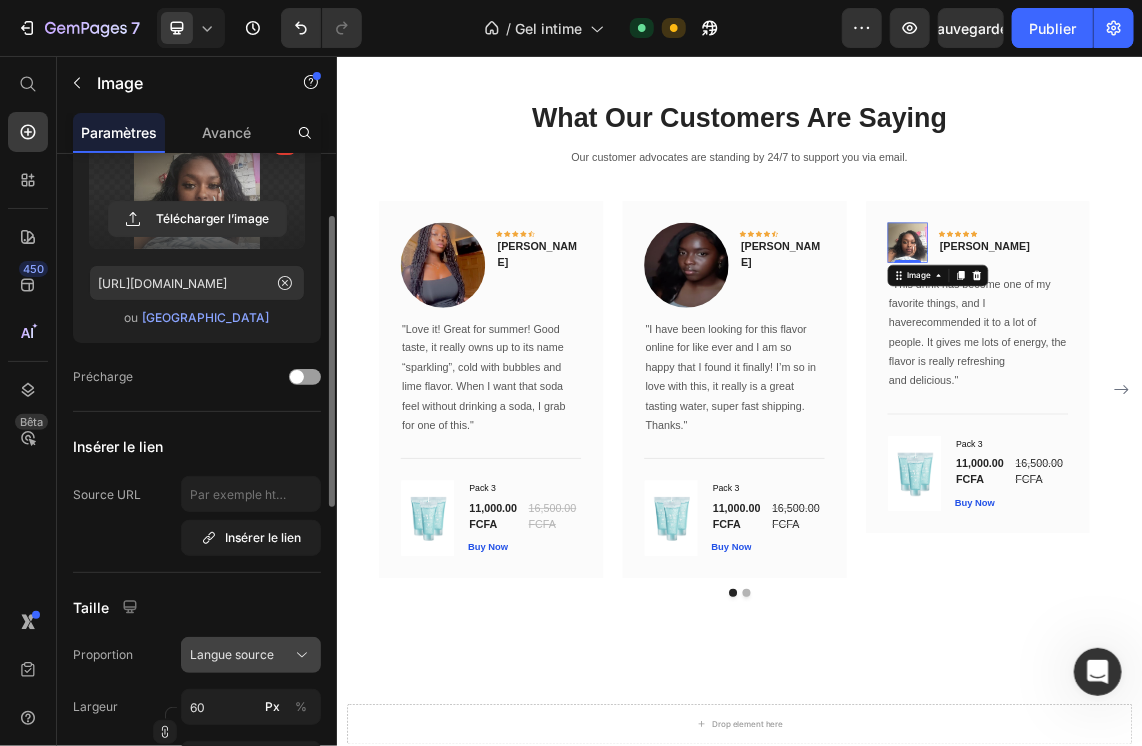scroll, scrollTop: 216, scrollLeft: 0, axis: vertical 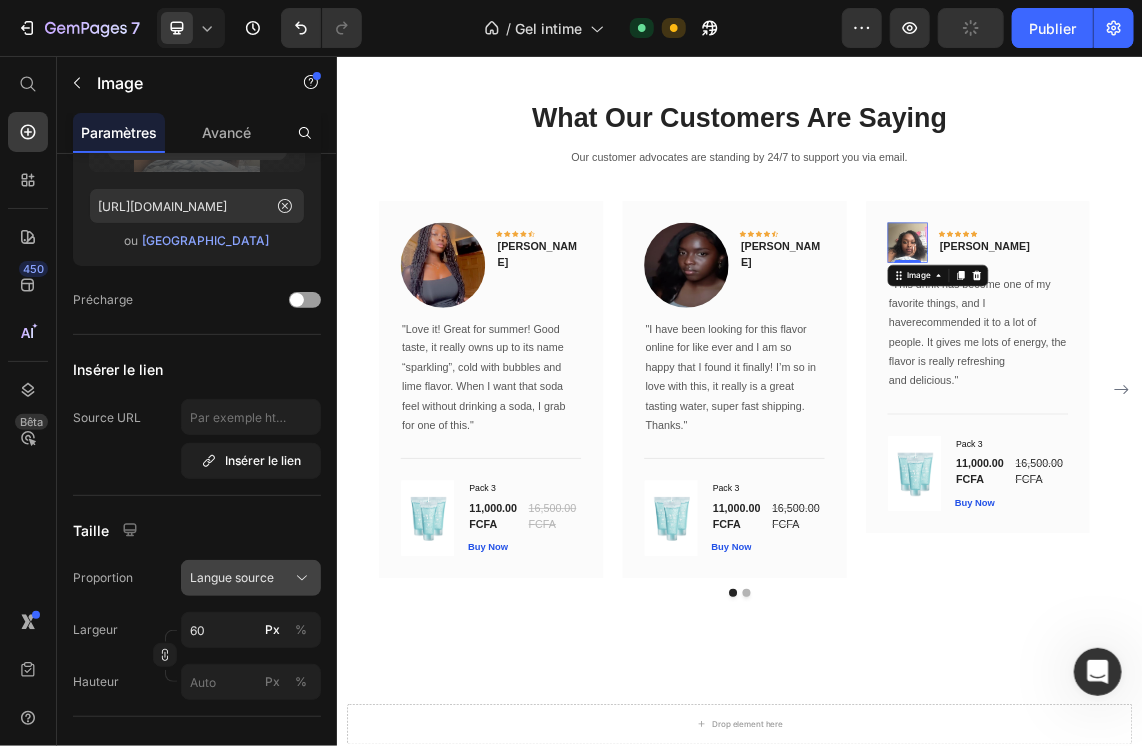 click 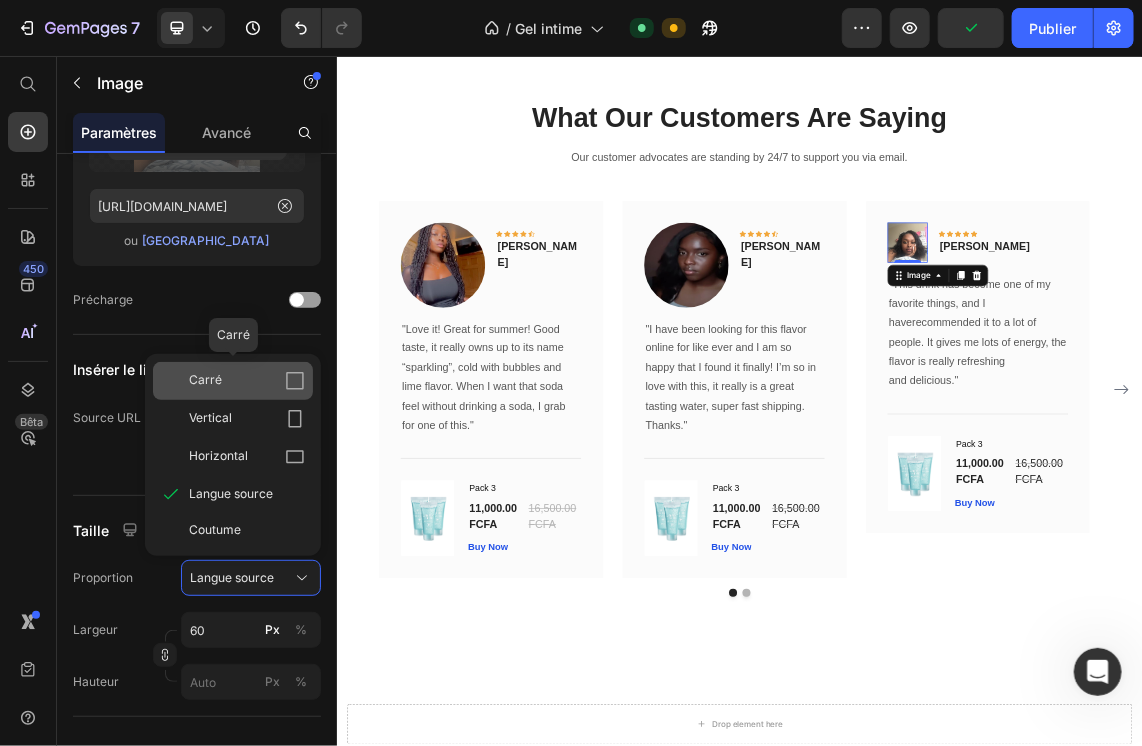 click 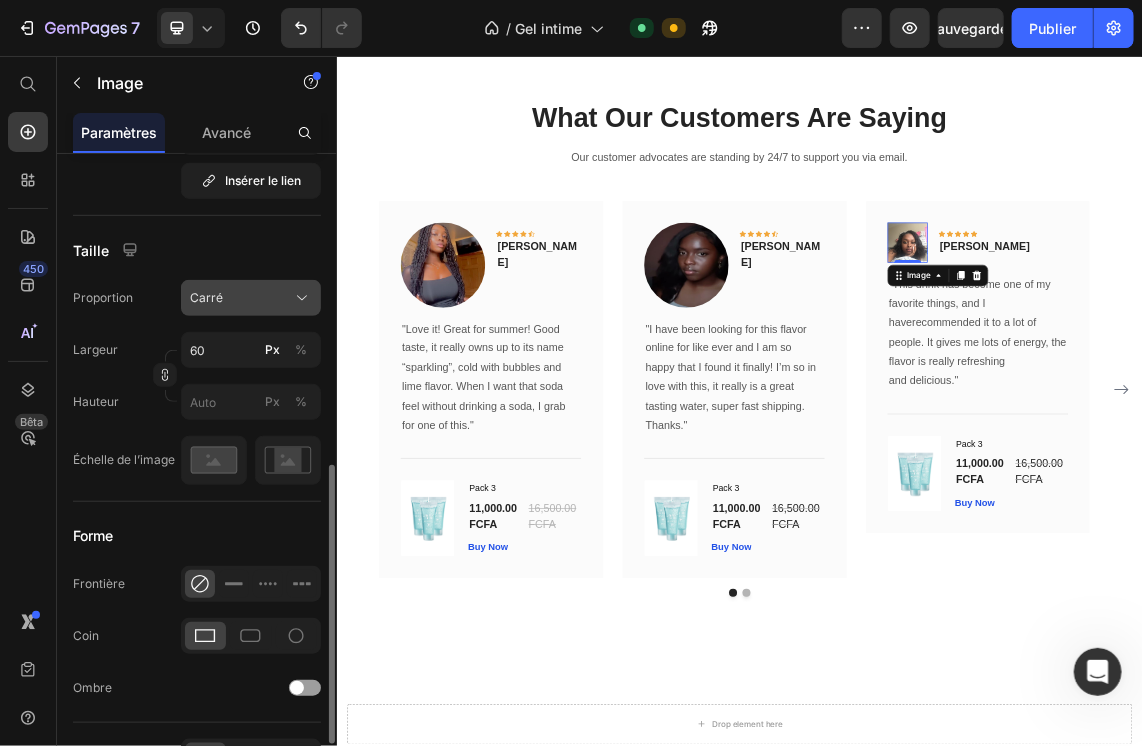 scroll, scrollTop: 571, scrollLeft: 0, axis: vertical 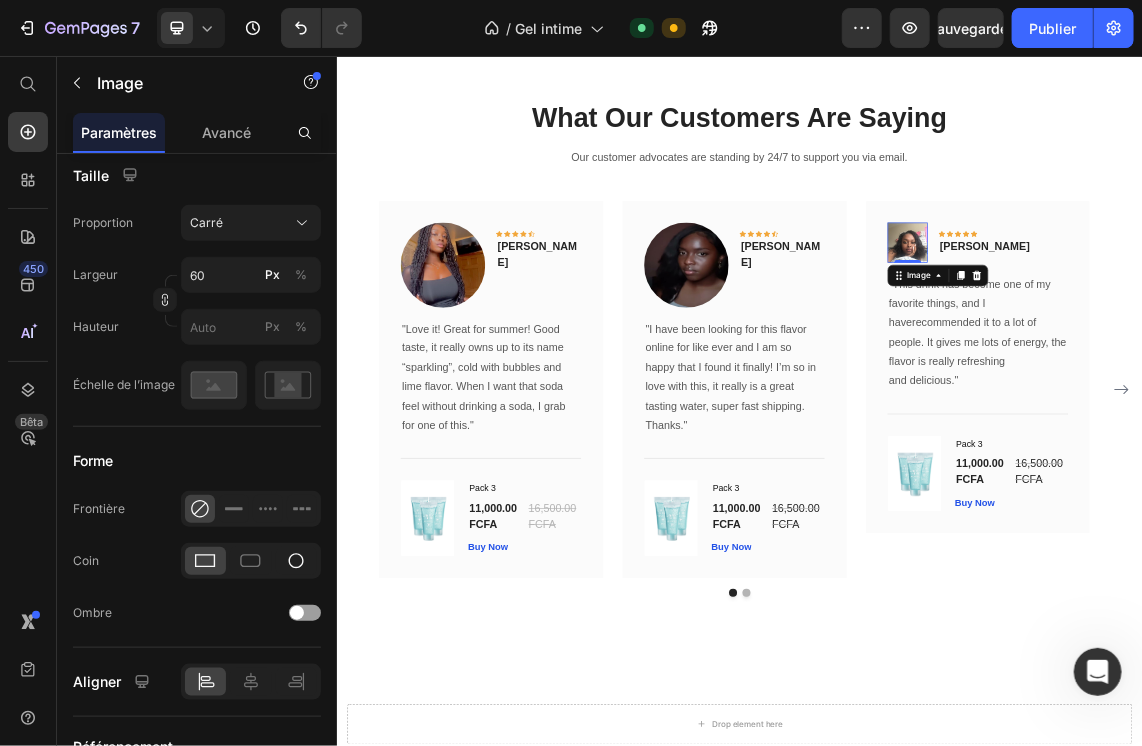 click 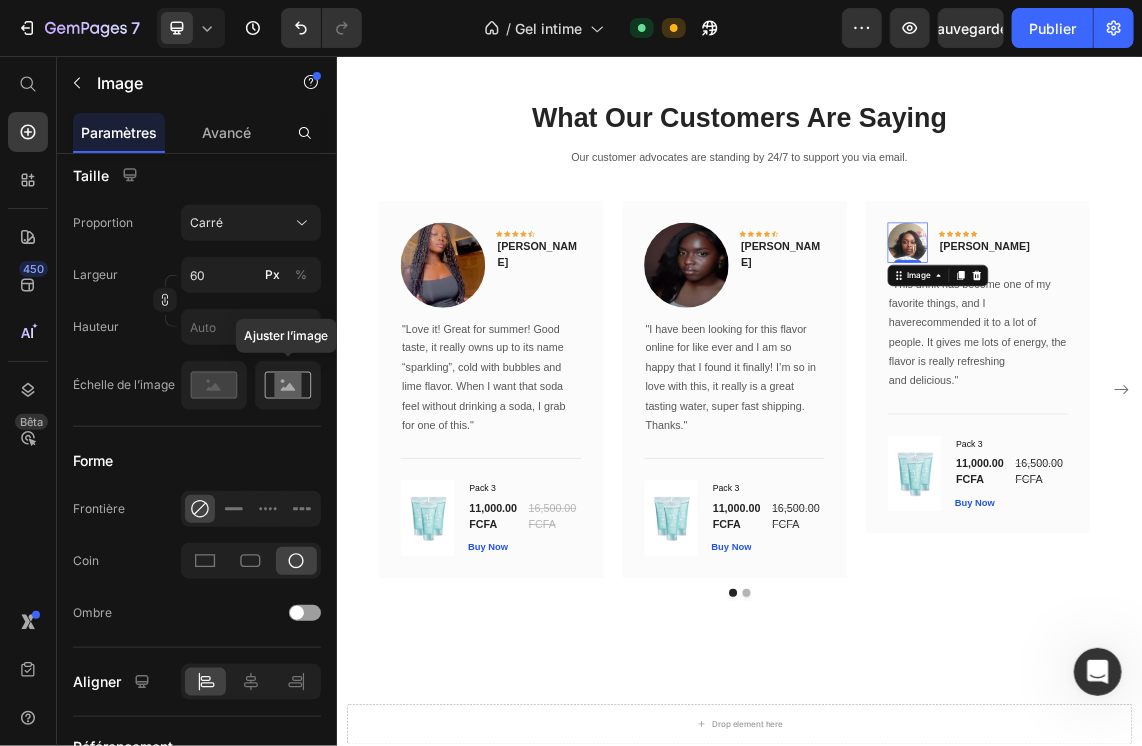 scroll, scrollTop: 485, scrollLeft: 0, axis: vertical 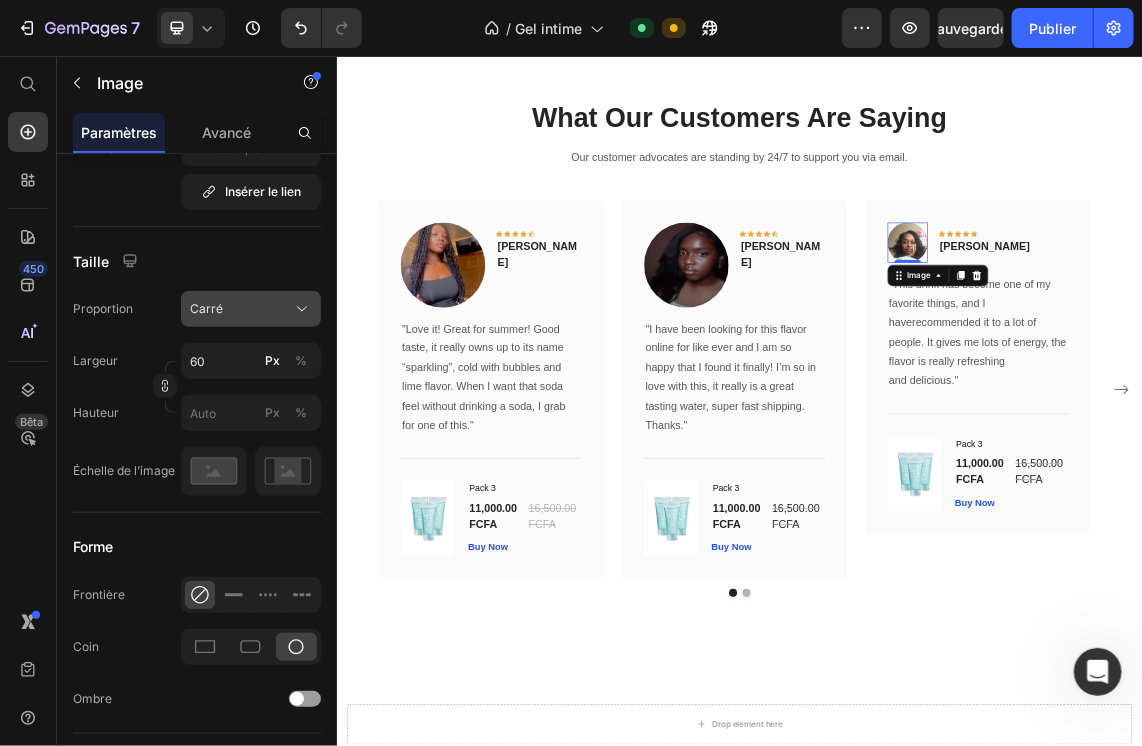 click on "Carré" at bounding box center [251, 309] 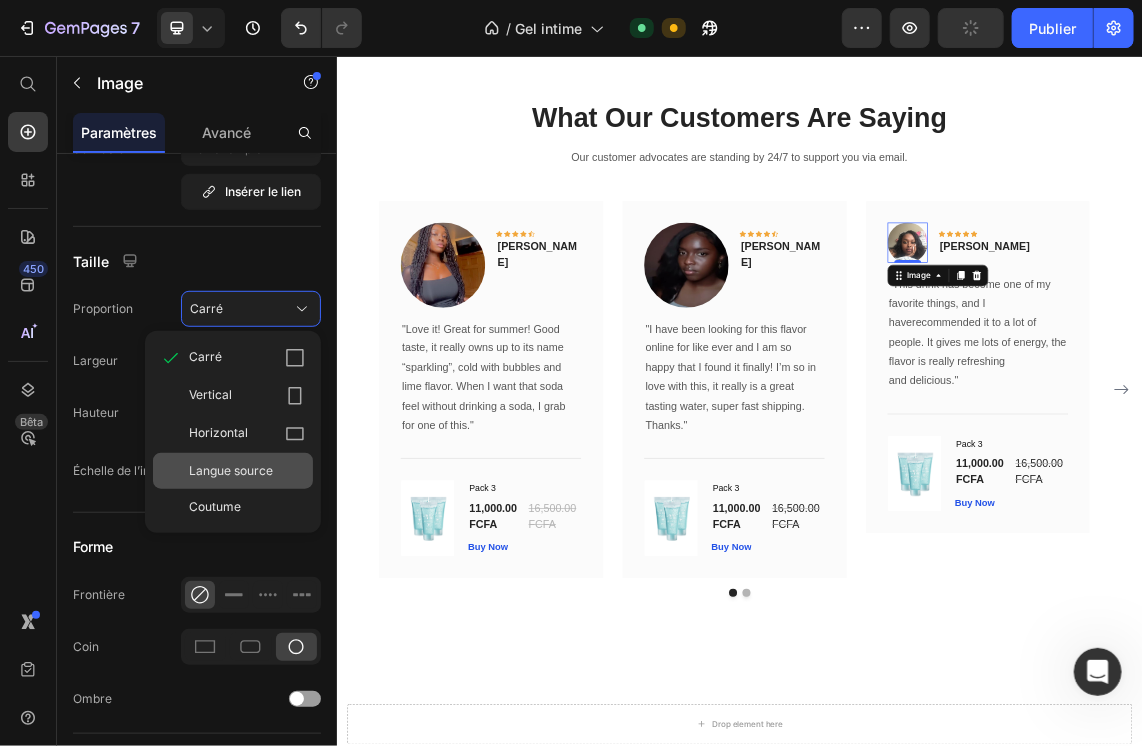 click on "Langue source" at bounding box center [231, 471] 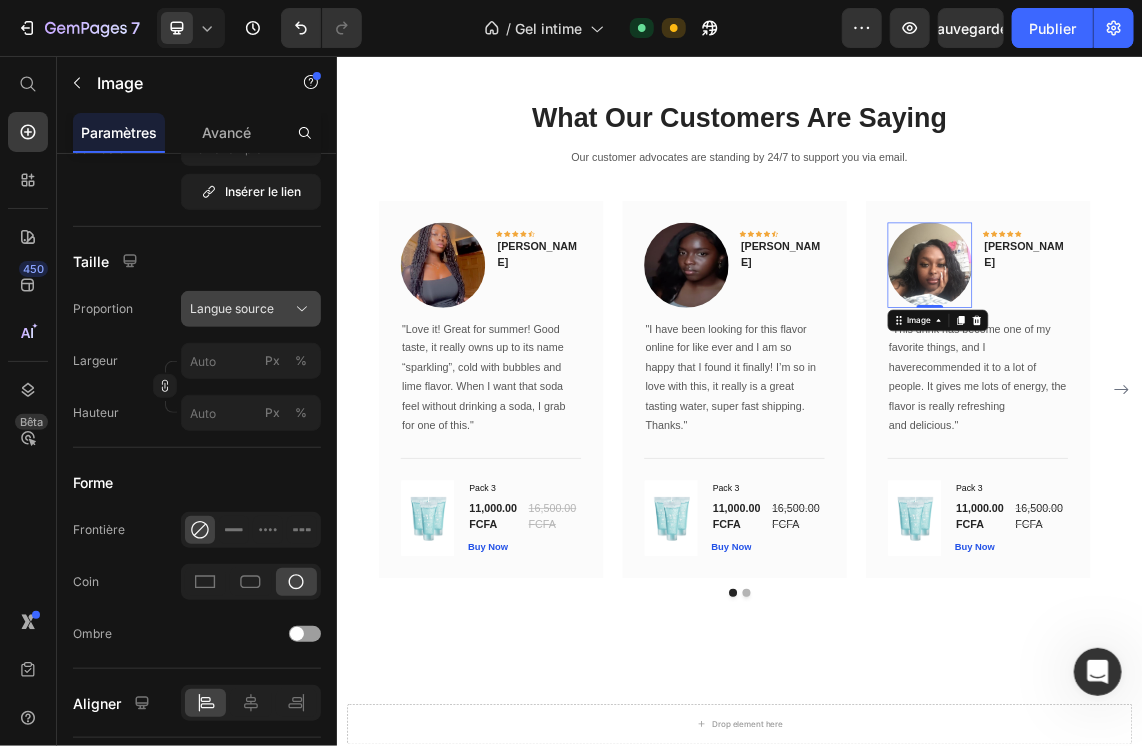 click on "Langue source" 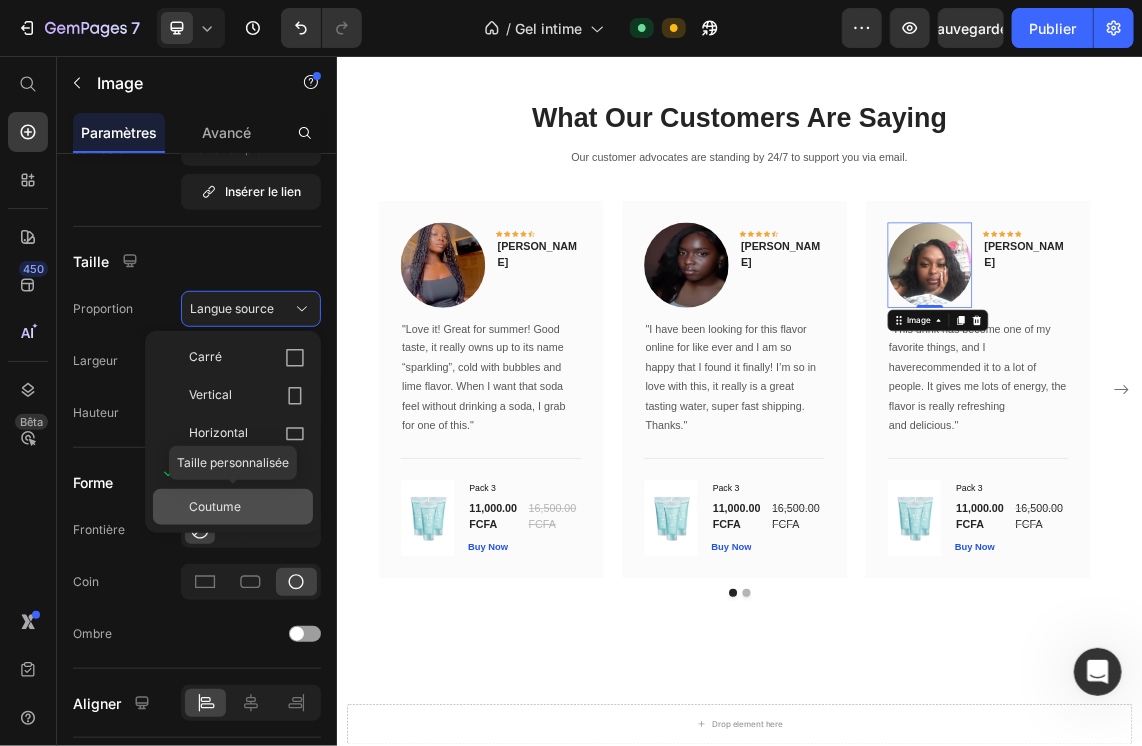 click on "Coutume" at bounding box center [247, 507] 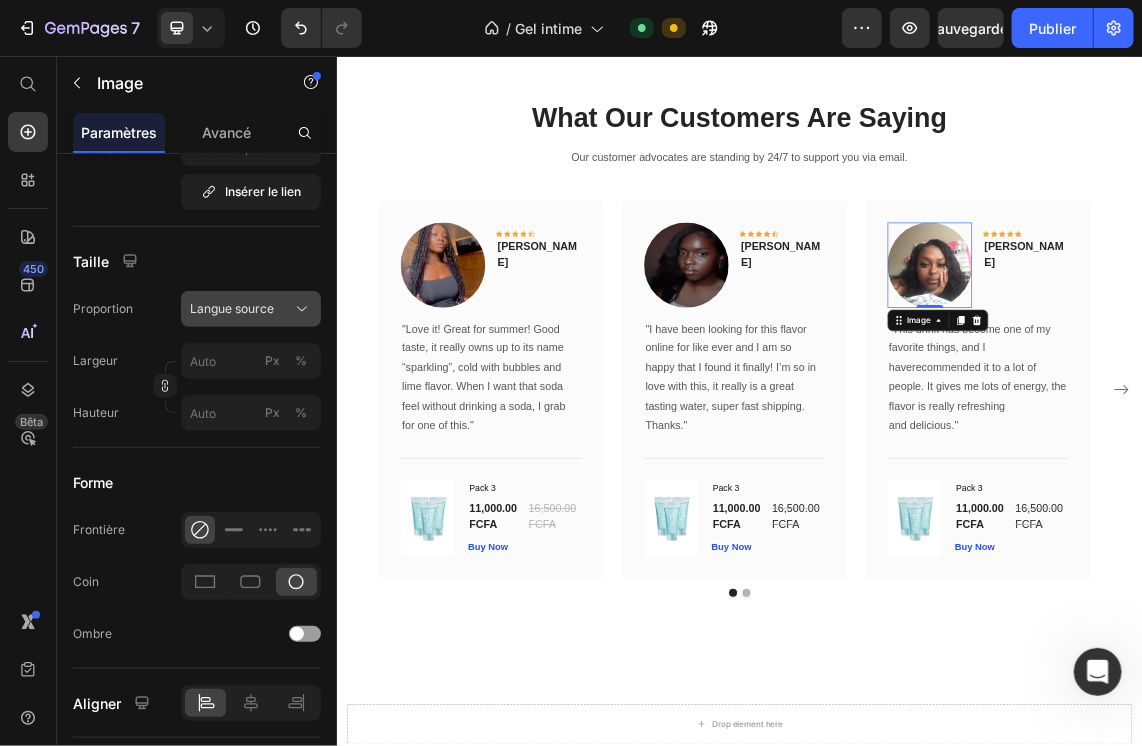 click on "Langue source" 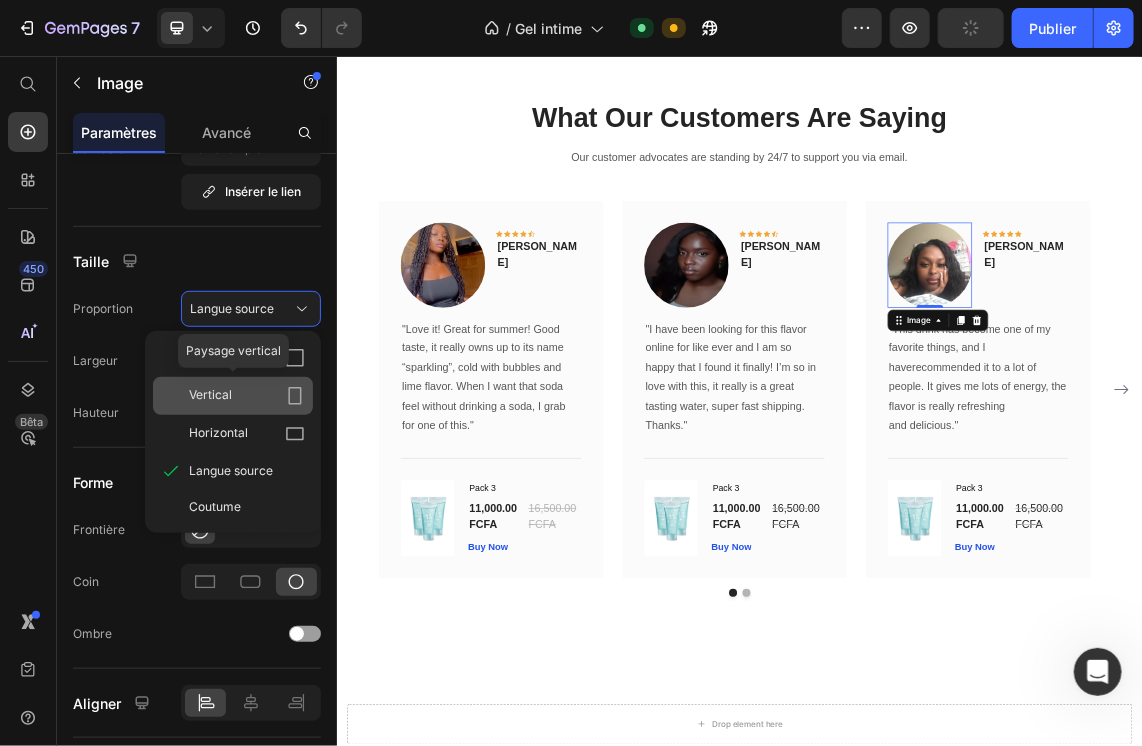 click 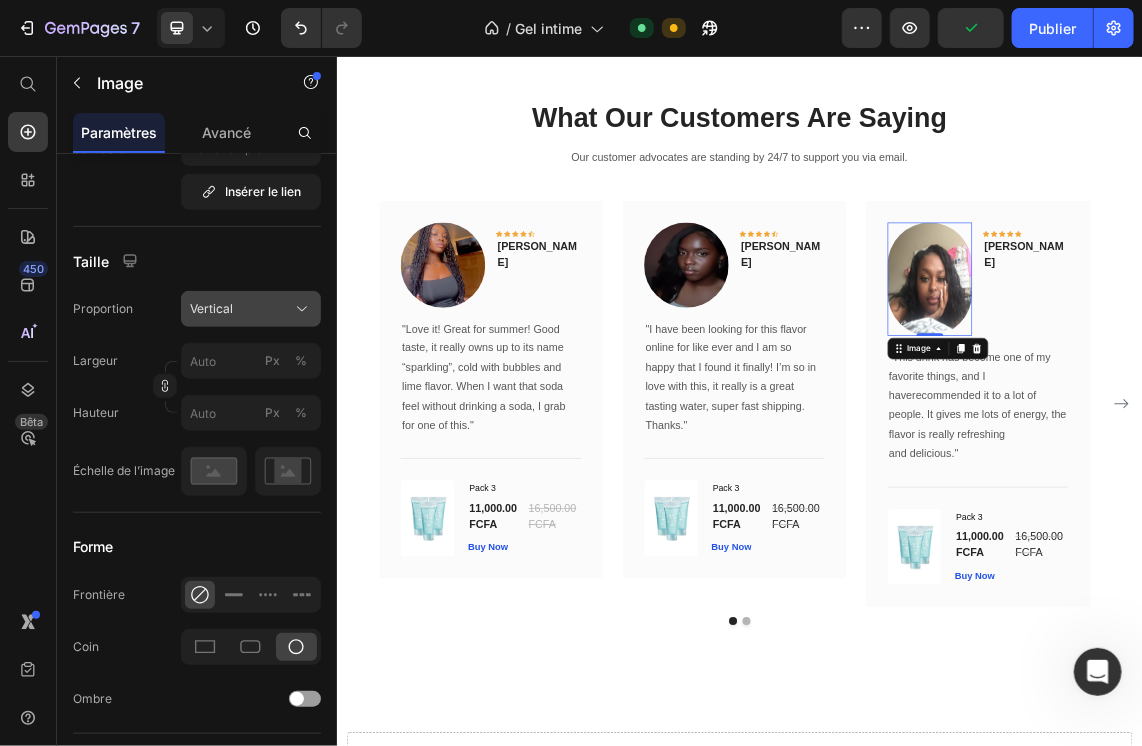 click on "Vertical" 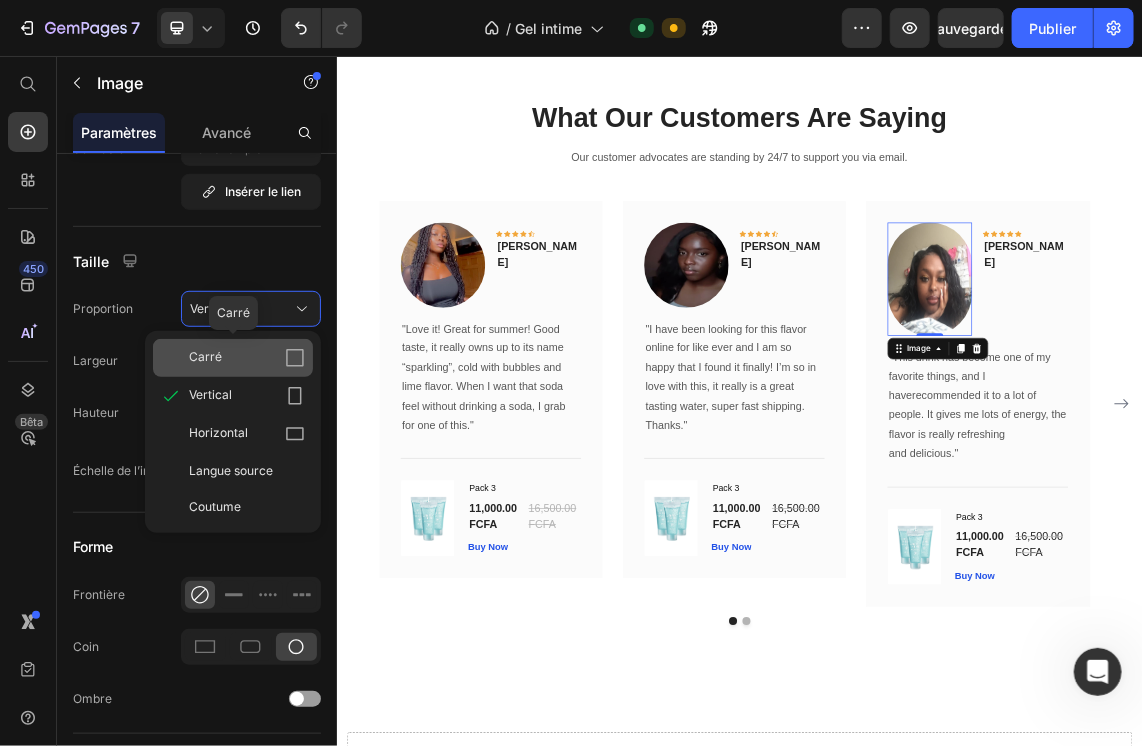click on "Carré" at bounding box center (247, 358) 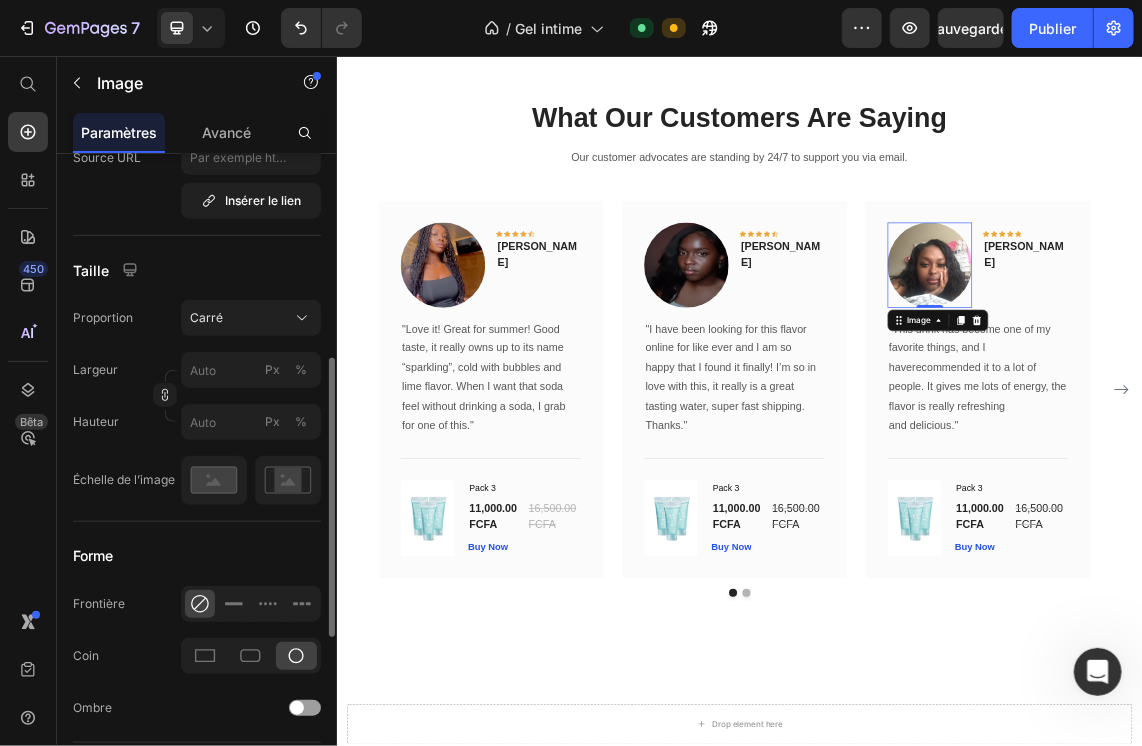 scroll, scrollTop: 475, scrollLeft: 0, axis: vertical 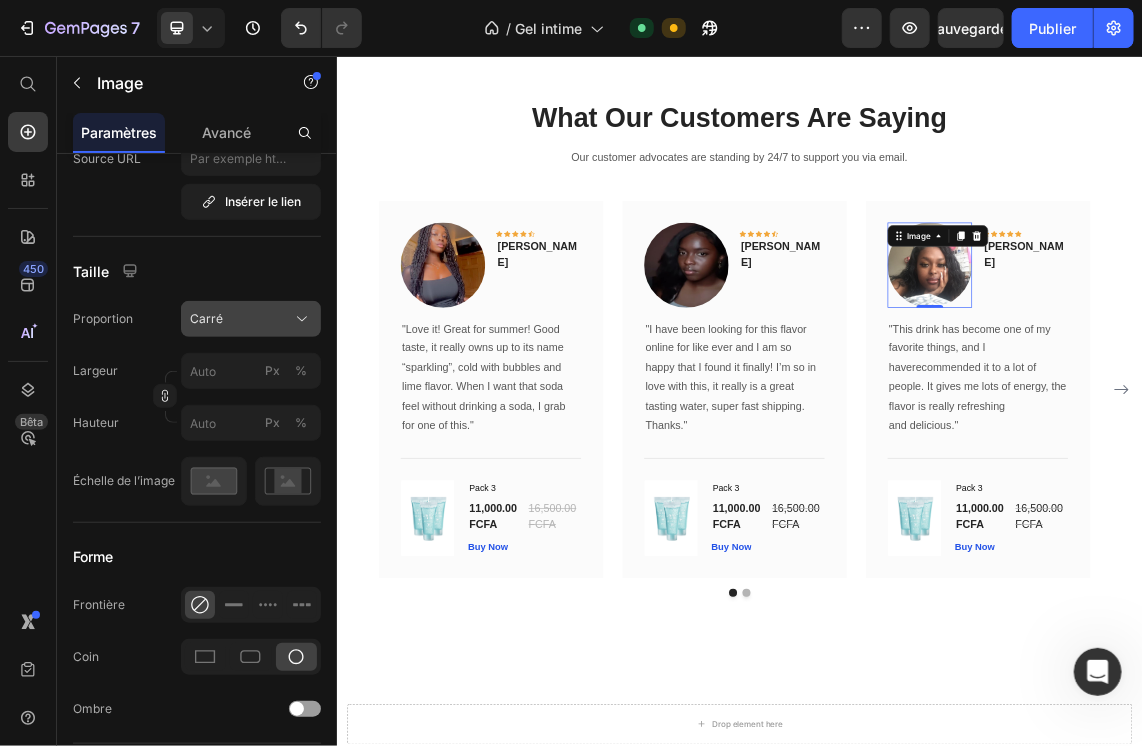 click on "Carré" 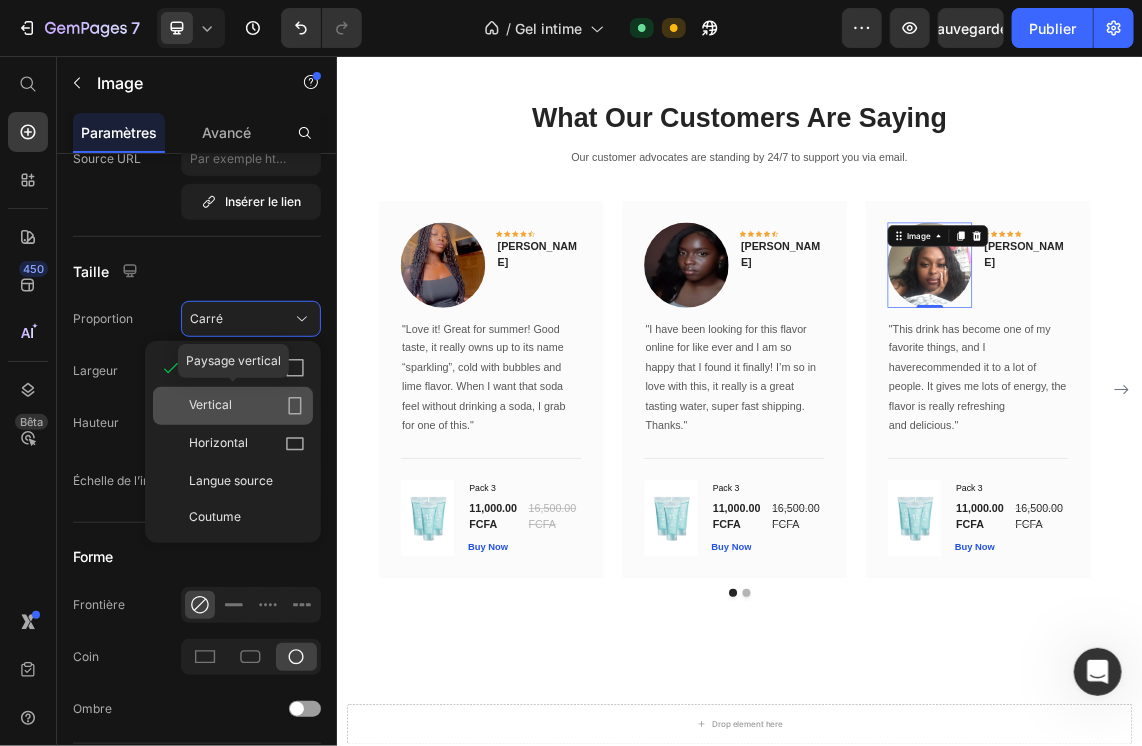 click on "Vertical" at bounding box center (247, 406) 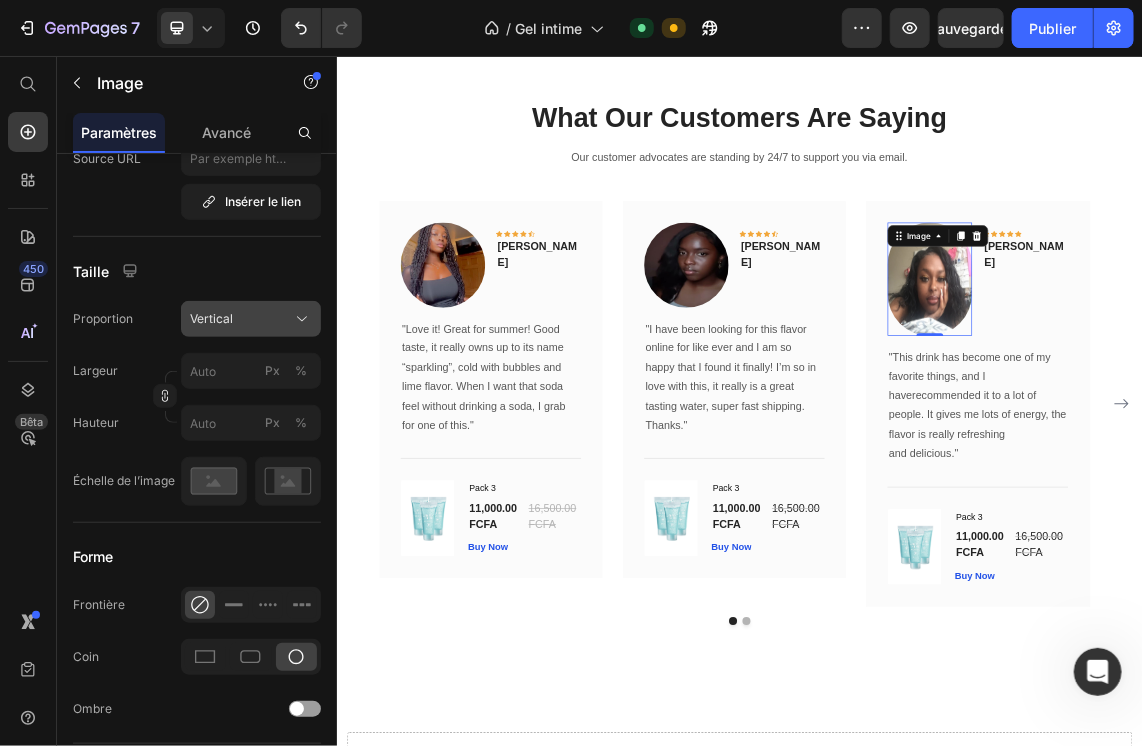 click on "Vertical" 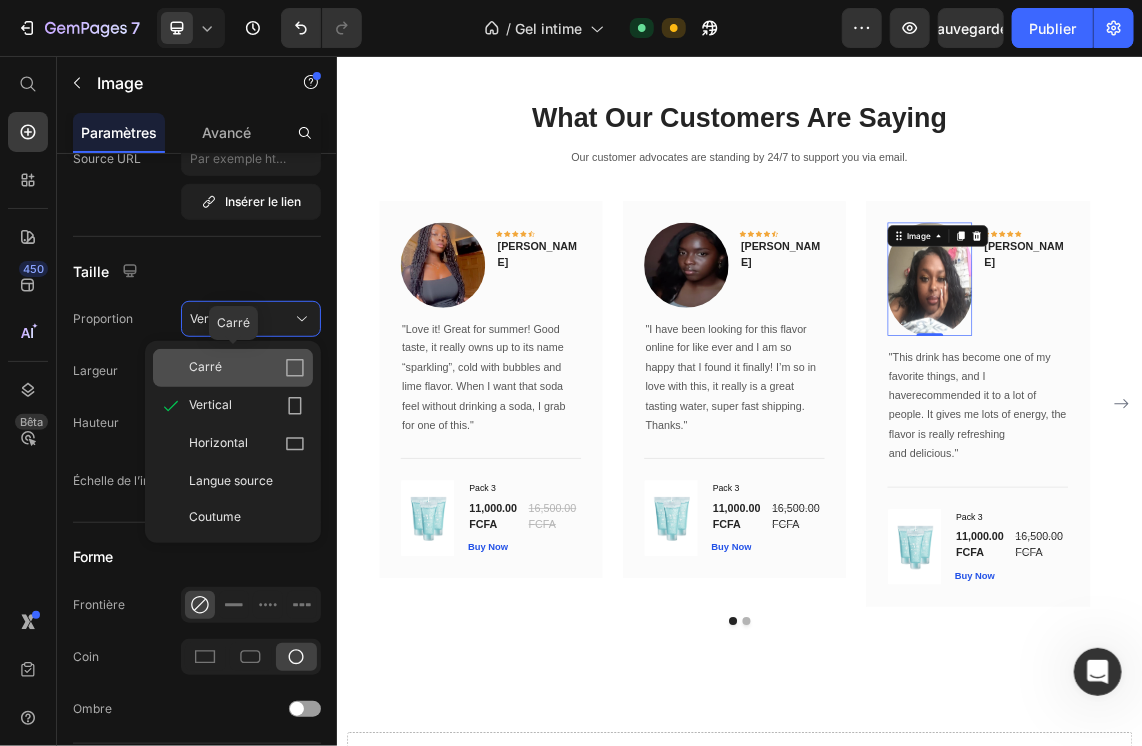 click on "Carré" 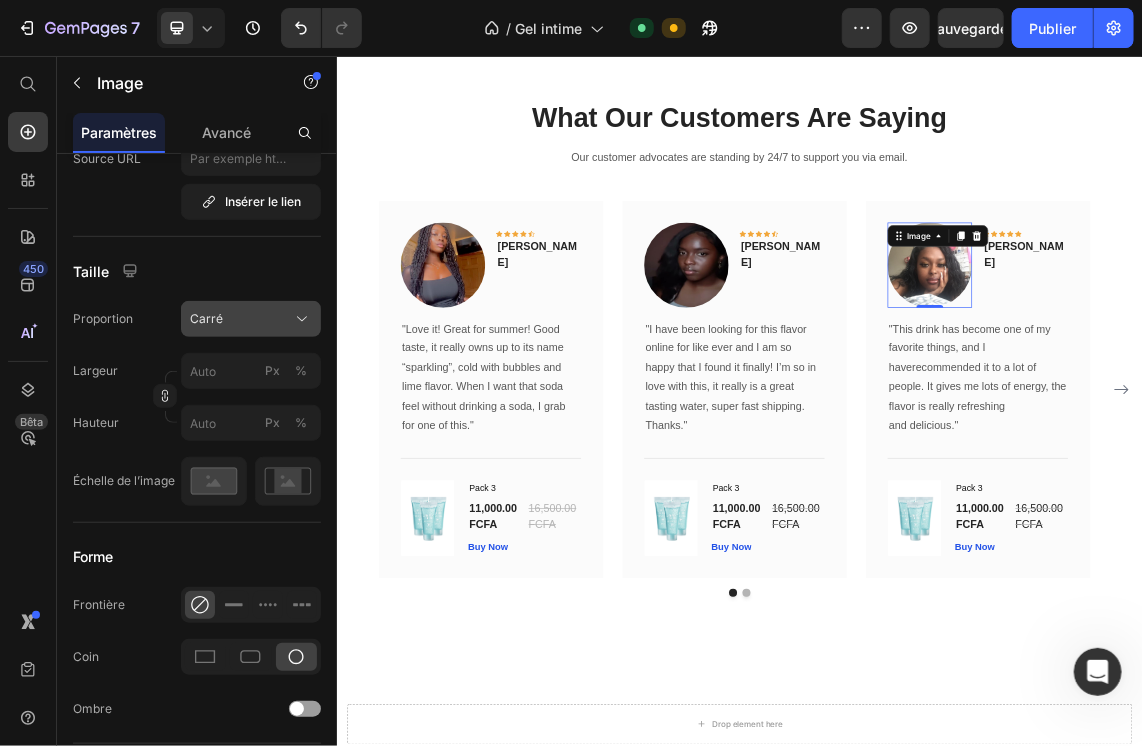 click on "Carré" 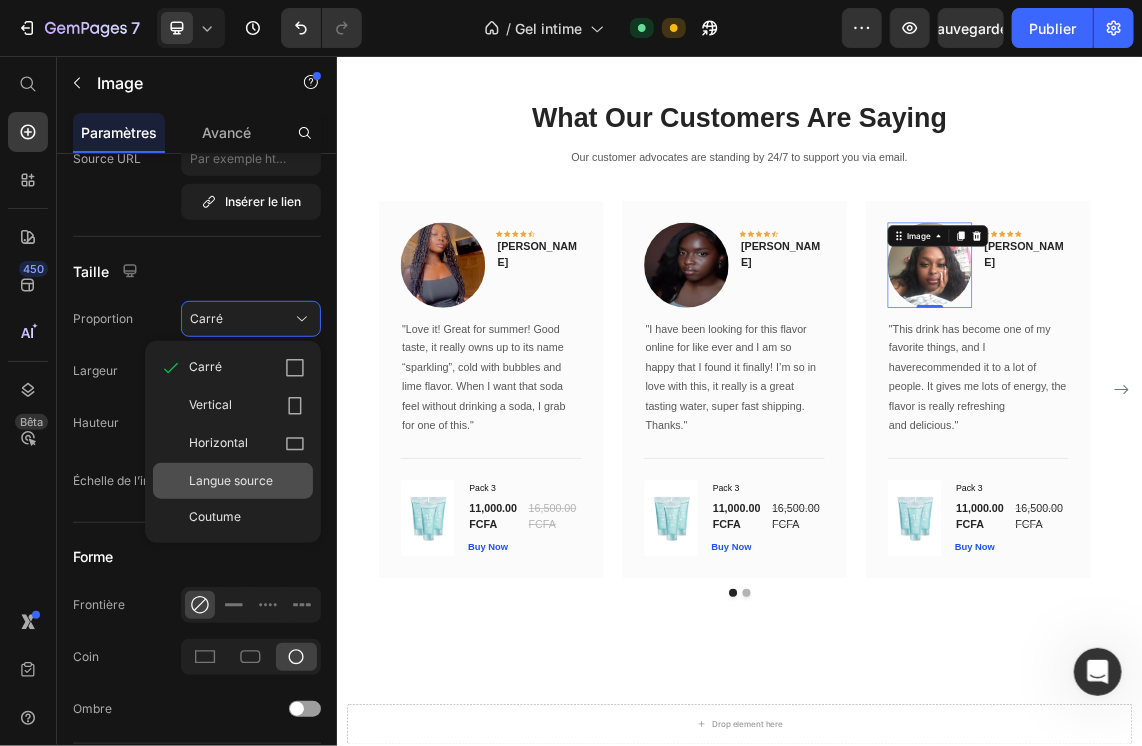click on "Langue source" 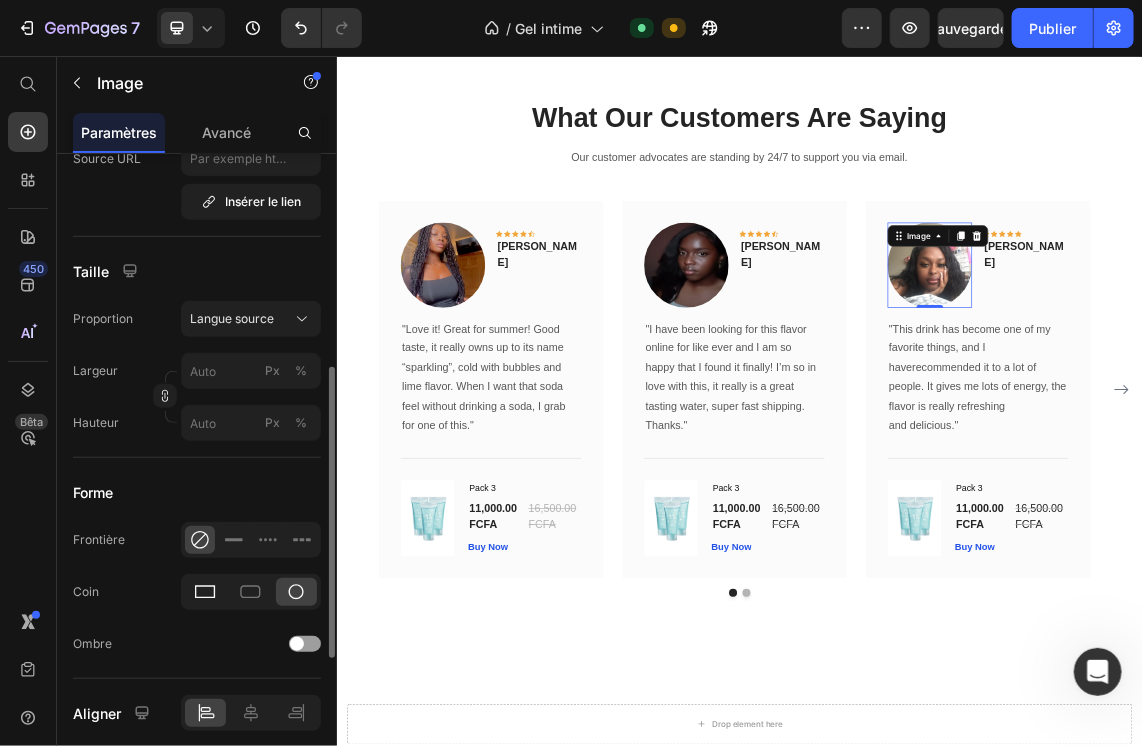click 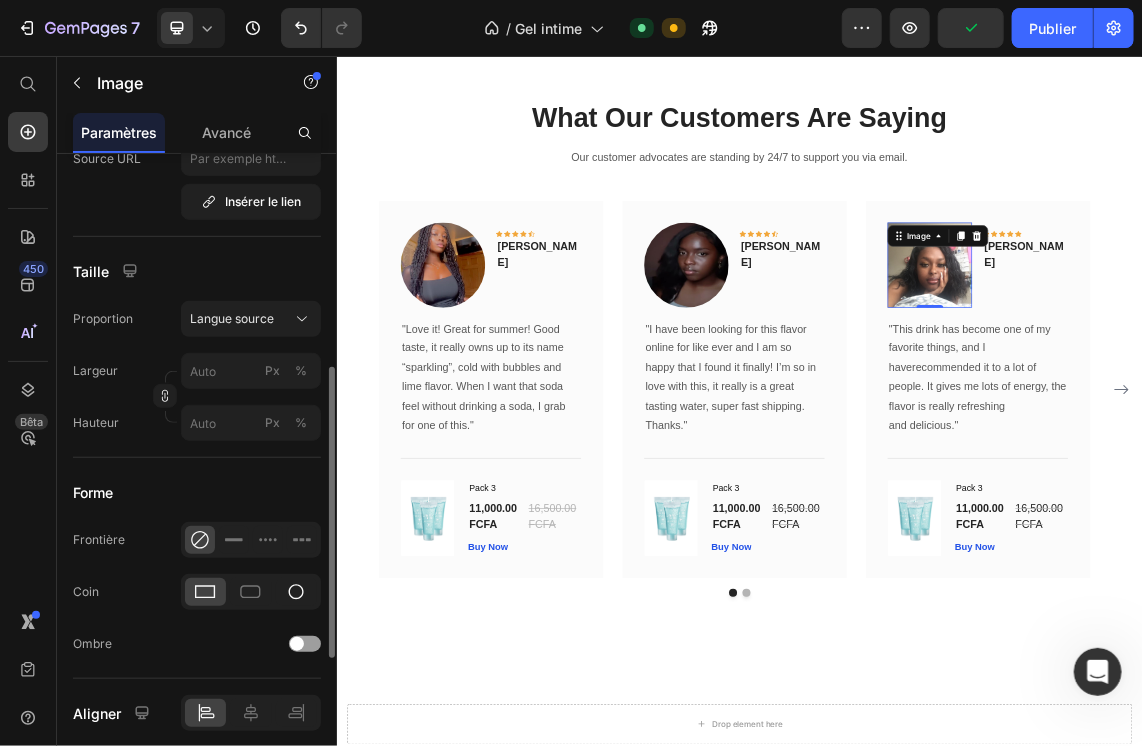 click 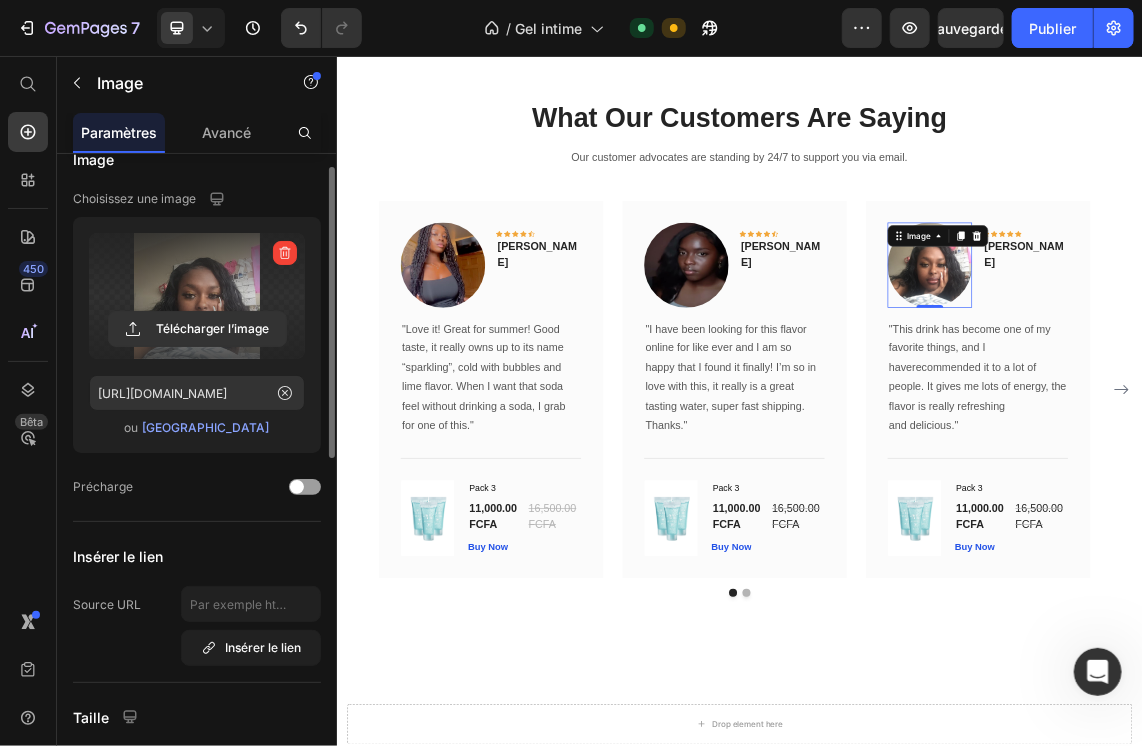 scroll, scrollTop: 28, scrollLeft: 0, axis: vertical 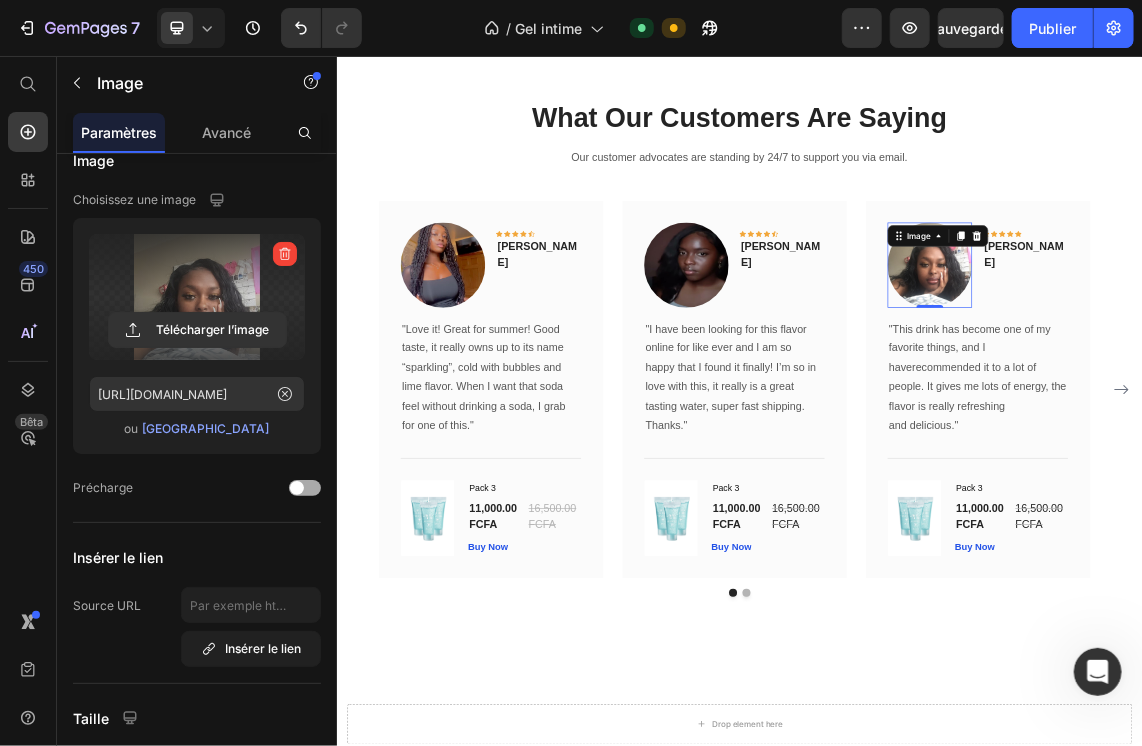 click at bounding box center (297, 488) 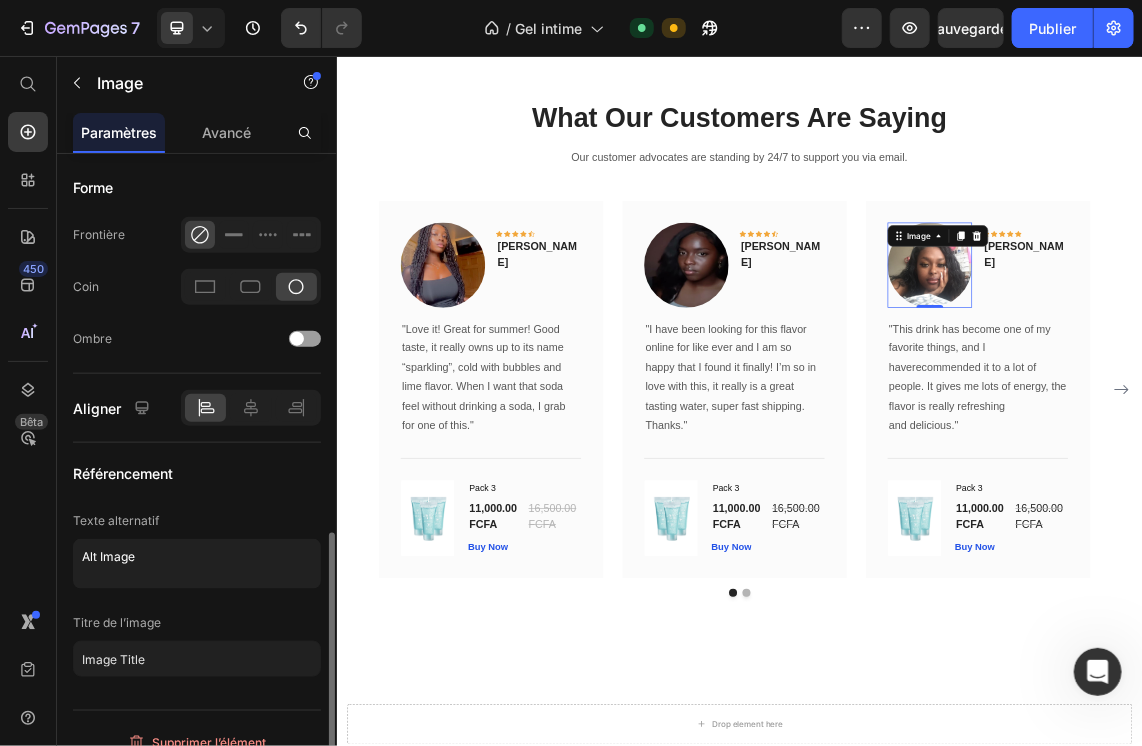 scroll, scrollTop: 800, scrollLeft: 0, axis: vertical 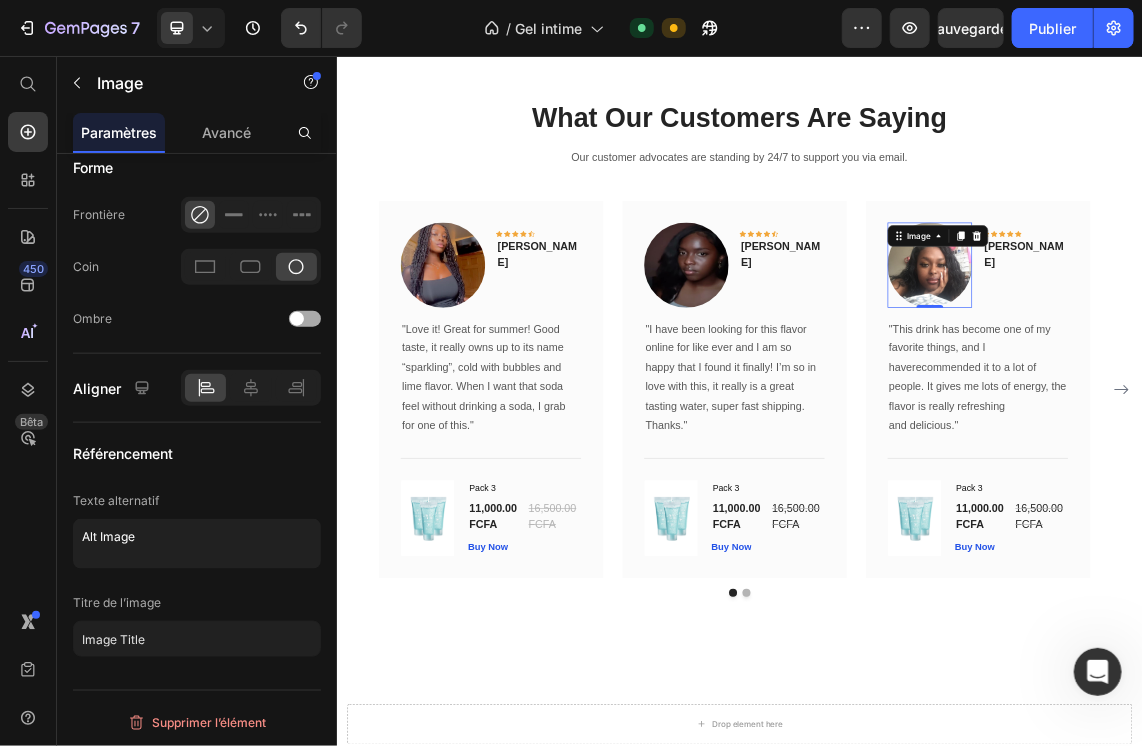 click at bounding box center (297, 319) 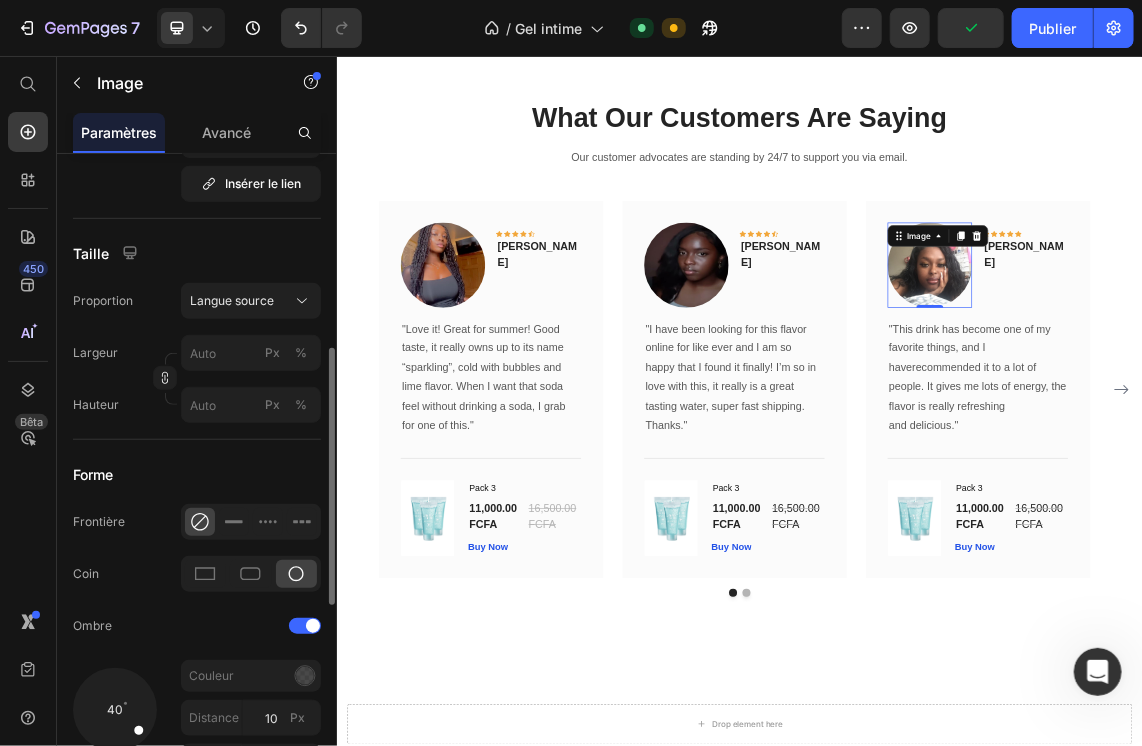 scroll, scrollTop: 486, scrollLeft: 0, axis: vertical 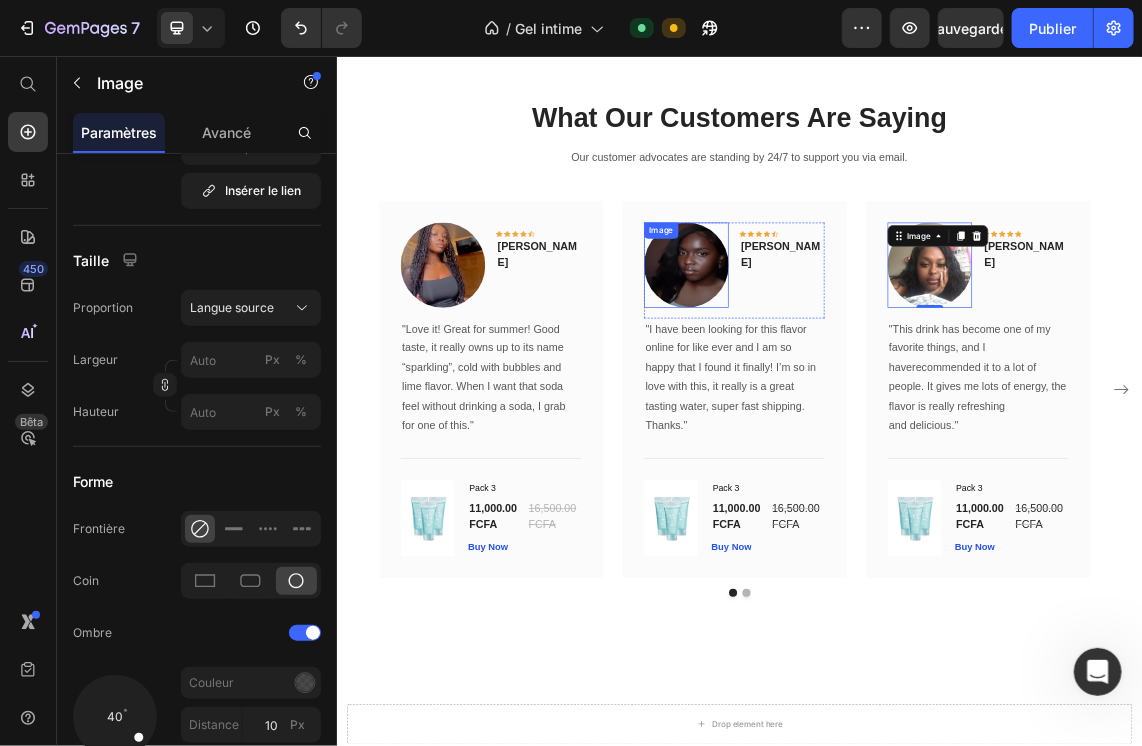 click at bounding box center (857, 366) 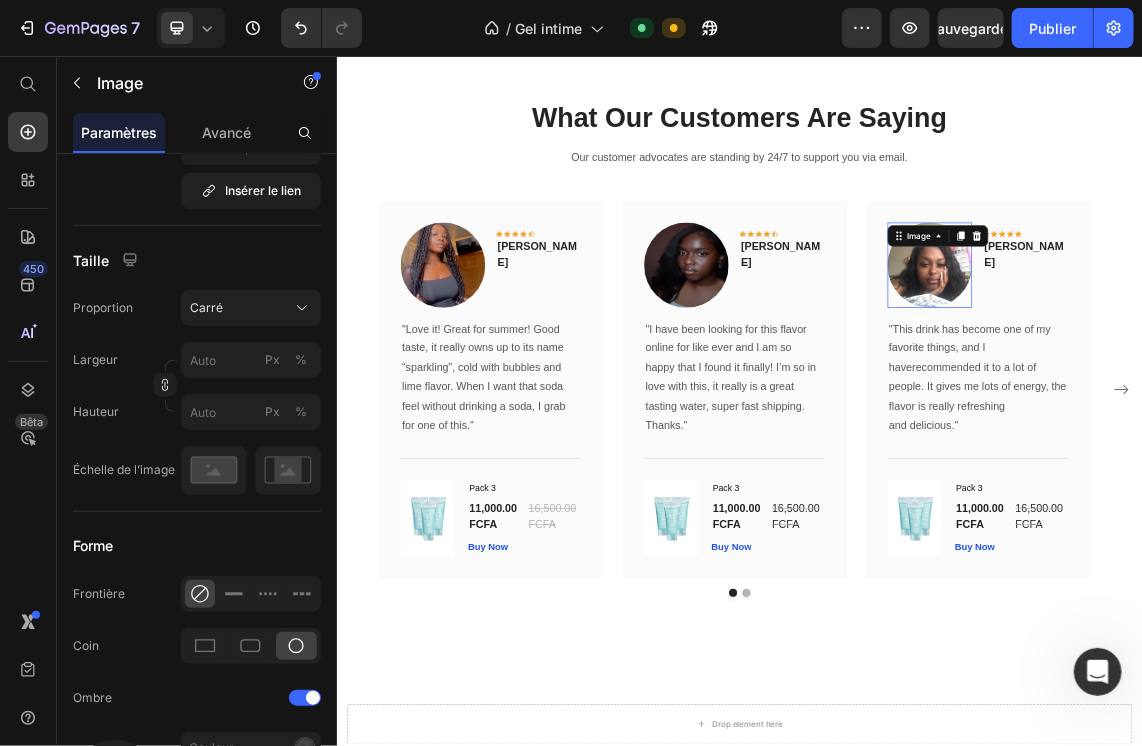 click at bounding box center [1220, 366] 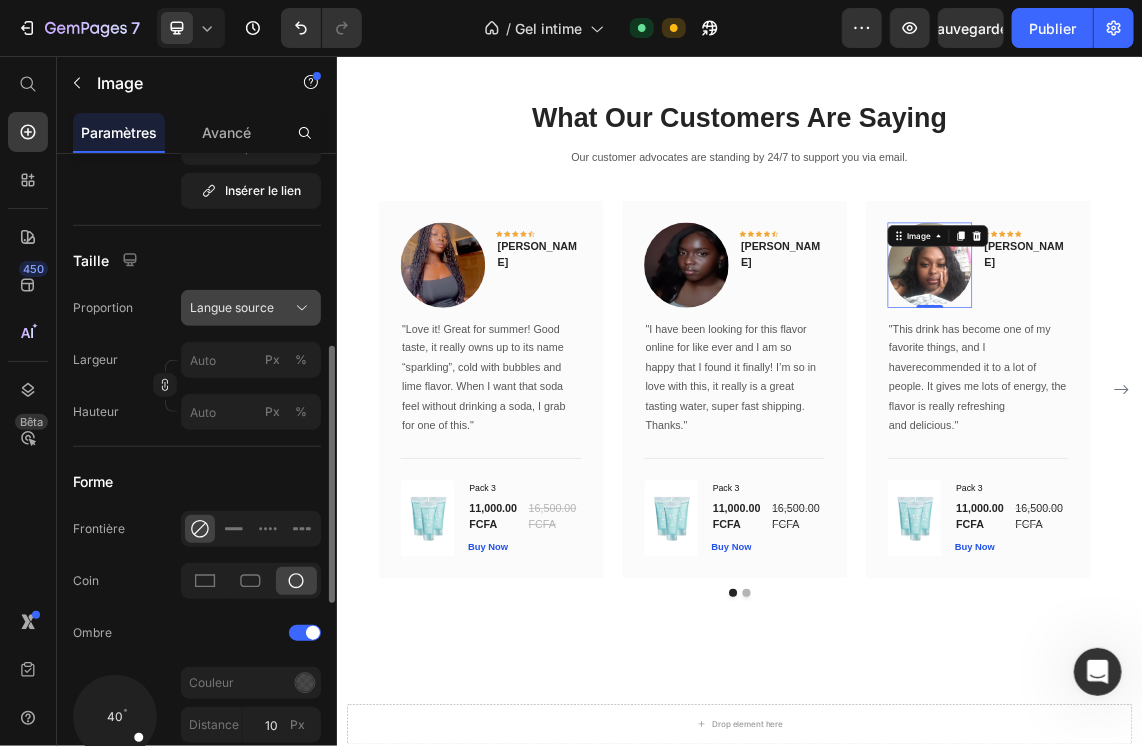 click on "Langue source" at bounding box center [251, 308] 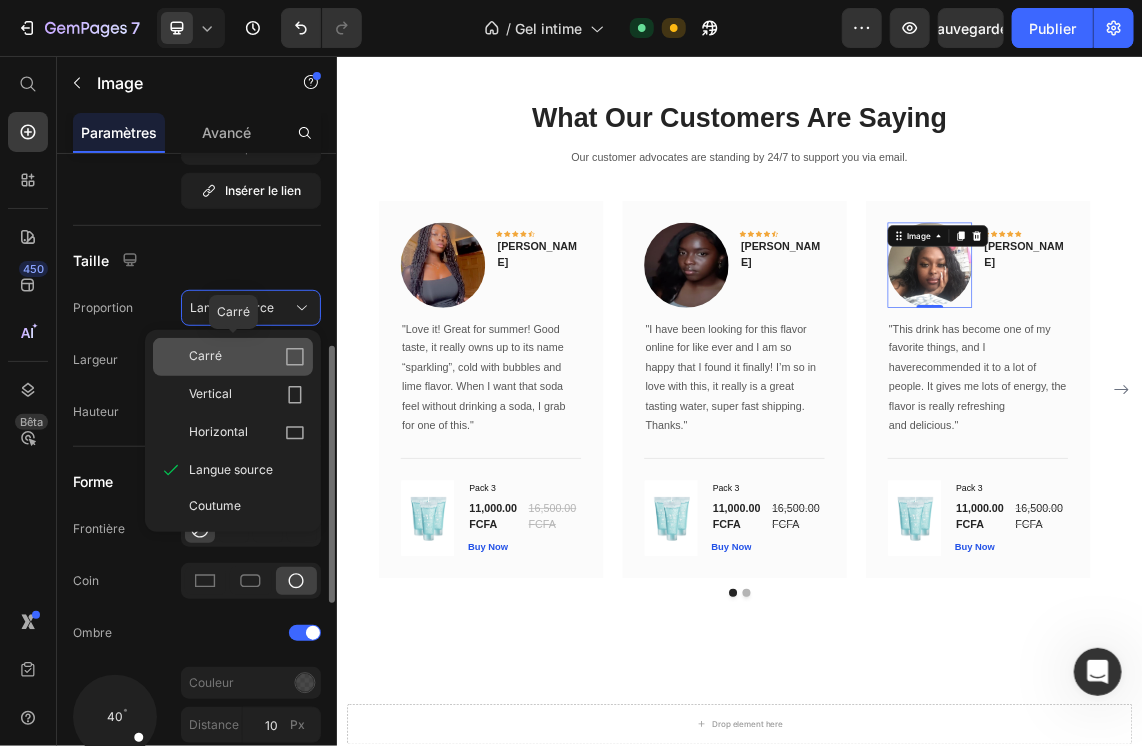 click on "Carré" at bounding box center [247, 357] 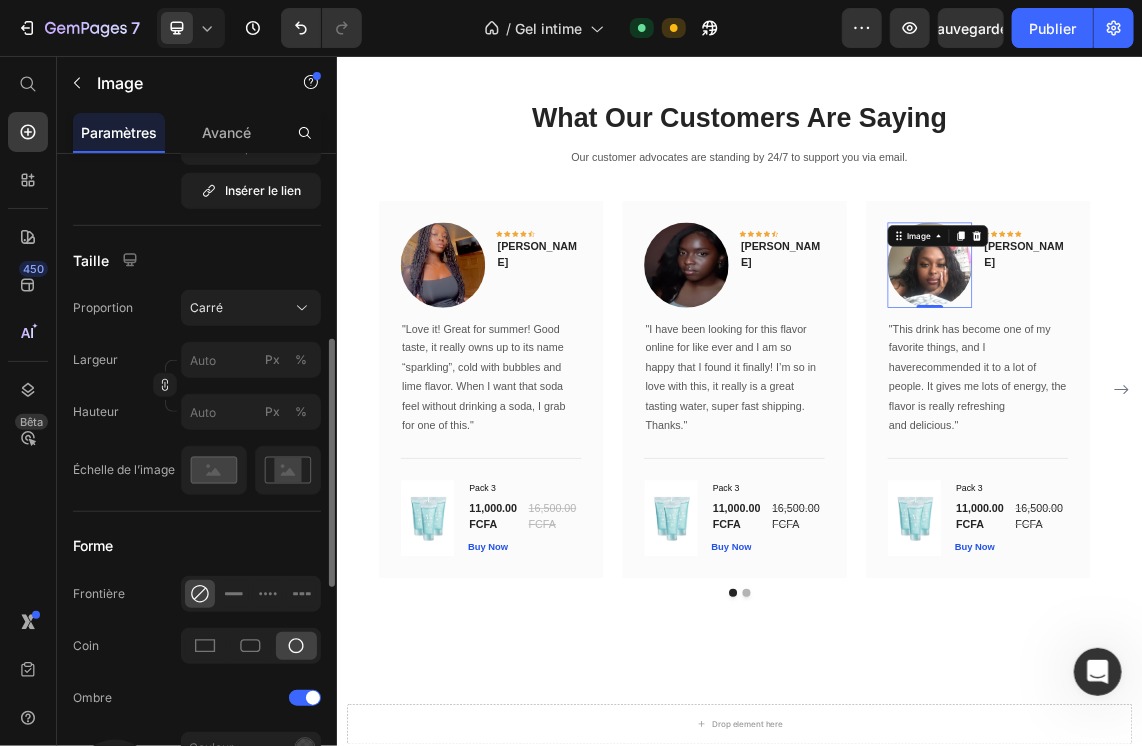click on "Forme" at bounding box center [197, 546] 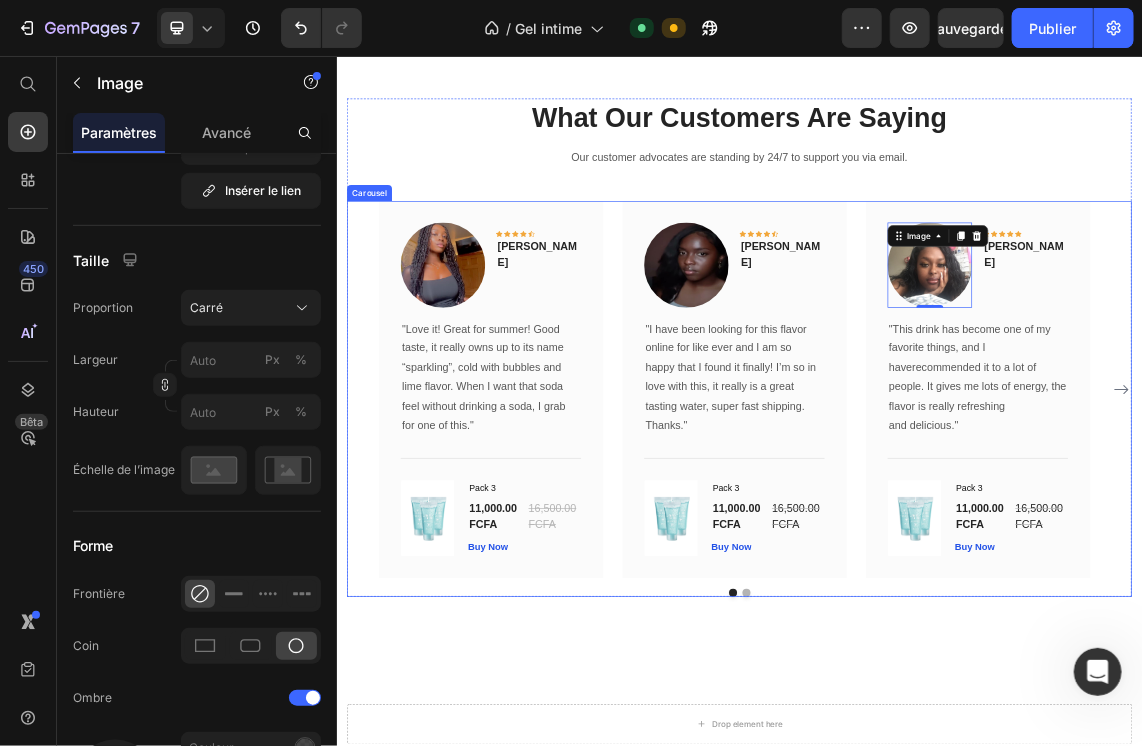 click 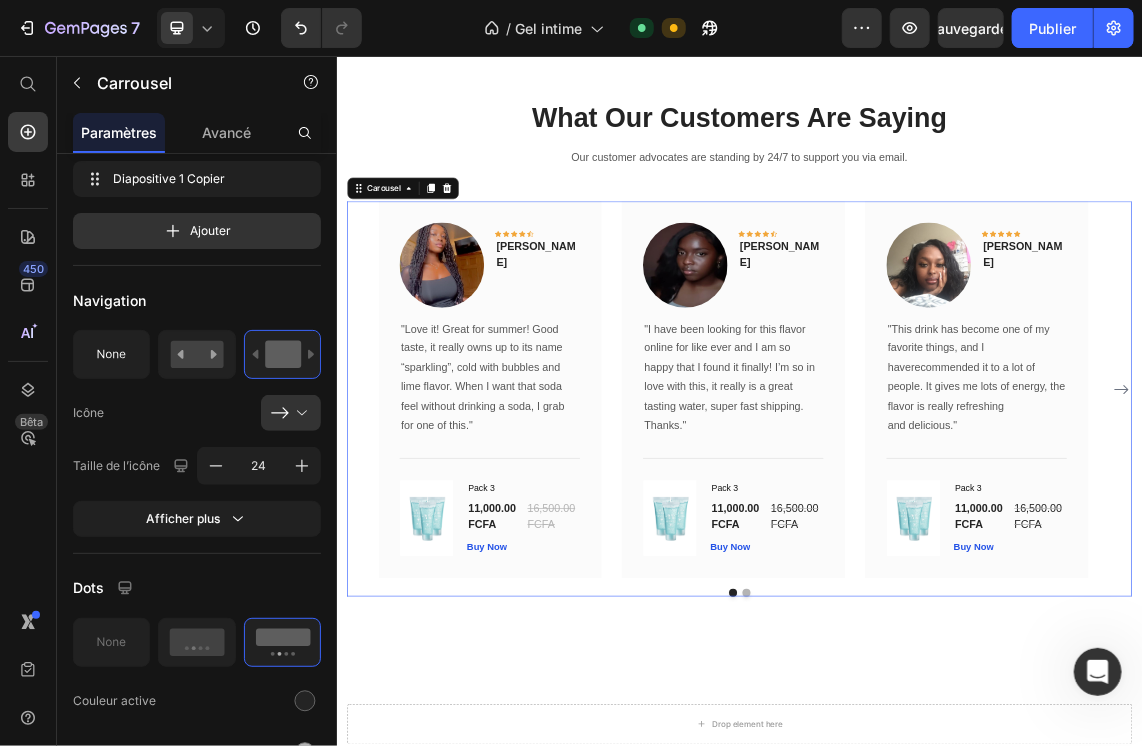 scroll, scrollTop: 0, scrollLeft: 0, axis: both 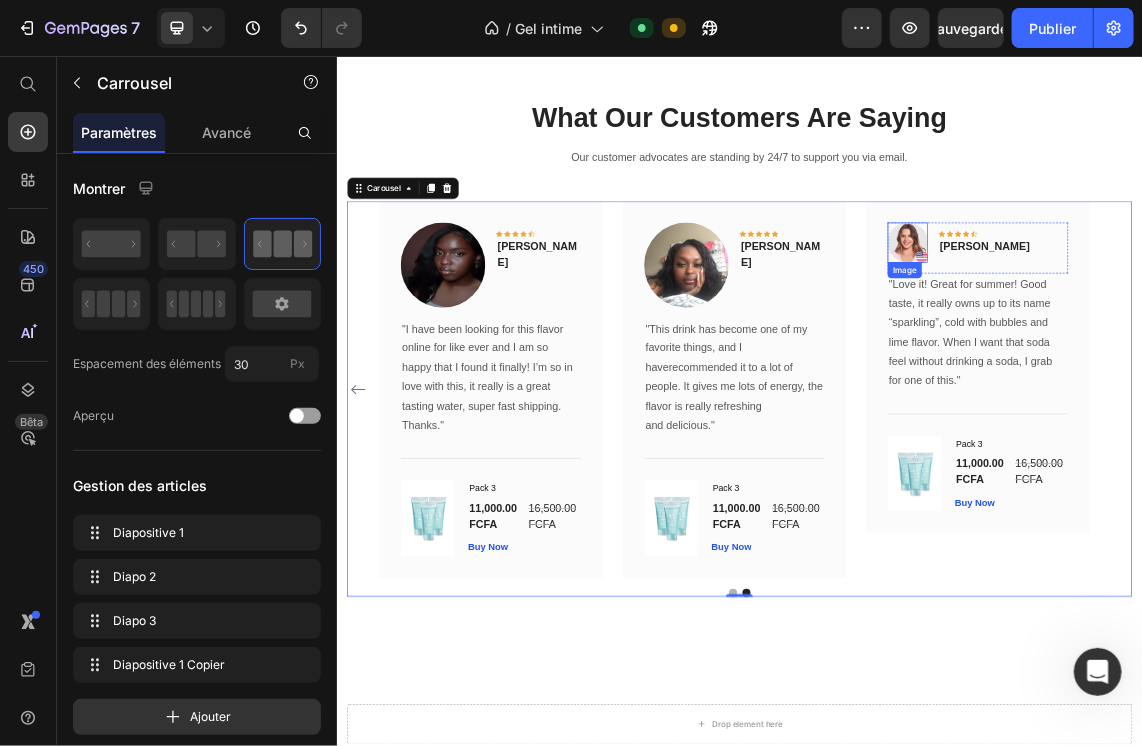 click at bounding box center (1187, 333) 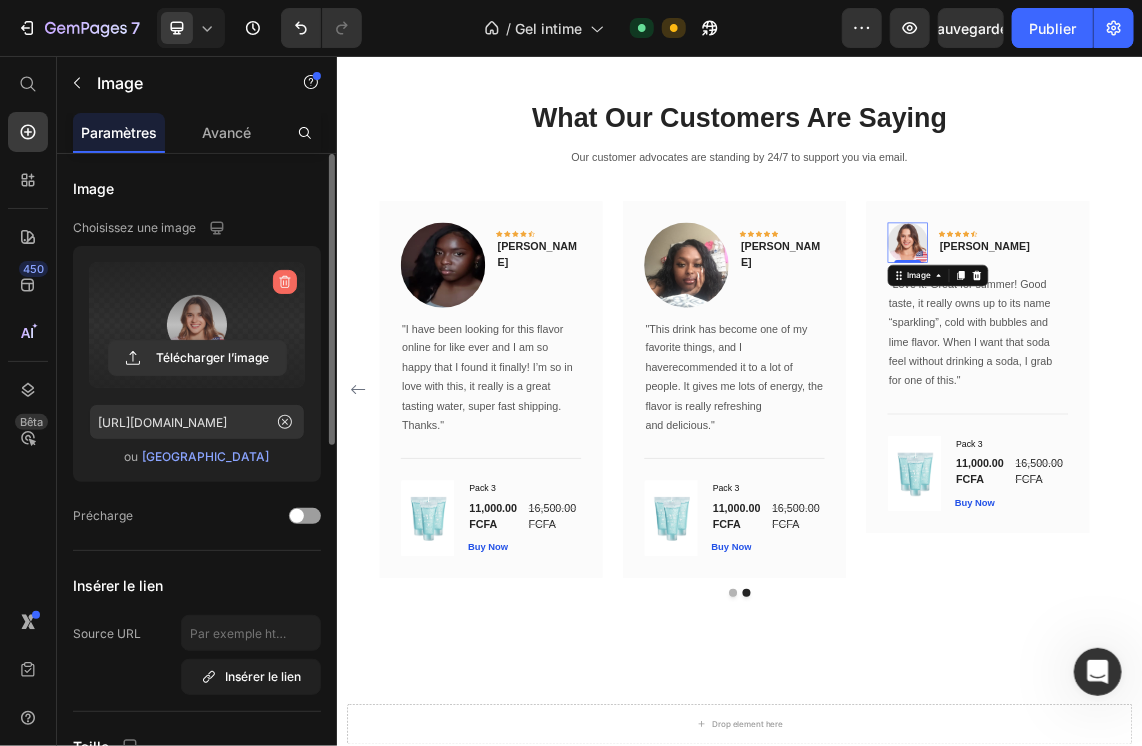 click at bounding box center (285, 282) 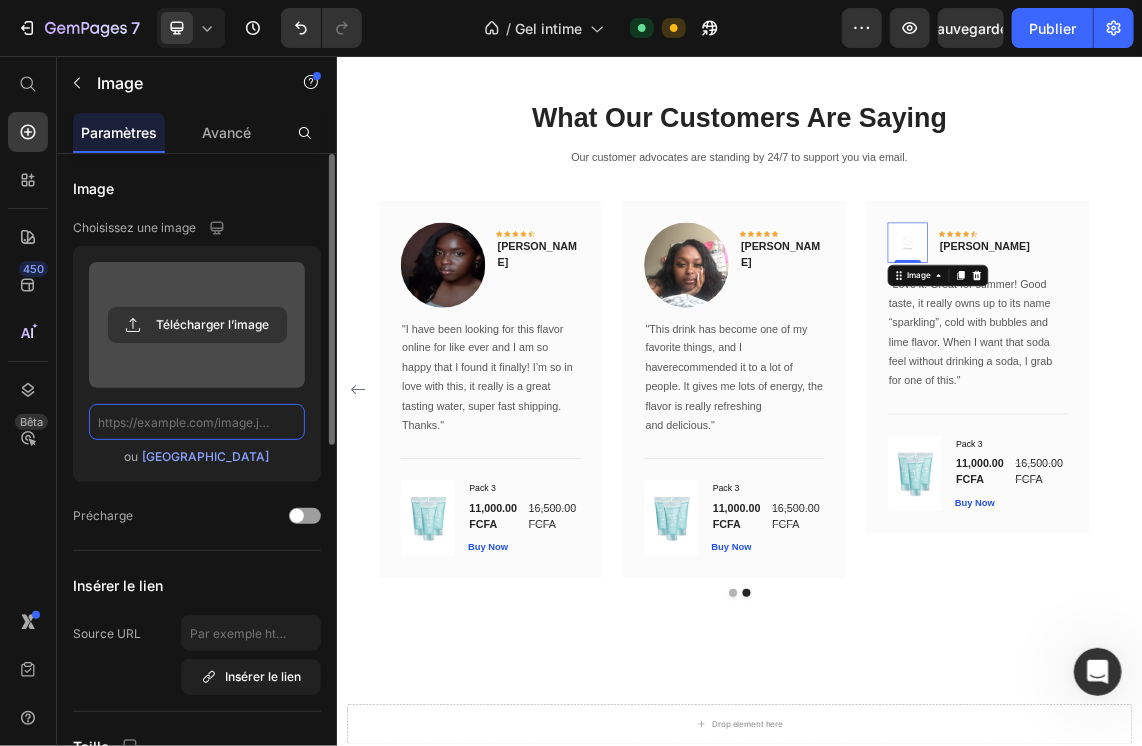 scroll, scrollTop: 0, scrollLeft: 0, axis: both 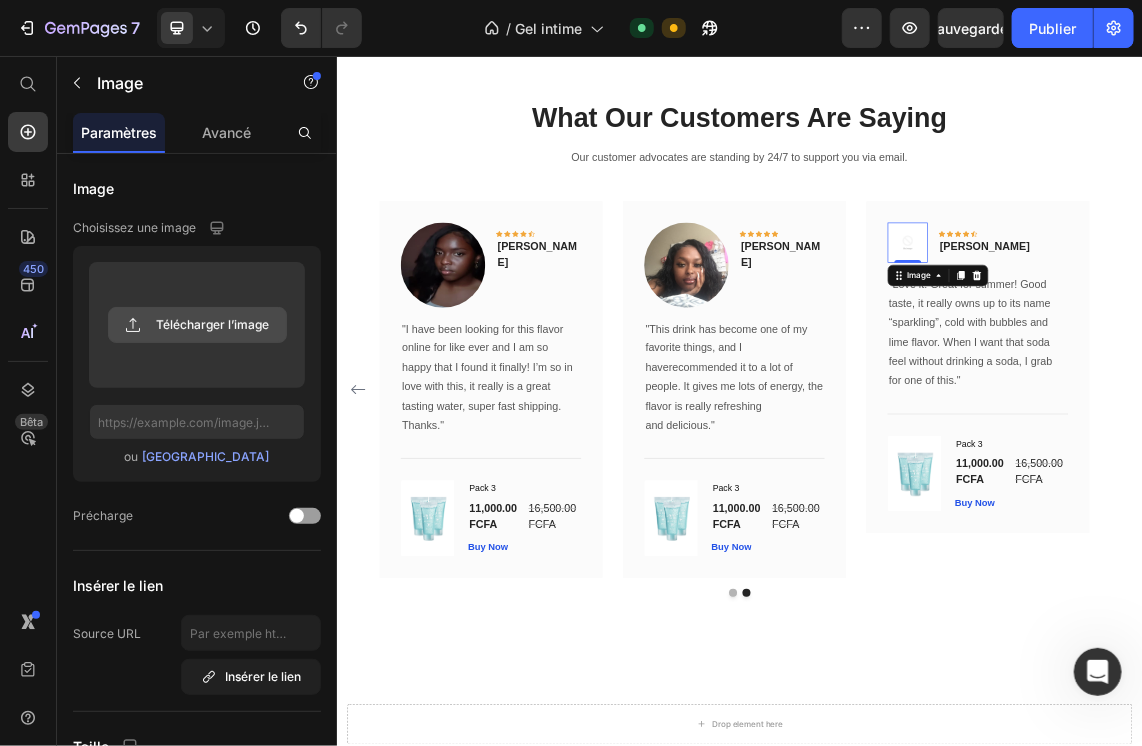 click 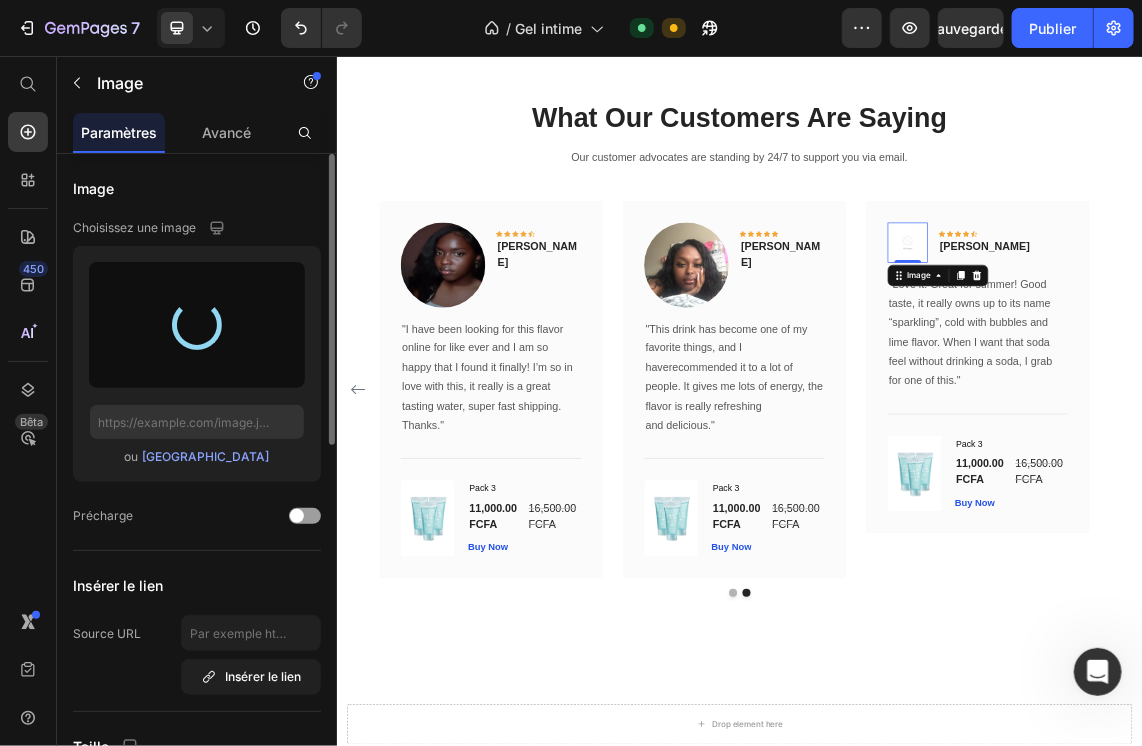type on "[URL][DOMAIN_NAME]" 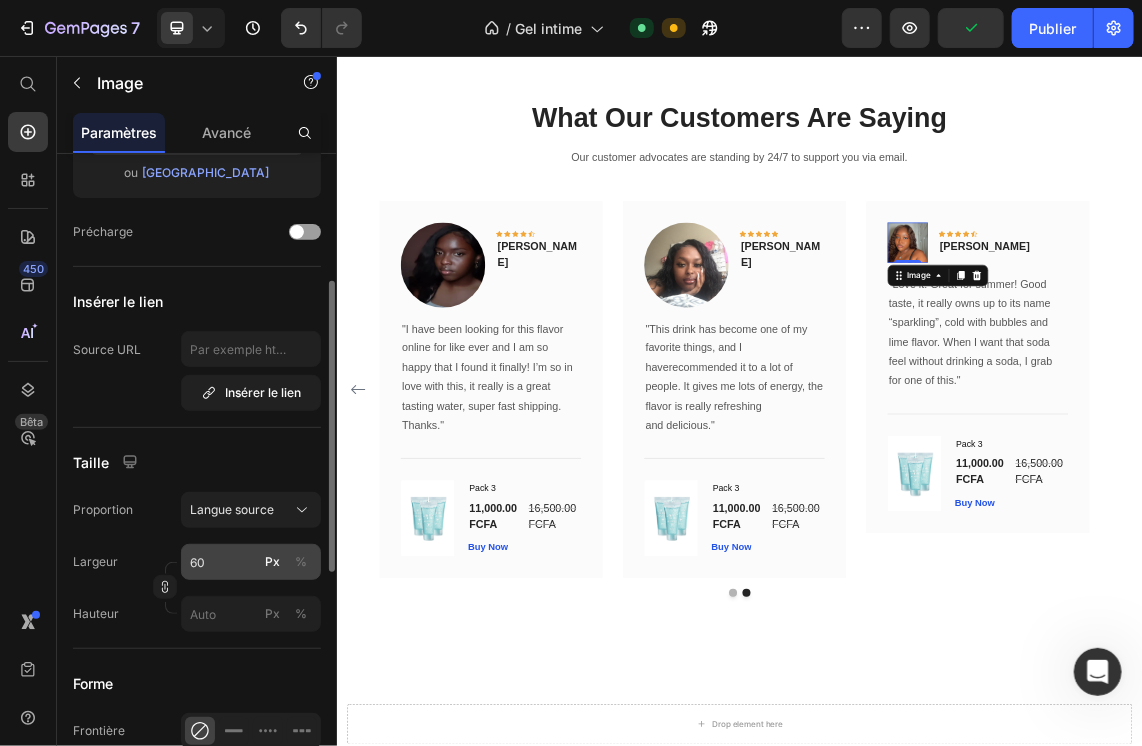 scroll, scrollTop: 296, scrollLeft: 0, axis: vertical 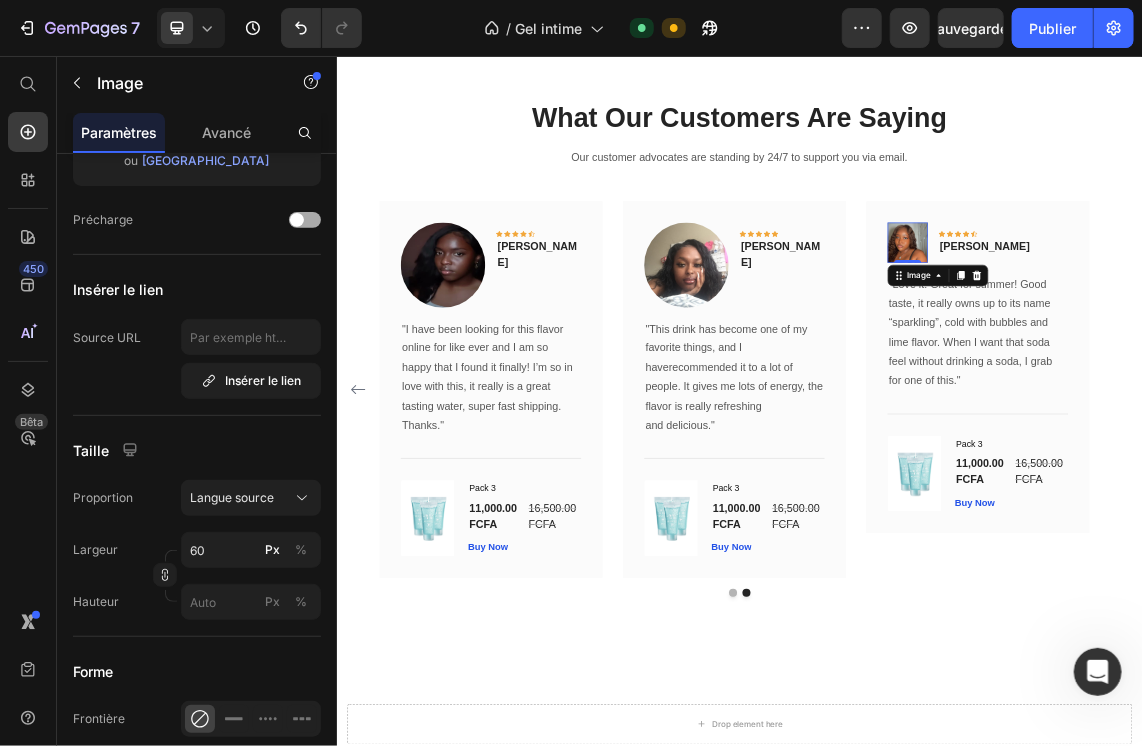 click at bounding box center (305, 220) 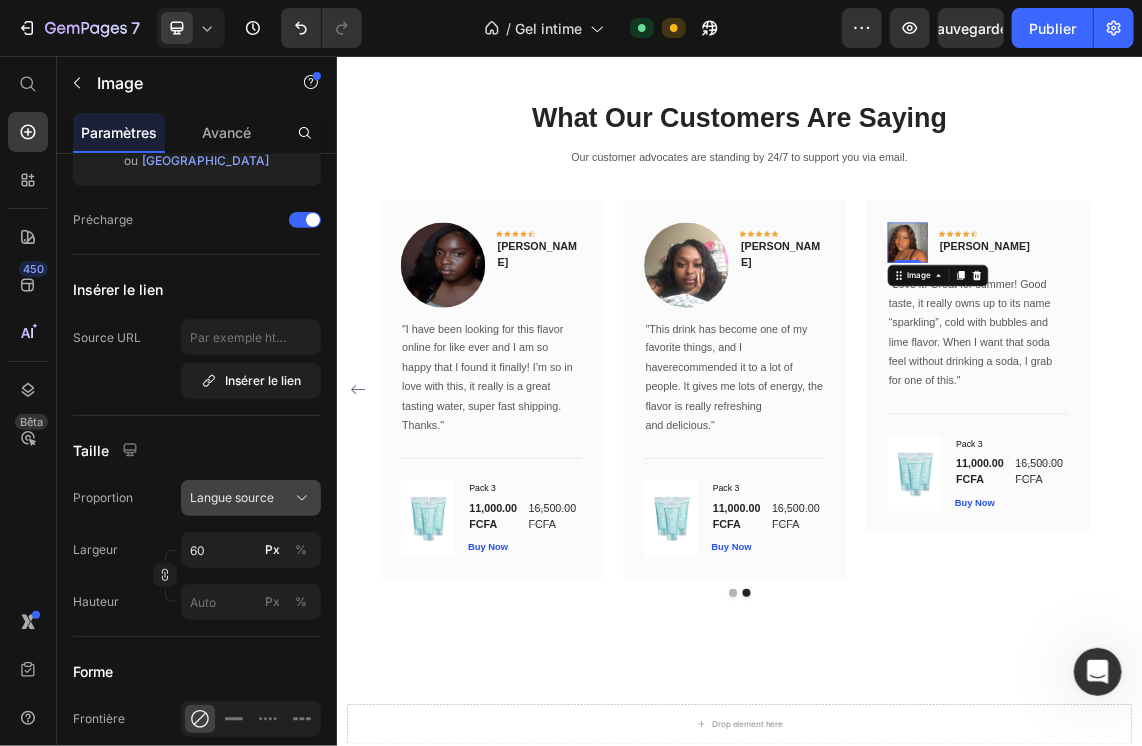 click on "Langue source" 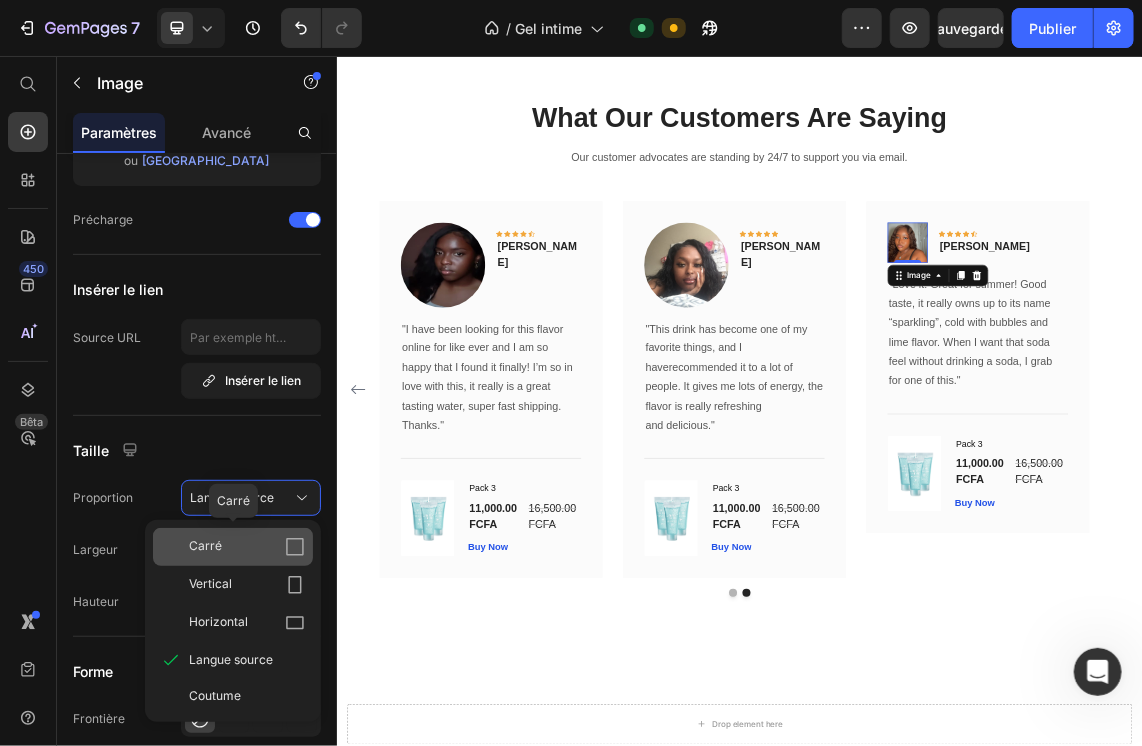 click on "Carré" at bounding box center (247, 547) 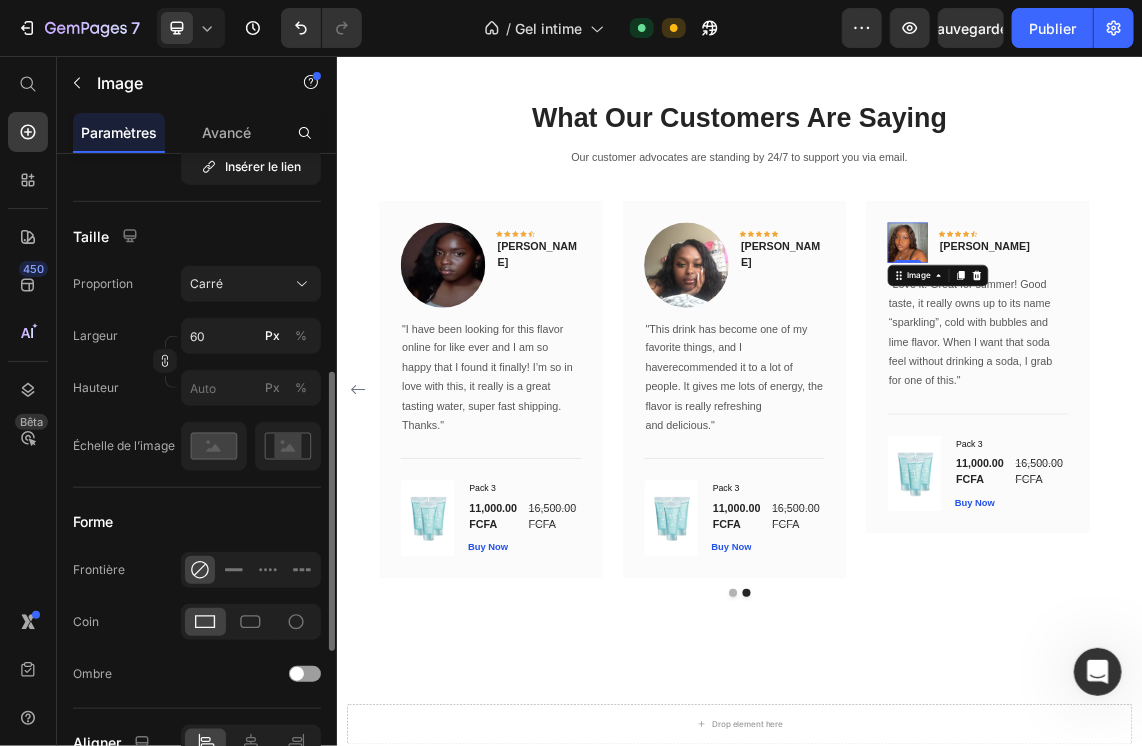 scroll, scrollTop: 511, scrollLeft: 0, axis: vertical 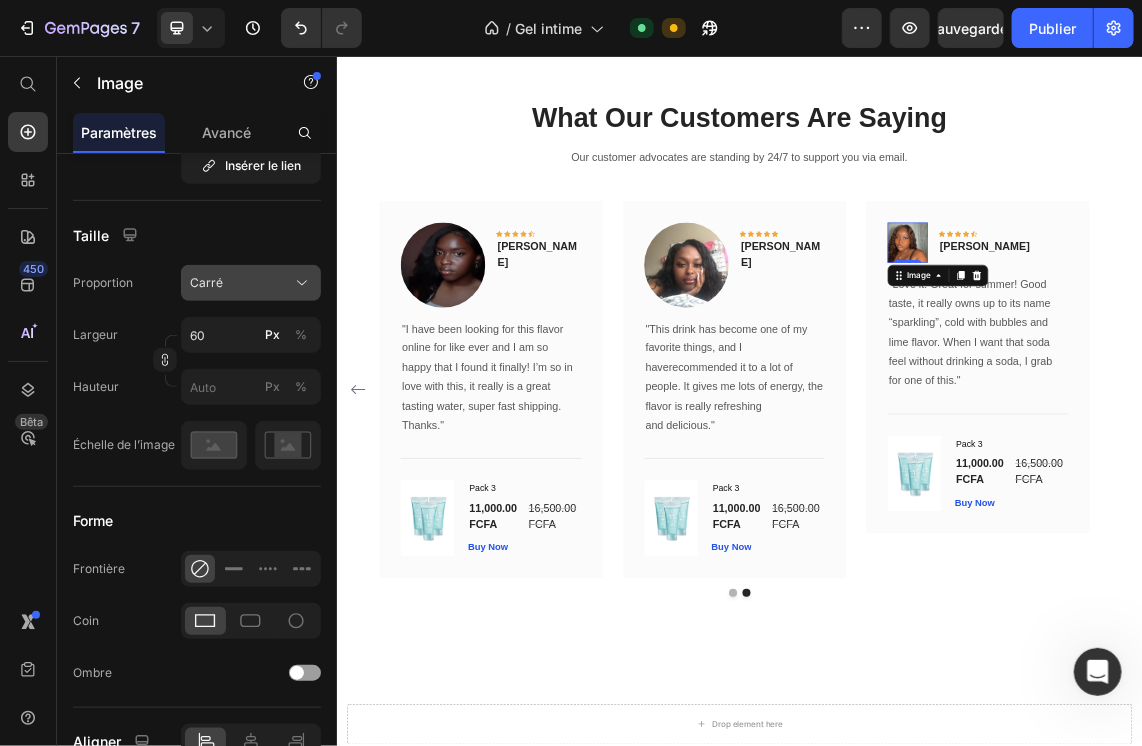 click on "Carré" 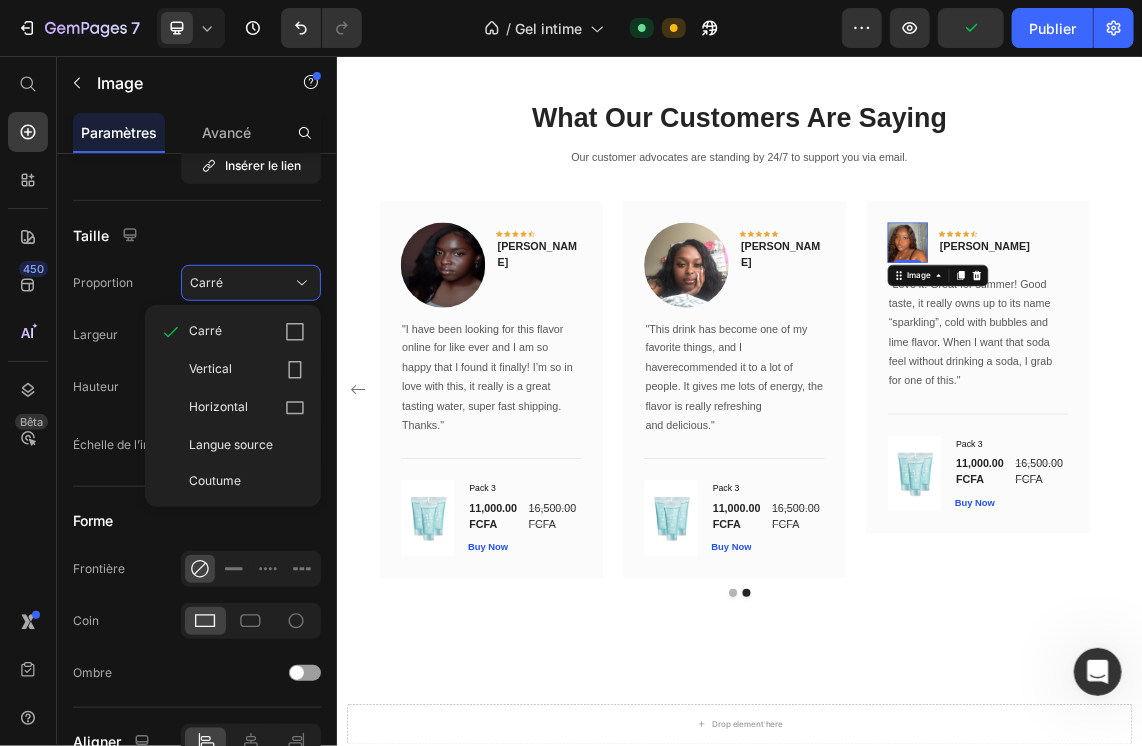 click on "Proportion Carré Carré Vertical Horizontal Langue source Coutume" 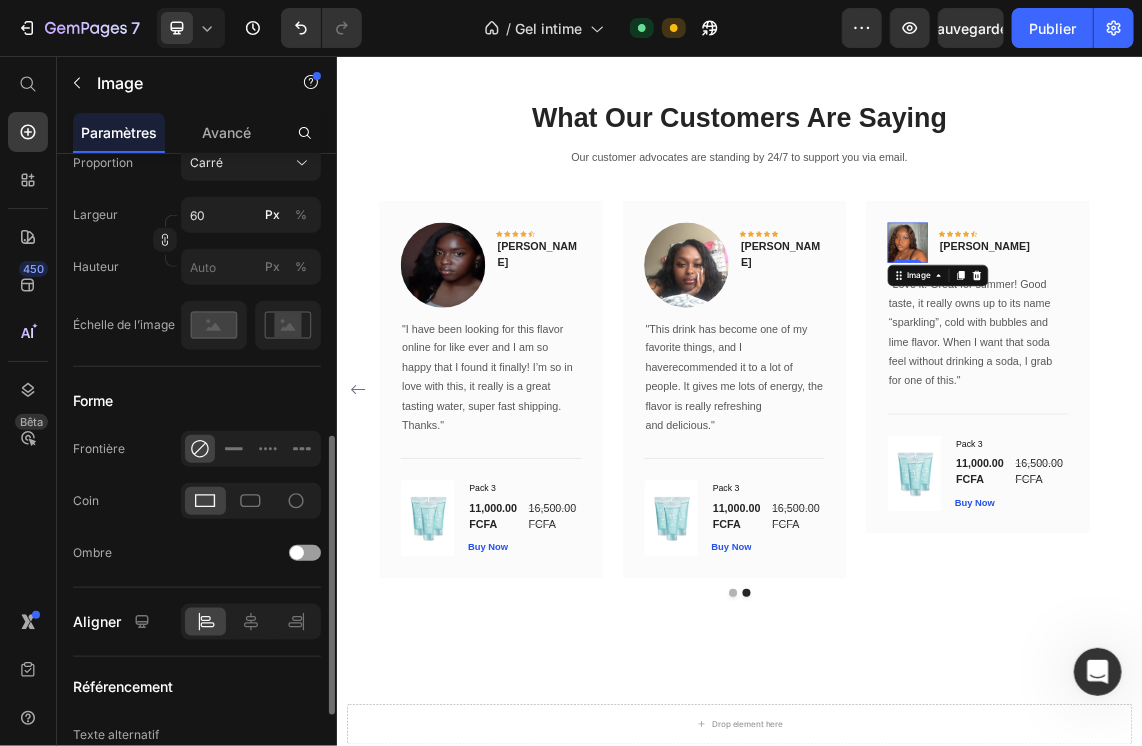 scroll, scrollTop: 640, scrollLeft: 0, axis: vertical 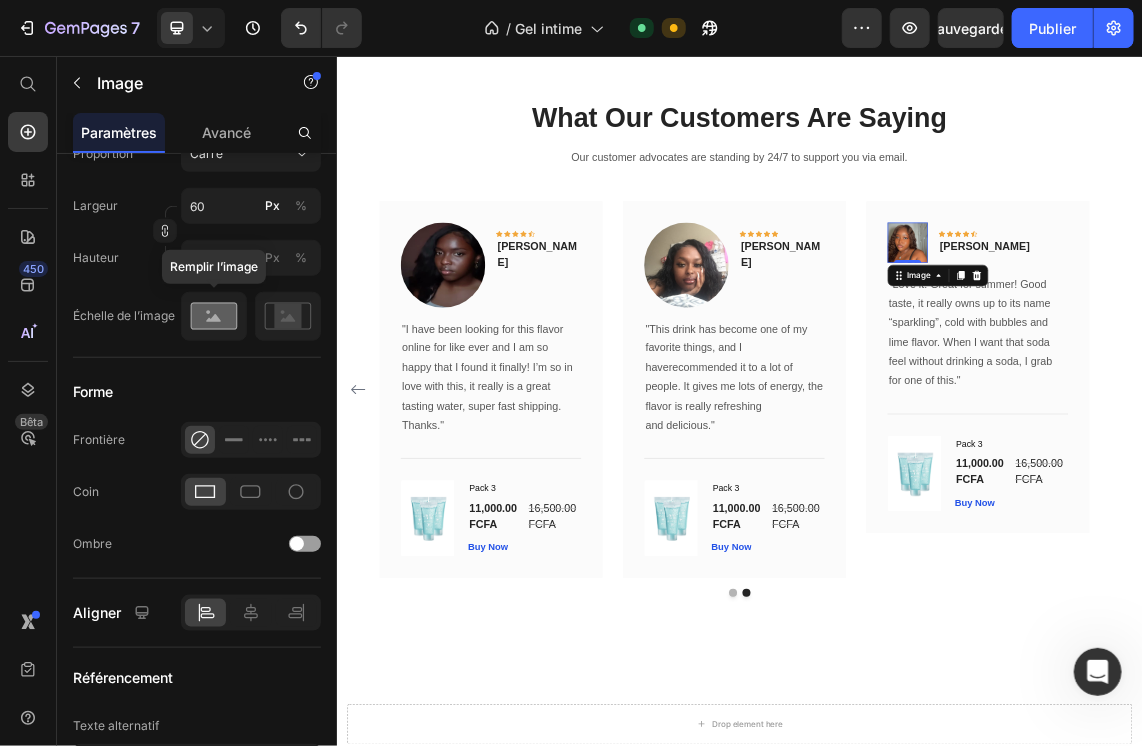 click 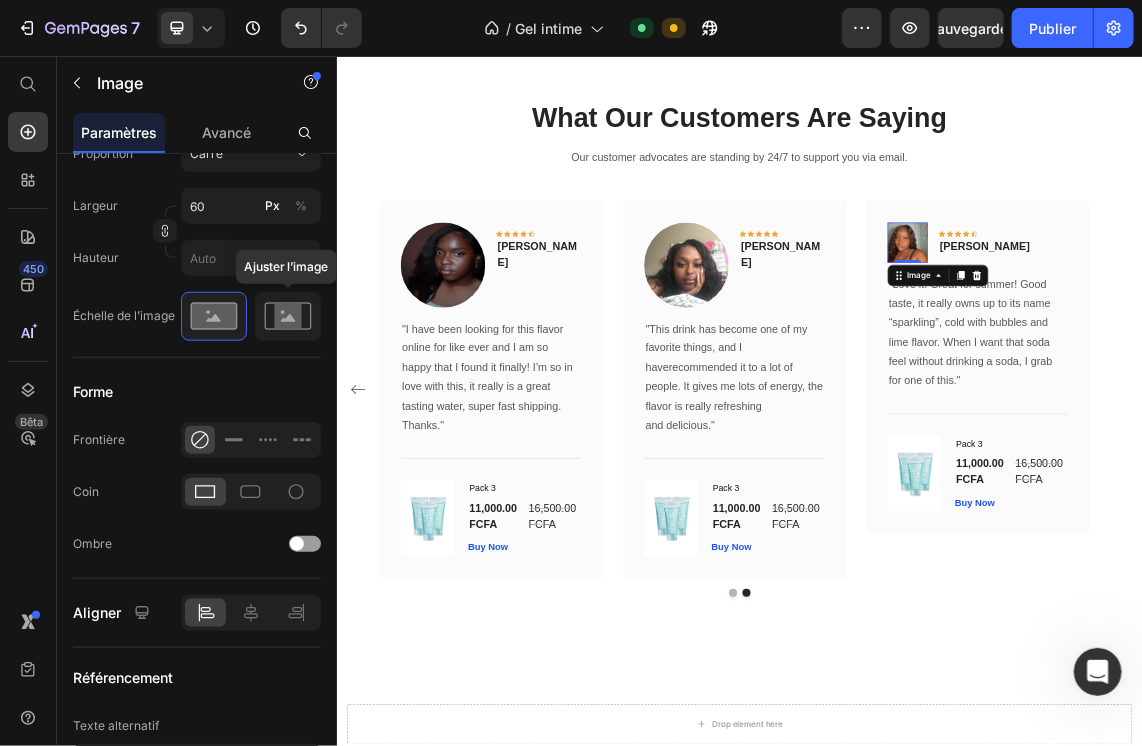 click 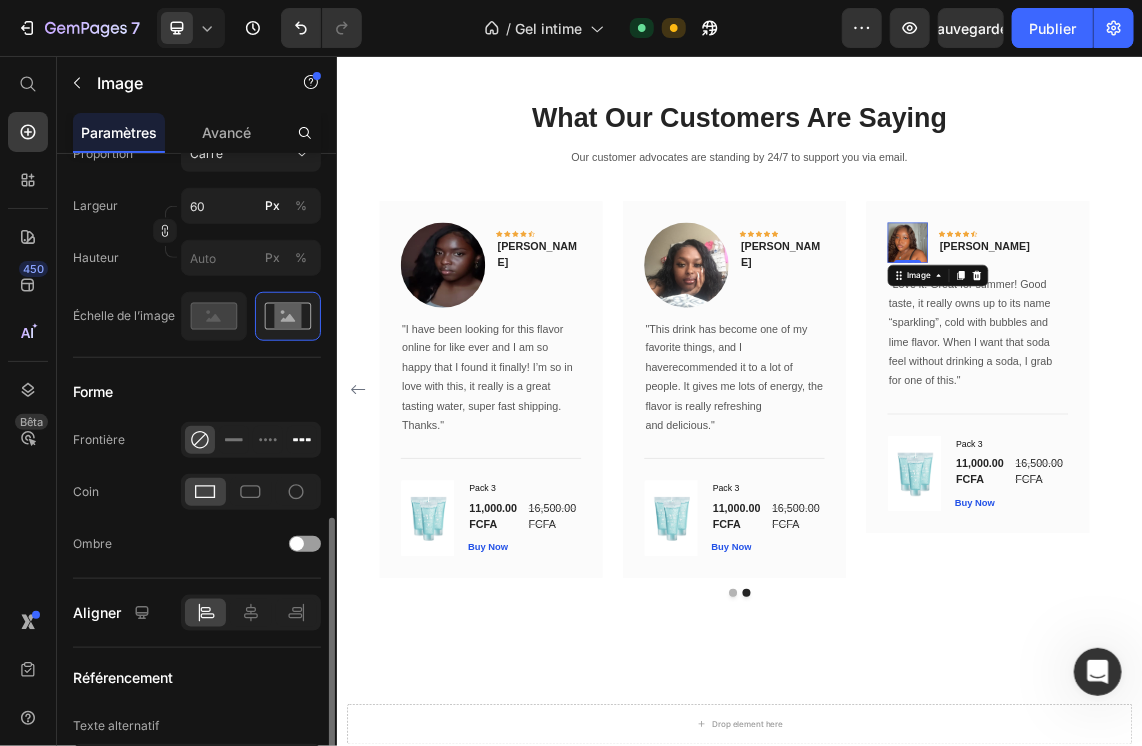 scroll, scrollTop: 721, scrollLeft: 0, axis: vertical 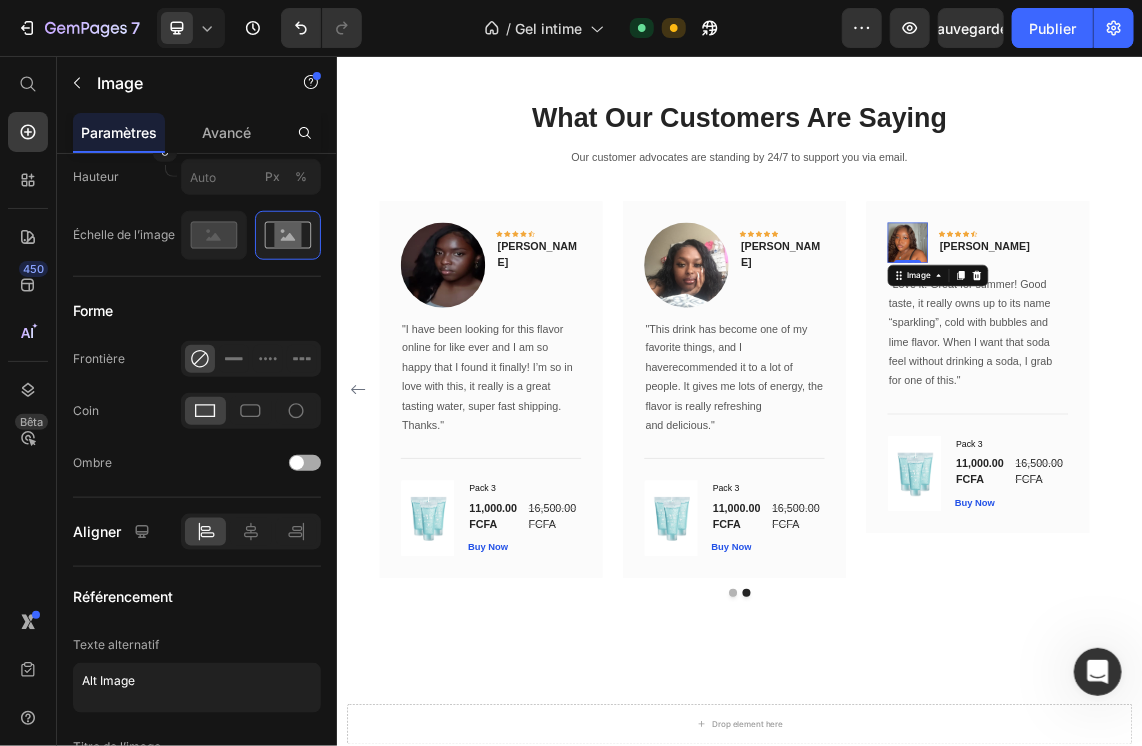 click at bounding box center (297, 463) 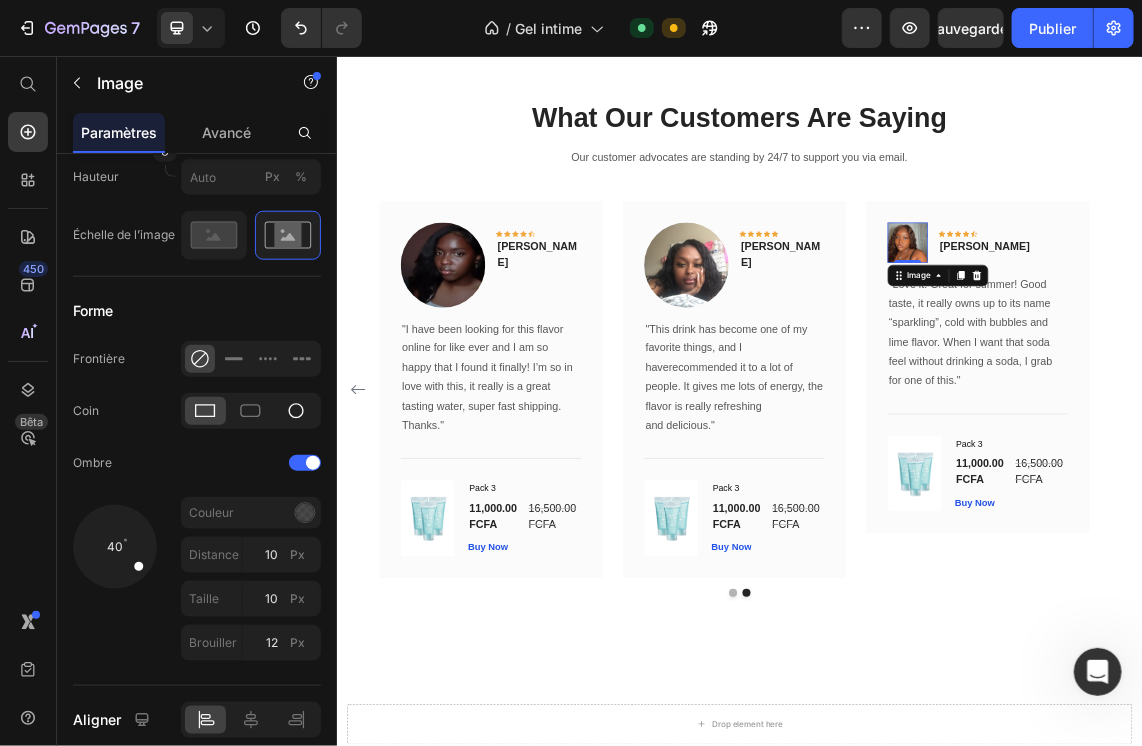 click 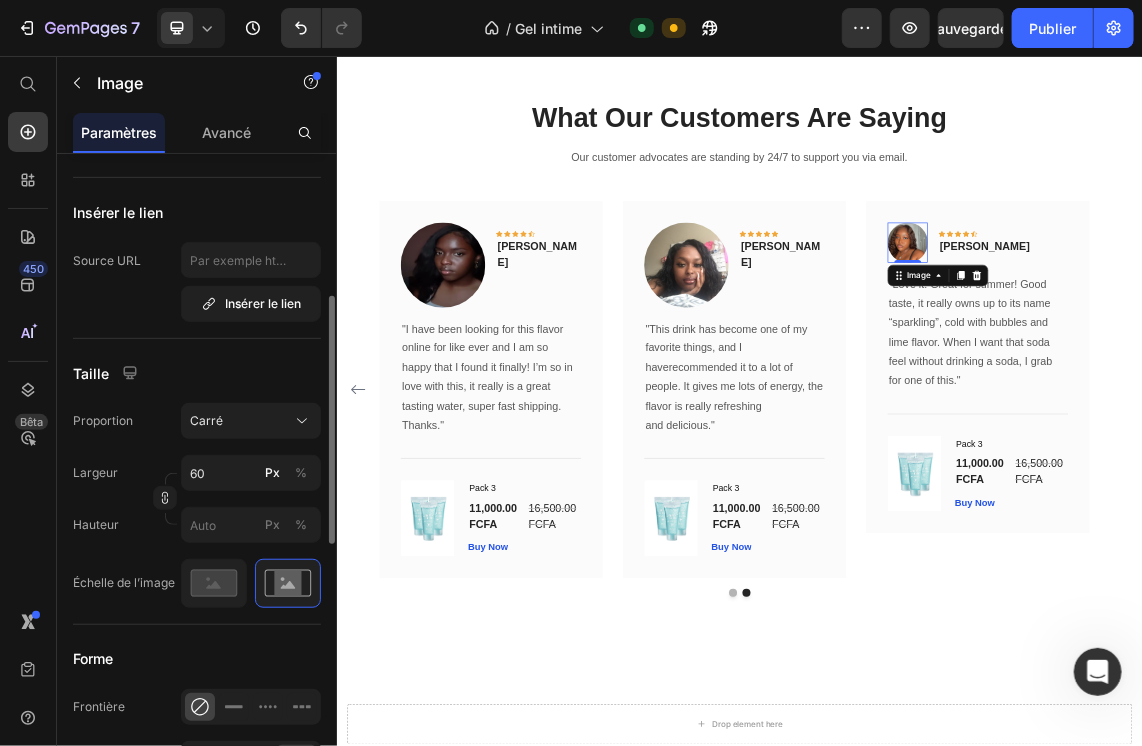 scroll, scrollTop: 372, scrollLeft: 0, axis: vertical 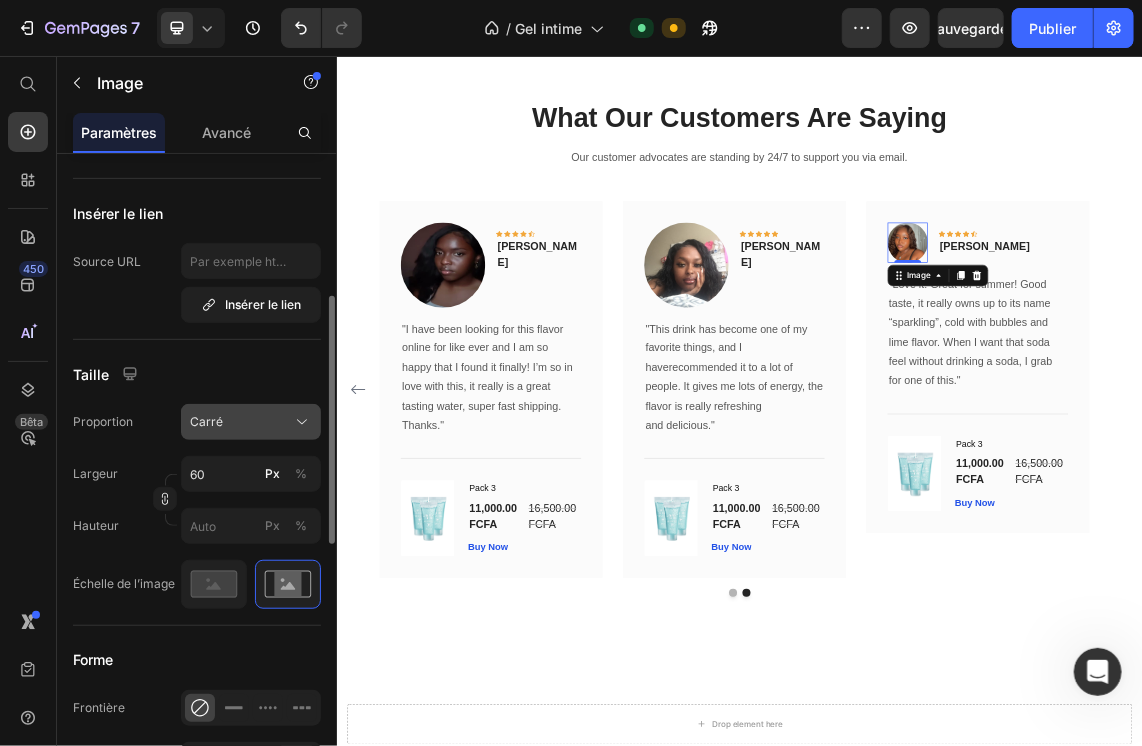 click on "Carré" 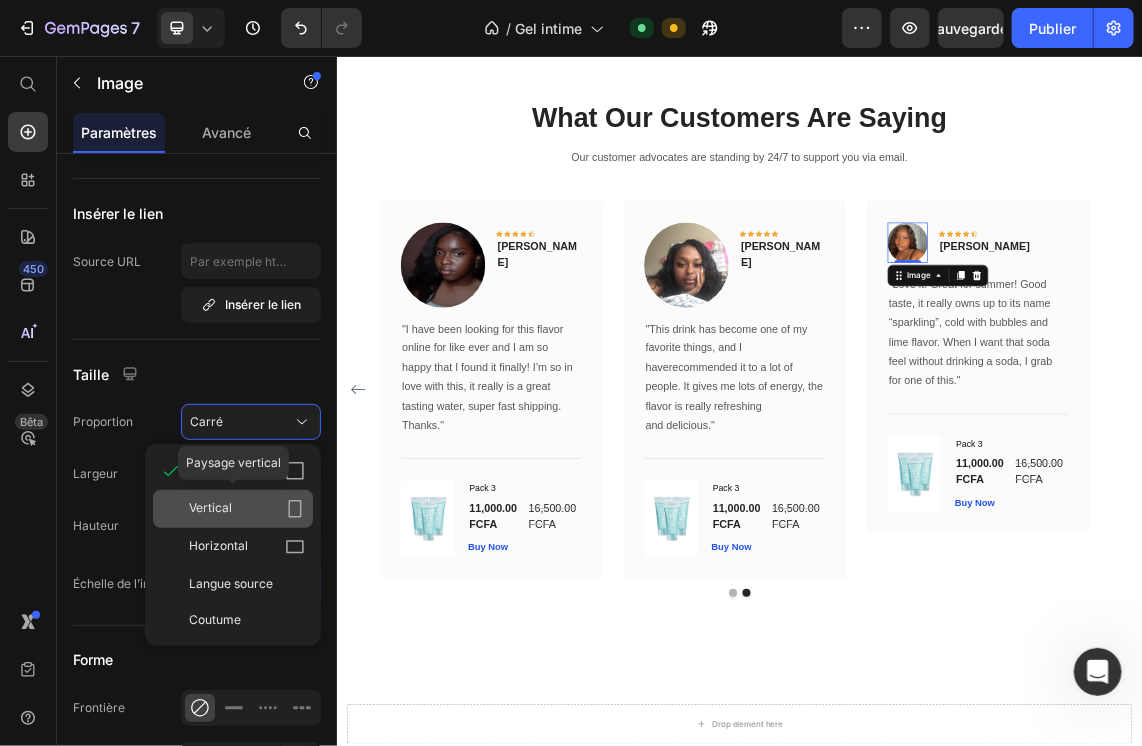 click on "Vertical" 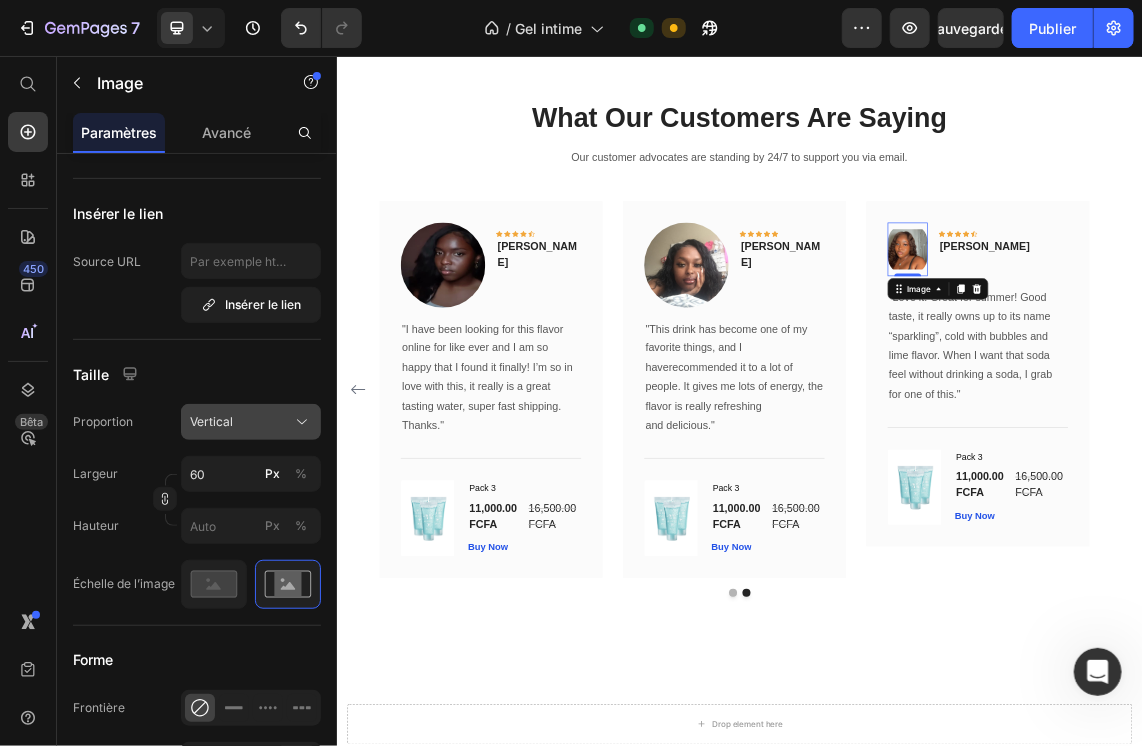 click on "Vertical" 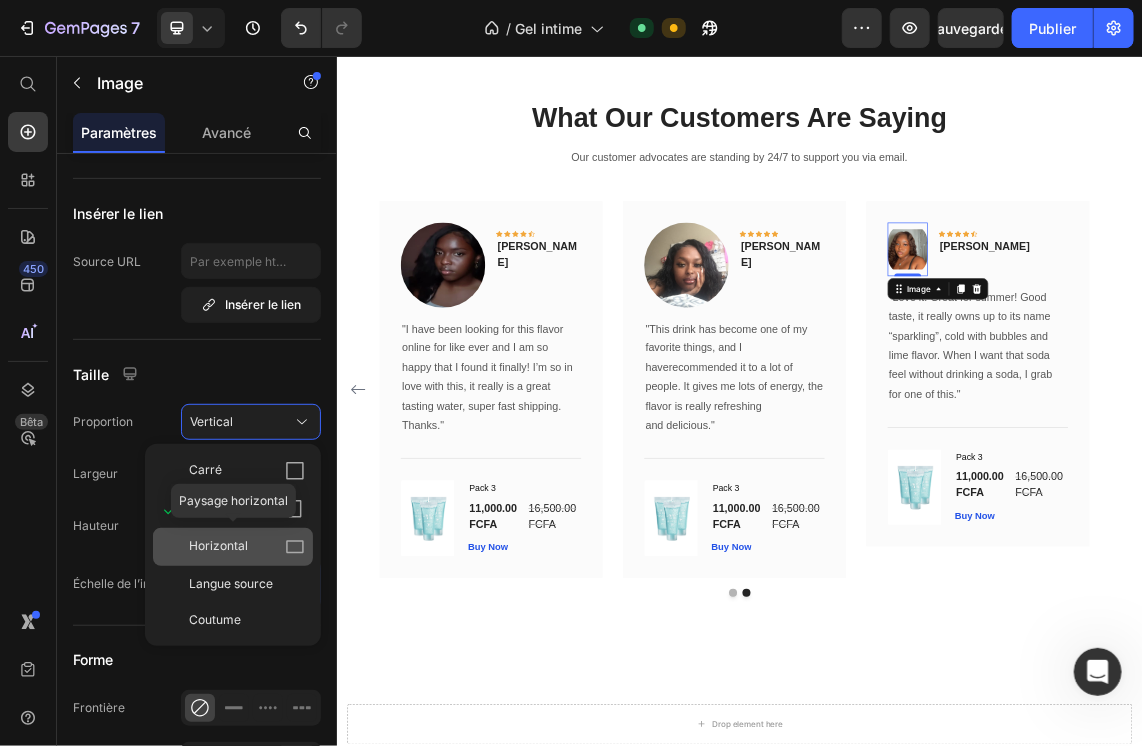 click on "Horizontal" 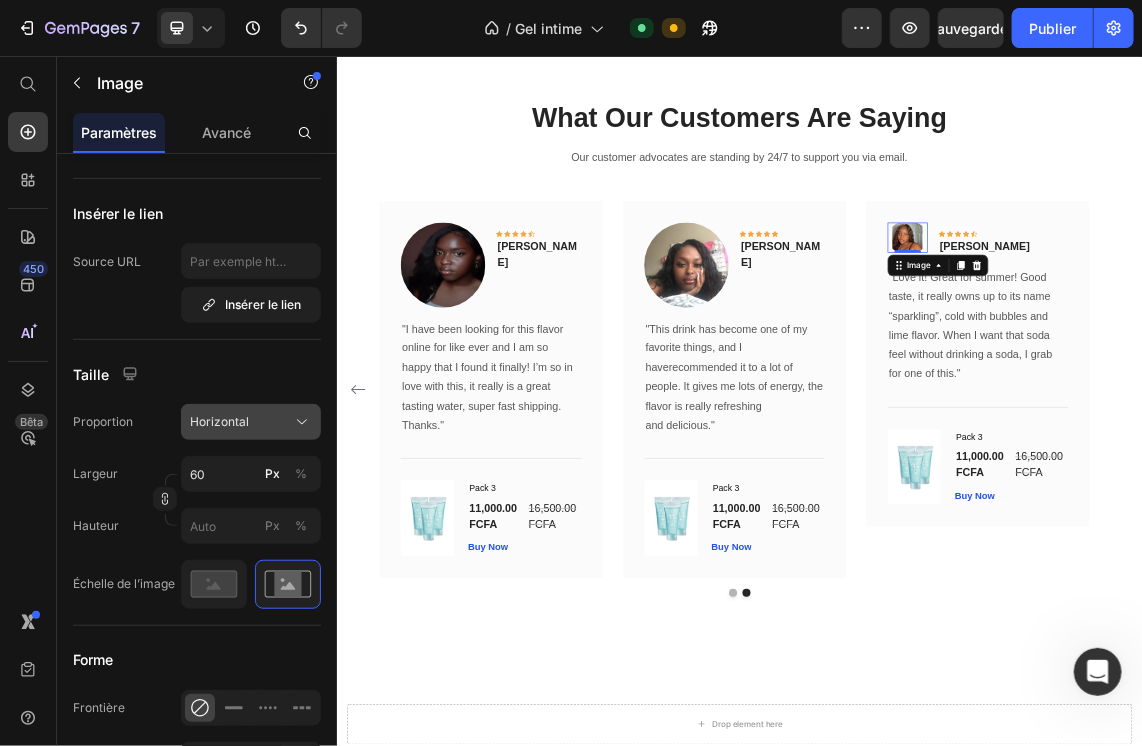 click on "Horizontal" at bounding box center [251, 422] 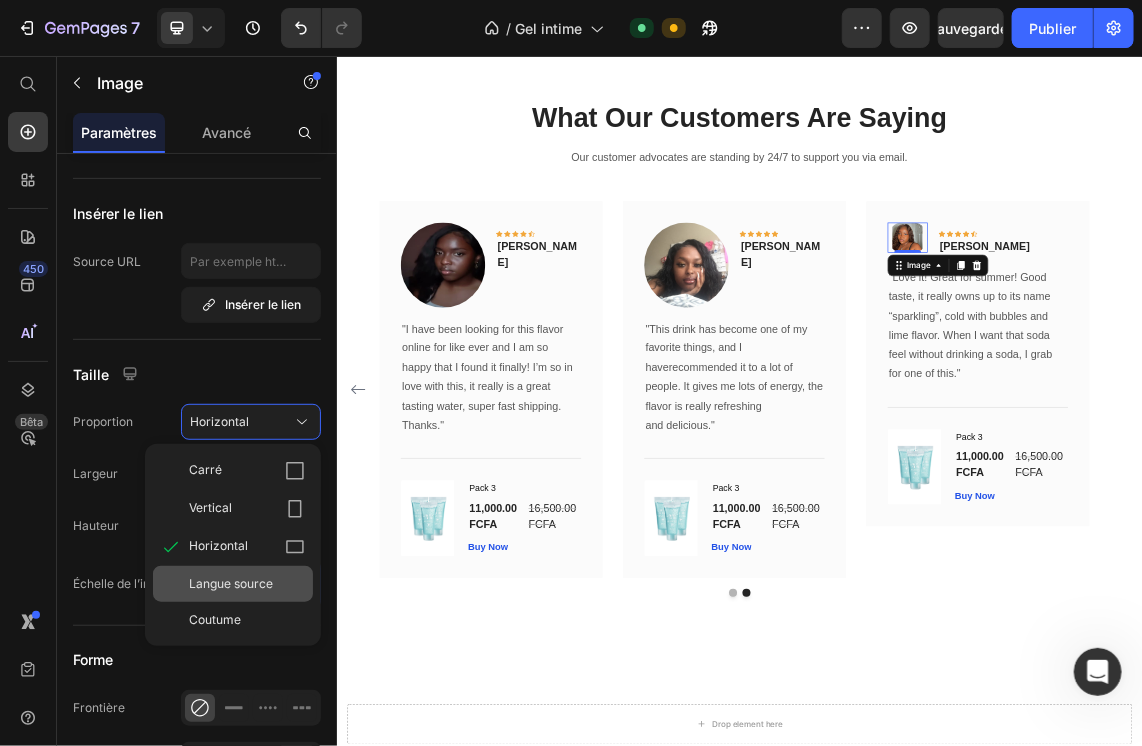 click on "Langue source" at bounding box center (231, 584) 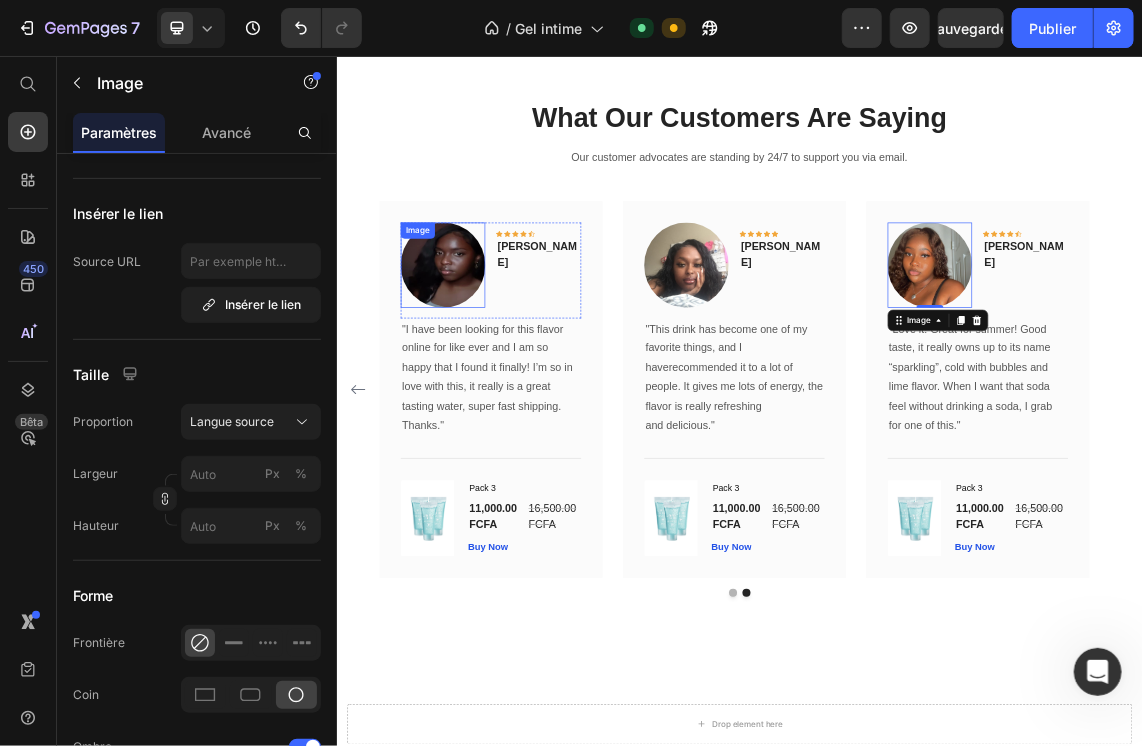 click at bounding box center (494, 366) 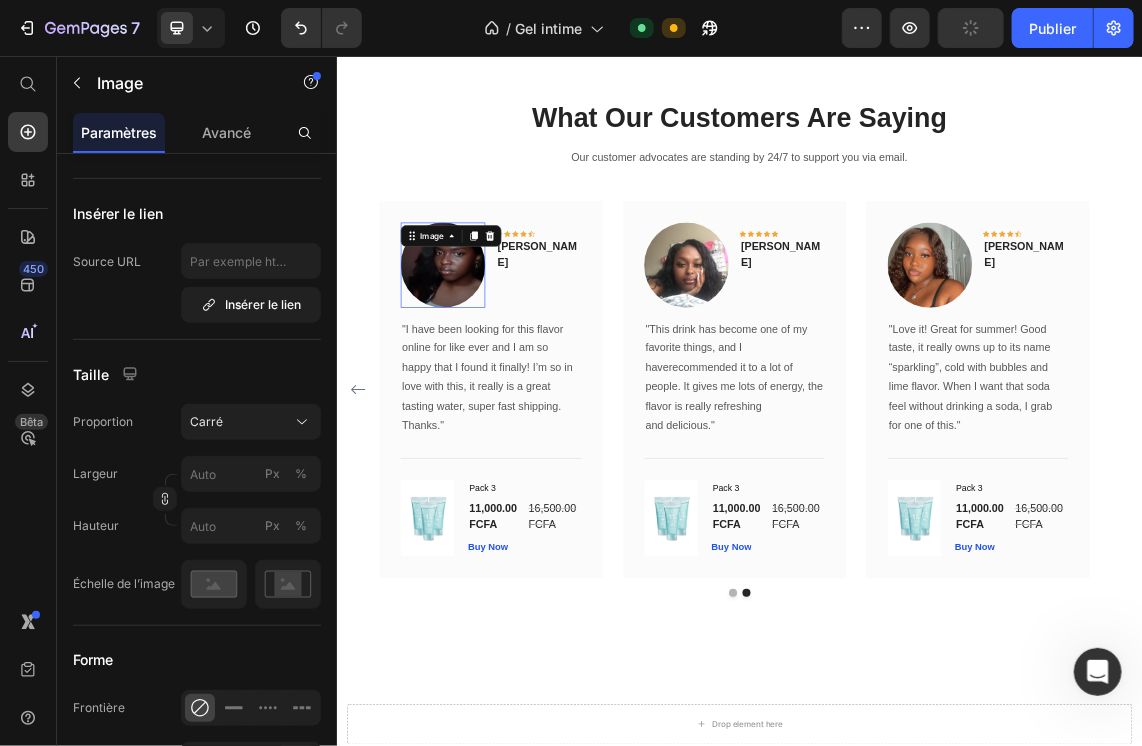 scroll, scrollTop: 372, scrollLeft: 0, axis: vertical 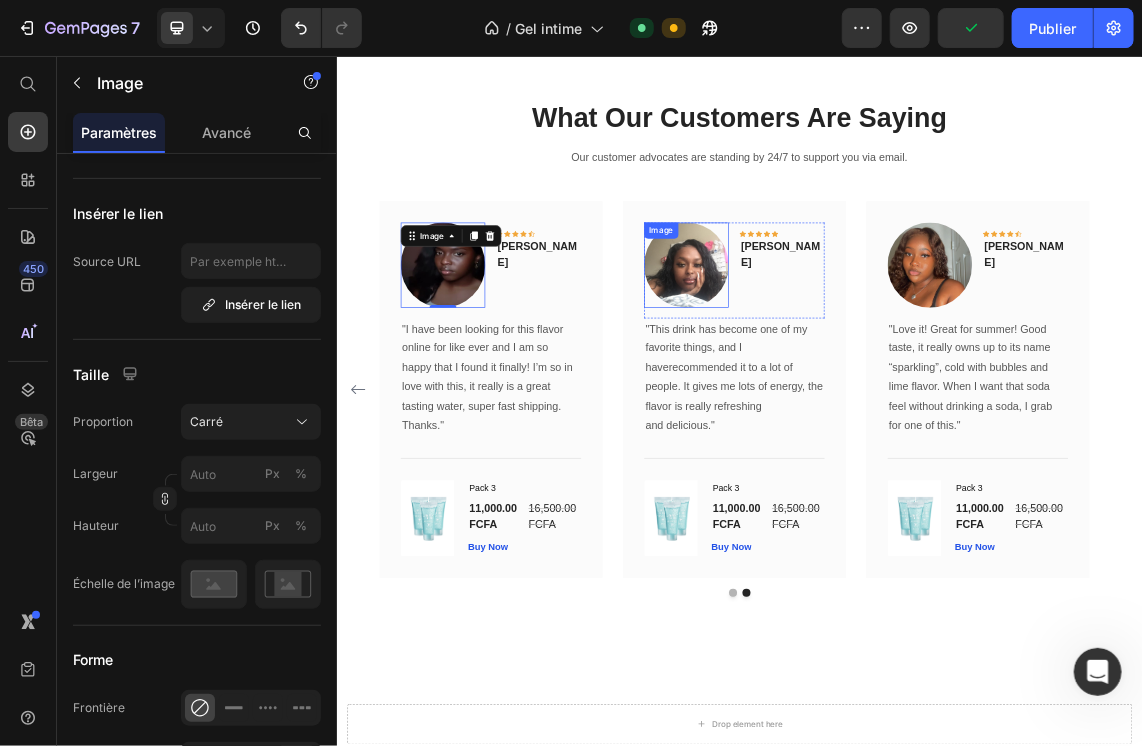 click at bounding box center [857, 366] 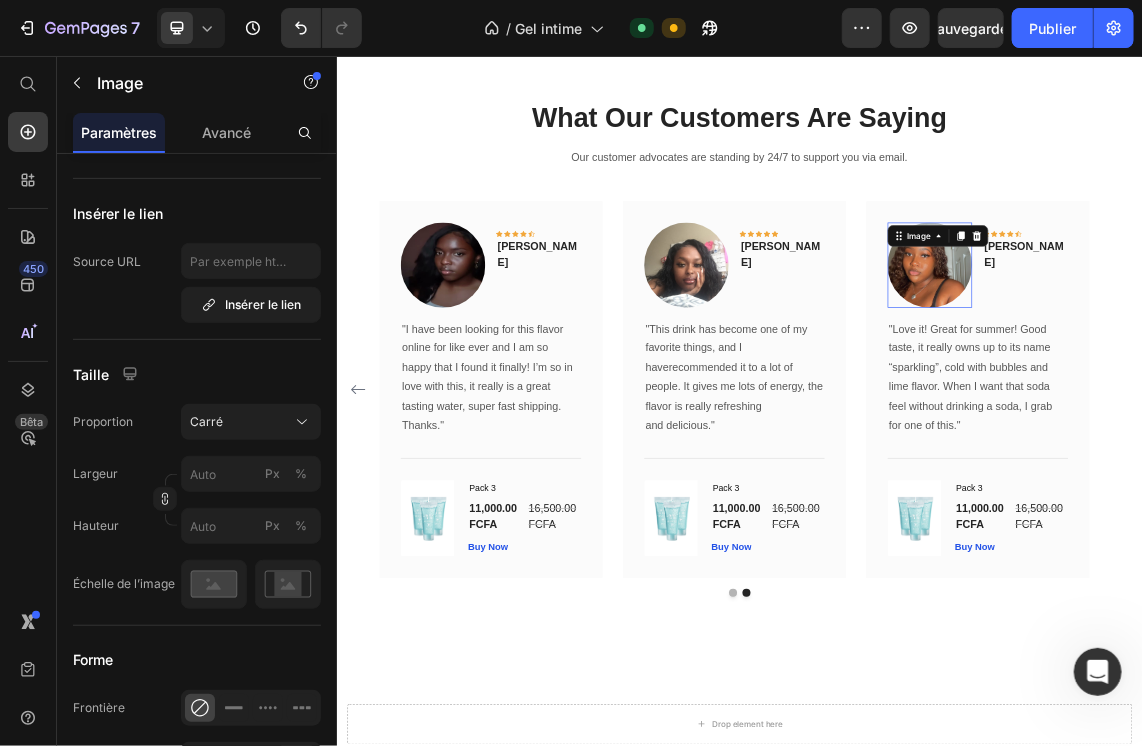 click at bounding box center [1220, 366] 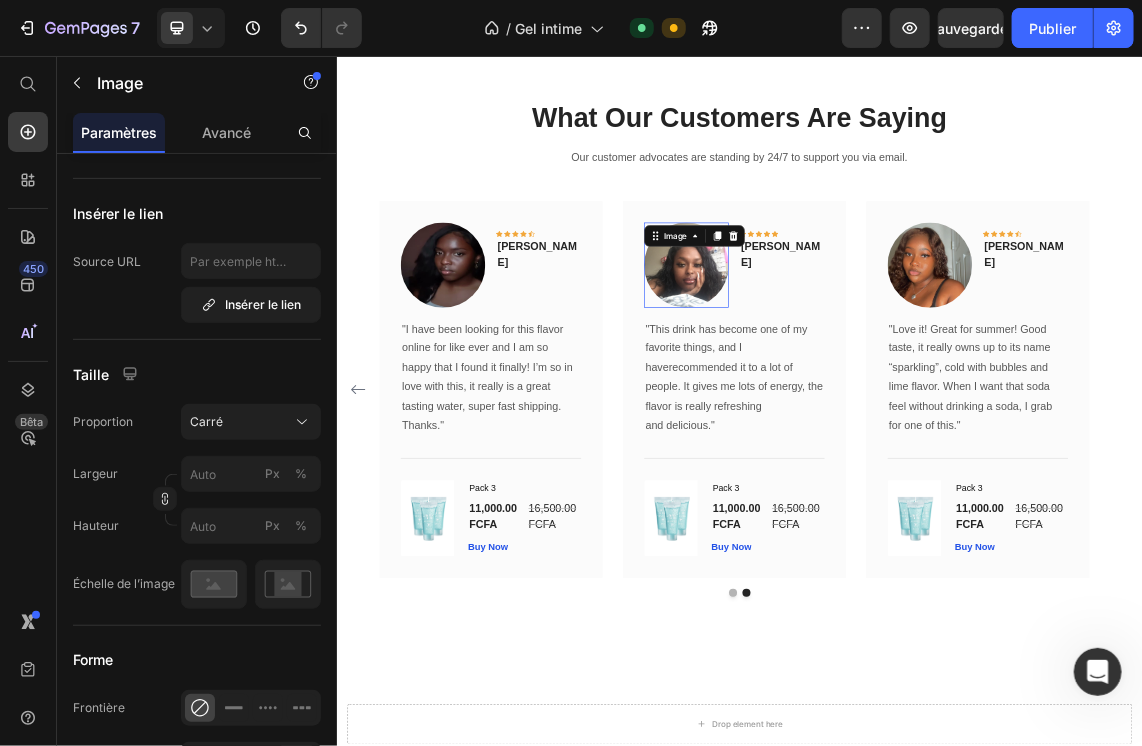 click at bounding box center [857, 366] 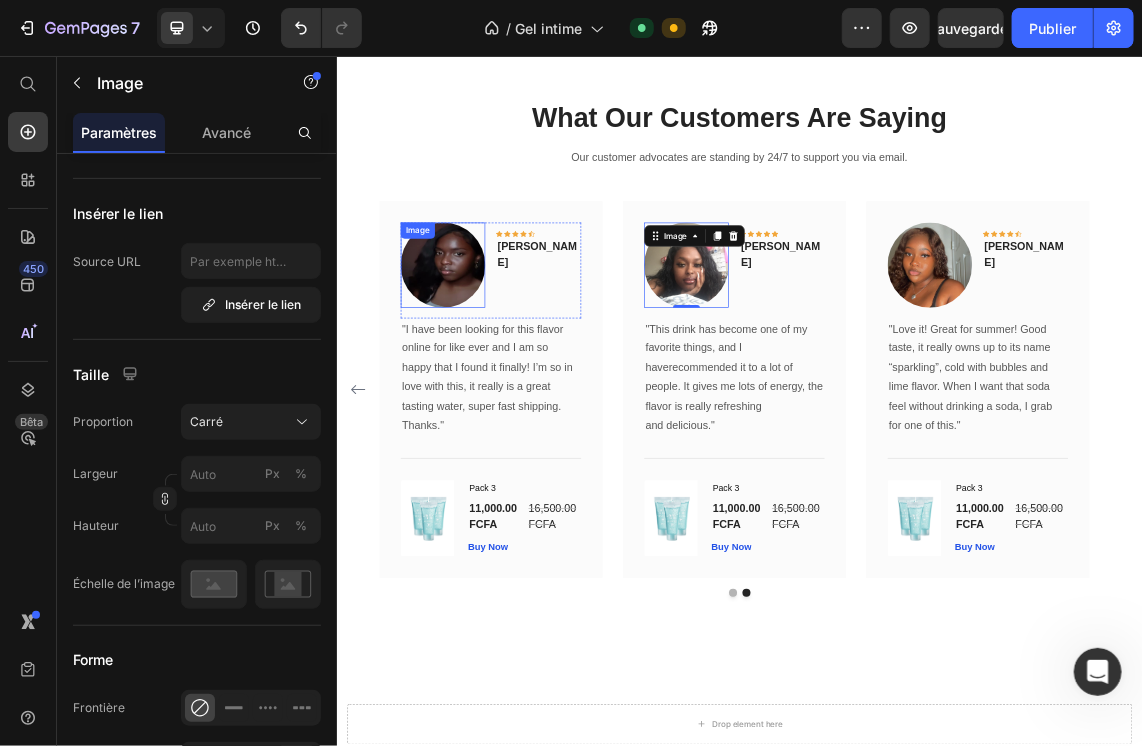 click at bounding box center [494, 366] 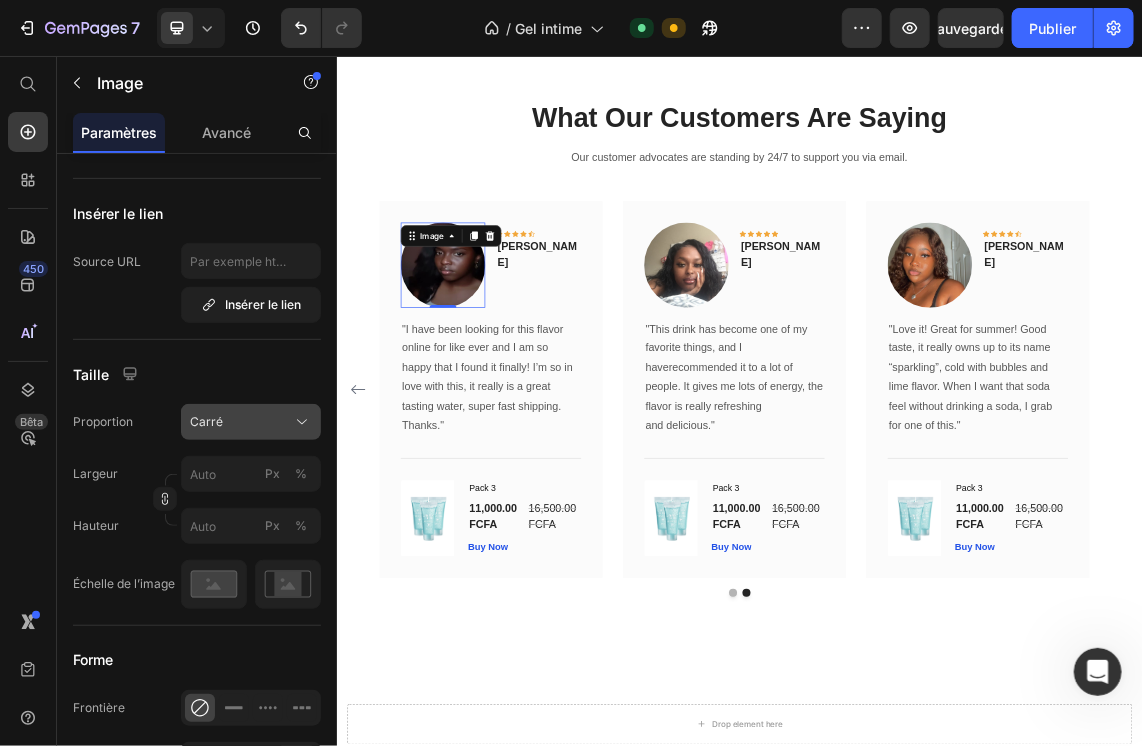 click 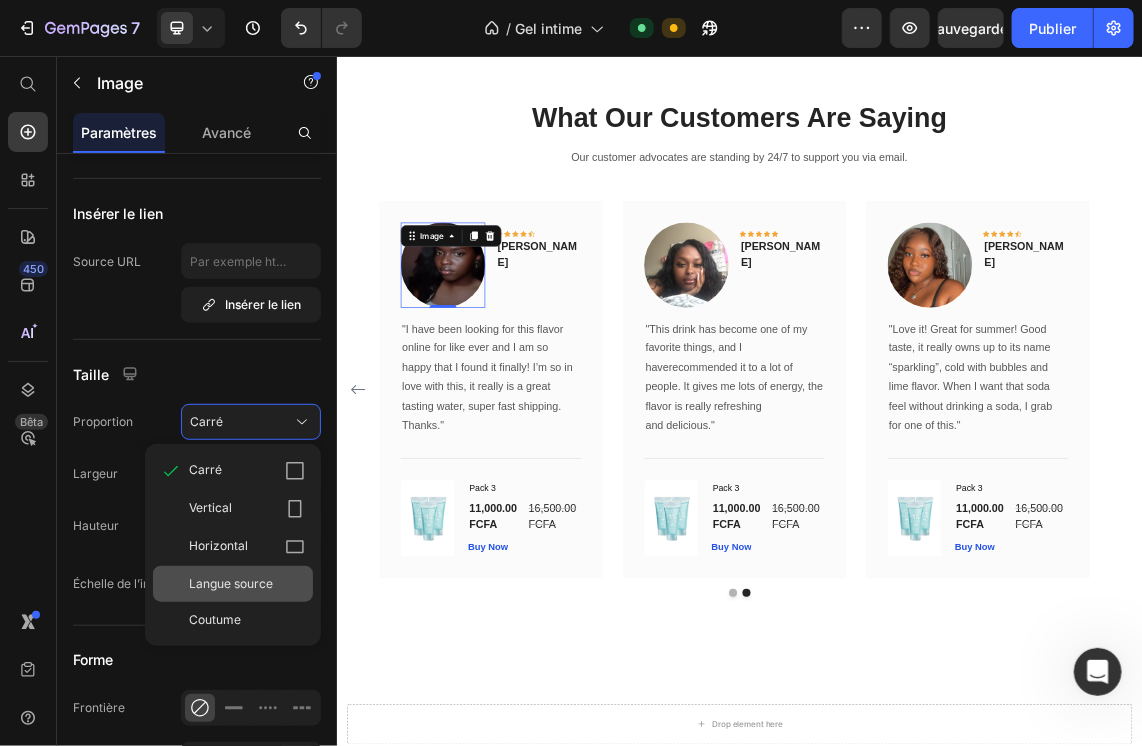 click on "Langue source" at bounding box center [231, 584] 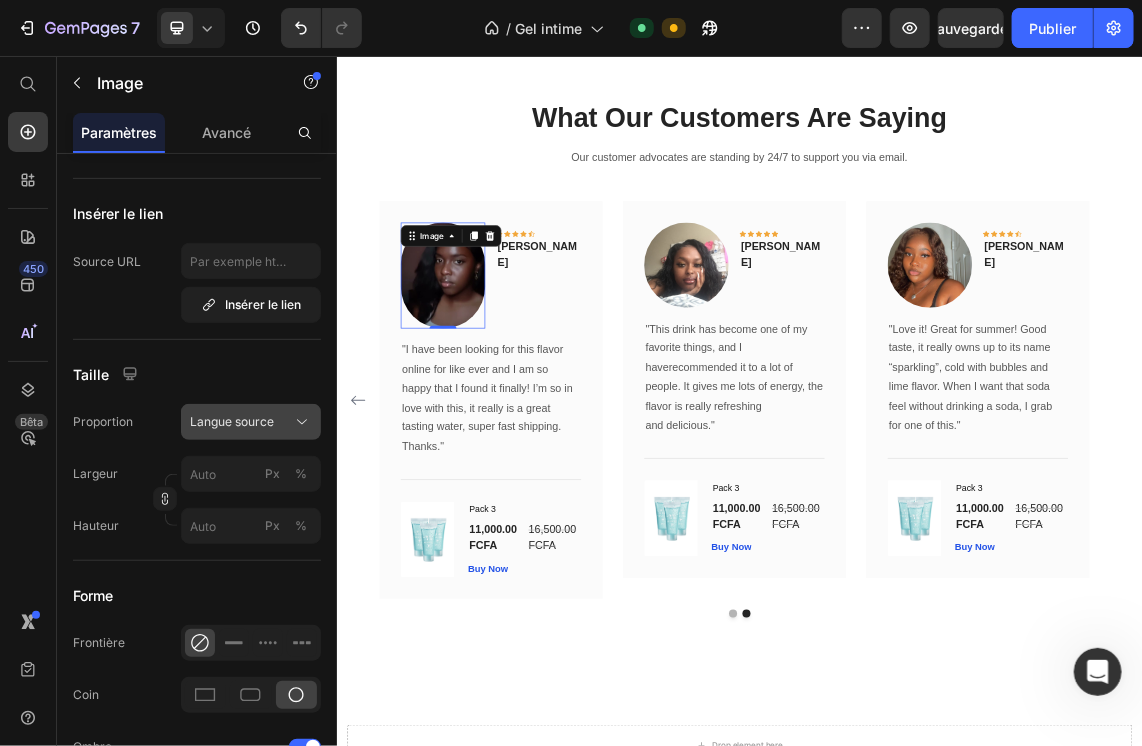 click 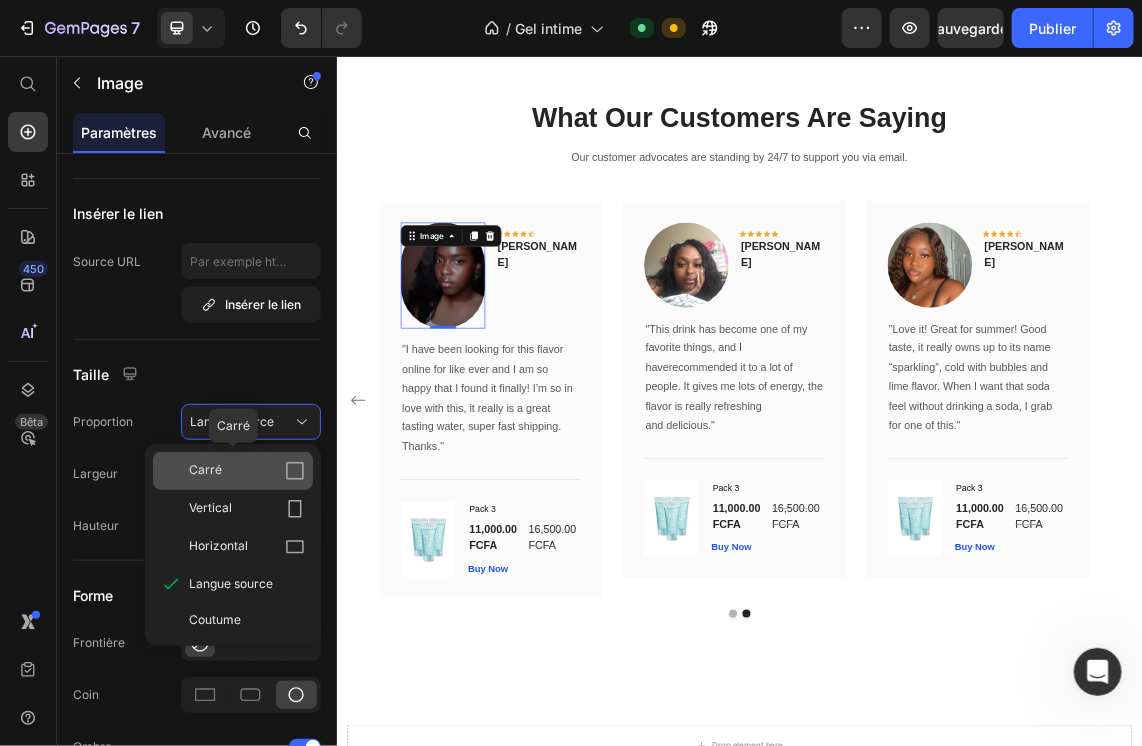 click 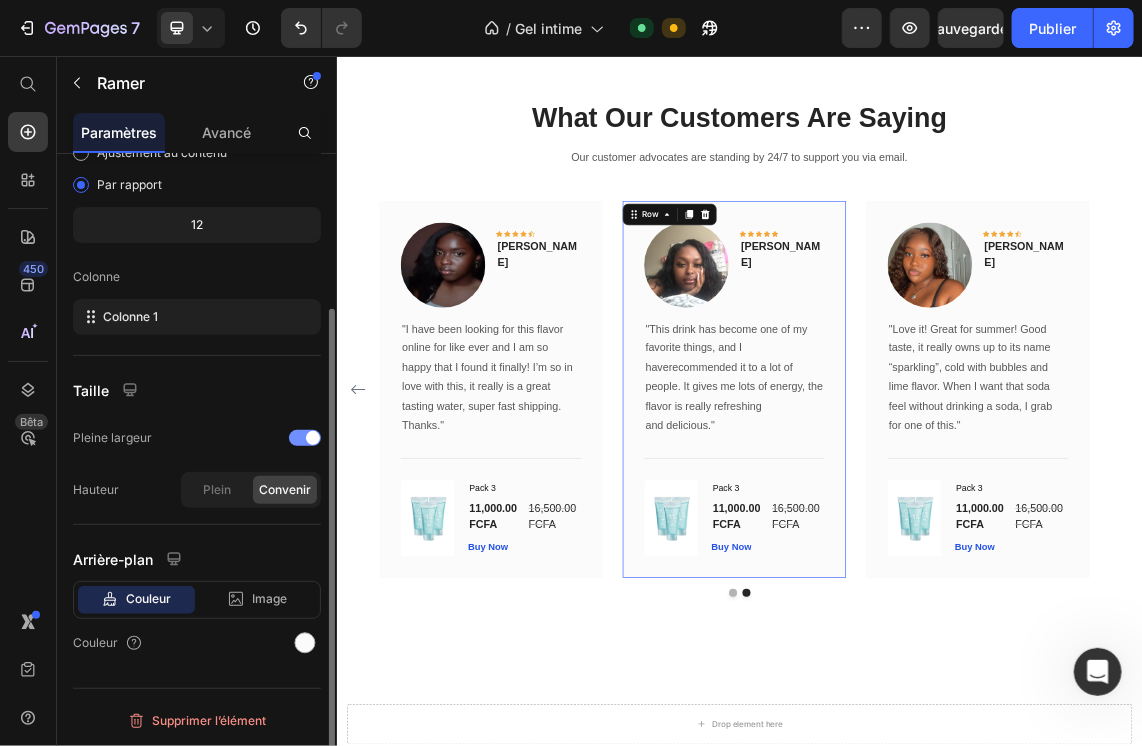 scroll, scrollTop: 0, scrollLeft: 0, axis: both 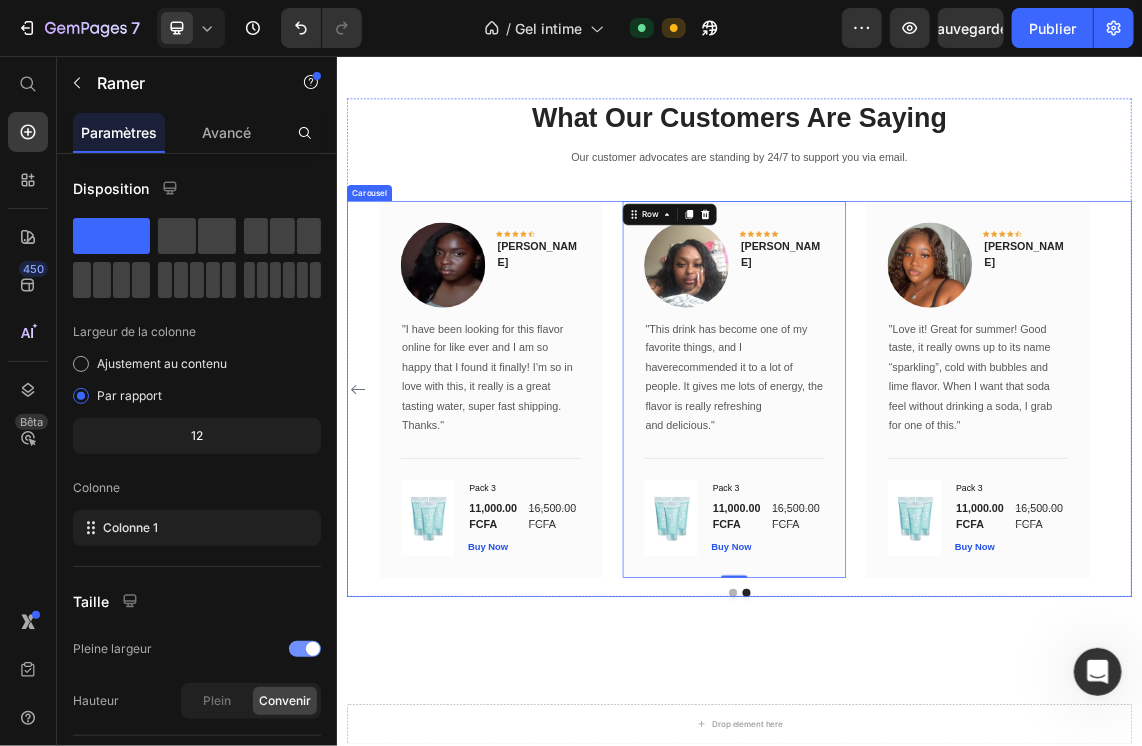 click 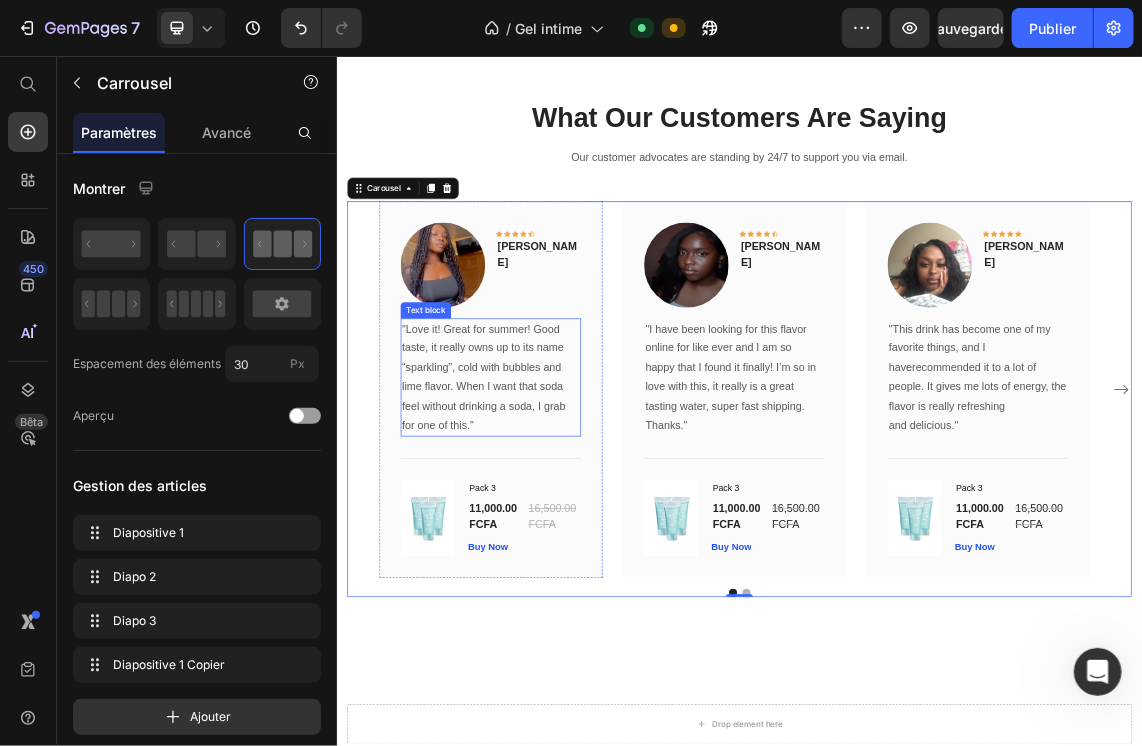 click on ""Love it! Great for summer! Good taste, it really owns up to its name “sparkling”, cold with bubbles and lime flavor. When I want that soda feel without drinking a soda, I grab for one of this."" at bounding box center (565, 534) 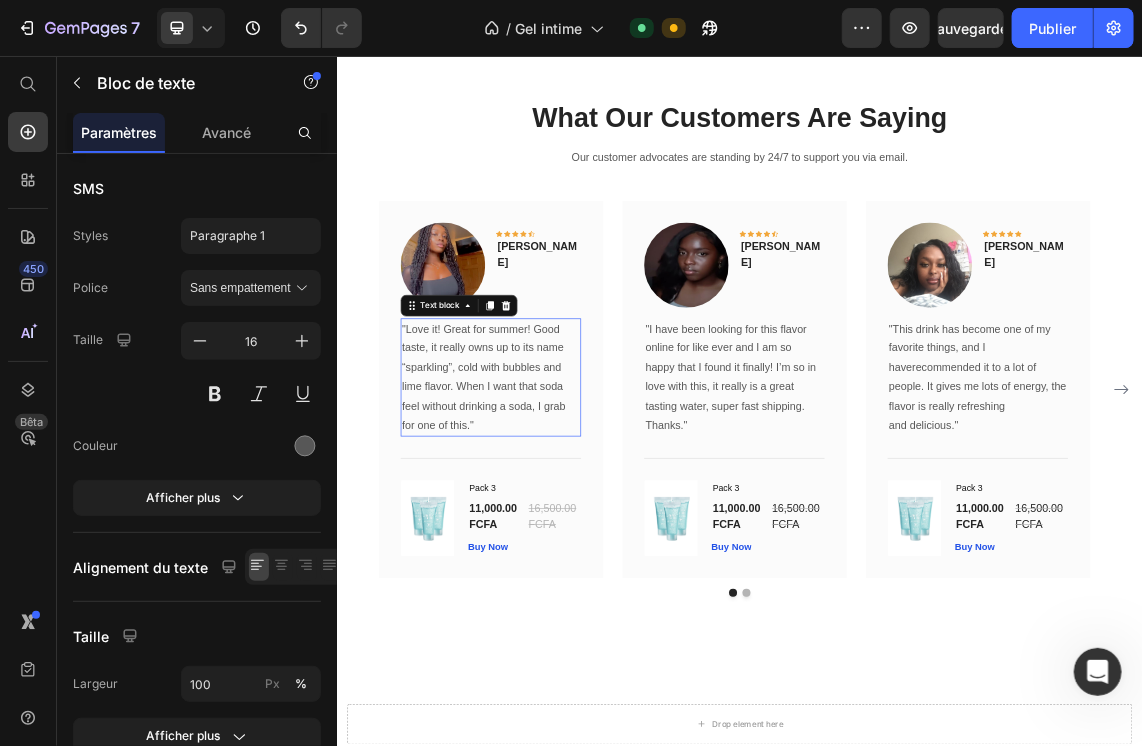 click on ""Love it! Great for summer! Good taste, it really owns up to its name “sparkling”, cold with bubbles and lime flavor. When I want that soda feel without drinking a soda, I grab for one of this."" at bounding box center [565, 534] 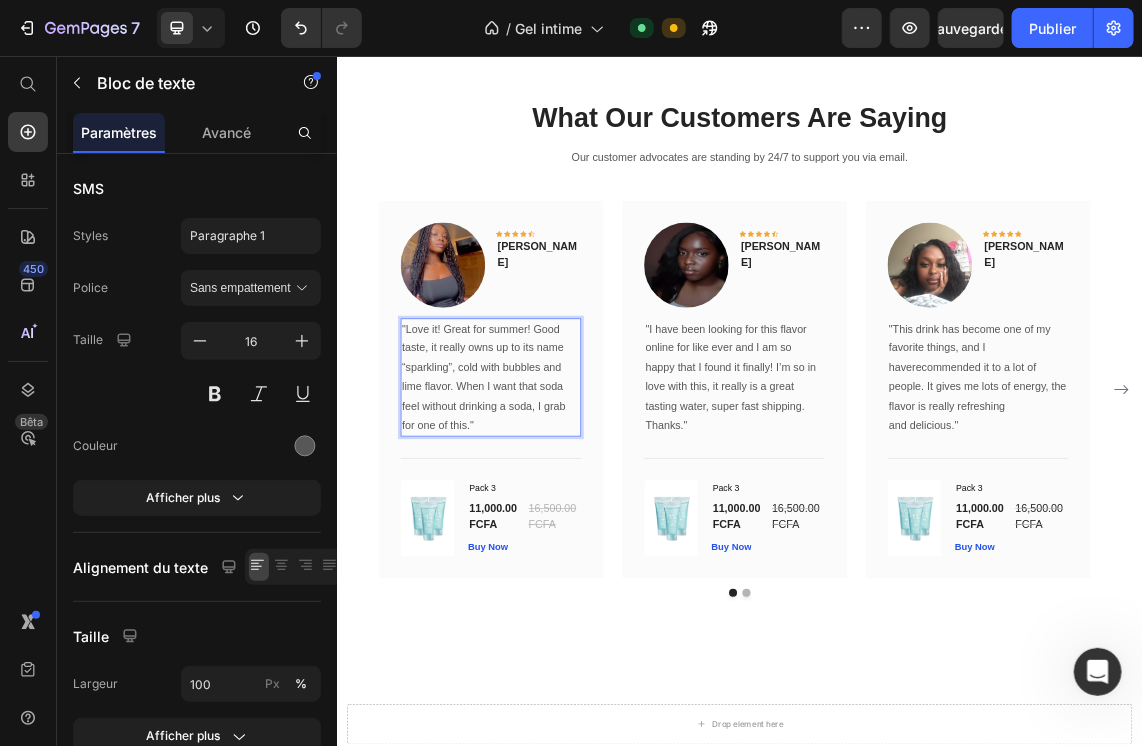 click on ""Love it! Great for summer! Good taste, it really owns up to its name “sparkling”, cold with bubbles and lime flavor. When I want that soda feel without drinking a soda, I grab for one of this."" at bounding box center [565, 534] 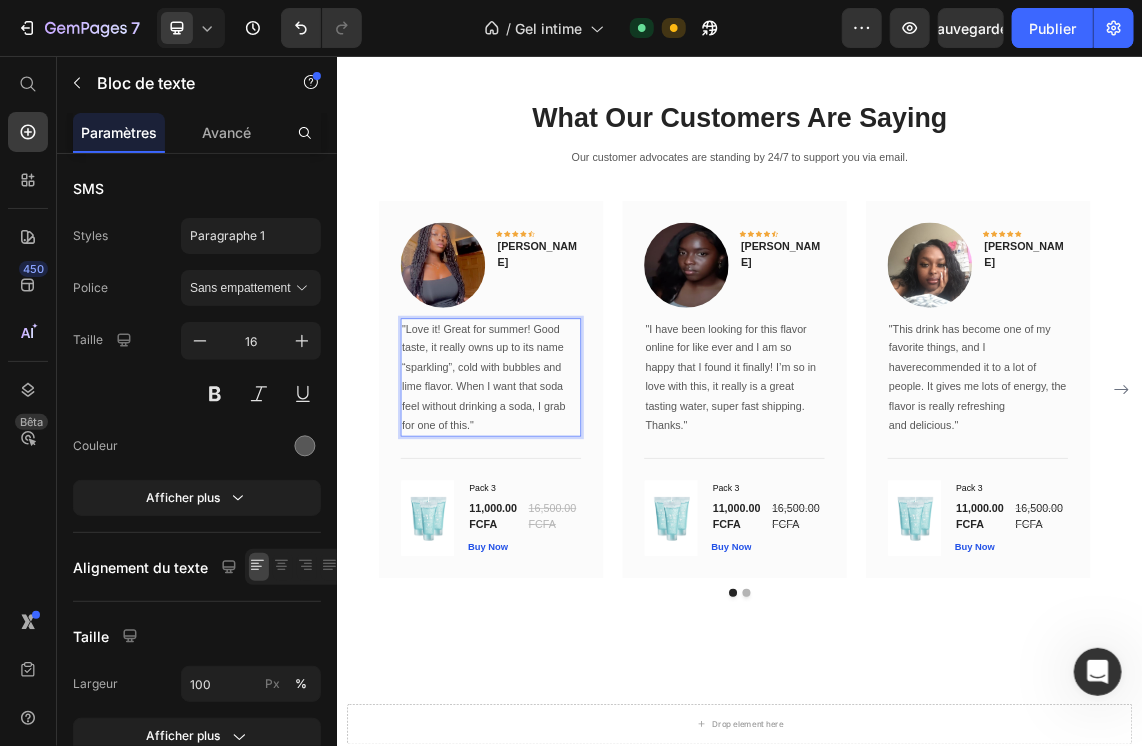 click on ""Love it! Great for summer! Good taste, it really owns up to its name “sparkling”, cold with bubbles and lime flavor. When I want that soda feel without drinking a soda, I grab for one of this."" at bounding box center [565, 534] 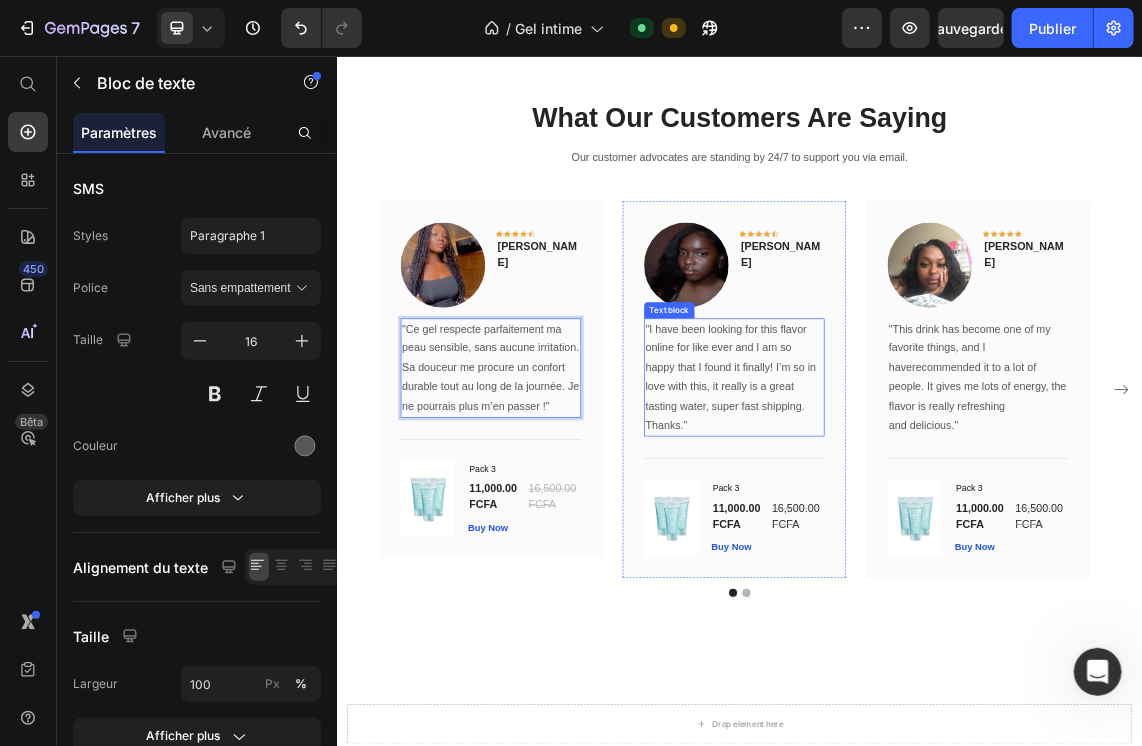 click on ""I have been looking for this flavor online for like ever and I am so happy that I found it finally! I’m so in love with this, it really is a great tasting water, super fast shipping." at bounding box center [928, 520] 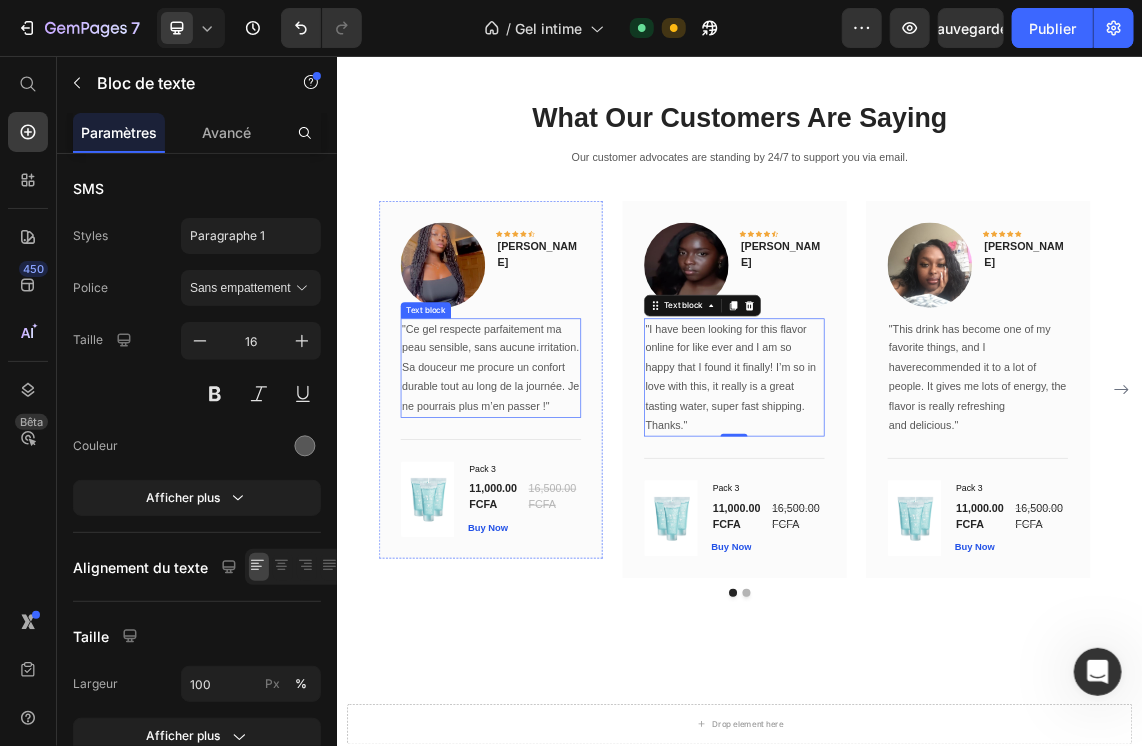 click on ""Ce gel respecte parfaitement ma peau sensible, sans aucune irritation. Sa douceur me procure un confort durable tout au long de la journée. Je ne pourrais plus m’en passer !"" at bounding box center (565, 520) 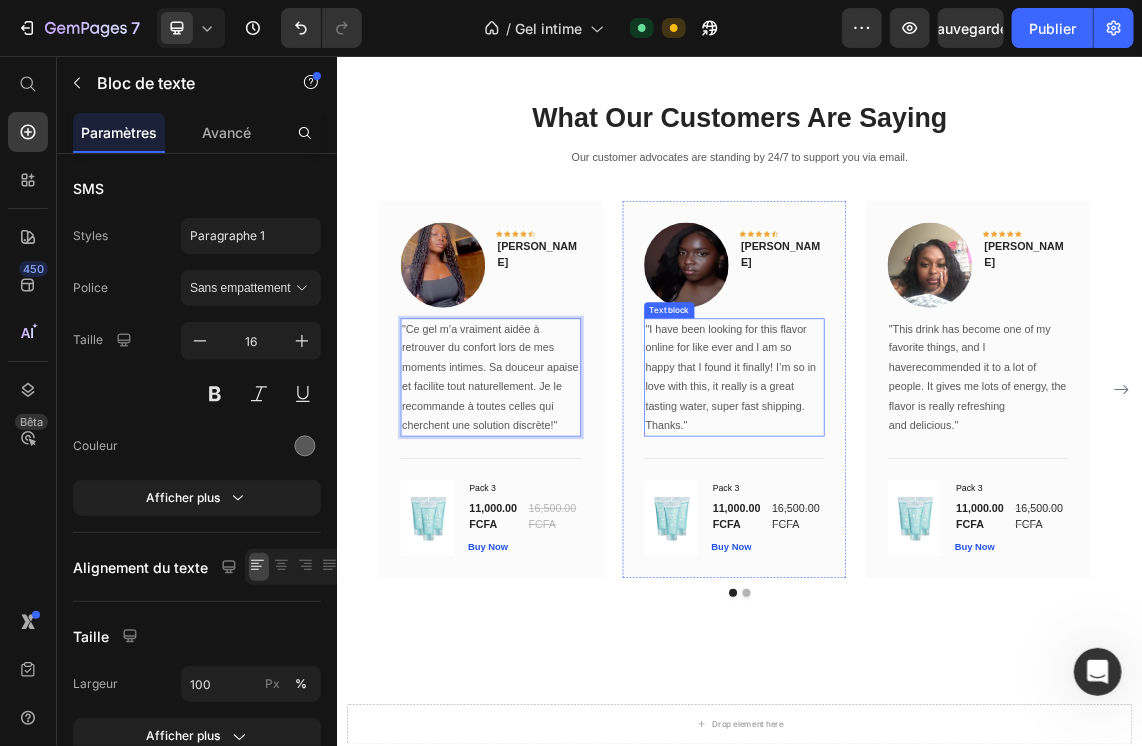 click on ""I have been looking for this flavor online for like ever and I am so happy that I found it finally! I’m so in love with this, it really is a great tasting water, super fast shipping." at bounding box center (928, 520) 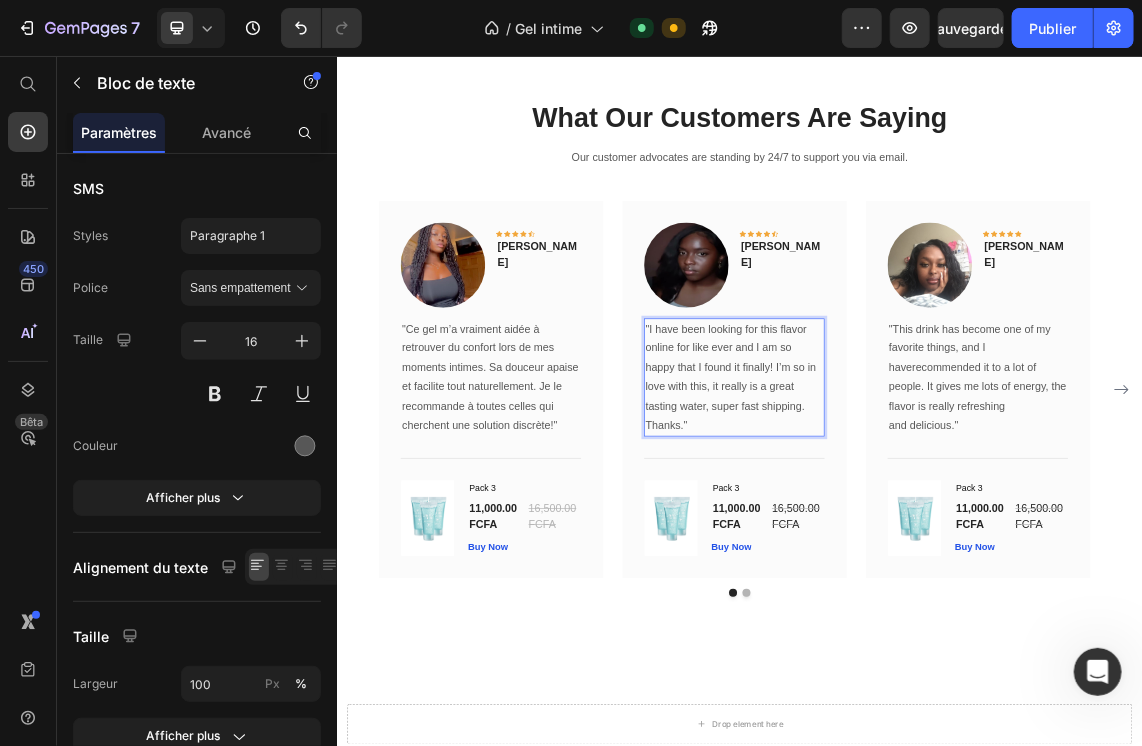 click on "Thanks."" at bounding box center [928, 606] 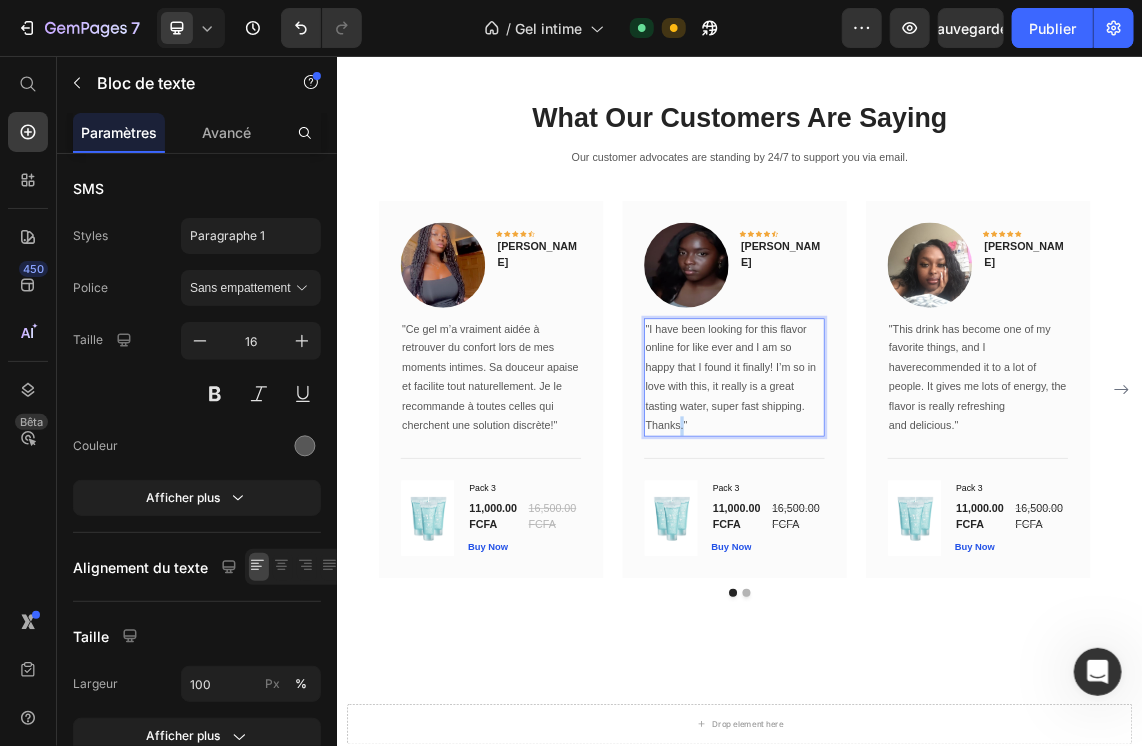 click on "Thanks."" at bounding box center (928, 606) 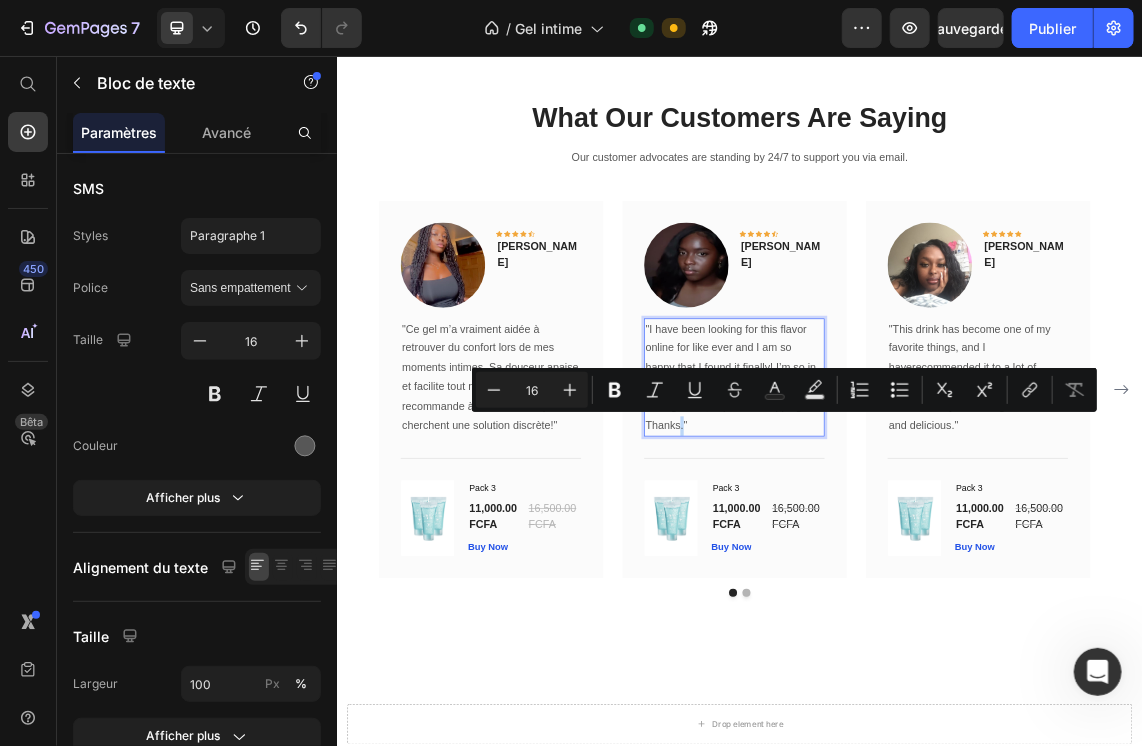 click on "Thanks."" at bounding box center [928, 606] 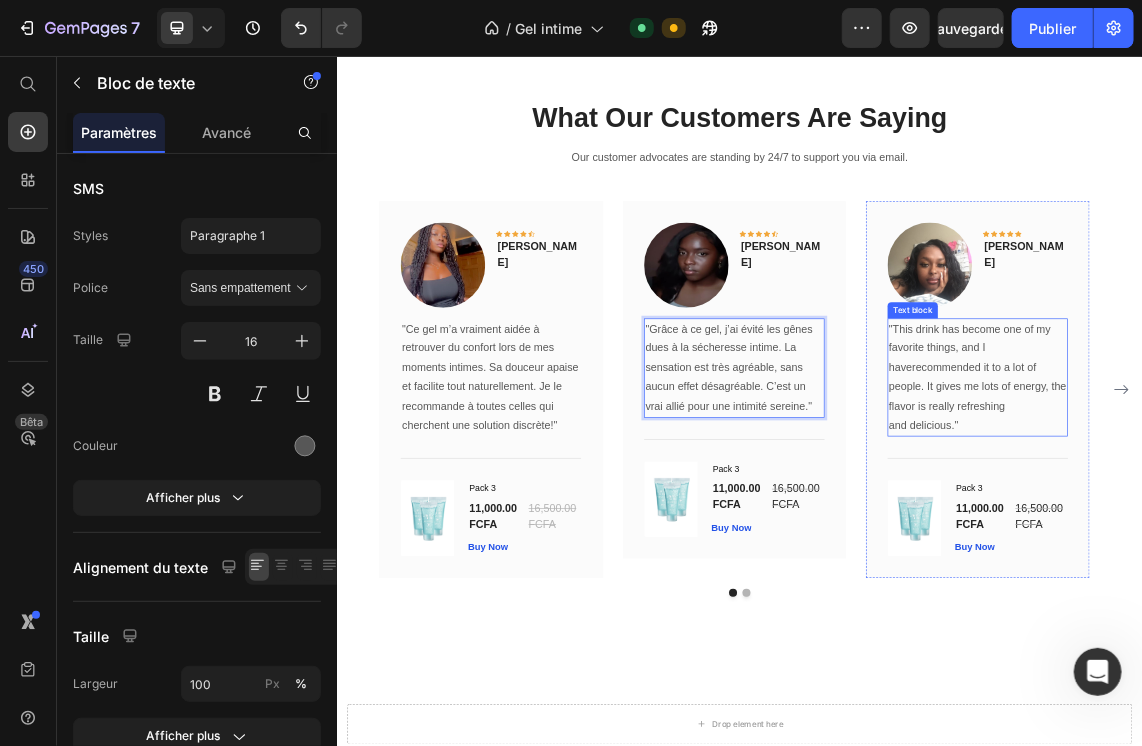 click on ""This drink has become one of my favorite things, and I haverecommended it to a lot of people. It gives me lots of energy, the flavor is really refreshing  and delicious."" at bounding box center [1291, 534] 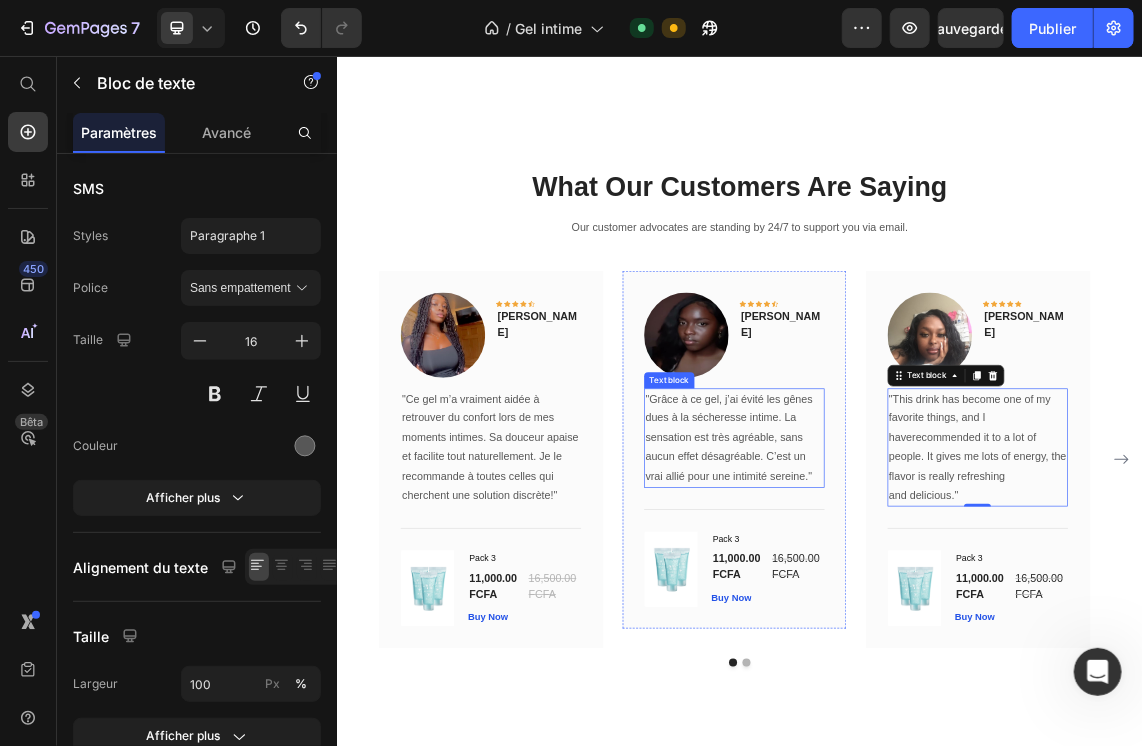 scroll, scrollTop: 3769, scrollLeft: 0, axis: vertical 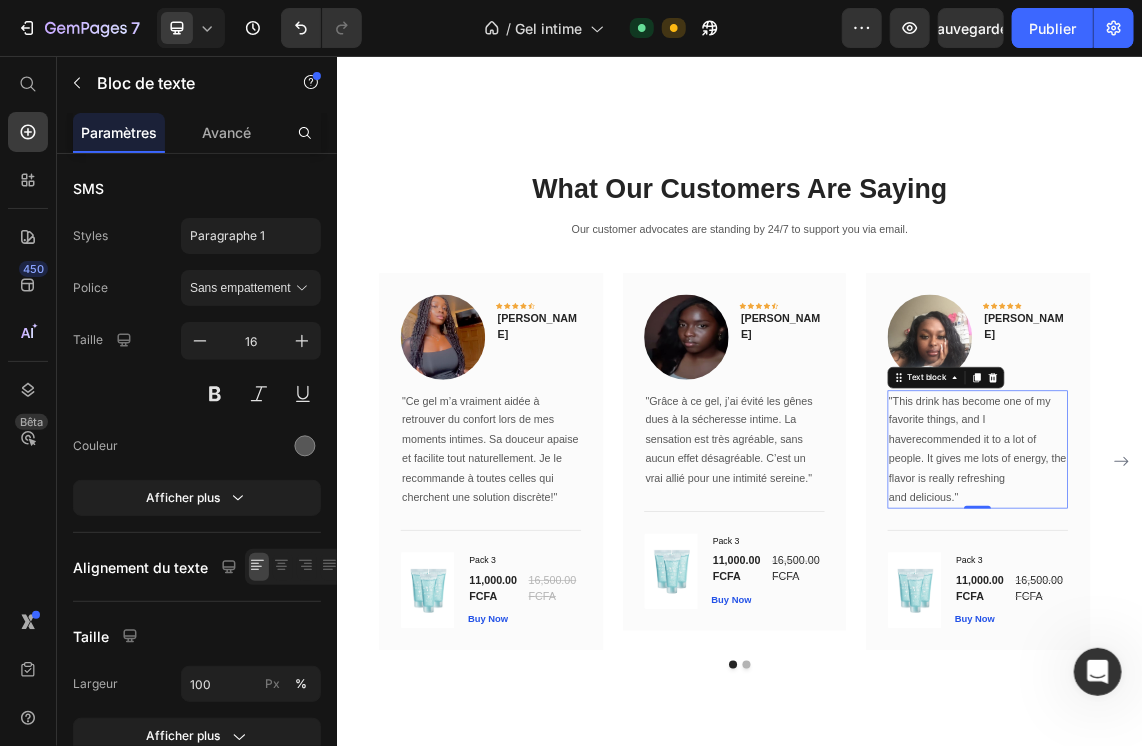 click on ""This drink has become one of my favorite things, and I haverecommended it to a lot of people. It gives me lots of energy, the flavor is really refreshing  and delicious."" at bounding box center (1291, 641) 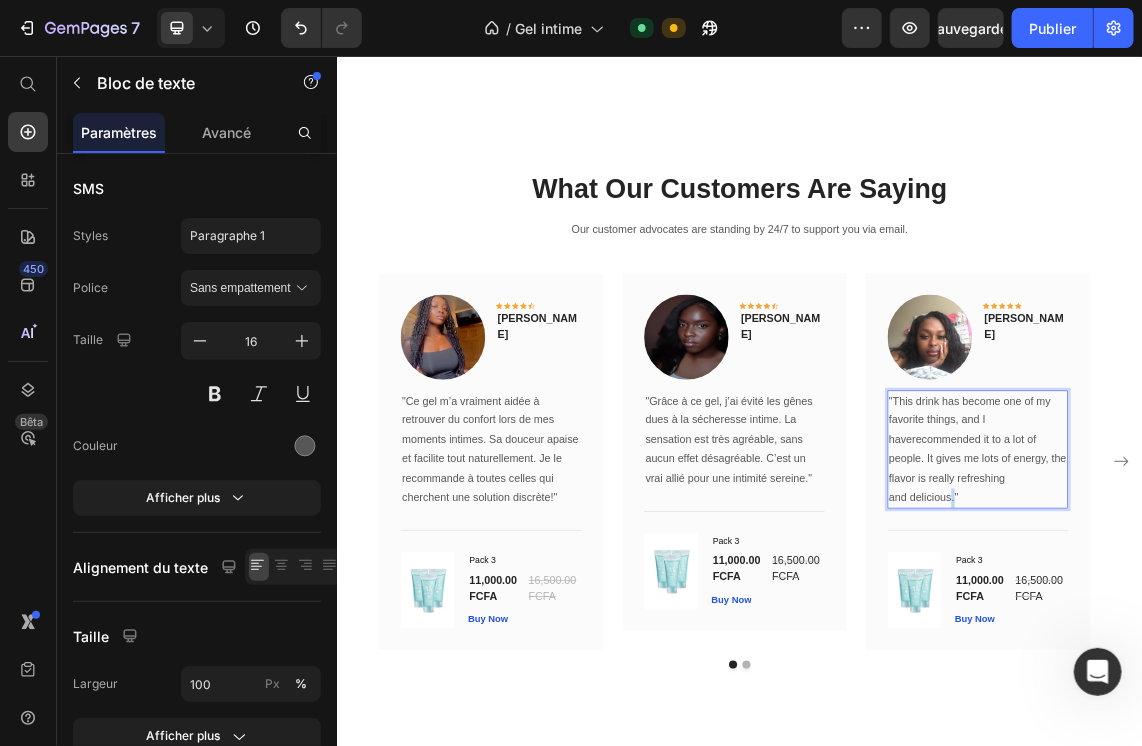 click on ""This drink has become one of my favorite things, and I haverecommended it to a lot of people. It gives me lots of energy, the flavor is really refreshing  and delicious."" at bounding box center [1291, 641] 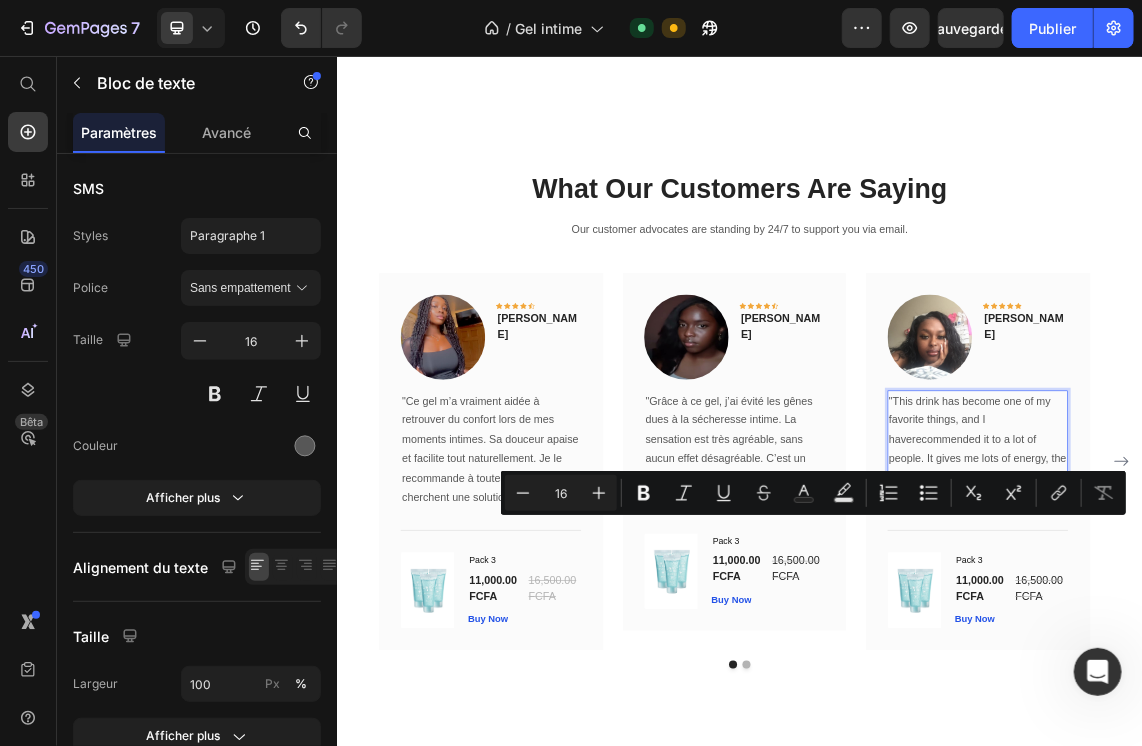 click on ""This drink has become one of my favorite things, and I haverecommended it to a lot of people. It gives me lots of energy, the flavor is really refreshing  and delicious."" at bounding box center [1291, 641] 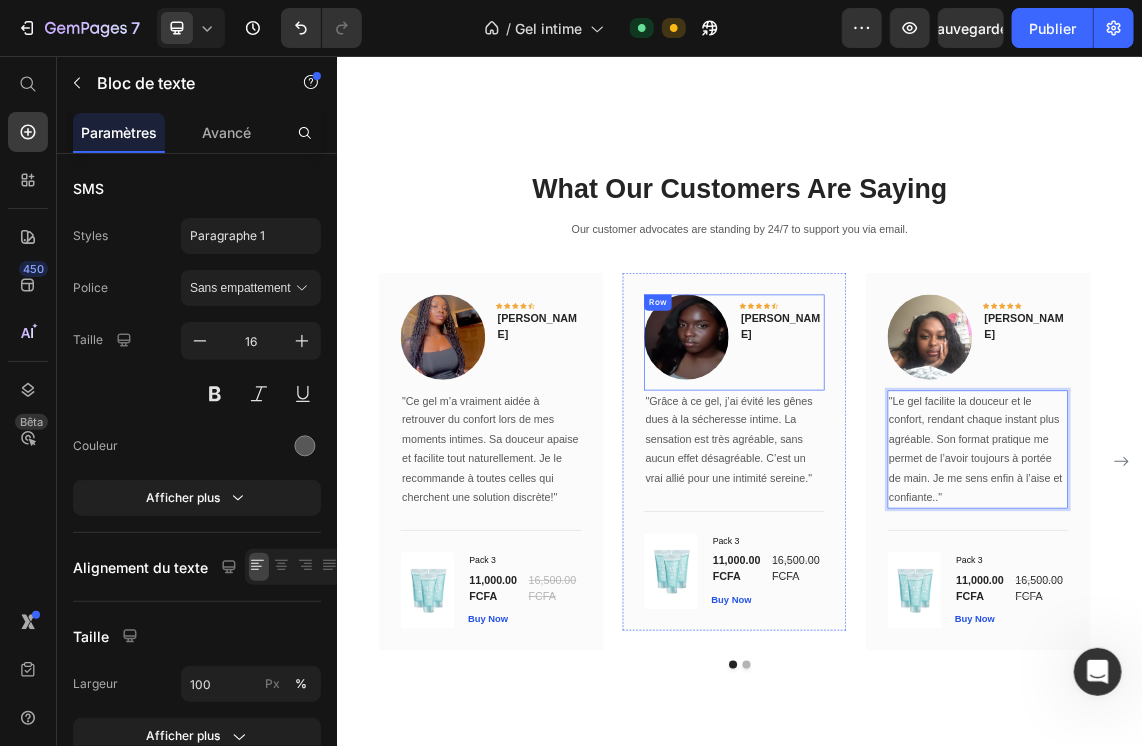 scroll, scrollTop: 3872, scrollLeft: 0, axis: vertical 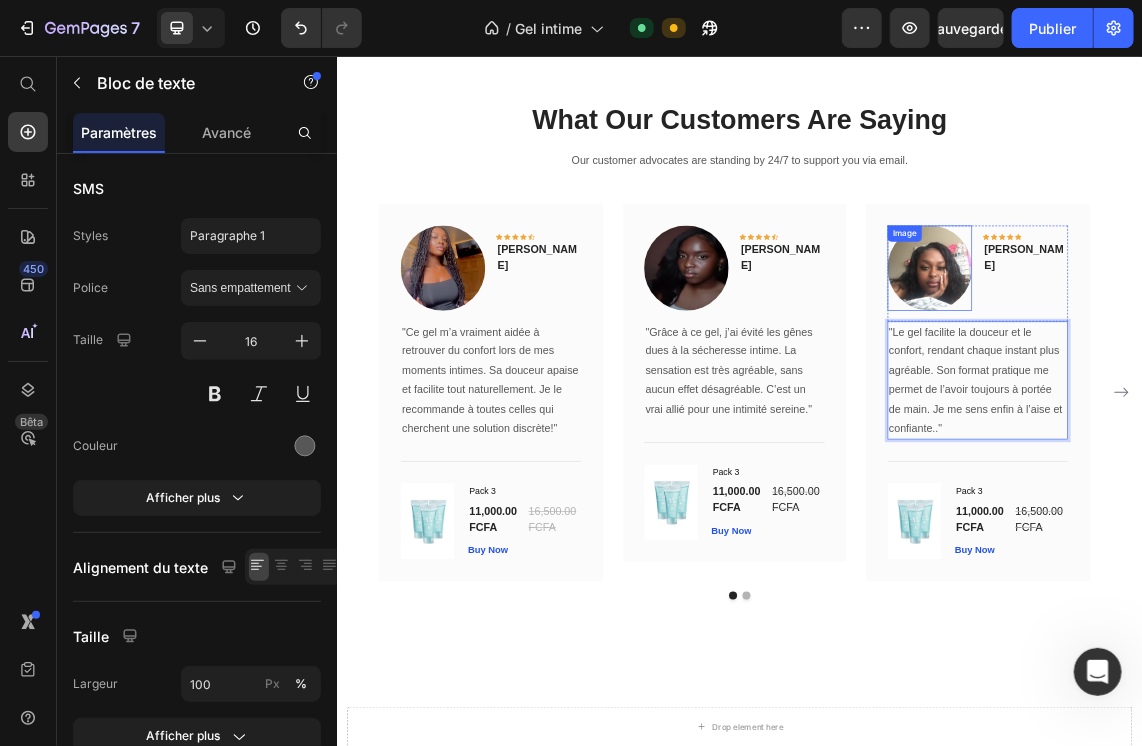 click at bounding box center (1220, 370) 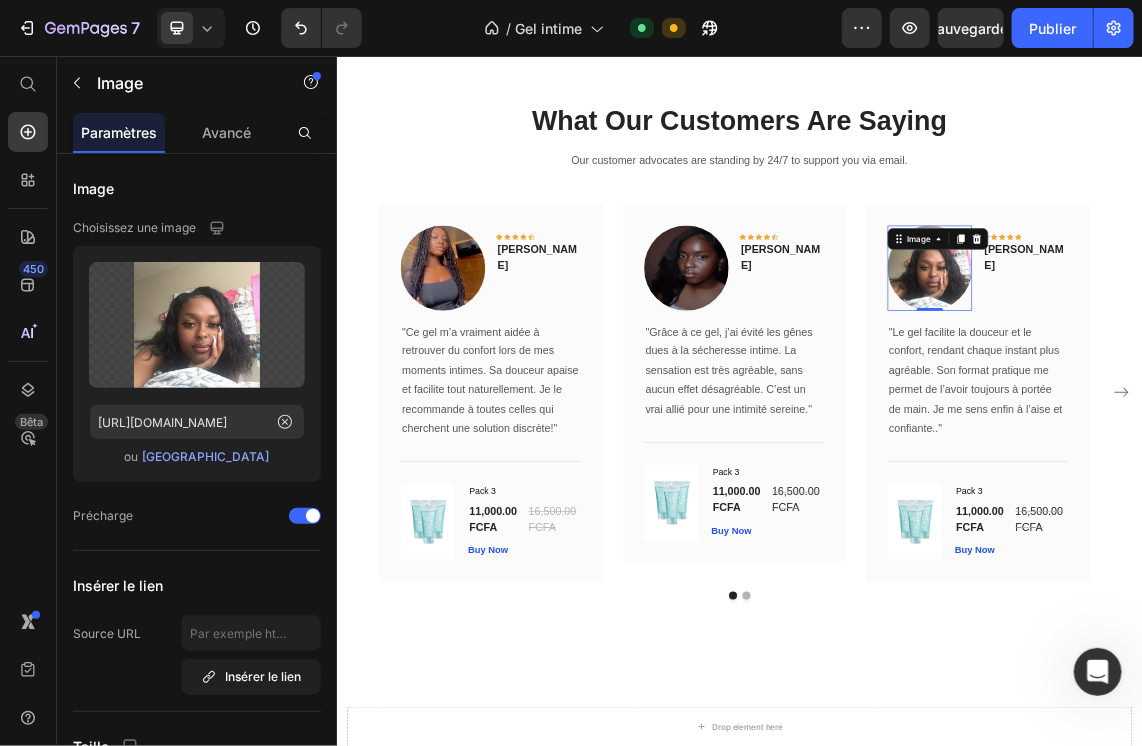 scroll, scrollTop: 0, scrollLeft: 0, axis: both 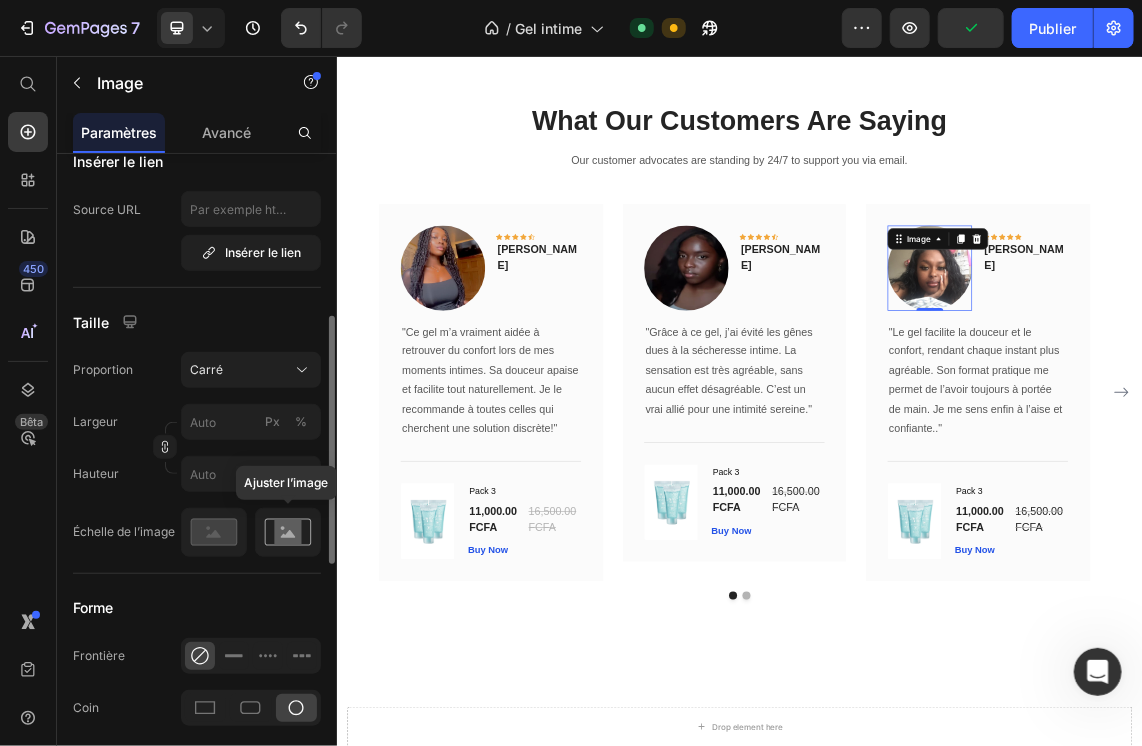 click 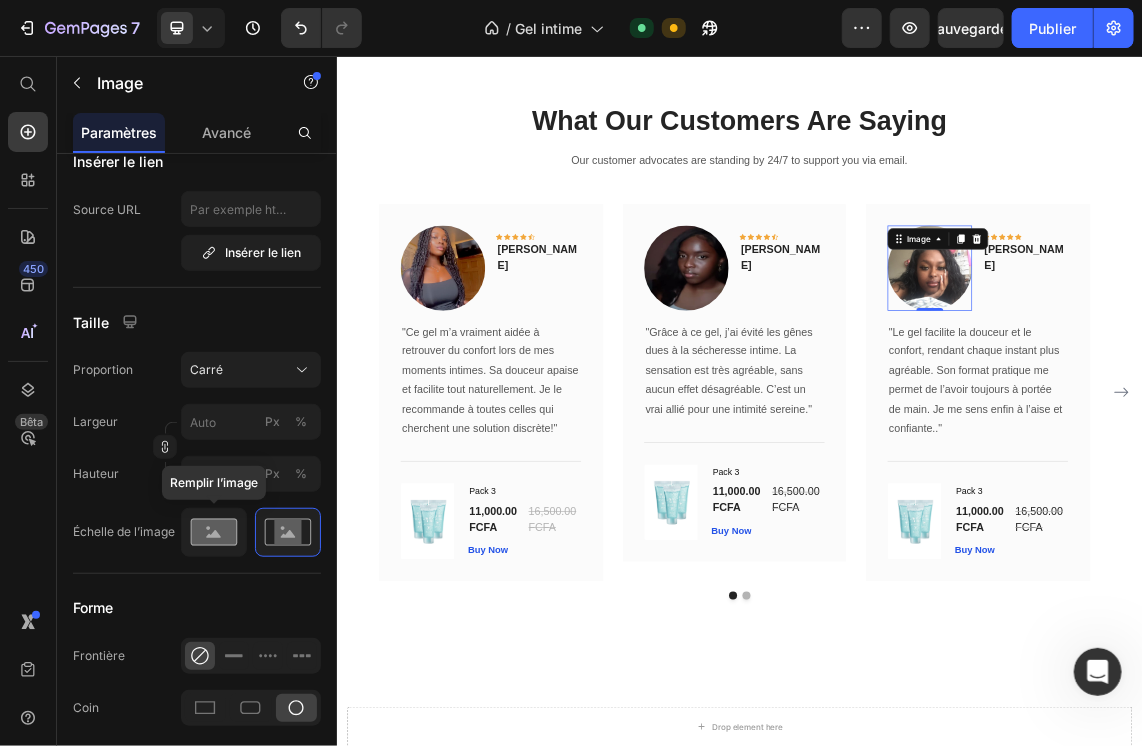 click 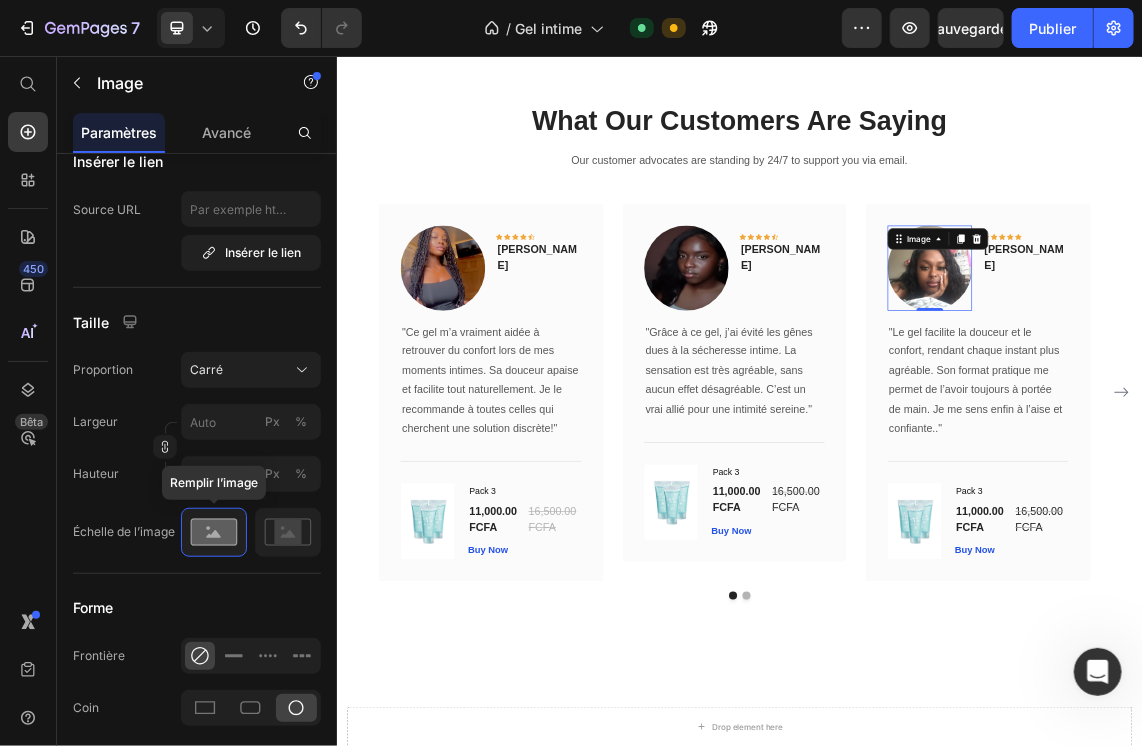 click 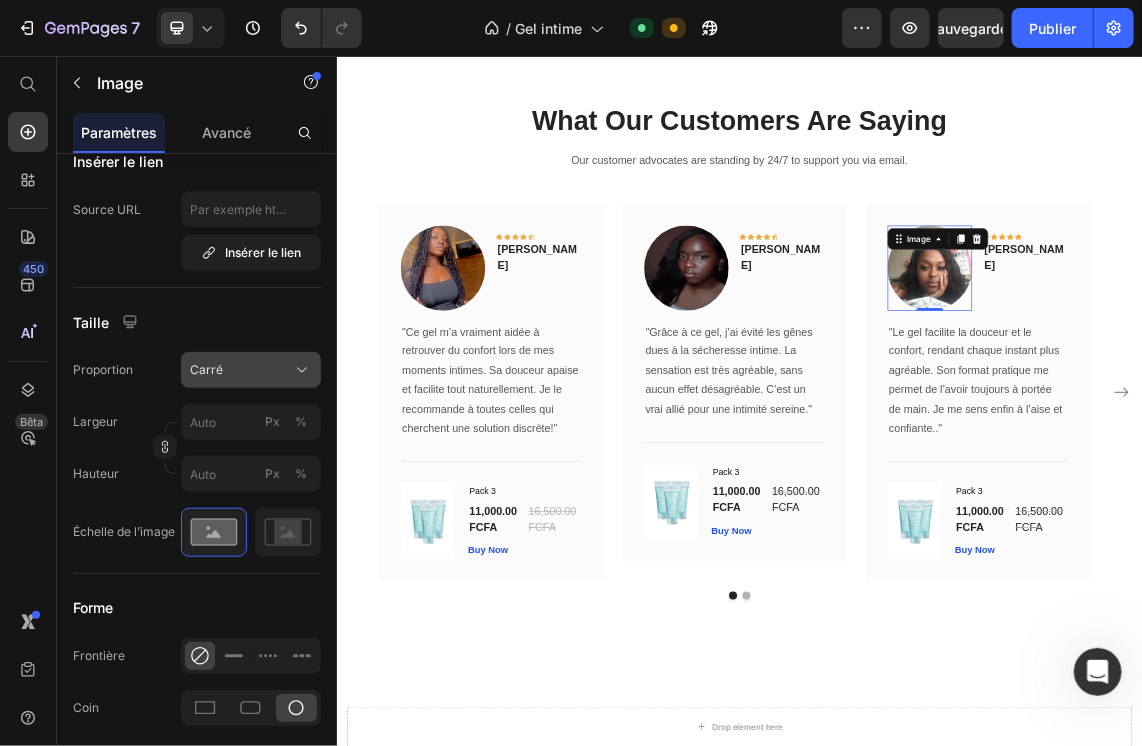 click on "Carré" 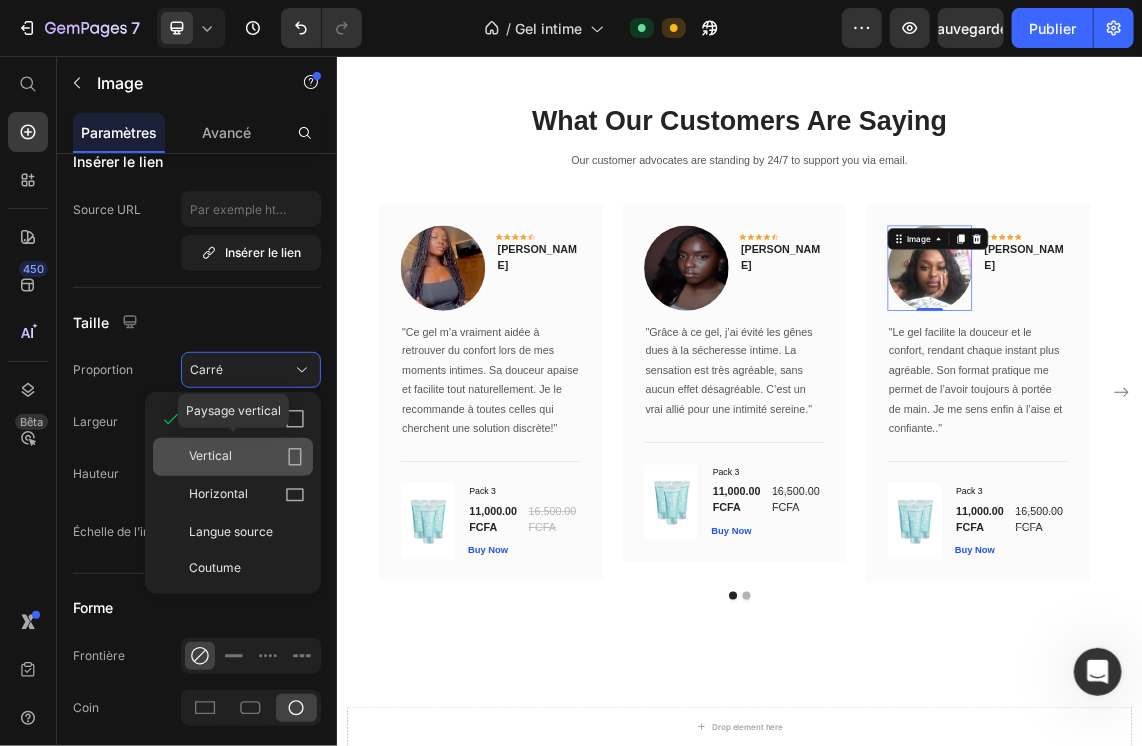 click 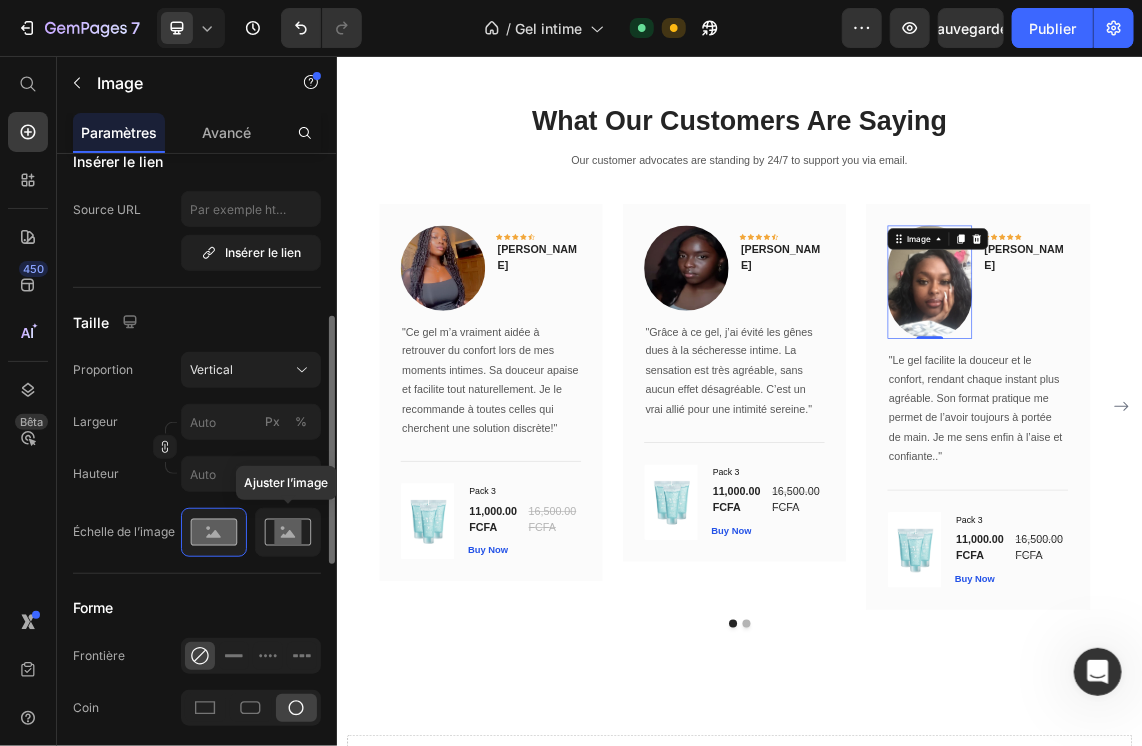 click 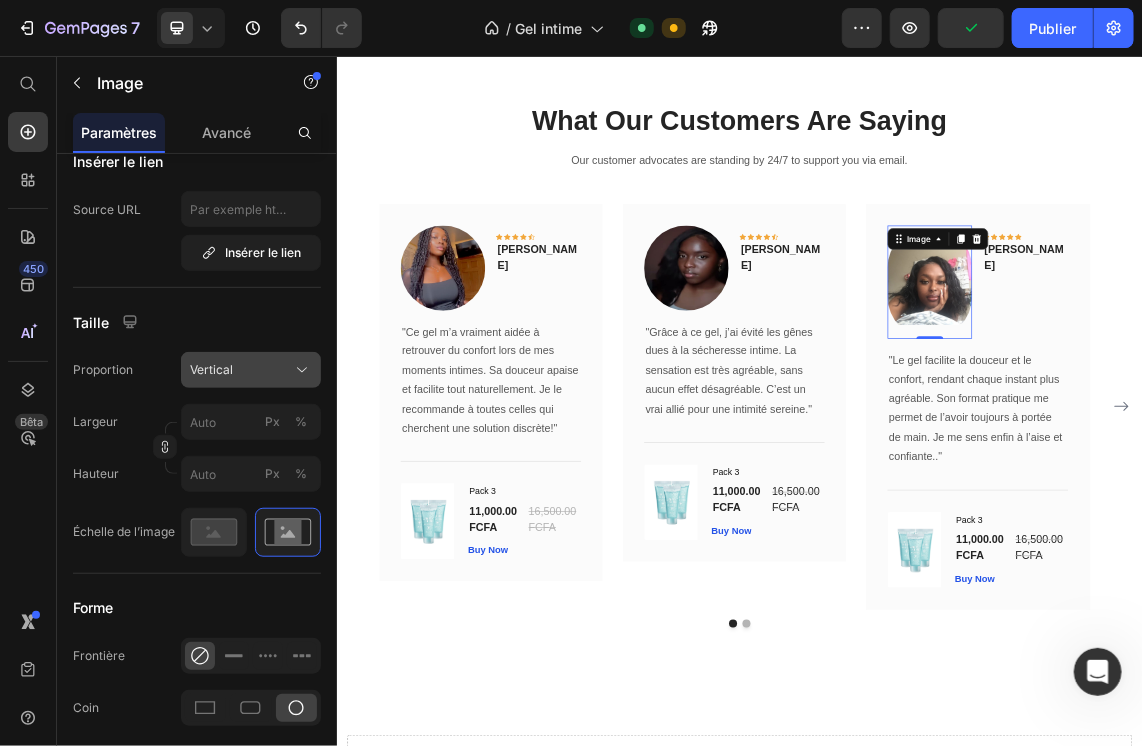 click on "Vertical" 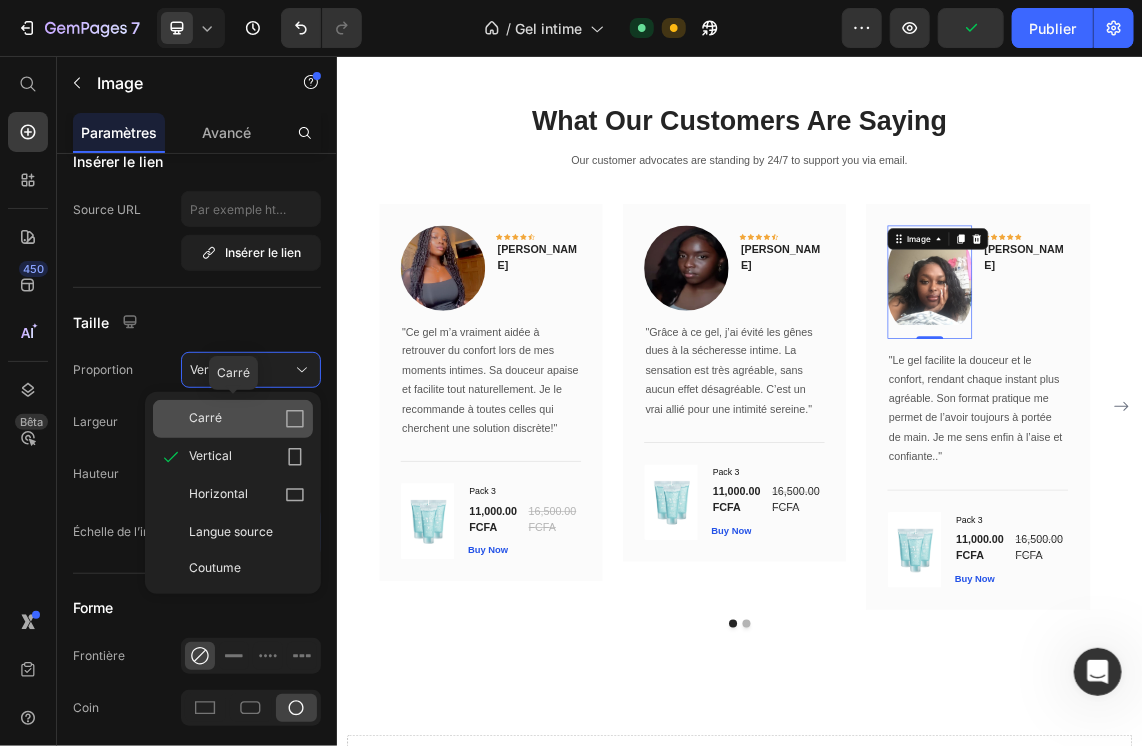 click on "Carré" at bounding box center [247, 419] 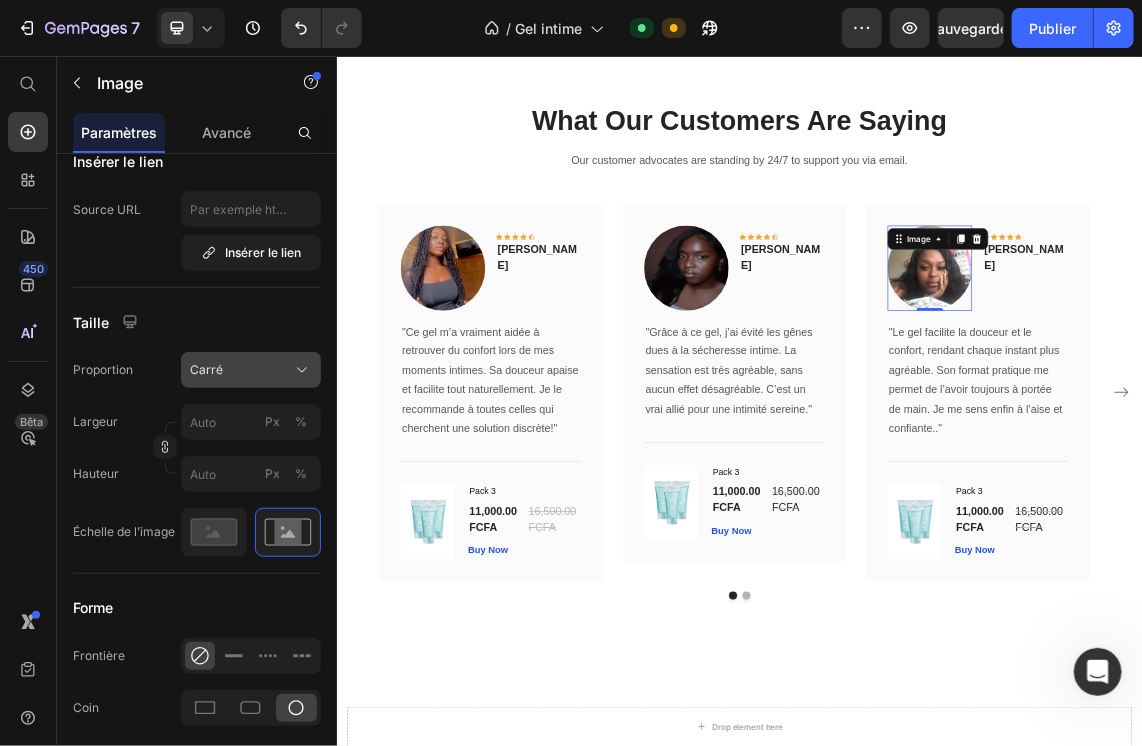 click on "Carré" 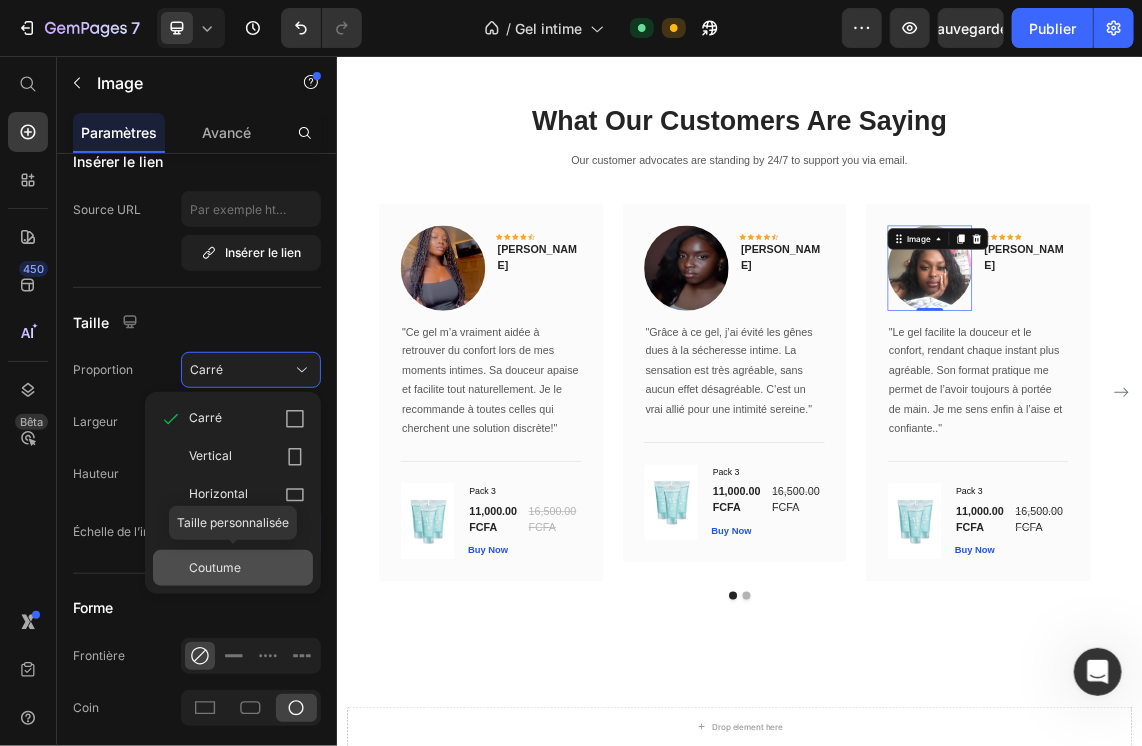 click on "Coutume" at bounding box center [215, 568] 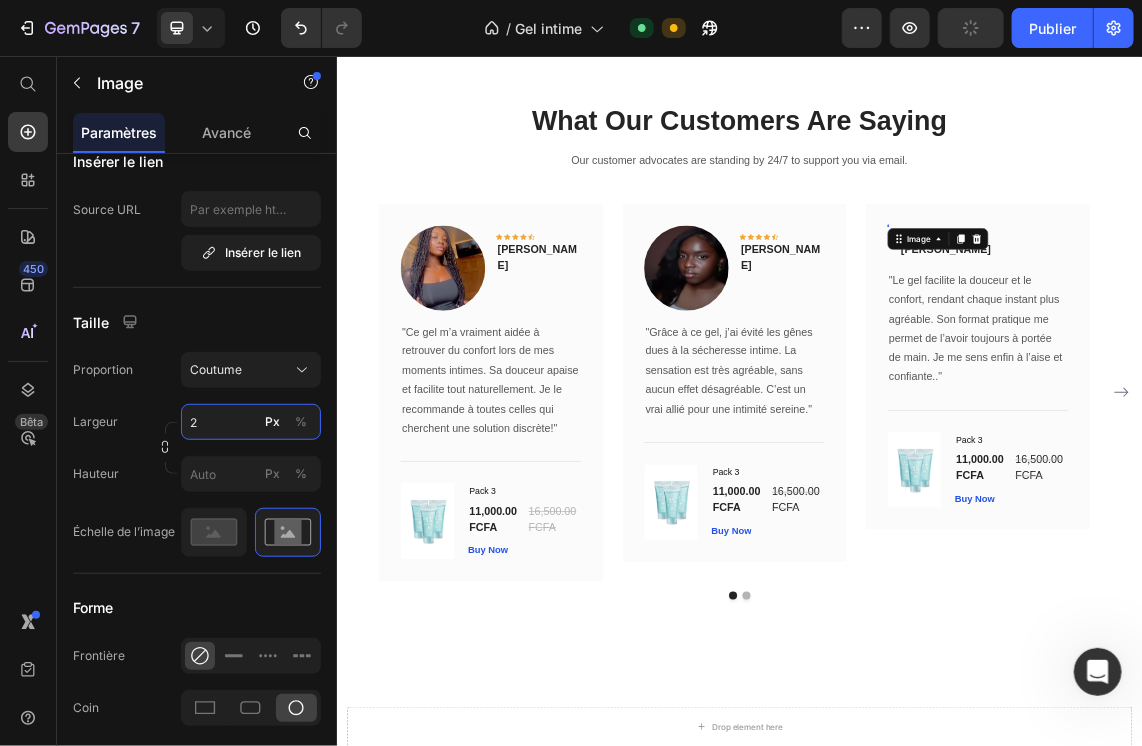 type on "22" 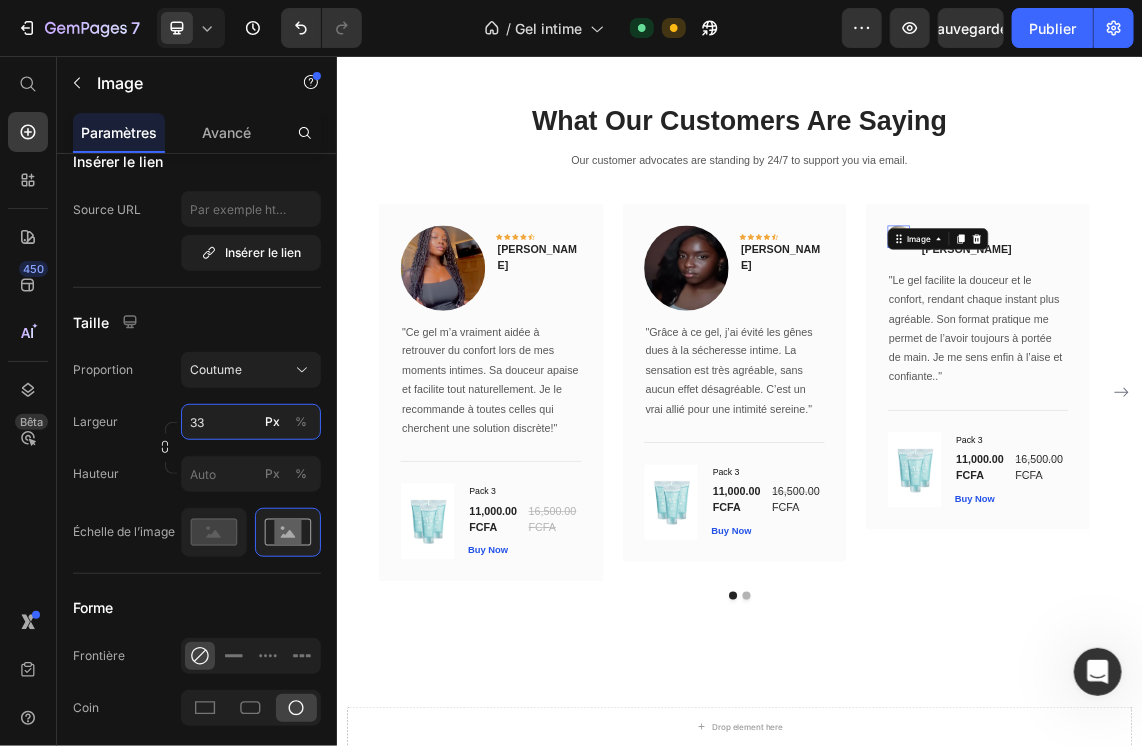 type on "3" 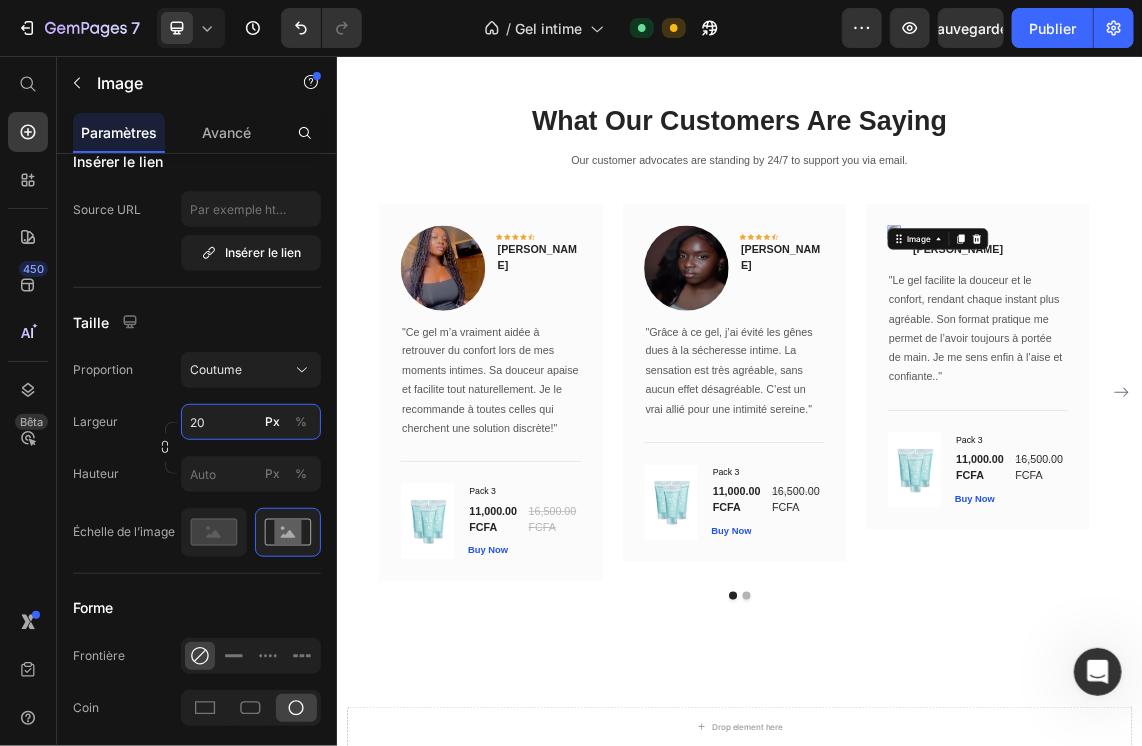 type on "2" 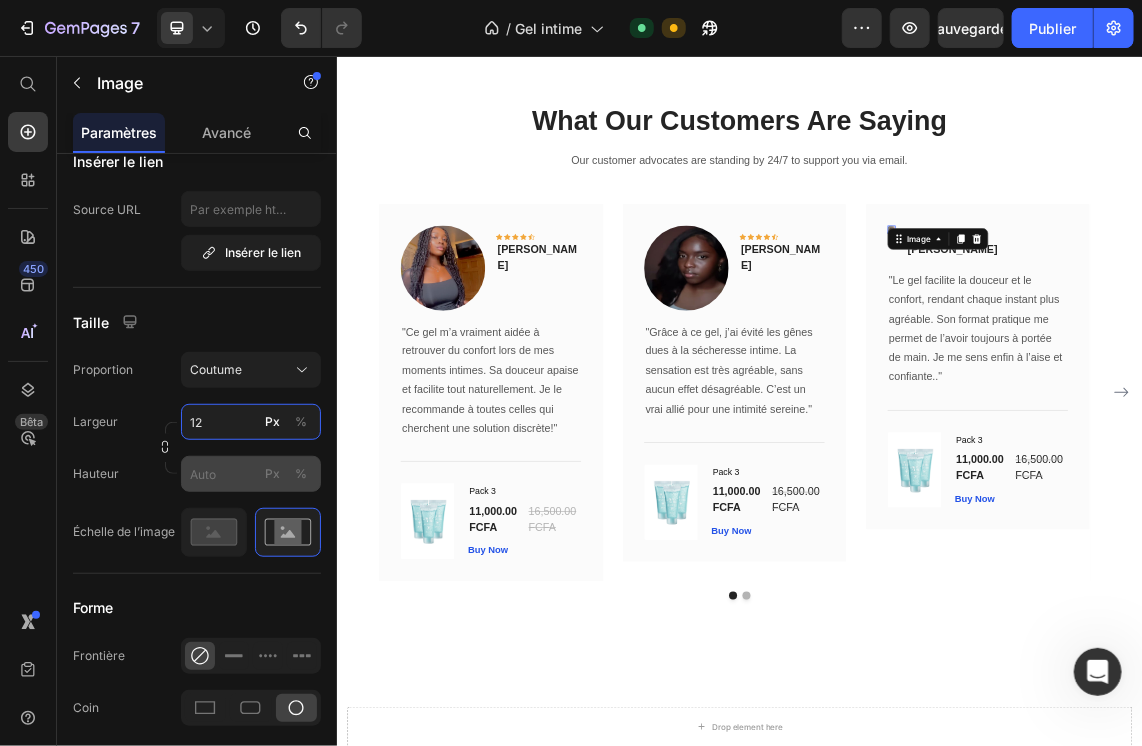 type on "125" 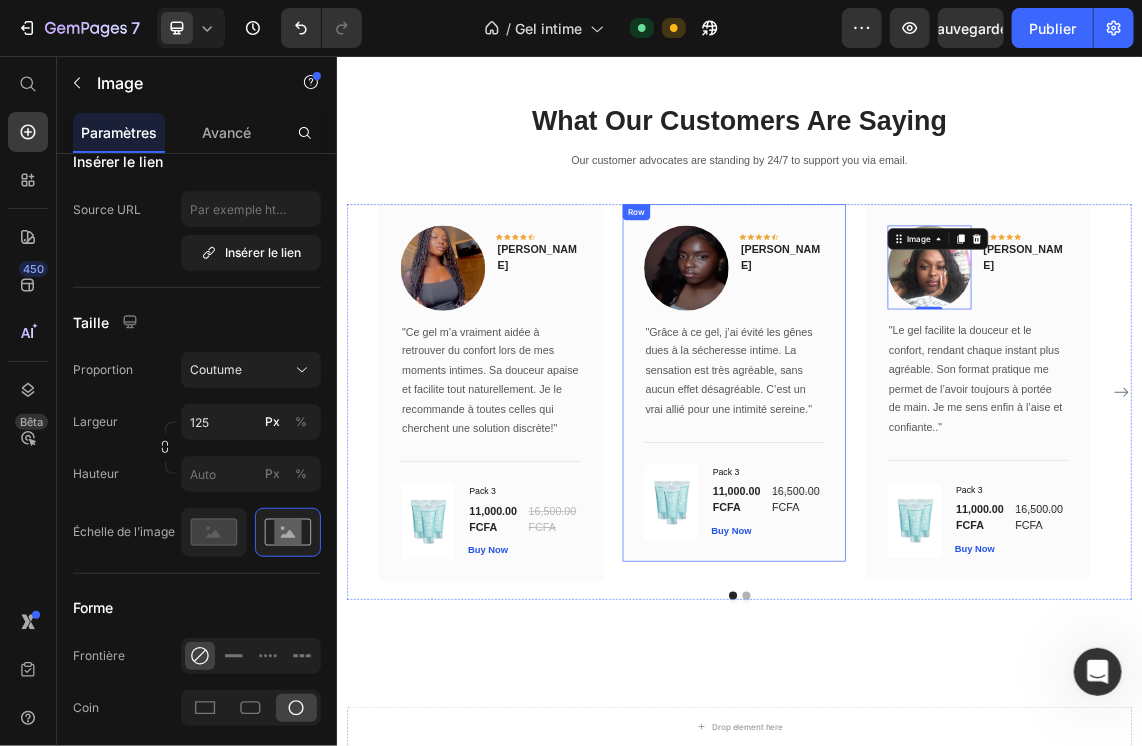 click on "Image
Icon
Icon
Icon
Icon
Icon Row [PERSON_NAME]  Text block Row "Grâce à ce gel, j’ai évité les gênes dues à la sécheresse intime. La sensation est très agréable, sans aucun effet désagréable. C’est un vrai allié pour une intimité sereine." Text block                Title Line (P) Images & Gallery Pack 3 (P) Title 11,000.00 FCFA (P) Price 16,500.00 FCFA (P) Price Row Buy Now (P) Cart Button Product Row" at bounding box center (928, 541) 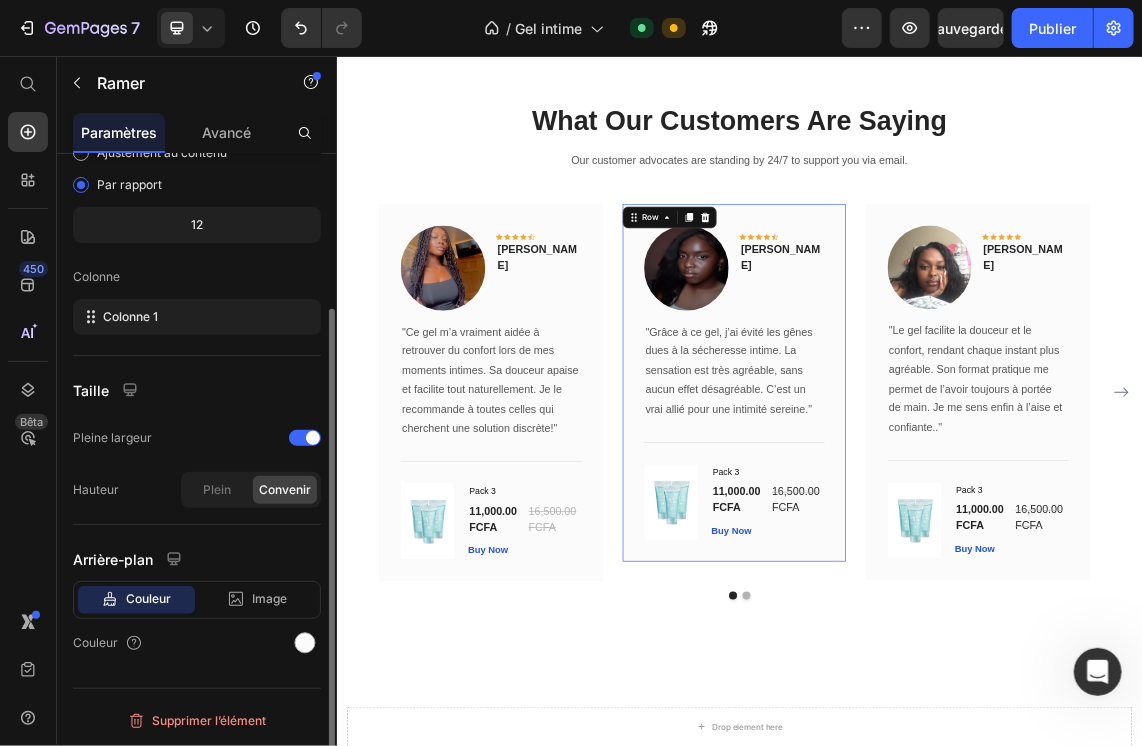 scroll, scrollTop: 0, scrollLeft: 0, axis: both 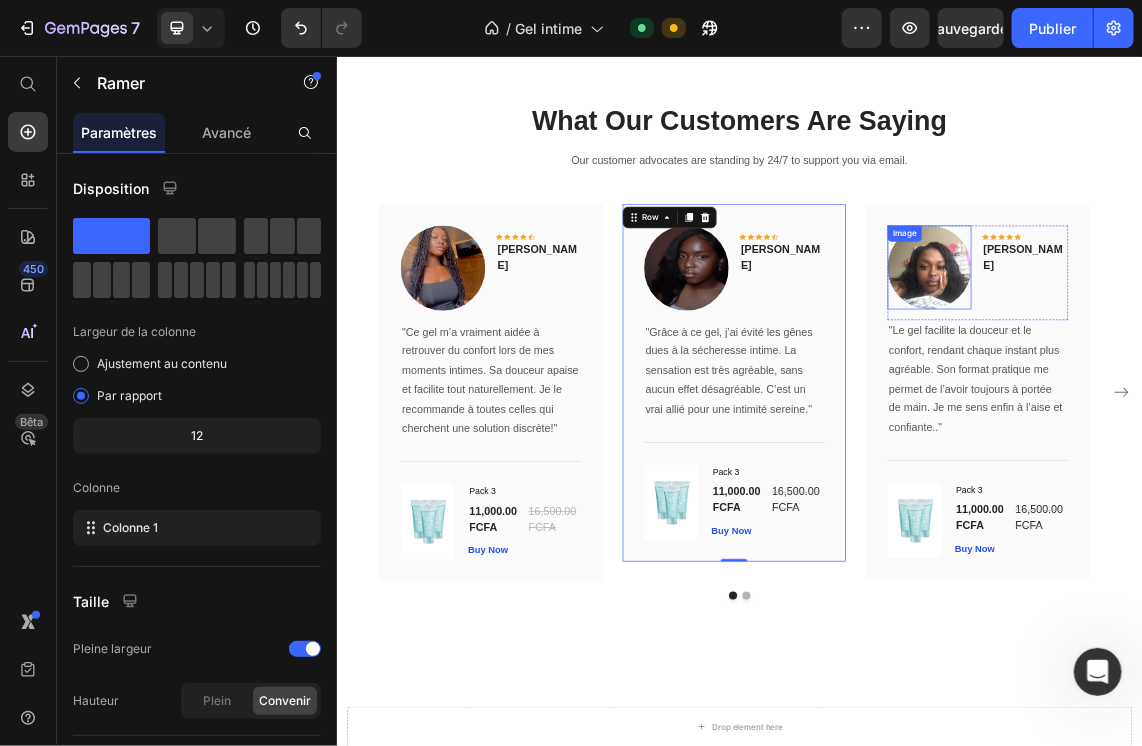 click at bounding box center (1219, 369) 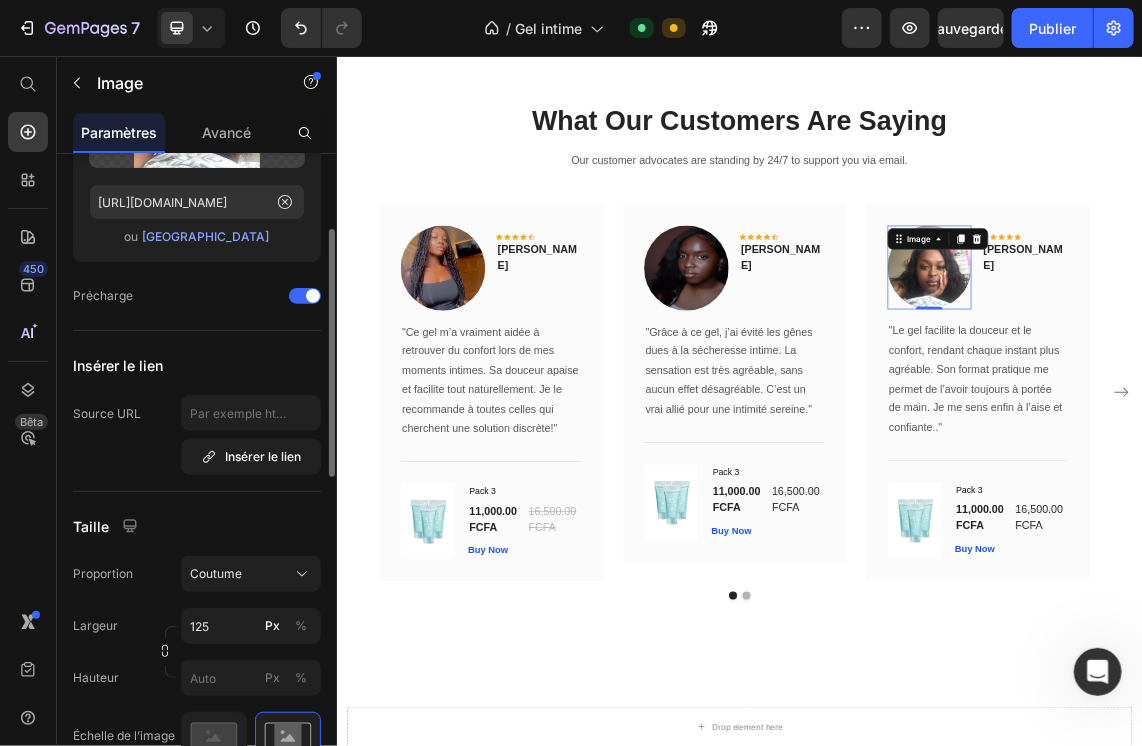 scroll, scrollTop: 223, scrollLeft: 0, axis: vertical 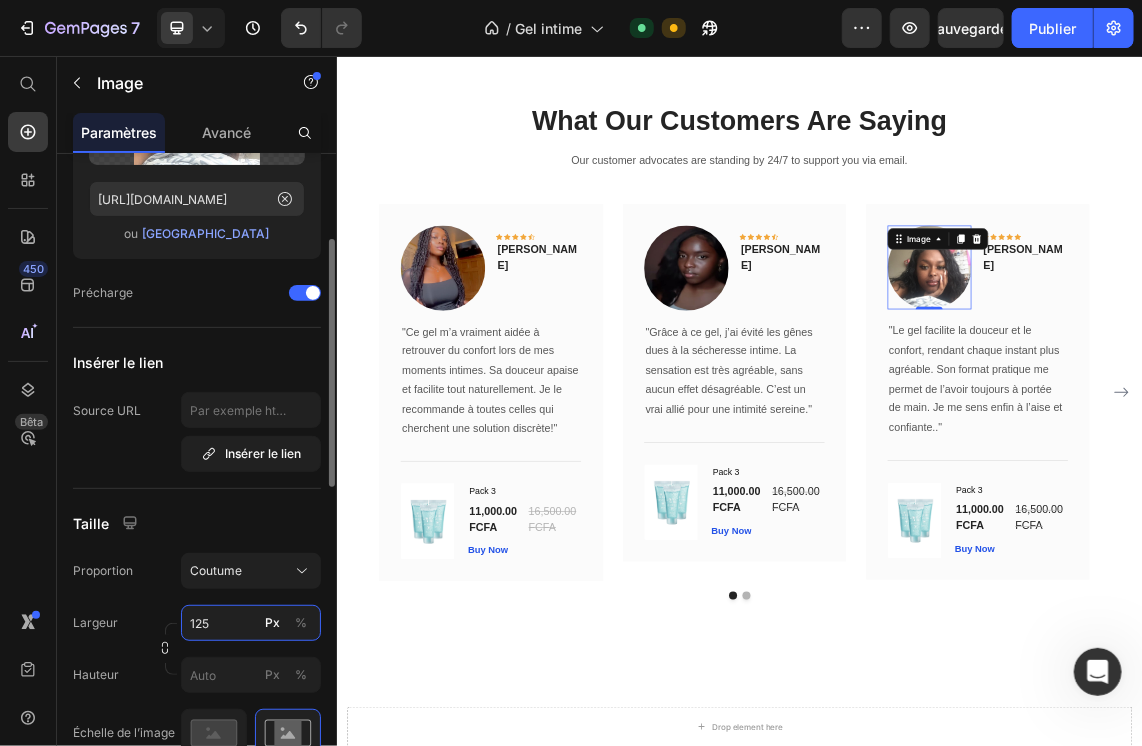 click on "125" at bounding box center (251, 623) 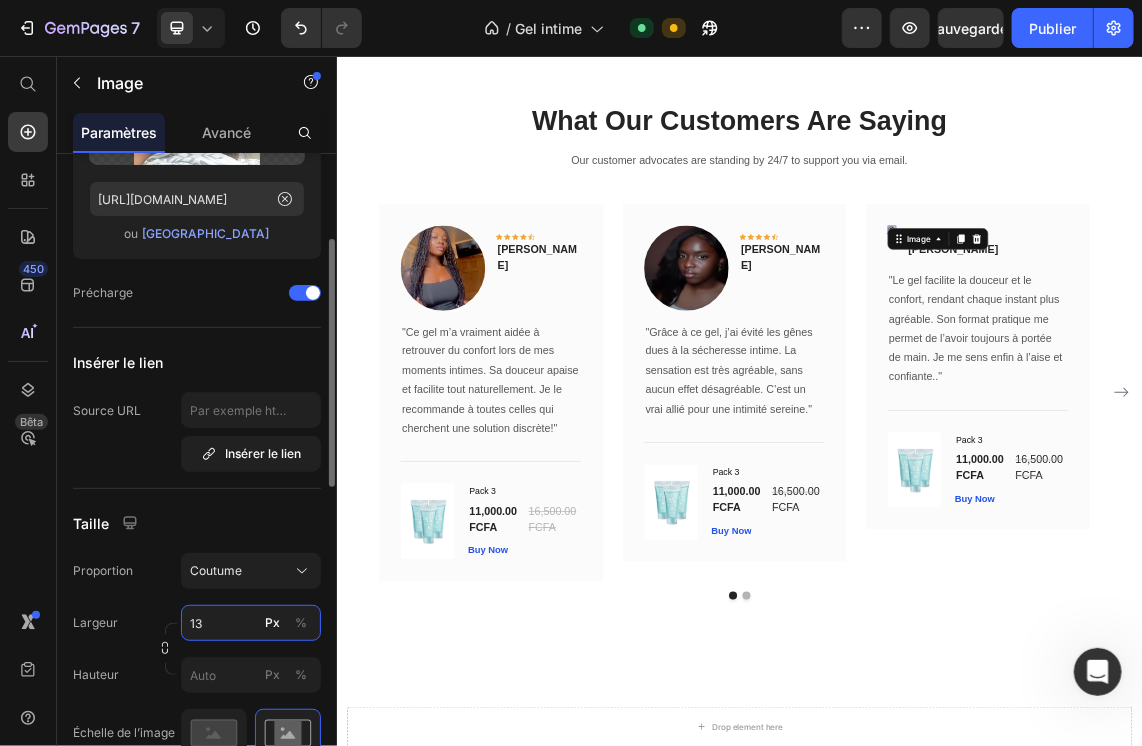 type on "130" 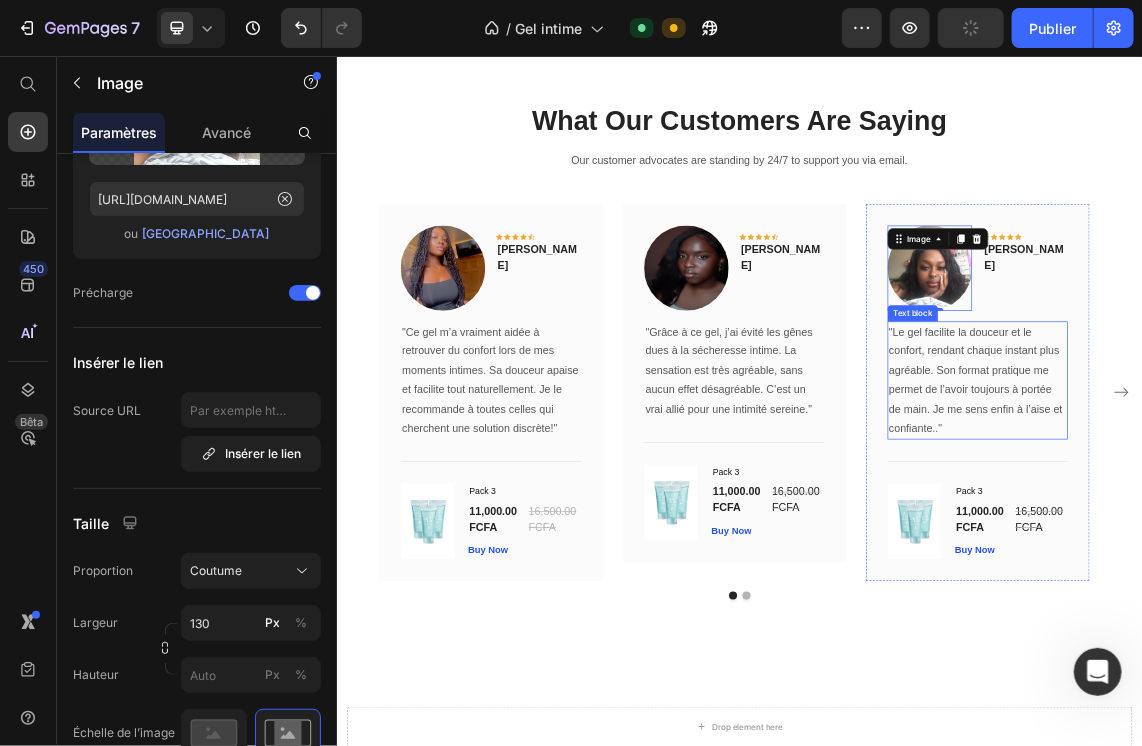click on ""Le gel facilite la douceur et le confort, rendant chaque instant plus agréable. Son format pratique me permet de l’avoir toujours à portée de main. Je me sens enfin à l’aise et confiante.."" at bounding box center [1291, 538] 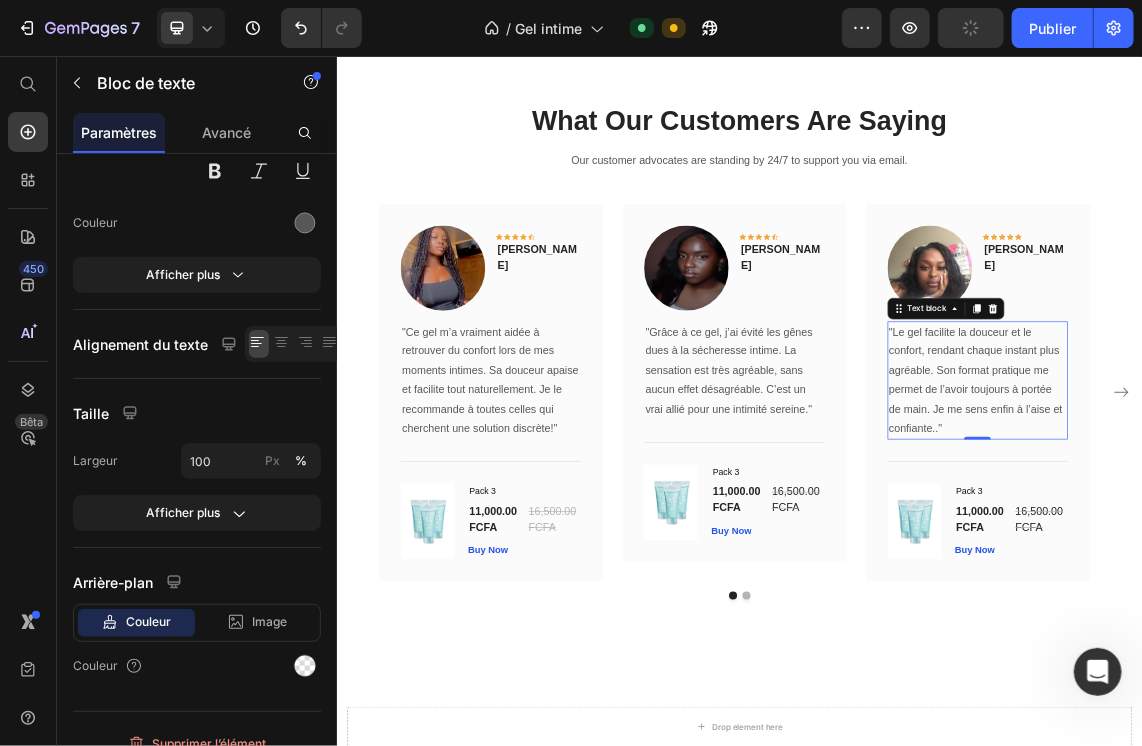 scroll, scrollTop: 0, scrollLeft: 0, axis: both 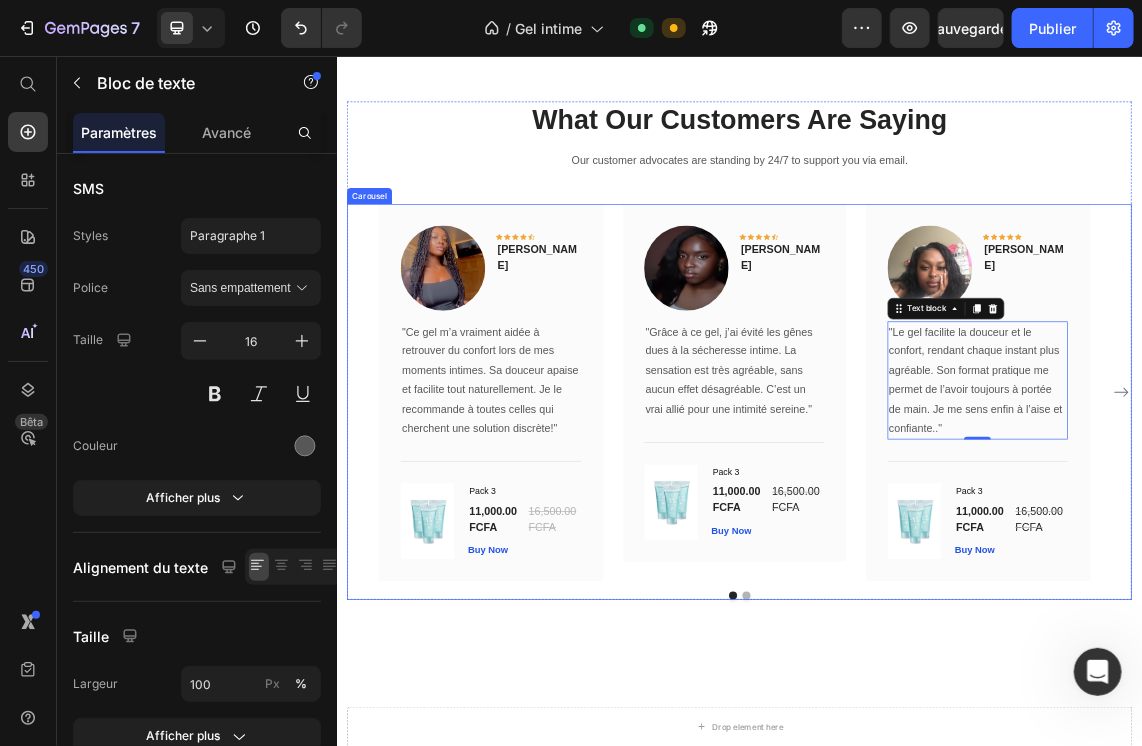 click 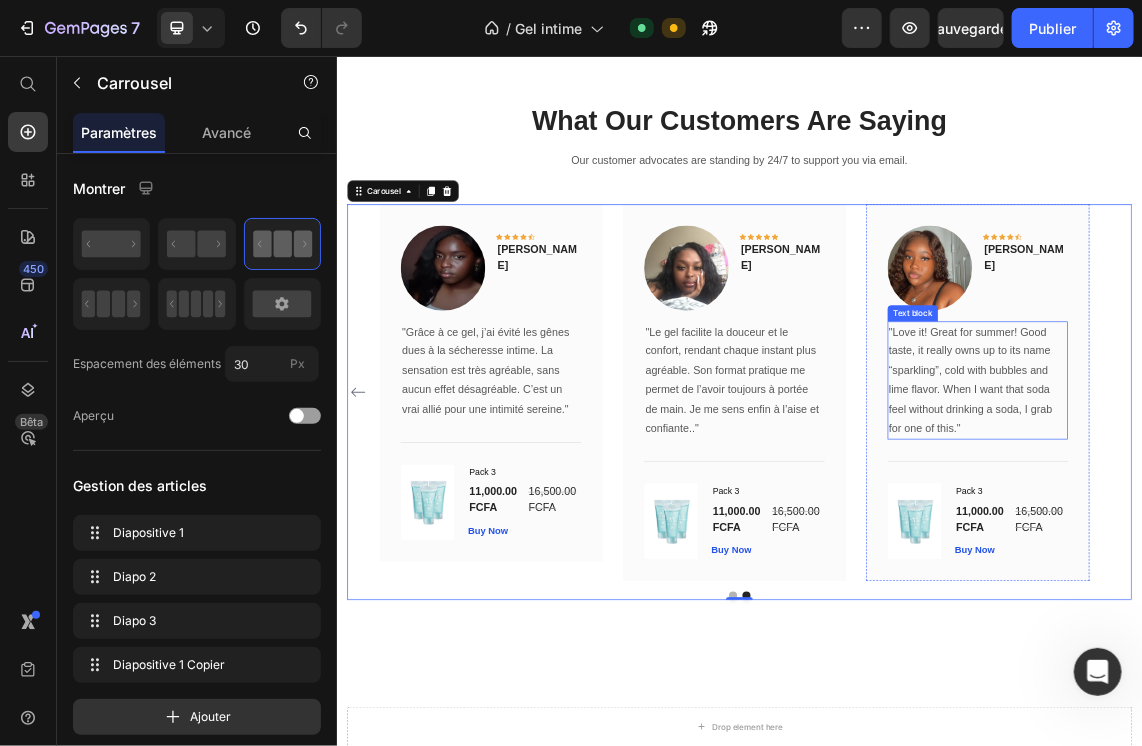 click on ""Love it! Great for summer! Good taste, it really owns up to its name “sparkling”, cold with bubbles and lime flavor. When I want that soda feel without drinking a soda, I grab for one of this."" at bounding box center [1291, 538] 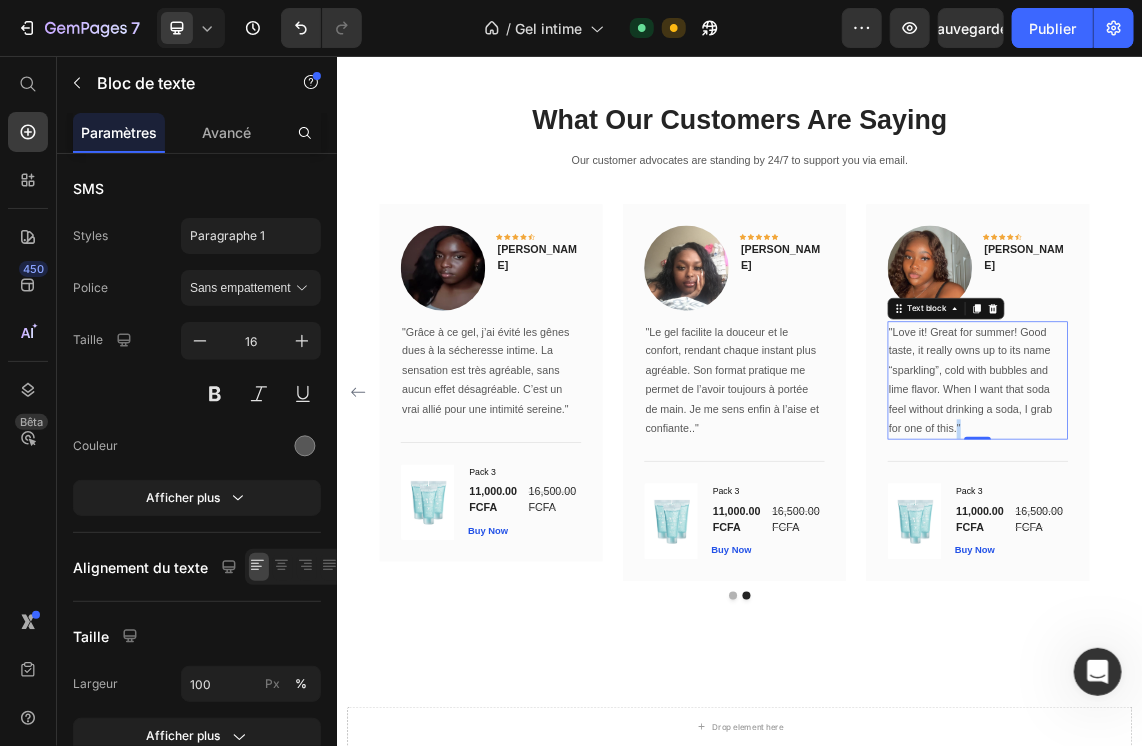 click on ""Love it! Great for summer! Good taste, it really owns up to its name “sparkling”, cold with bubbles and lime flavor. When I want that soda feel without drinking a soda, I grab for one of this."" at bounding box center (1291, 538) 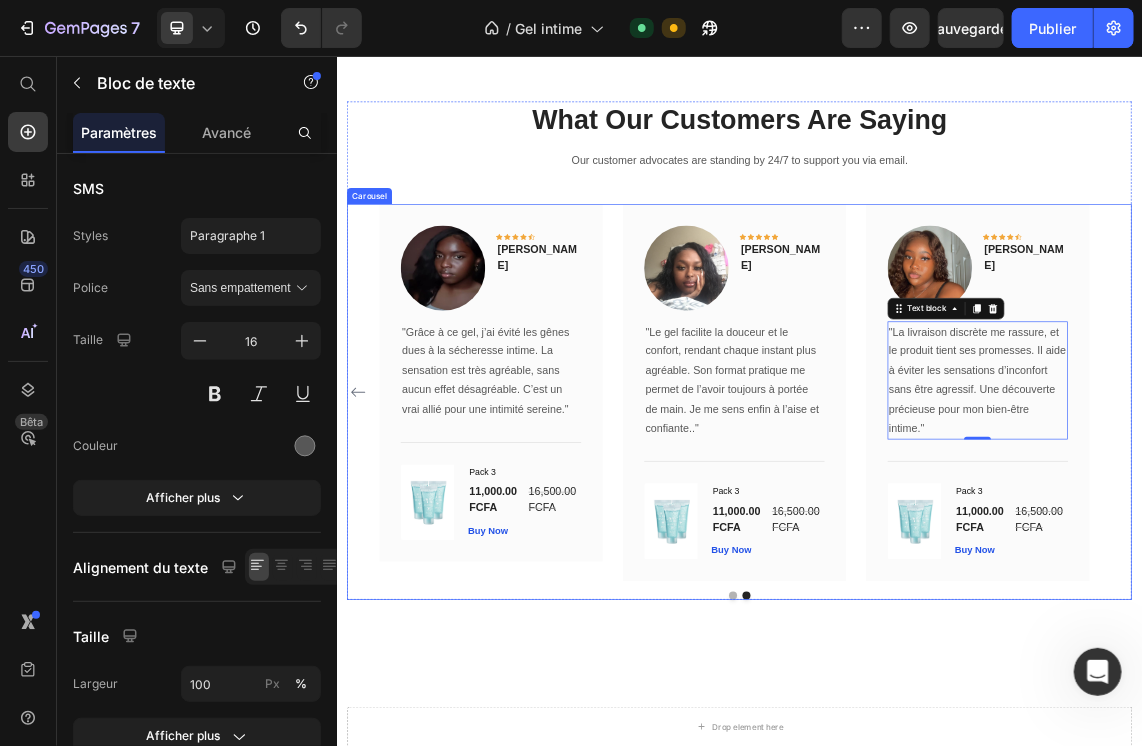 click on "Image
Icon
Icon
Icon
Icon
Icon Row [PERSON_NAME]  Text block Row "Ce gel m’a vraiment [PERSON_NAME] à retrouver du confort lors de mes moments intimes. Sa douceur apaise et facilite tout naturellement. Je le recommande à toutes celles qui cherchent une solution discrète!" Text block                Title Line (P) Images & Gallery Pack 3 (P) Title 11,000.00 FCFA (P) Price 16,500.00 FCFA (P) Price Row Buy Now (P) Cart Button Product Row Image
Icon
Icon
Icon
Icon
Icon Row [PERSON_NAME]  Text block Row "Grâce à ce gel, j’ai évité les gênes dues à la sécheresse intime. La sensation est très agréable, sans aucun effet désagréable. C’est un vrai allié pour une intimité sereine." Text block                Title Line (P) Images & Gallery Pack 3 (P) Title 11,000.00 FCFA (P) Price 16,500.00 FCFA (P) Price Row Buy Now Product" at bounding box center (936, 555) 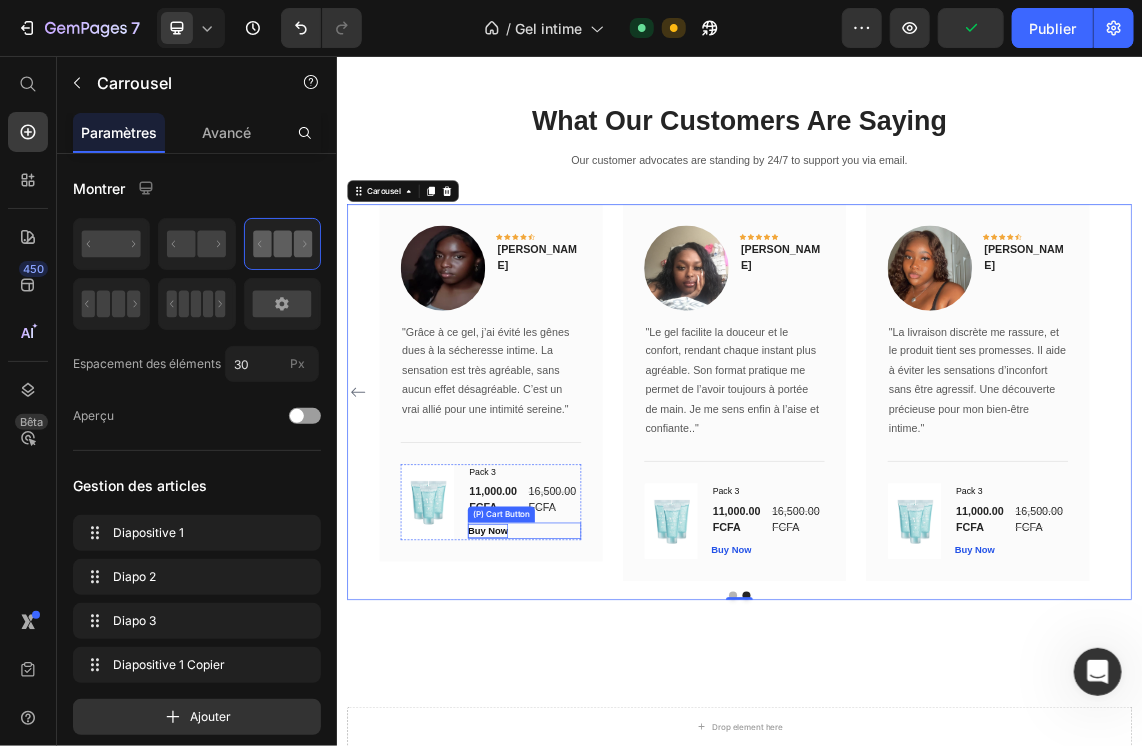 click on "Buy Now" at bounding box center [561, 762] 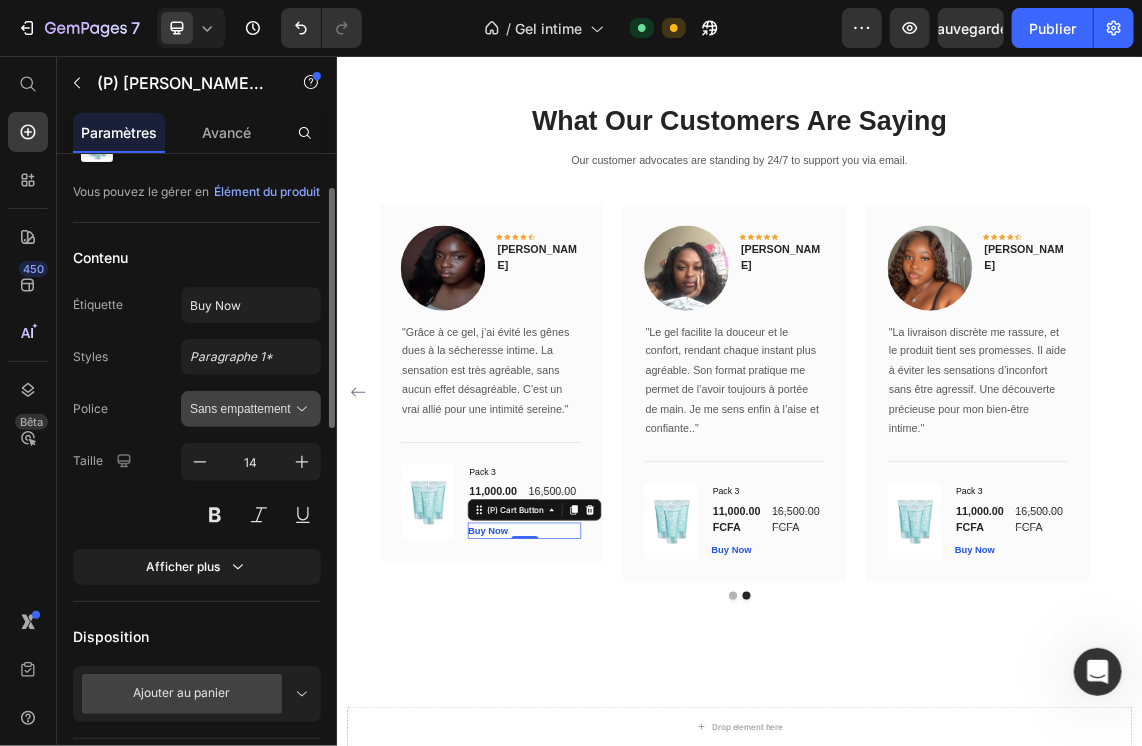scroll, scrollTop: 92, scrollLeft: 0, axis: vertical 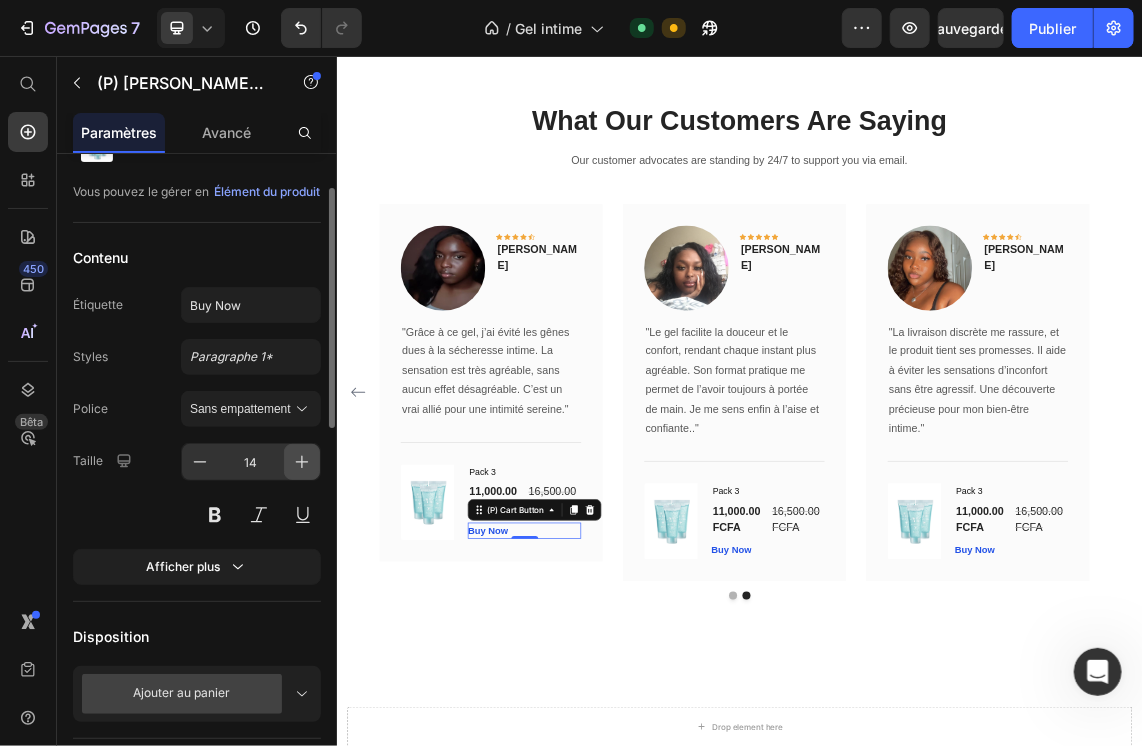 click 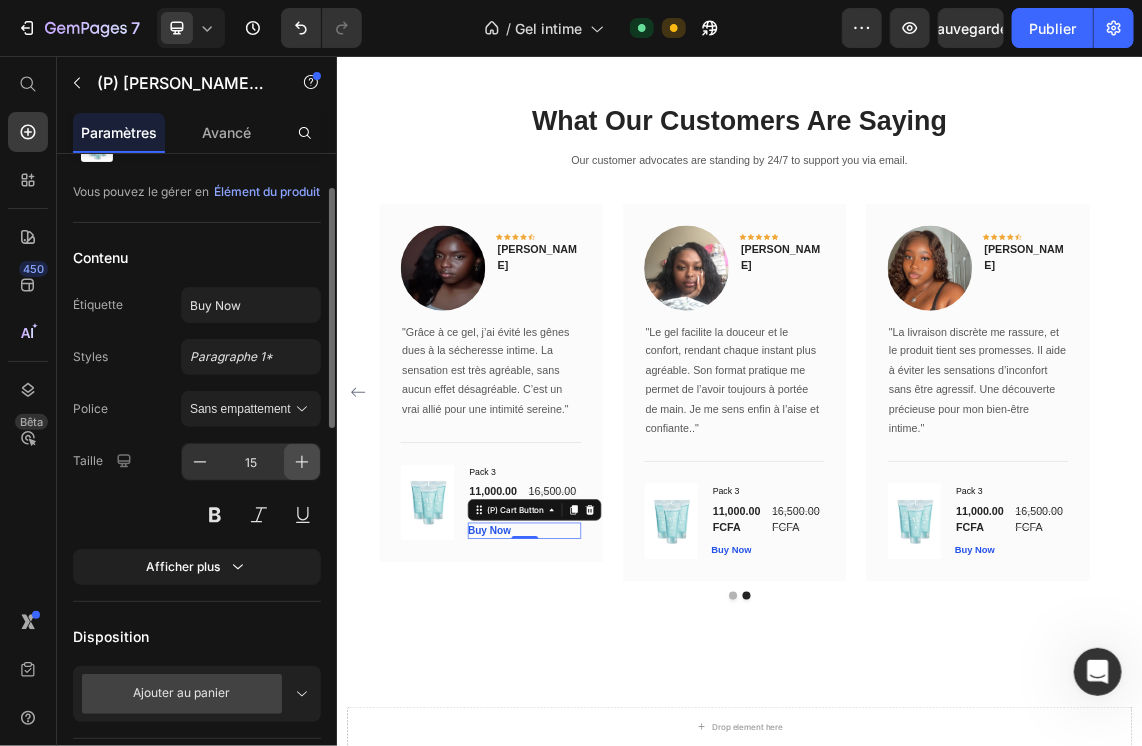 click 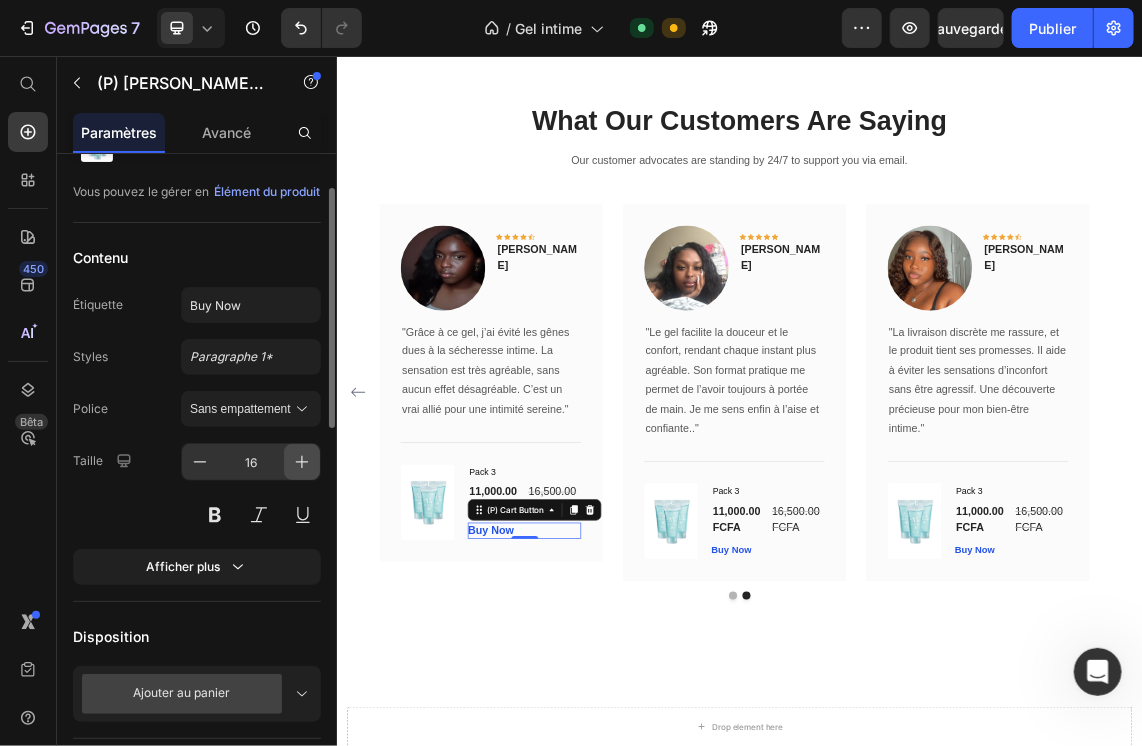 click 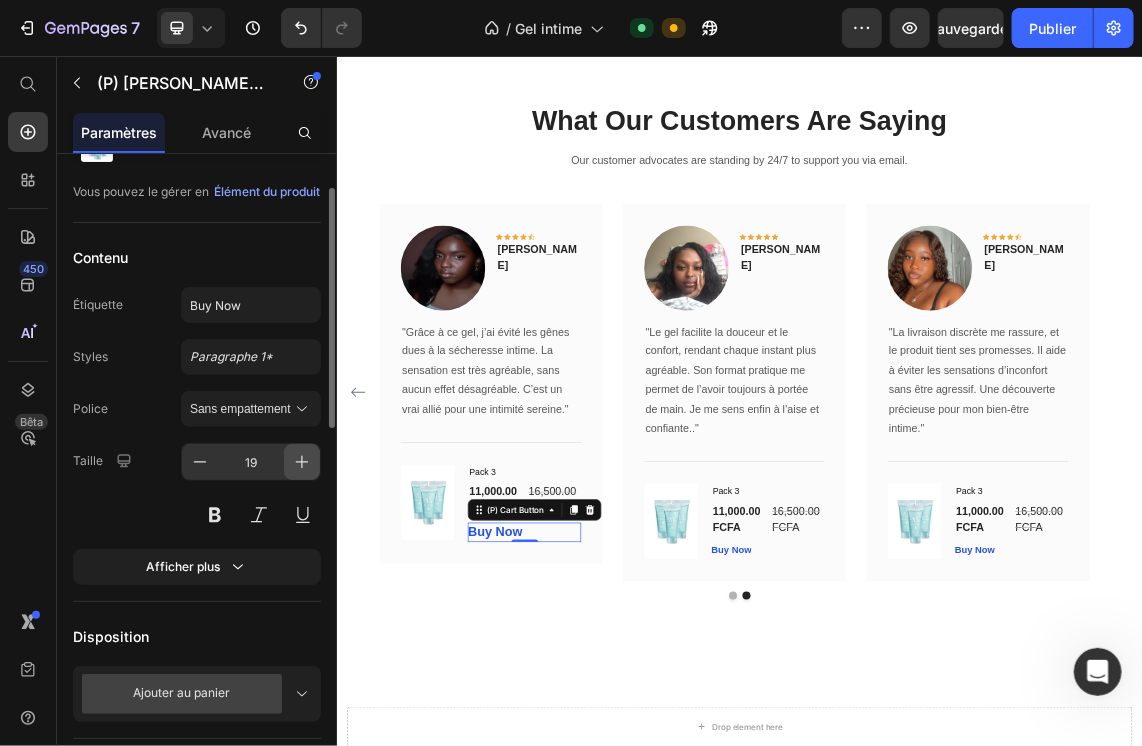 click 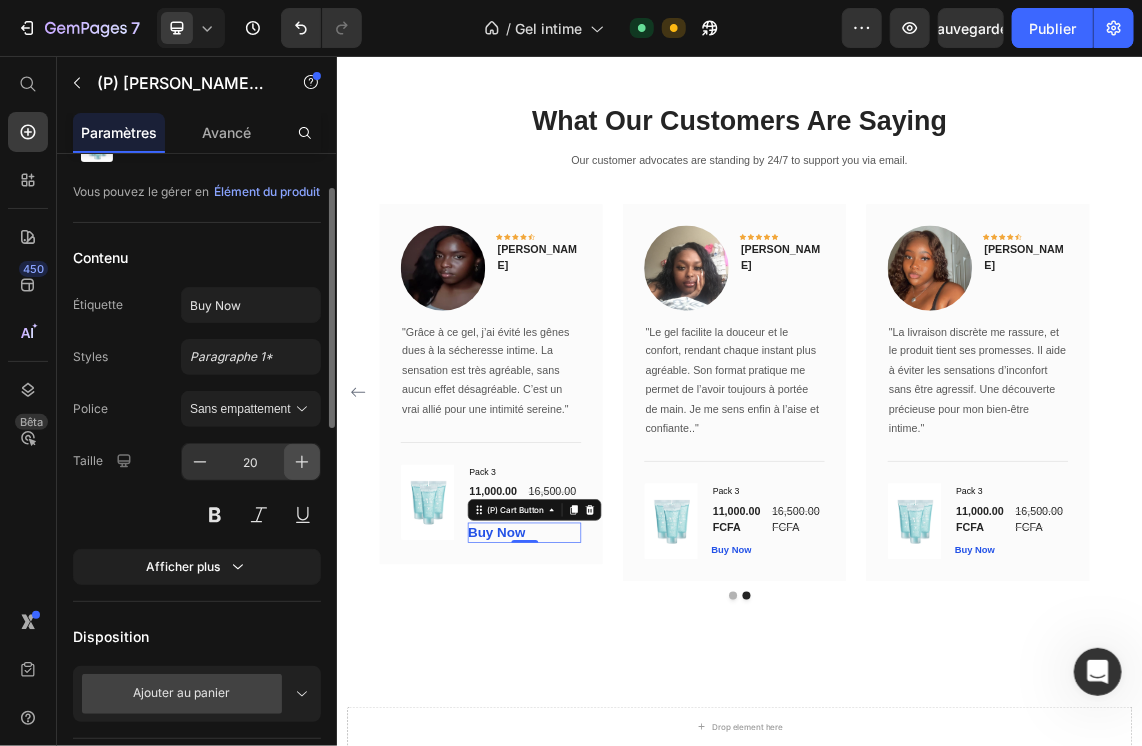 click 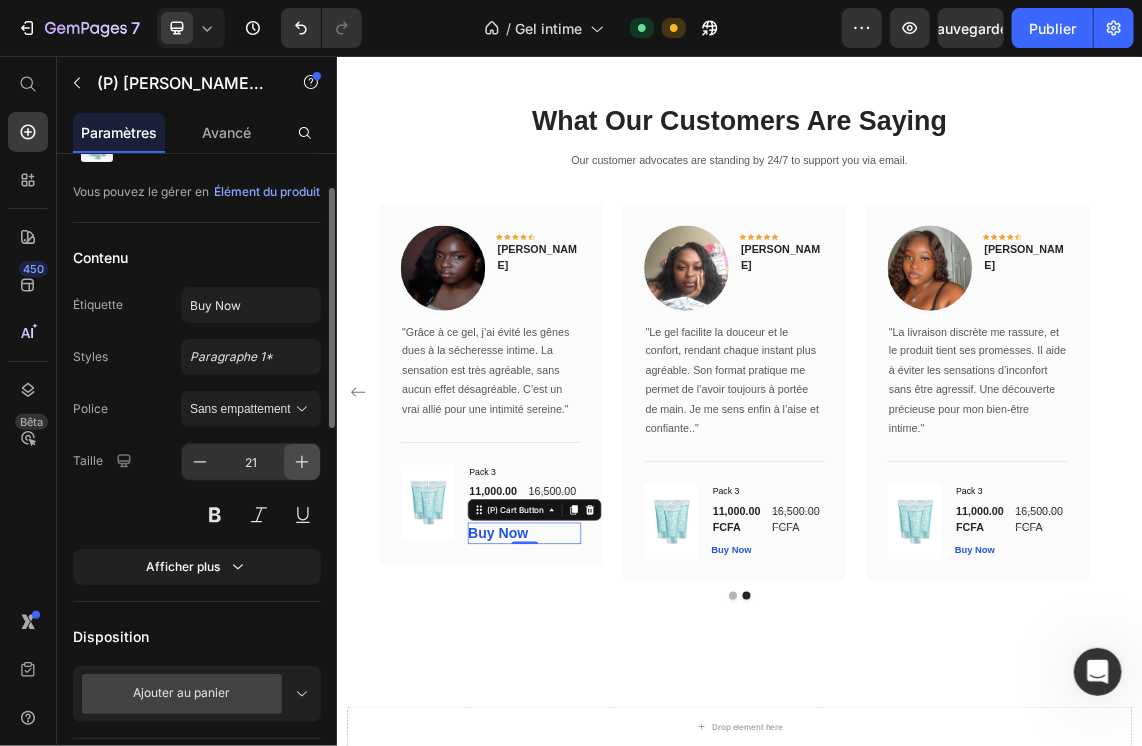 click 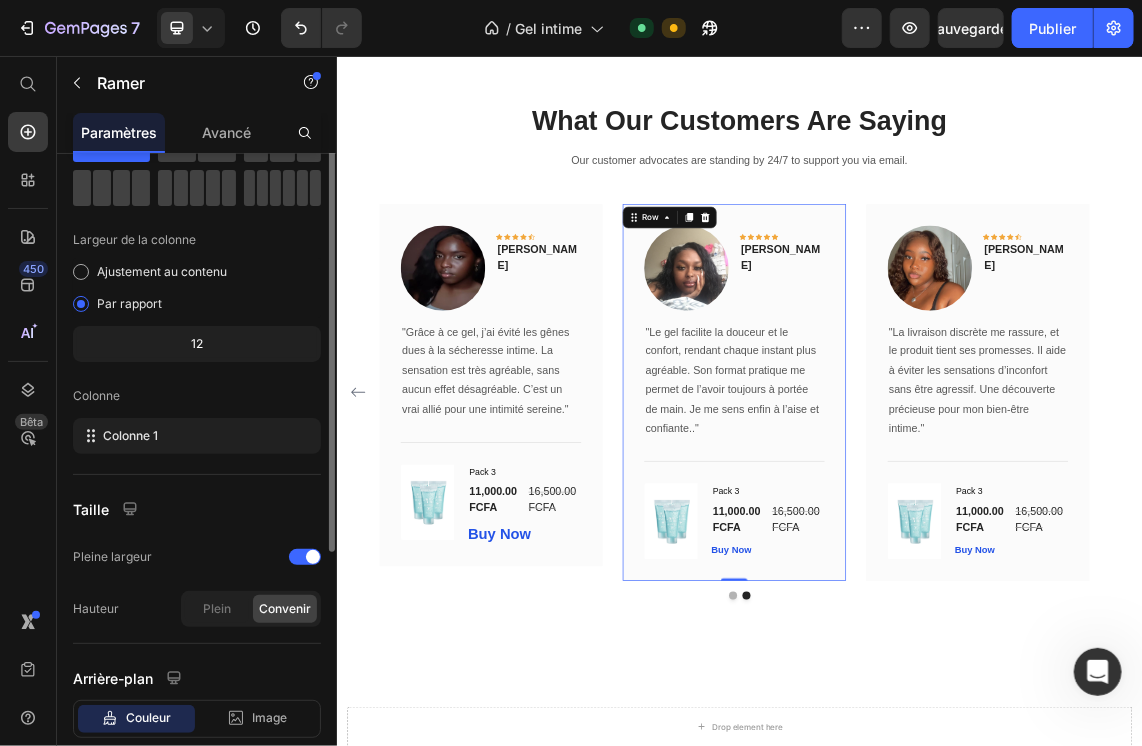scroll, scrollTop: 0, scrollLeft: 0, axis: both 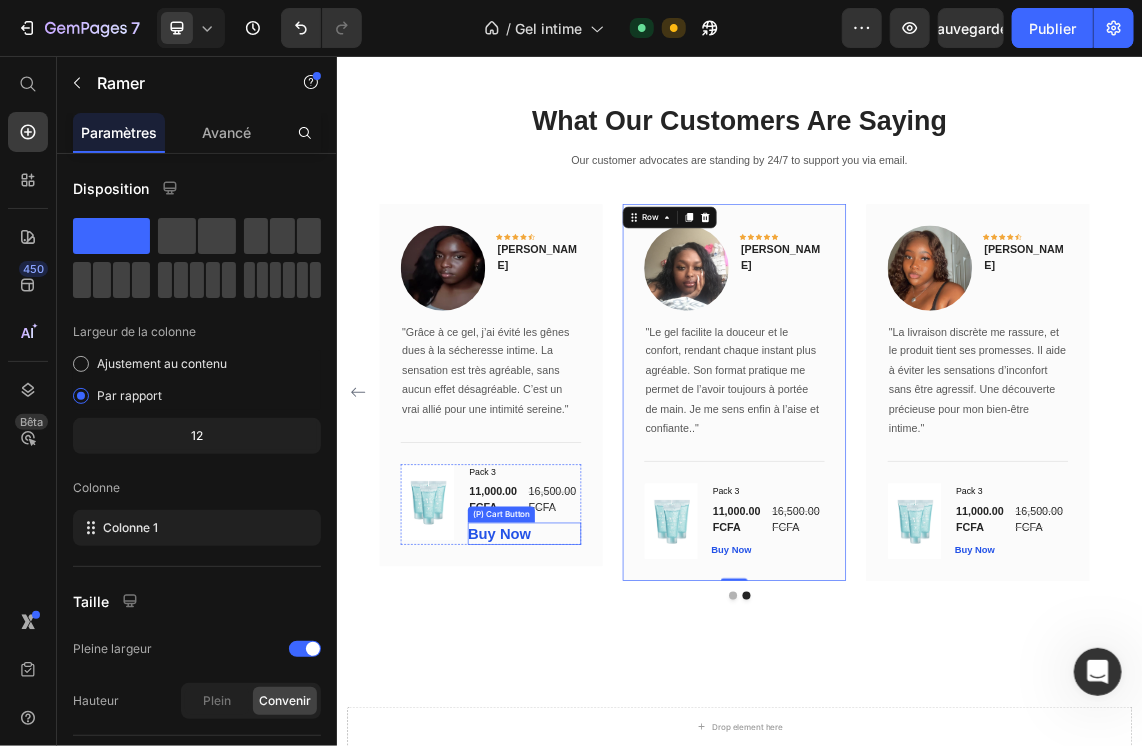 click on "Buy Now (P) Cart Button" at bounding box center (615, 766) 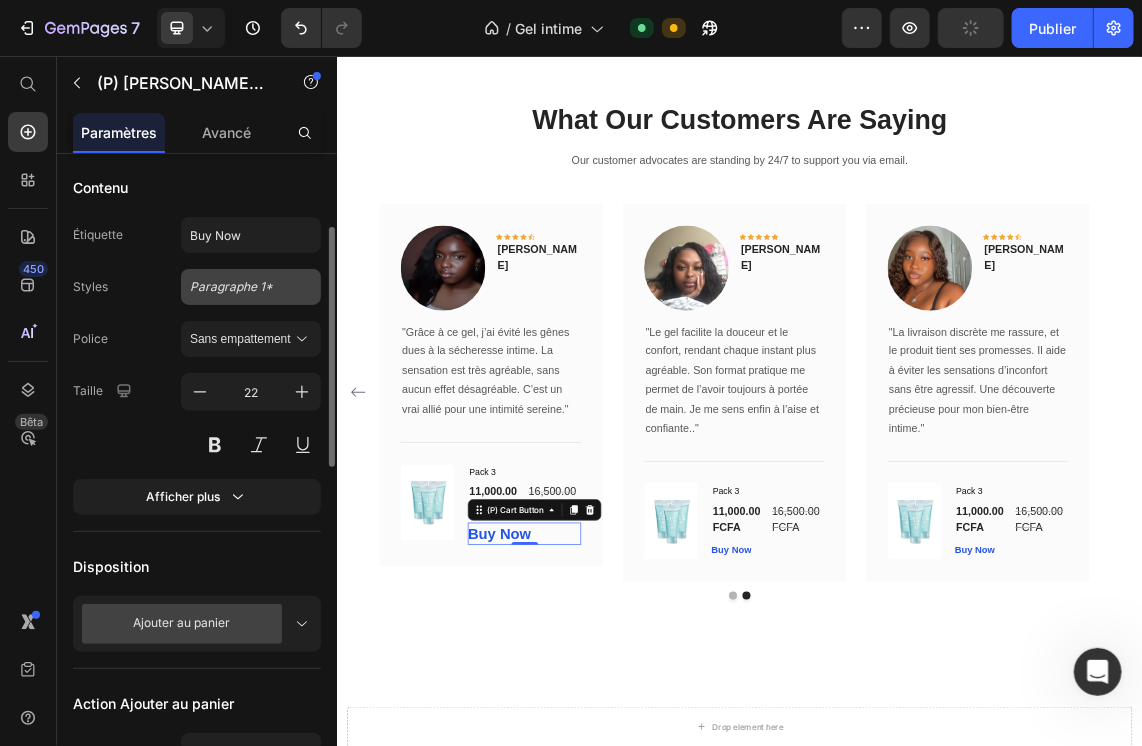 scroll, scrollTop: 324, scrollLeft: 0, axis: vertical 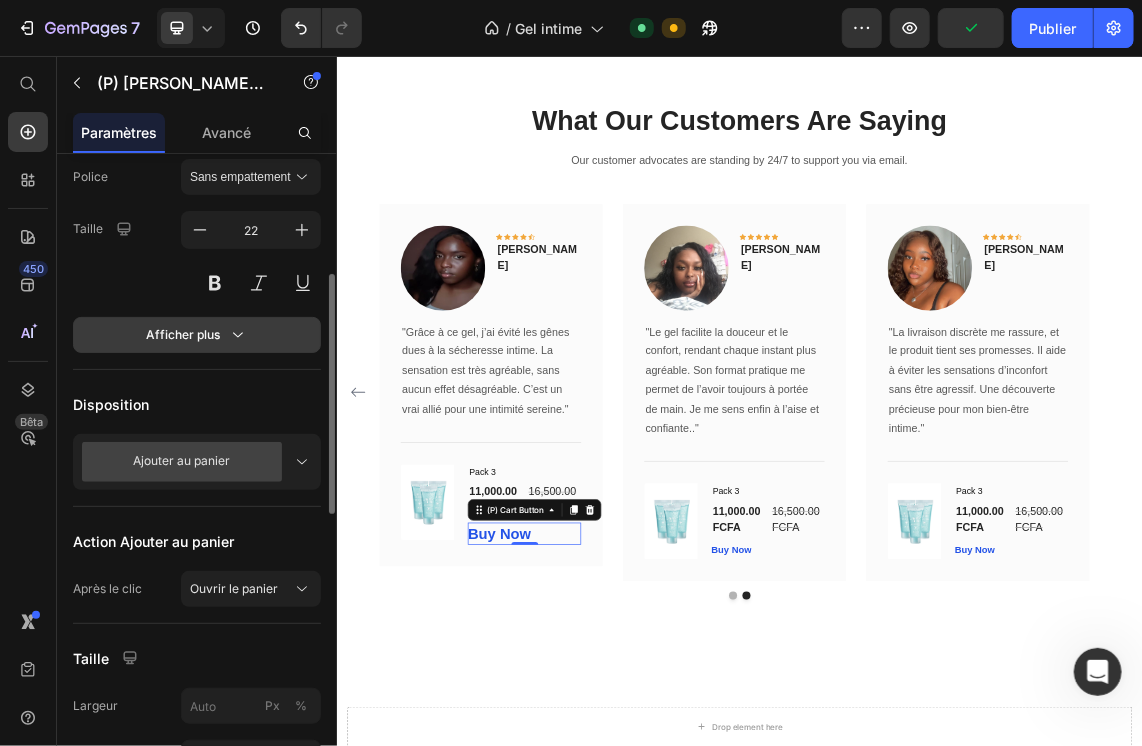 click on "Afficher plus" at bounding box center [197, 335] 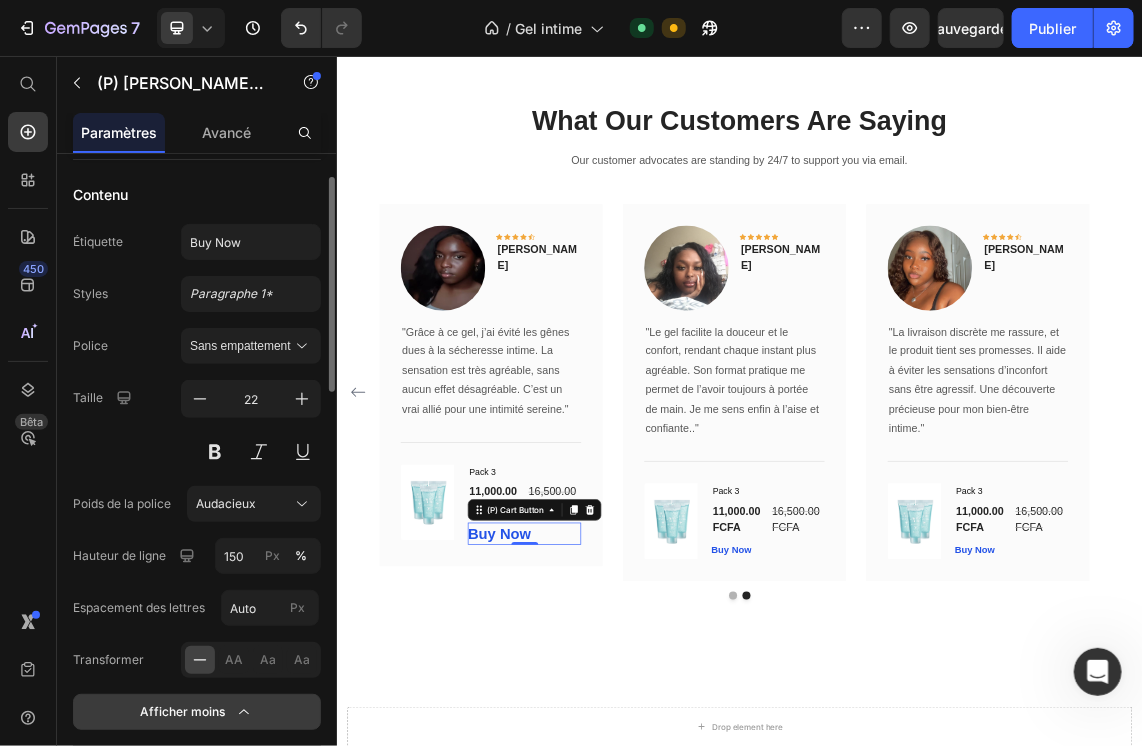 scroll, scrollTop: 0, scrollLeft: 0, axis: both 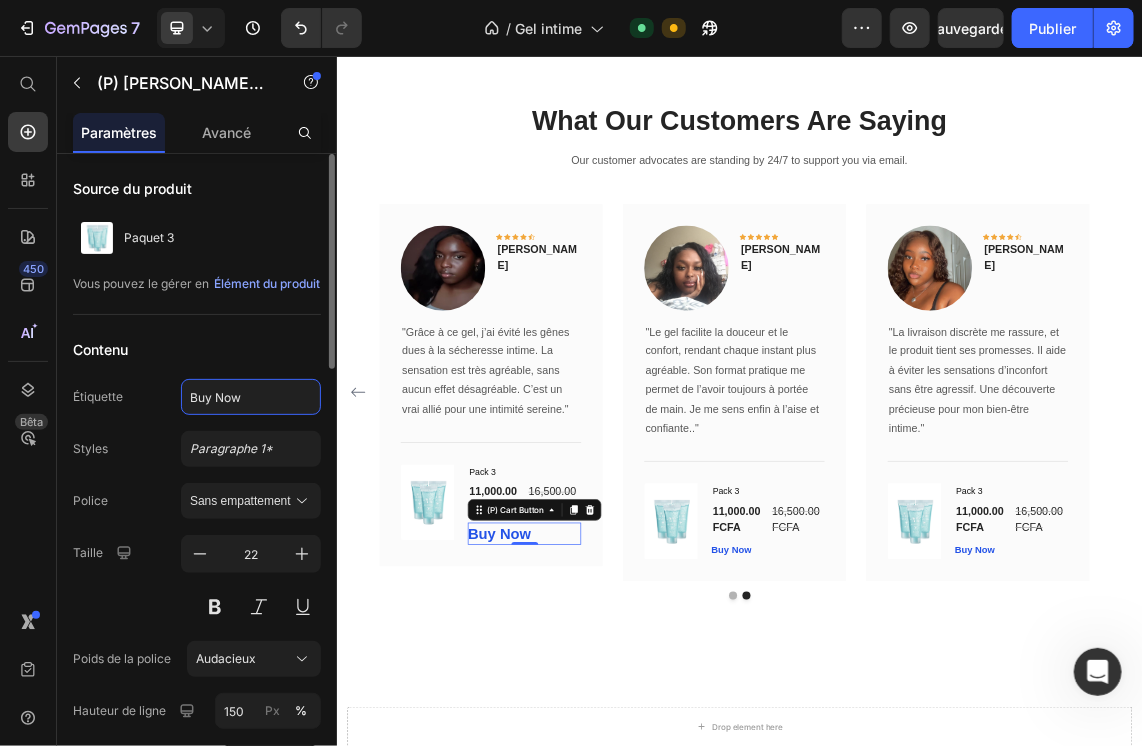 click on "Buy Now" 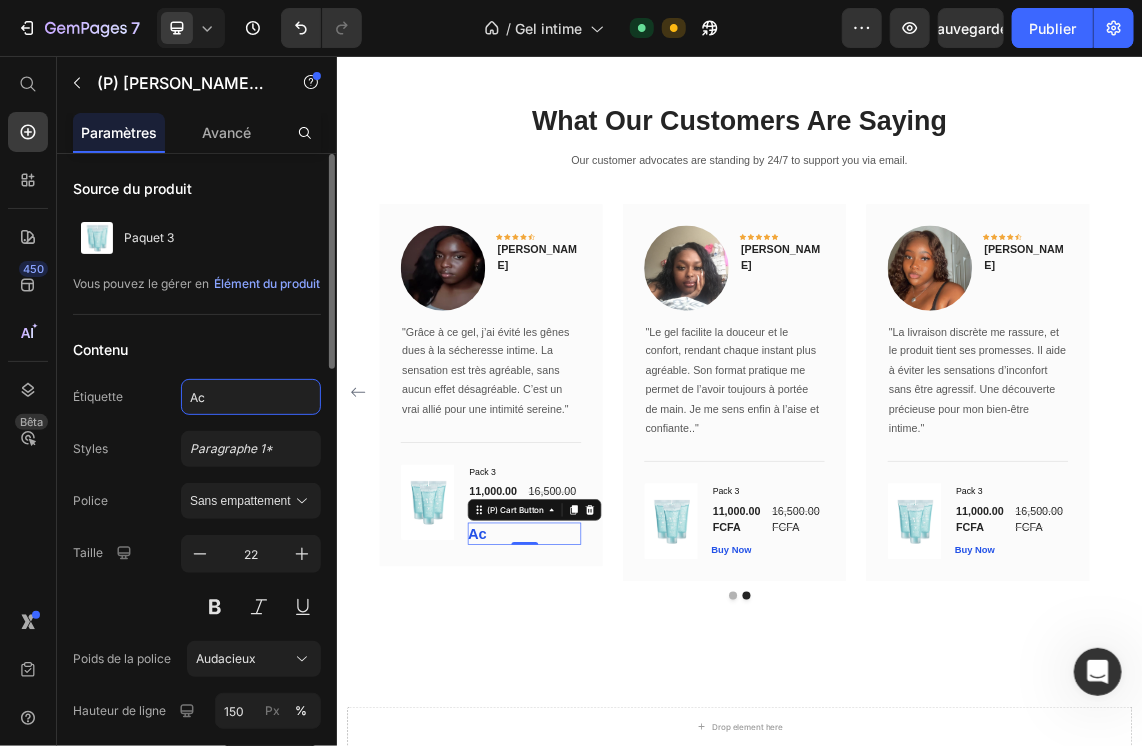 type on "A" 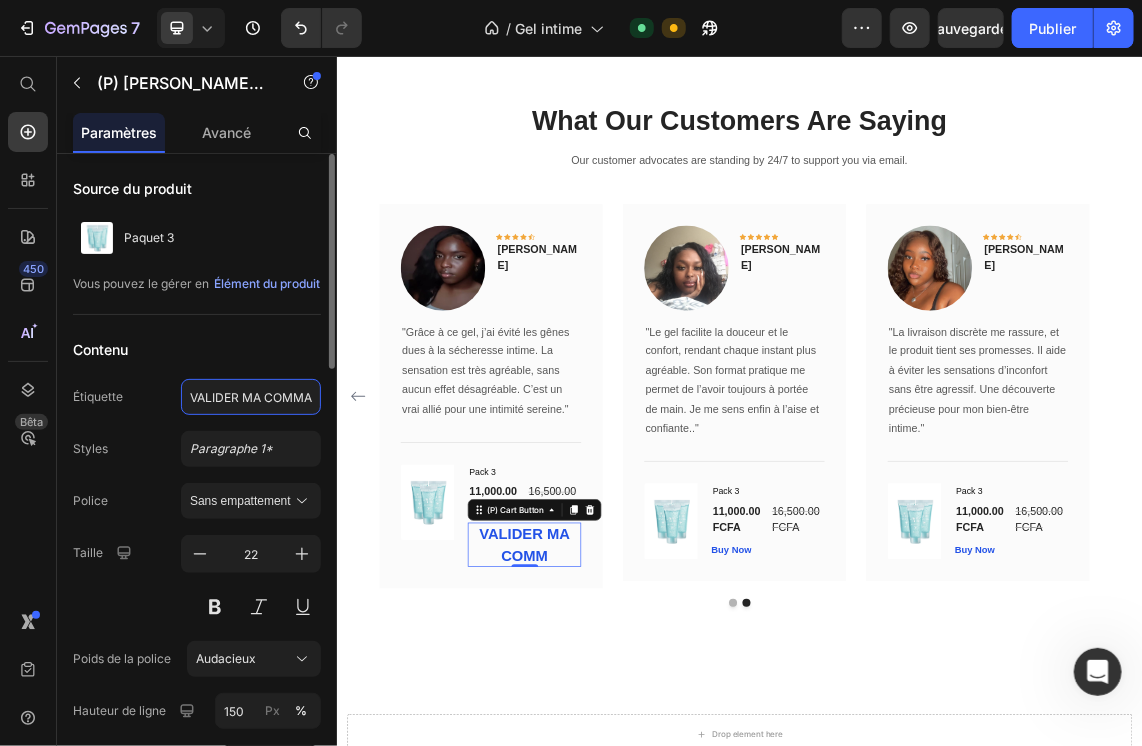 scroll, scrollTop: 0, scrollLeft: 0, axis: both 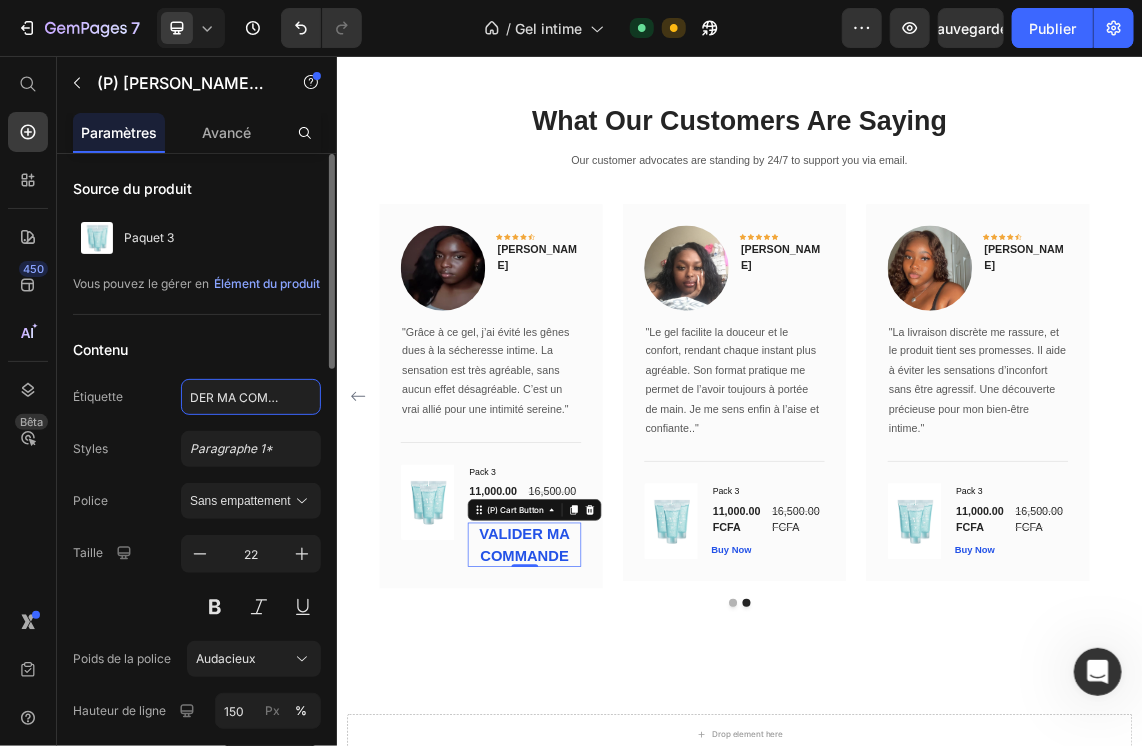 type on "VALIDER MA COMMANDE" 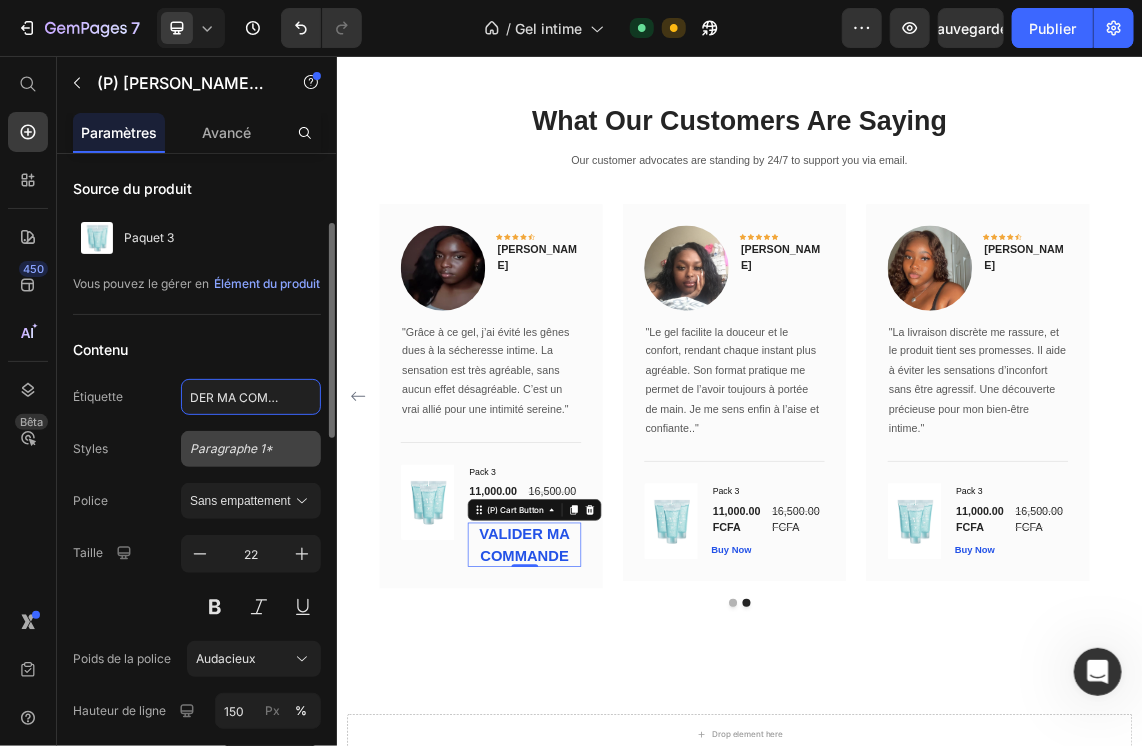 scroll, scrollTop: 53, scrollLeft: 0, axis: vertical 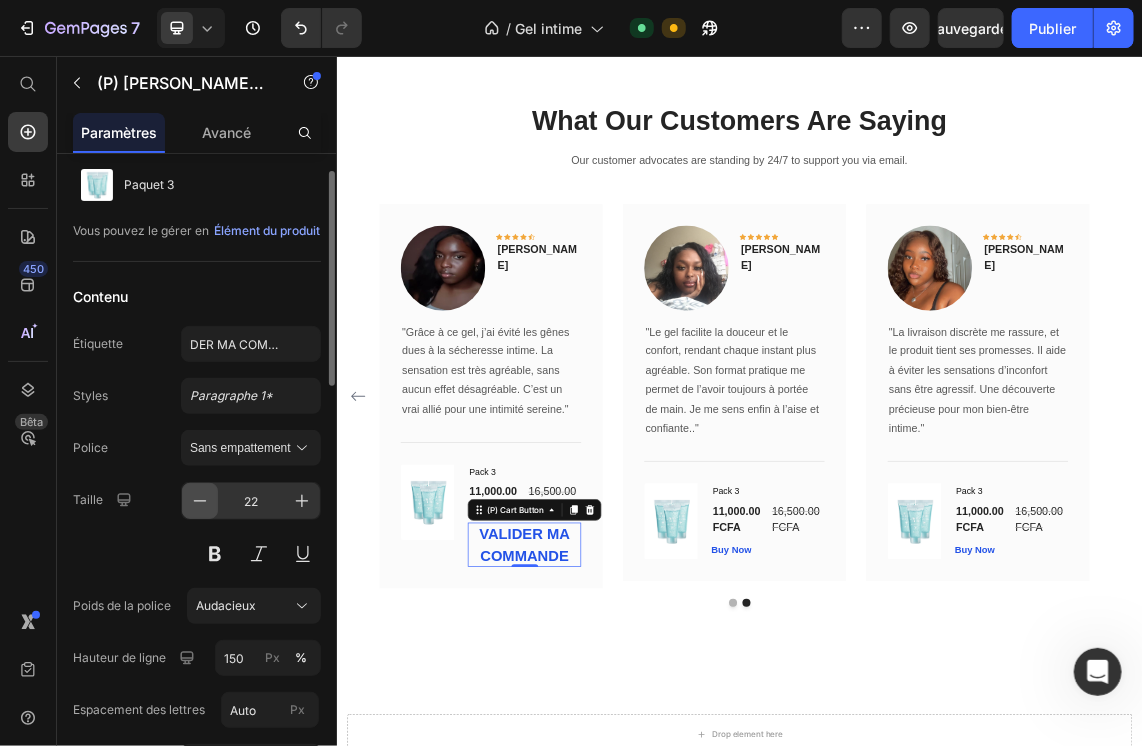 click 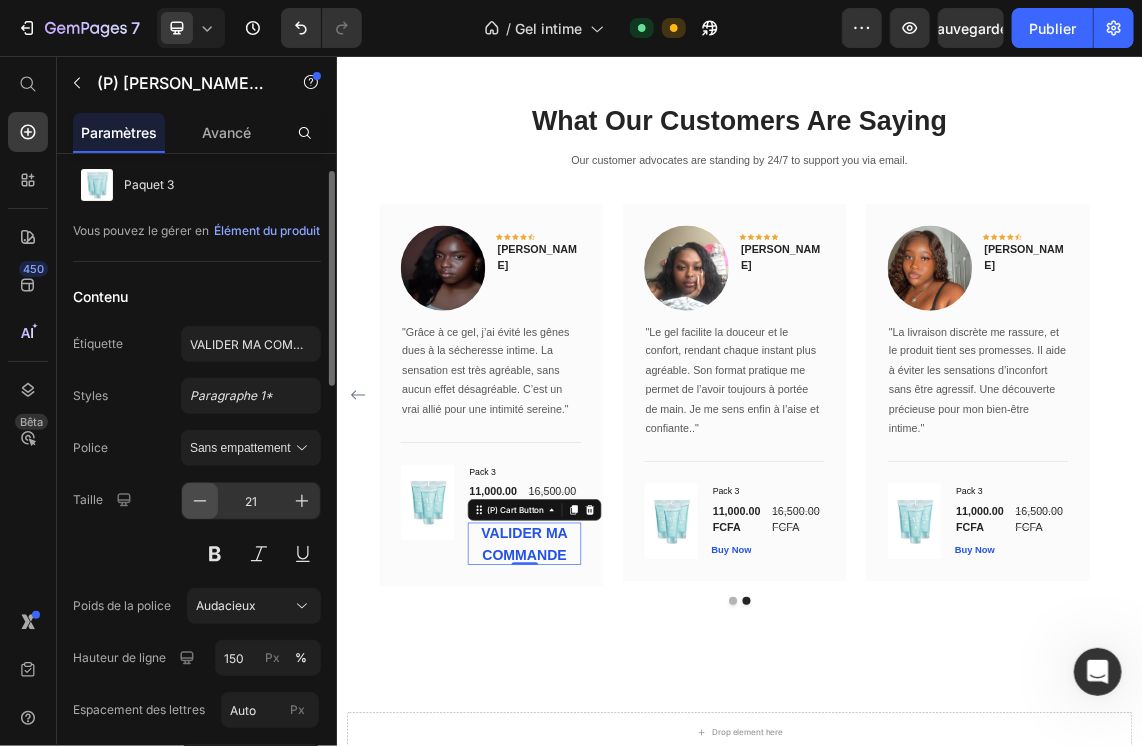 click 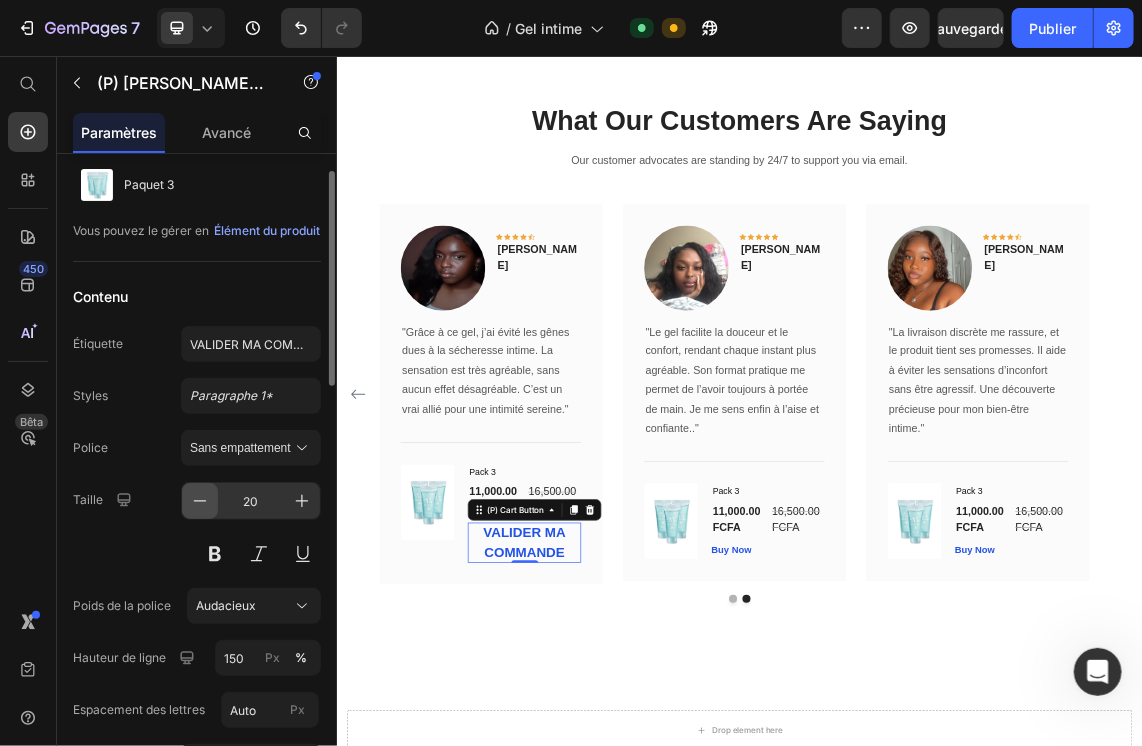 click 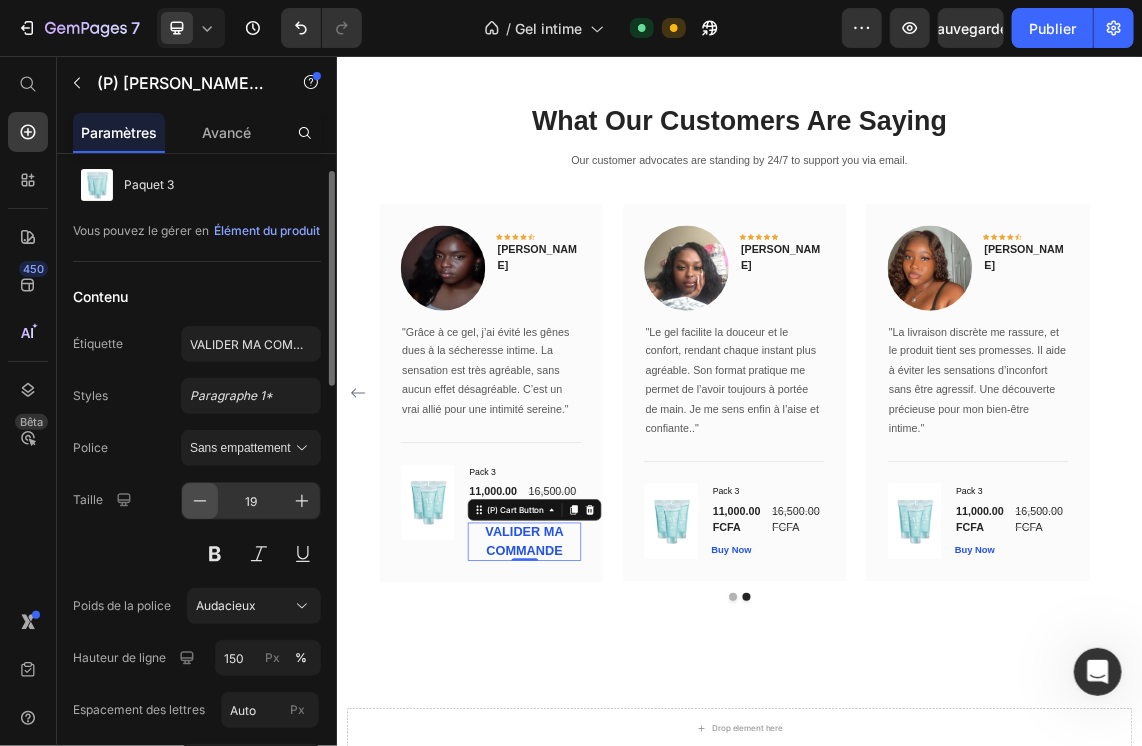 click 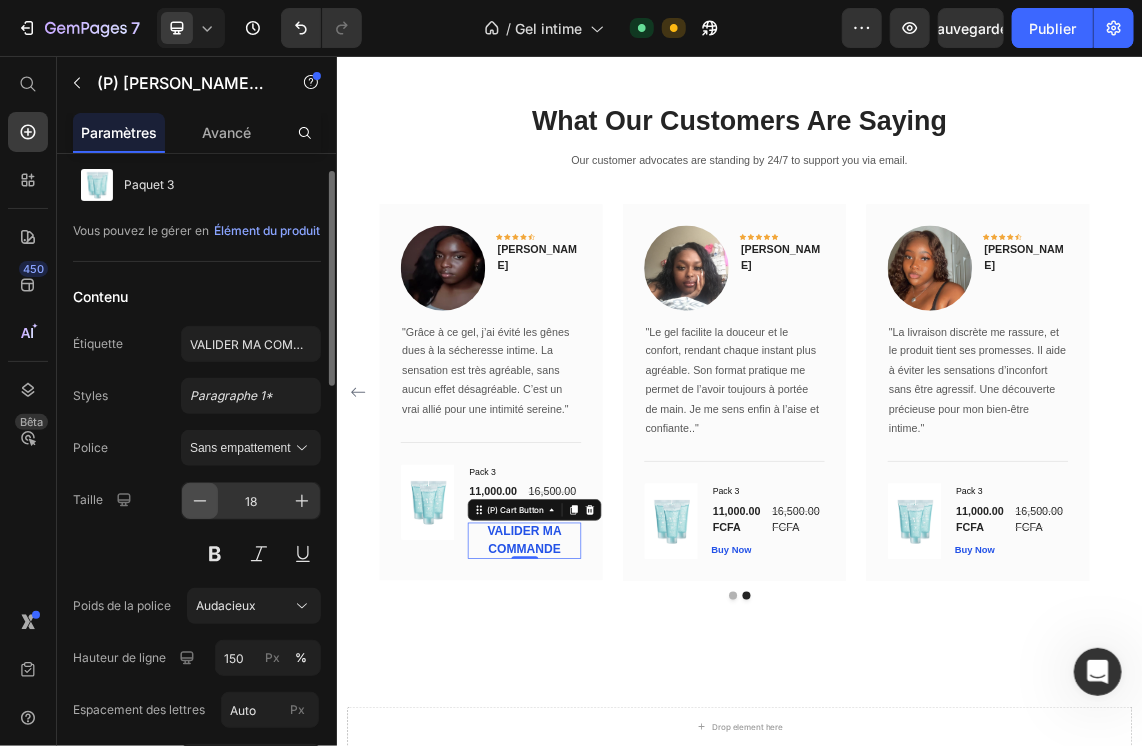 click 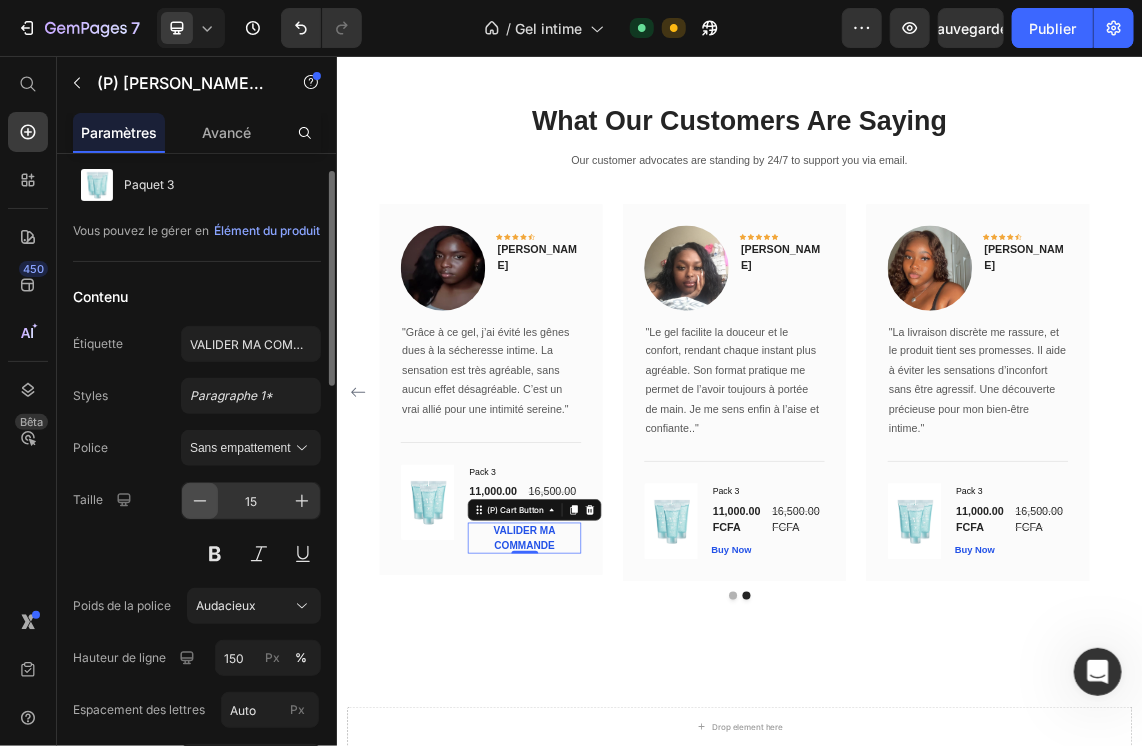 click 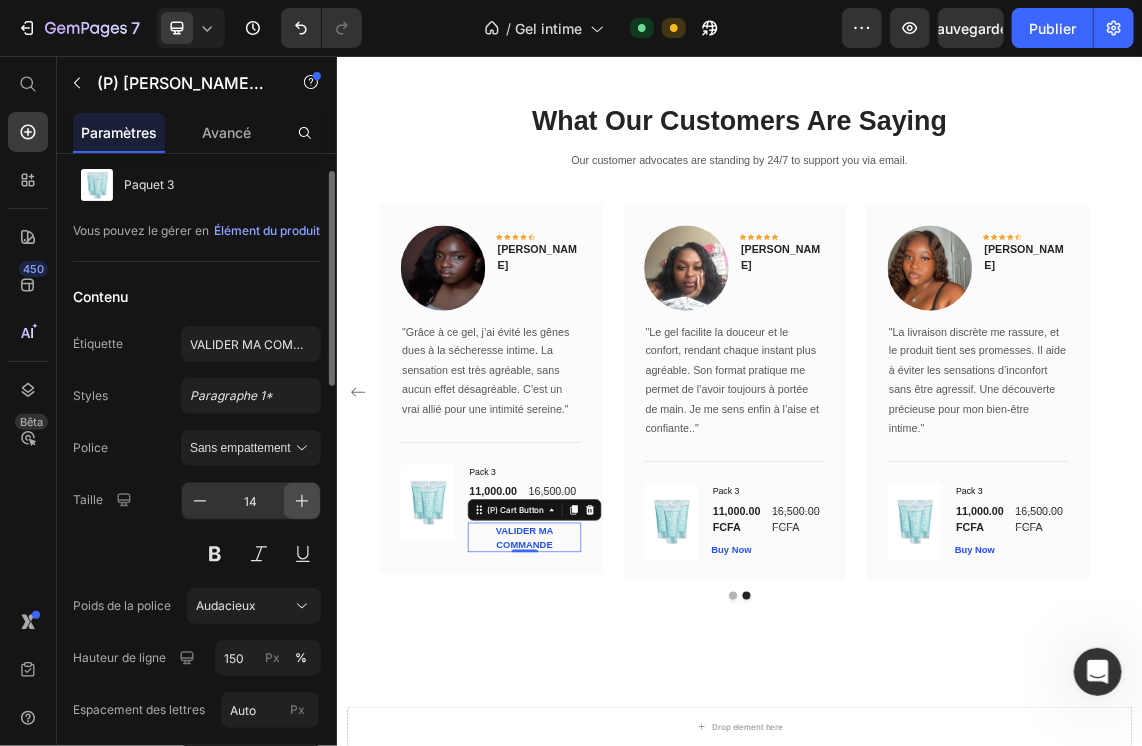 click at bounding box center (302, 501) 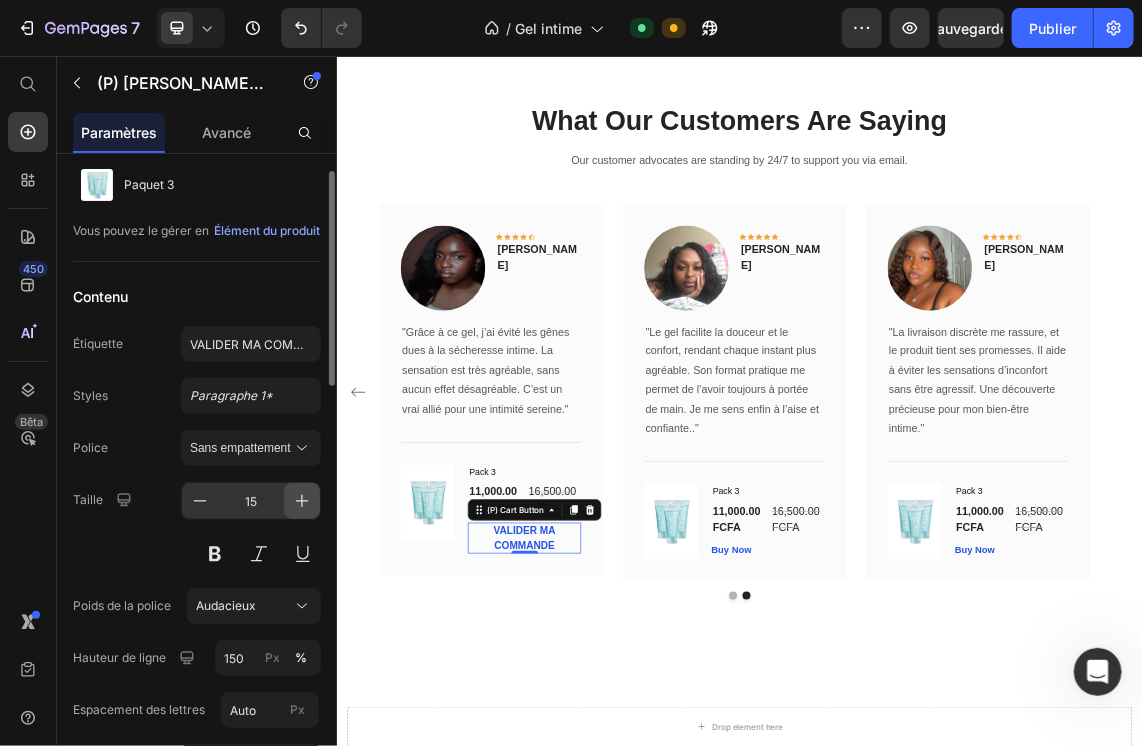 click at bounding box center (302, 501) 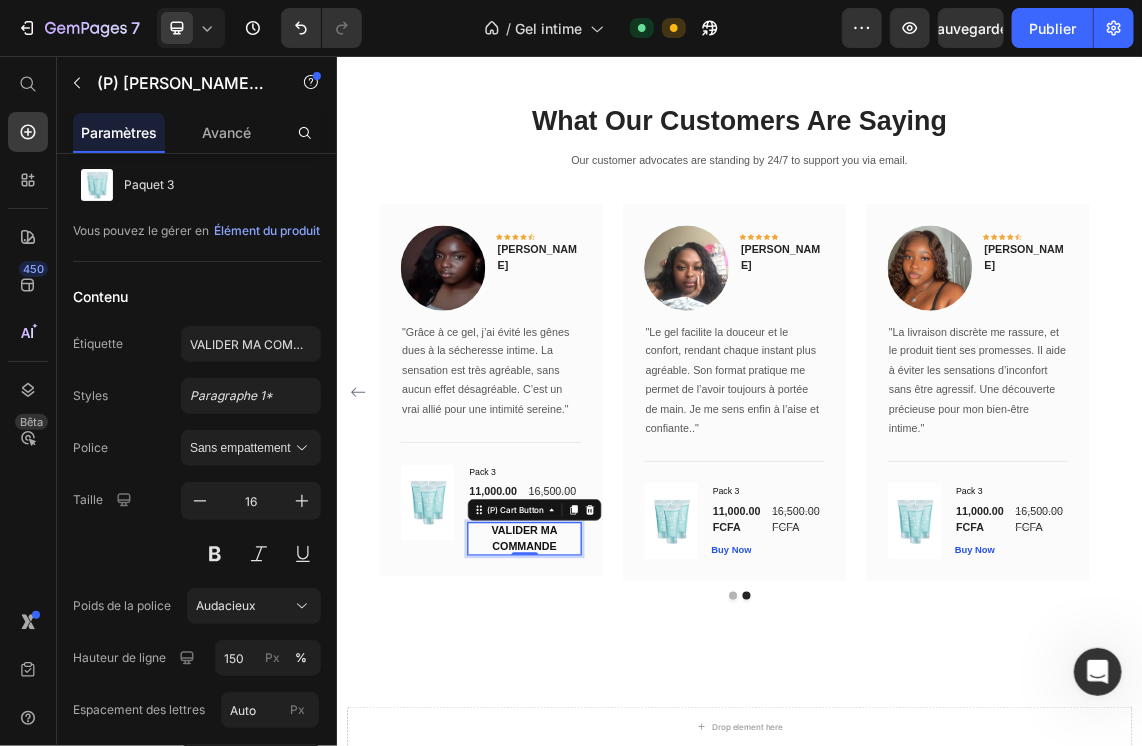 click on "VALIDER MA COMMANDE" at bounding box center (615, 774) 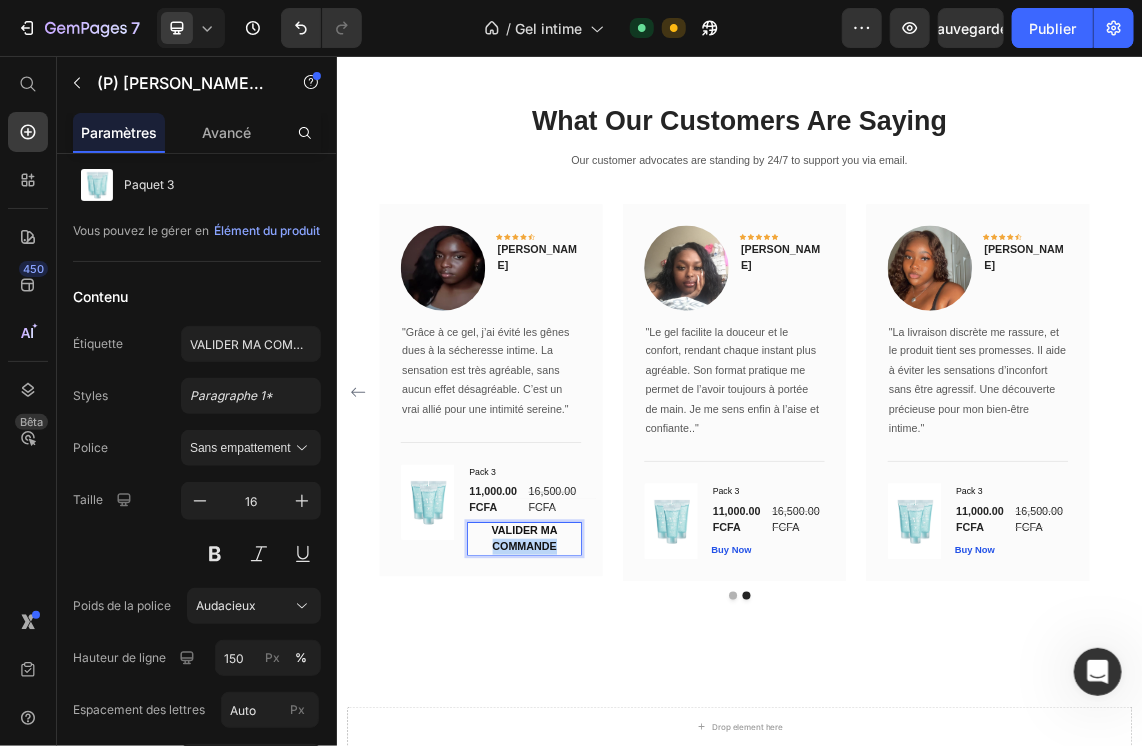 click on "VALIDER MA COMMANDE" at bounding box center [615, 774] 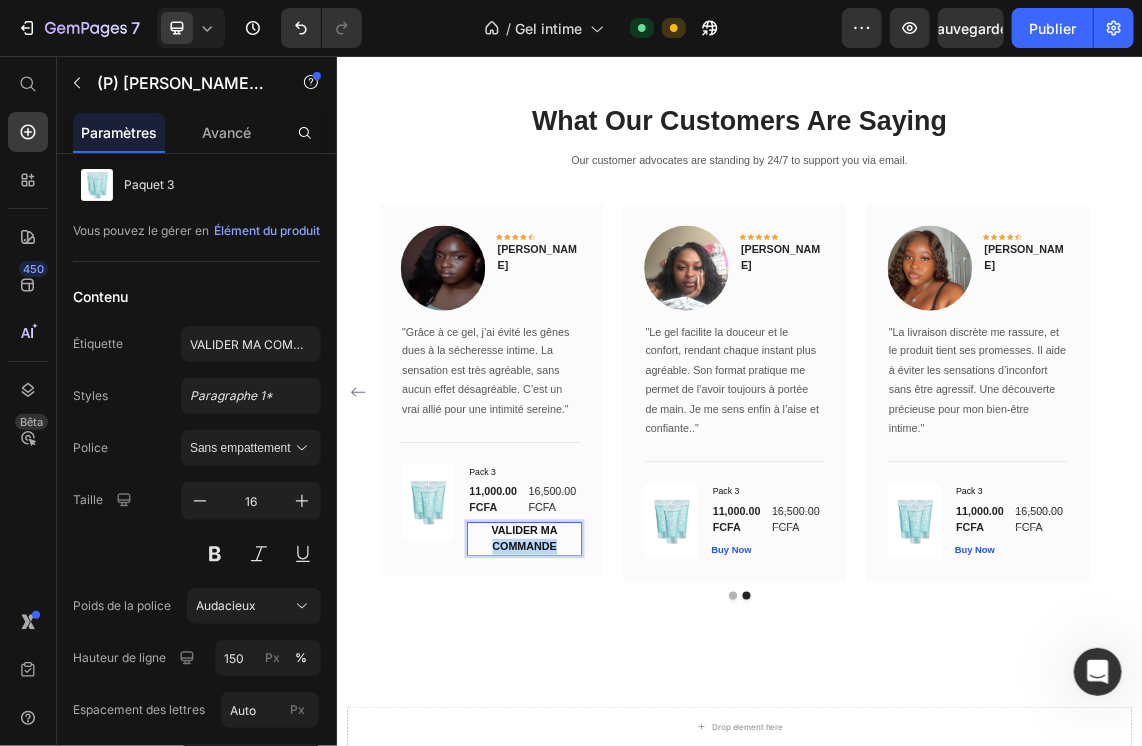click on "VALIDER MA COMMANDE" at bounding box center (615, 774) 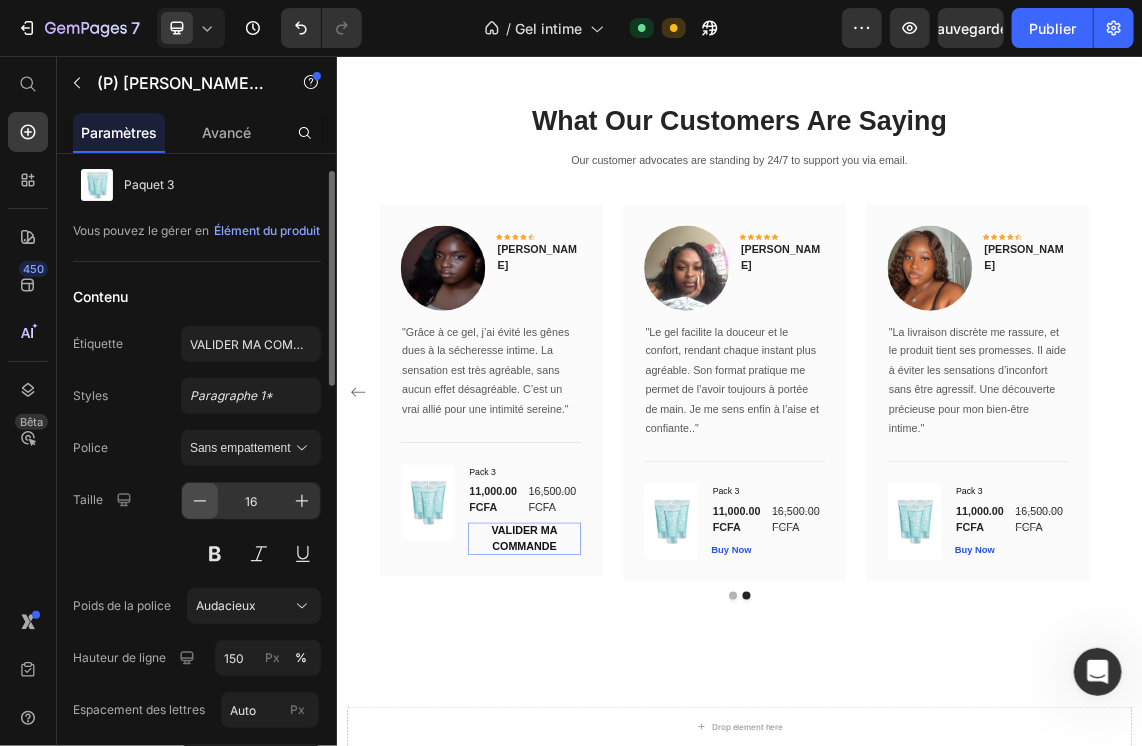 click 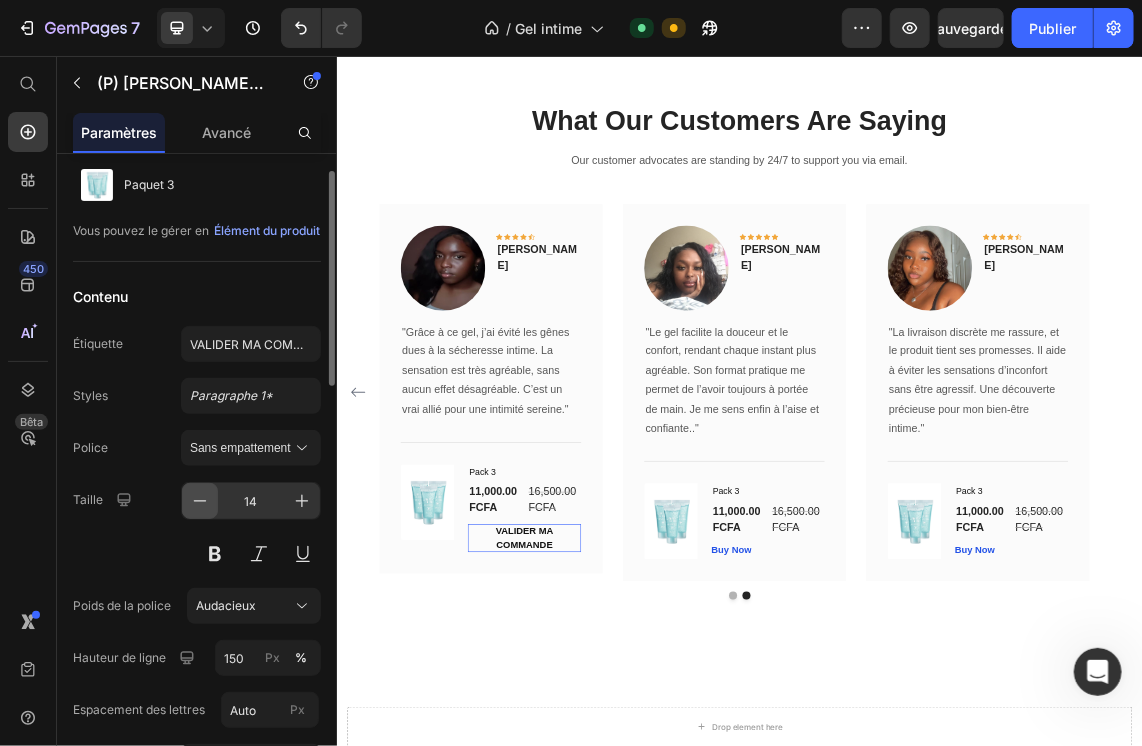 click 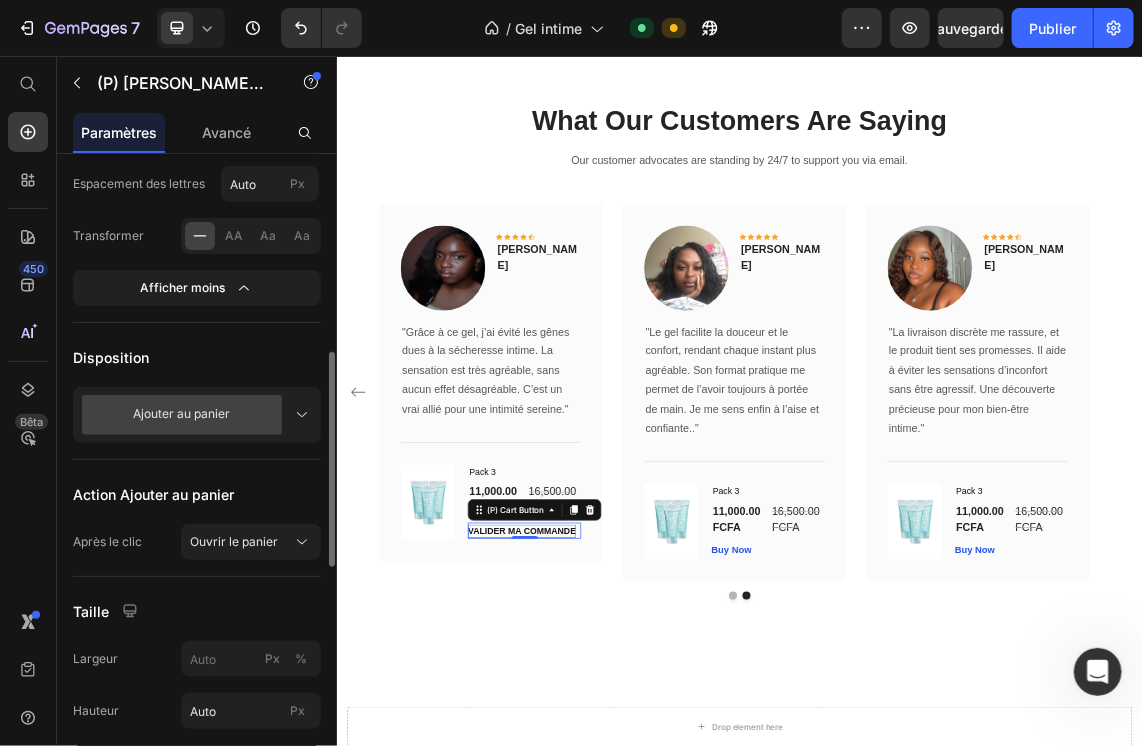scroll, scrollTop: 585, scrollLeft: 0, axis: vertical 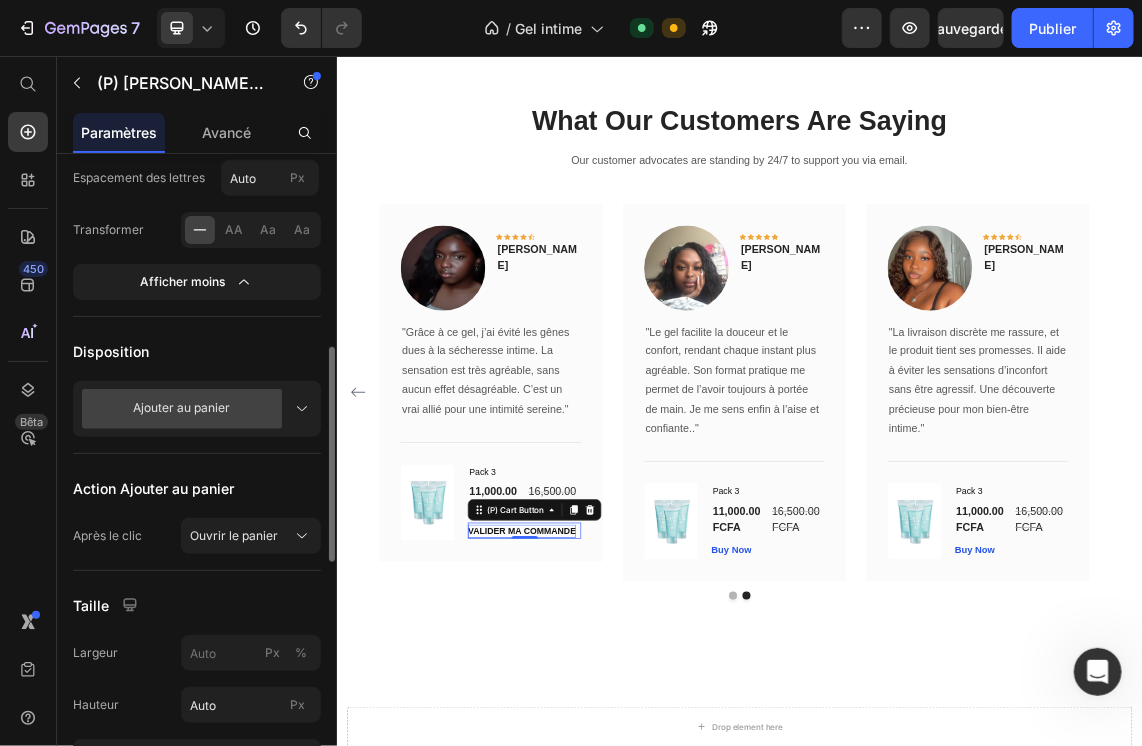 click on "Ajouter au panier" at bounding box center [182, 409] 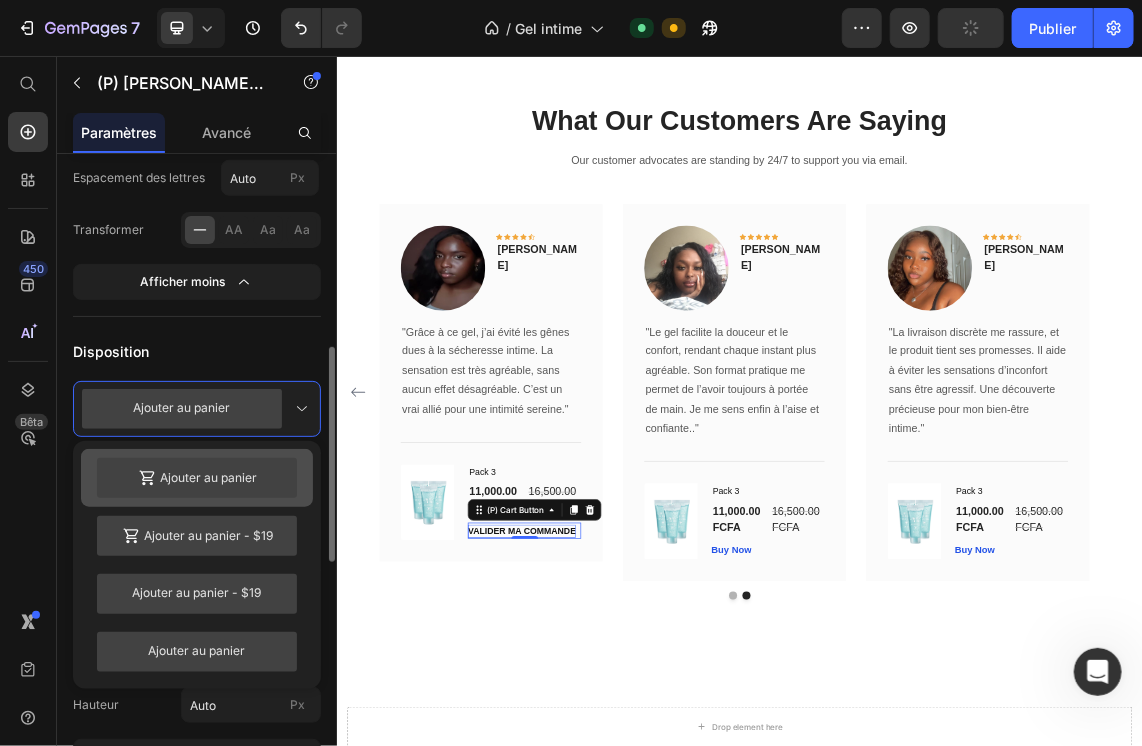 click on "Ajouter au panier" at bounding box center [209, 478] 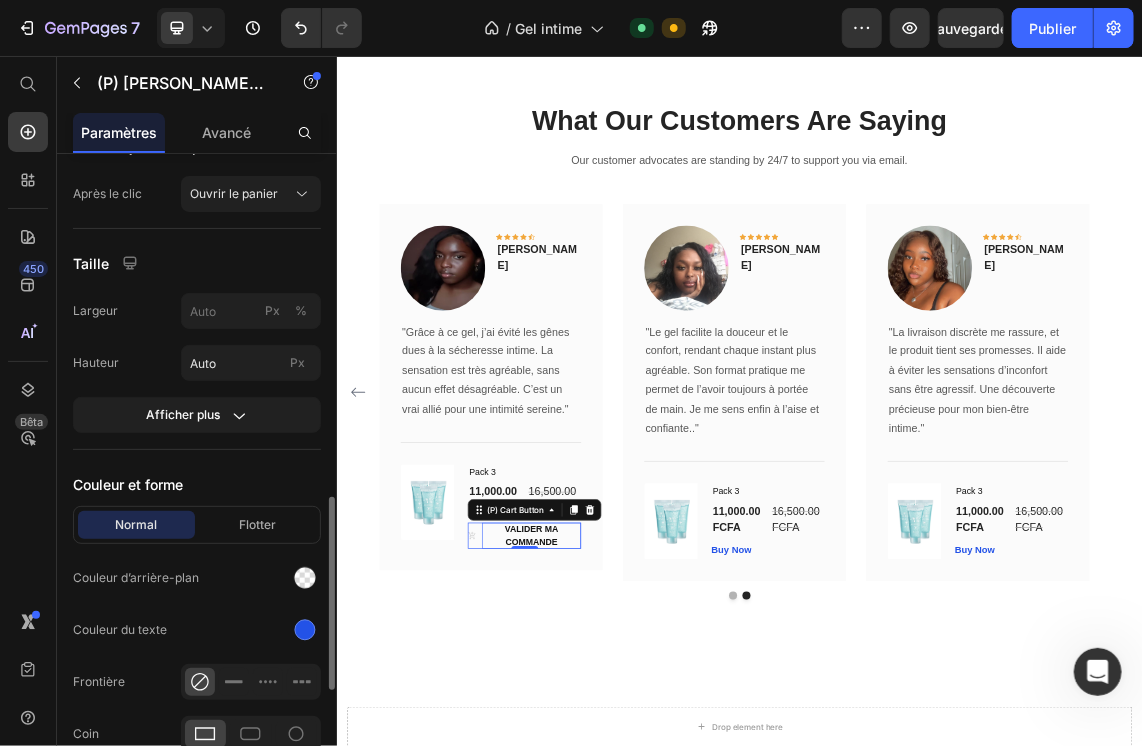 scroll, scrollTop: 1149, scrollLeft: 0, axis: vertical 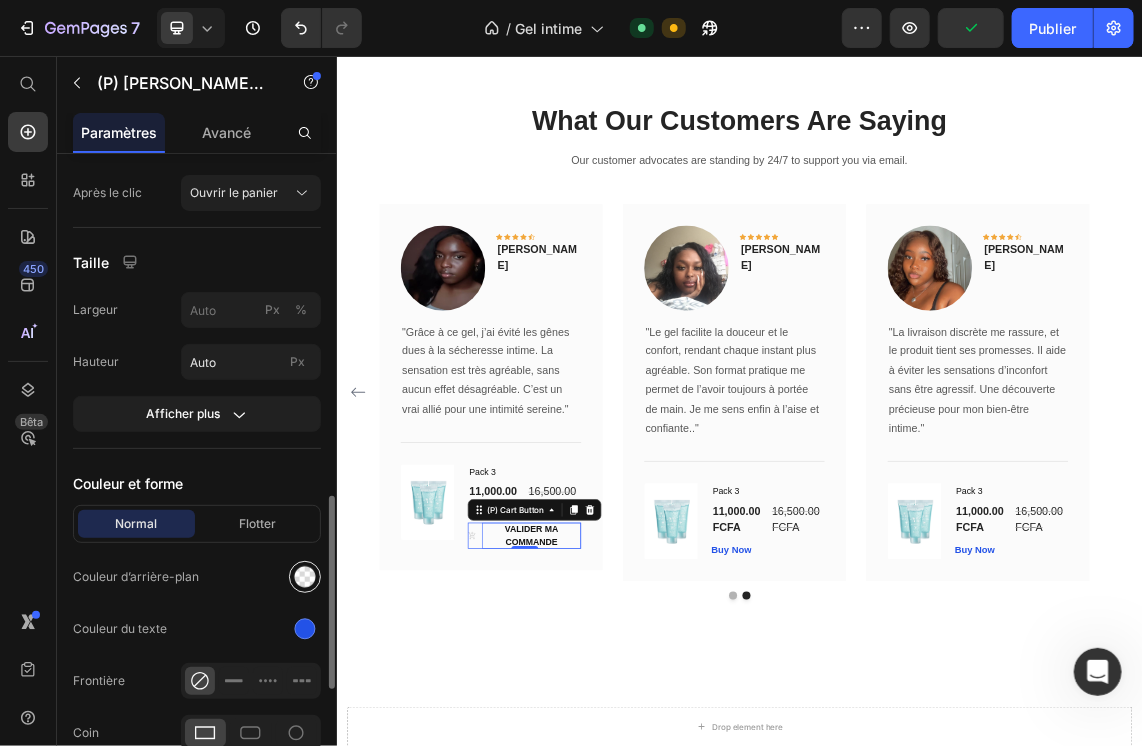 click at bounding box center (305, 577) 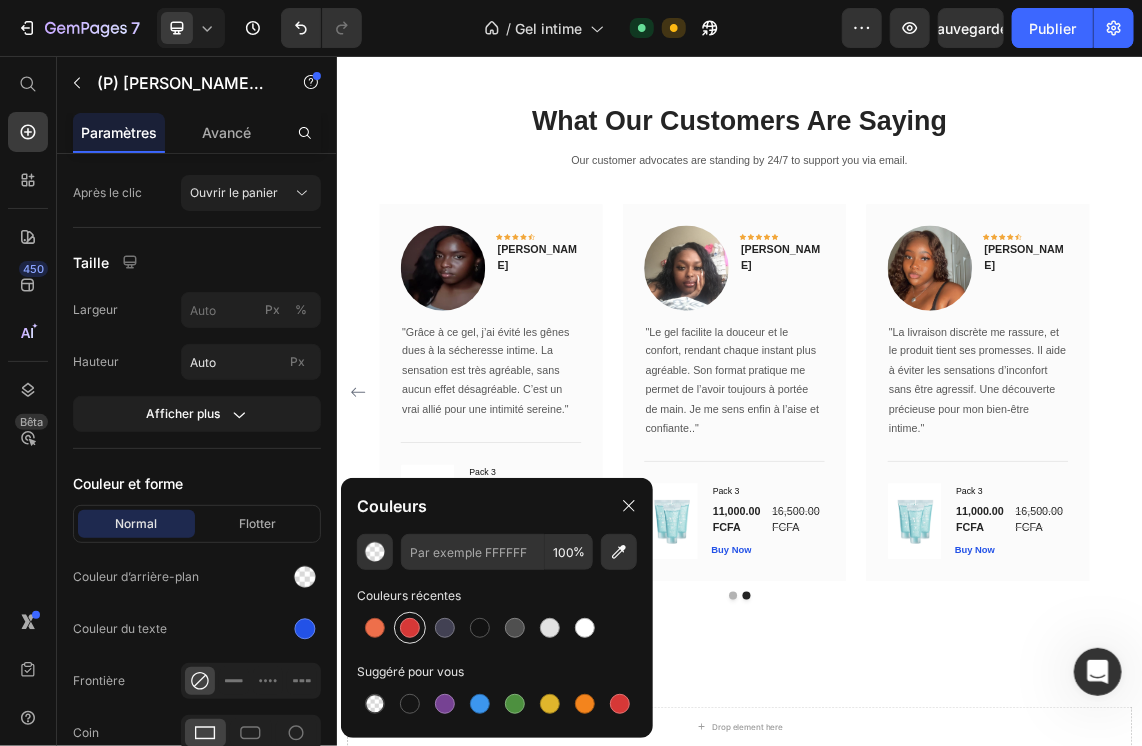 click at bounding box center [410, 628] 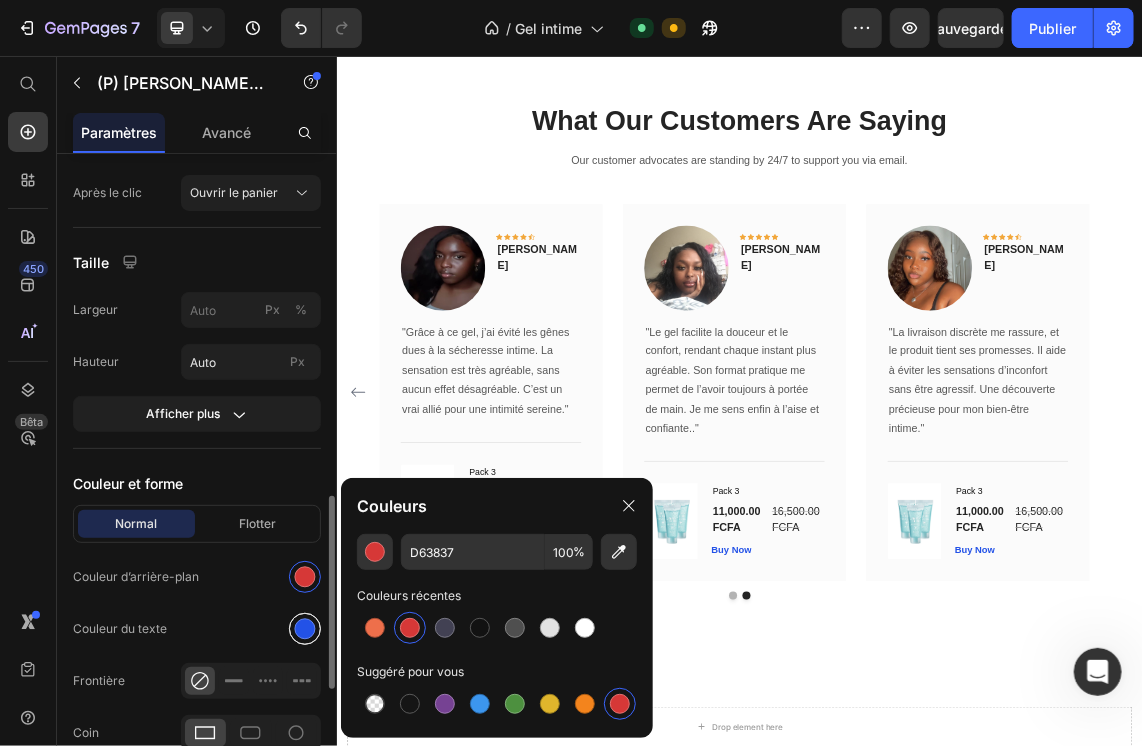 click at bounding box center [305, 629] 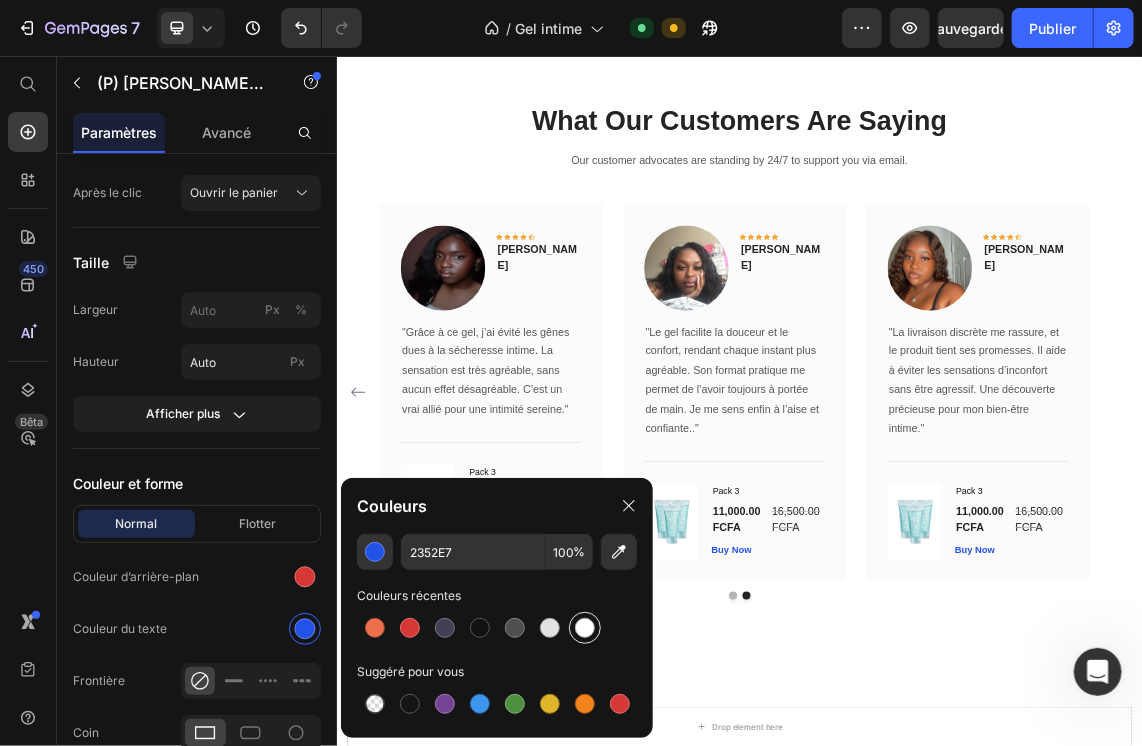 click at bounding box center (585, 628) 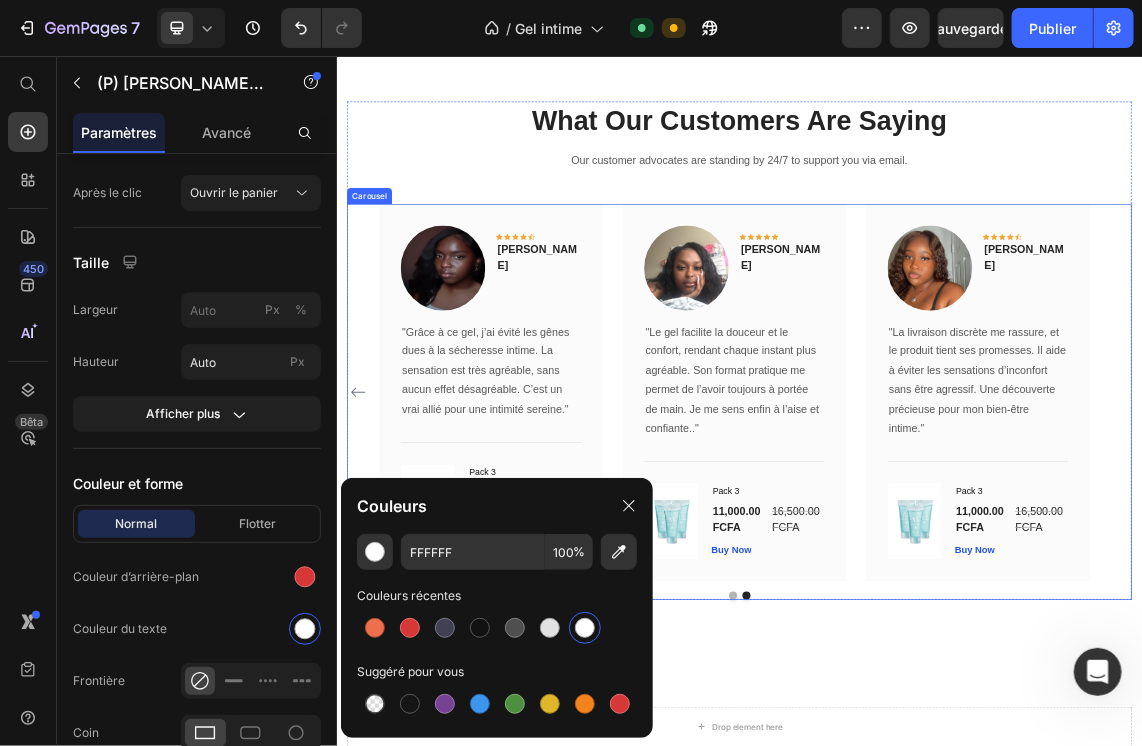 click on "Image
Icon
Icon
Icon
Icon
Icon Row [PERSON_NAME]  Text block Row "Ce gel m’a vraiment [PERSON_NAME] à retrouver du confort lors de mes moments intimes. Sa douceur apaise et facilite tout naturellement. Je le recommande à toutes celles qui cherchent une solution discrète!" Text block                Title Line (P) Images & Gallery Pack 3 (P) Title 11,000.00 FCFA (P) Price 16,500.00 FCFA (P) Price Row Buy Now (P) Cart Button Product Row Image
Icon
Icon
Icon
Icon
Icon Row [PERSON_NAME]  Text block Row "Grâce à ce gel, j’ai évité les gênes dues à la sécheresse intime. La sensation est très agréable, sans aucun effet désagréable. C’est un vrai allié pour une intimité sereine." Text block                Title Line (P) Images & Gallery Pack 3 (P) Title 11,000.00 FCFA (P) Price 16,500.00 FCFA (P) Price Row (P) Cart Button" at bounding box center (936, 569) 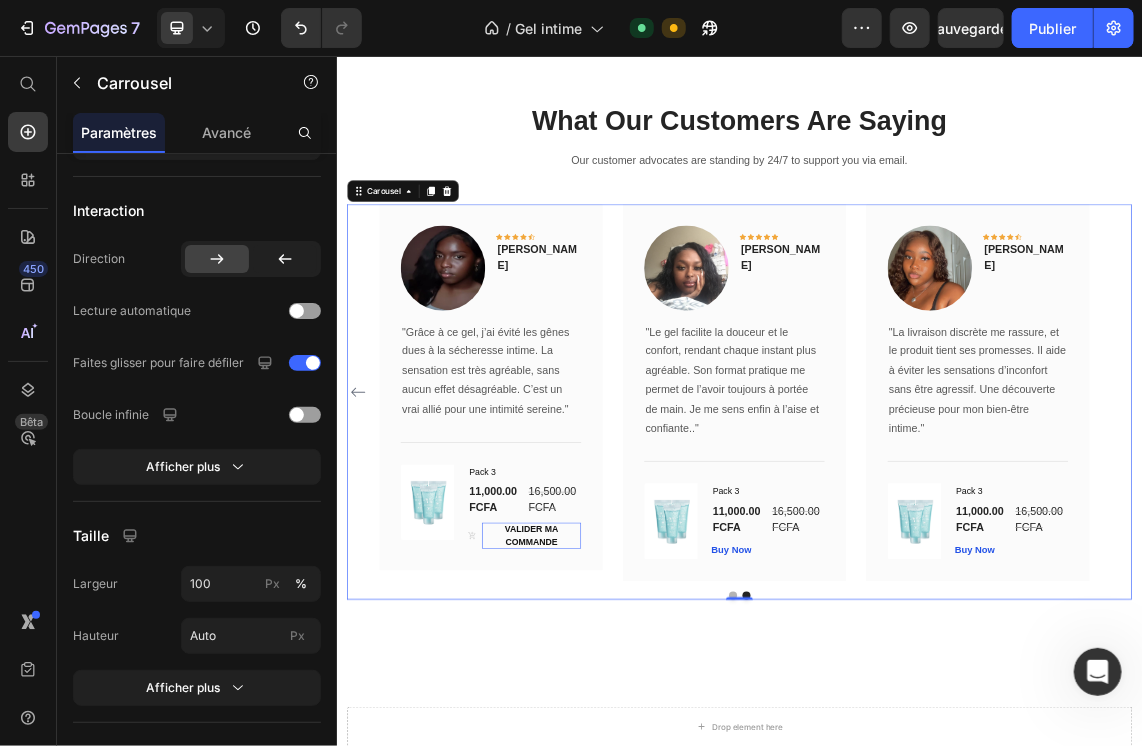 scroll, scrollTop: 0, scrollLeft: 0, axis: both 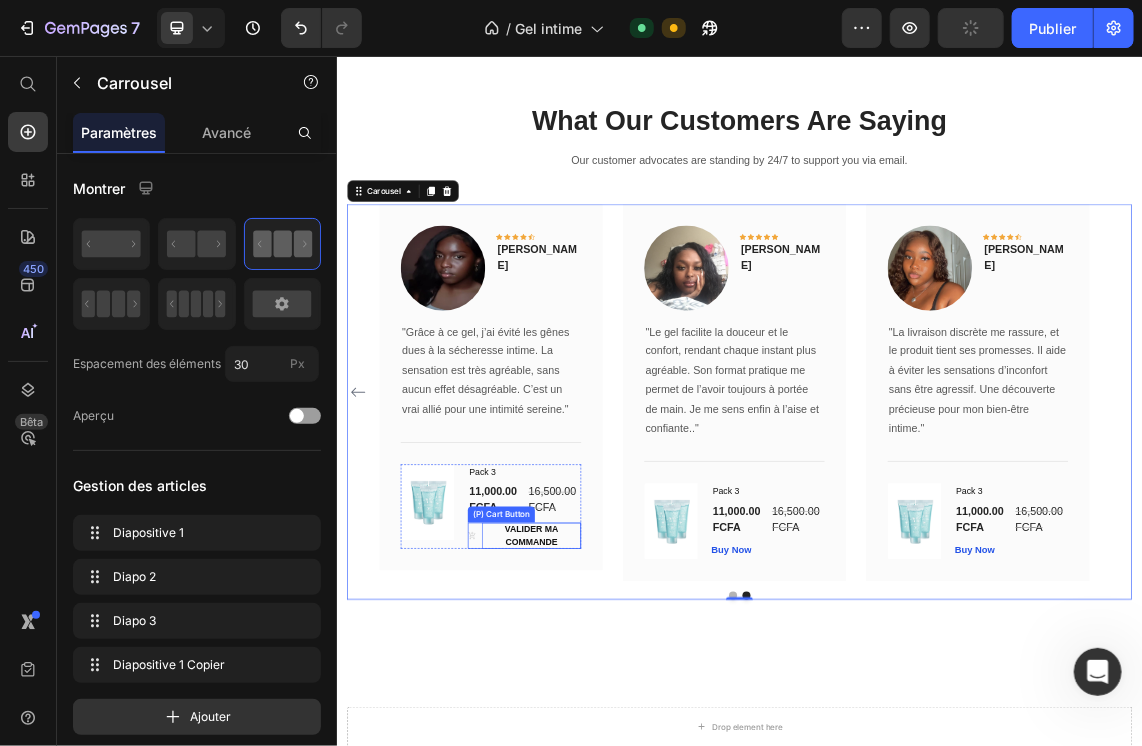 click on "VALIDER MA COMMANDE" at bounding box center (626, 769) 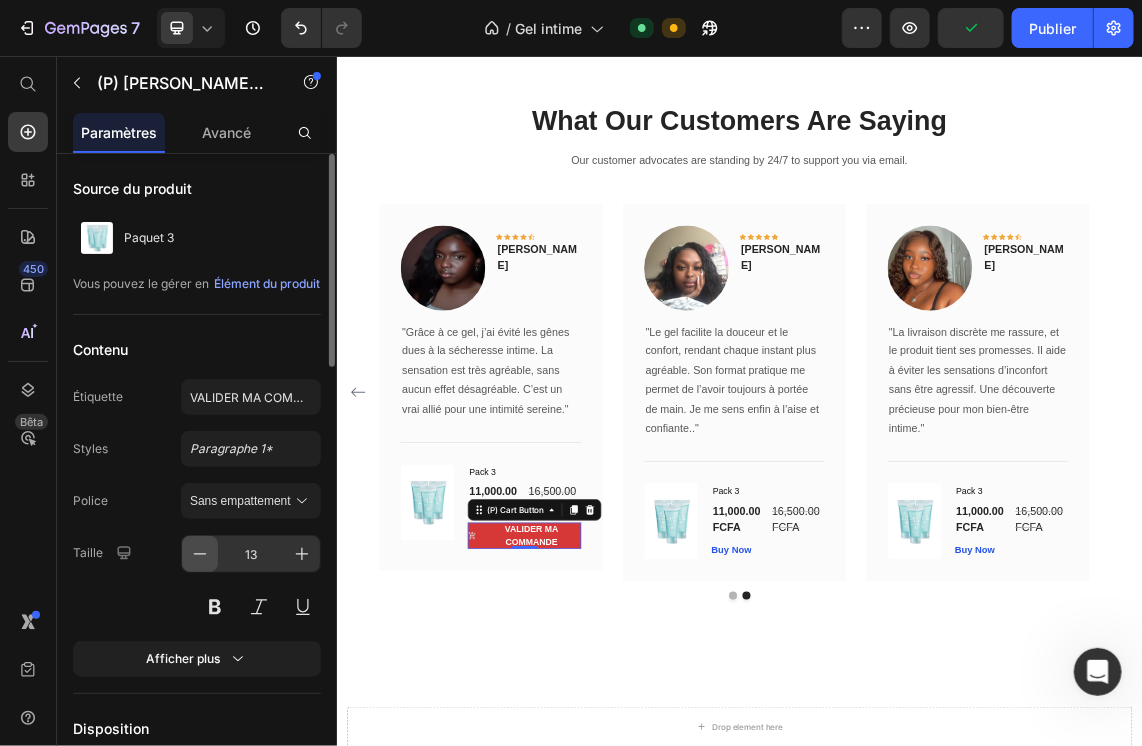 click 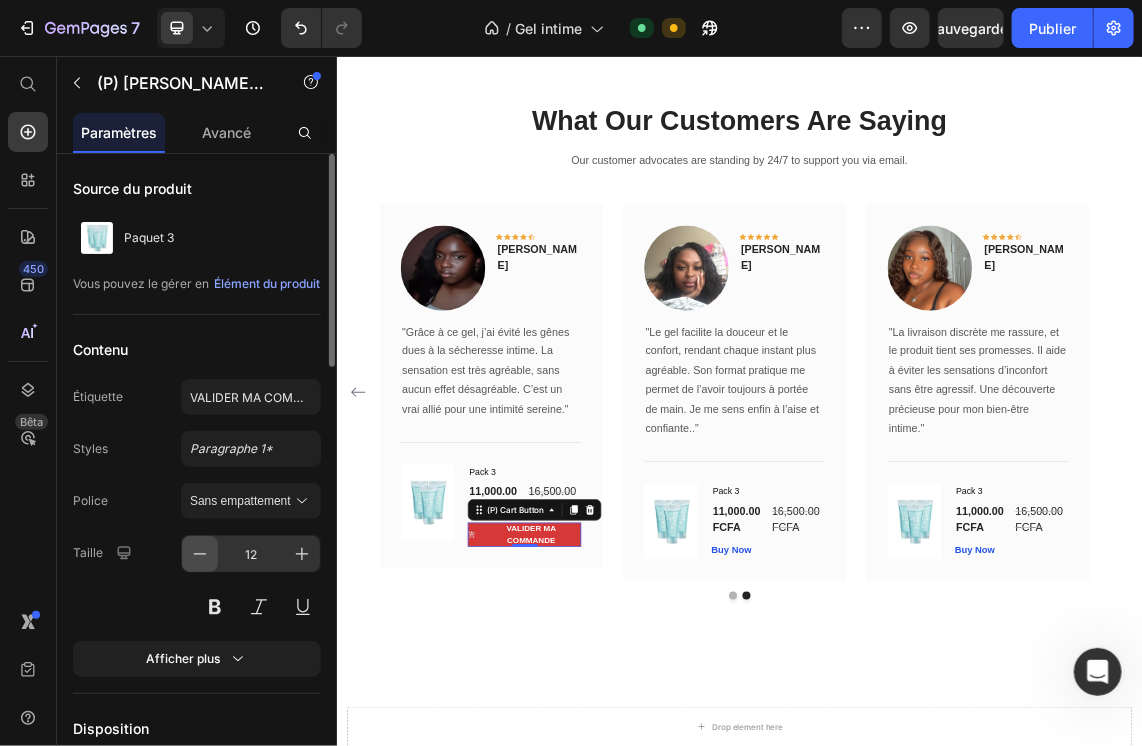 click 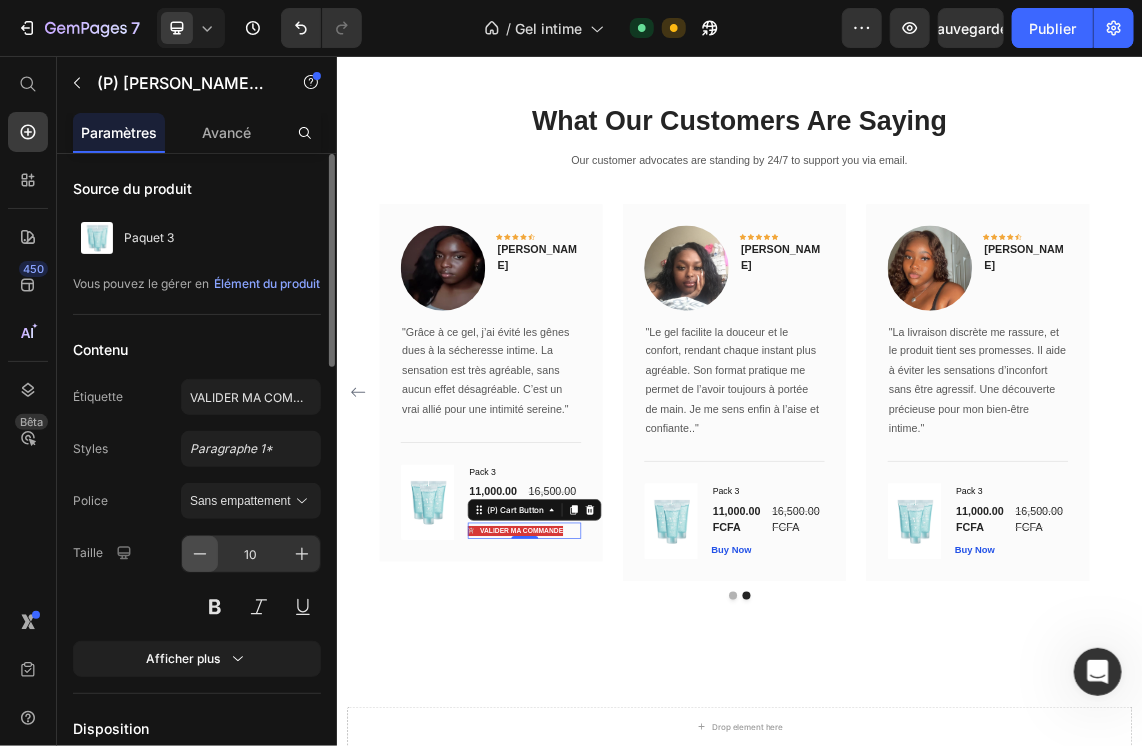 click 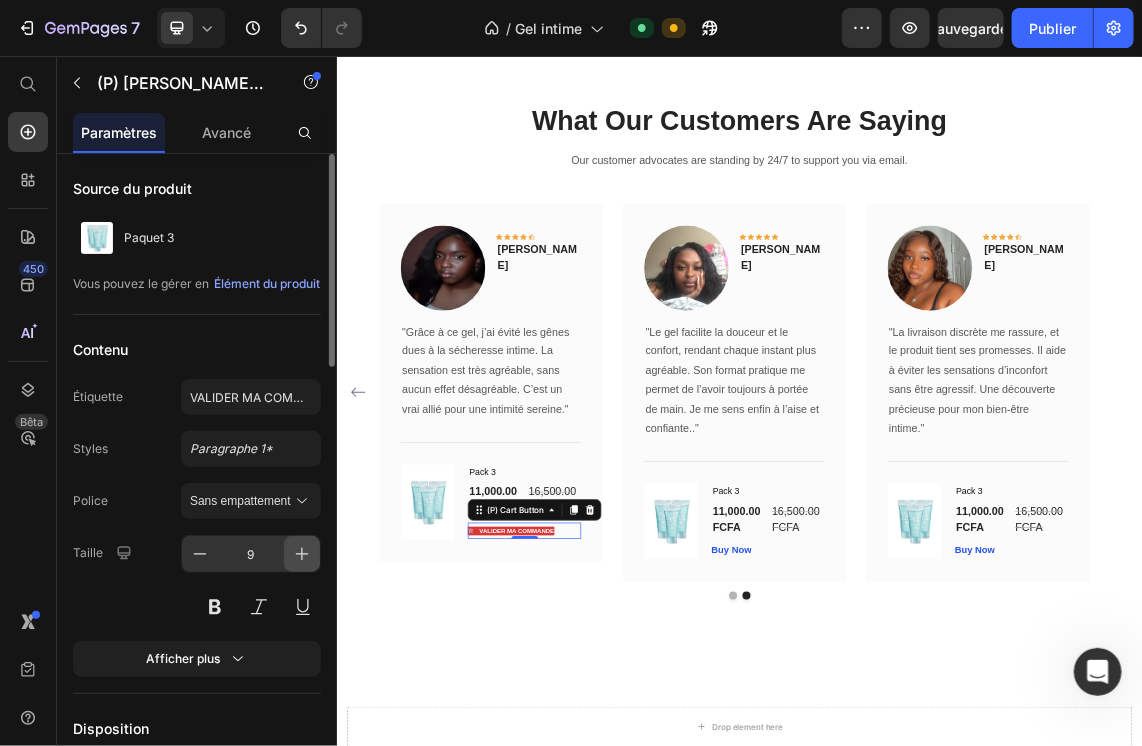 click 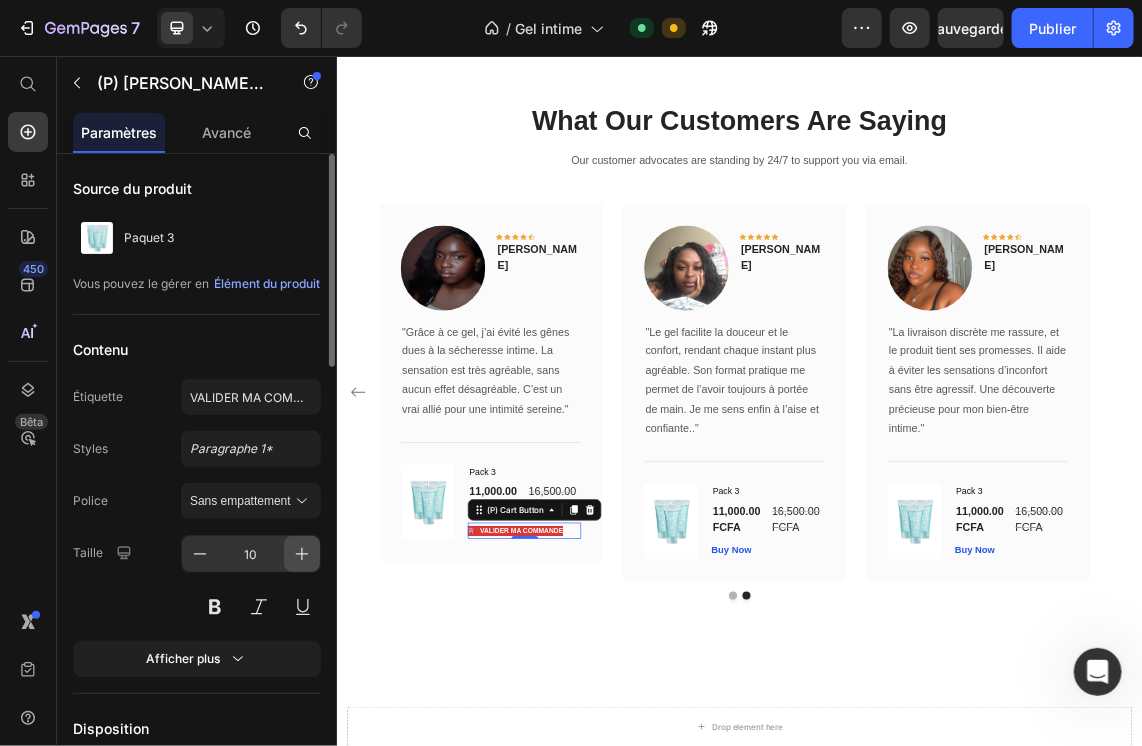 click 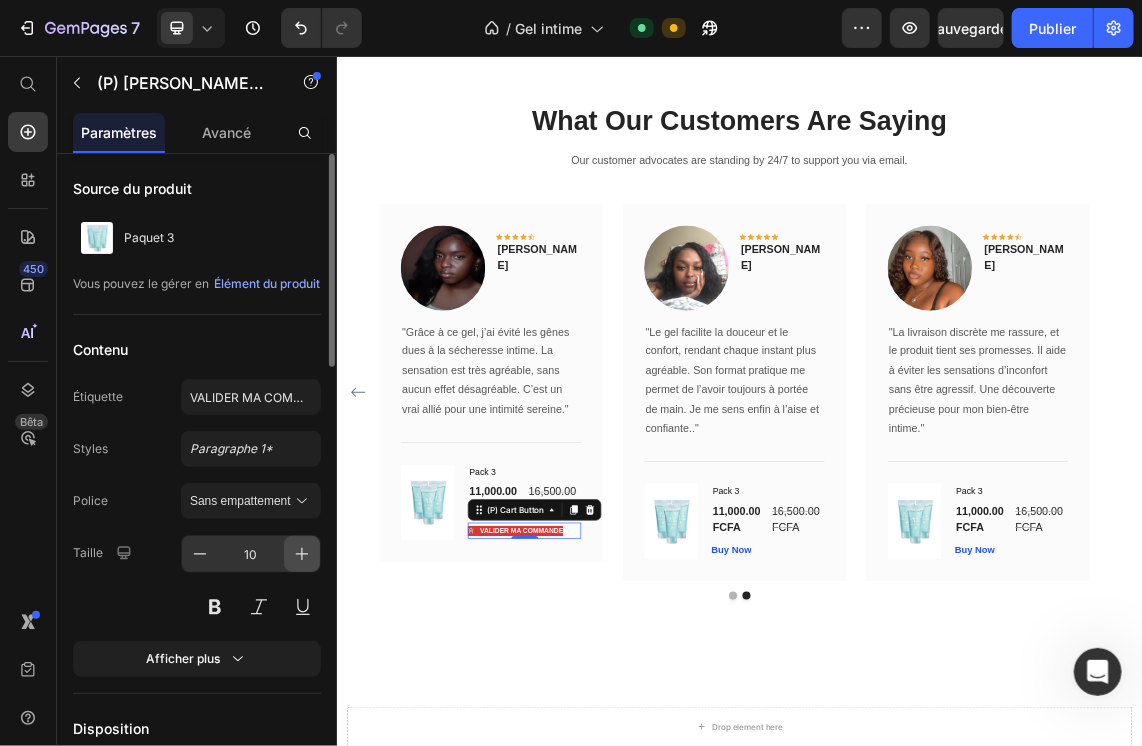 click 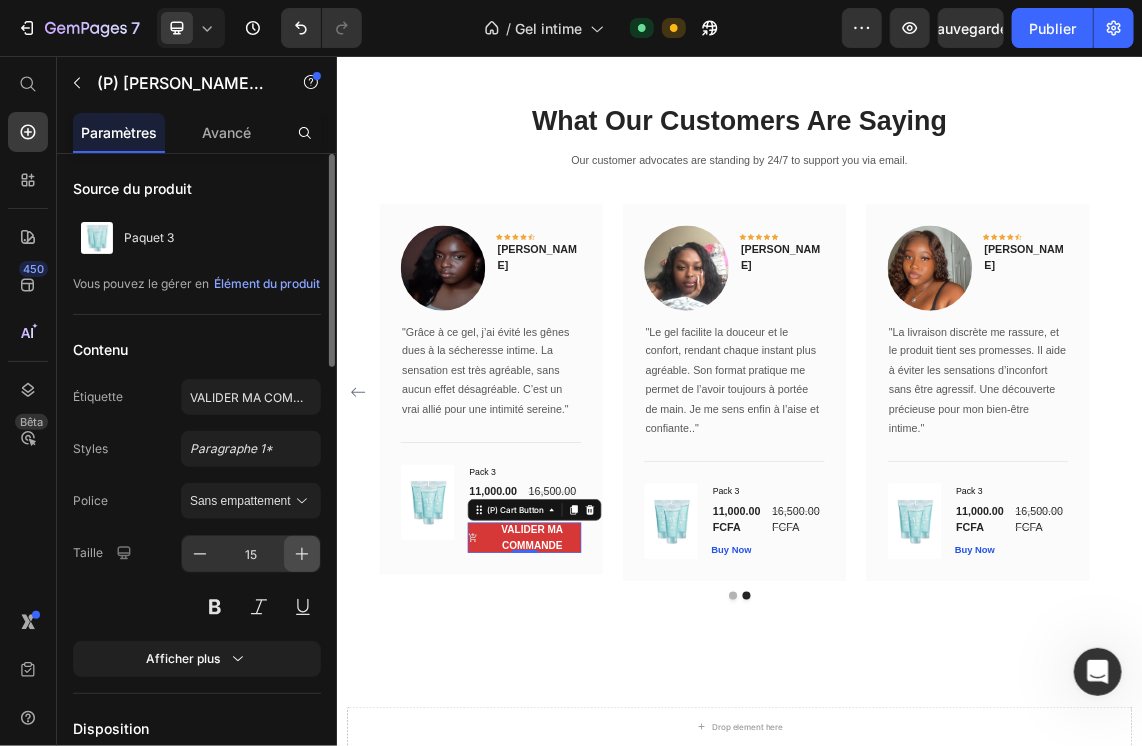 click 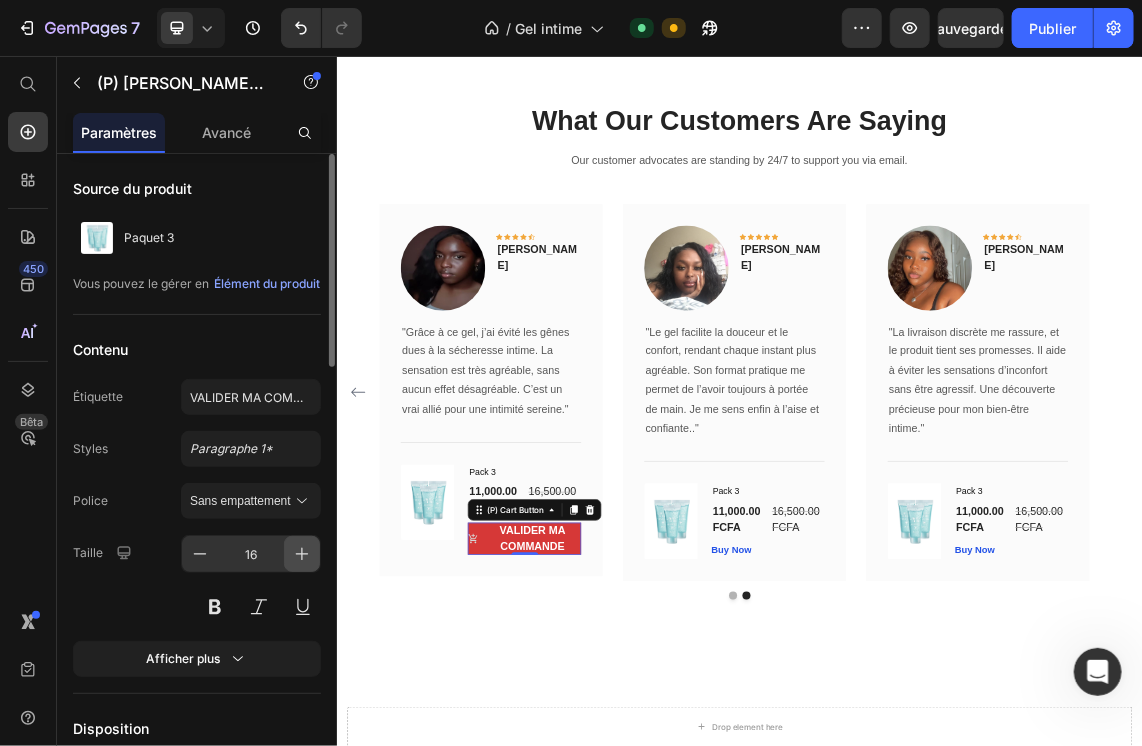 click 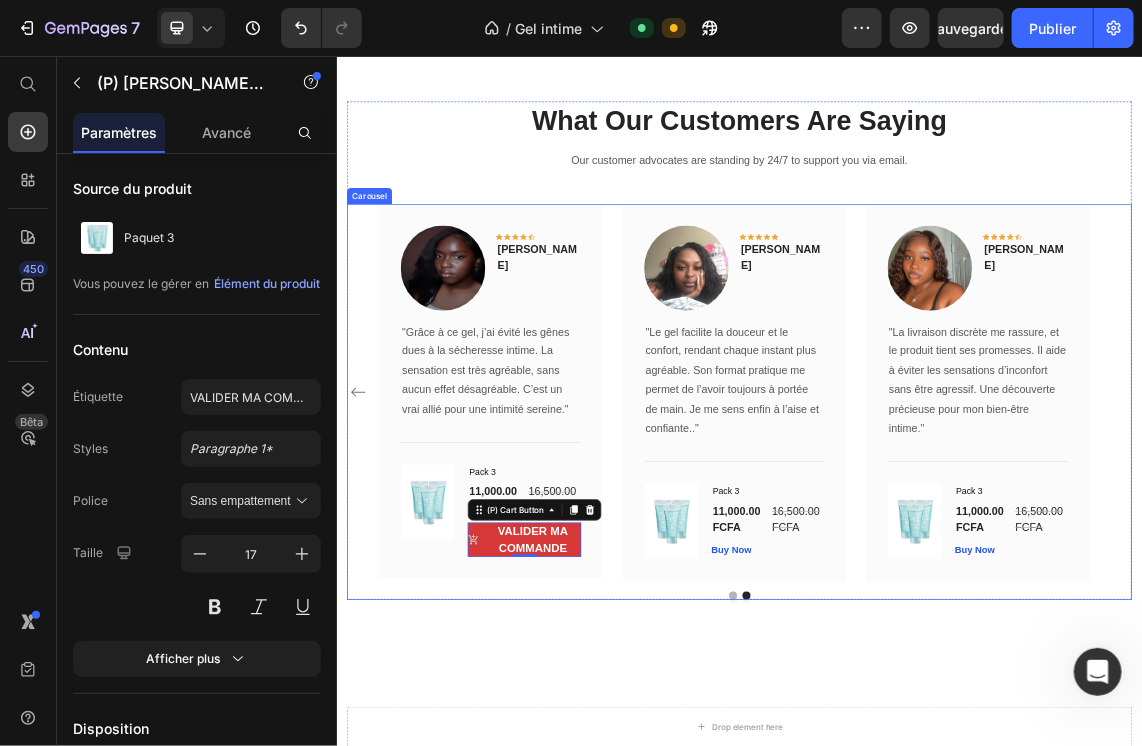 click at bounding box center (936, 859) 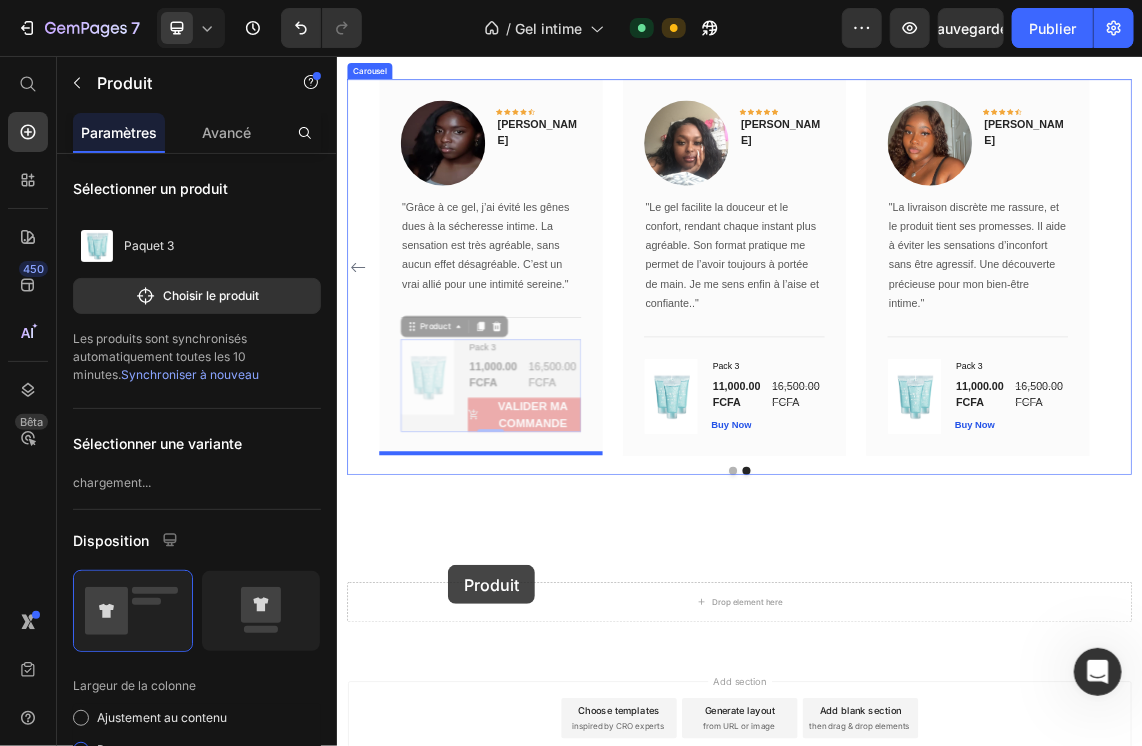 scroll, scrollTop: 4240, scrollLeft: 0, axis: vertical 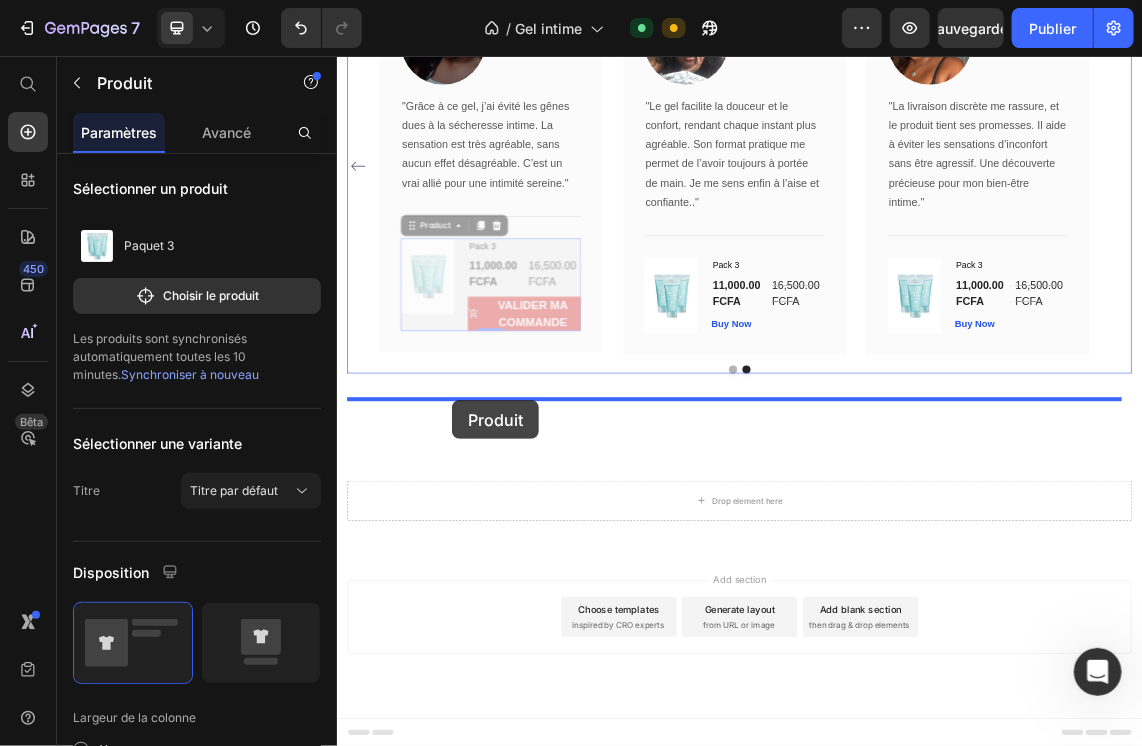 drag, startPoint x: 499, startPoint y: 772, endPoint x: 507, endPoint y: 565, distance: 207.15453 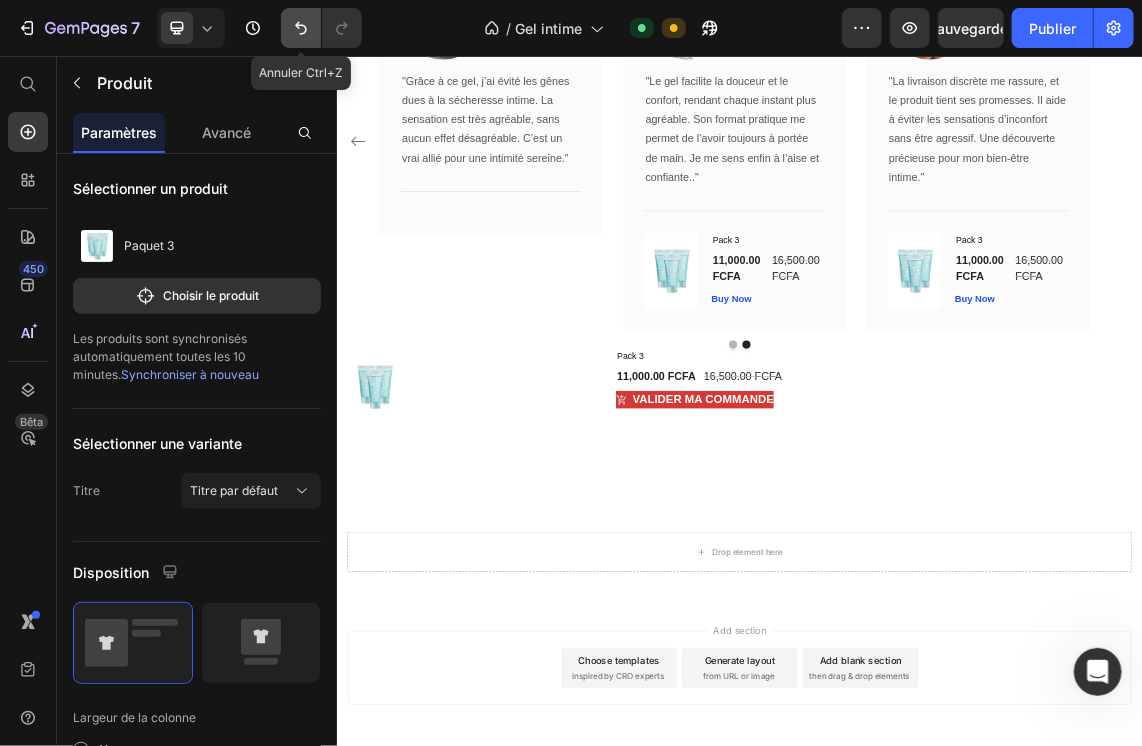 click 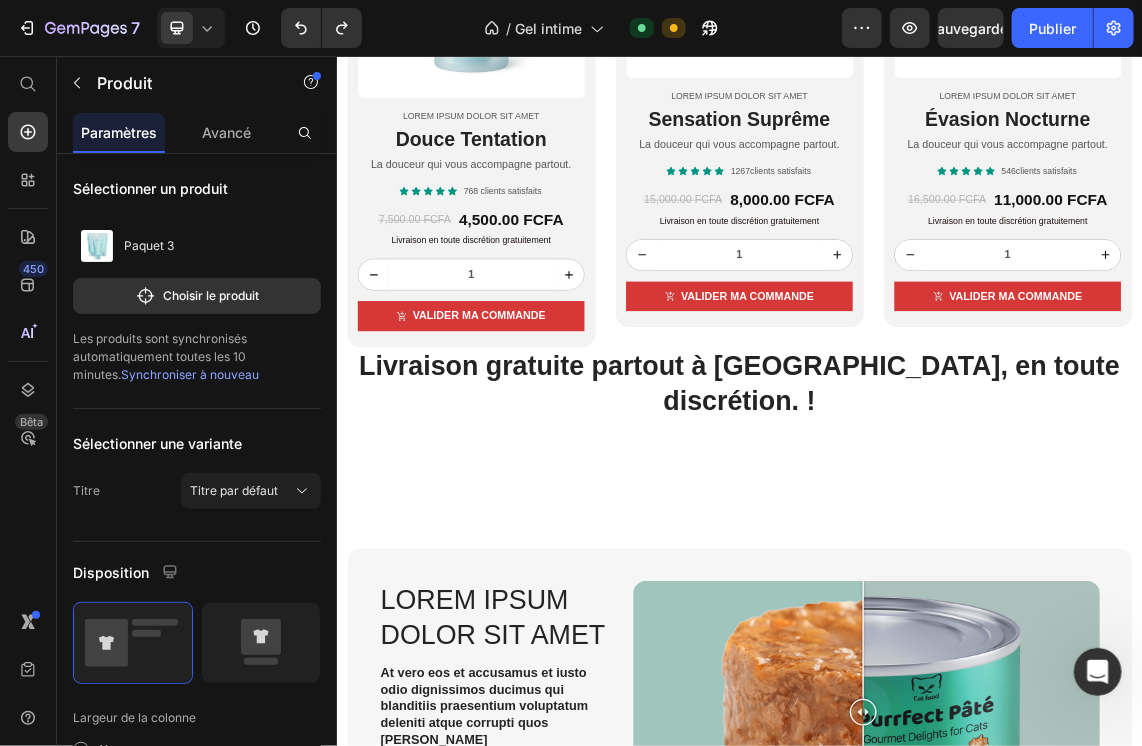 scroll, scrollTop: 2458, scrollLeft: 0, axis: vertical 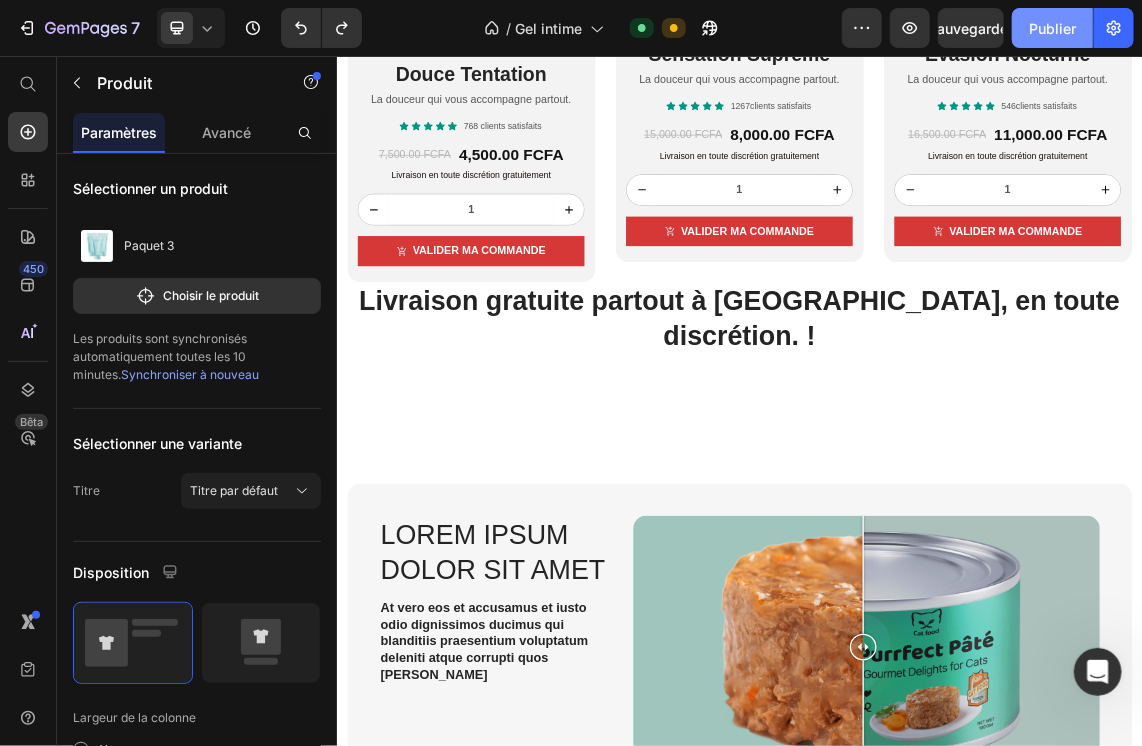 click on "Publier" 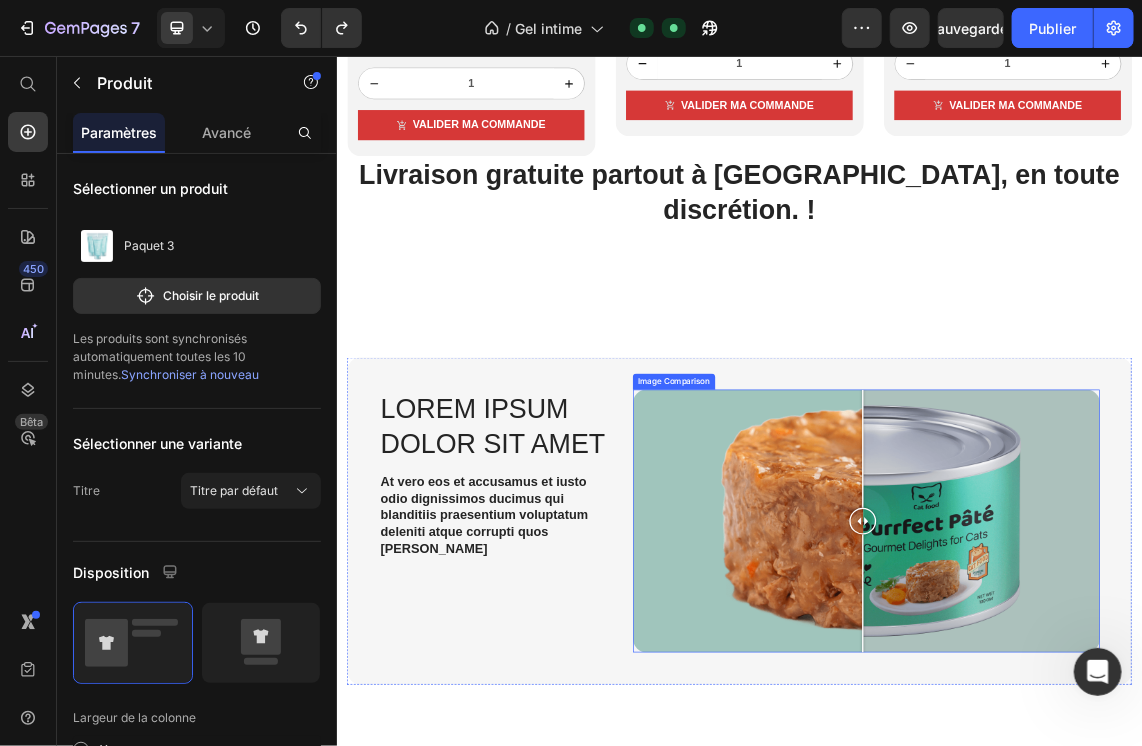 scroll, scrollTop: 2648, scrollLeft: 0, axis: vertical 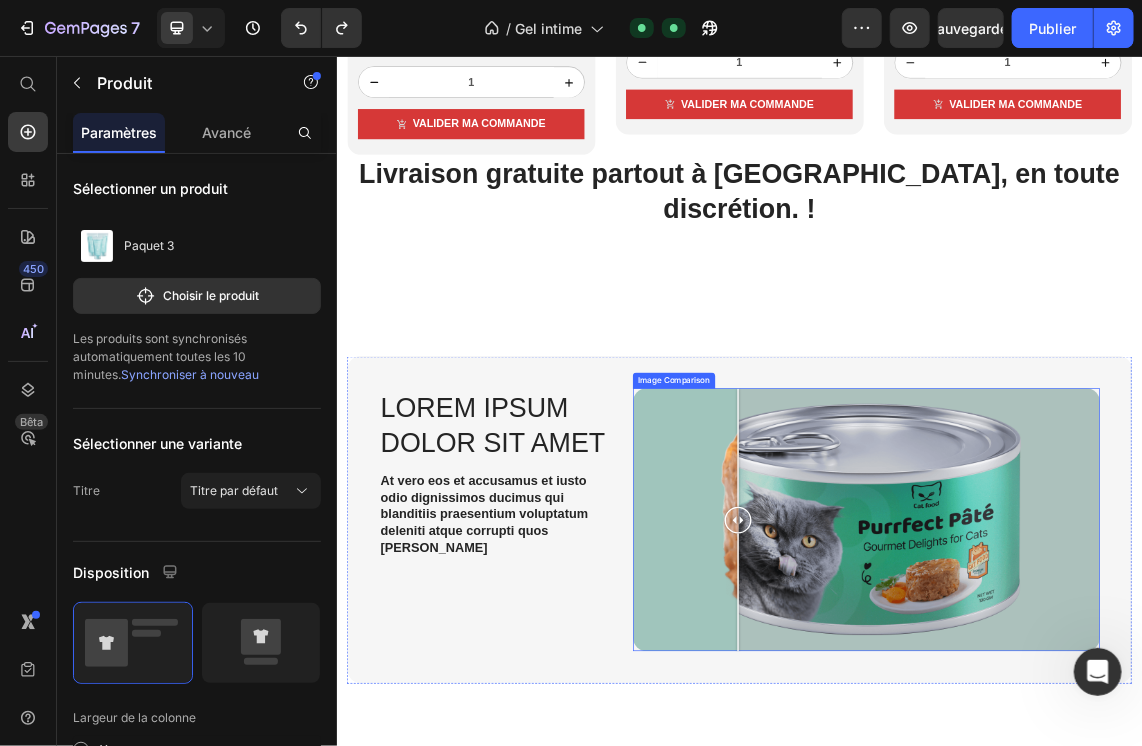 click at bounding box center [1125, 746] 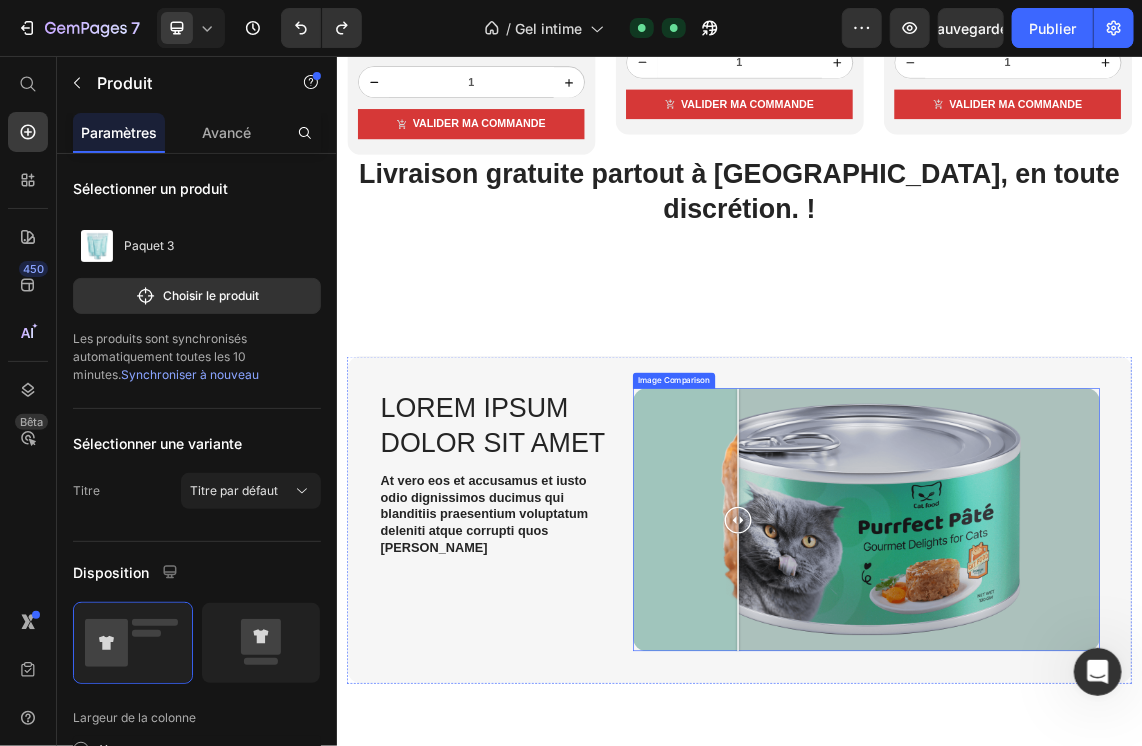 click at bounding box center [1125, 746] 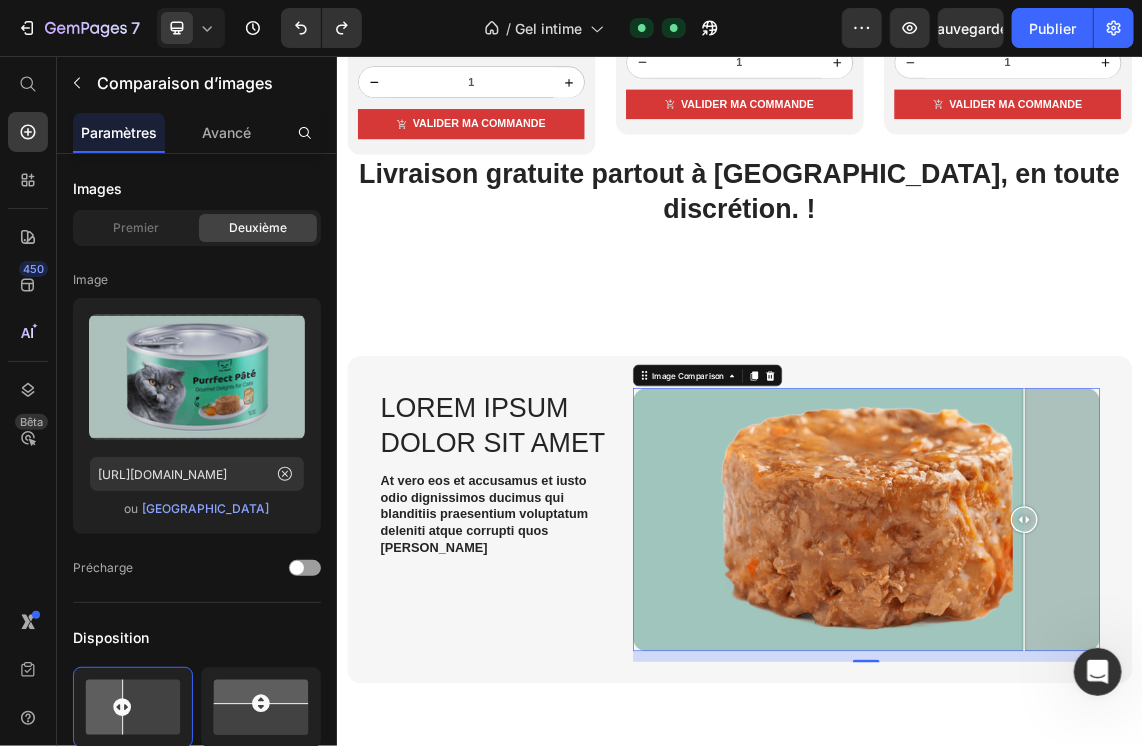 drag, startPoint x: 836, startPoint y: 672, endPoint x: 1371, endPoint y: 661, distance: 535.1131 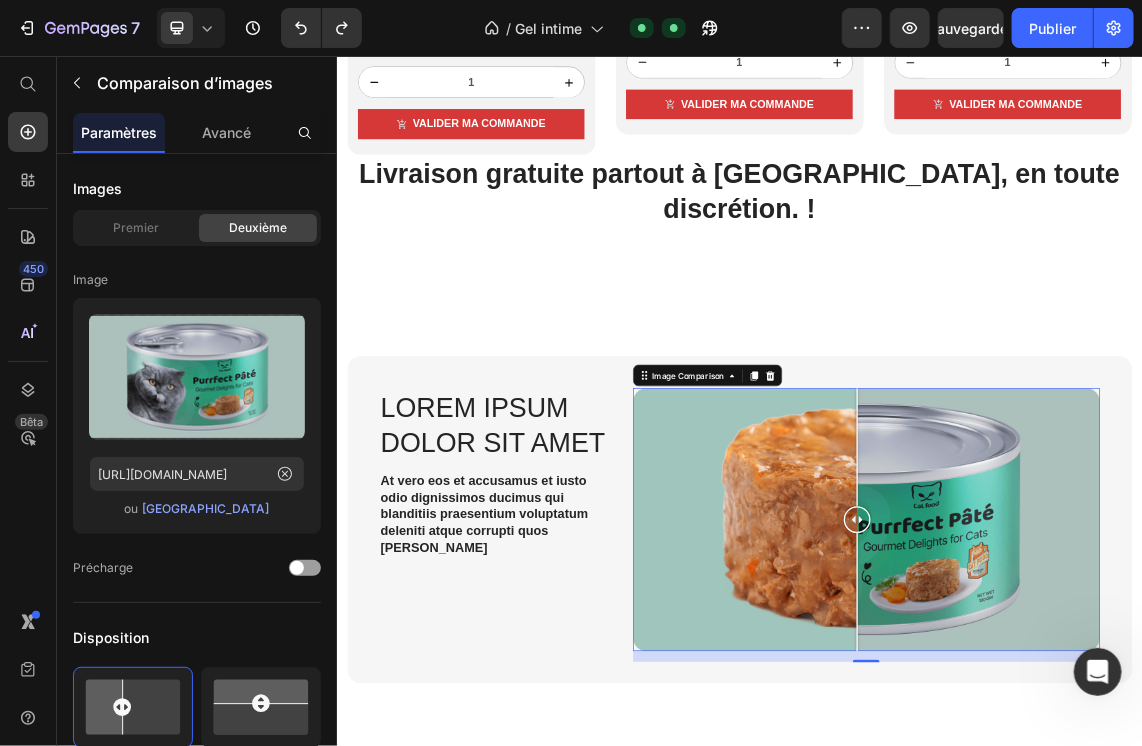 click at bounding box center (1125, 746) 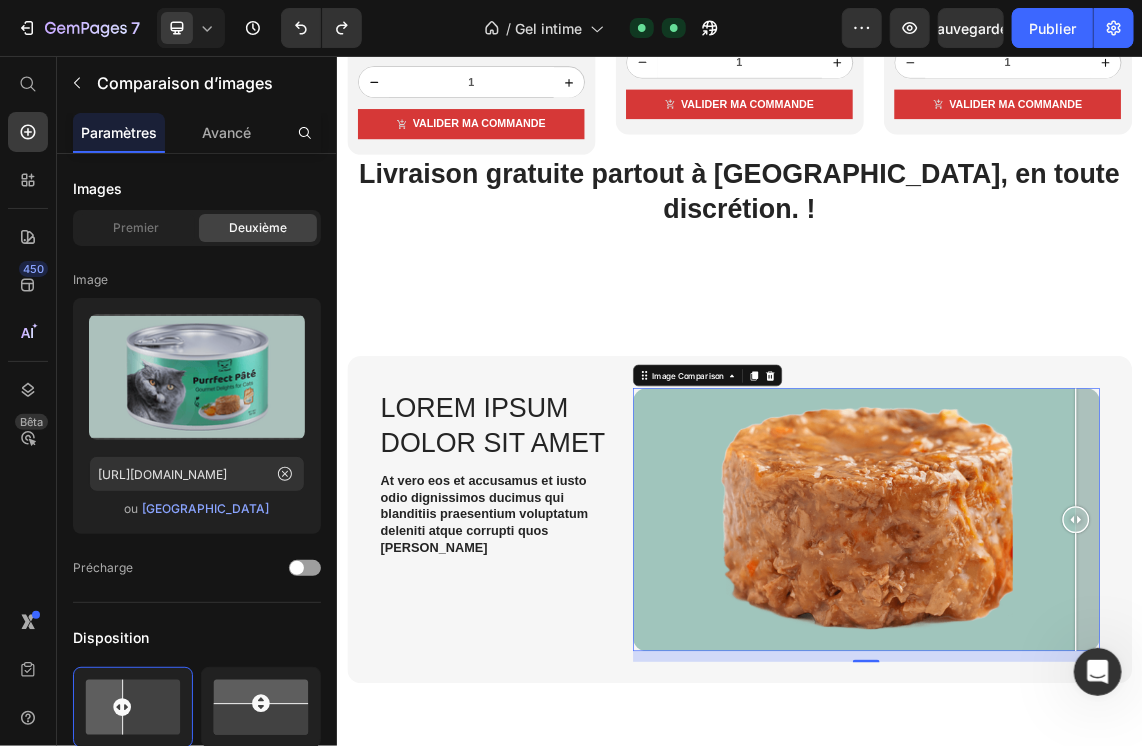 drag, startPoint x: 1106, startPoint y: 632, endPoint x: 1457, endPoint y: 654, distance: 351.68878 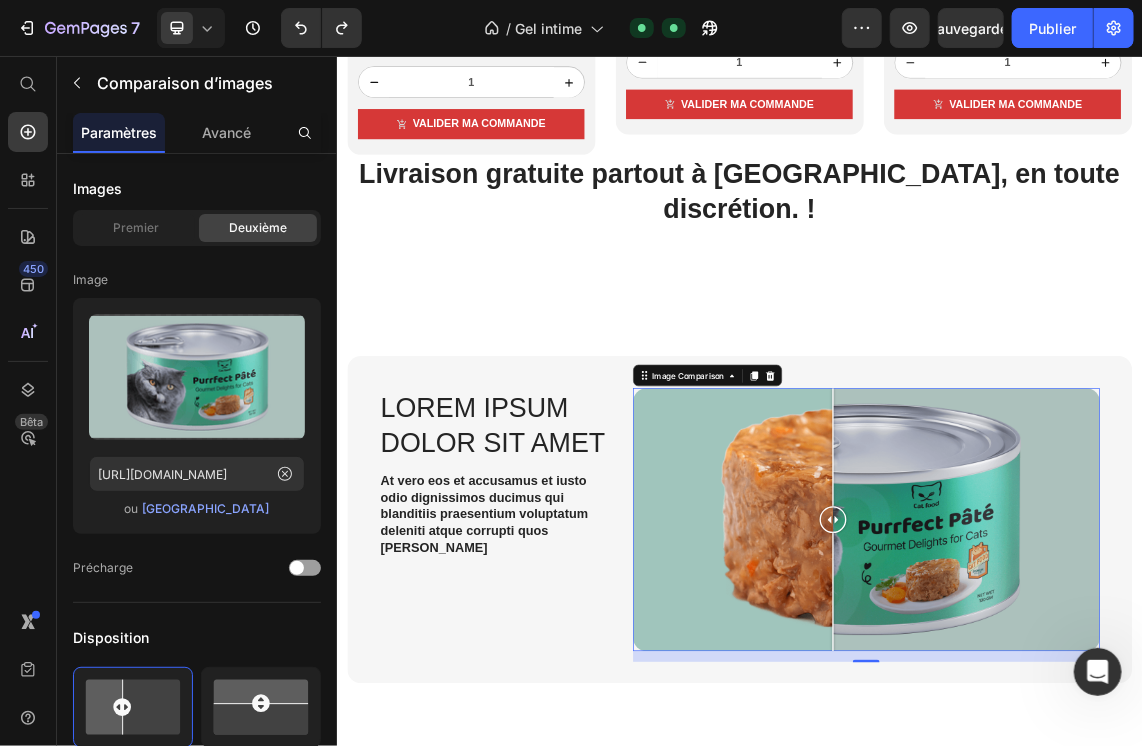 click at bounding box center (1125, 746) 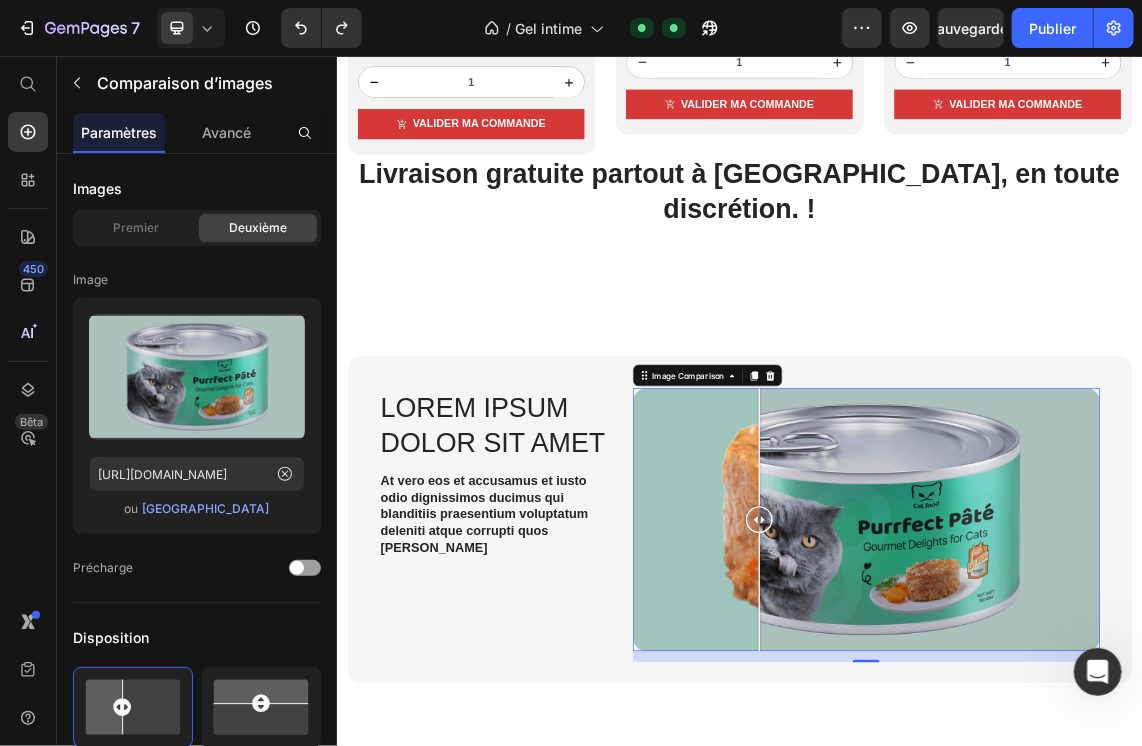 click at bounding box center [1125, 746] 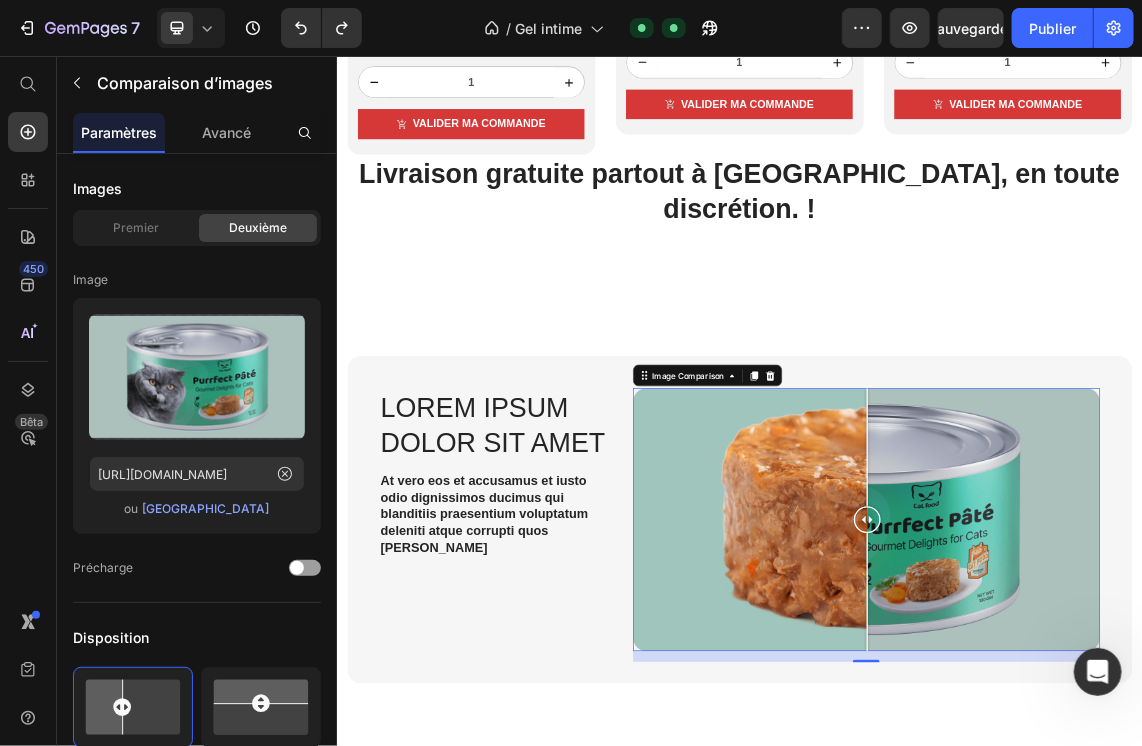 click at bounding box center [1125, 746] 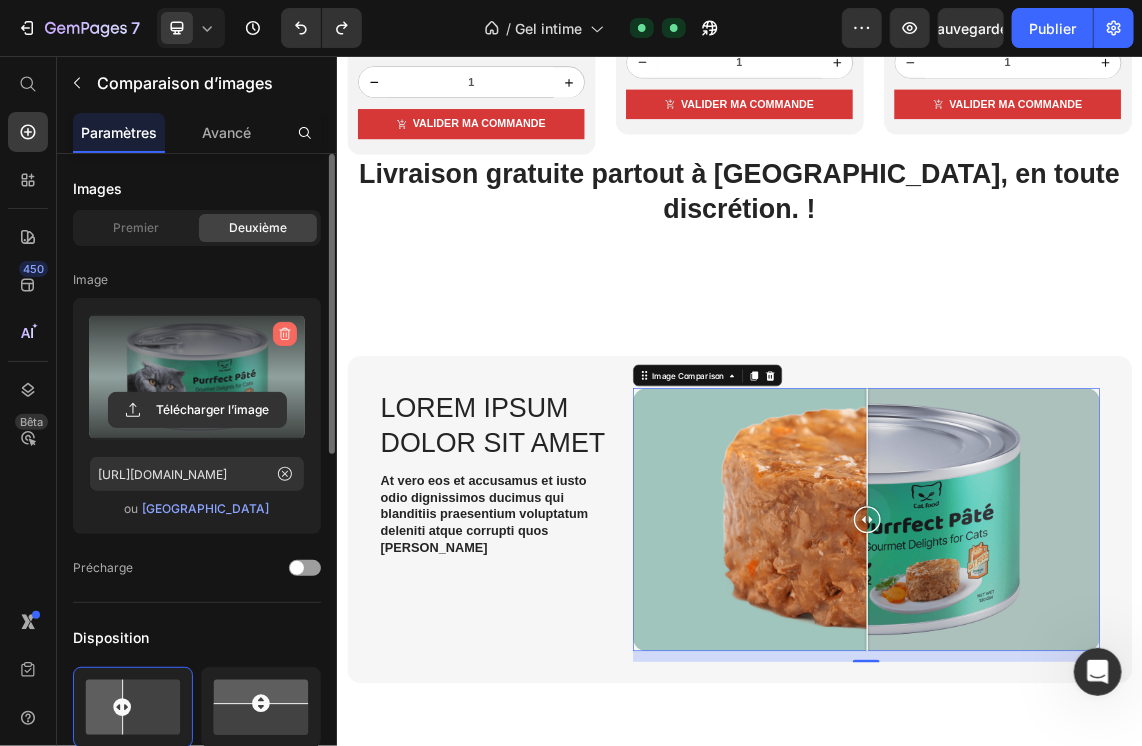 click 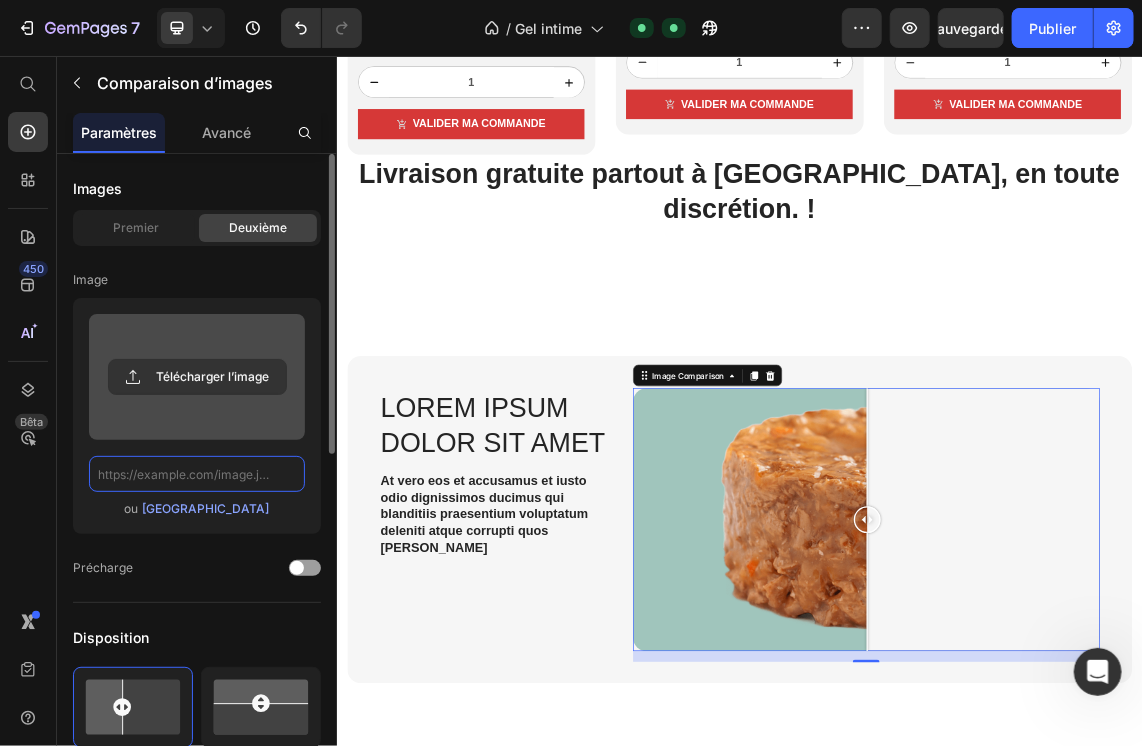scroll, scrollTop: 0, scrollLeft: 0, axis: both 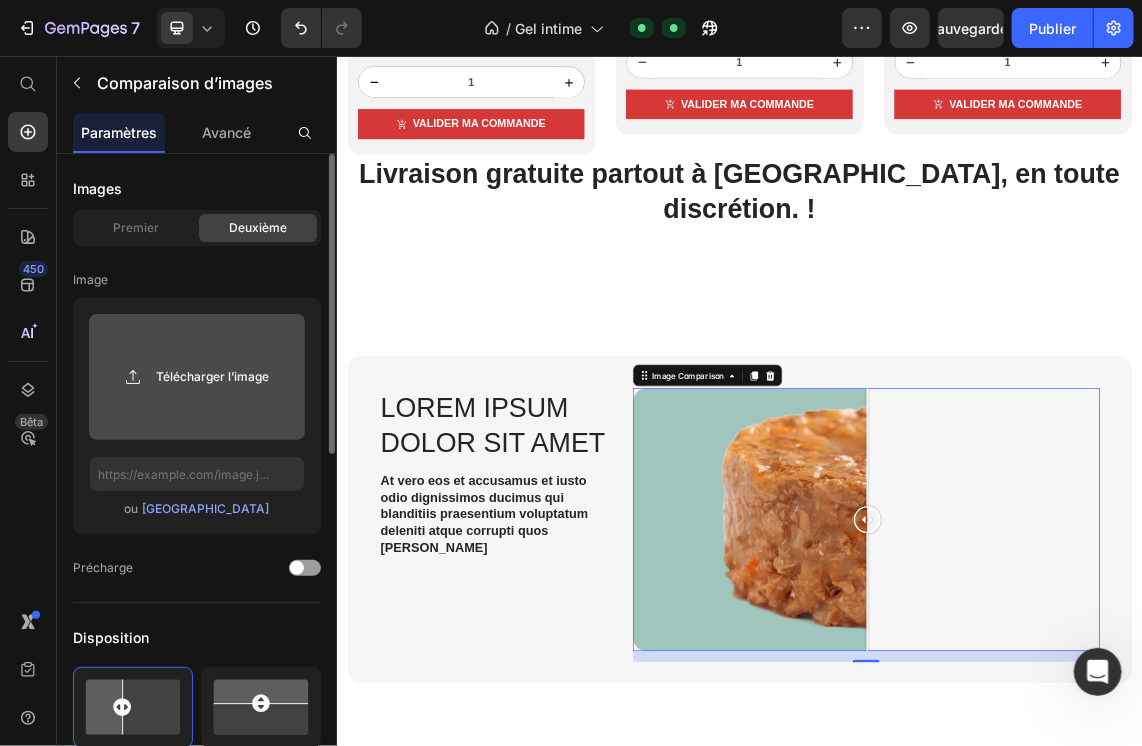 click 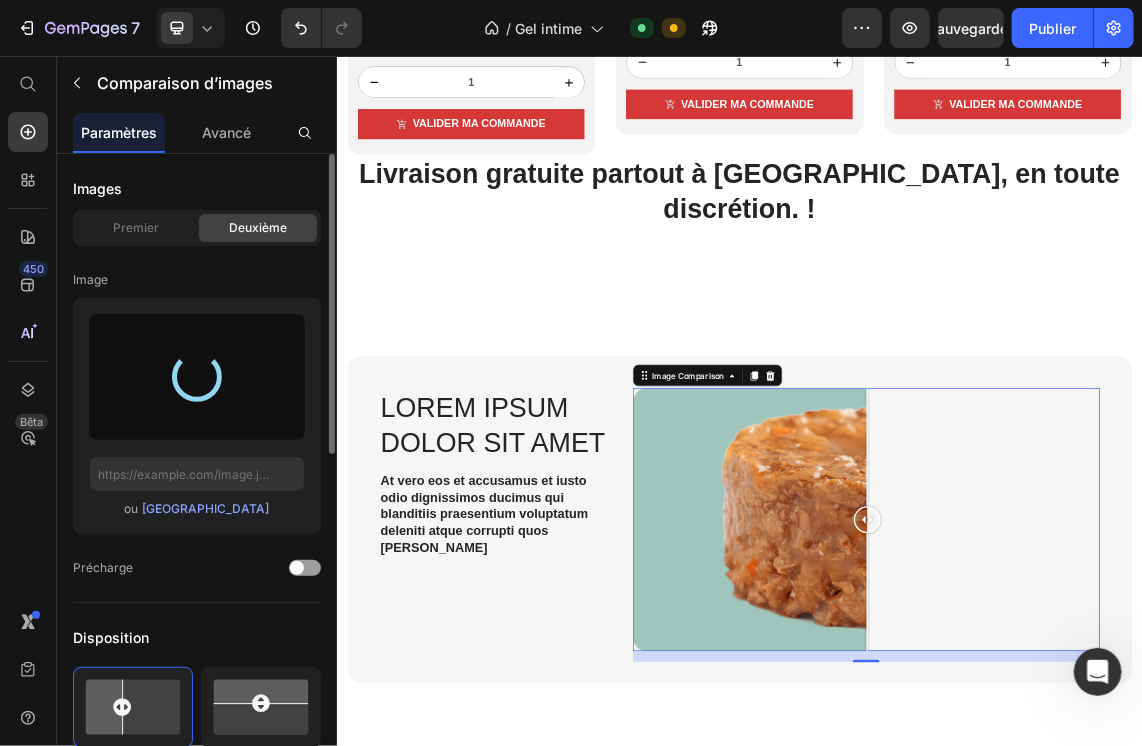 type on "[URL][DOMAIN_NAME]" 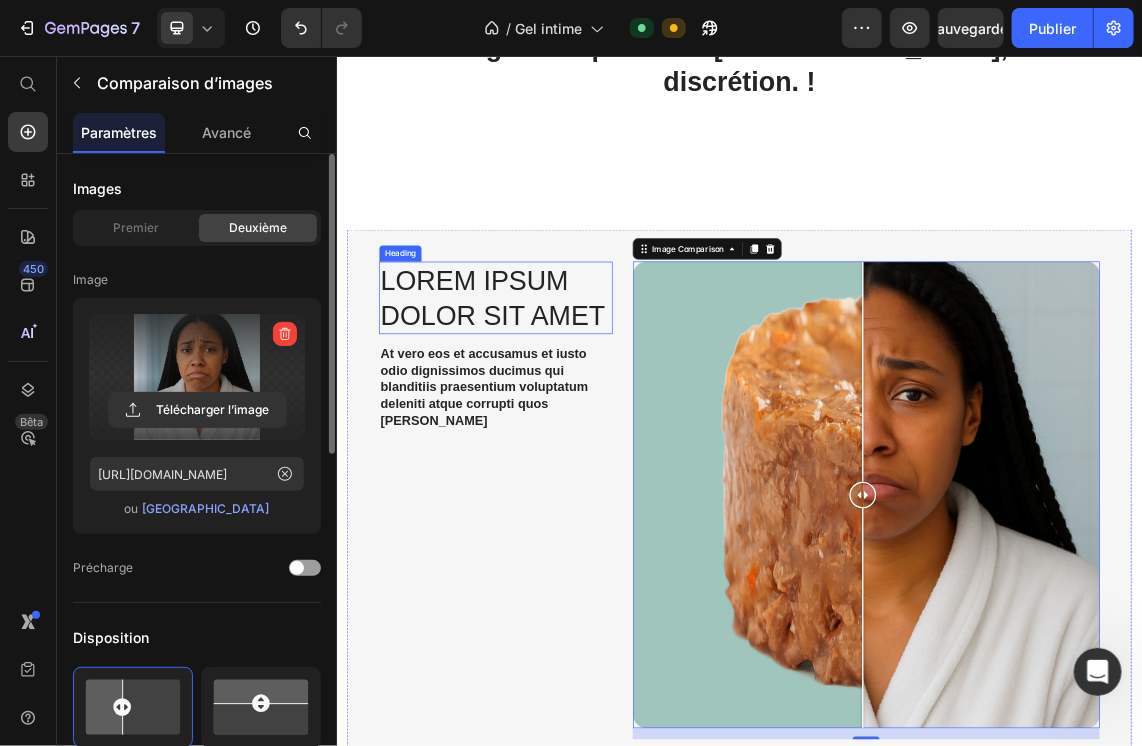 scroll, scrollTop: 2860, scrollLeft: 0, axis: vertical 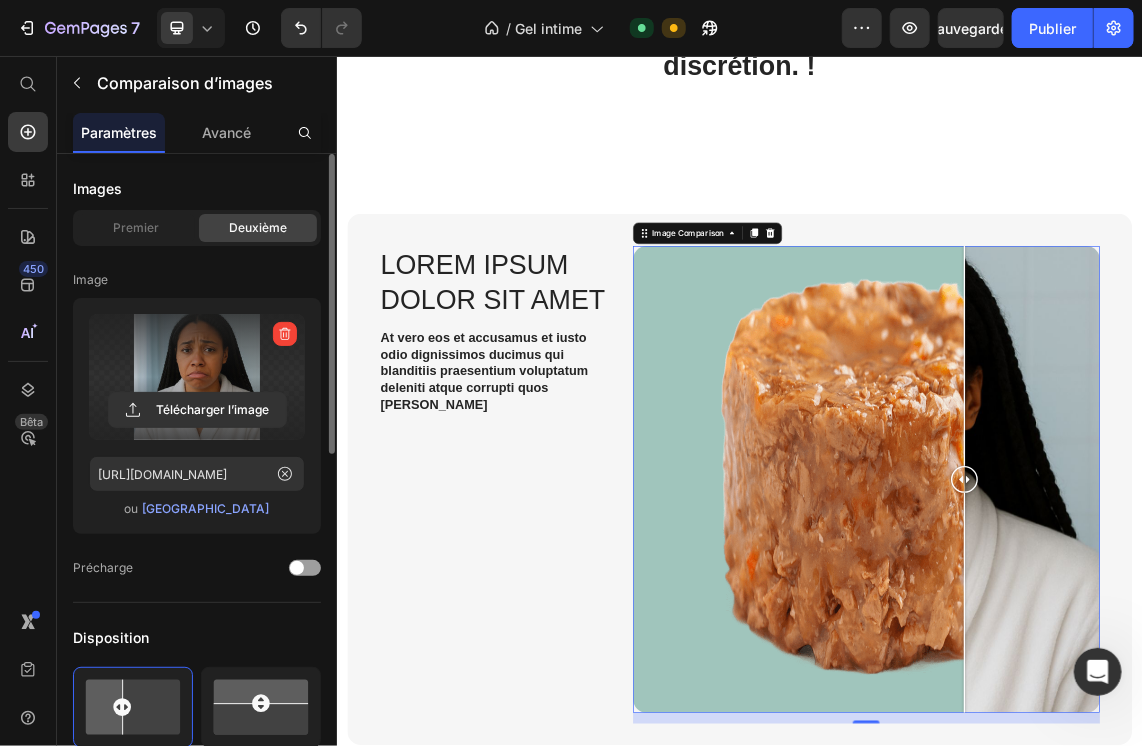 click at bounding box center [1125, 686] 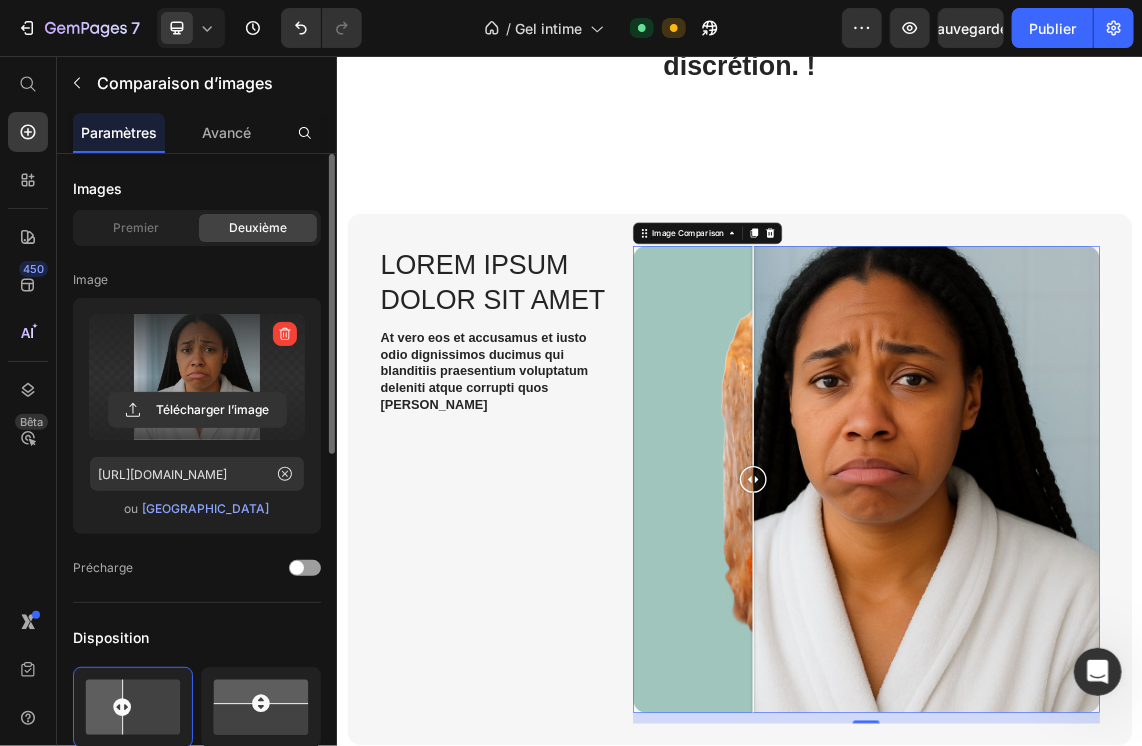 click at bounding box center [1125, 686] 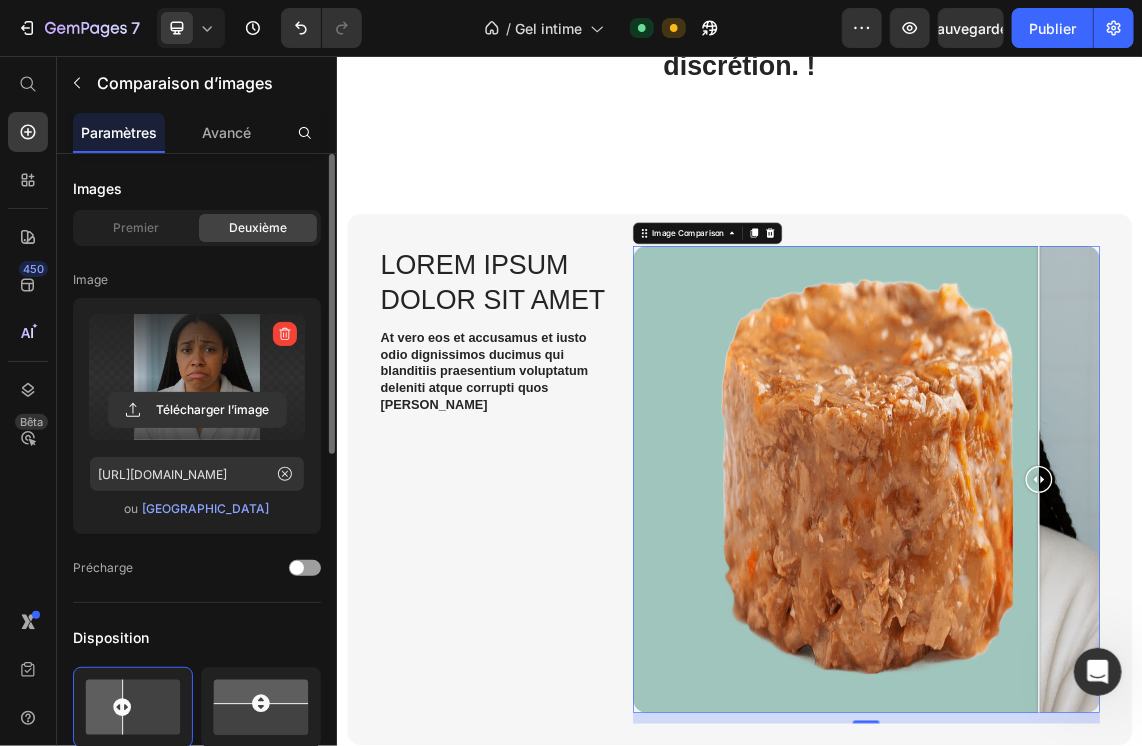 click at bounding box center (1125, 686) 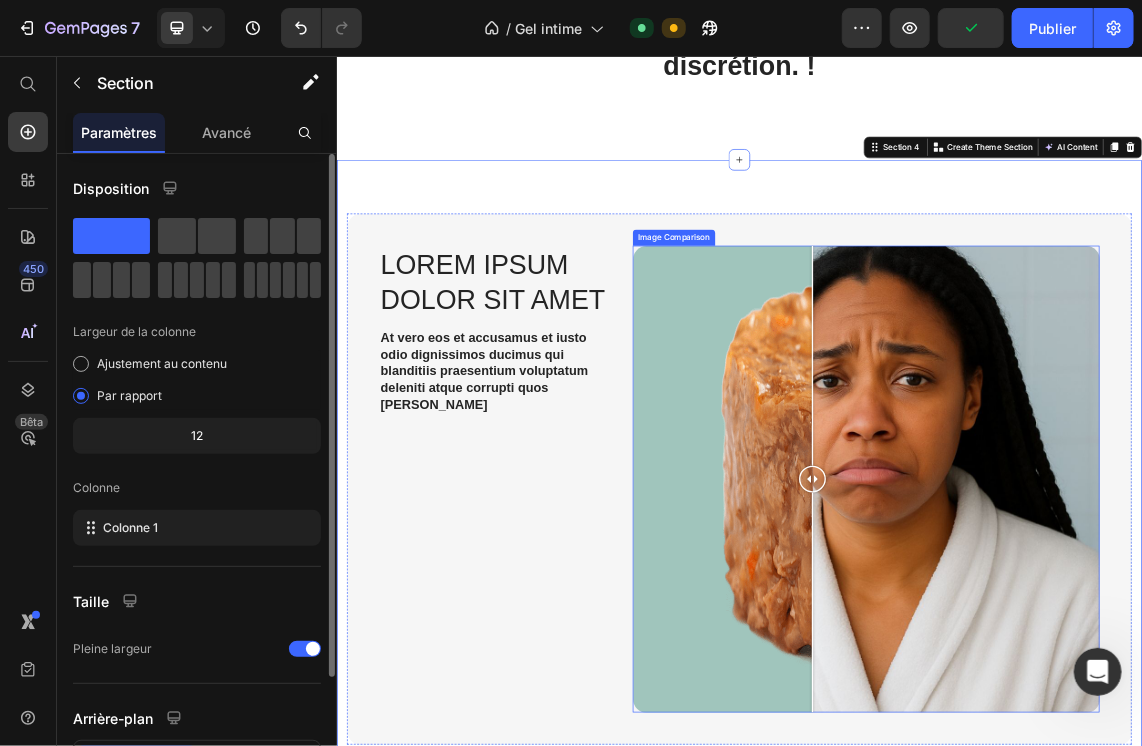 click at bounding box center [1125, 686] 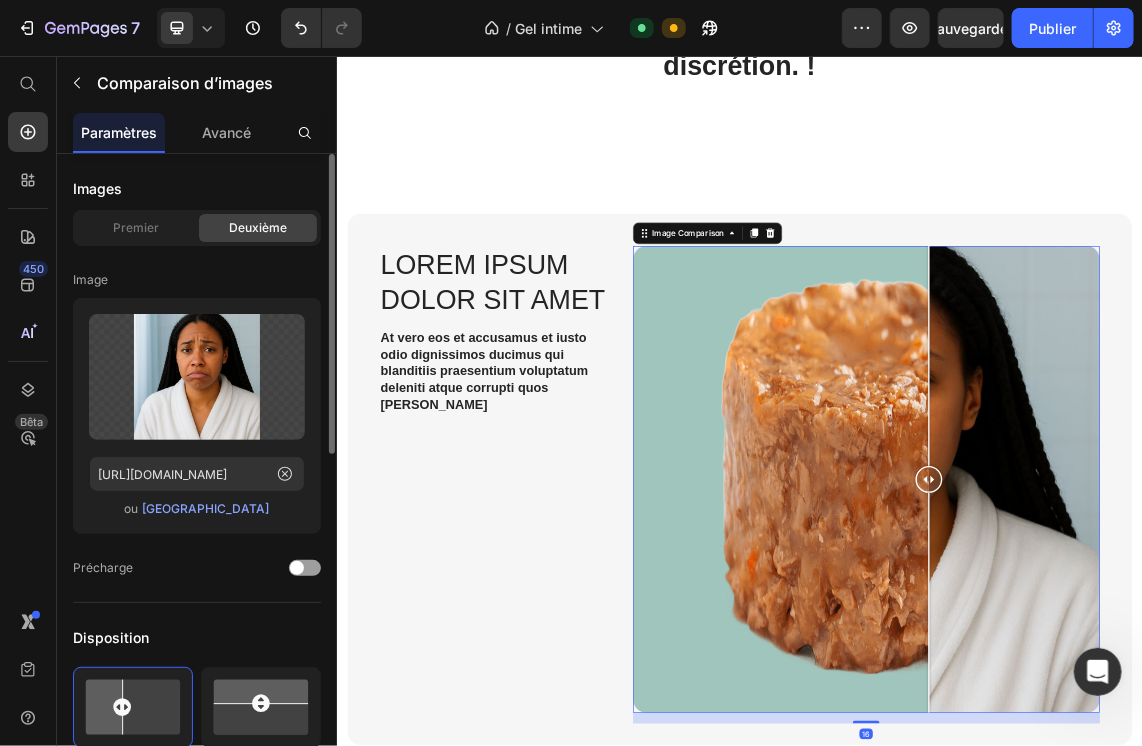 click at bounding box center [1125, 686] 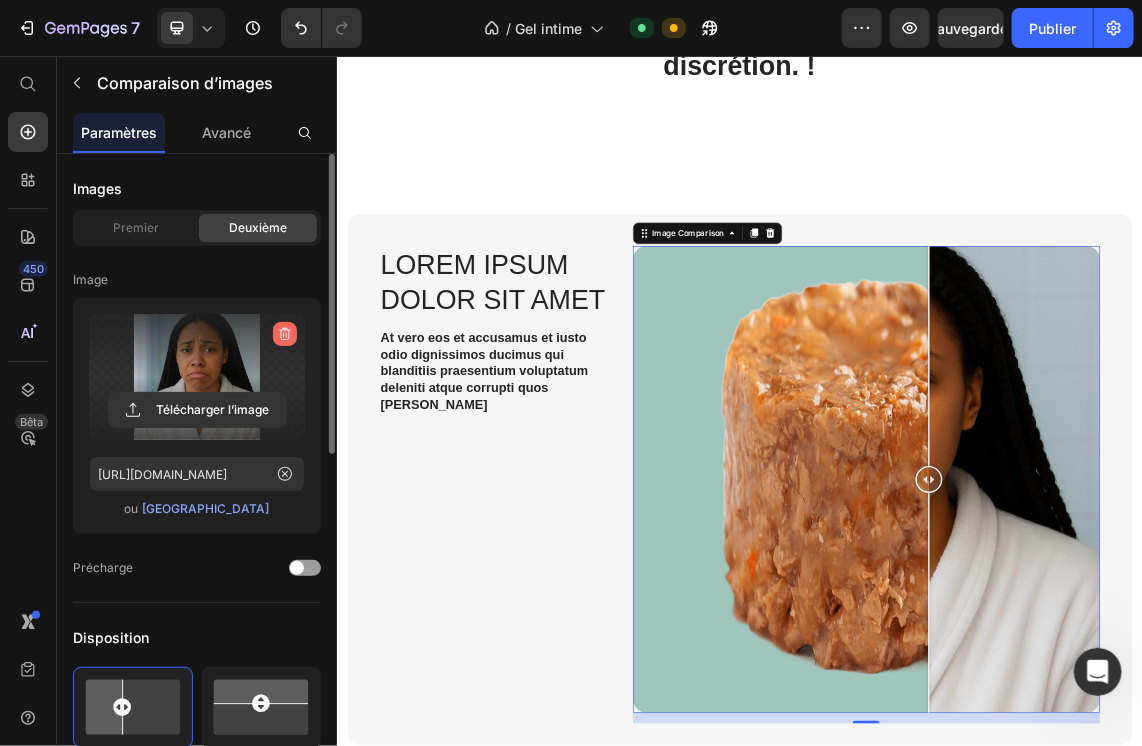 click at bounding box center (285, 334) 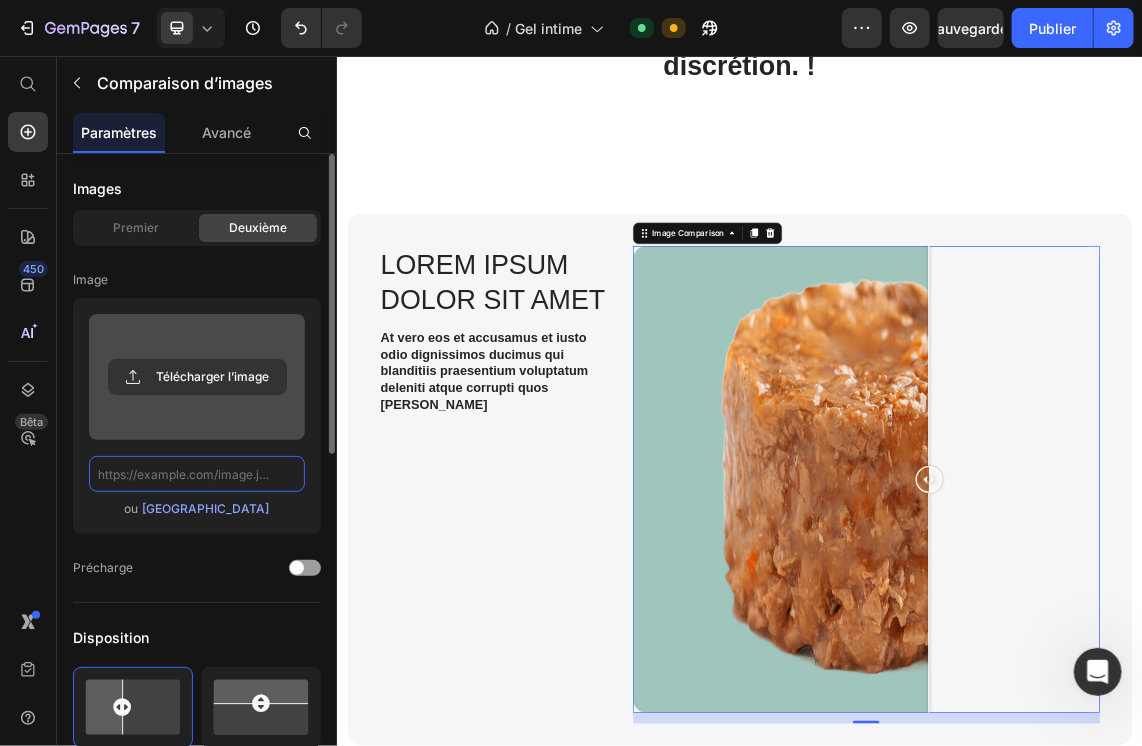 scroll, scrollTop: 0, scrollLeft: 0, axis: both 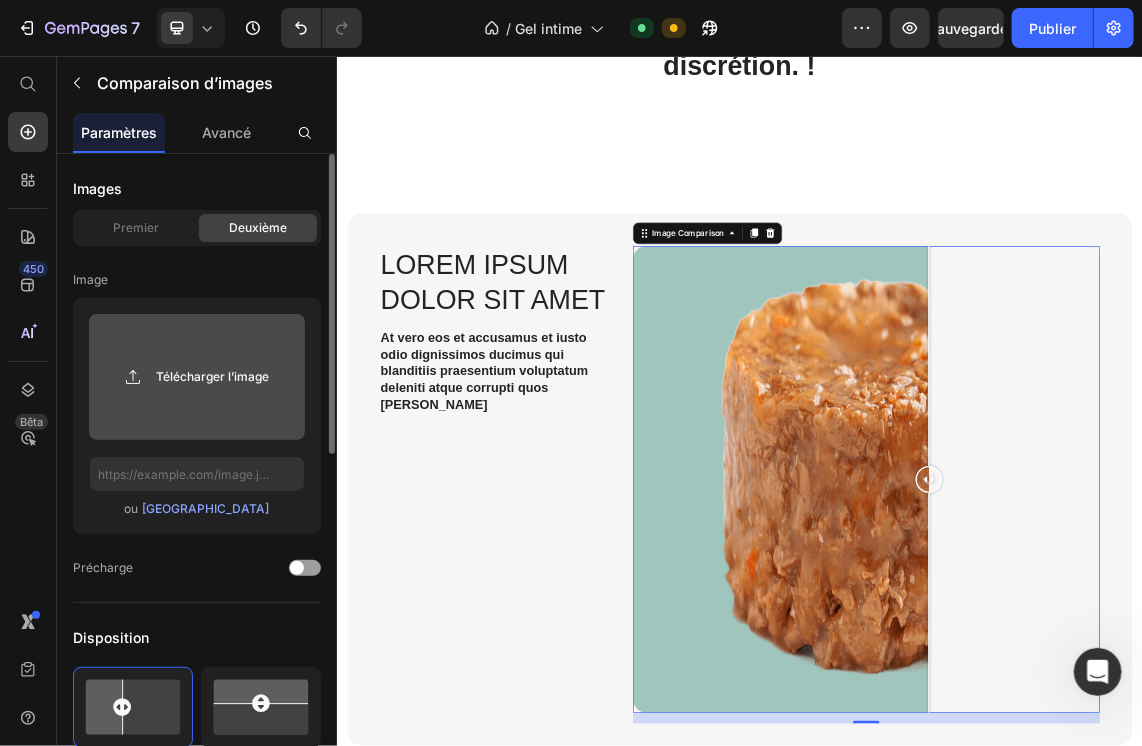 click 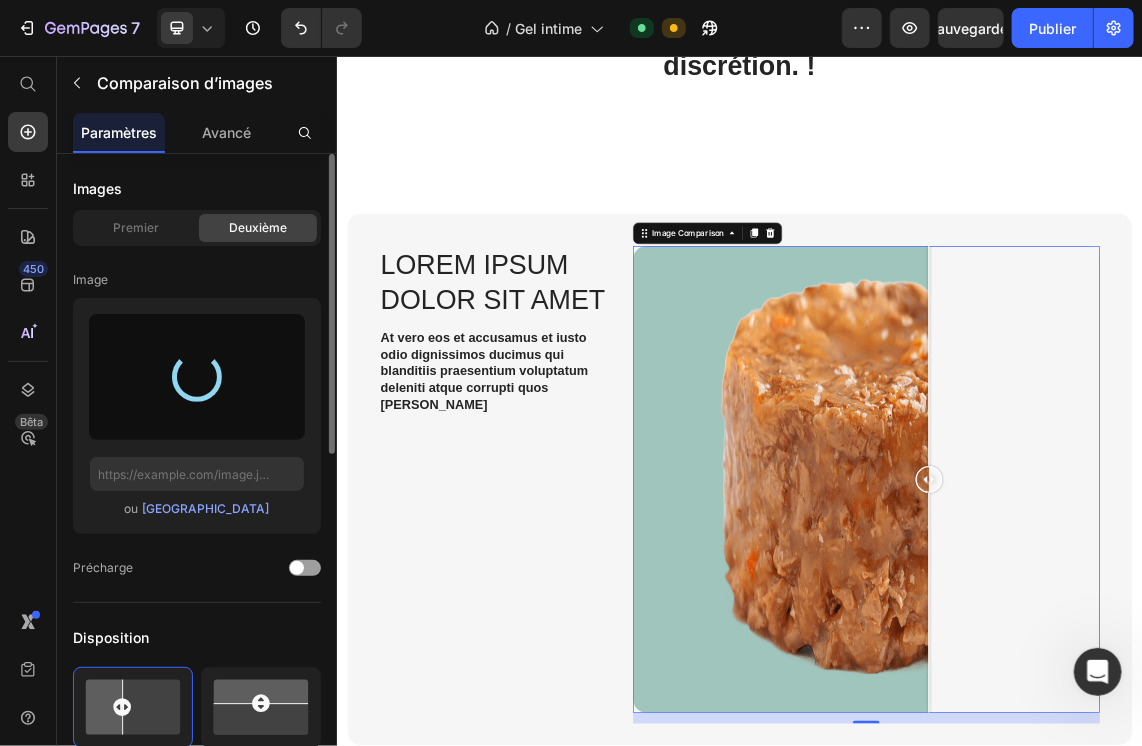 type on "[URL][DOMAIN_NAME]" 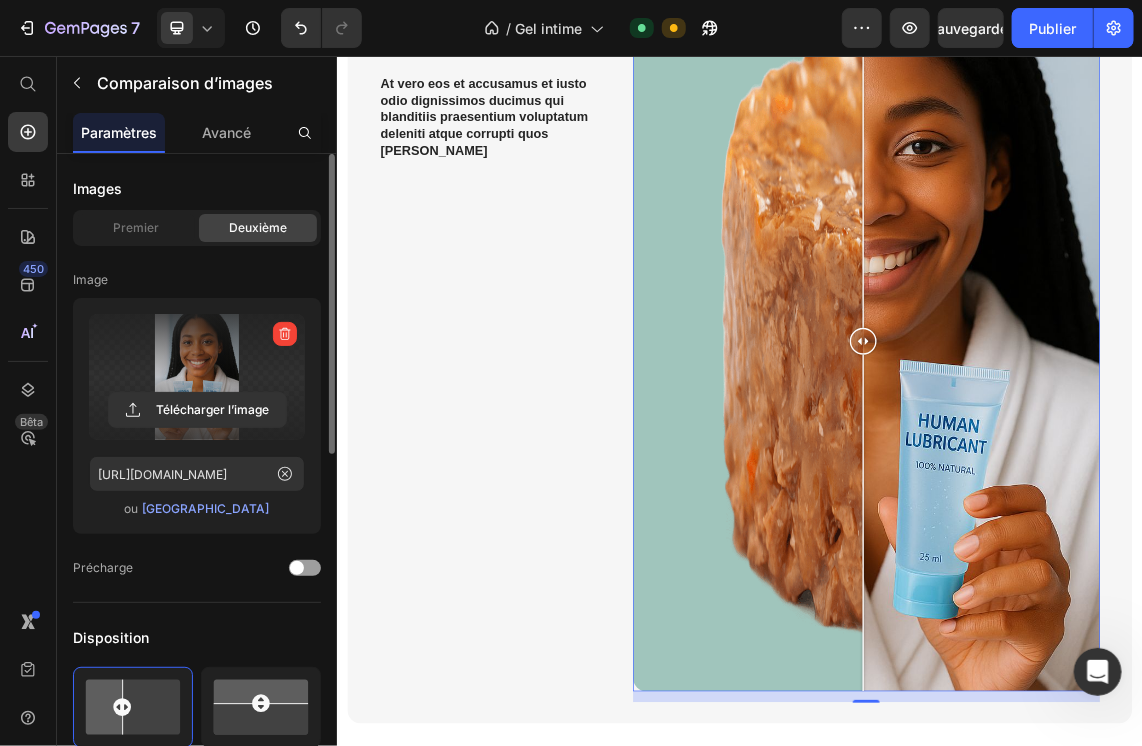 scroll, scrollTop: 3242, scrollLeft: 0, axis: vertical 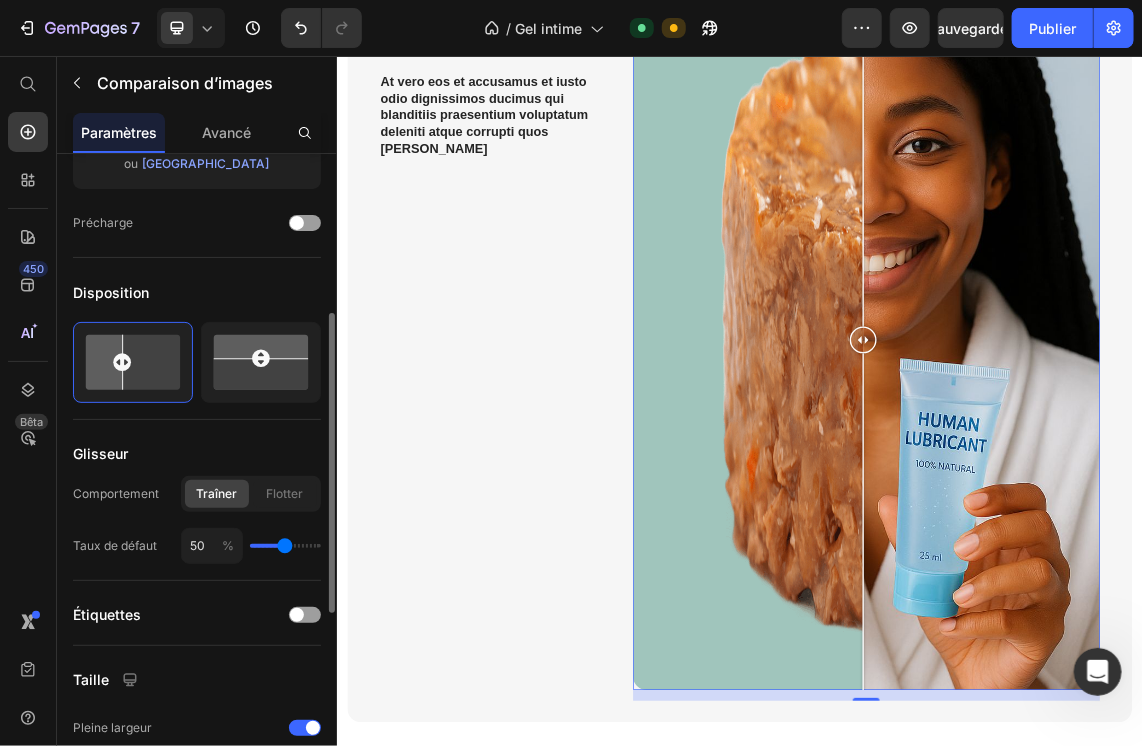 type on "38" 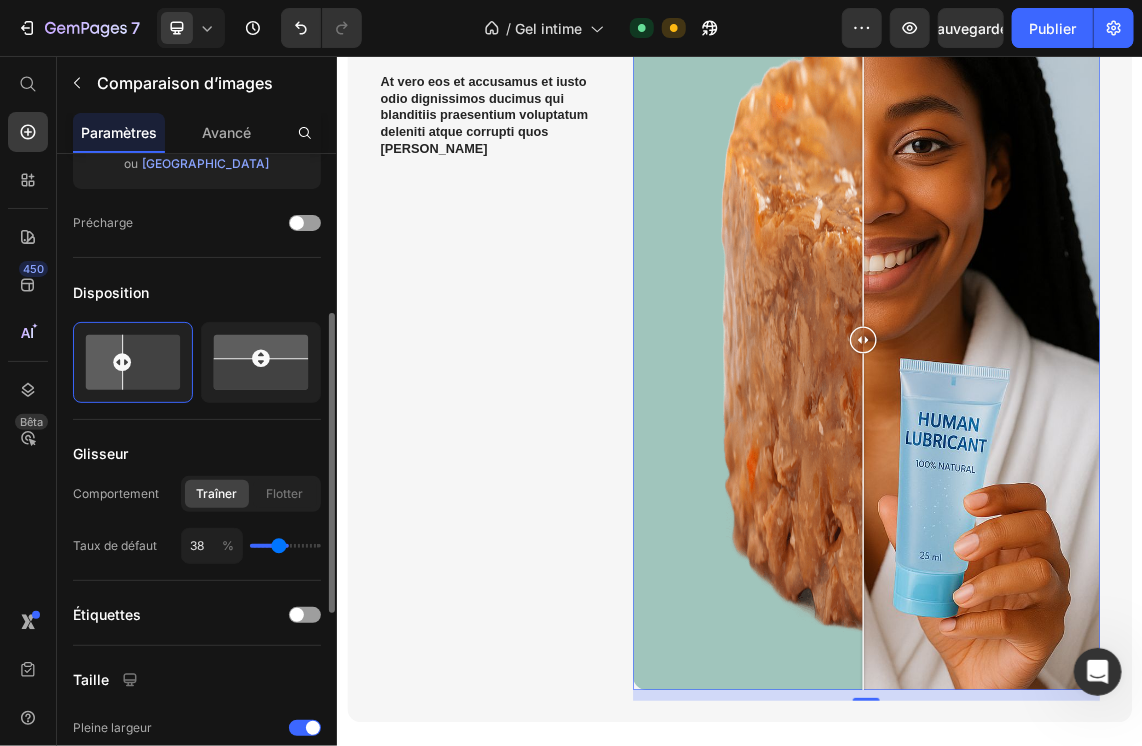 type on "36" 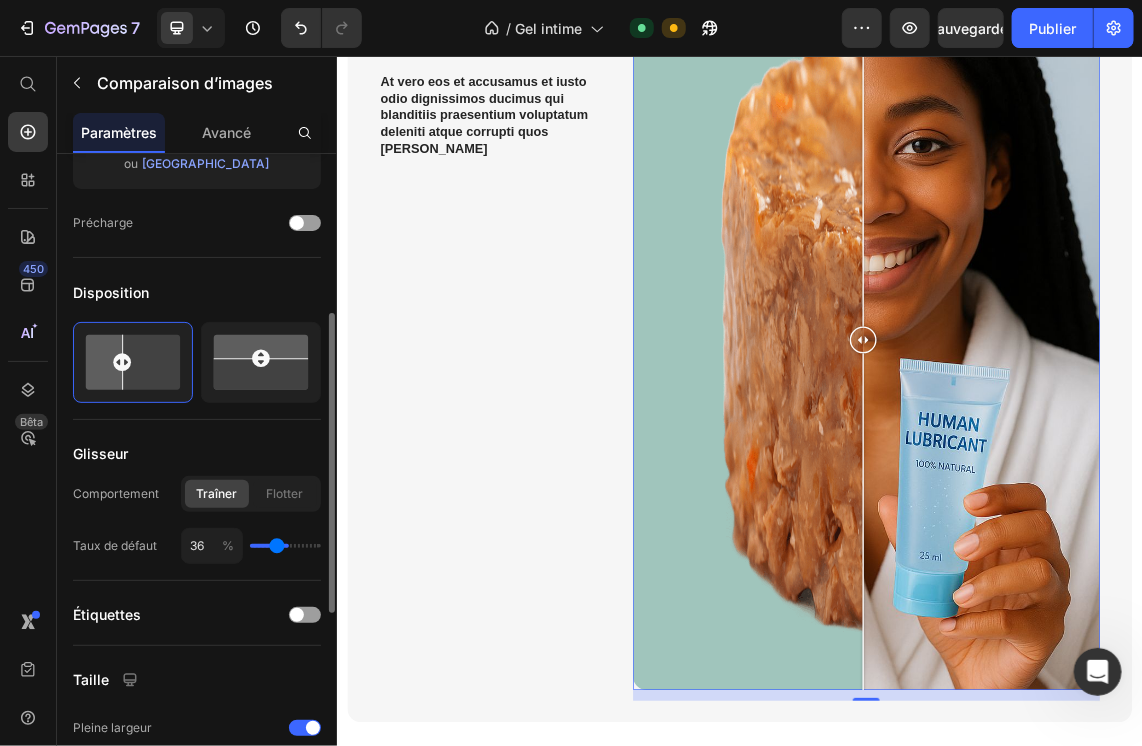 type on "35" 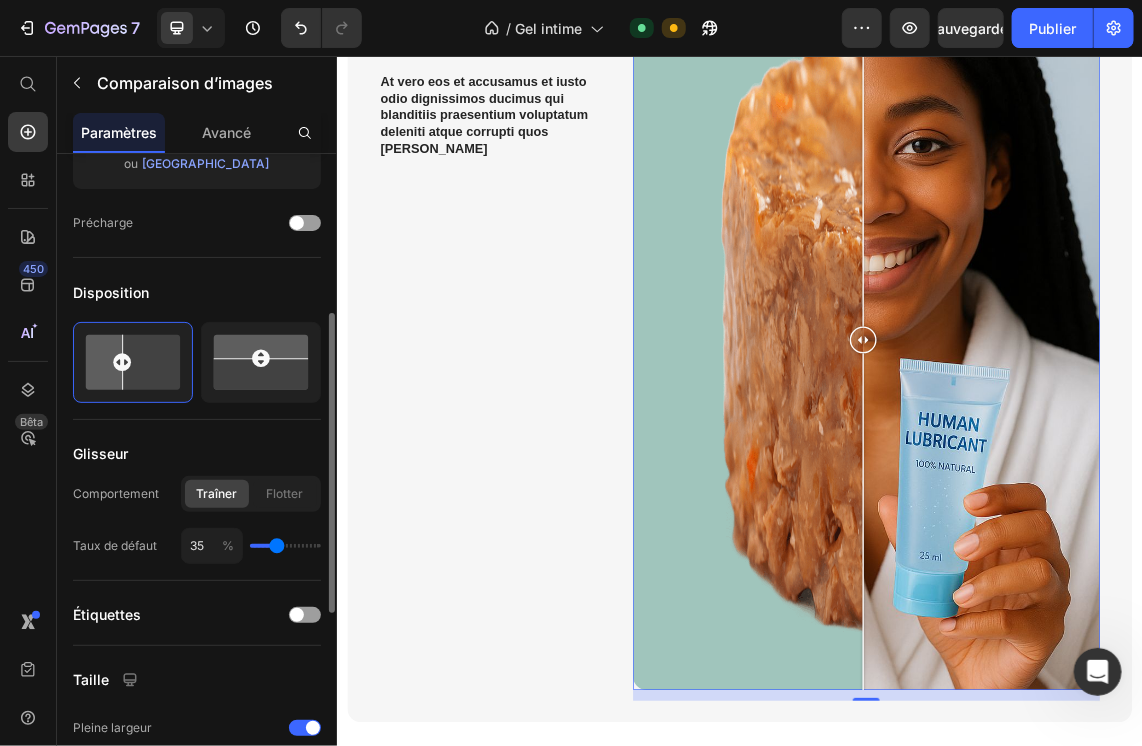 type on "33" 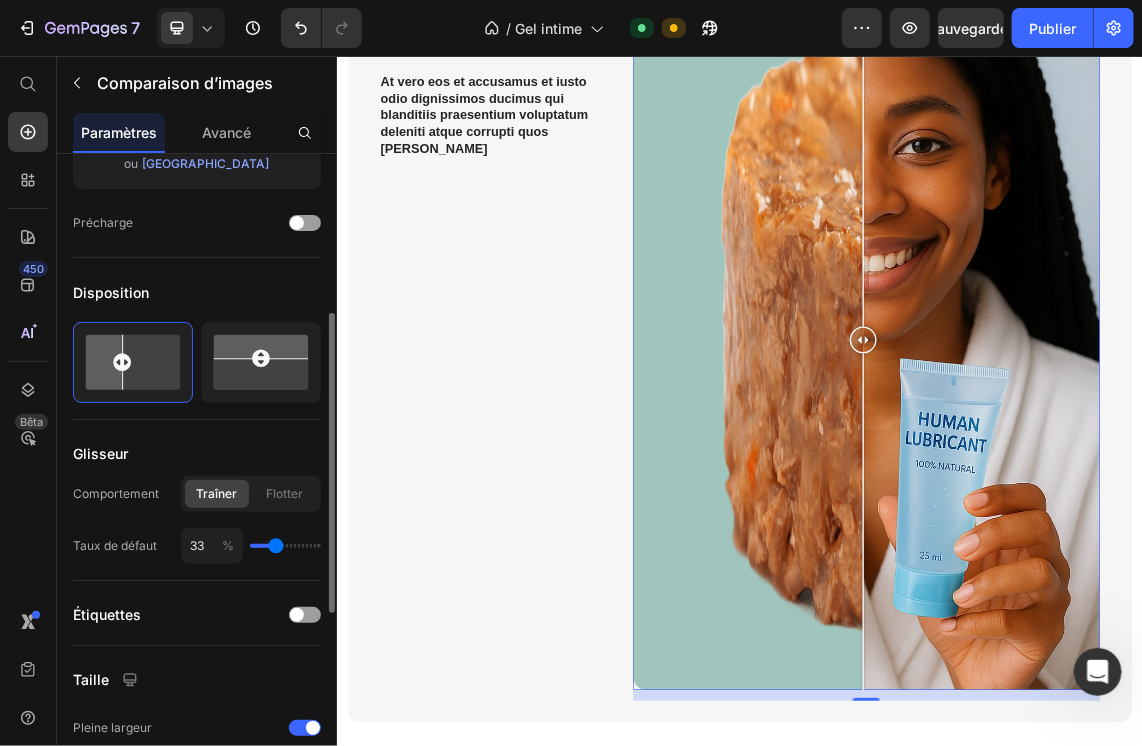 type on "32" 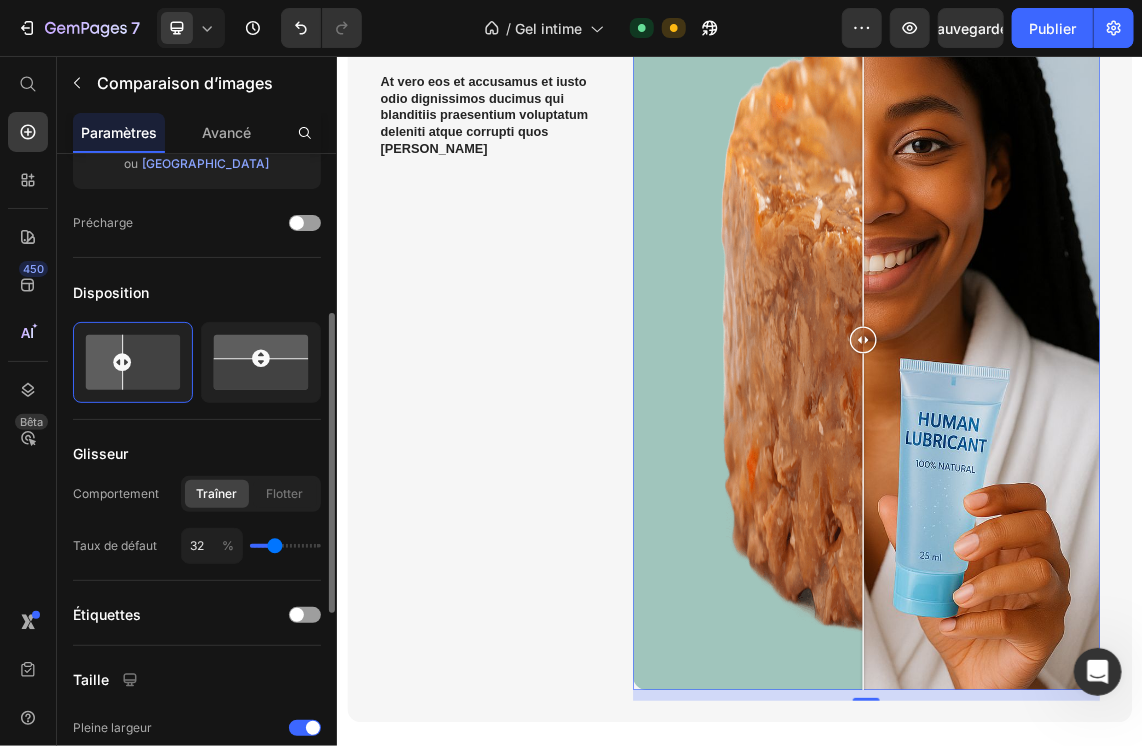type on "31" 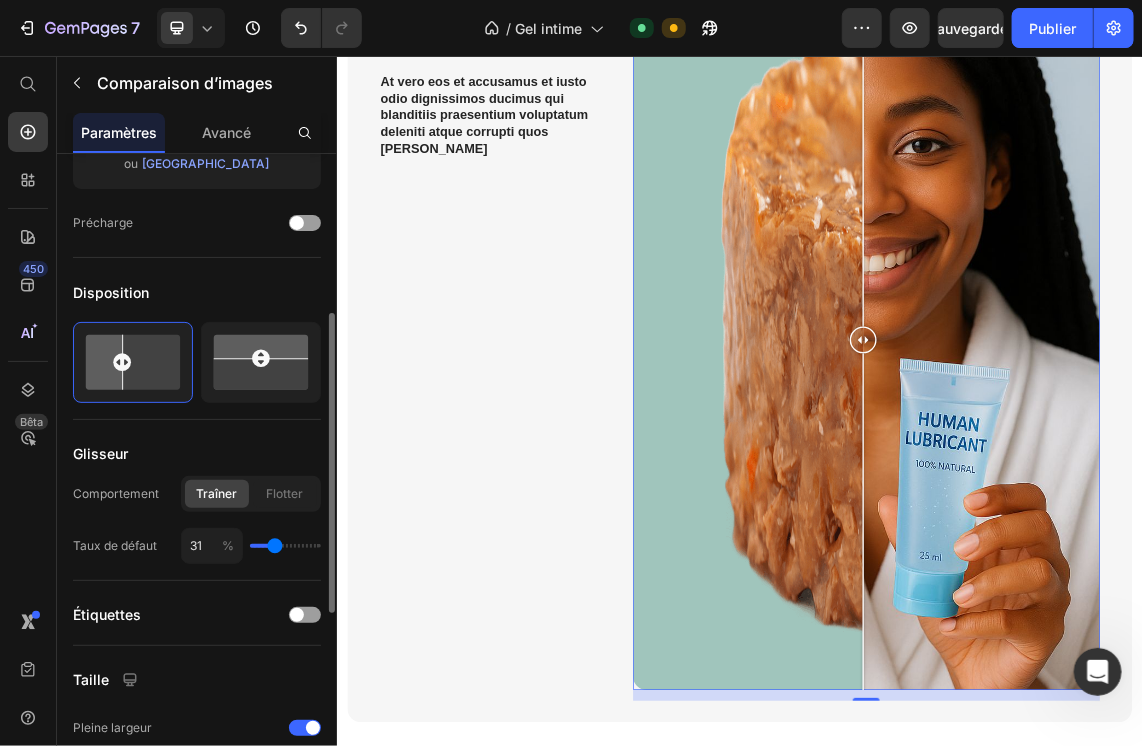 type on "29" 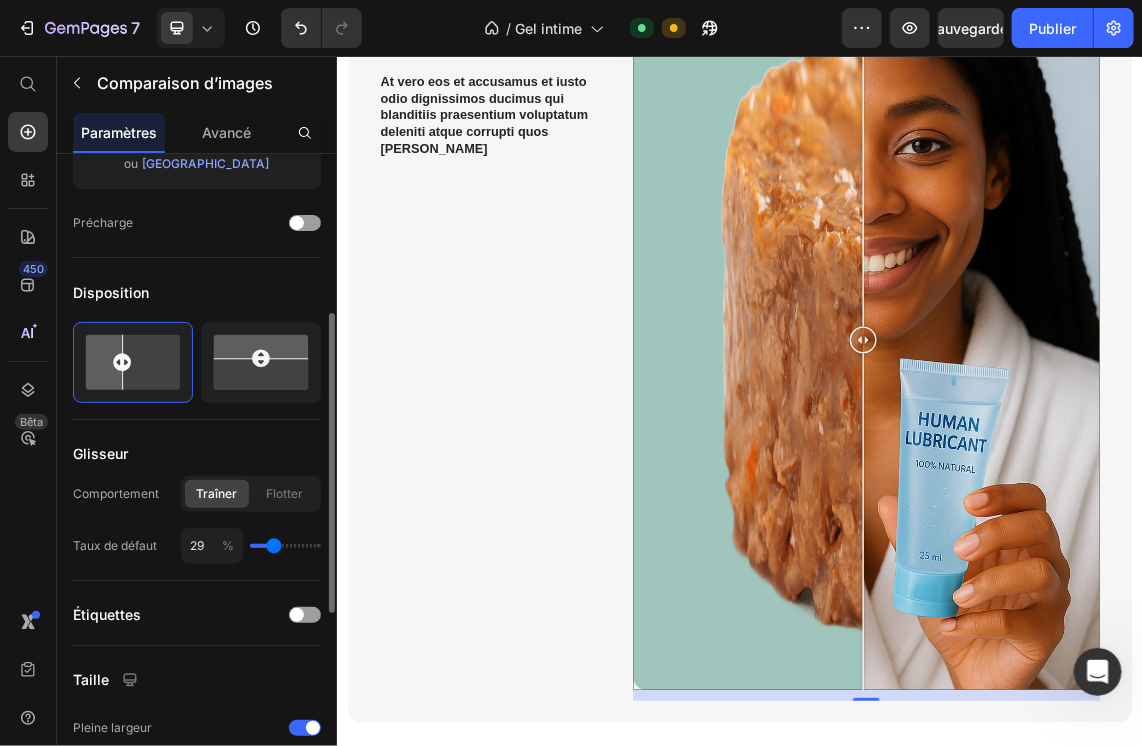 type on "28" 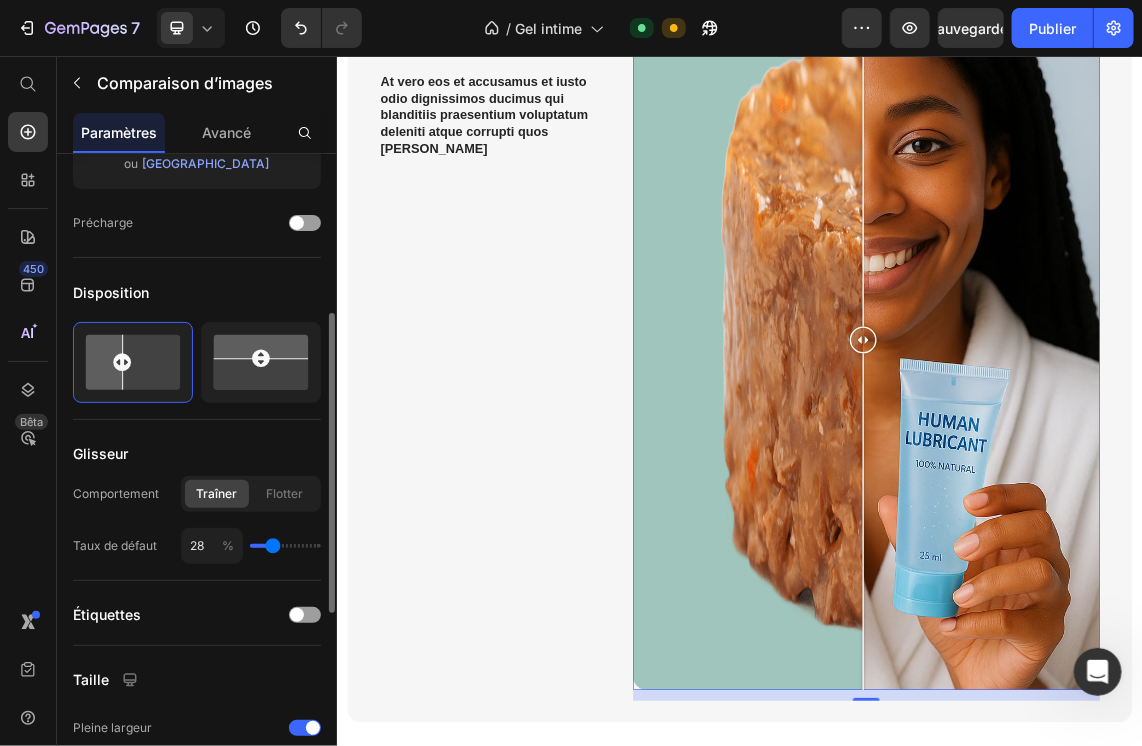 type on "28" 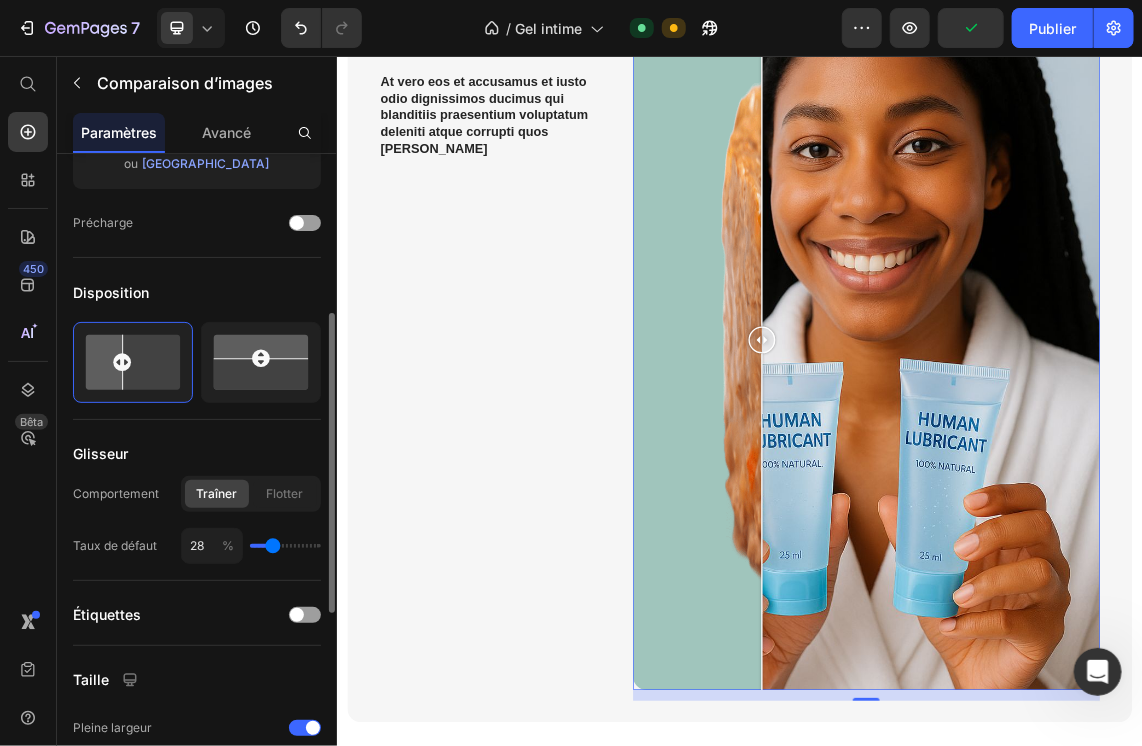 type on "29" 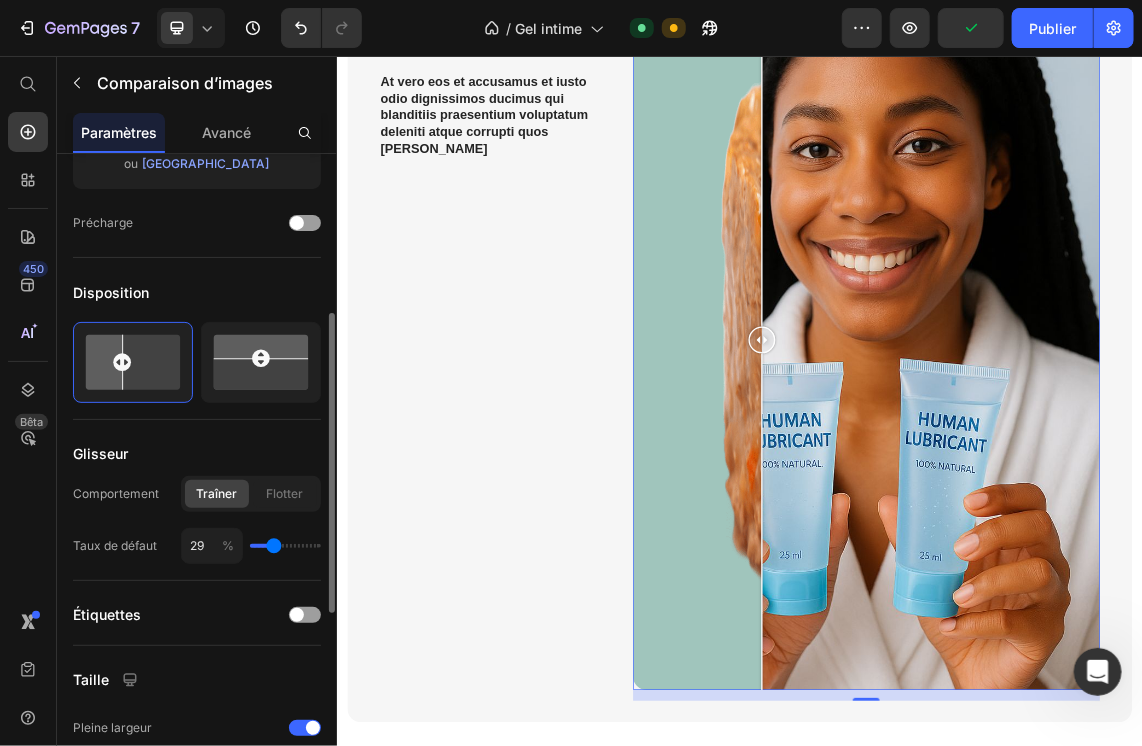 type on "31" 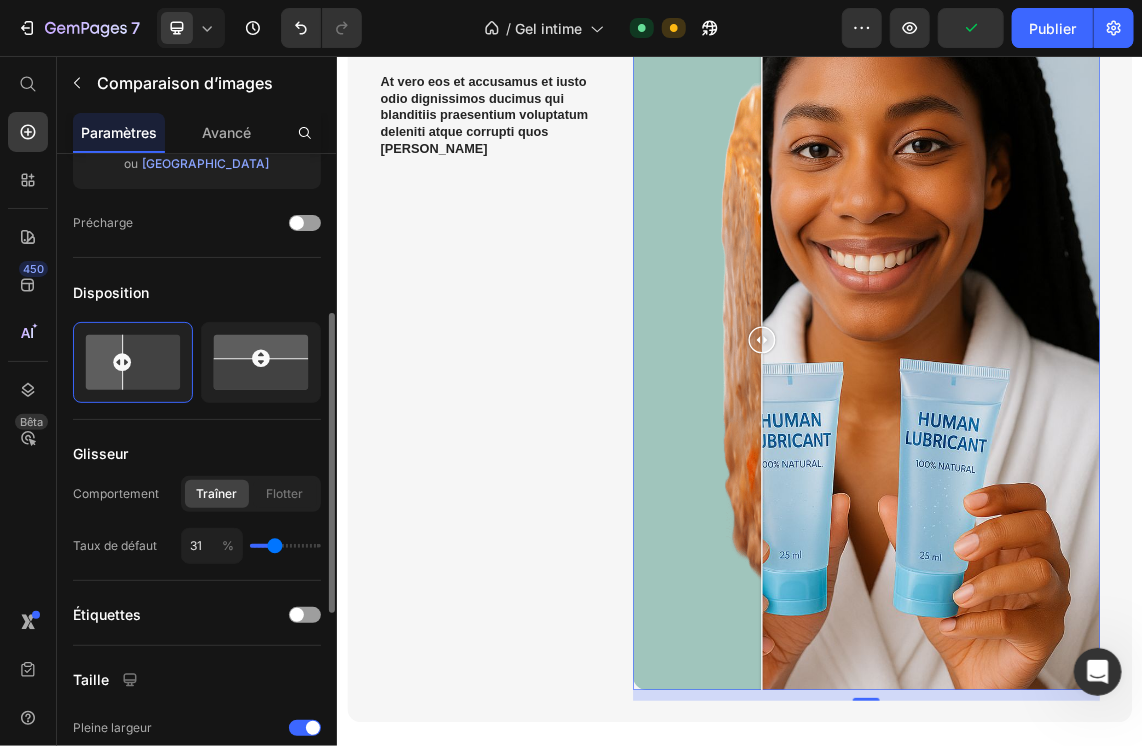 type on "32" 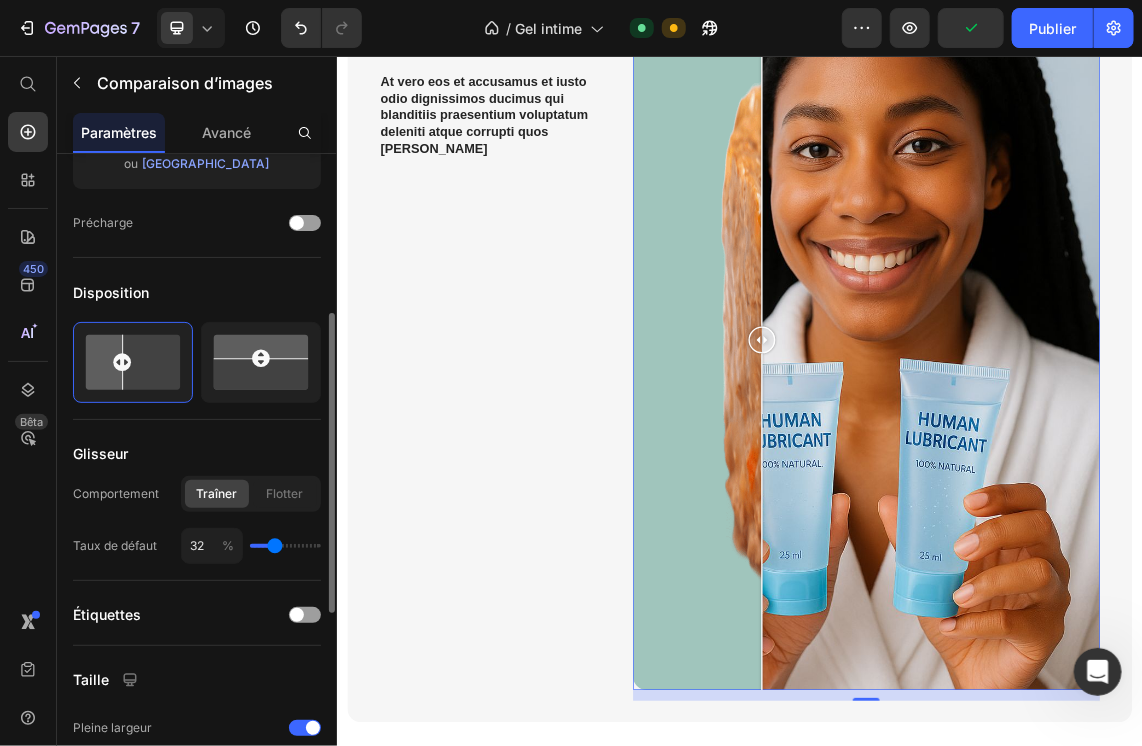 type on "36" 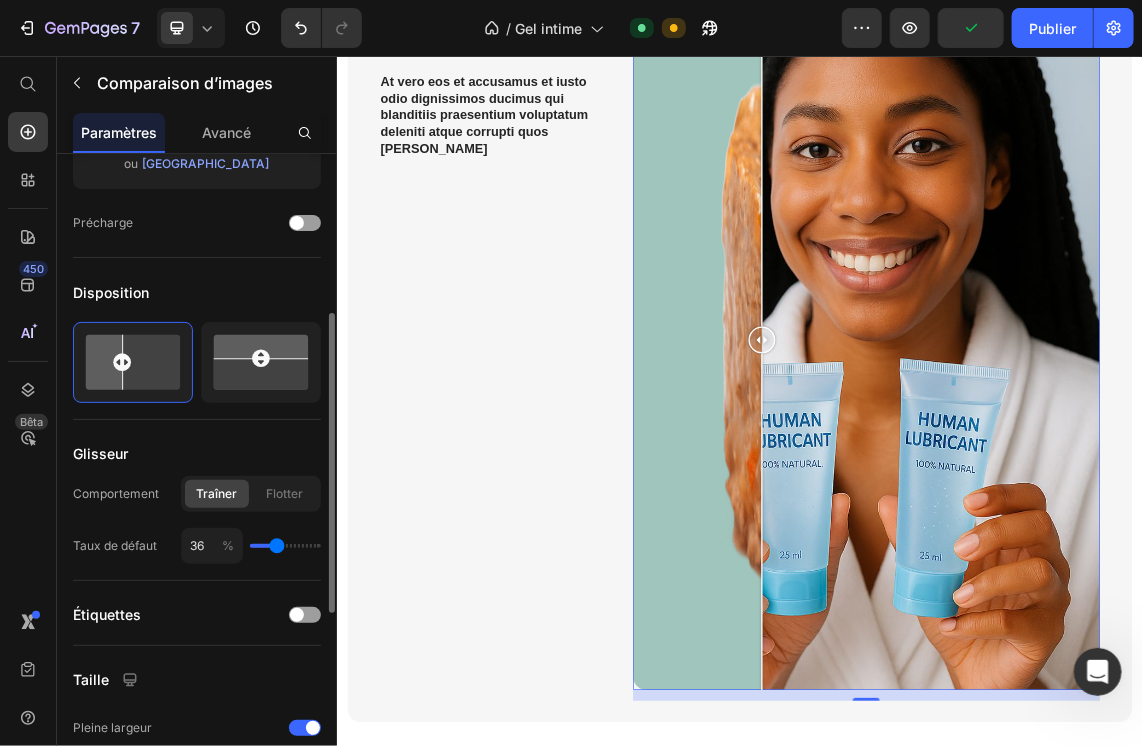 type on "39" 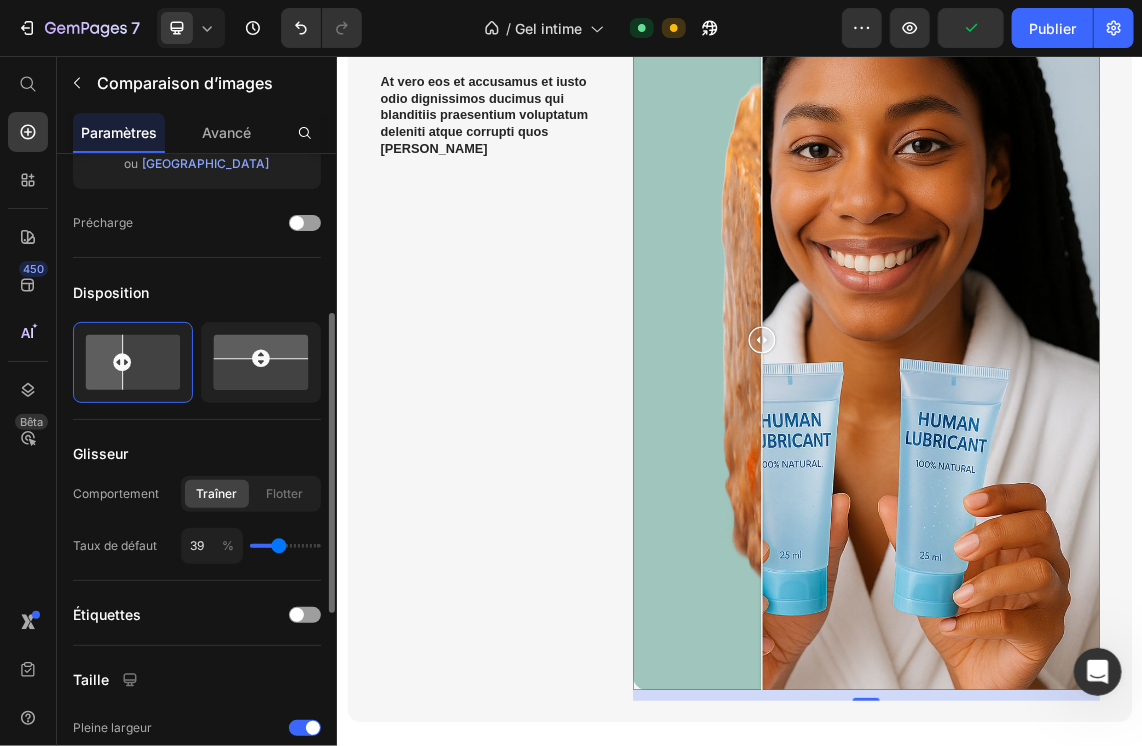type on "42" 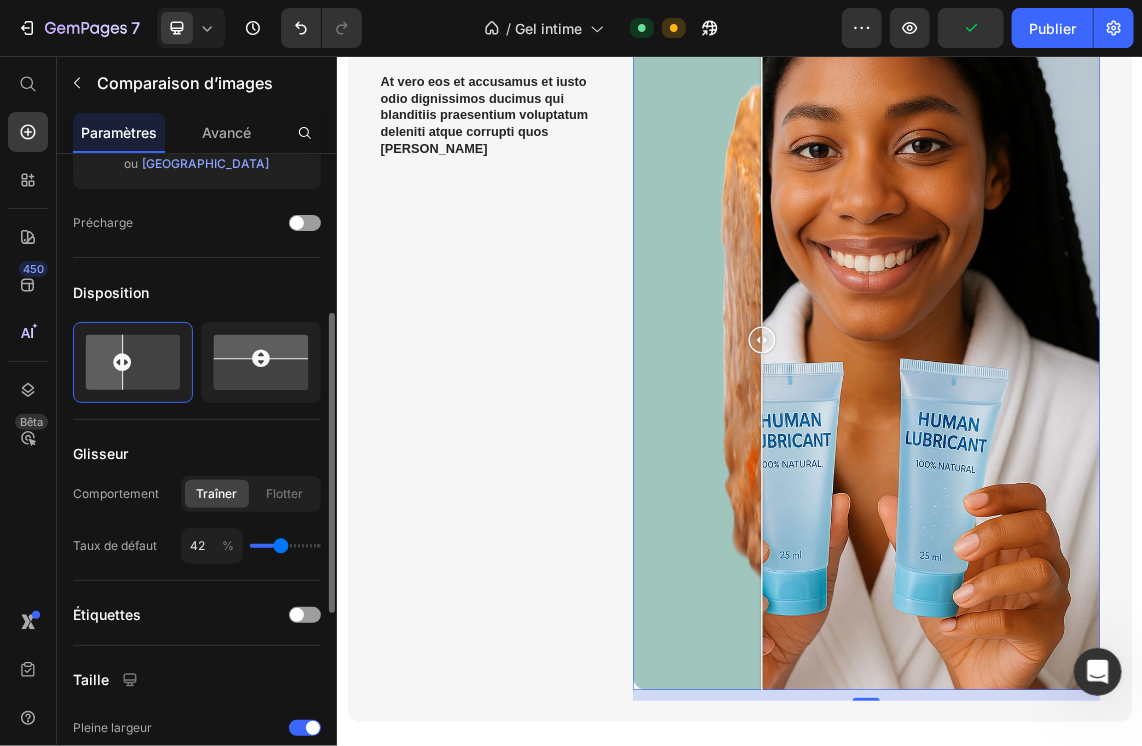 type on "45" 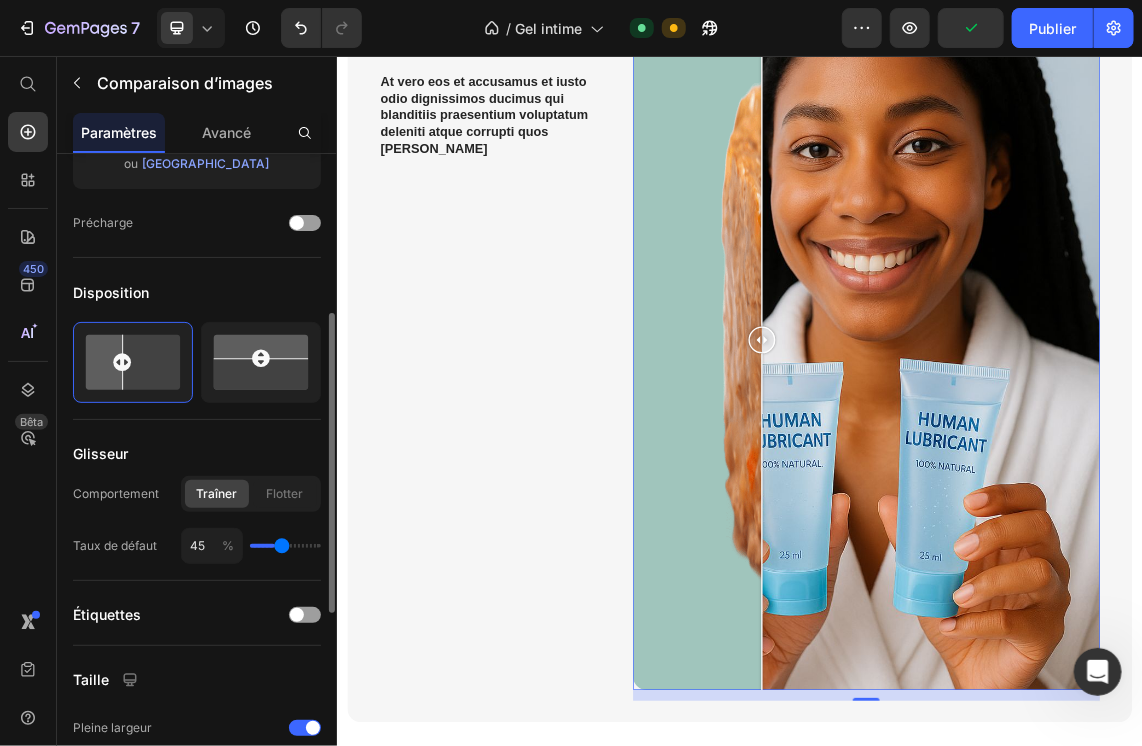 type on "48" 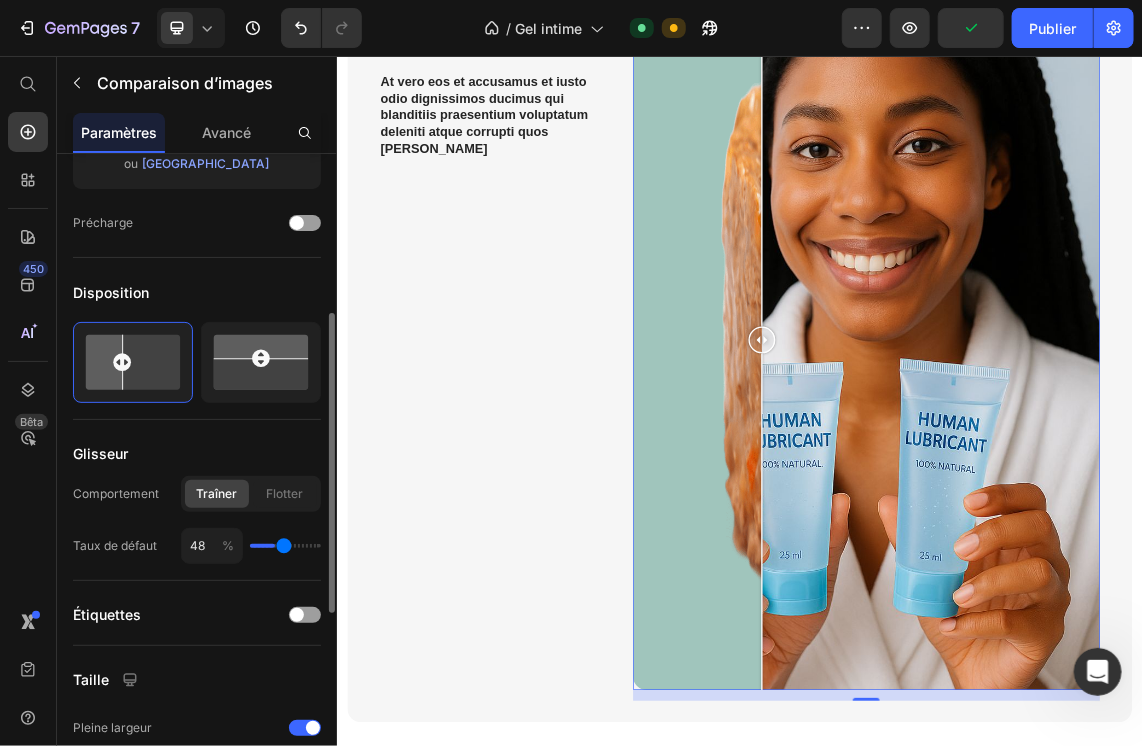 type on "49" 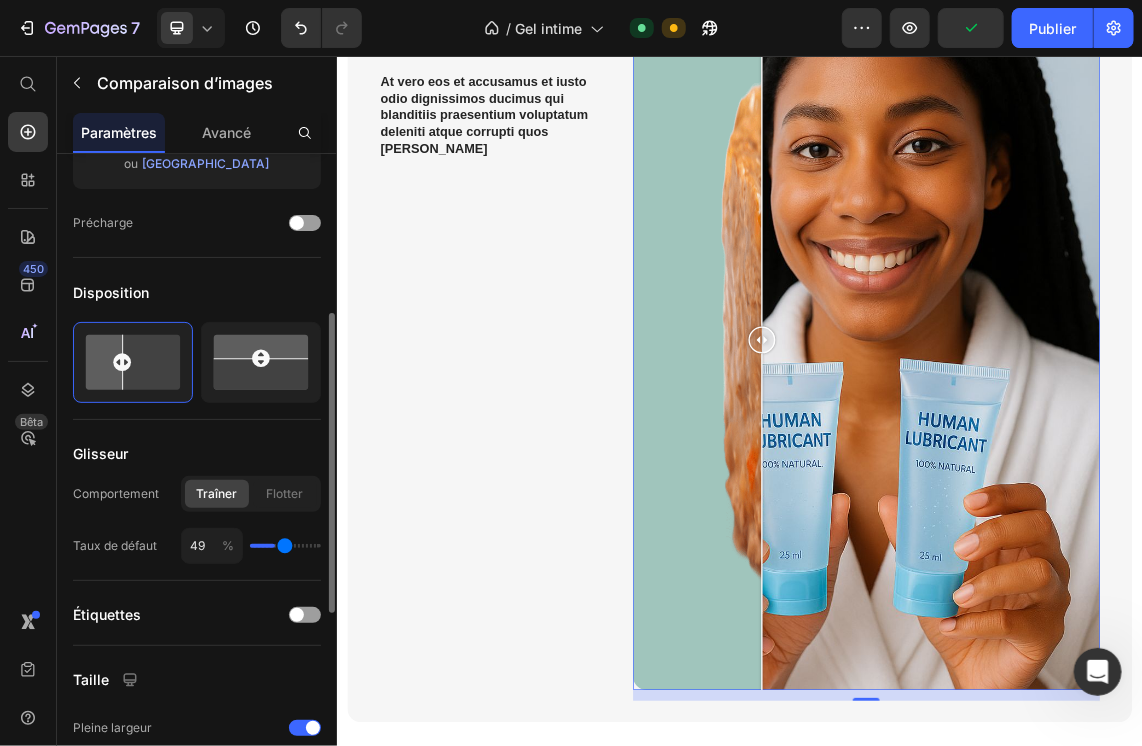 type on "52" 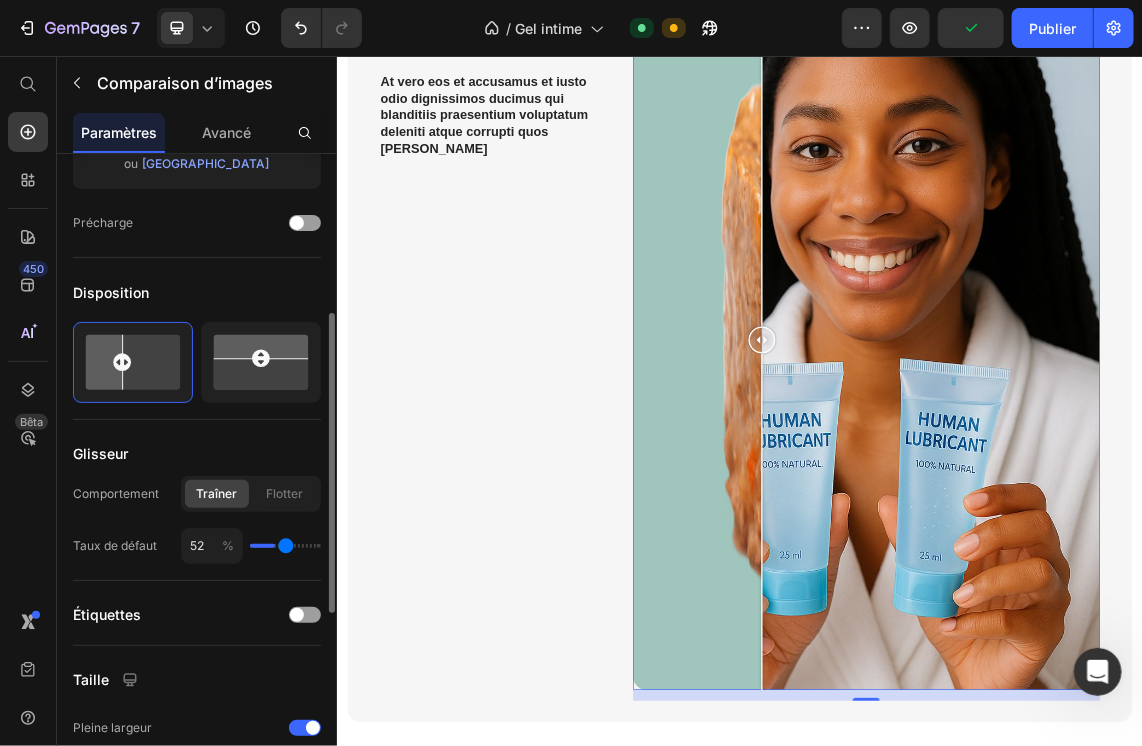 type on "54" 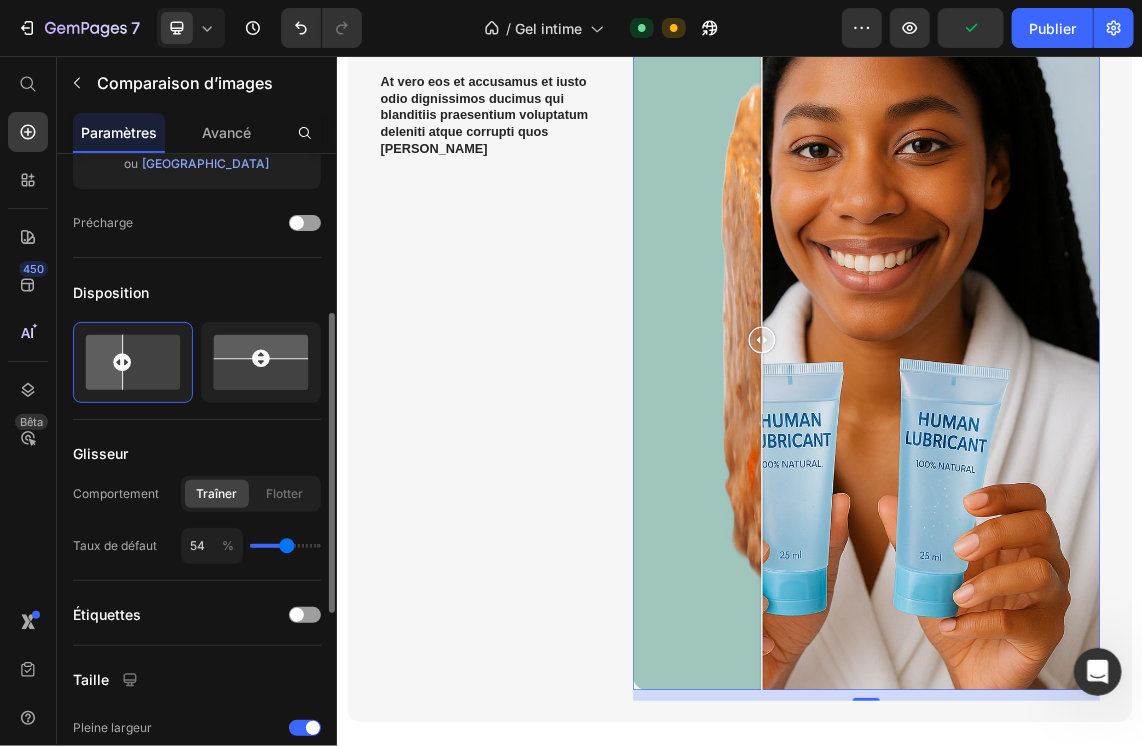 type on "55" 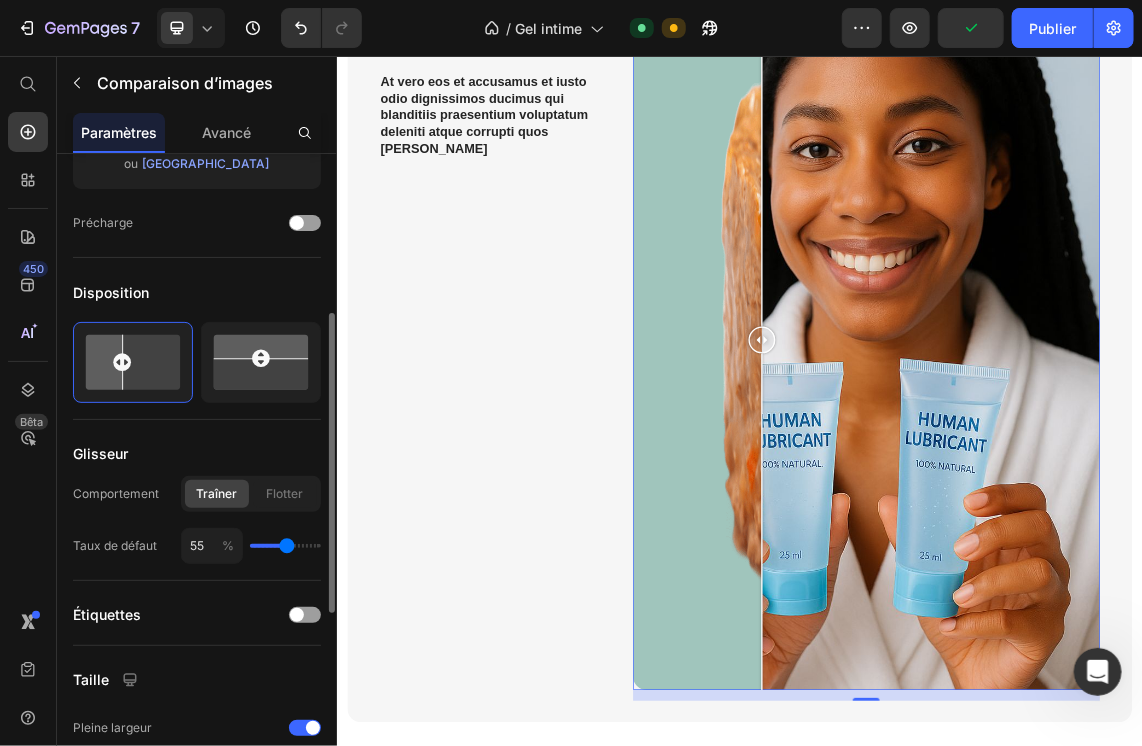 type on "55" 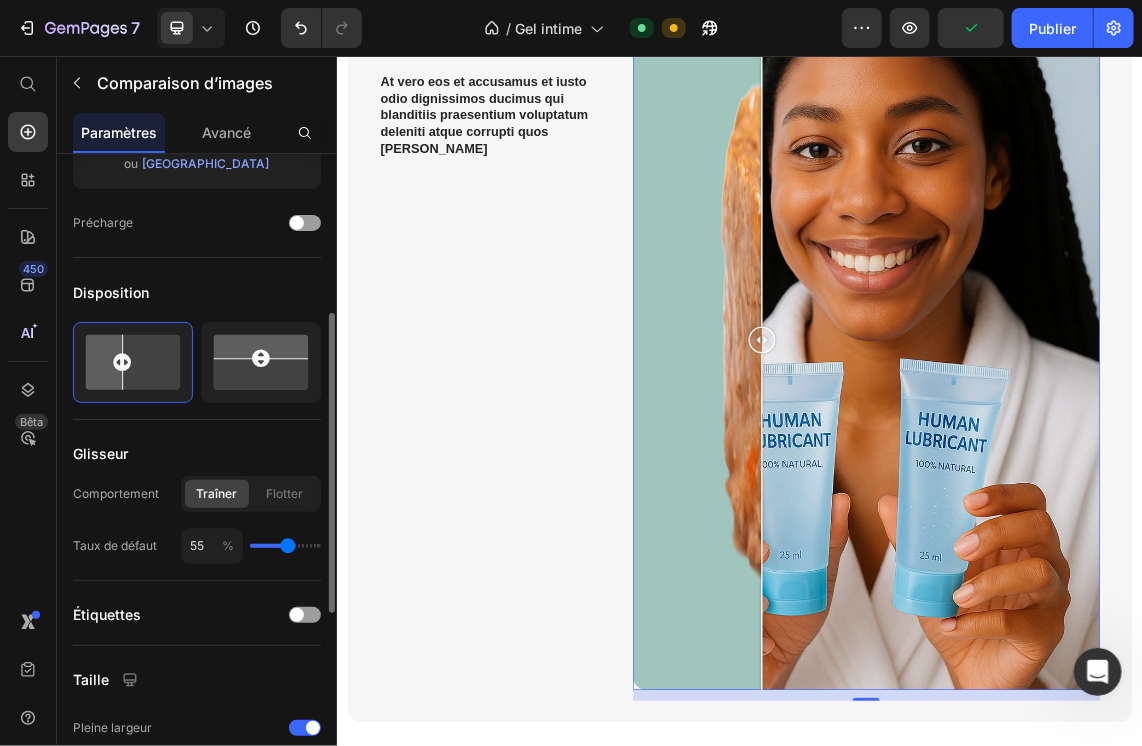 type on "56" 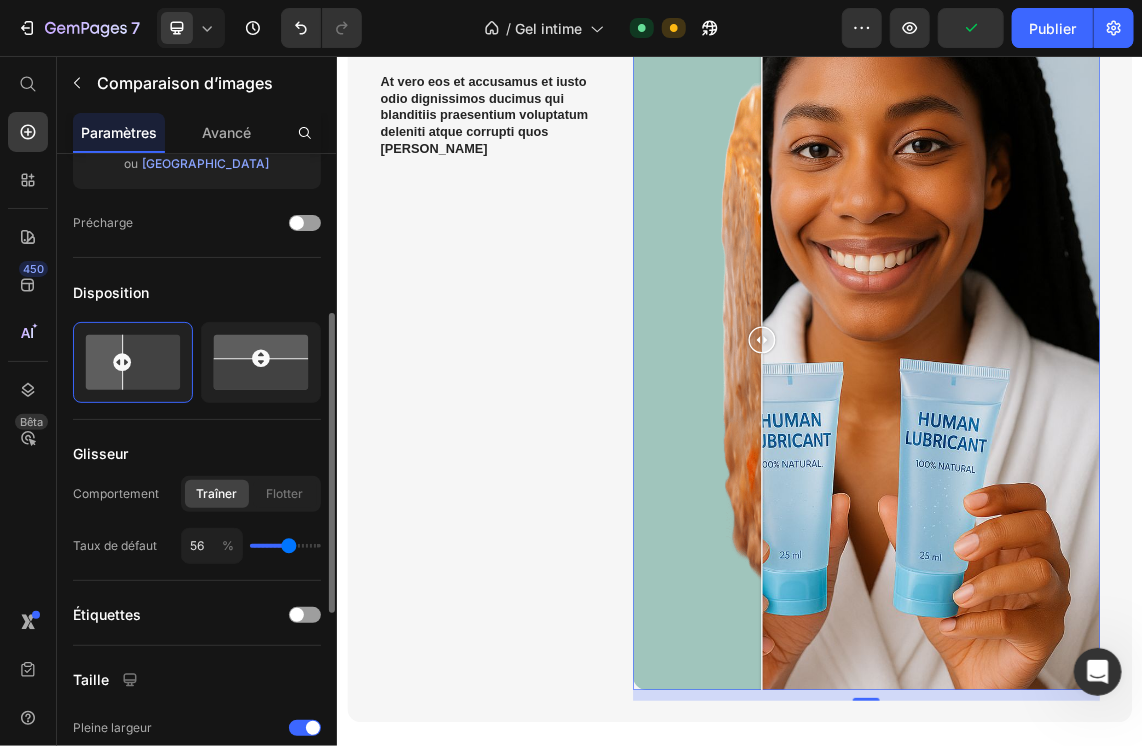 type on "59" 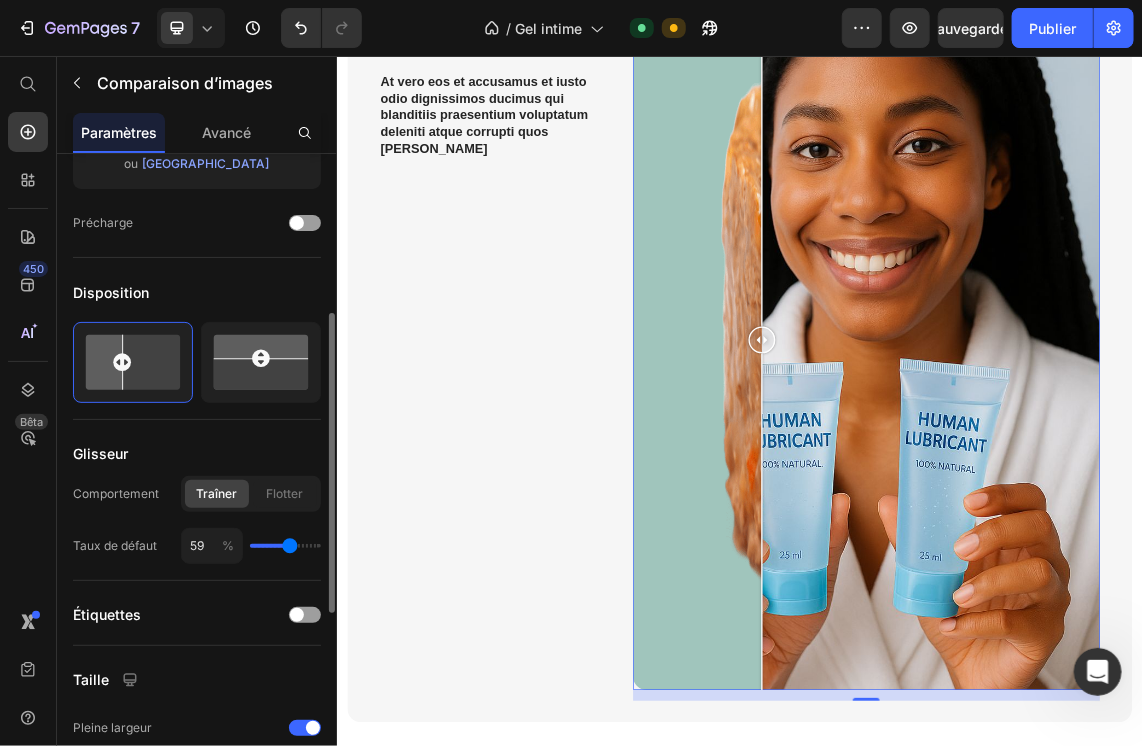 type on "56" 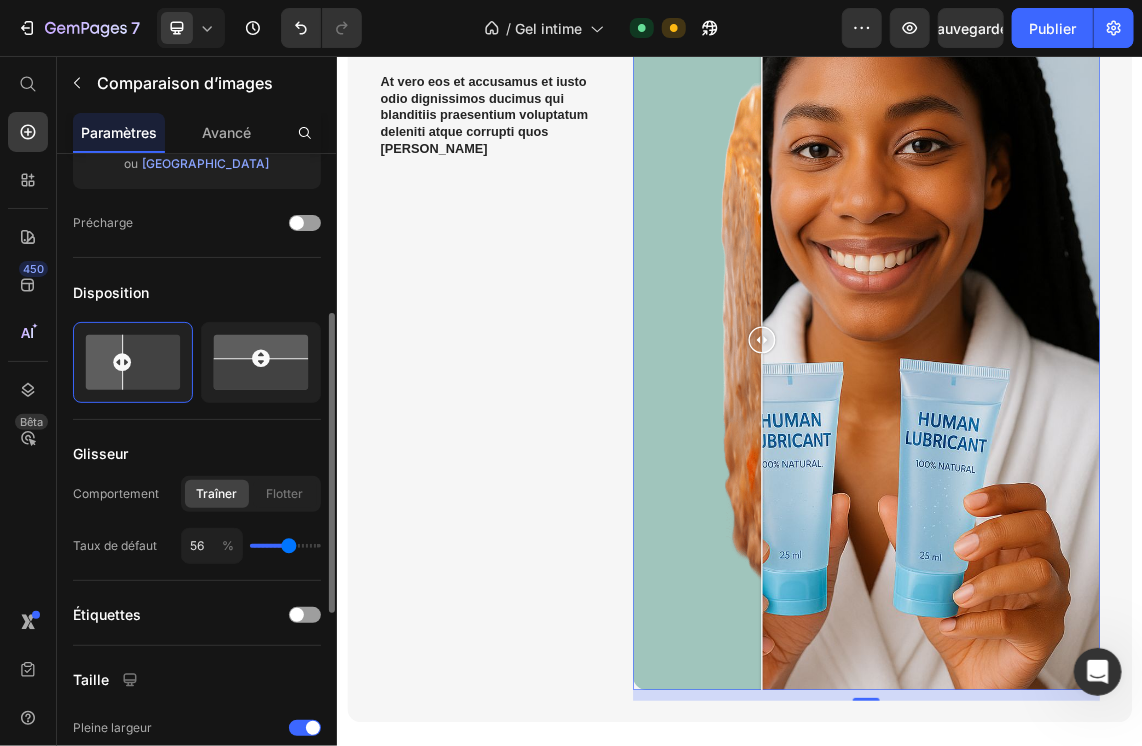 type on "55" 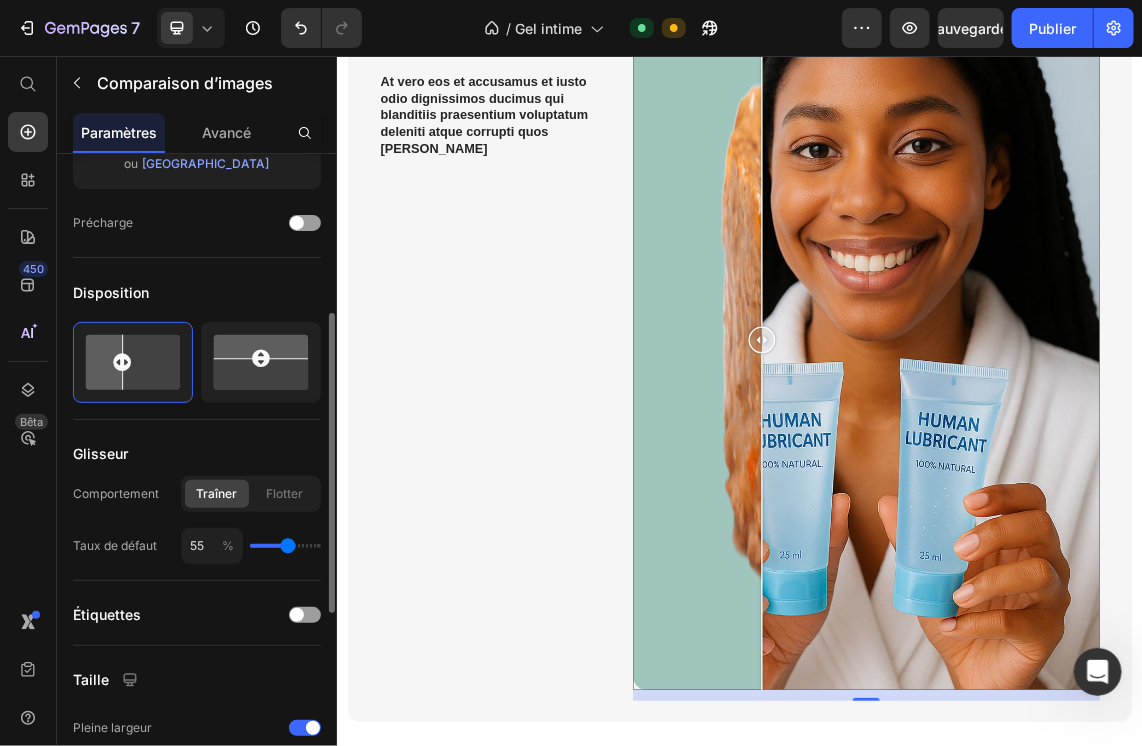type on "54" 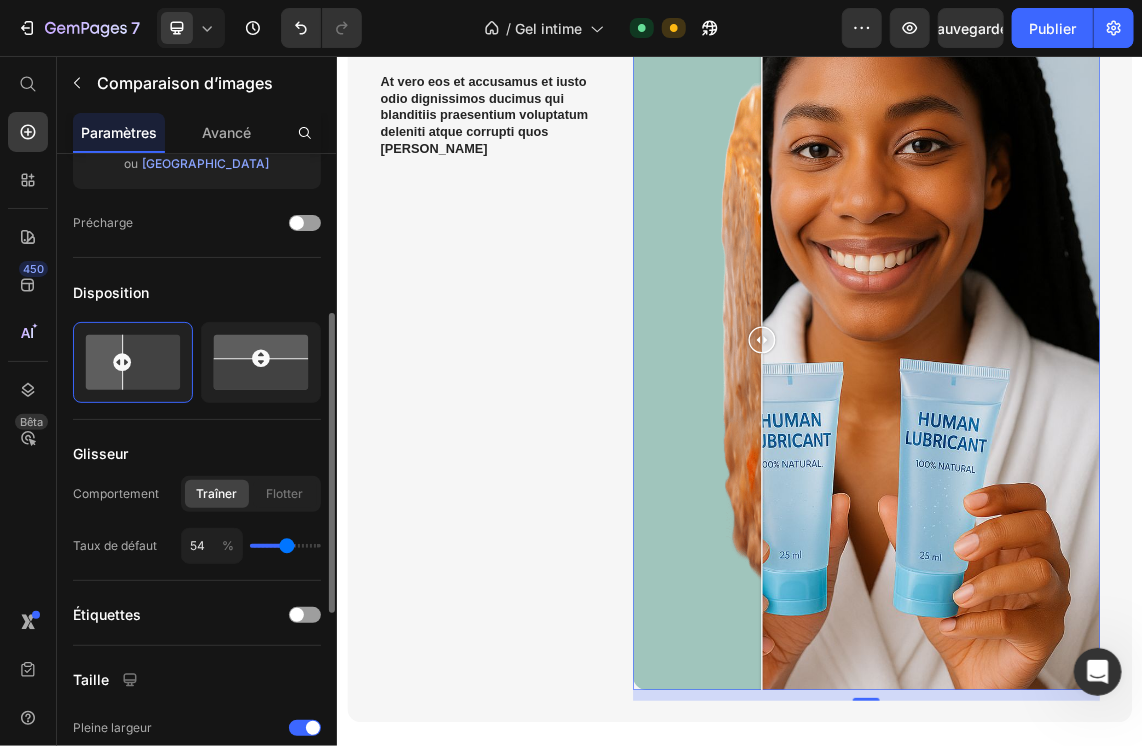 type on "52" 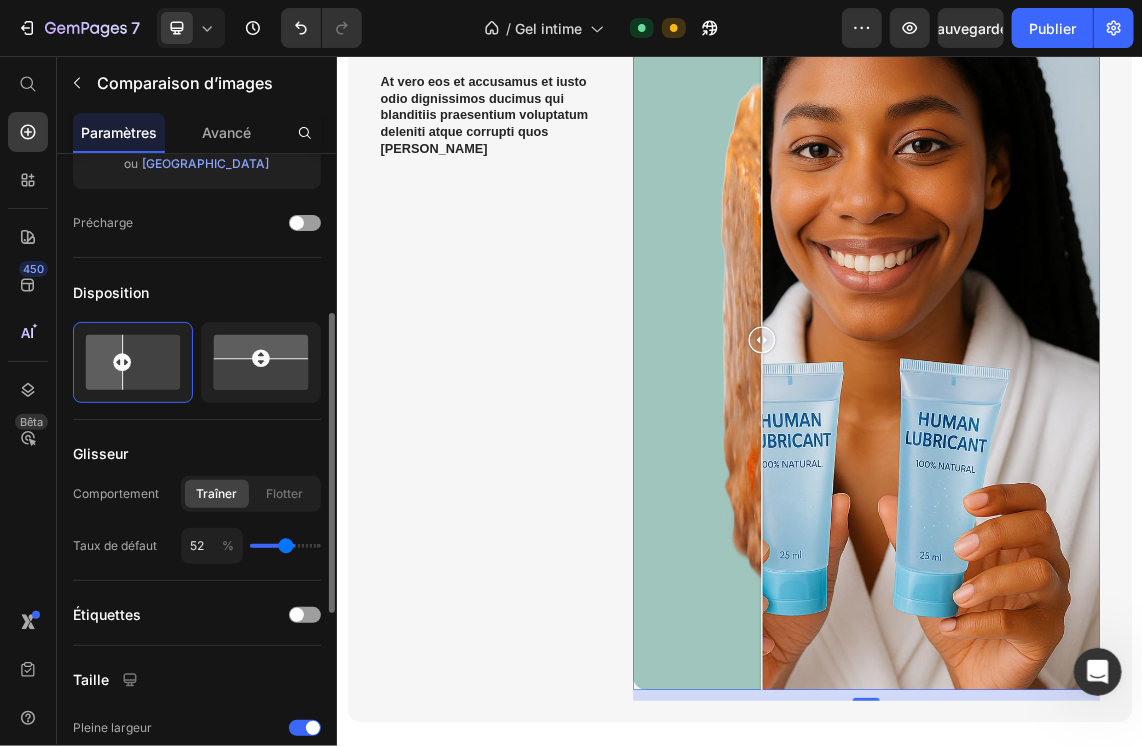type on "51" 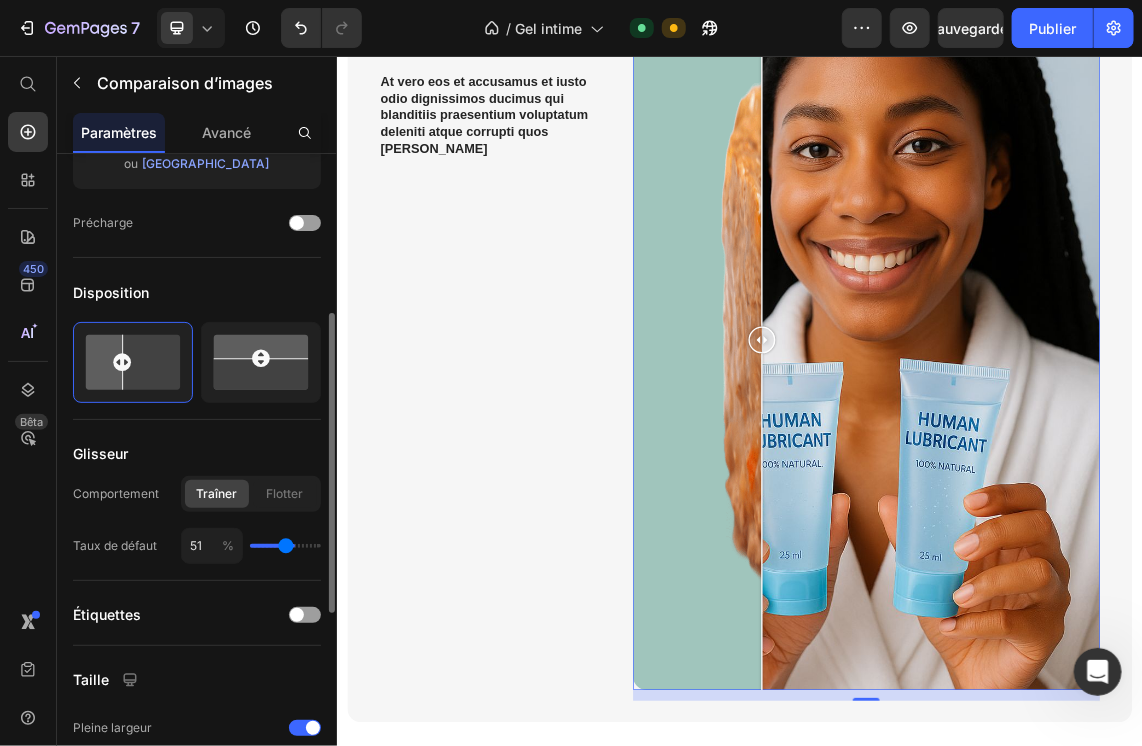 type on "49" 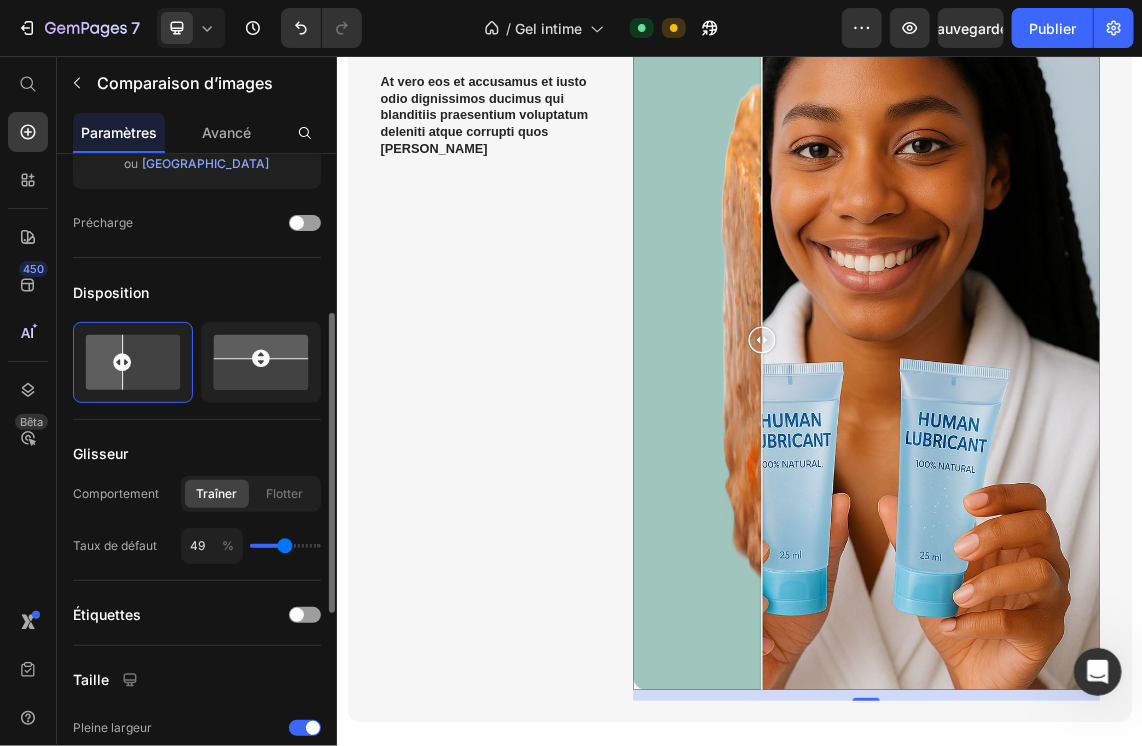 type on "48" 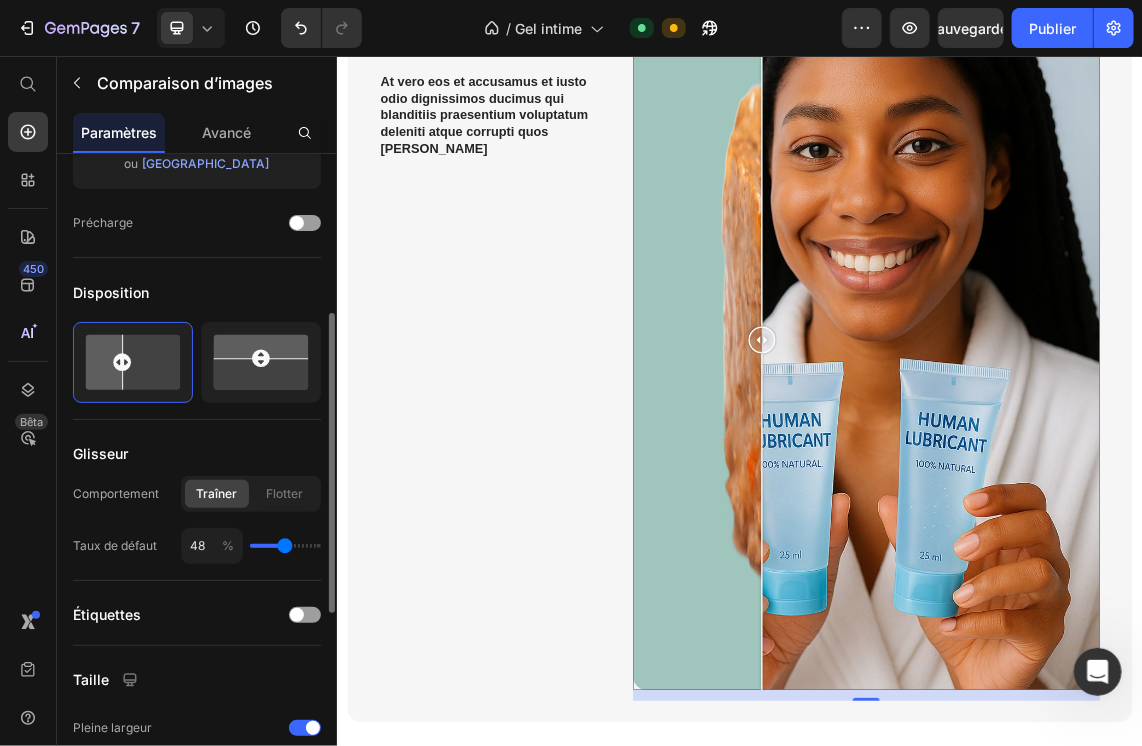 type on "48" 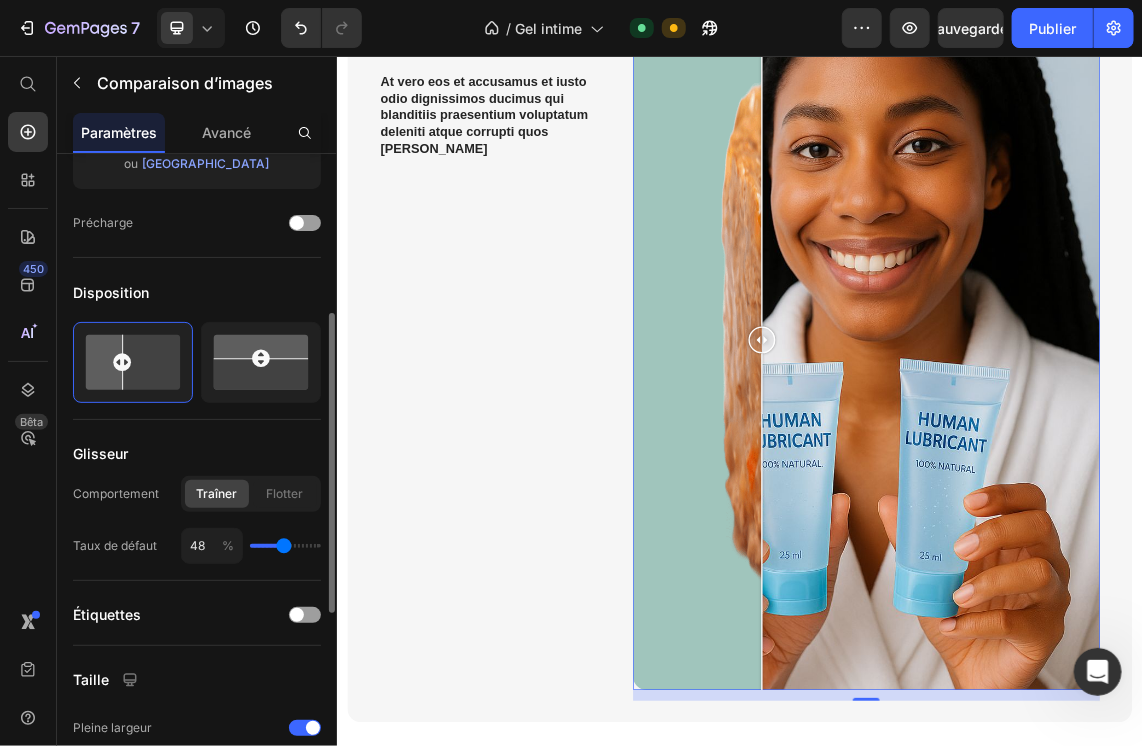 type on "46" 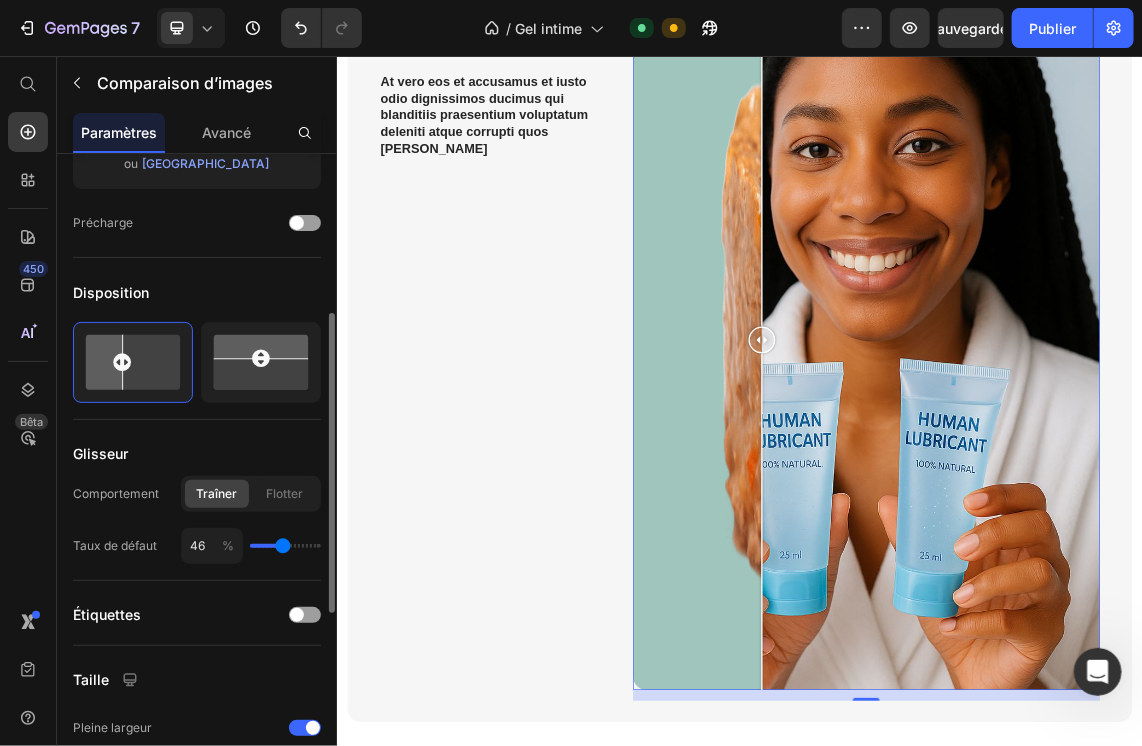 type on "43" 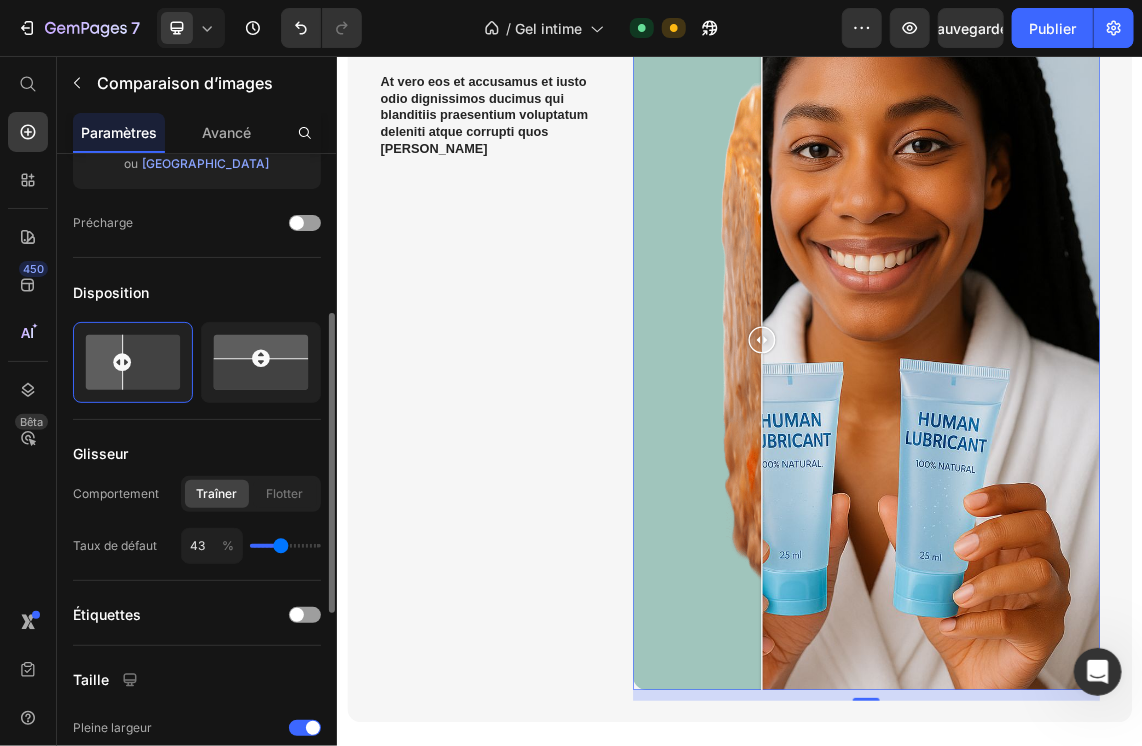 type on "42" 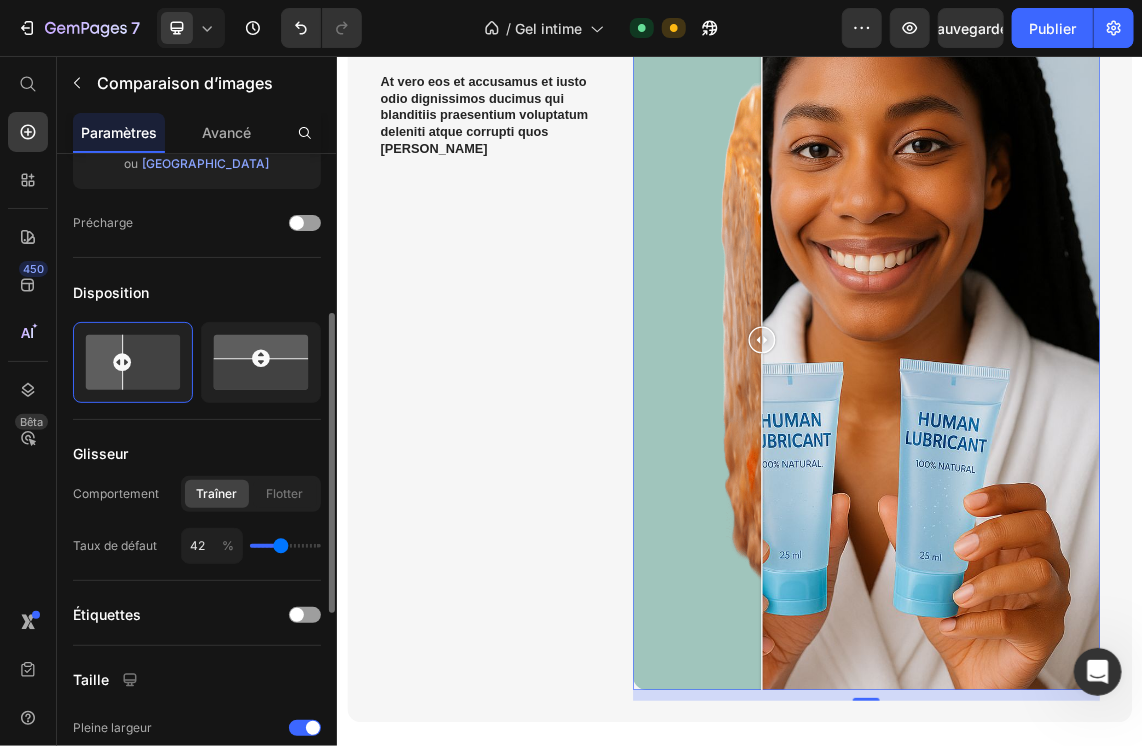type on "43" 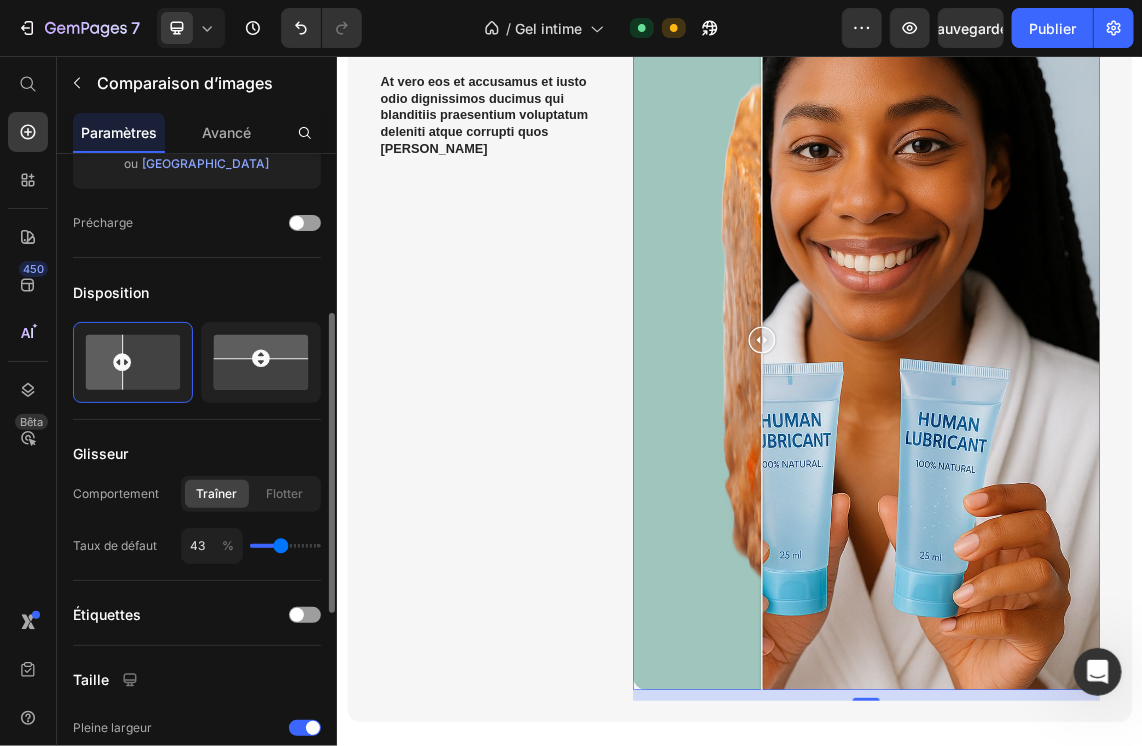 type on "45" 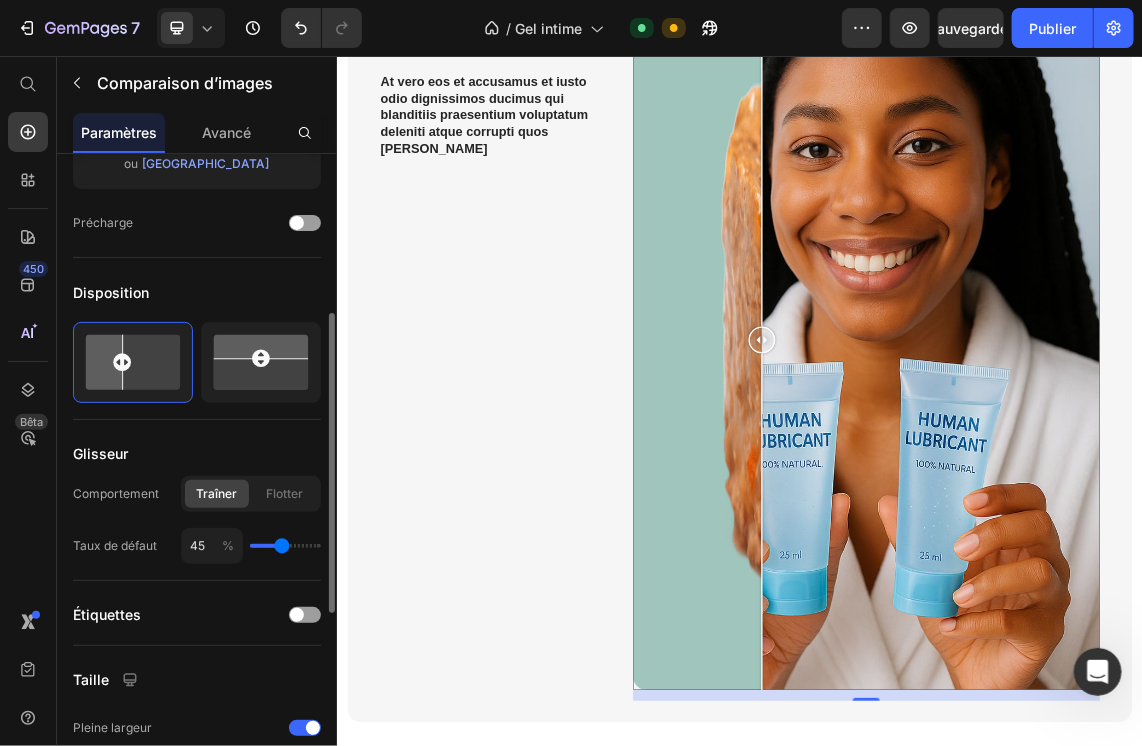 type on "46" 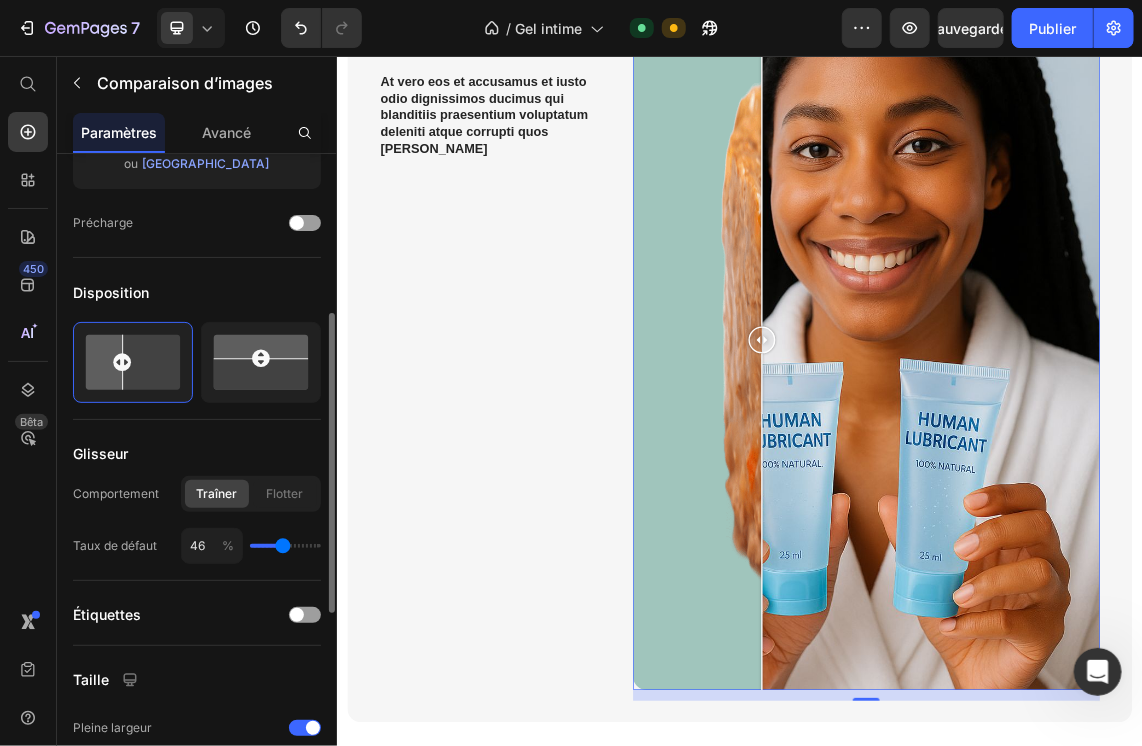 type on "48" 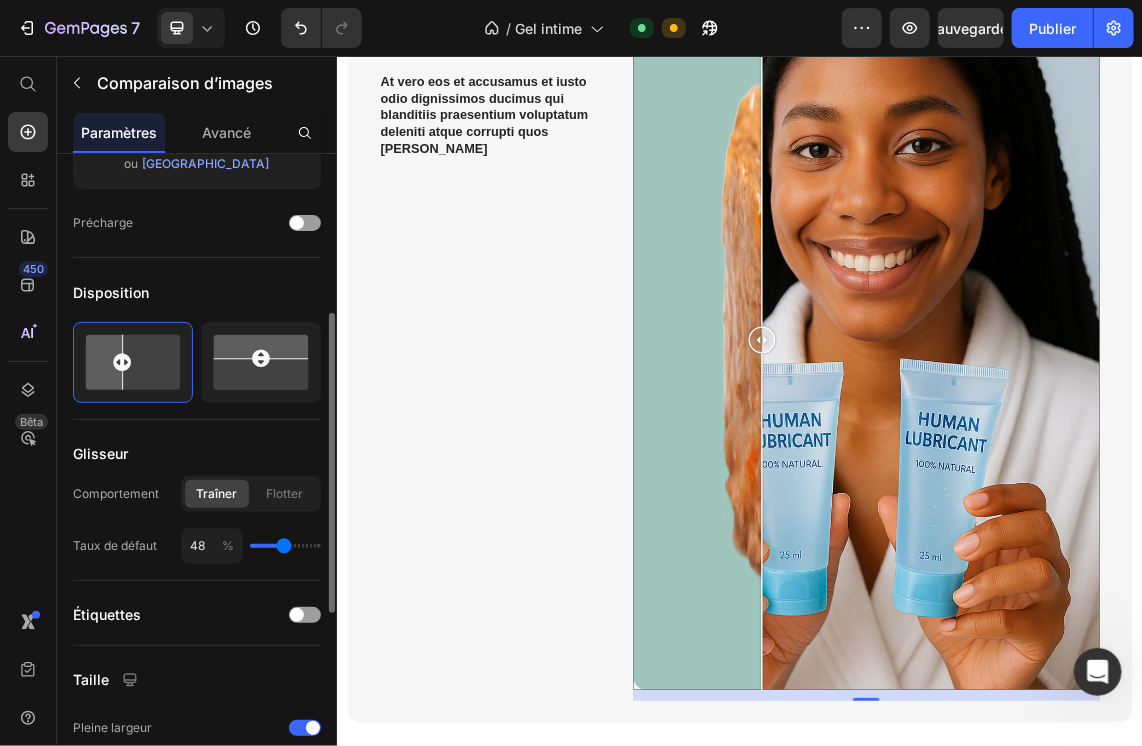 drag, startPoint x: 272, startPoint y: 542, endPoint x: 284, endPoint y: 545, distance: 12.369317 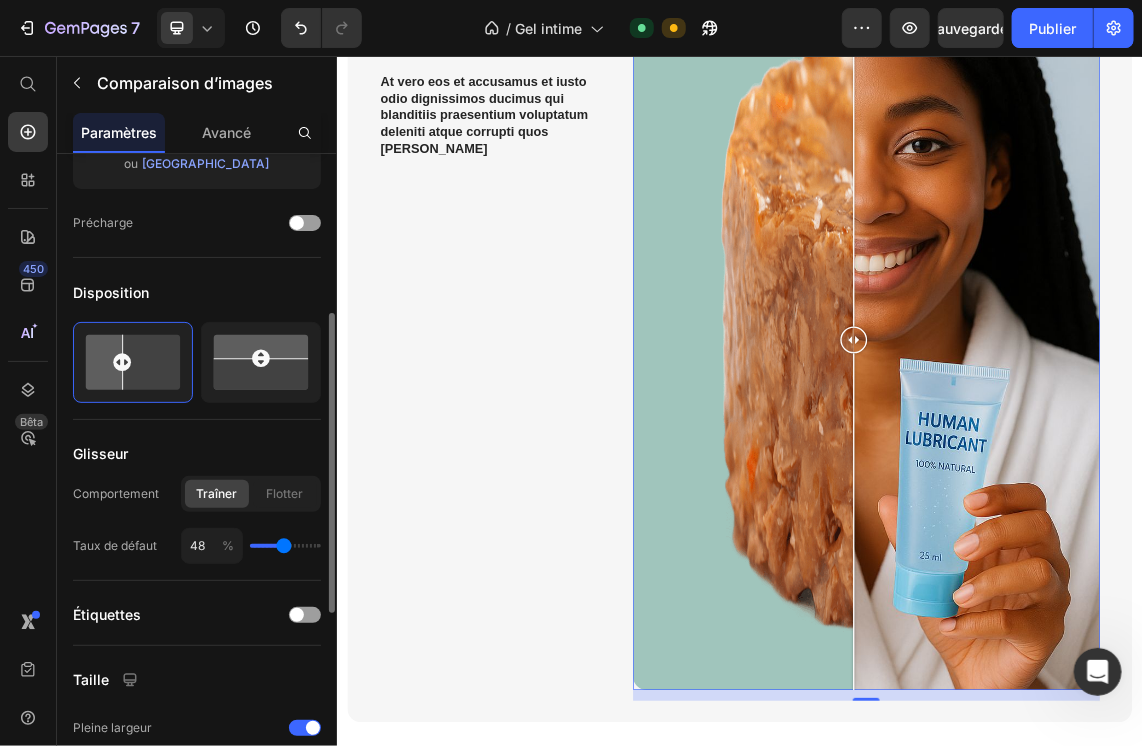 type on "49" 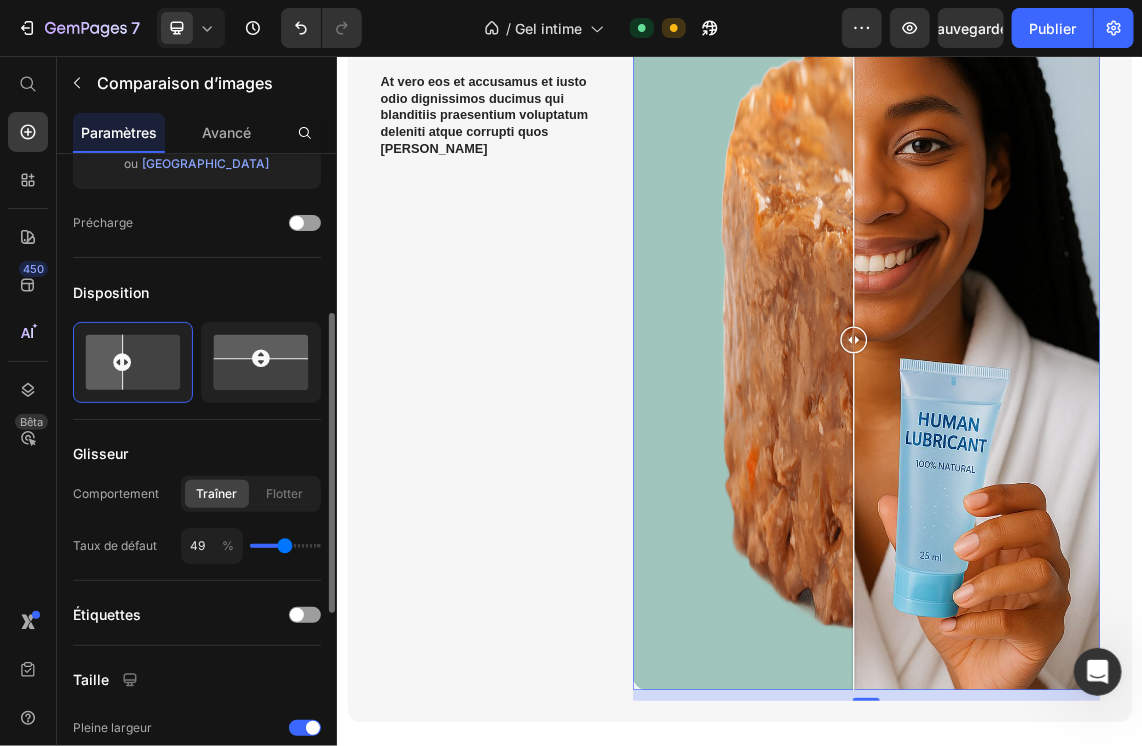 type on "51" 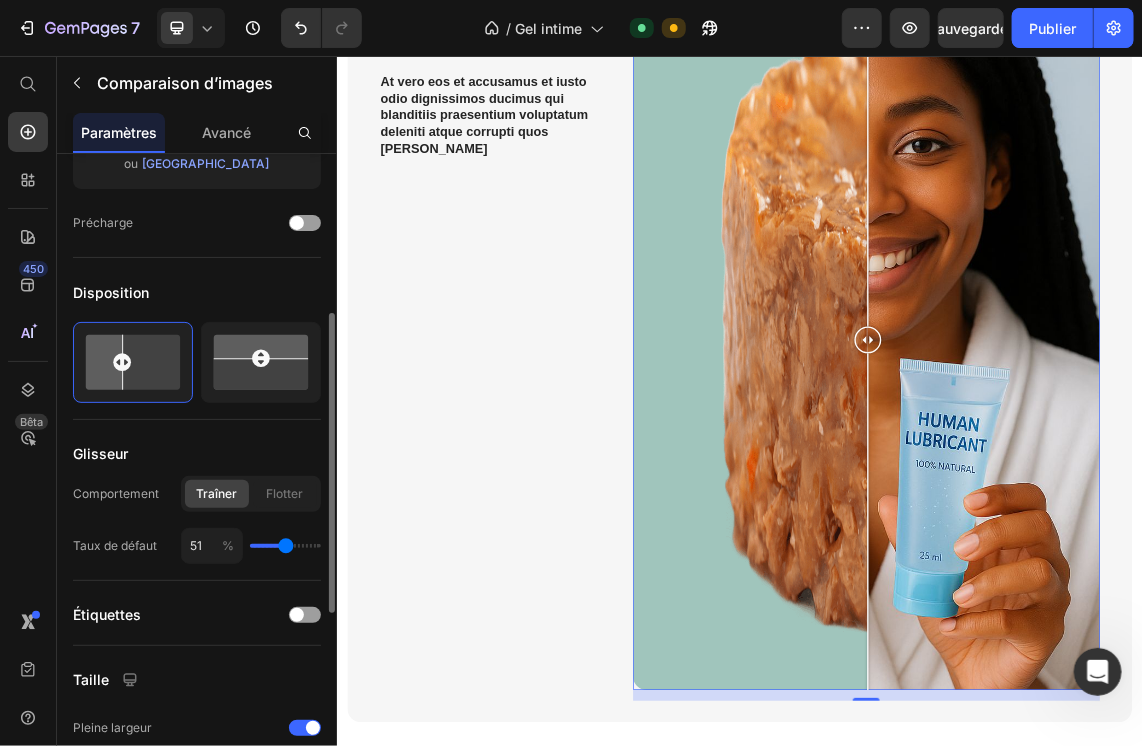 type on "49" 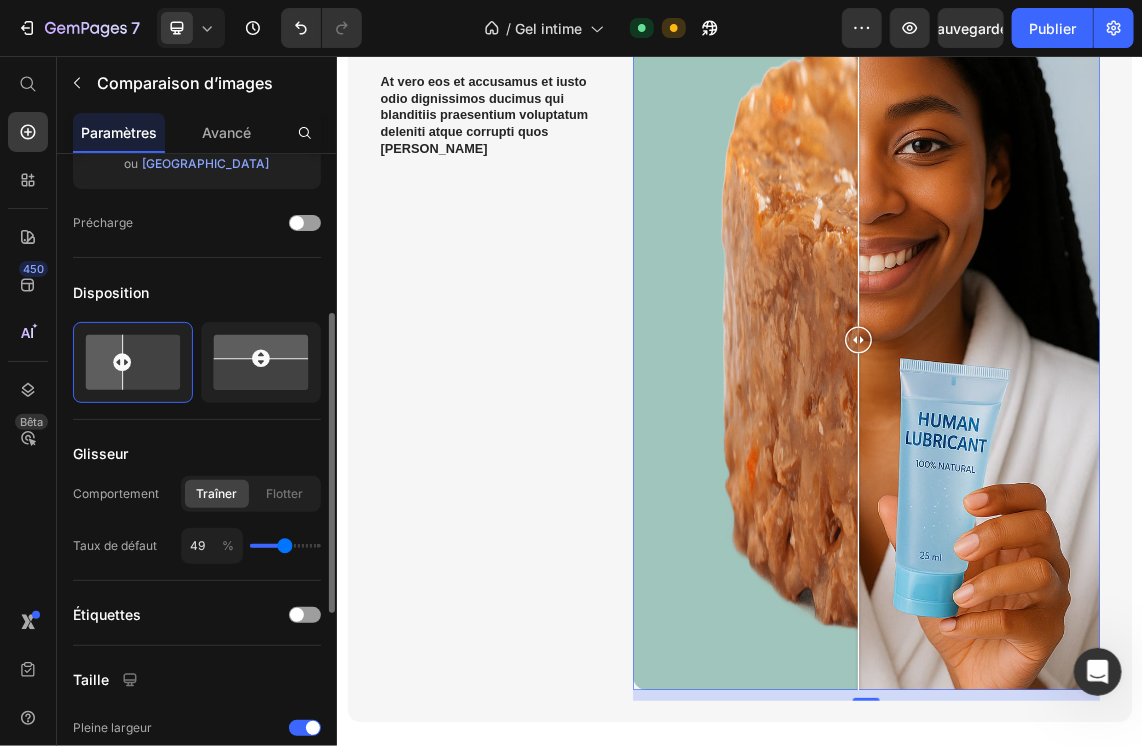 type on "49" 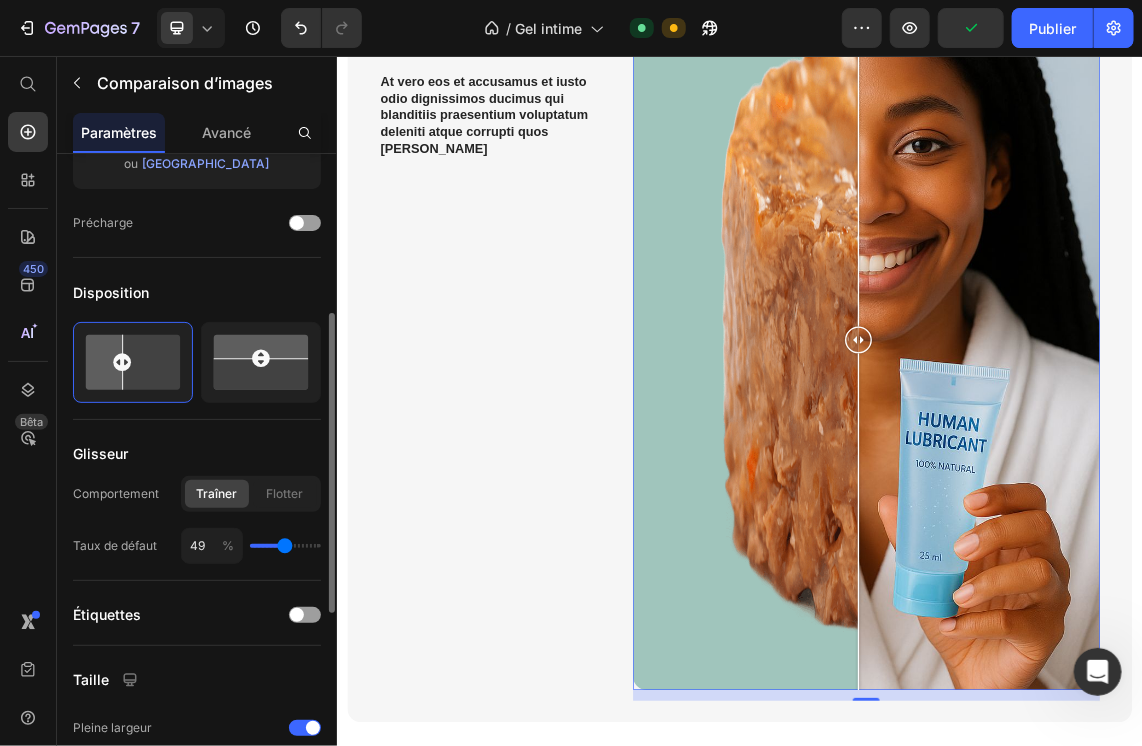 type on "51" 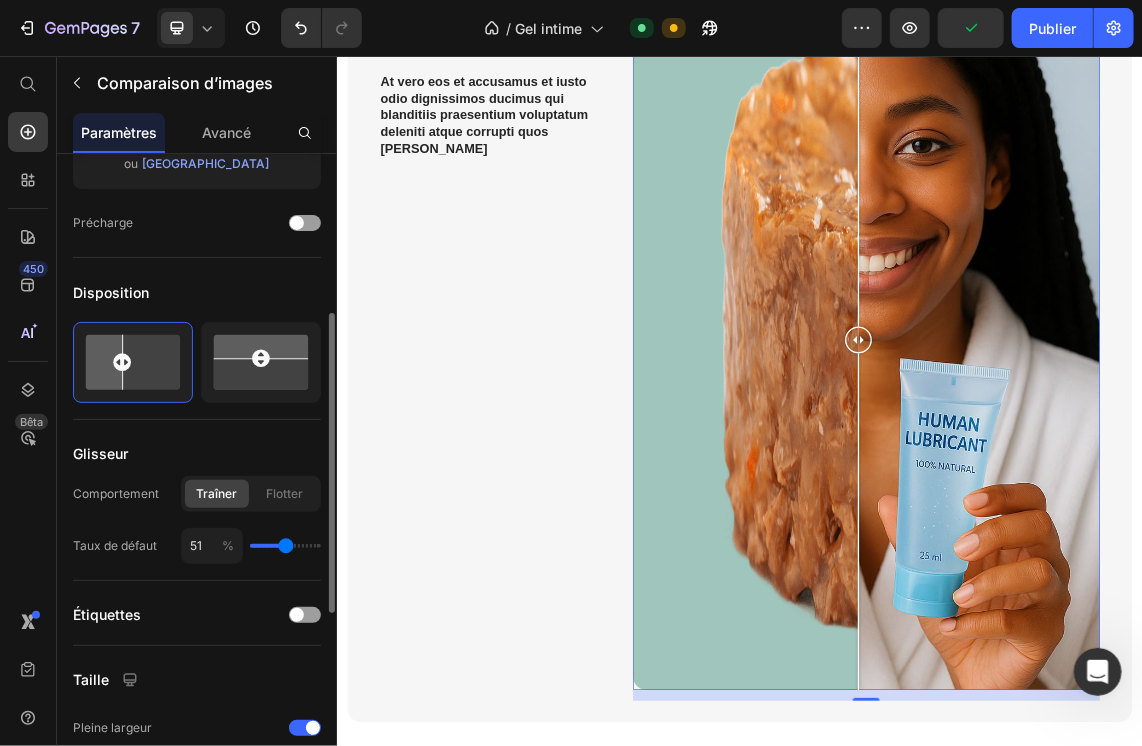 type on "52" 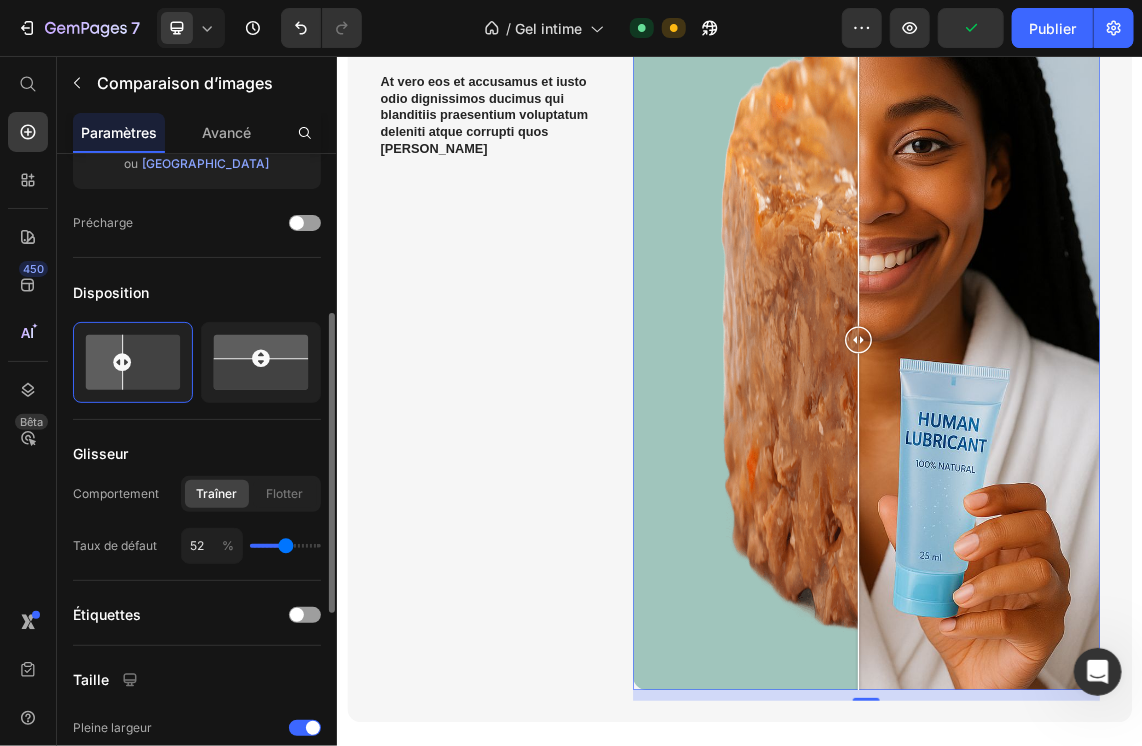 type on "54" 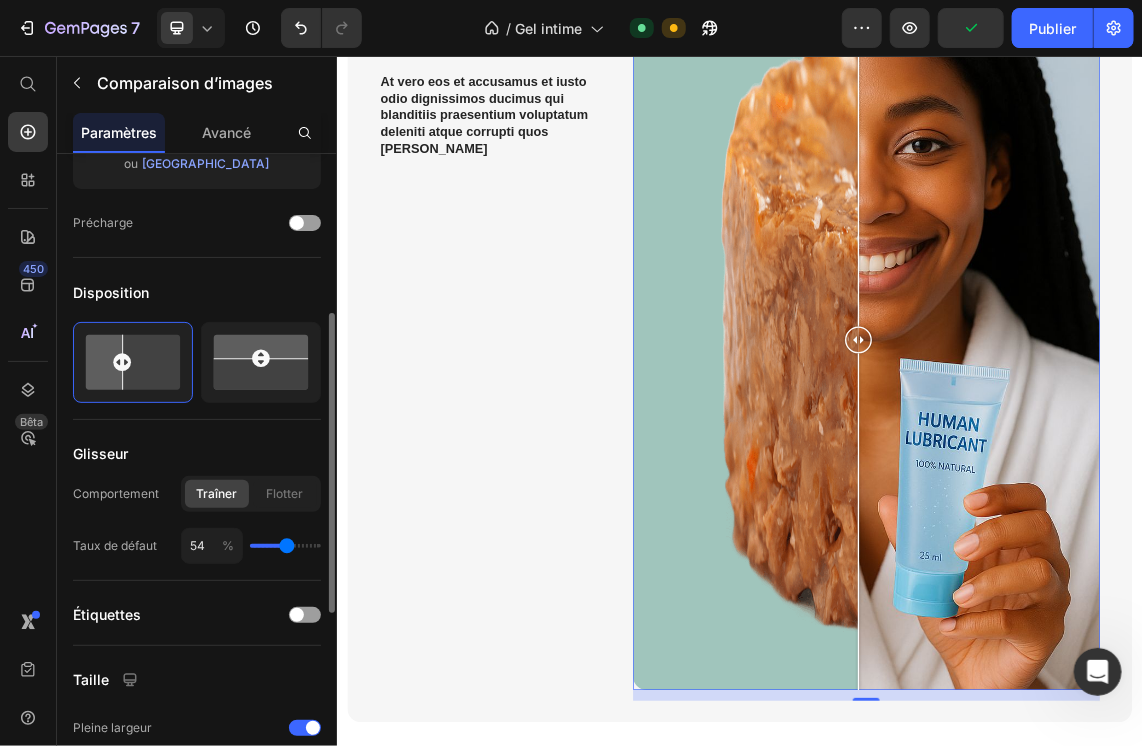 type on "52" 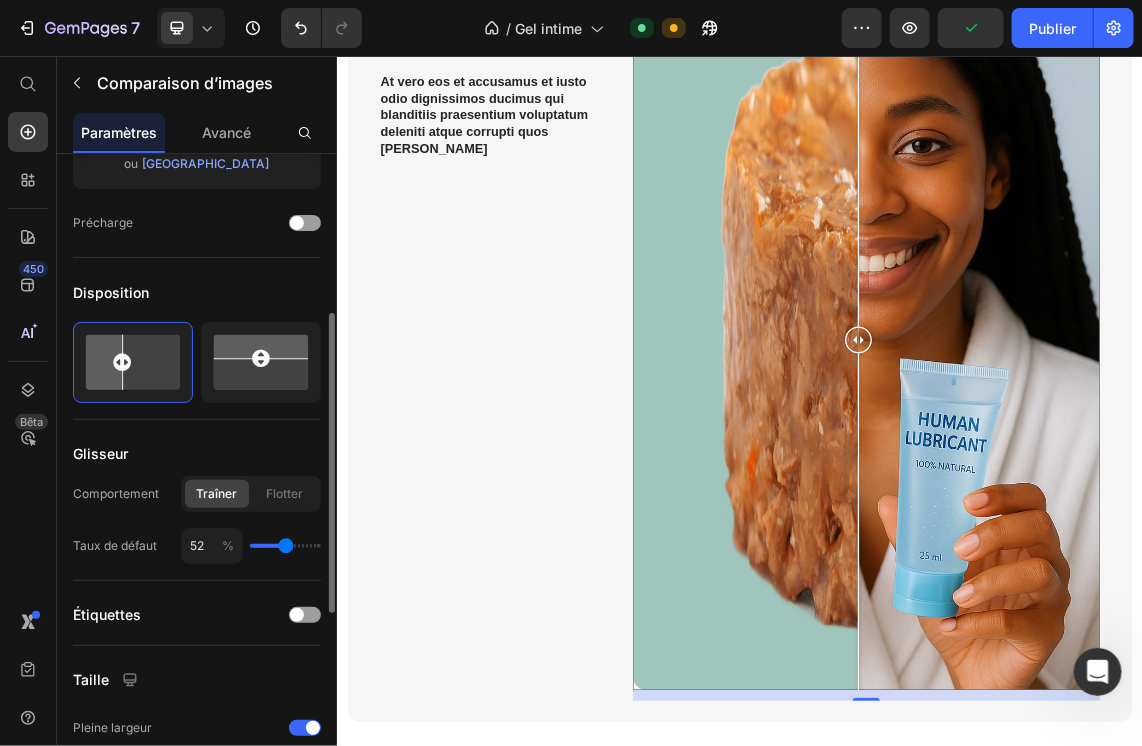 type on "51" 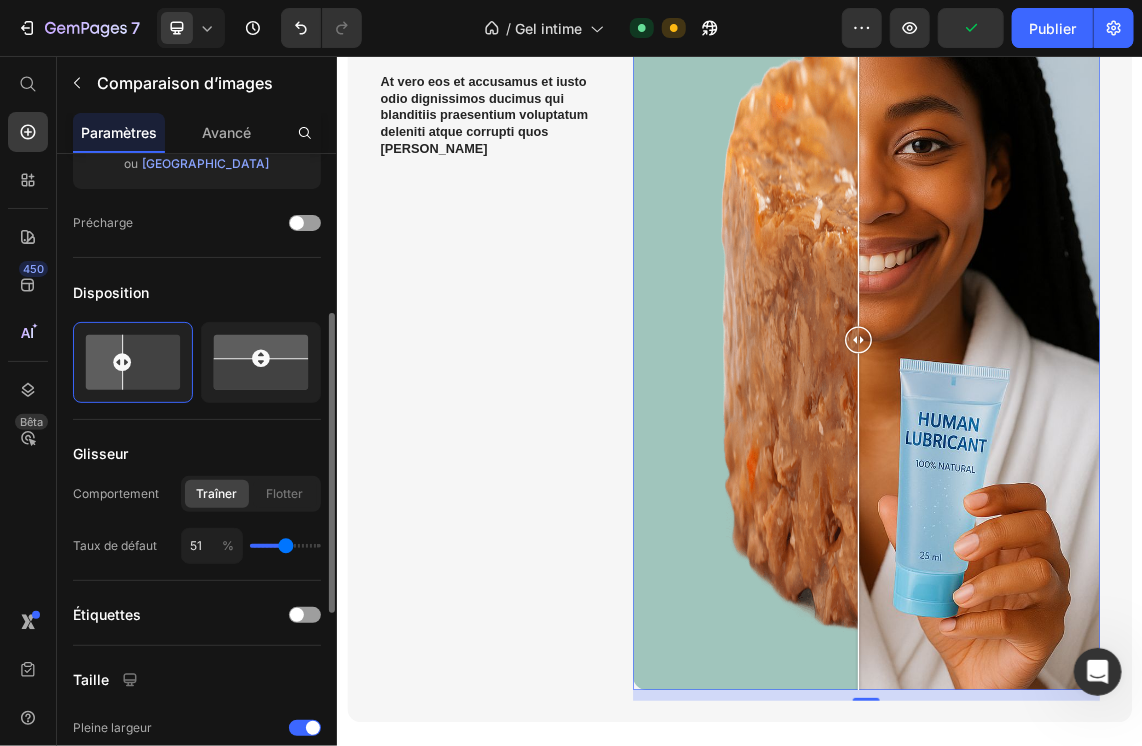 type on "49" 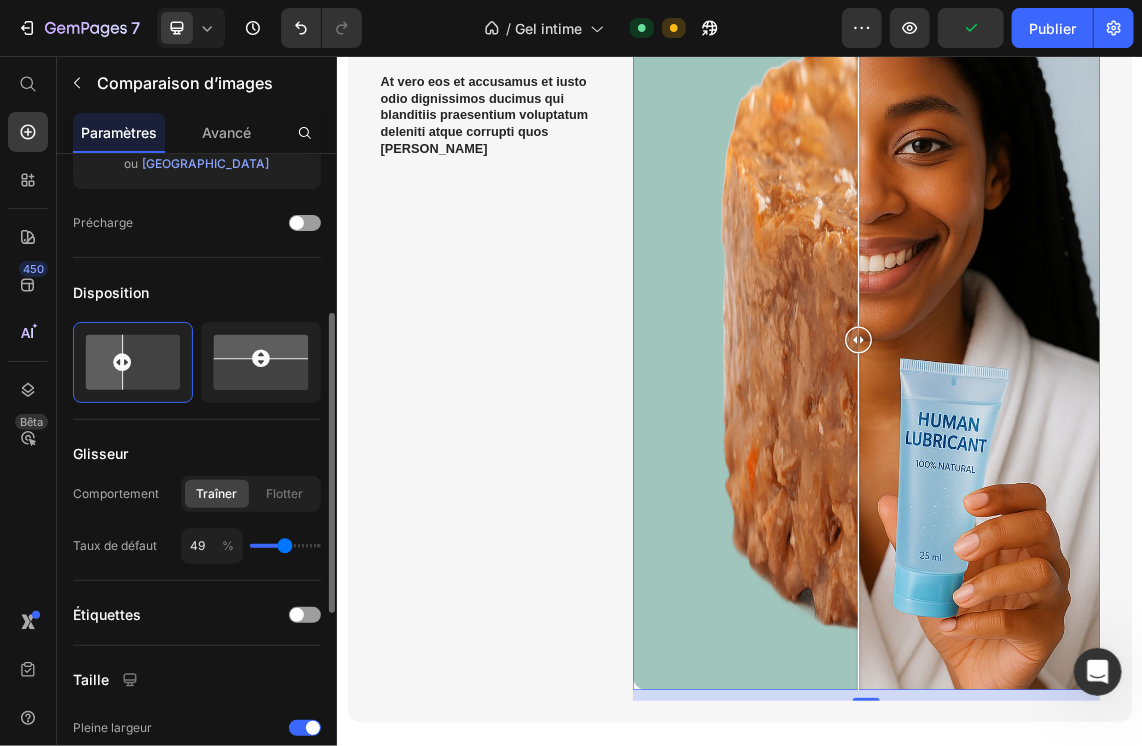 type on "51" 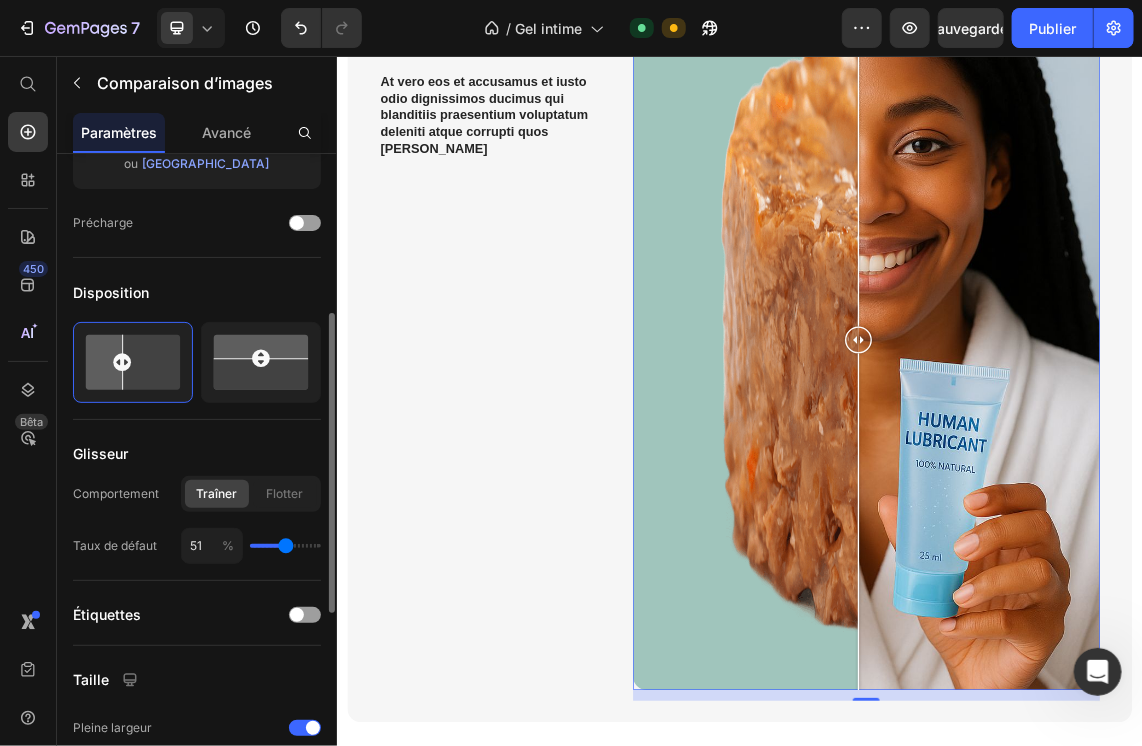 type on "51" 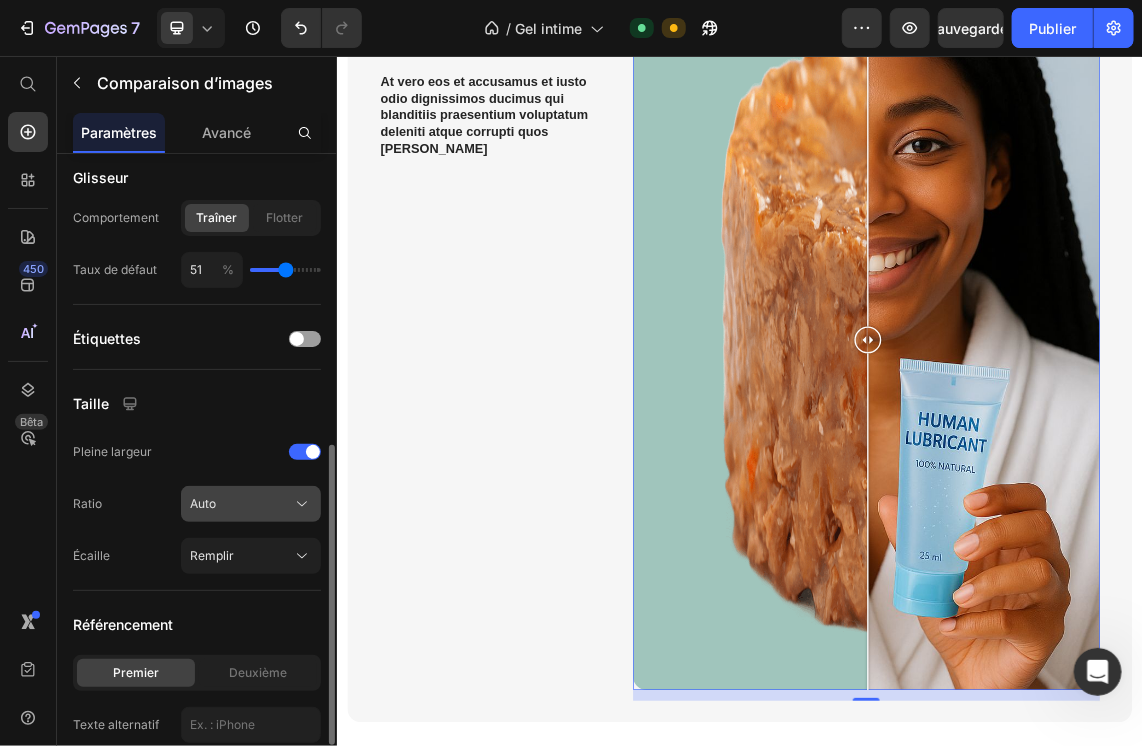 scroll, scrollTop: 653, scrollLeft: 0, axis: vertical 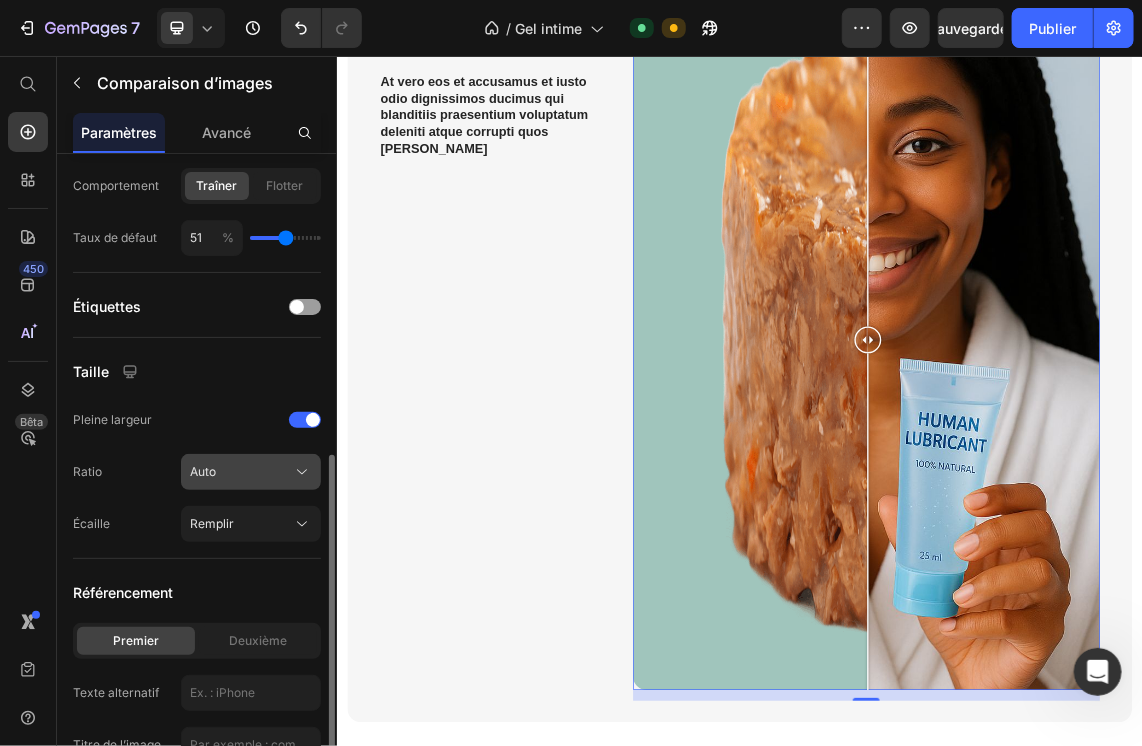 click 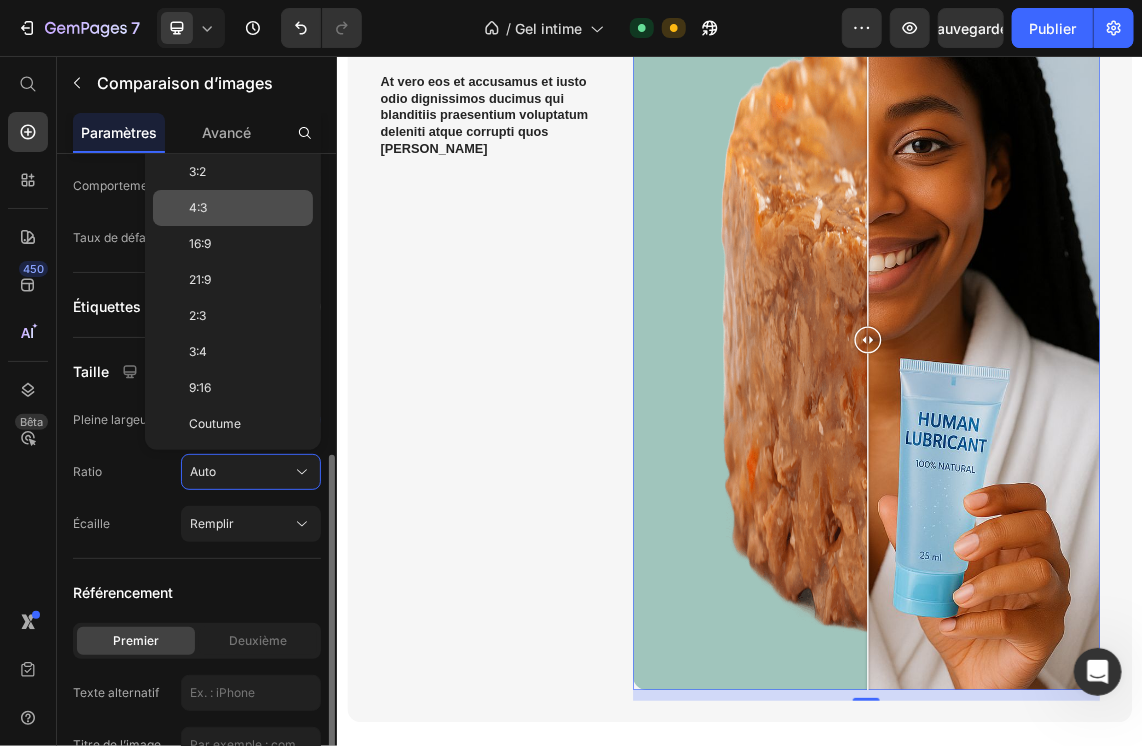 click on "4:3" at bounding box center (247, 208) 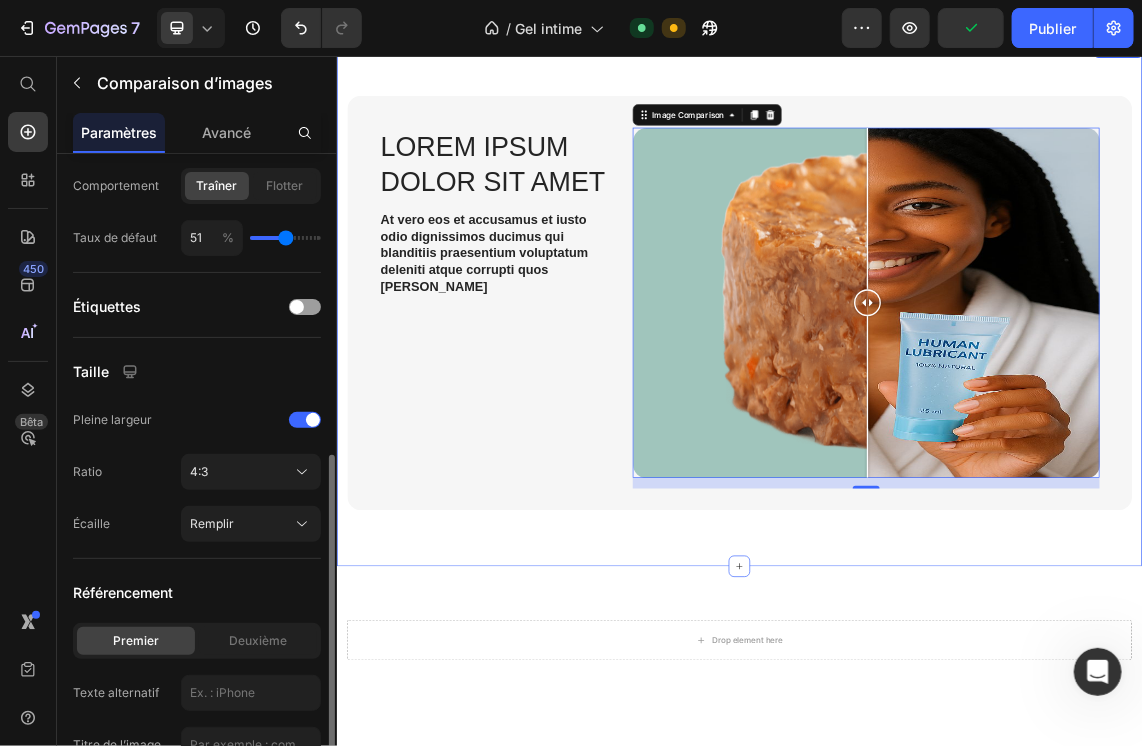 scroll, scrollTop: 3000, scrollLeft: 0, axis: vertical 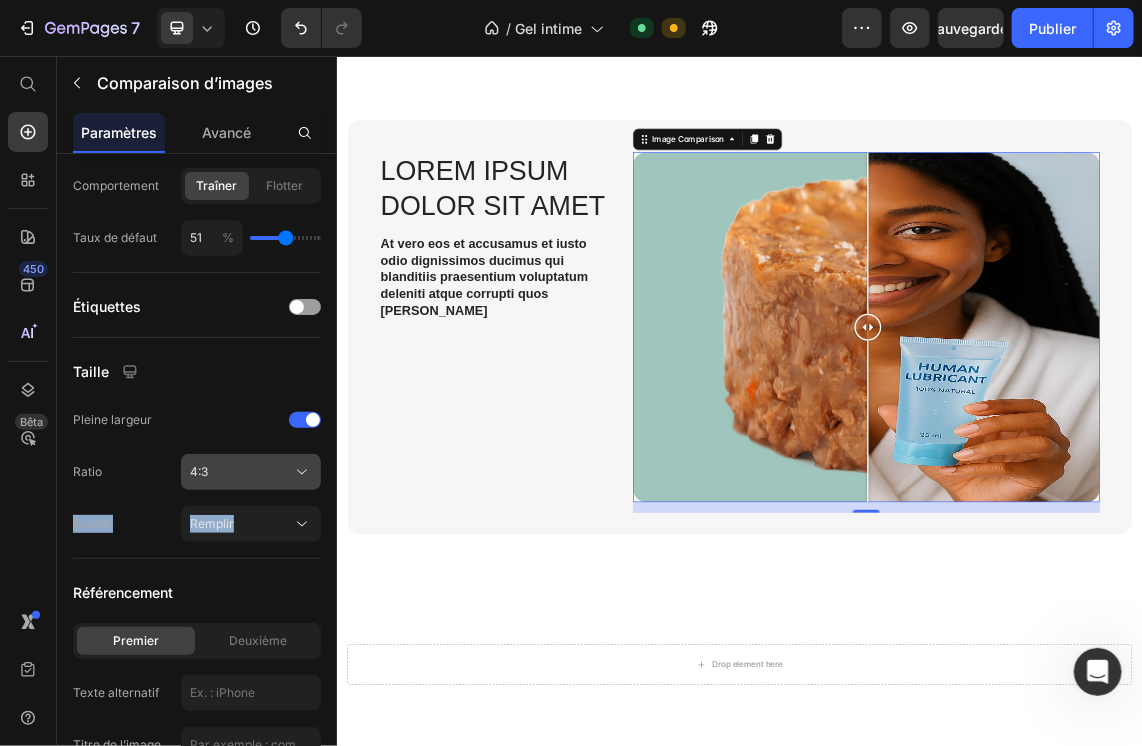 drag, startPoint x: 293, startPoint y: 491, endPoint x: 284, endPoint y: 485, distance: 10.816654 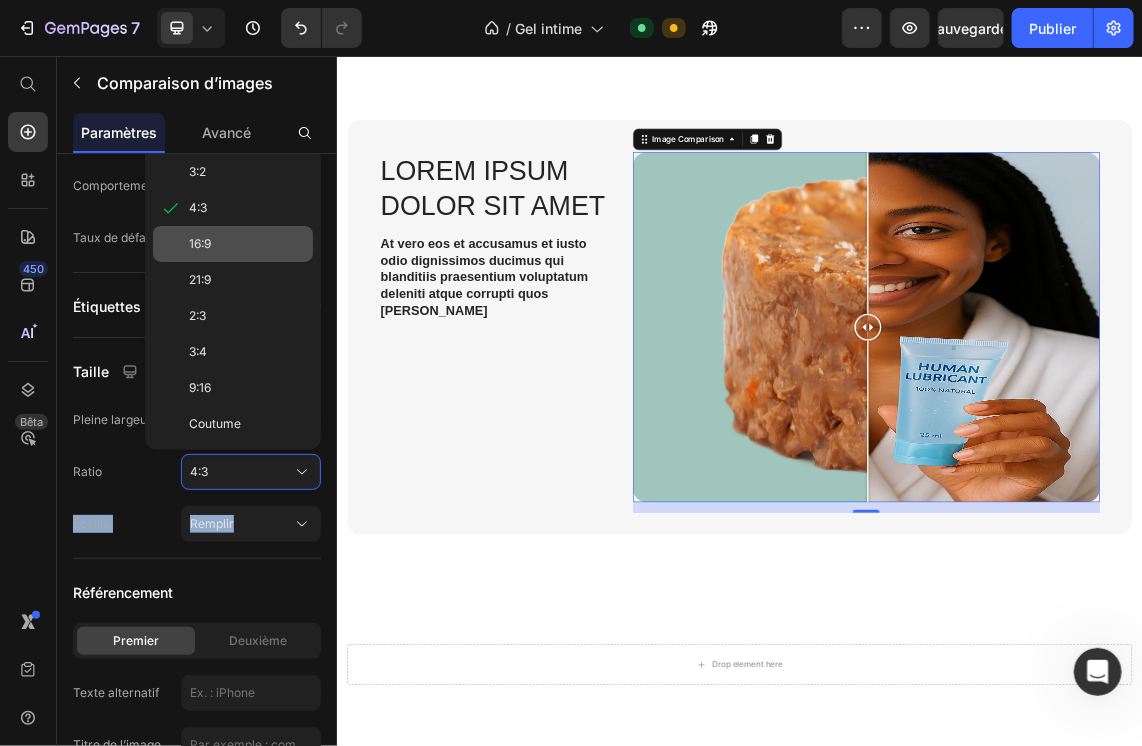 click on "16:9" at bounding box center [247, 244] 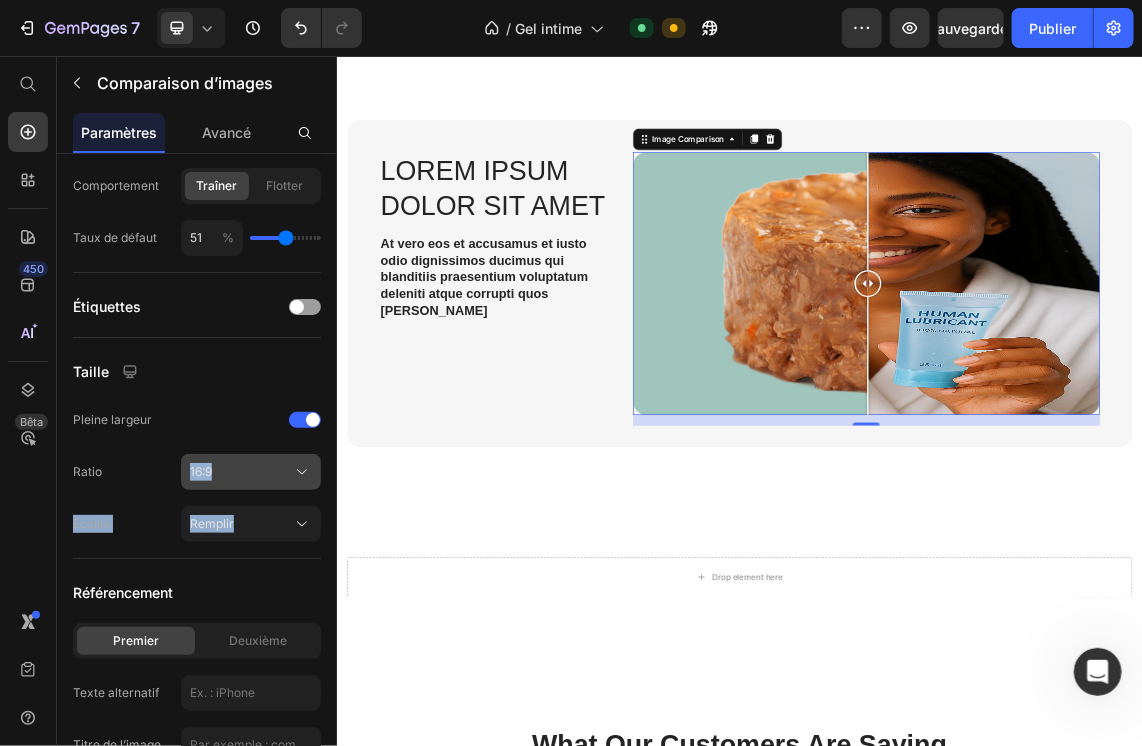 click on "16:9" 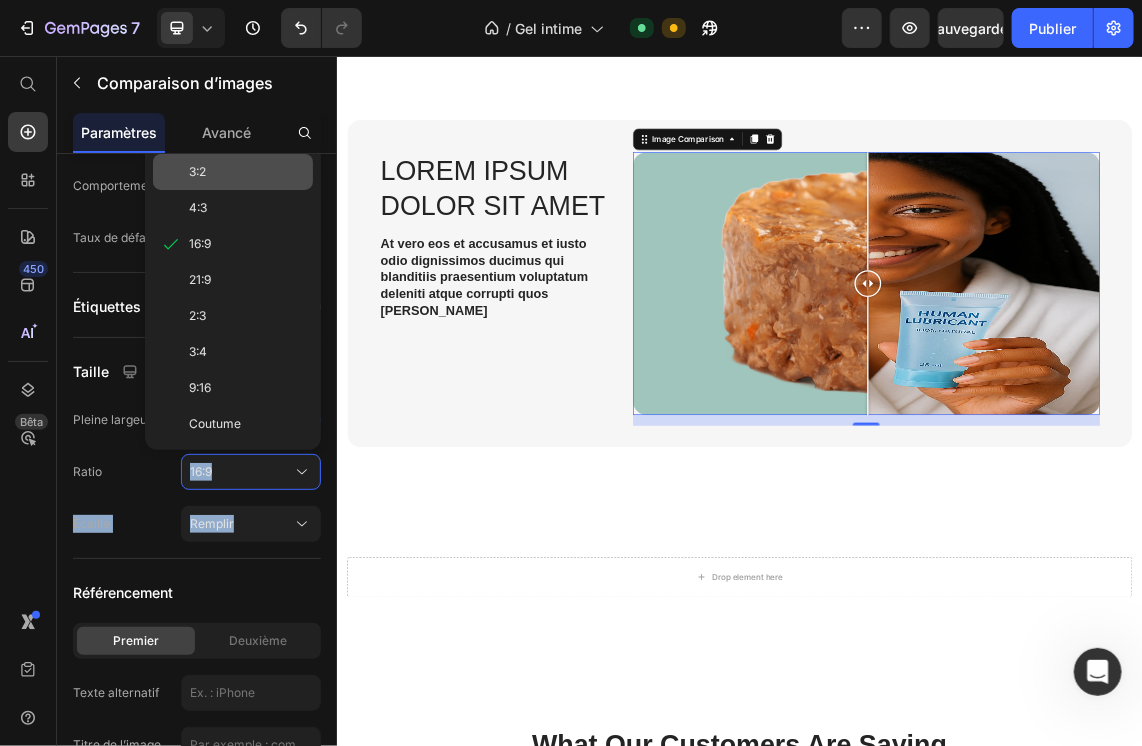 click on "3:2" at bounding box center (247, 172) 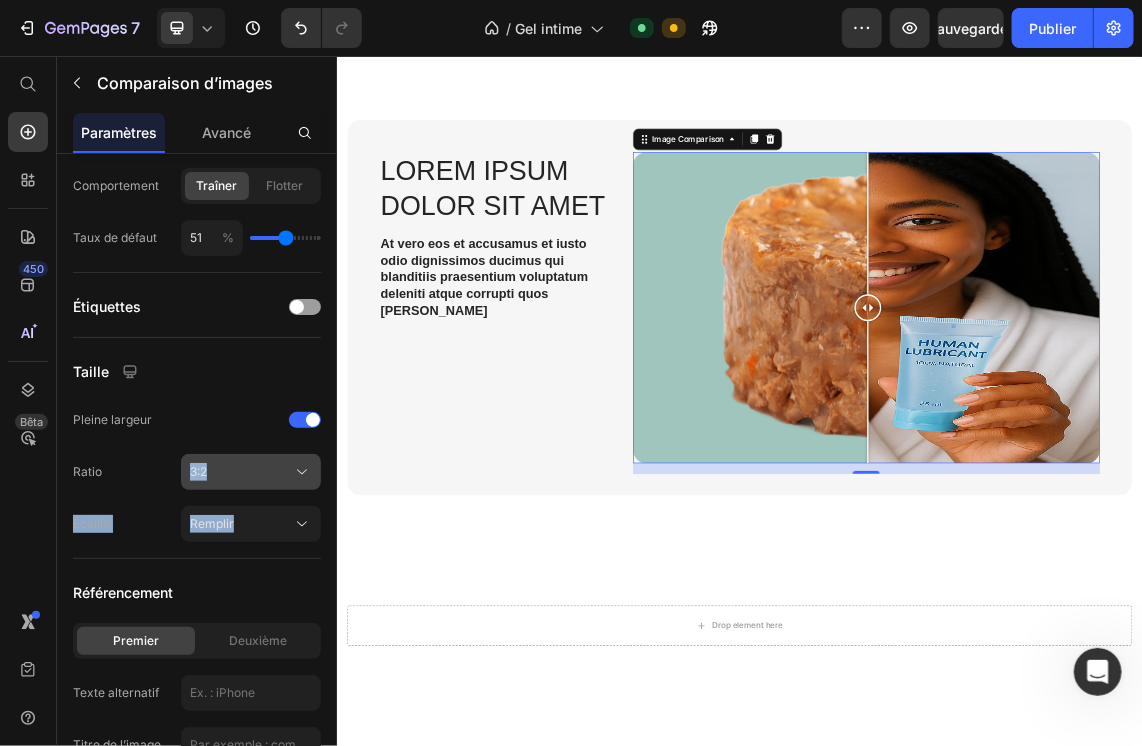click on "3:2" 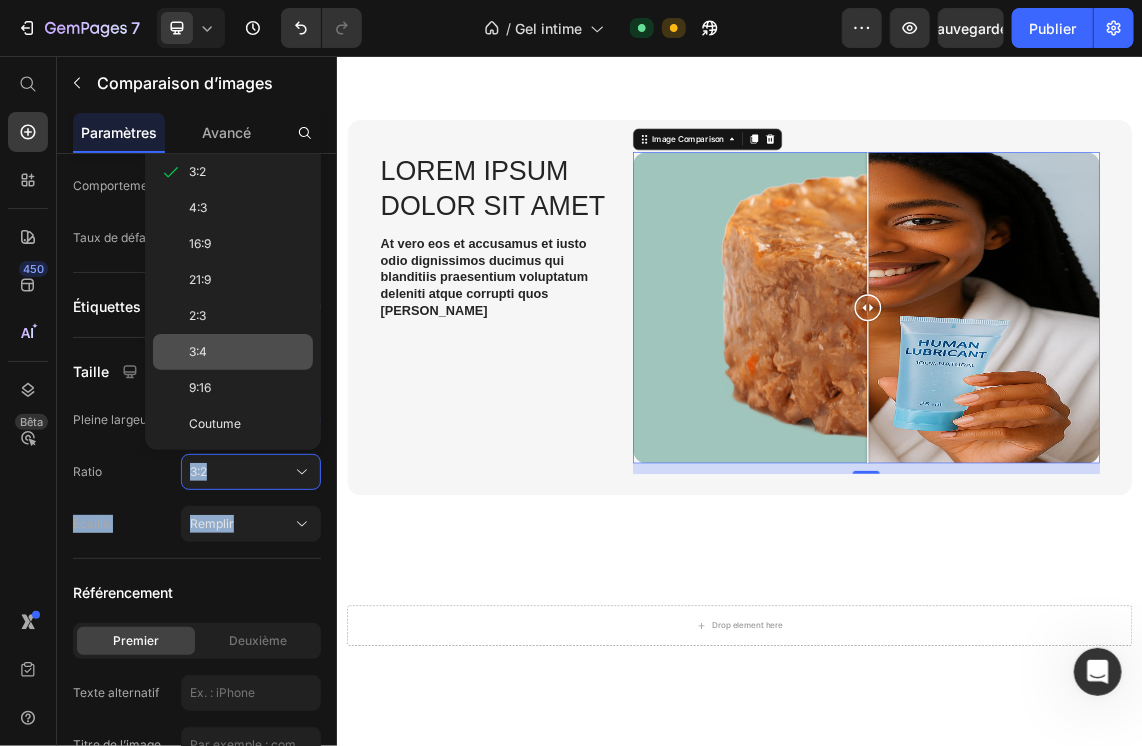 click on "3:4" 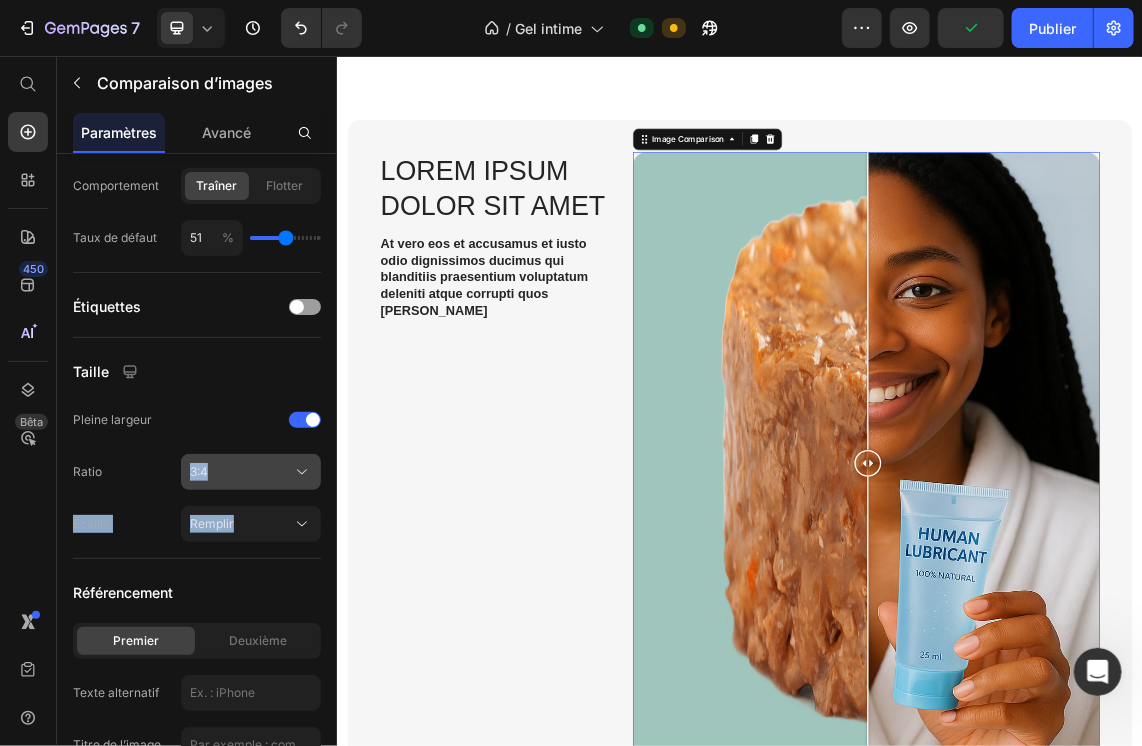 click on "3:4" at bounding box center [251, 472] 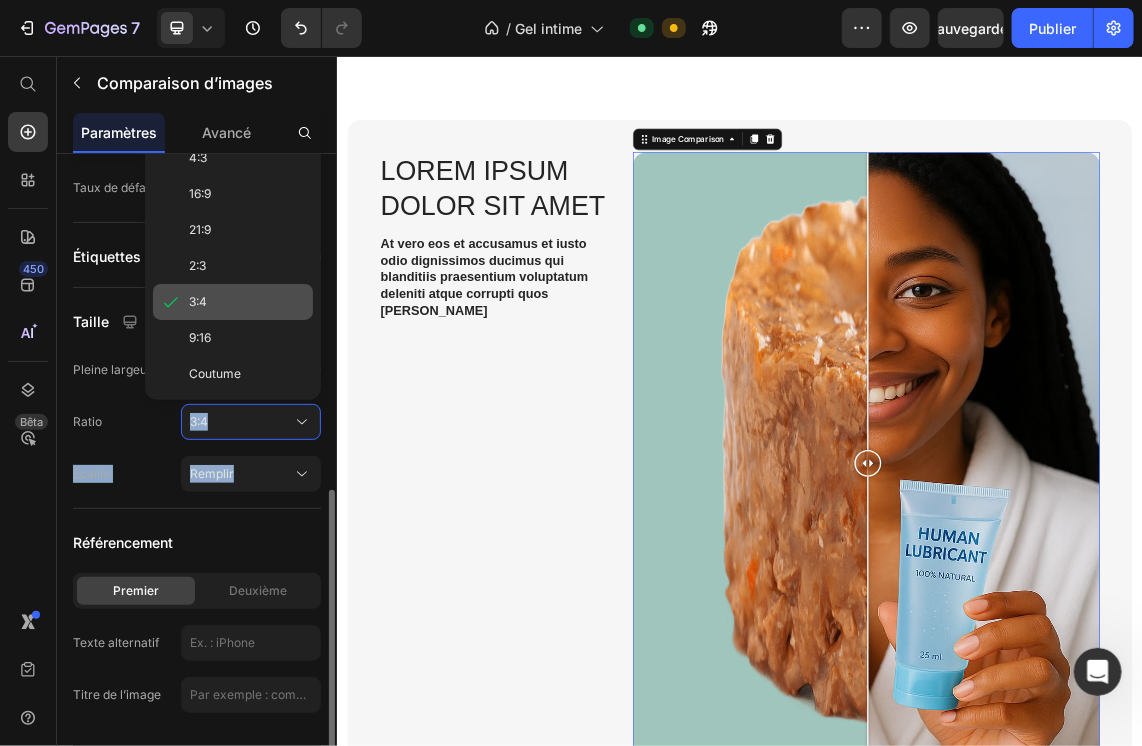 scroll, scrollTop: 712, scrollLeft: 0, axis: vertical 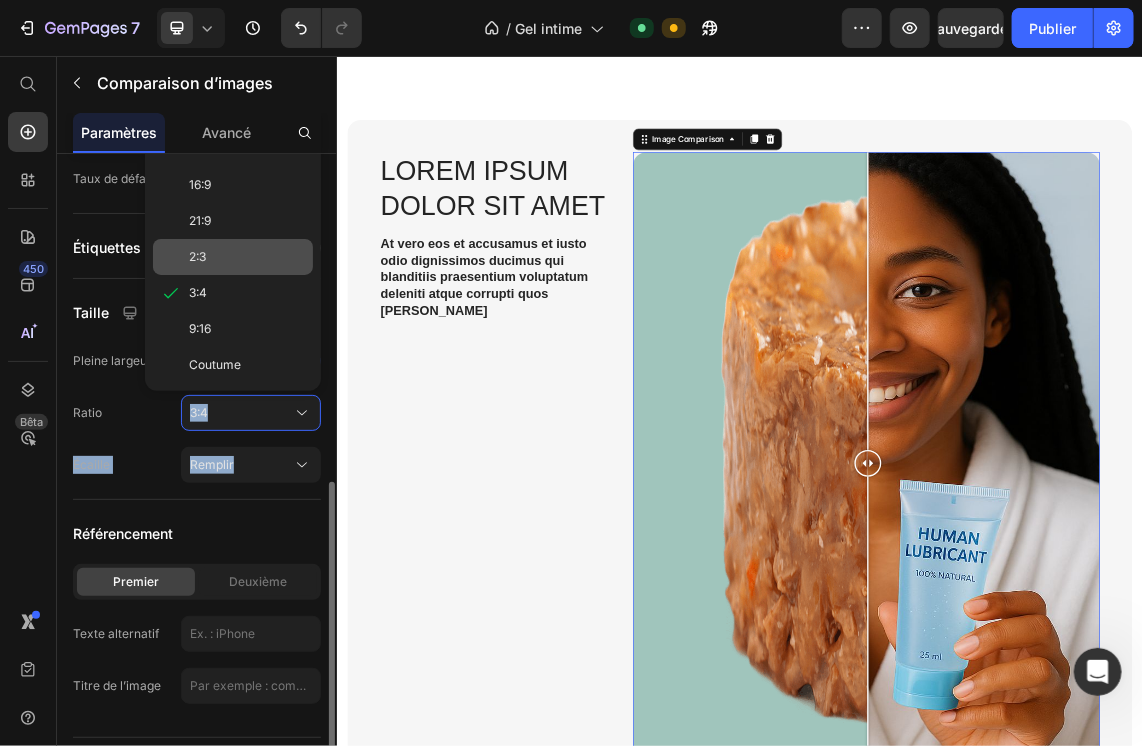 click on "2:3" at bounding box center (197, 257) 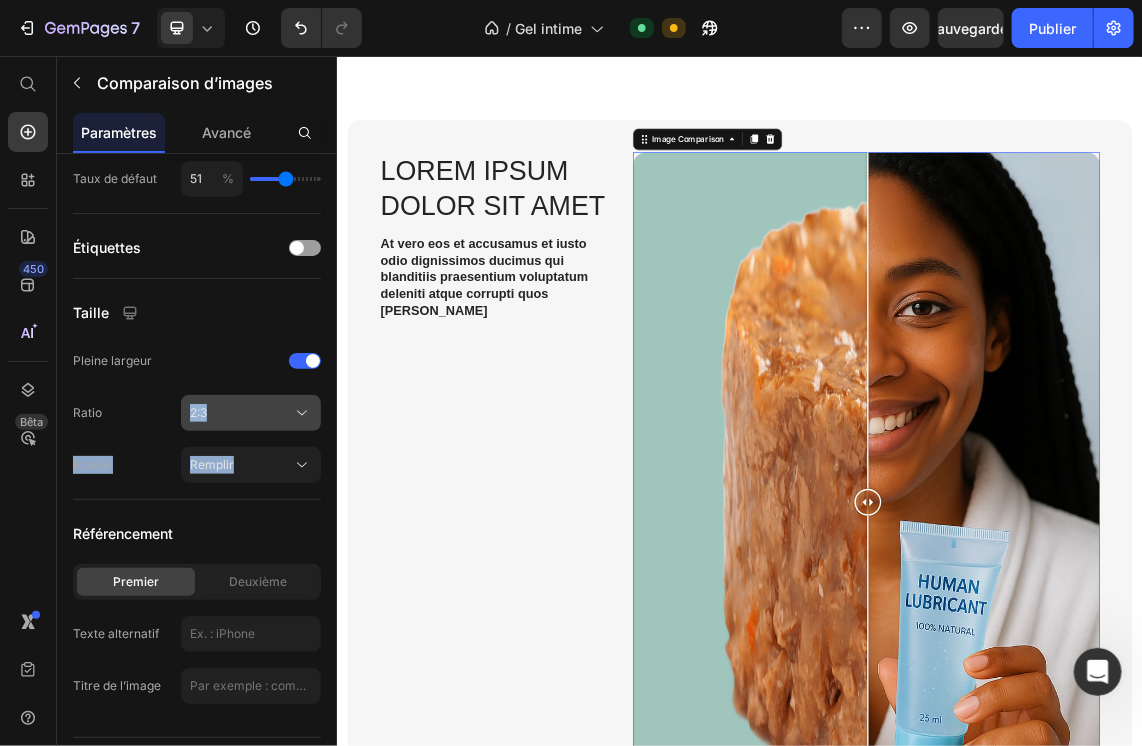 click on "2:3" 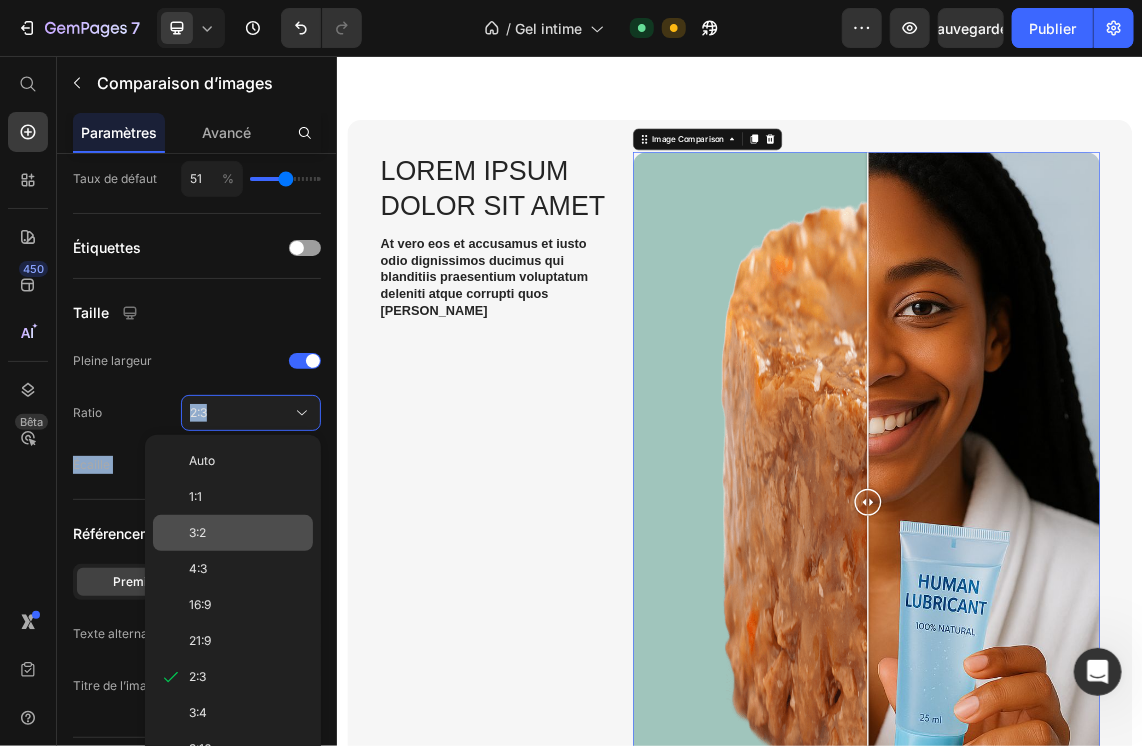scroll, scrollTop: 758, scrollLeft: 0, axis: vertical 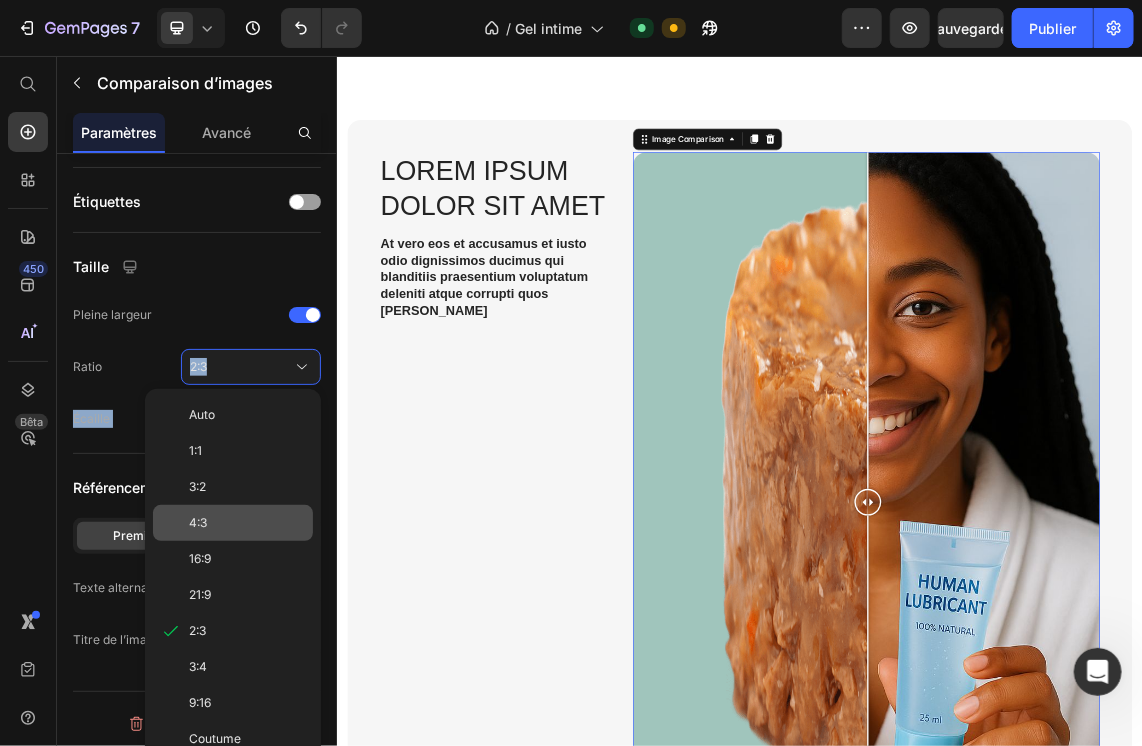 click on "4:3" at bounding box center [247, 523] 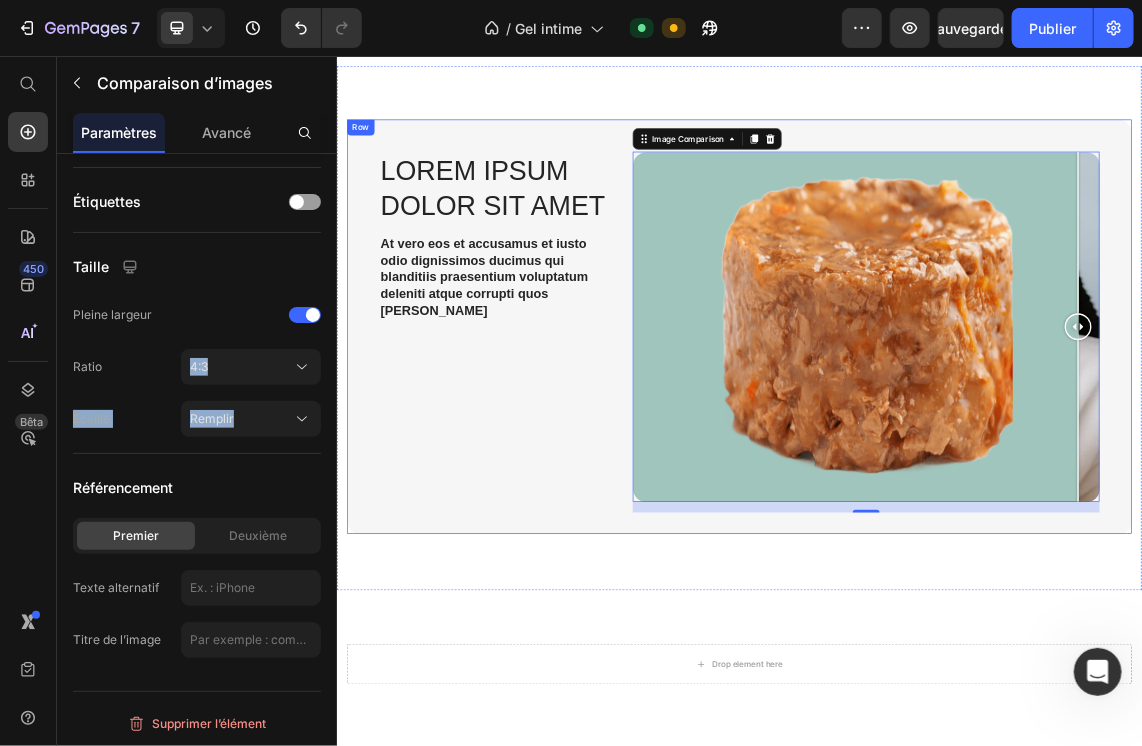 drag, startPoint x: 1123, startPoint y: 385, endPoint x: 1502, endPoint y: 430, distance: 381.66214 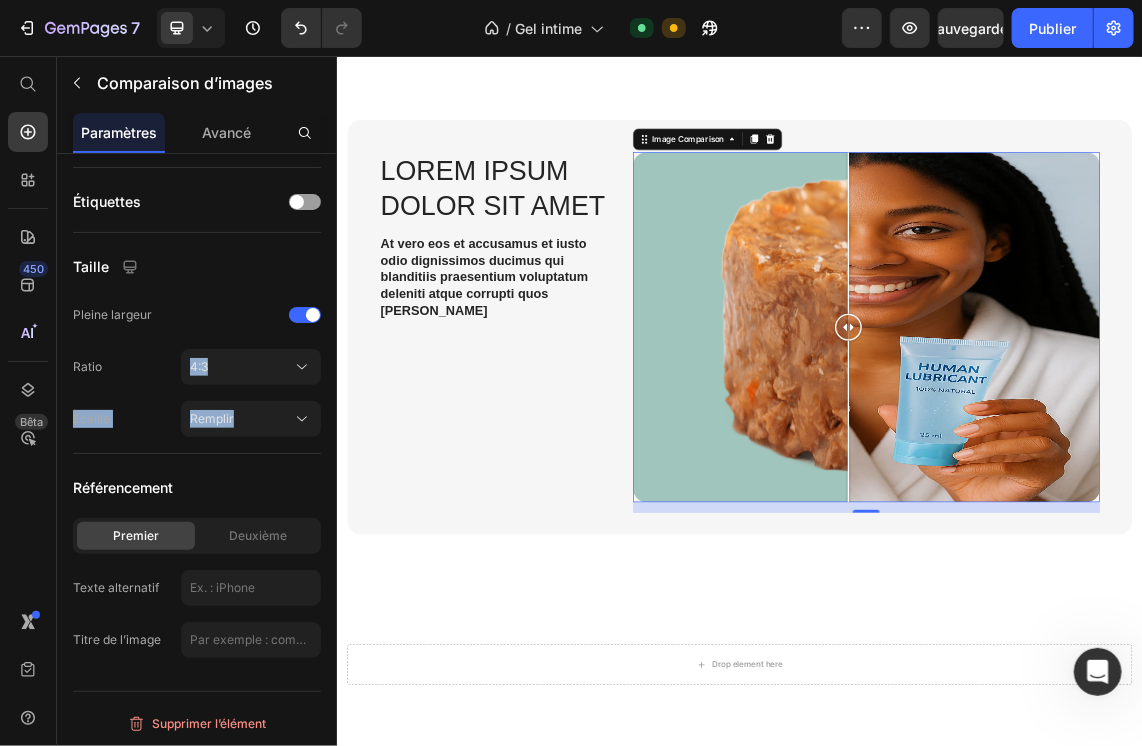 click at bounding box center (1125, 459) 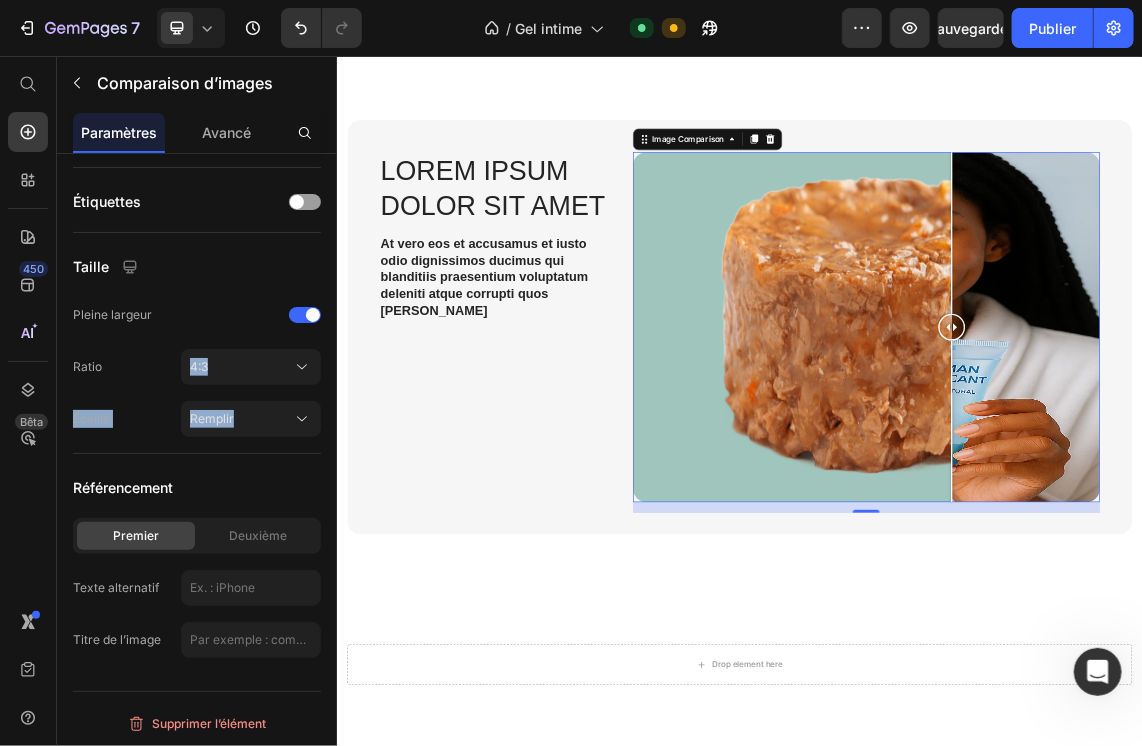 click at bounding box center [1125, 459] 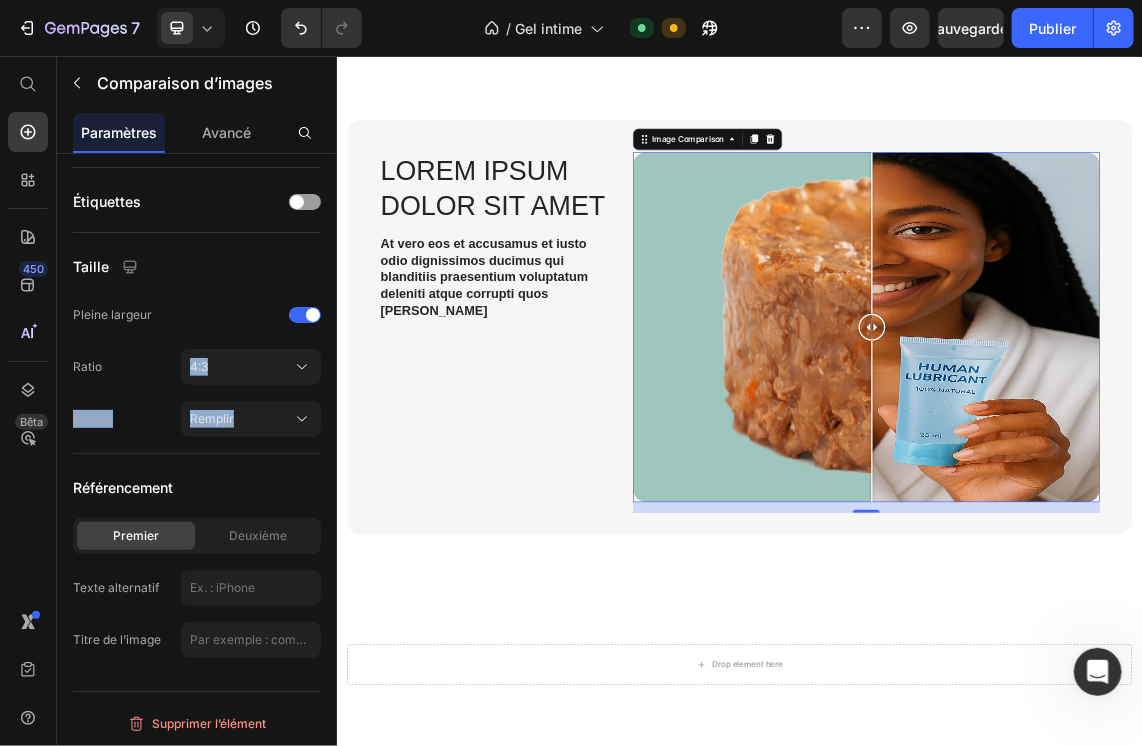 click at bounding box center (1125, 459) 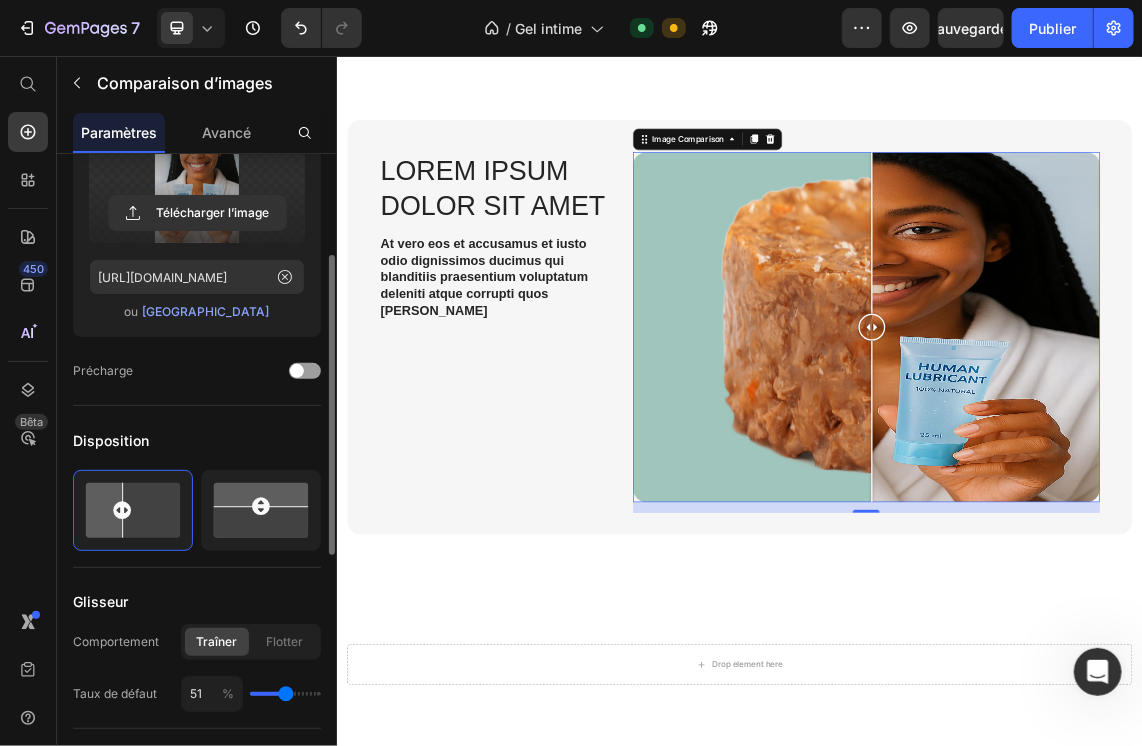 scroll, scrollTop: 0, scrollLeft: 0, axis: both 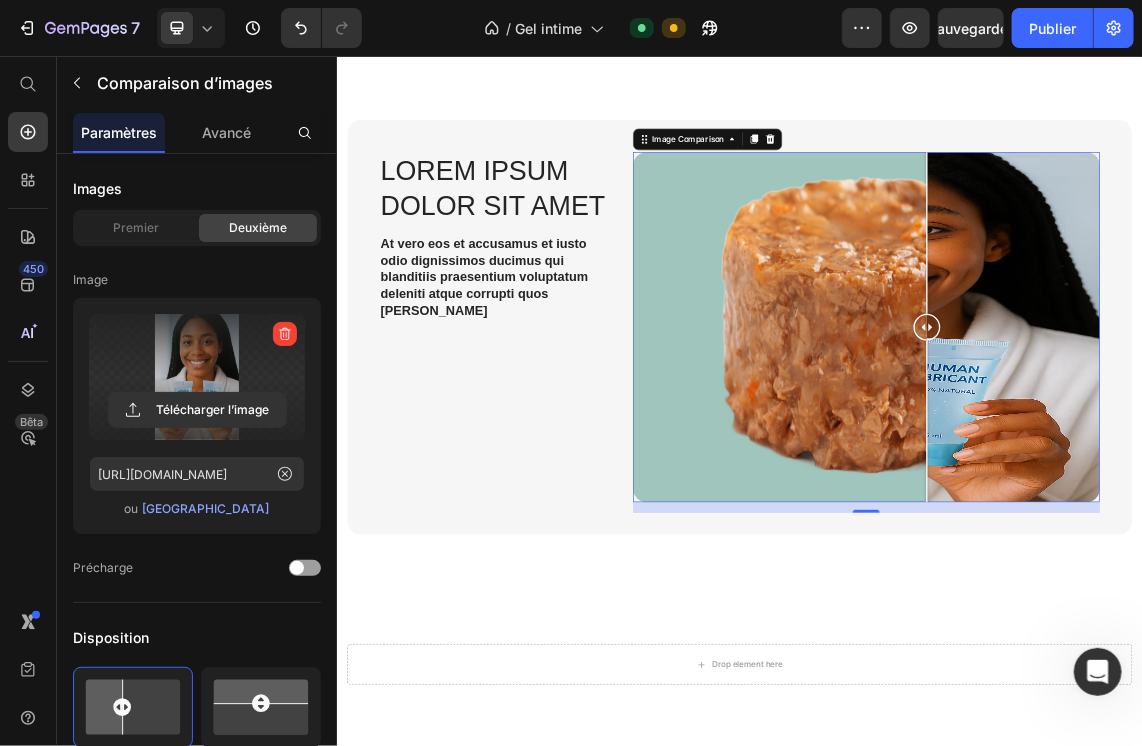 click at bounding box center [1125, 459] 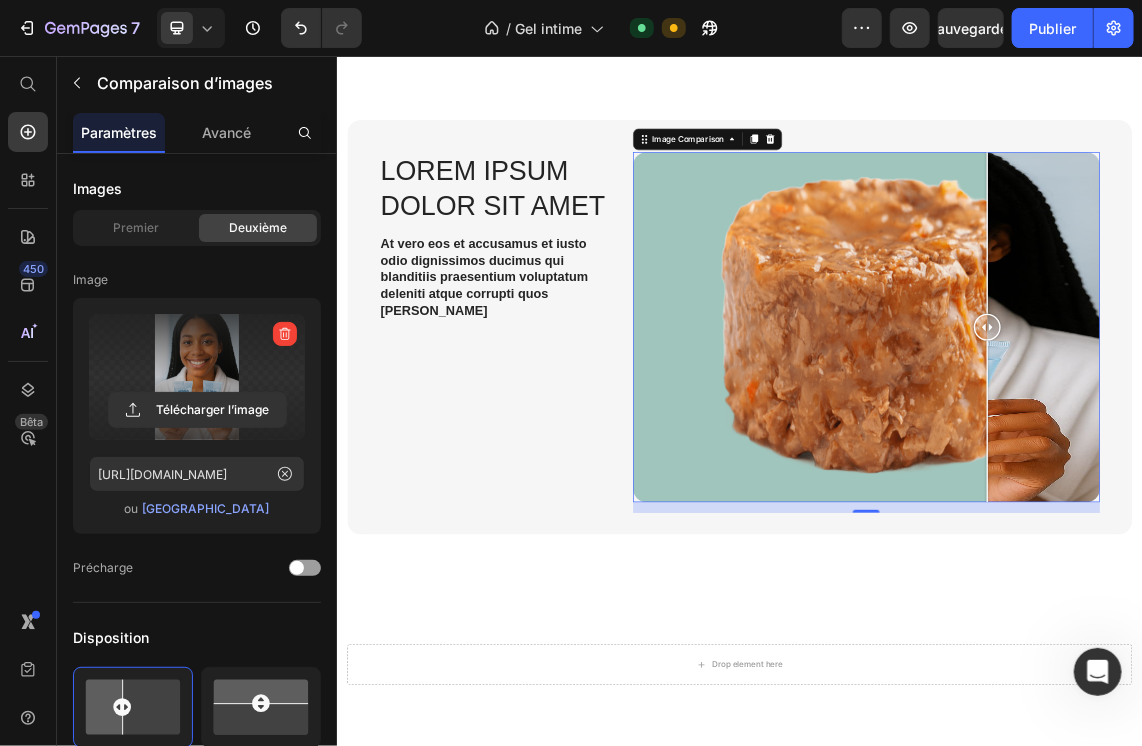 click at bounding box center [1125, 459] 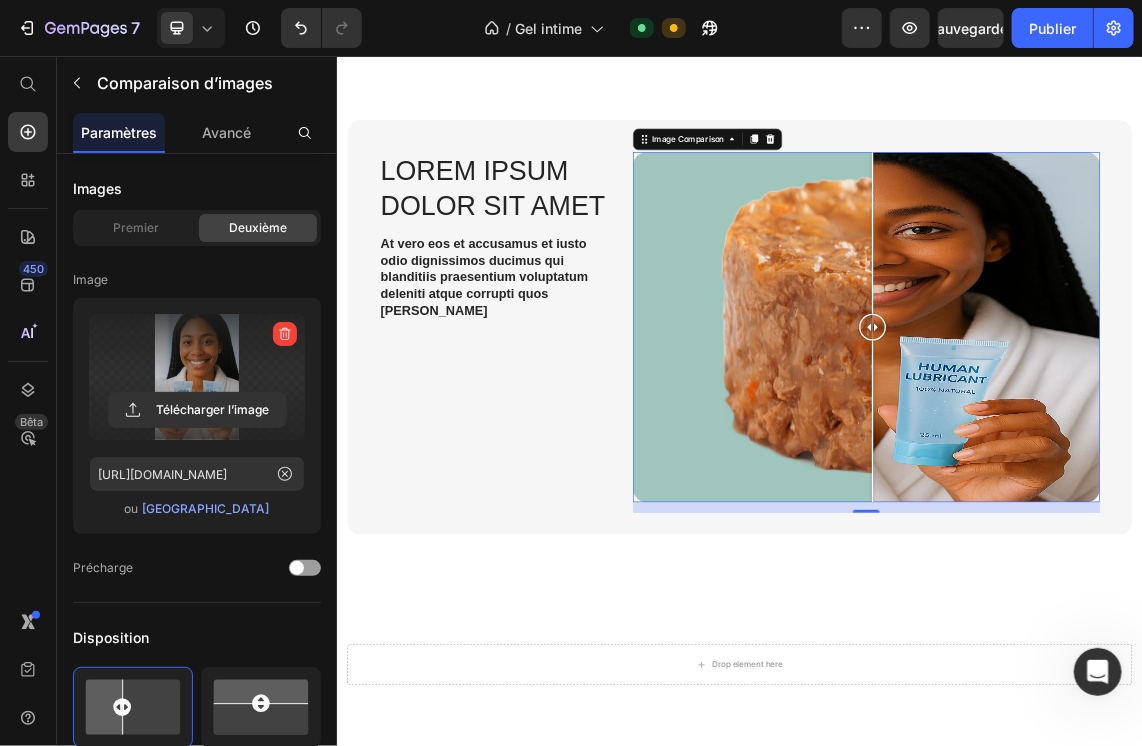 click at bounding box center (1125, 459) 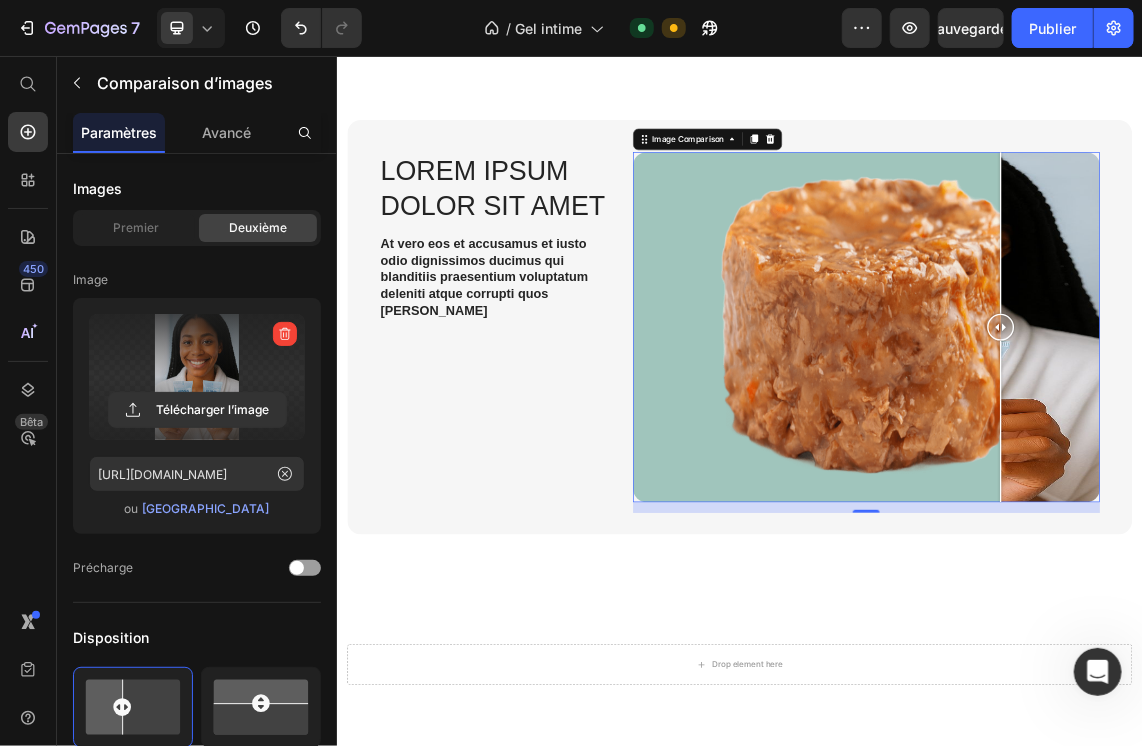 click at bounding box center (1125, 459) 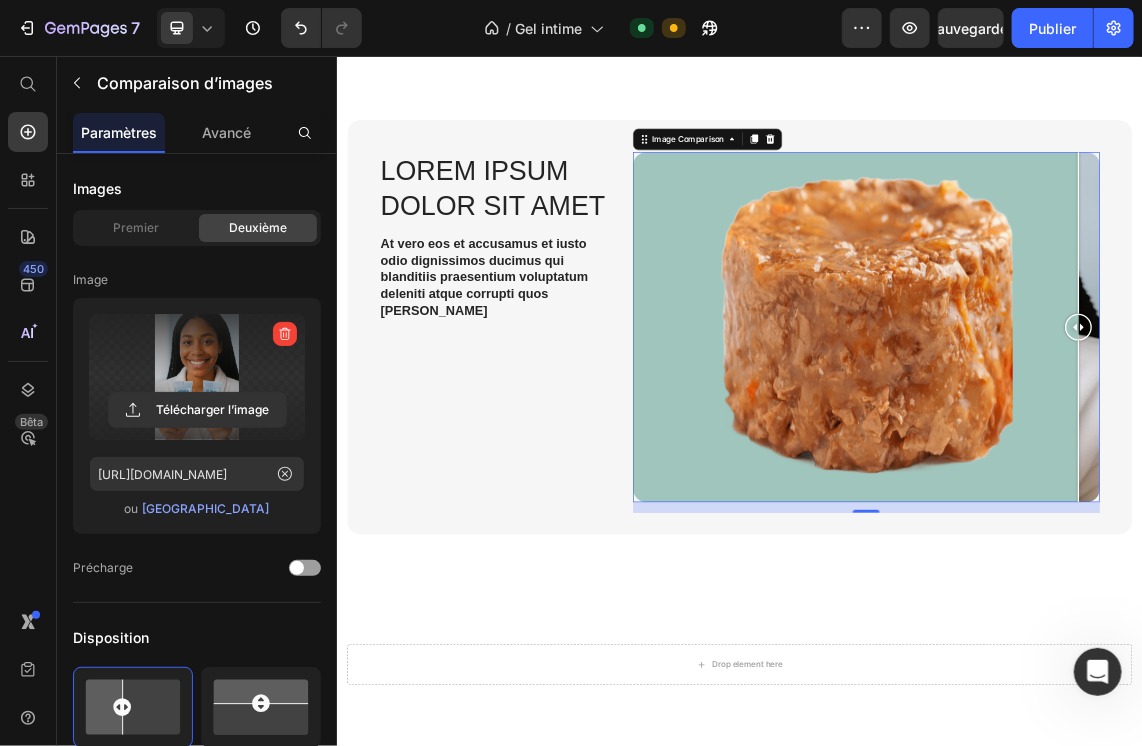 drag, startPoint x: 1328, startPoint y: 388, endPoint x: 1564, endPoint y: 387, distance: 236.00212 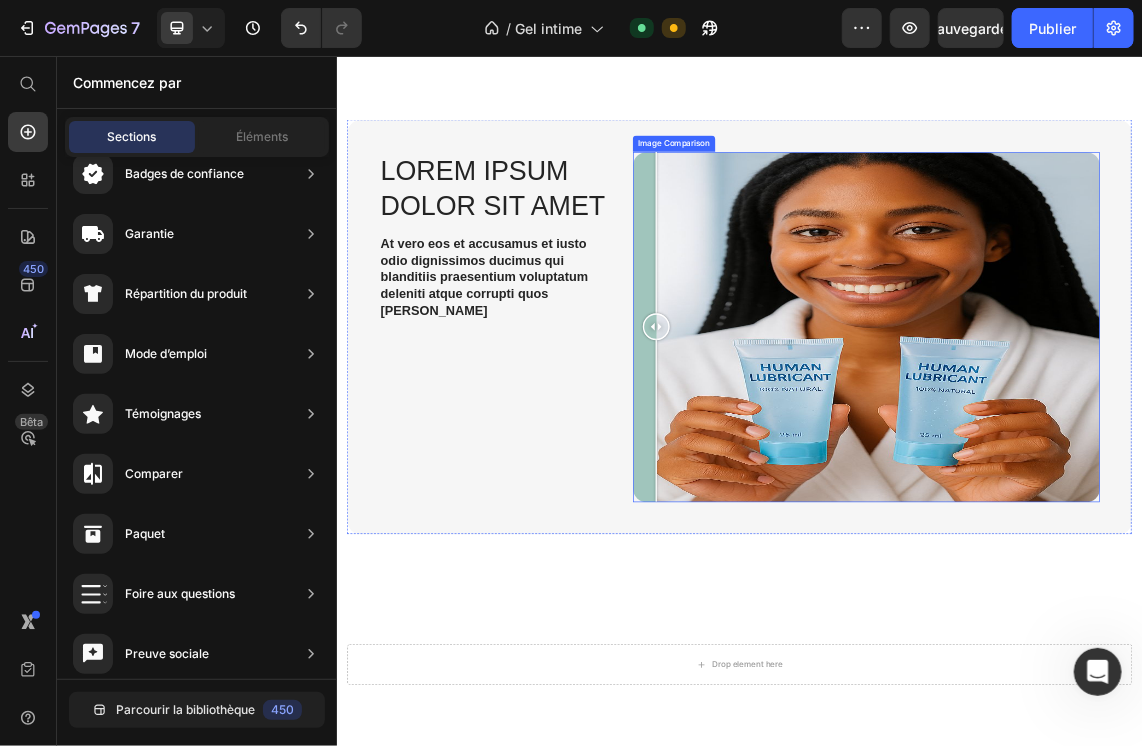 click at bounding box center (1125, 459) 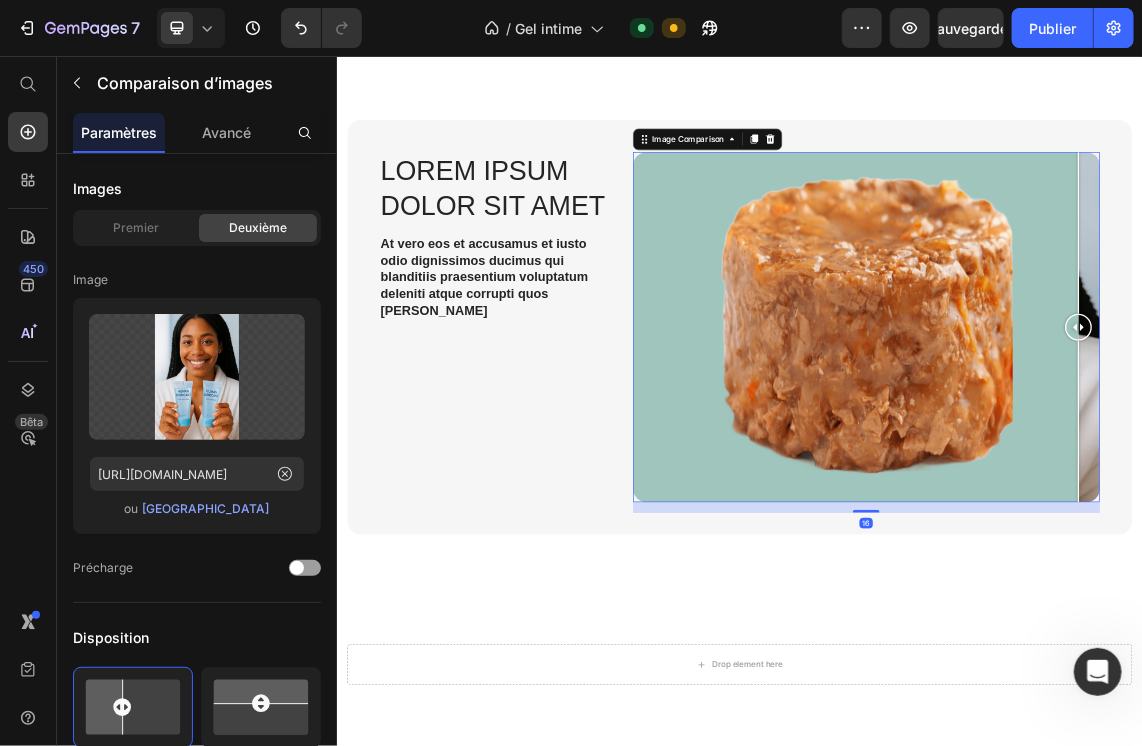 drag, startPoint x: 807, startPoint y: 192, endPoint x: 1589, endPoint y: 9, distance: 803.127 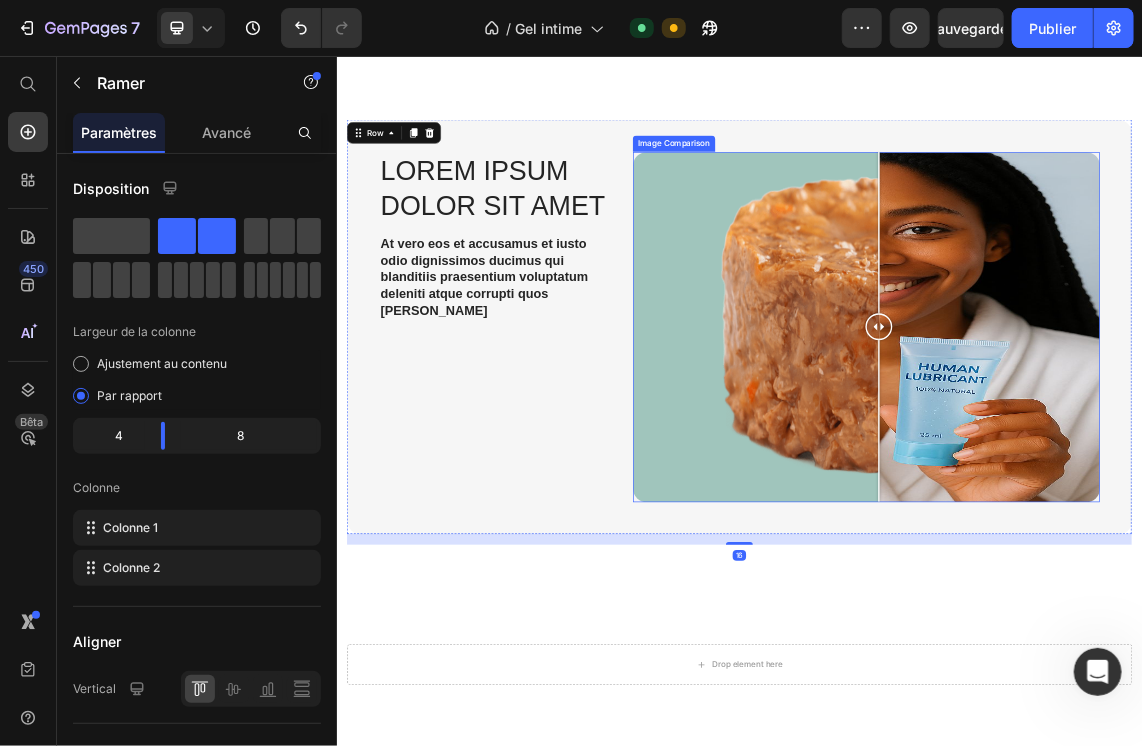 click at bounding box center (1125, 459) 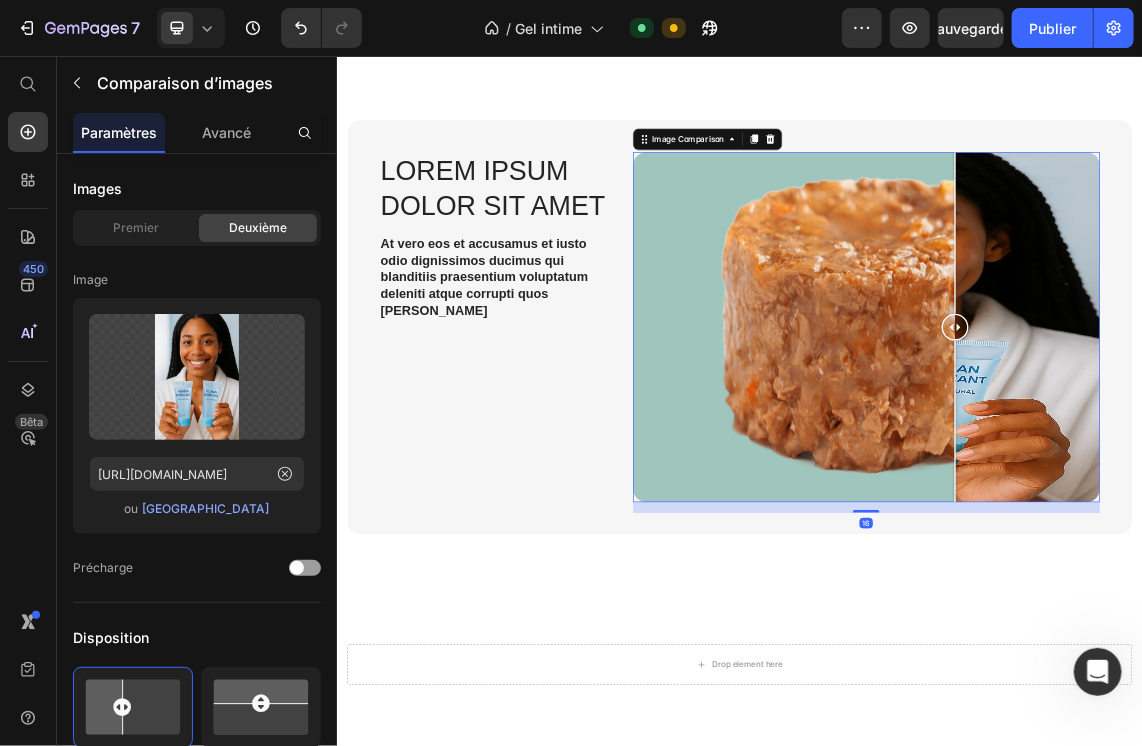 click at bounding box center [1125, 459] 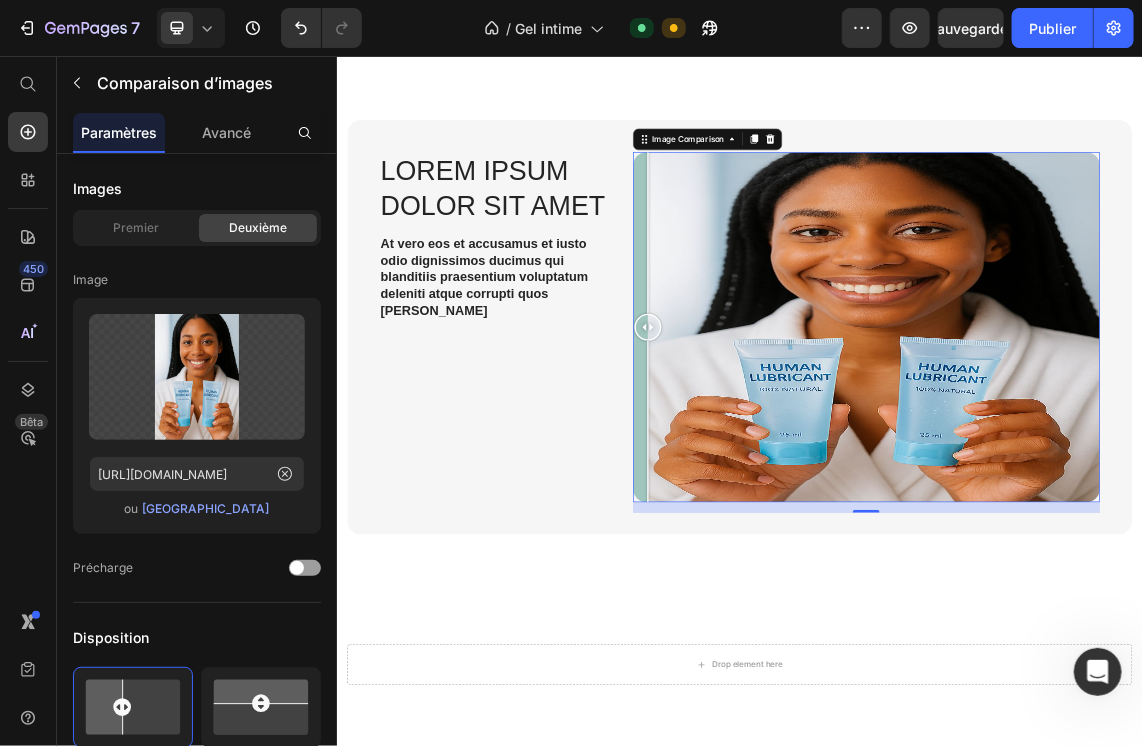 drag, startPoint x: 1256, startPoint y: 390, endPoint x: 788, endPoint y: 450, distance: 471.83047 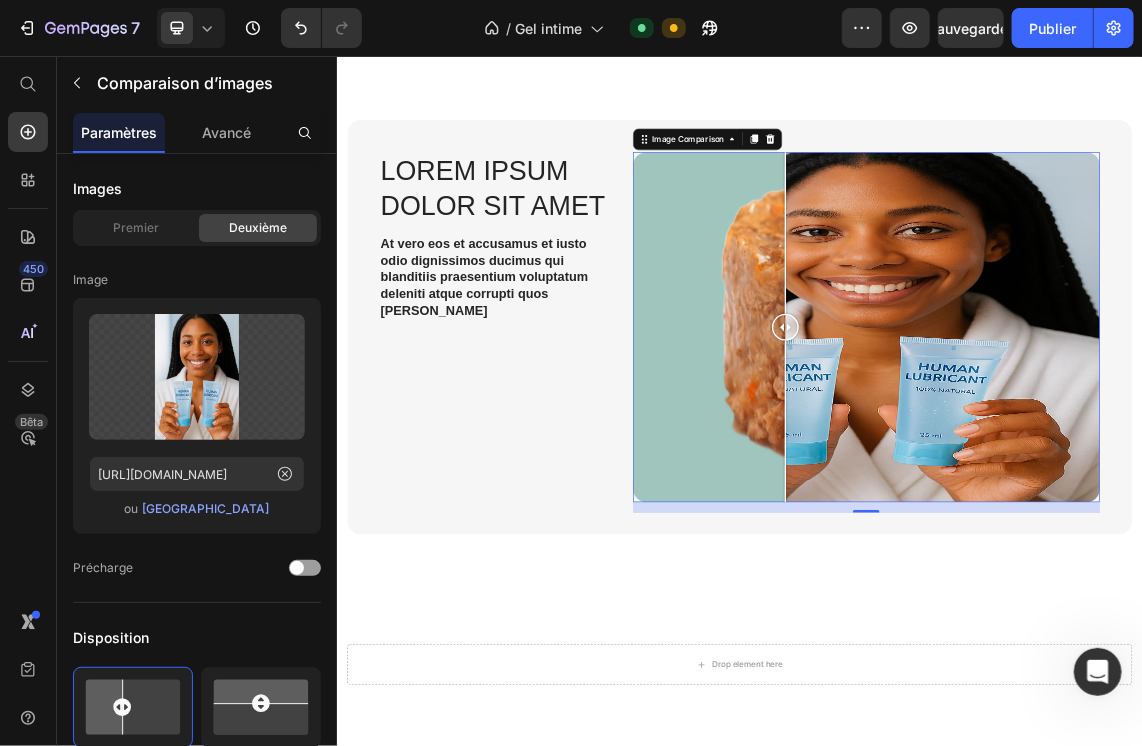 click at bounding box center (1125, 459) 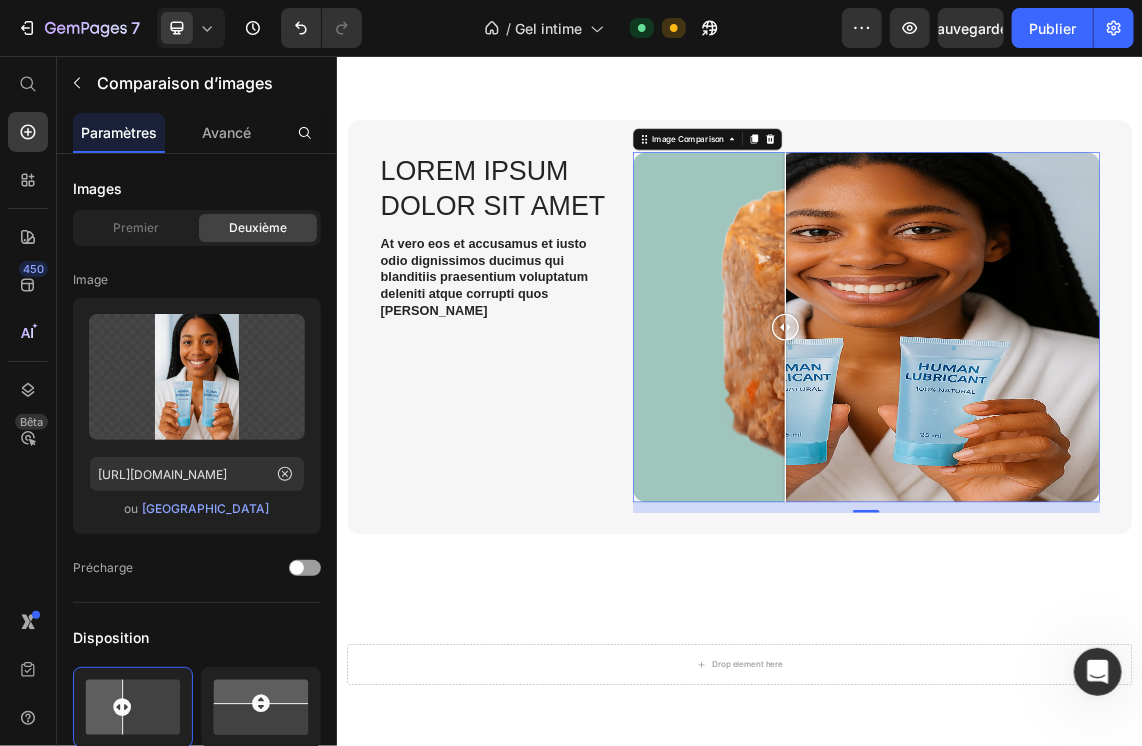 click at bounding box center (1004, 459) 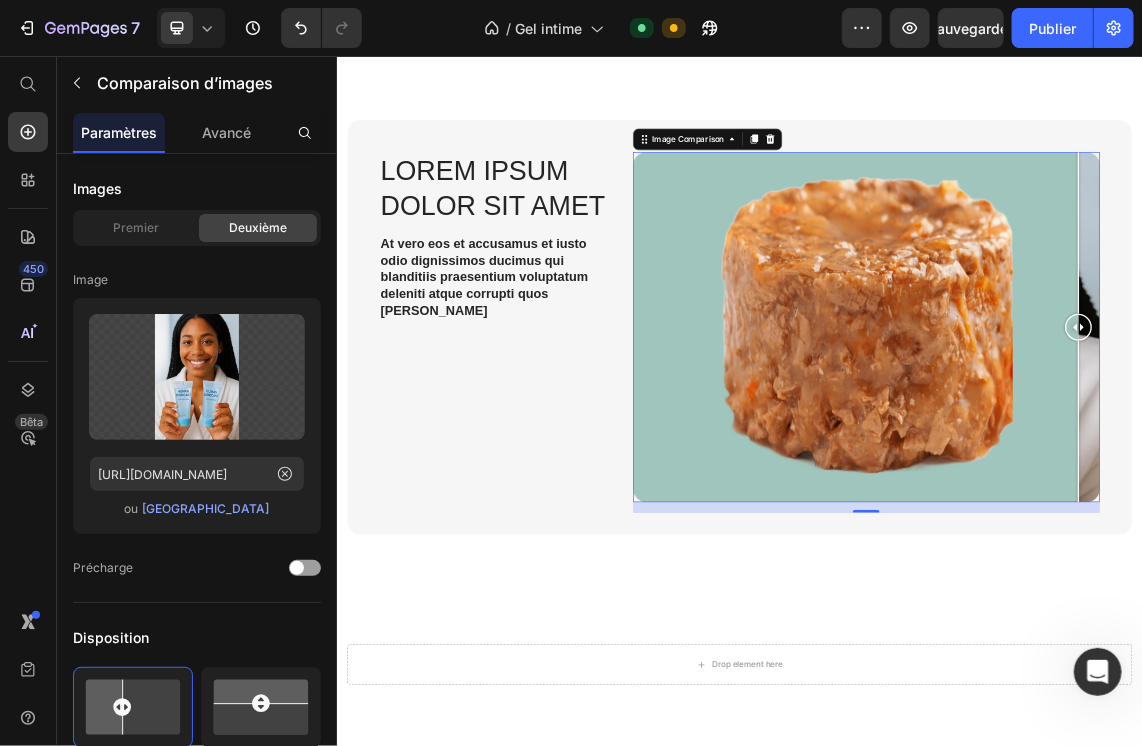 drag, startPoint x: 999, startPoint y: 378, endPoint x: 1684, endPoint y: 373, distance: 685.01825 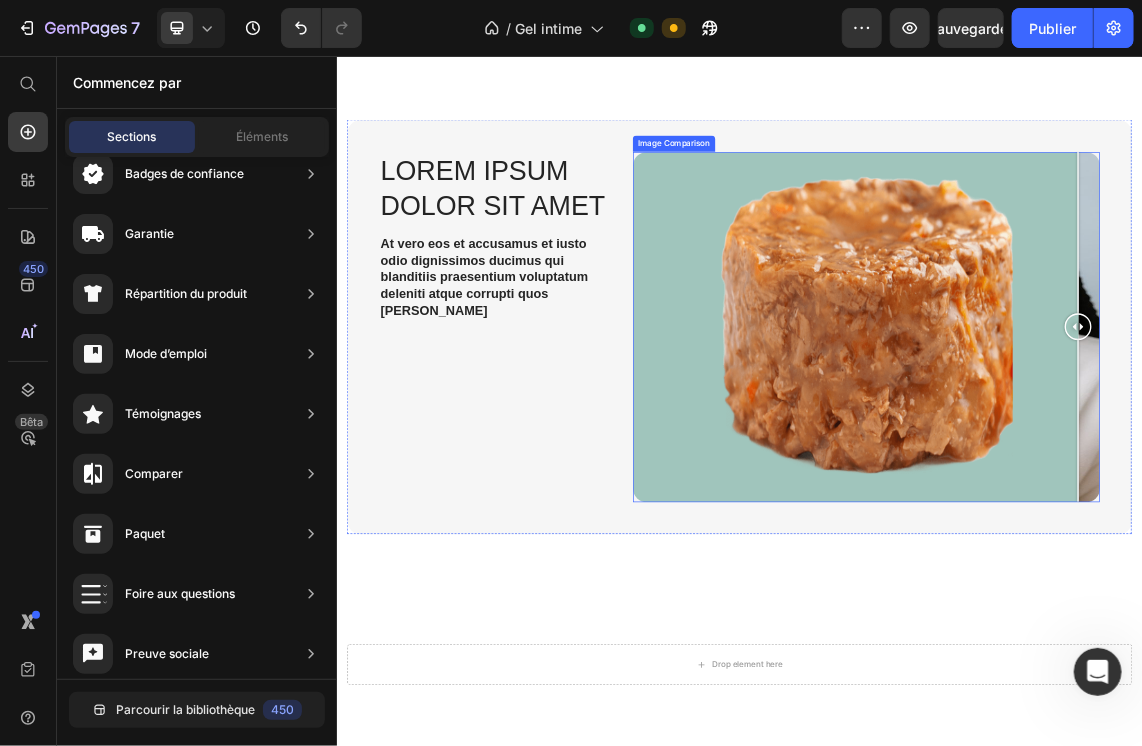 click at bounding box center [1125, 459] 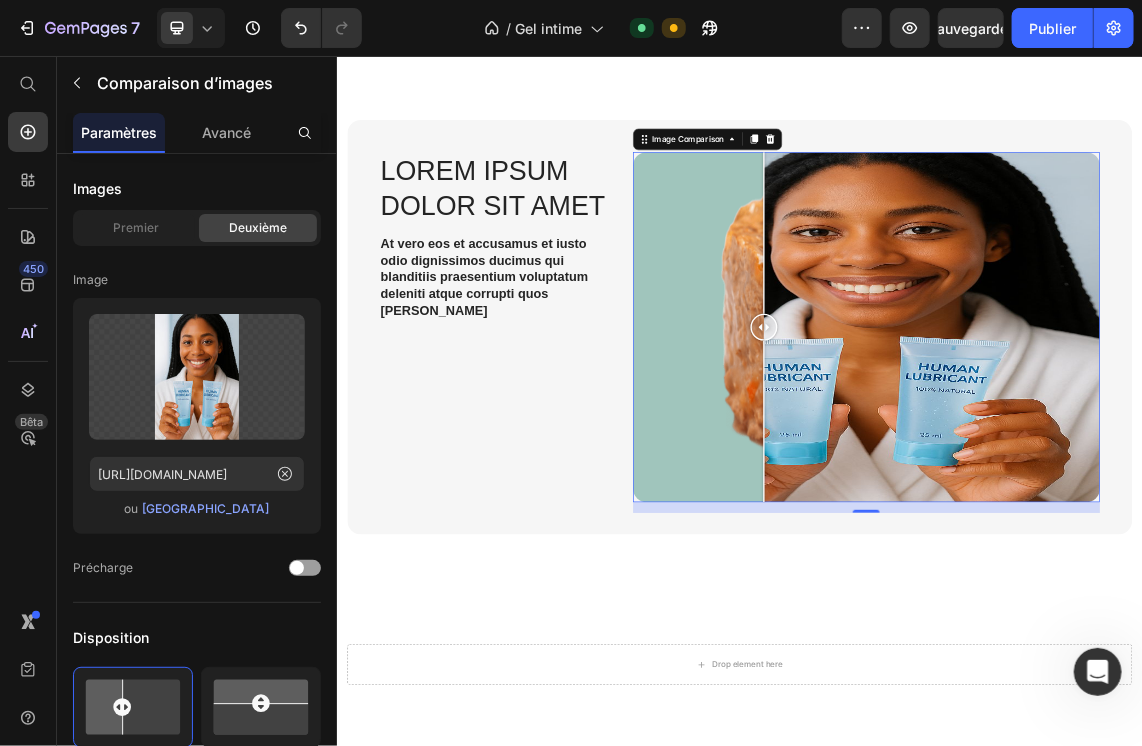 drag, startPoint x: 1049, startPoint y: 381, endPoint x: 967, endPoint y: 363, distance: 83.95237 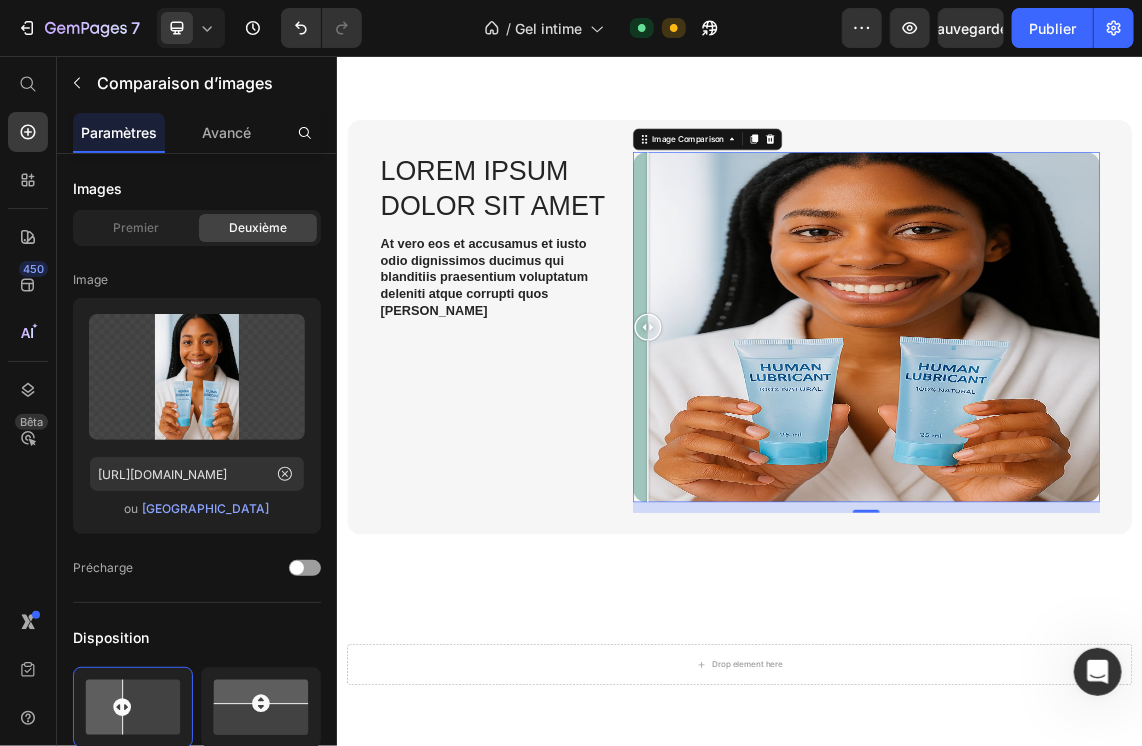 click at bounding box center (1125, 459) 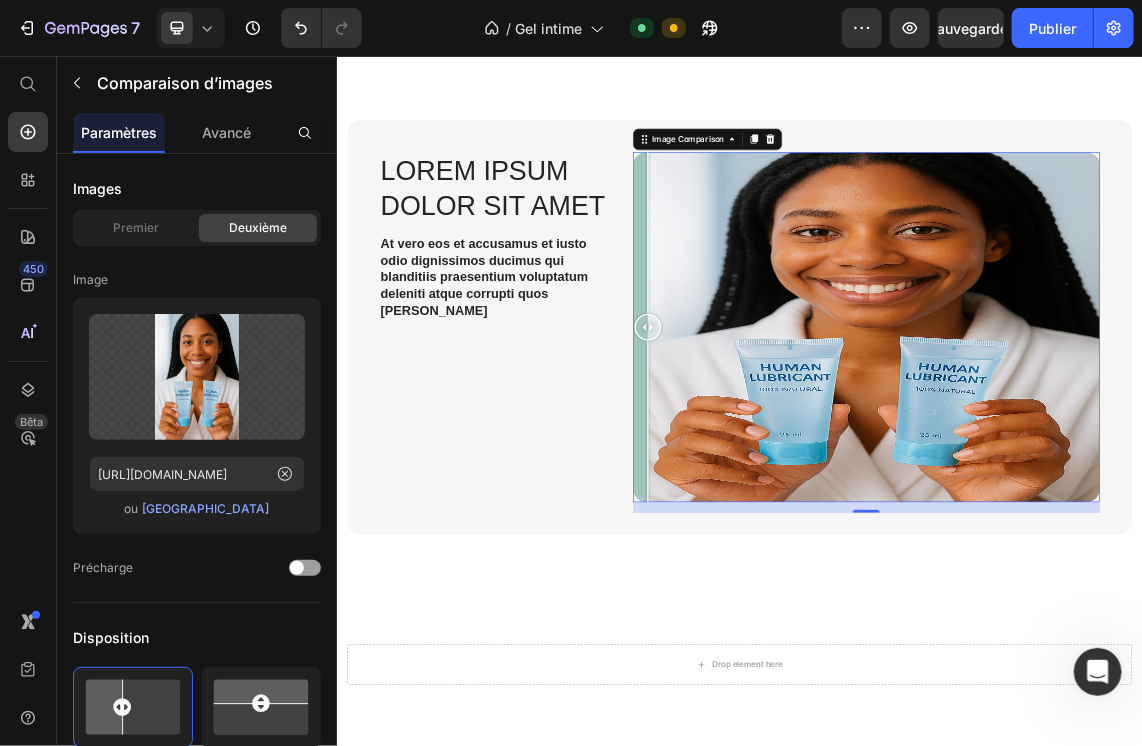 click at bounding box center (799, 459) 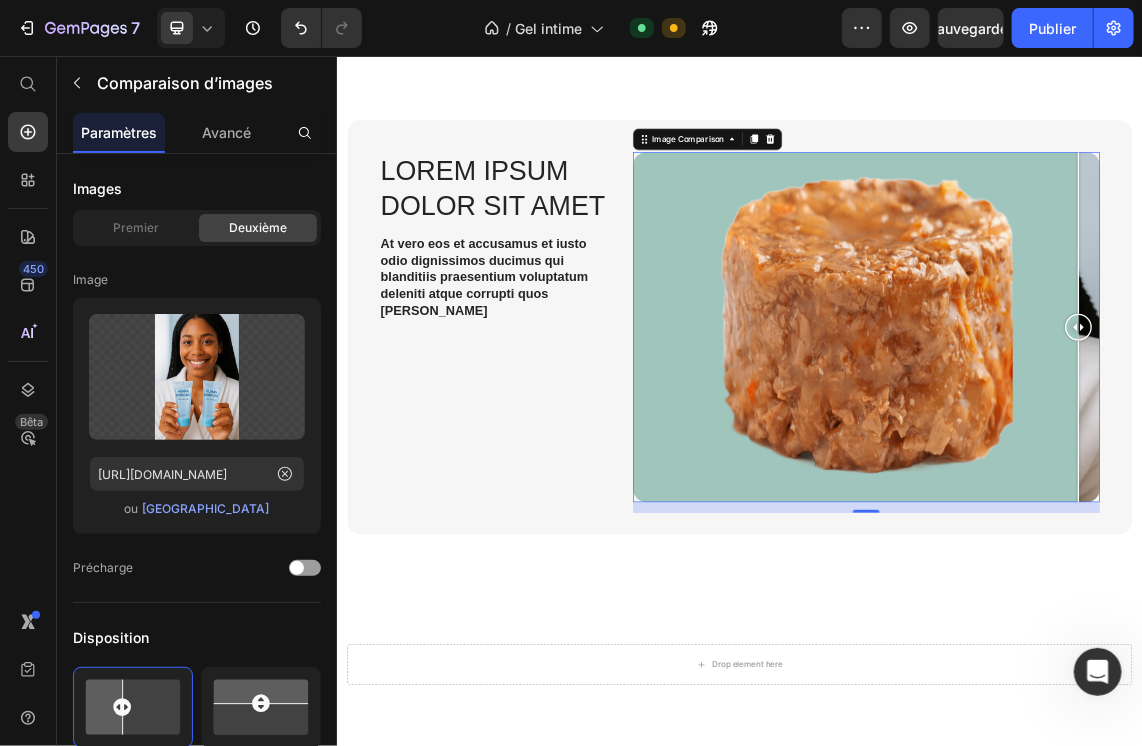 drag, startPoint x: 777, startPoint y: 643, endPoint x: 1567, endPoint y: 486, distance: 805.4496 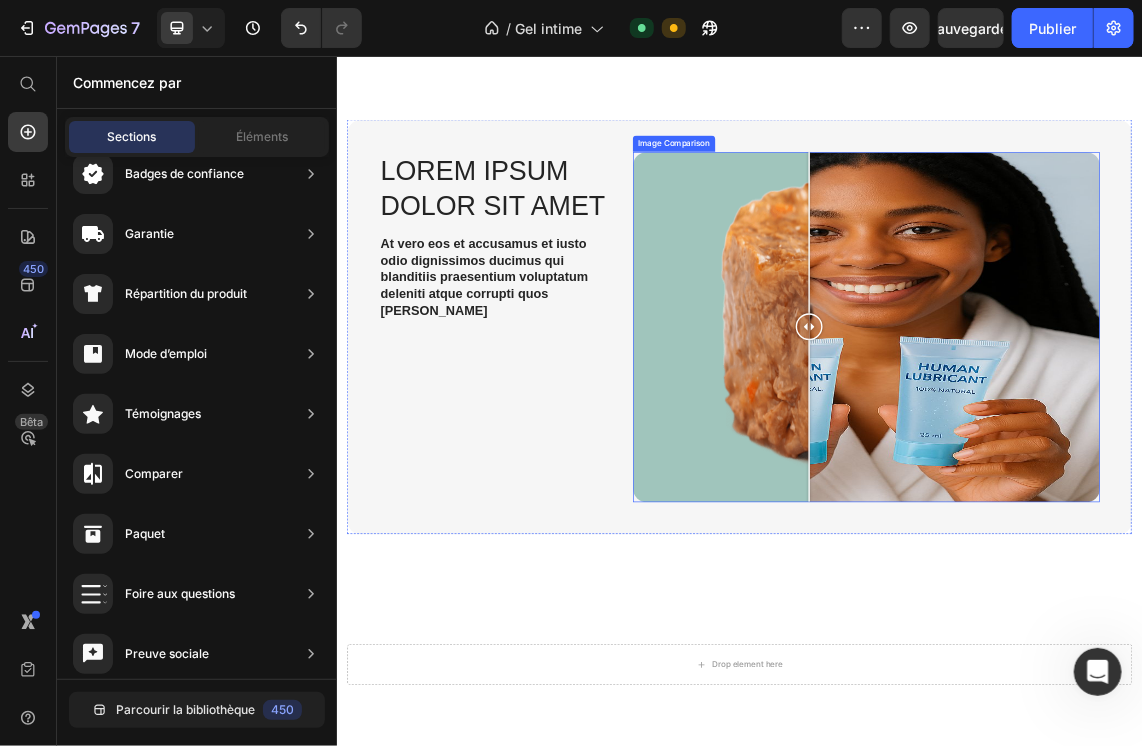 click at bounding box center [1125, 459] 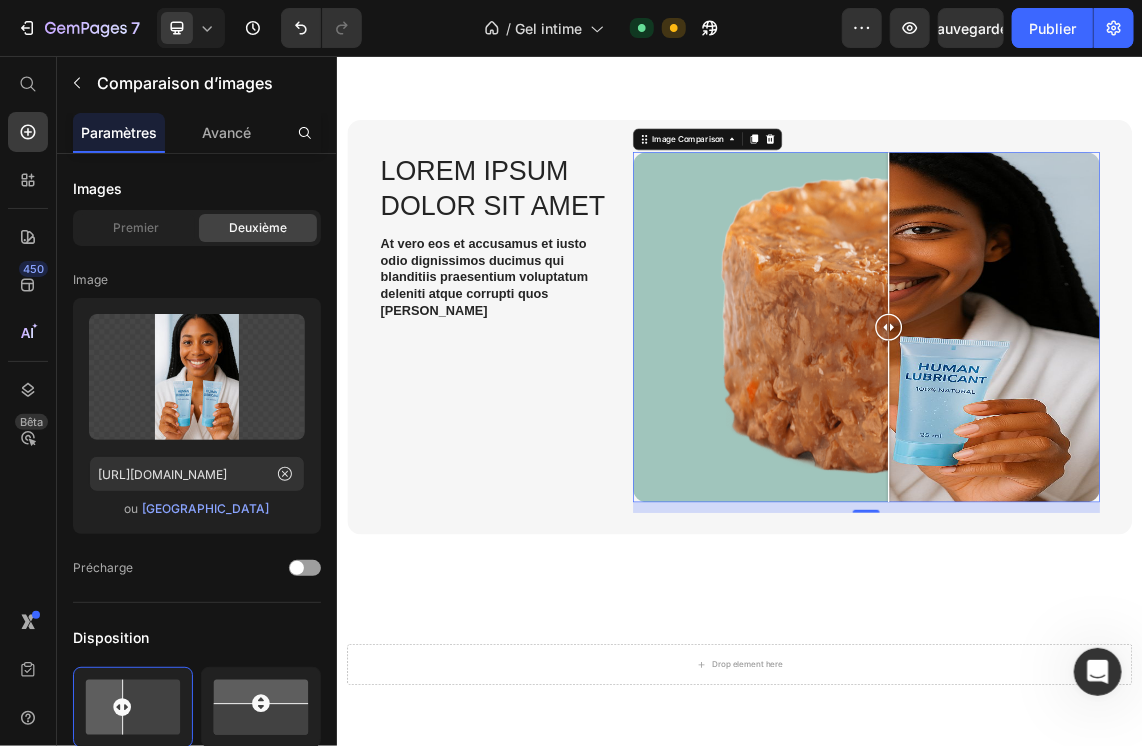 click at bounding box center (1125, 459) 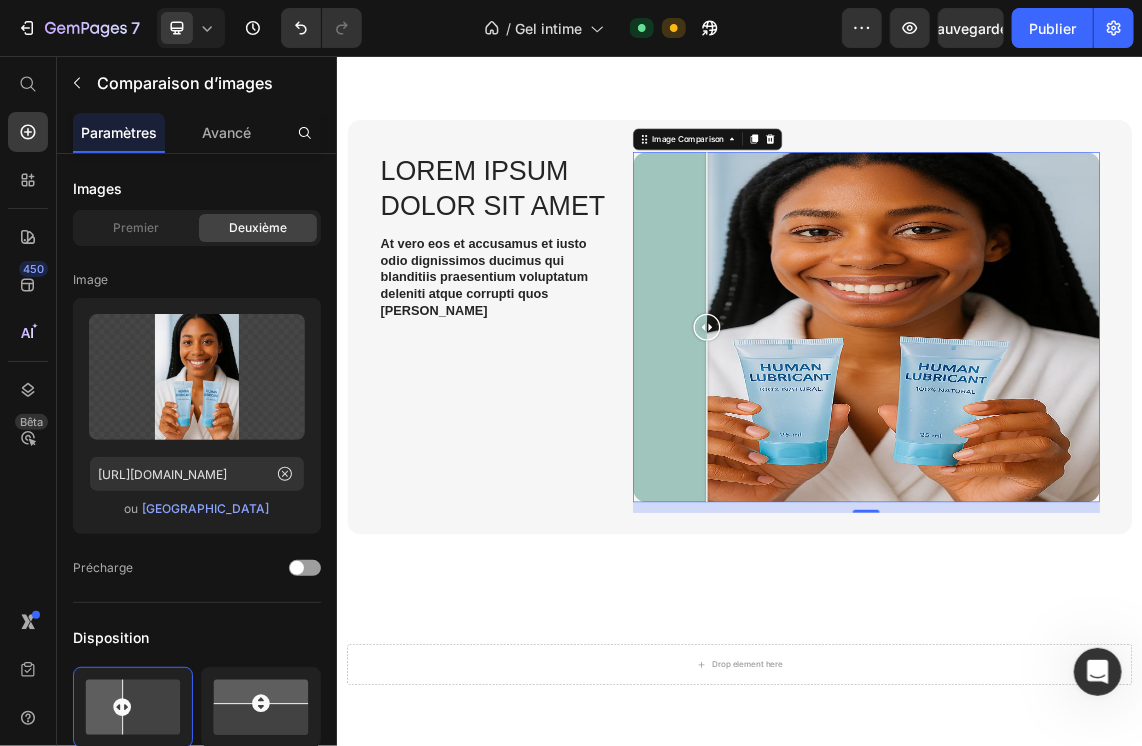 click at bounding box center [1125, 459] 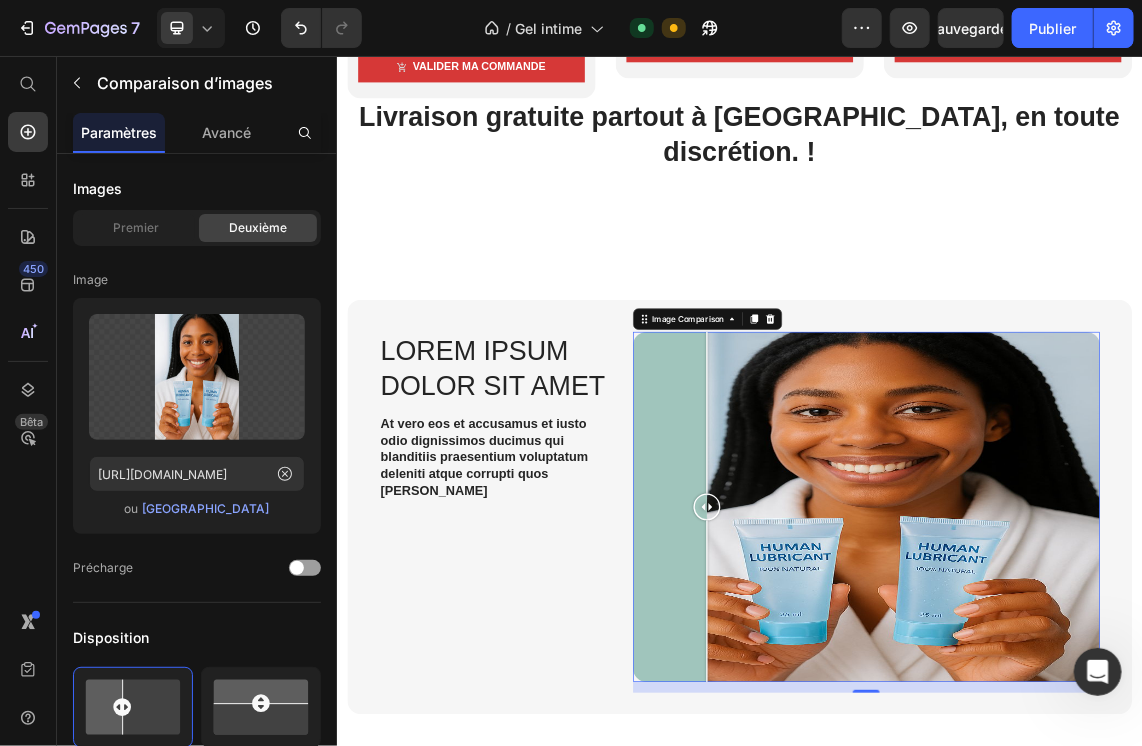 scroll, scrollTop: 2732, scrollLeft: 0, axis: vertical 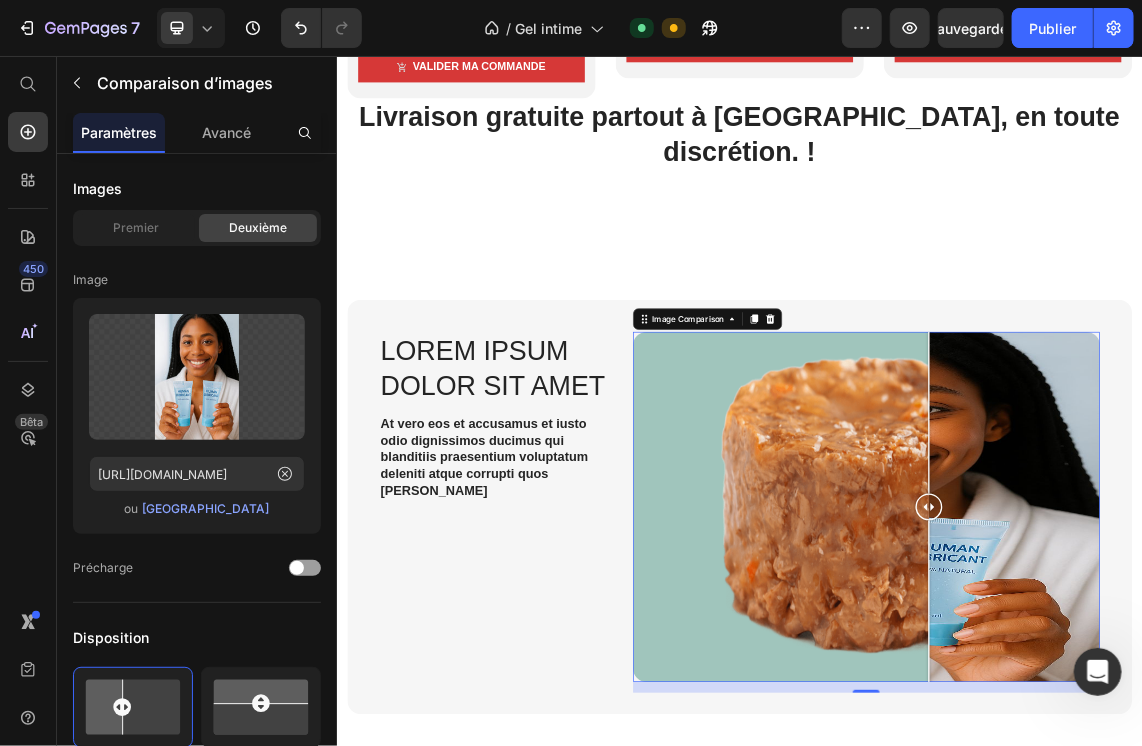 drag, startPoint x: 887, startPoint y: 663, endPoint x: 1226, endPoint y: 851, distance: 387.6403 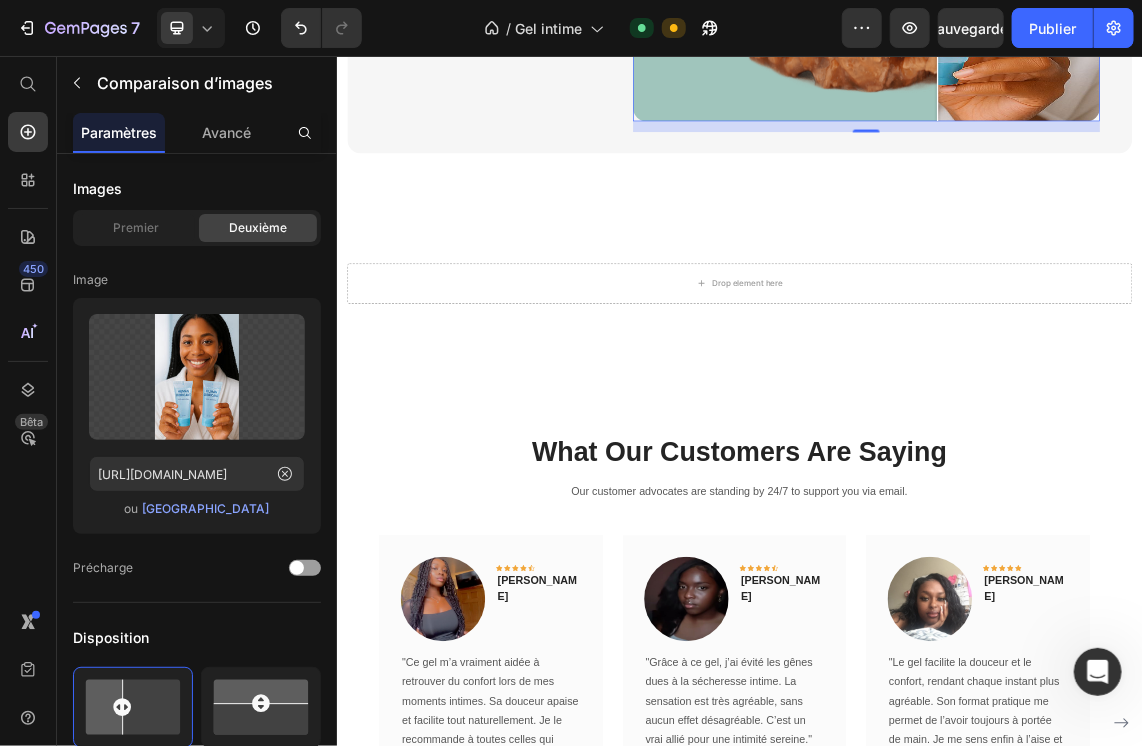 scroll, scrollTop: 3549, scrollLeft: 0, axis: vertical 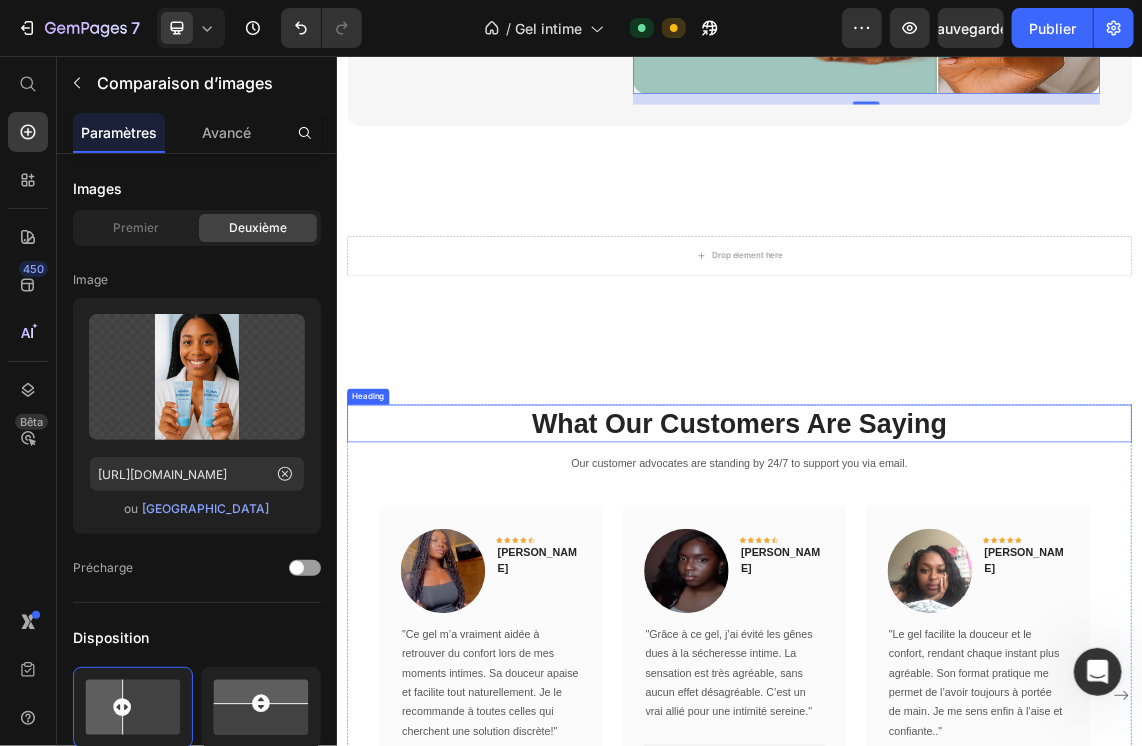 click on "What Our Customers Are Saying" at bounding box center [936, 603] 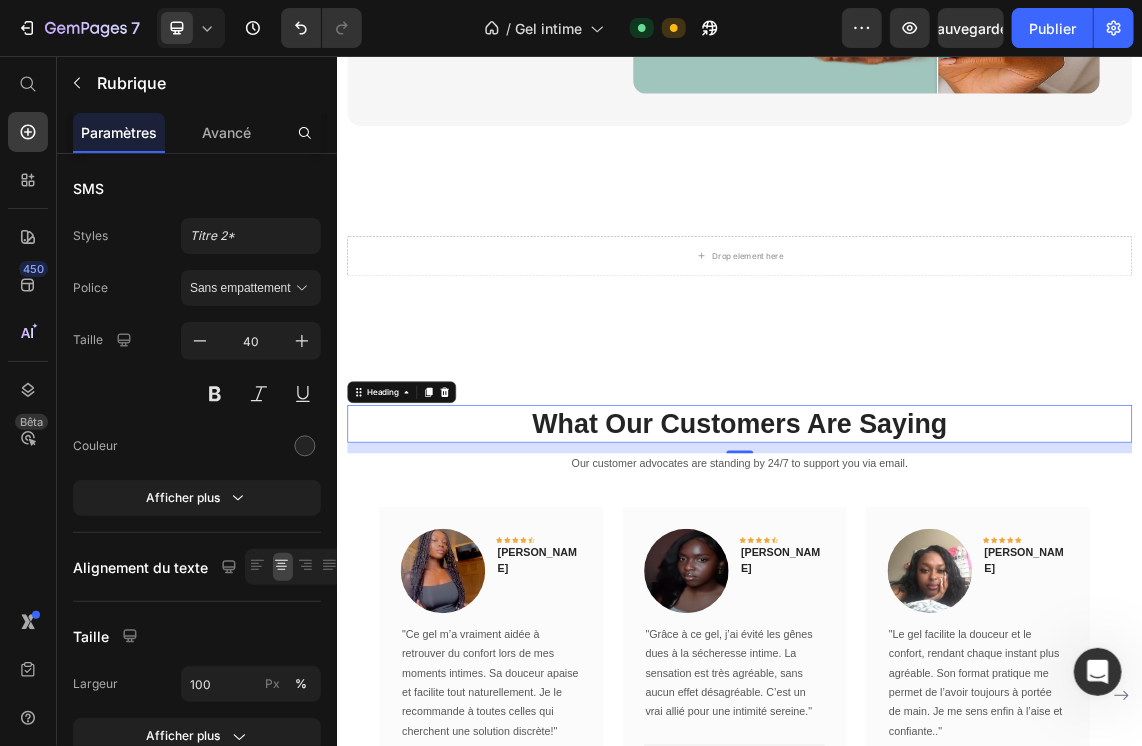 click on "What Our Customers Are Saying" at bounding box center [936, 603] 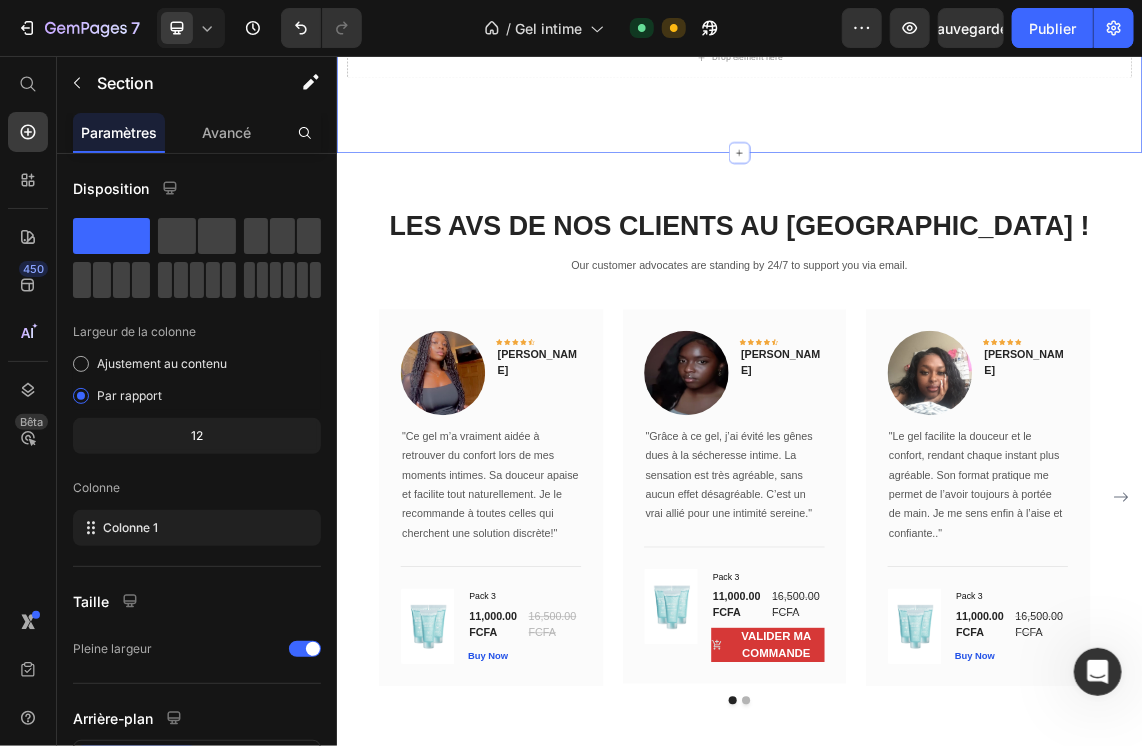 scroll, scrollTop: 3845, scrollLeft: 0, axis: vertical 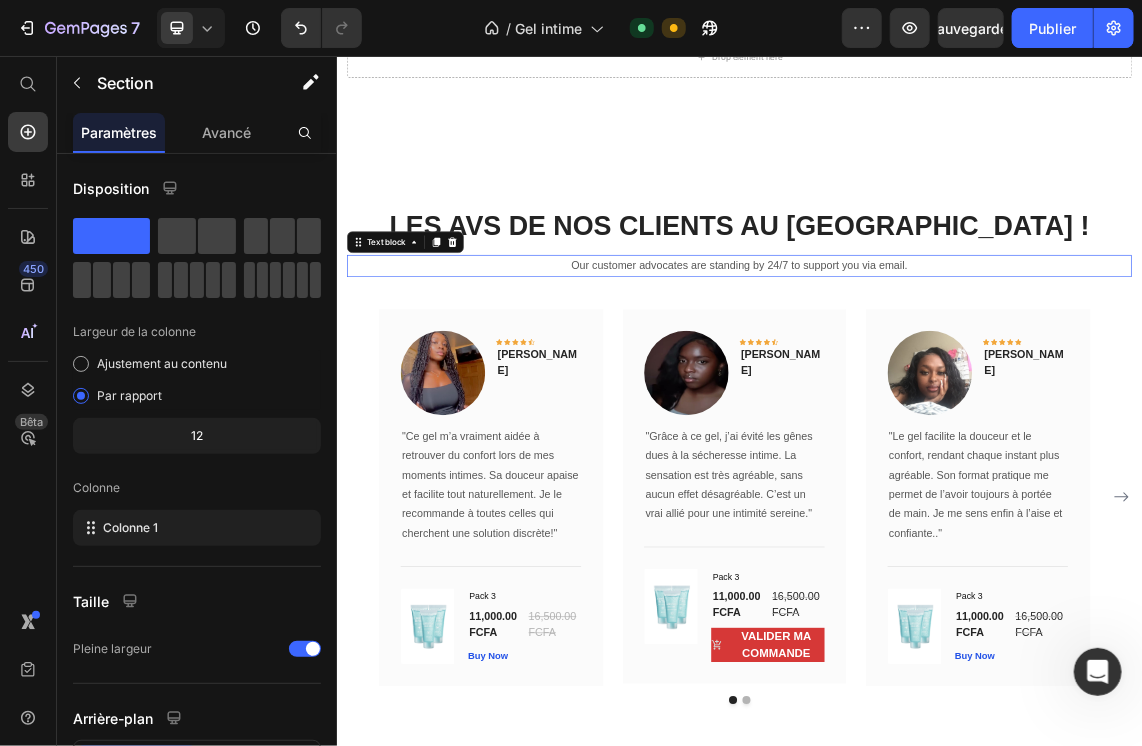 click on "Our customer advocates are standing by 24/7 to support you via email." at bounding box center [936, 367] 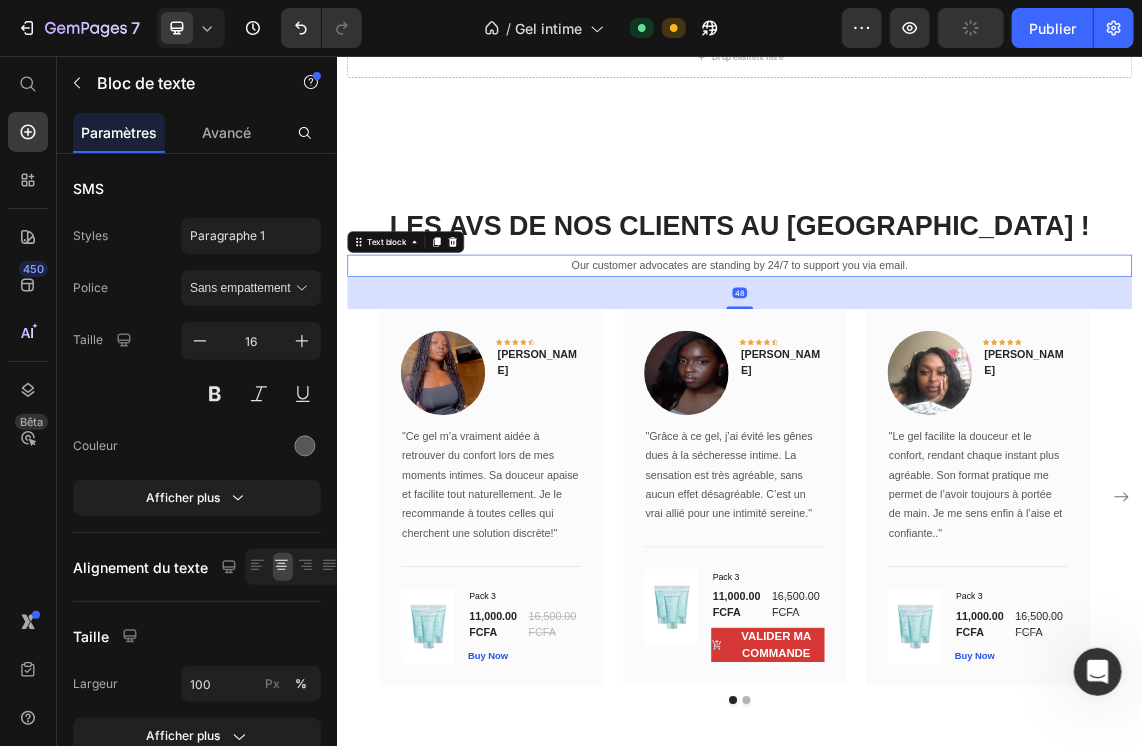click on "Our customer advocates are standing by 24/7 to support you via email." at bounding box center [936, 367] 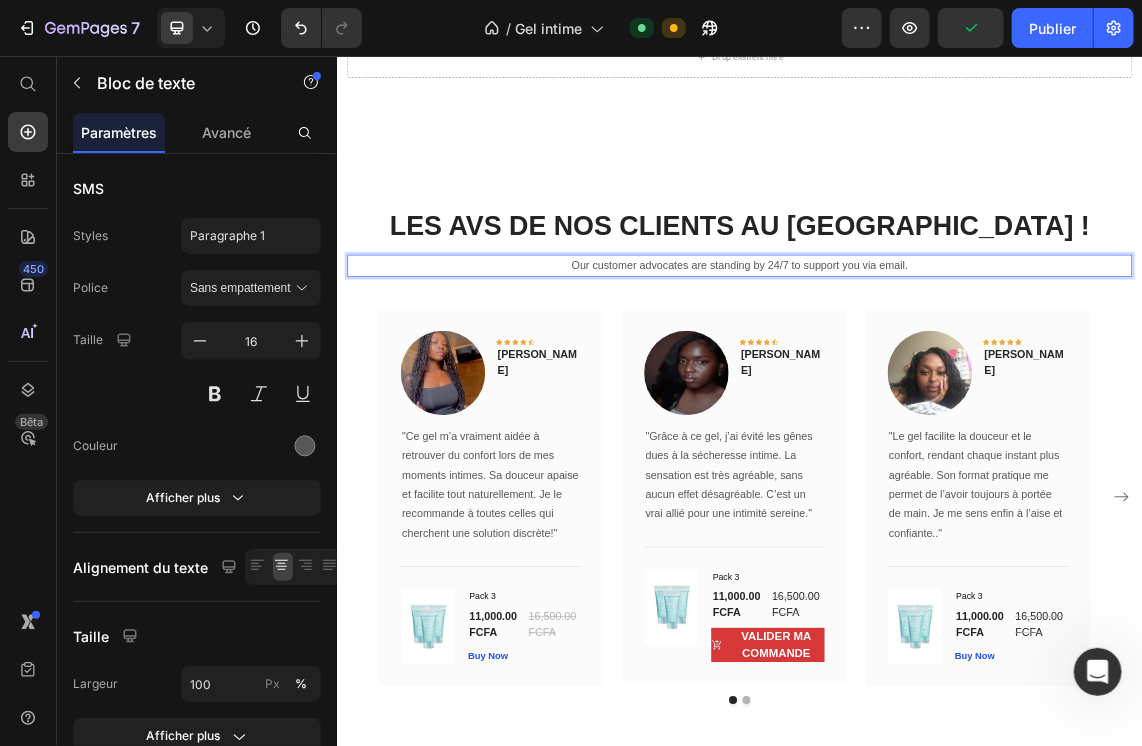 click on "Our customer advocates are standing by 24/7 to support you via email." at bounding box center [936, 367] 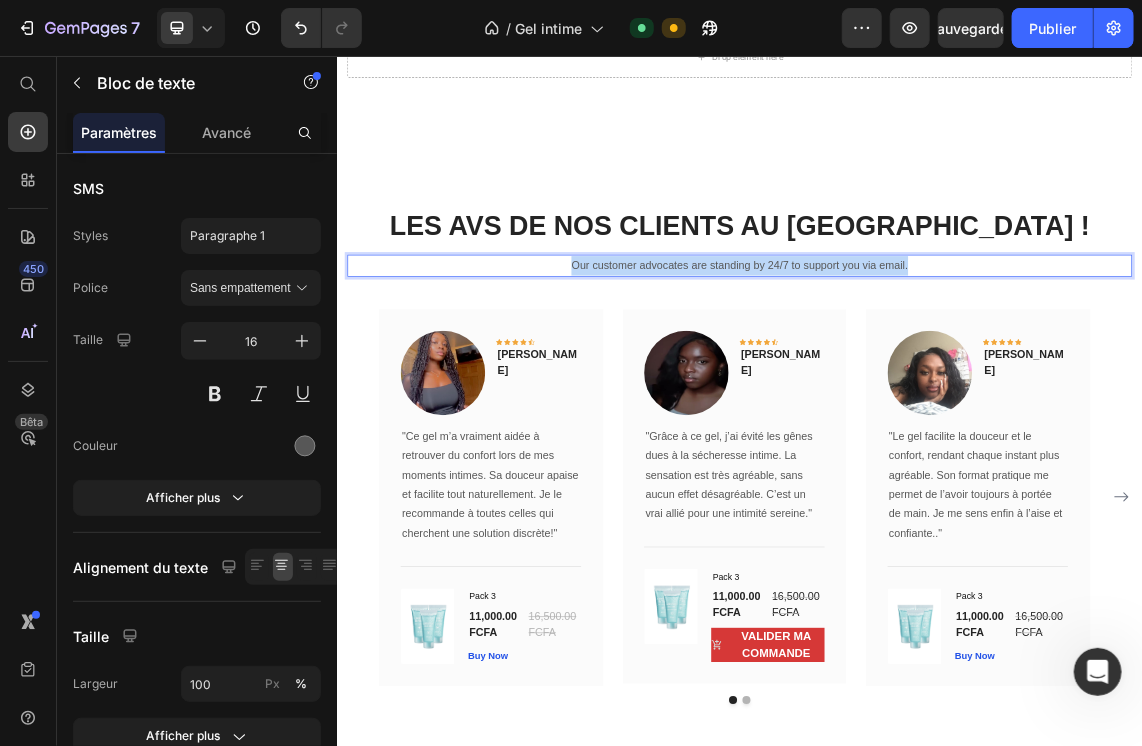 drag, startPoint x: 1182, startPoint y: 348, endPoint x: 675, endPoint y: 347, distance: 507.00098 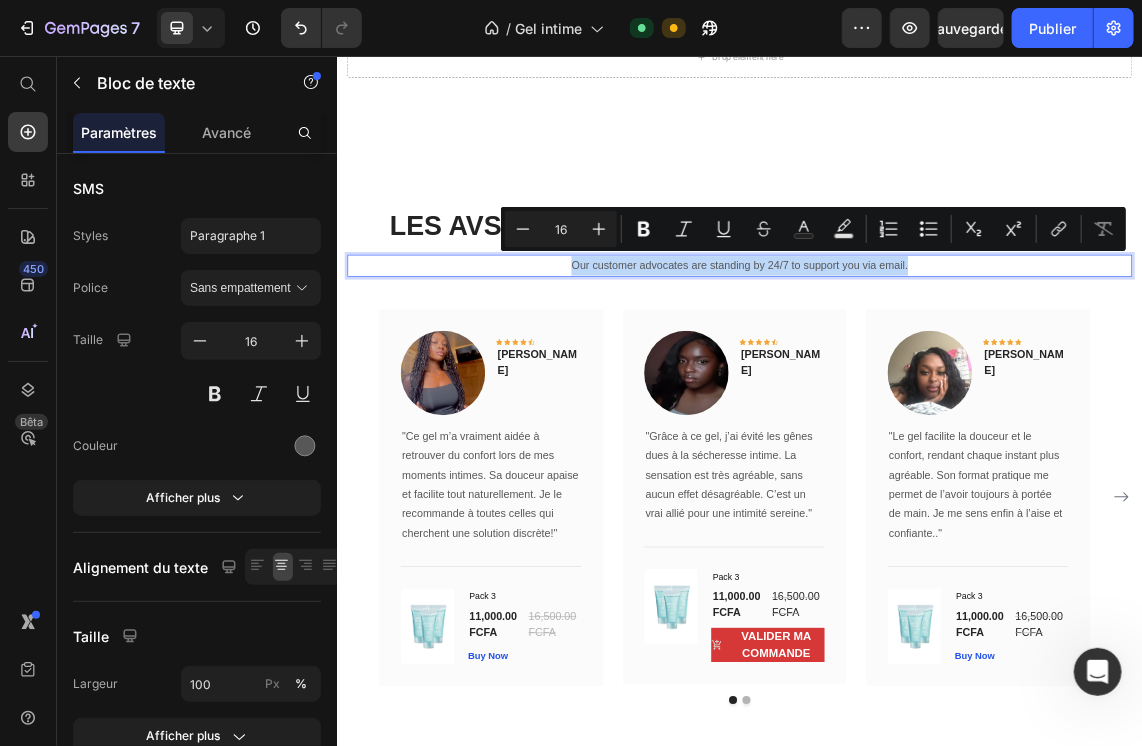 copy on "Our customer advocates are standing by 24/7 to support you via email." 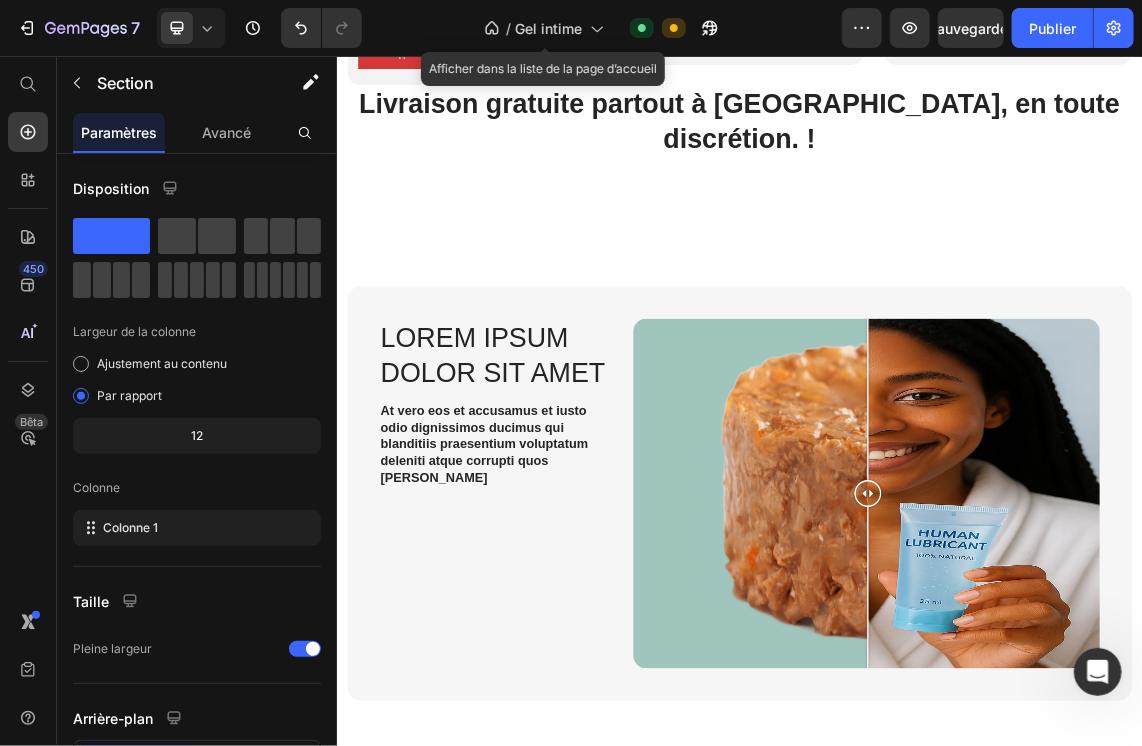 scroll, scrollTop: 2744, scrollLeft: 0, axis: vertical 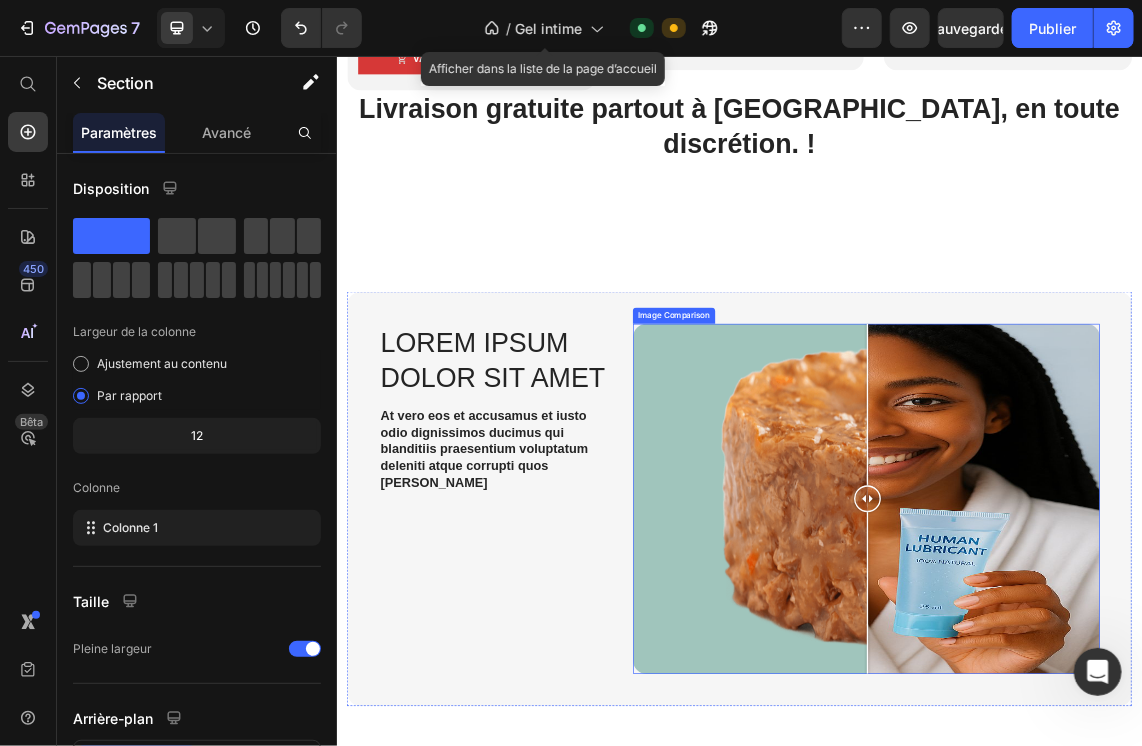 click at bounding box center (1125, 715) 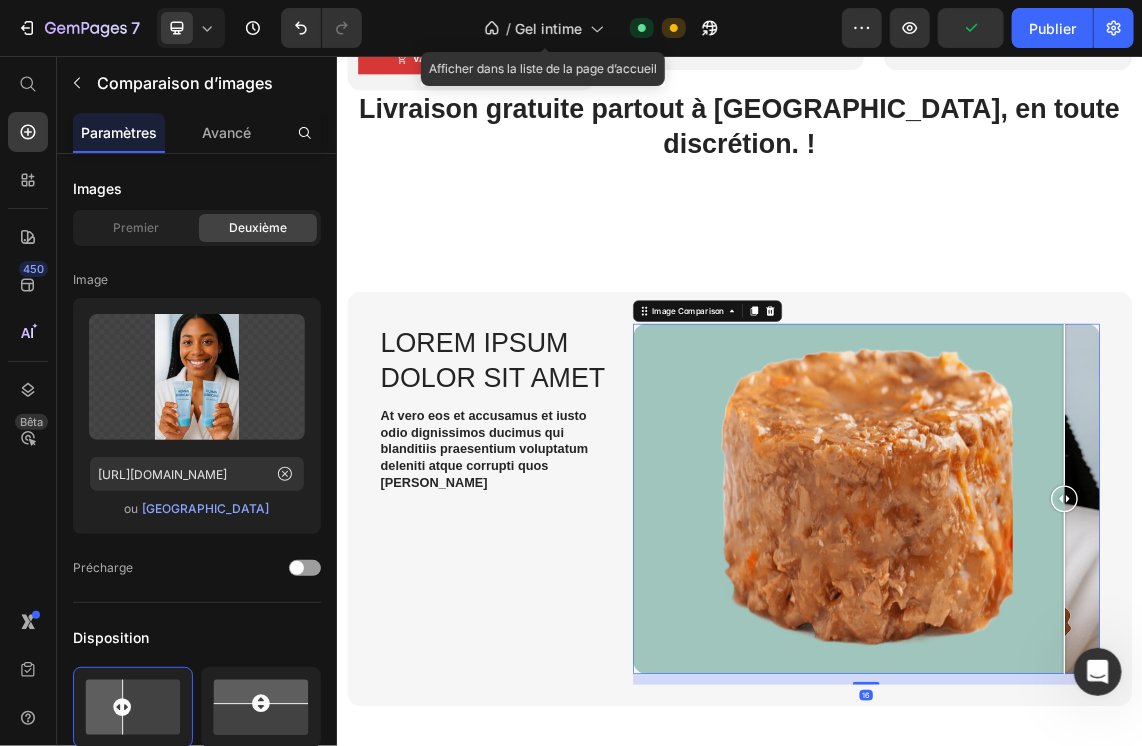 click at bounding box center (1125, 715) 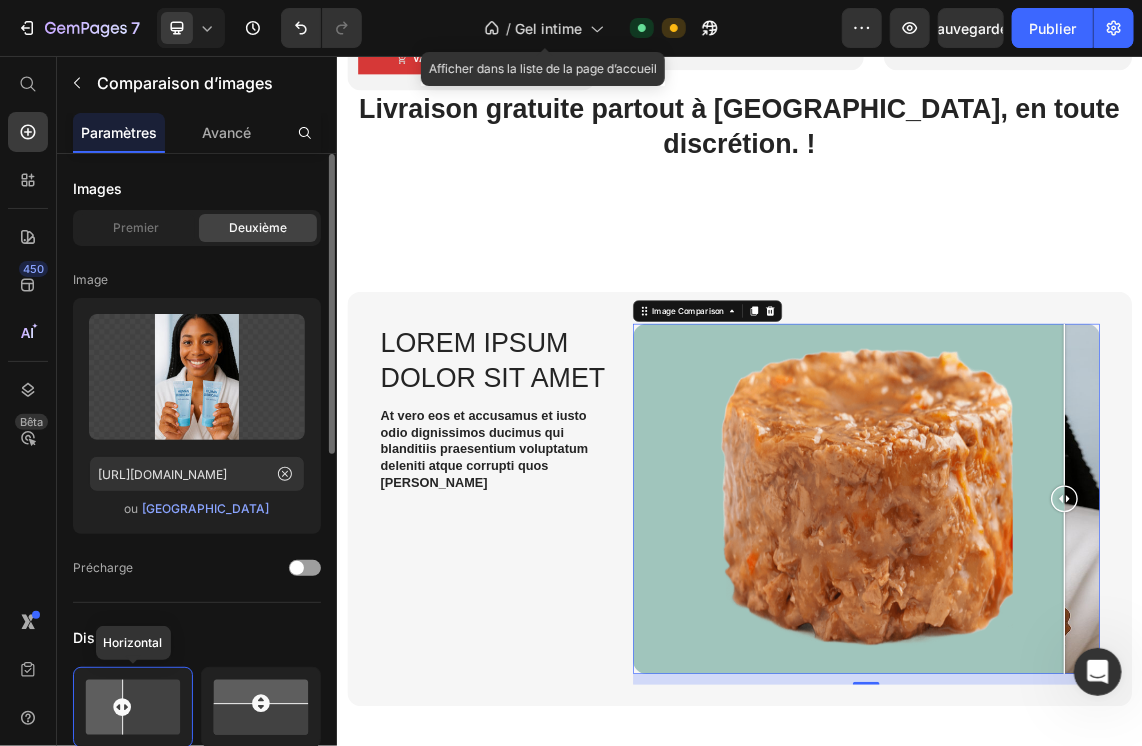 click 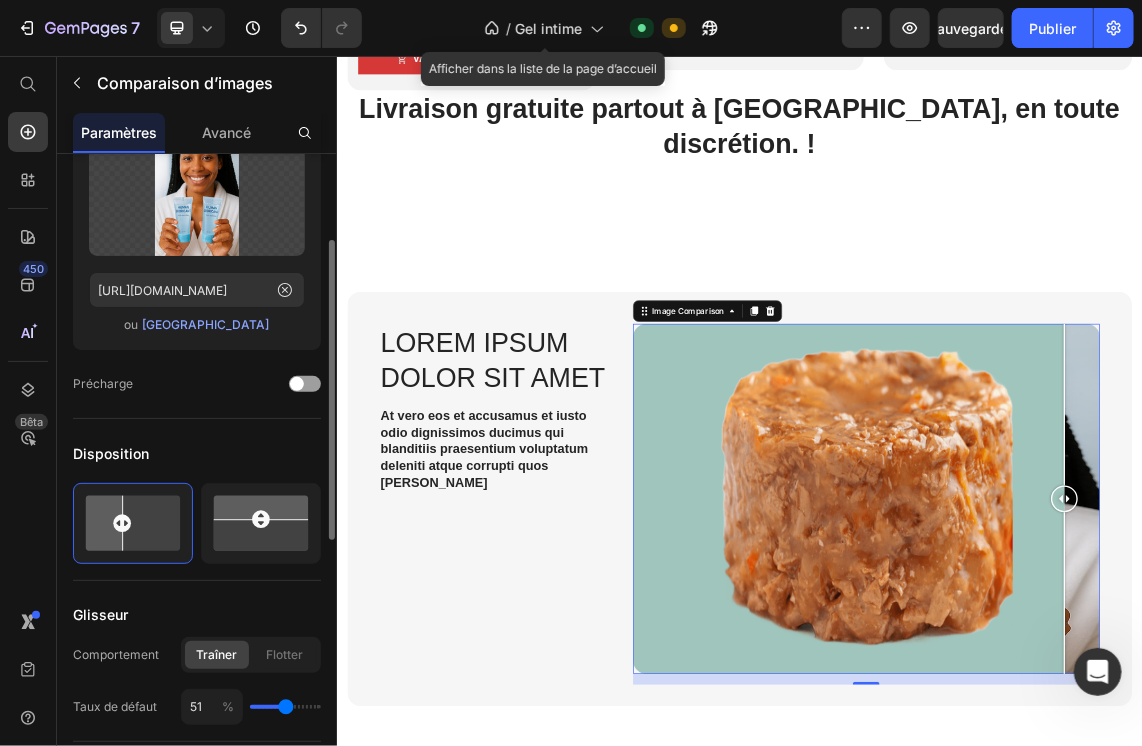 scroll, scrollTop: 185, scrollLeft: 0, axis: vertical 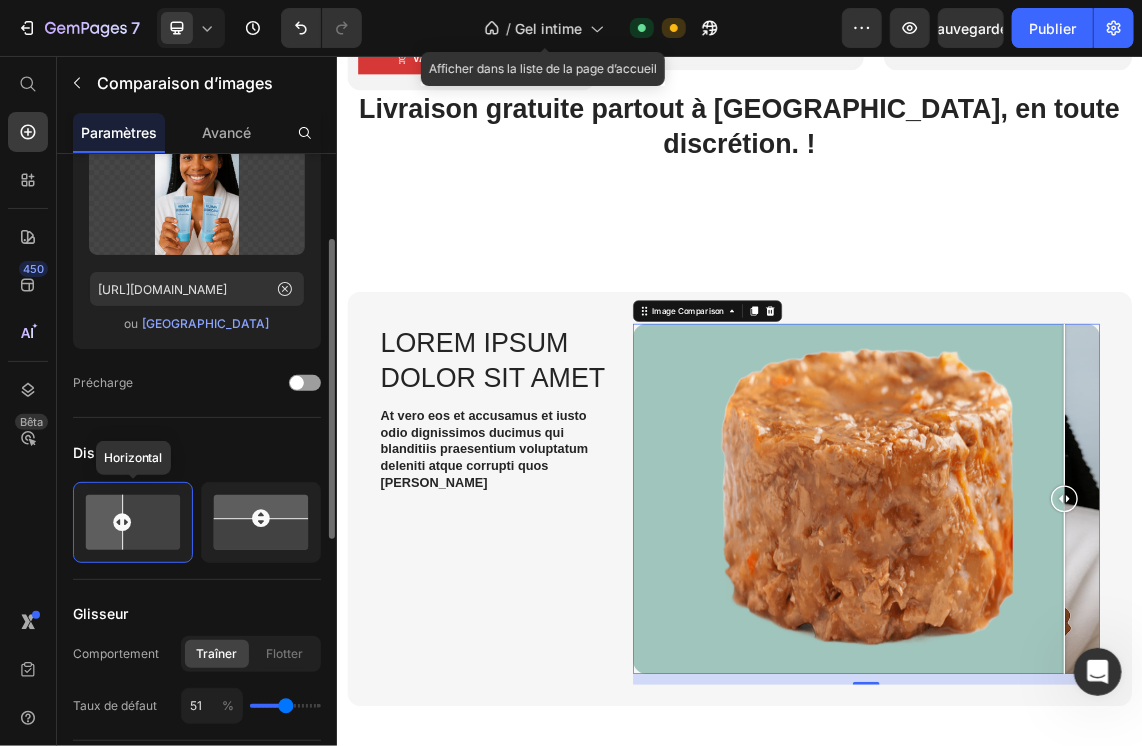 drag, startPoint x: 124, startPoint y: 517, endPoint x: 142, endPoint y: 514, distance: 18.248287 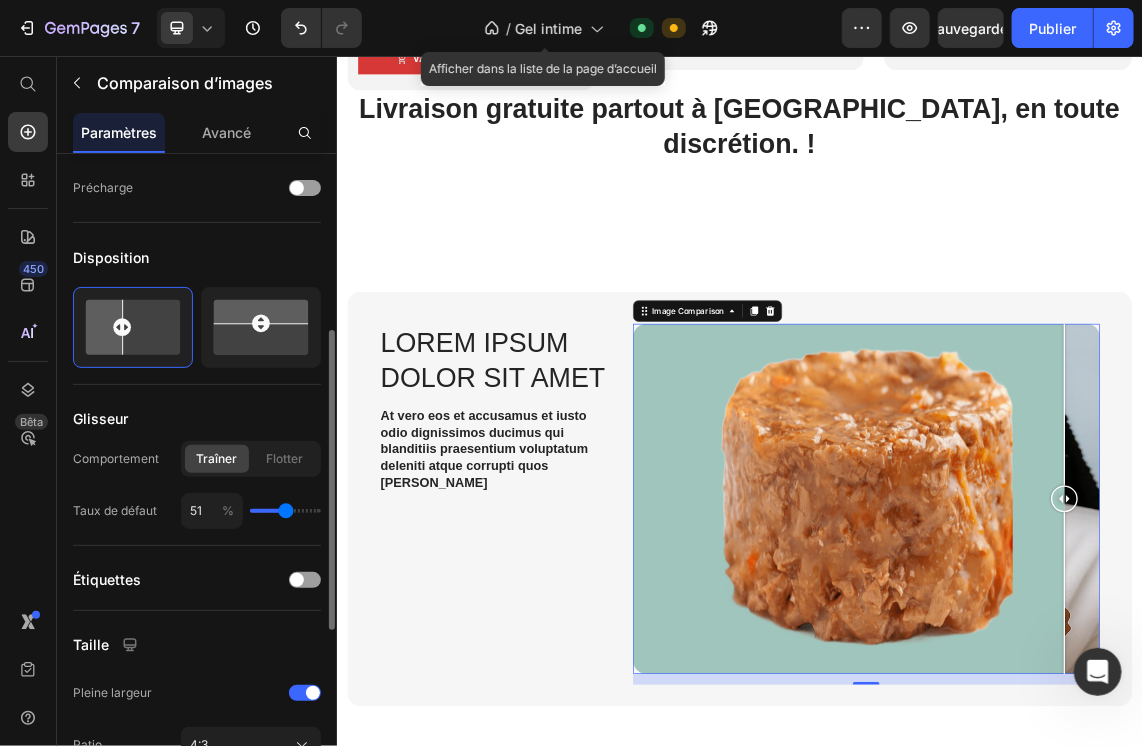 scroll, scrollTop: 381, scrollLeft: 0, axis: vertical 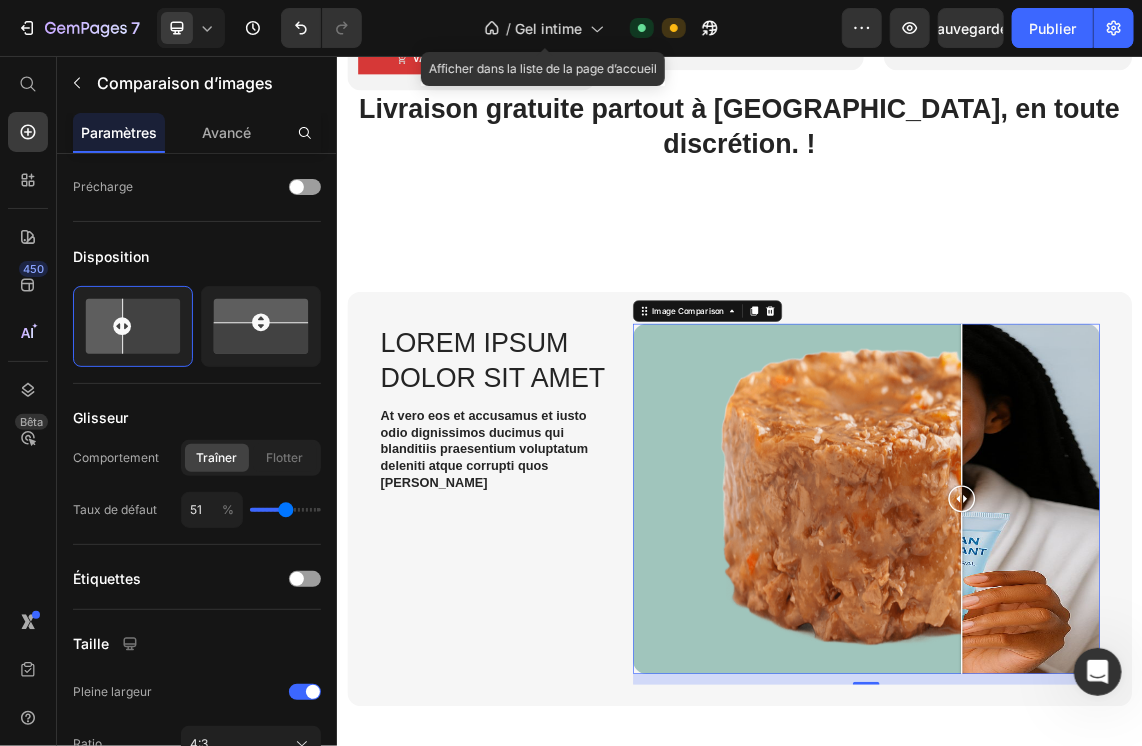 click at bounding box center (1125, 715) 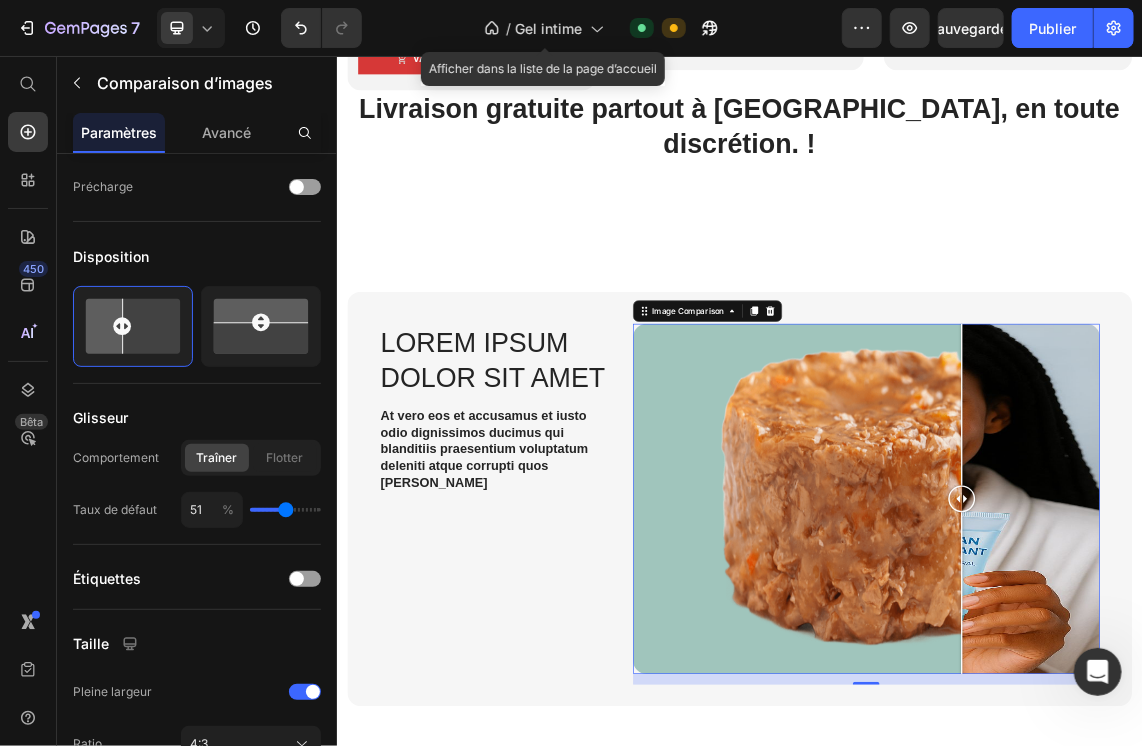 click on "16" at bounding box center [1125, 984] 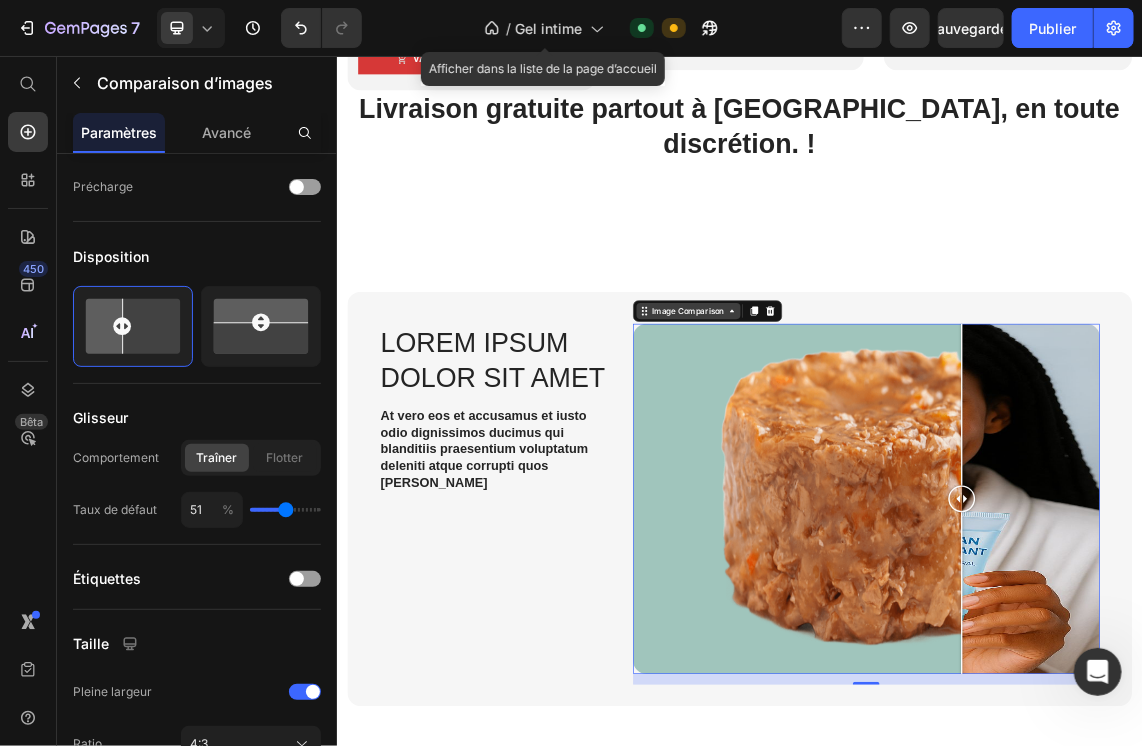 click 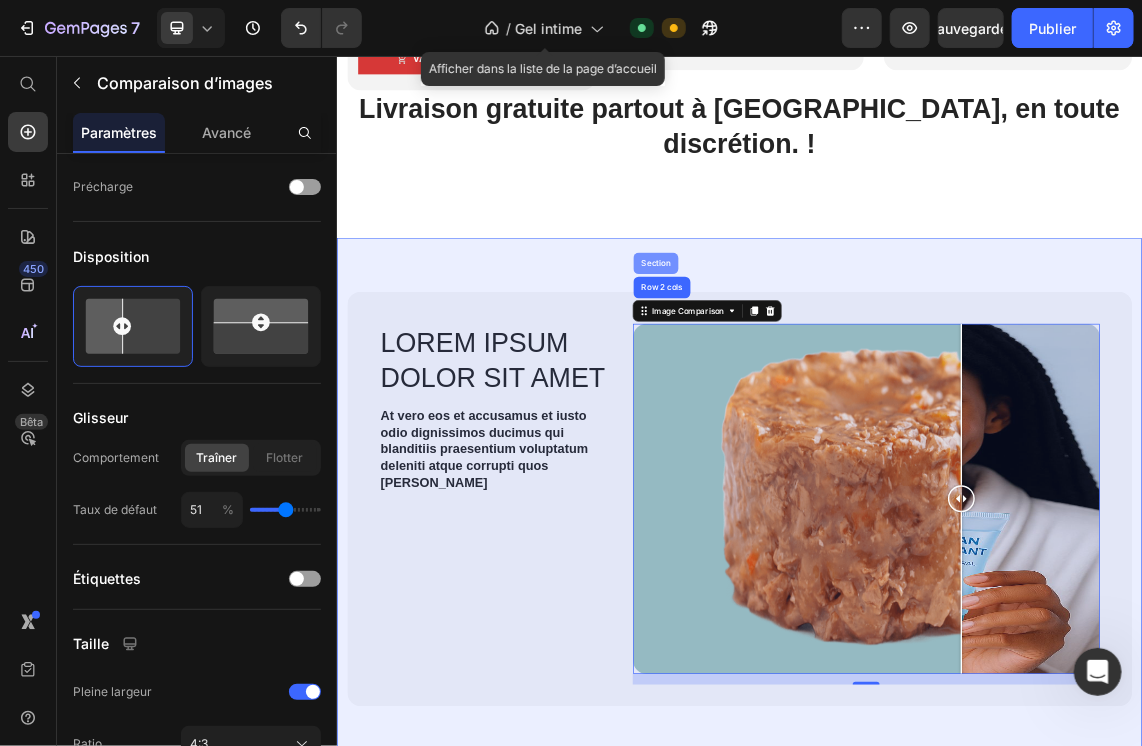 click on "Section" at bounding box center (811, 364) 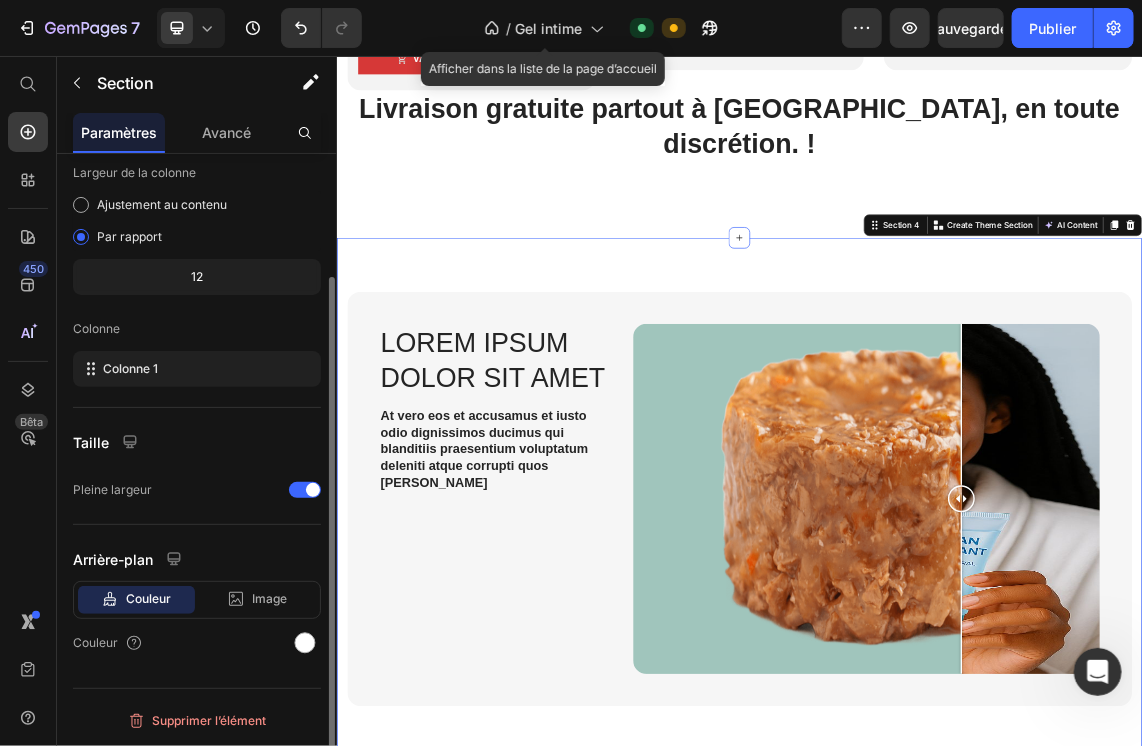 scroll, scrollTop: 0, scrollLeft: 0, axis: both 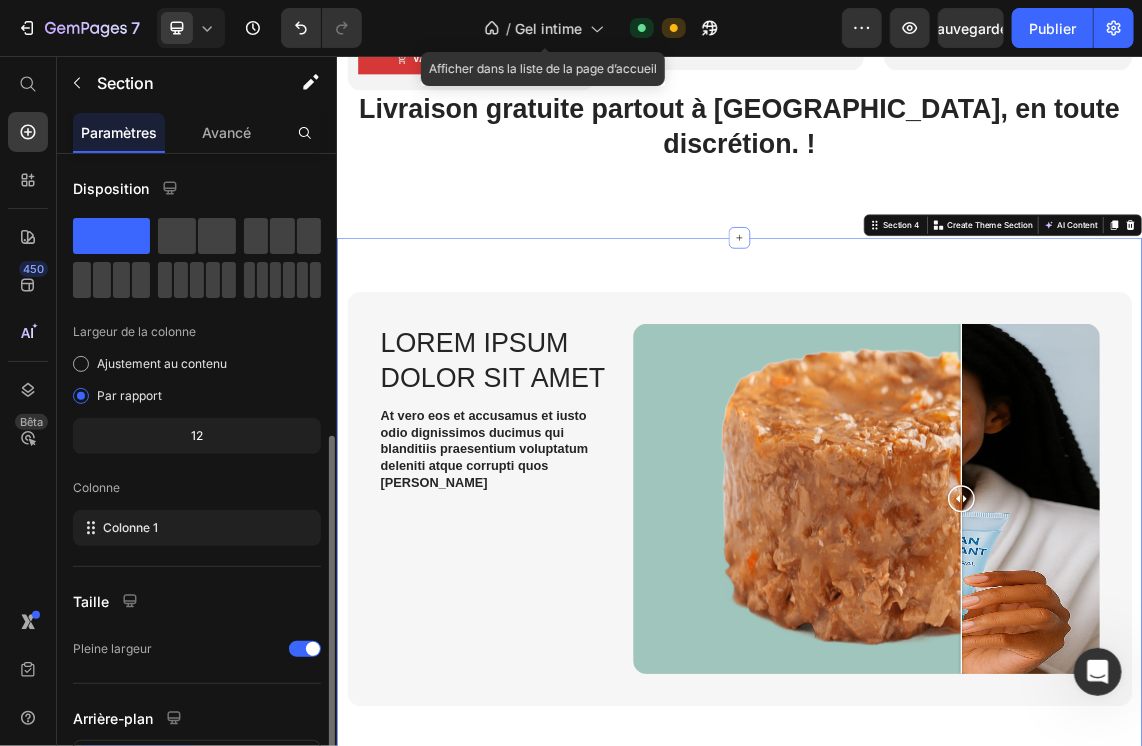 click on "Lorem ipsum dolor sit amet Heading At vero eos et accusamus et iusto odio dignissimos ducimus qui blanditiis praesentium voluptatum deleniti atque corrupti quos [PERSON_NAME] Text Block Image Comparison Row Section 4   You can create reusable sections Create Theme Section AI Content Write with GemAI What would you like to describe here? Tone and Voice Persuasive Product Pack 3 Show more Generate" at bounding box center [936, 717] 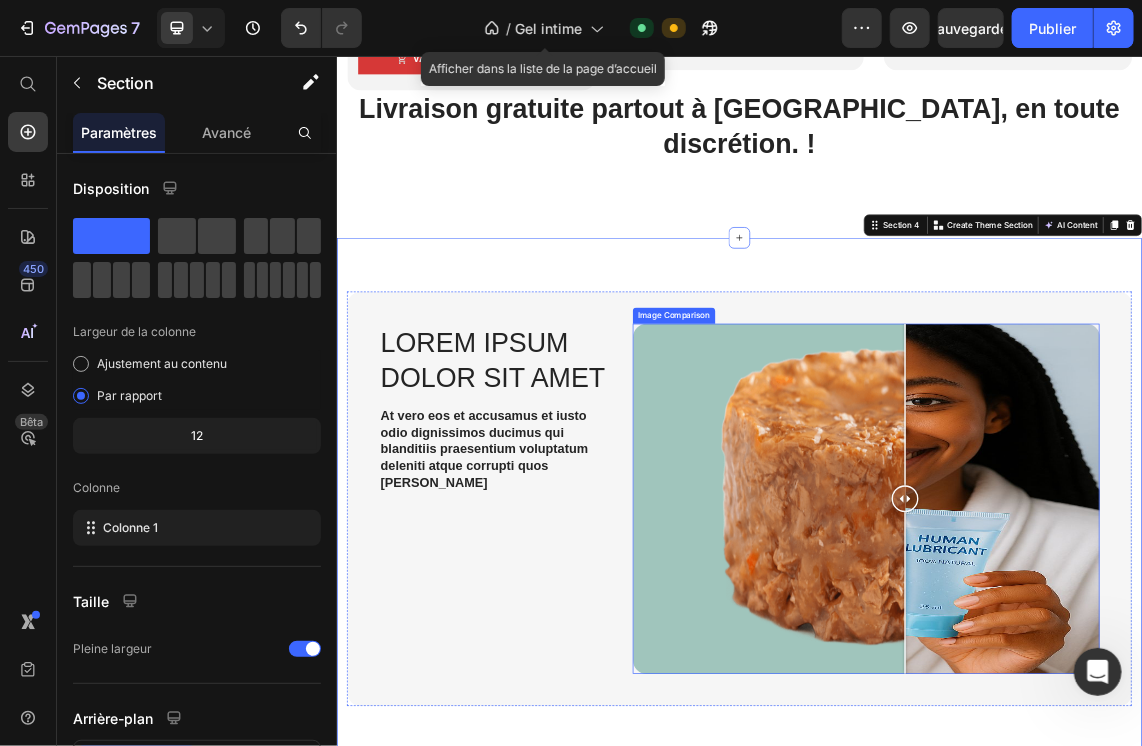 click at bounding box center [1125, 715] 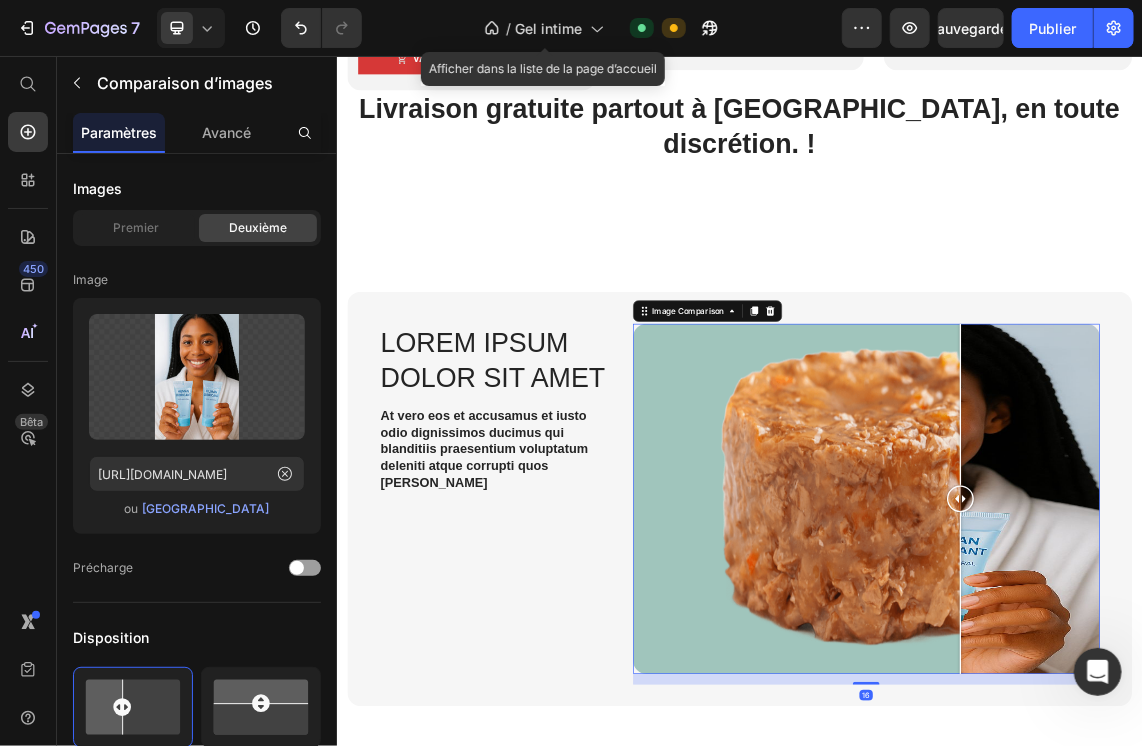 drag, startPoint x: 1178, startPoint y: 667, endPoint x: 1260, endPoint y: 676, distance: 82.492424 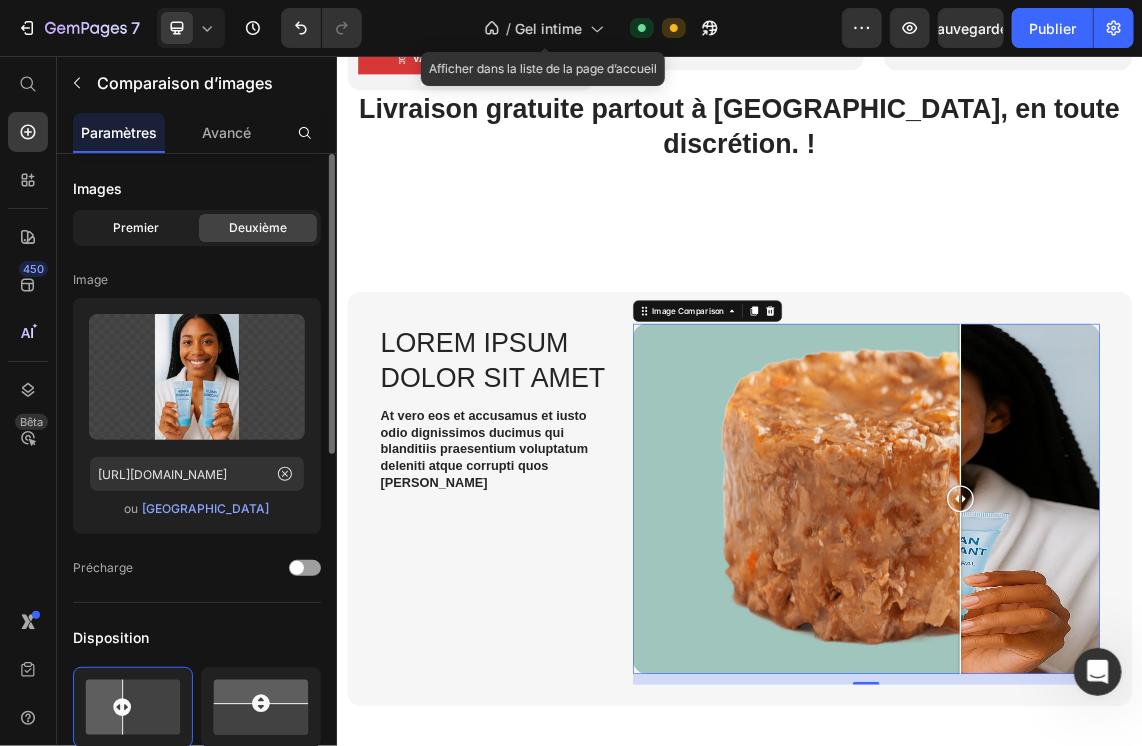 click on "Premier" 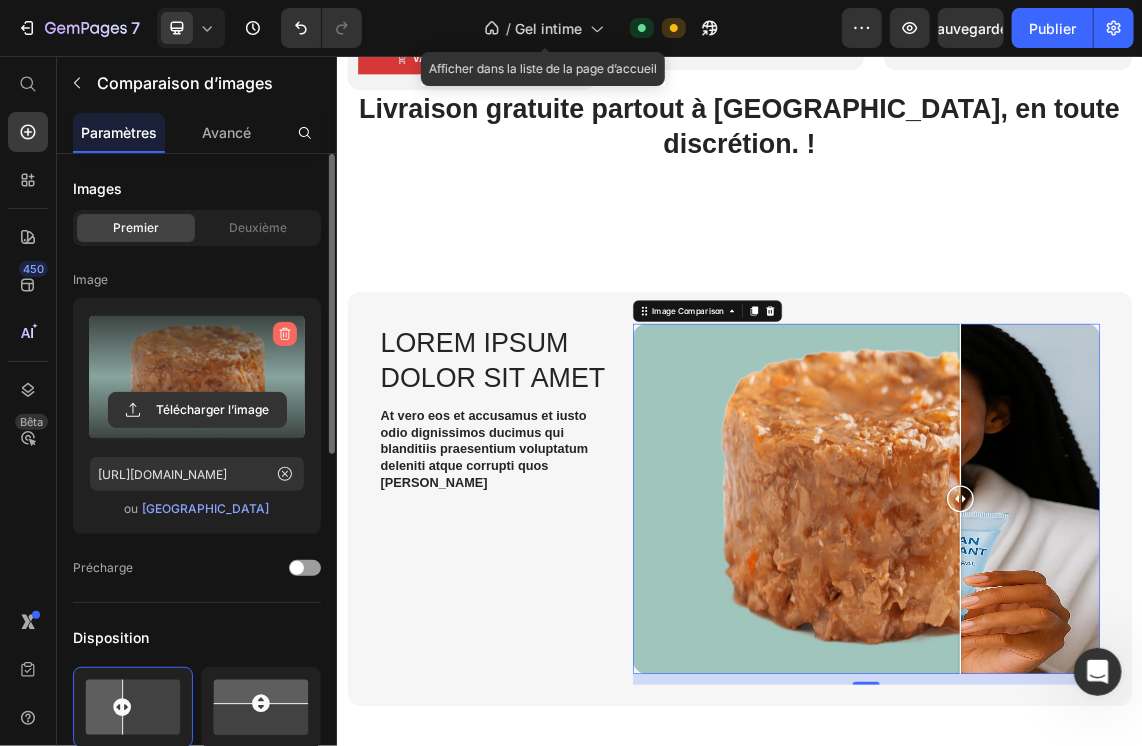 click 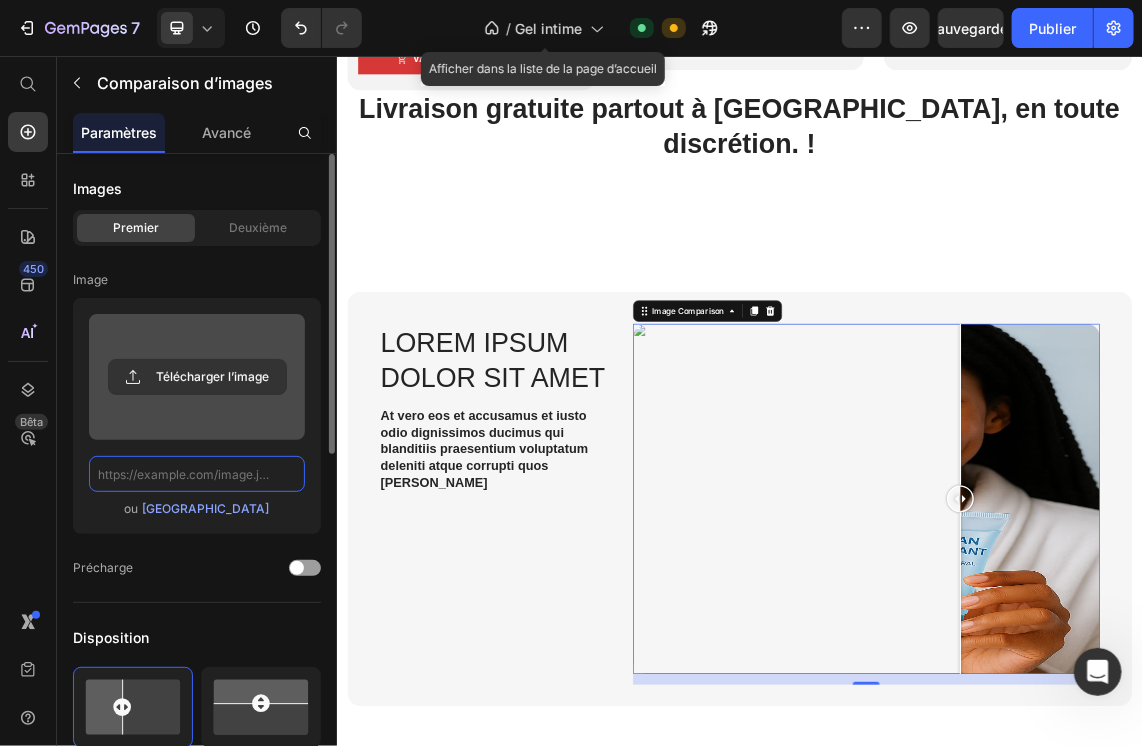 scroll, scrollTop: 0, scrollLeft: 0, axis: both 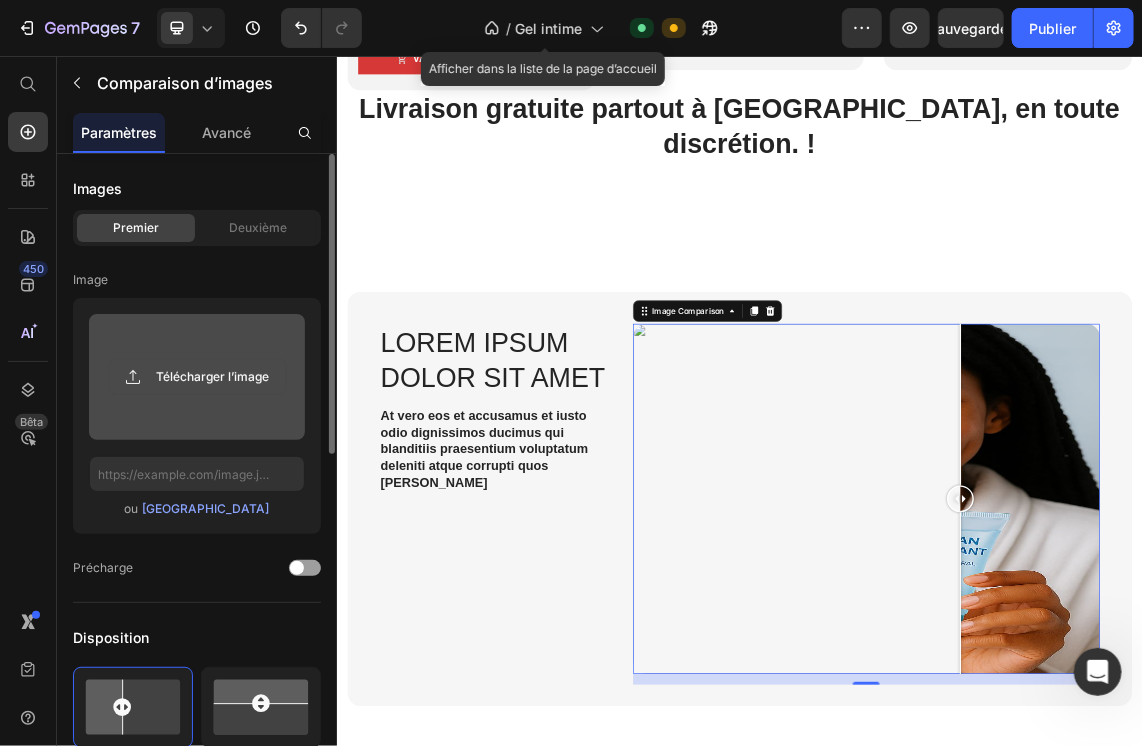 click 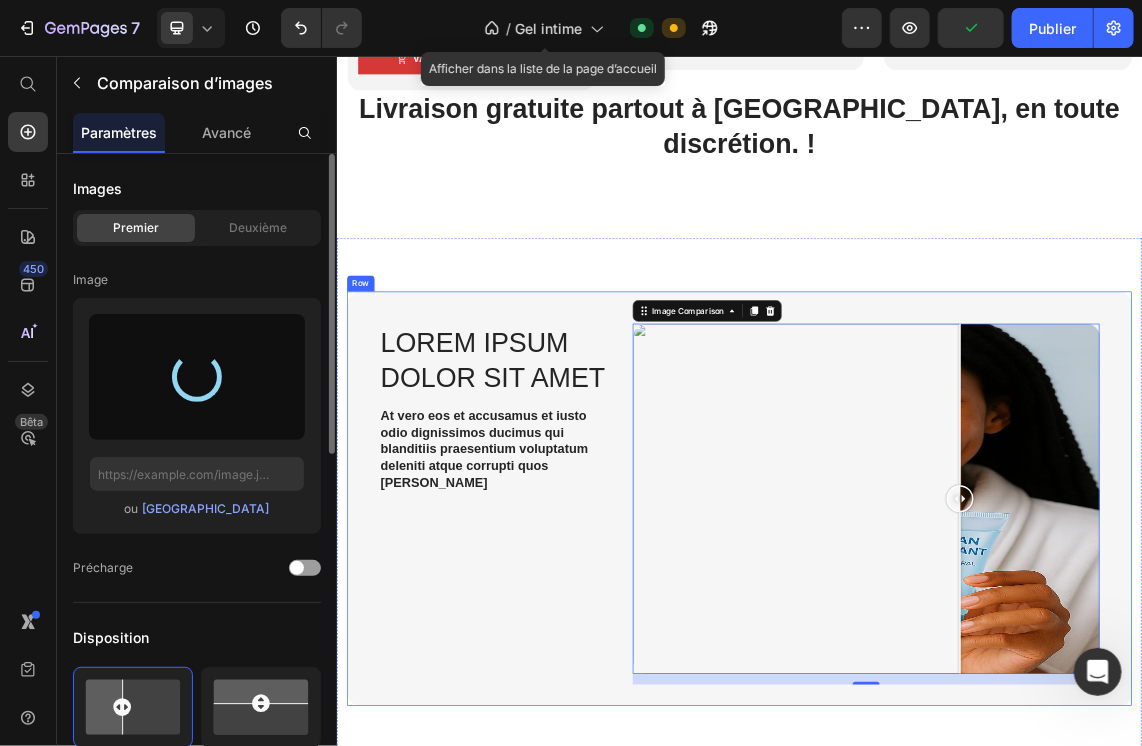 type on "[URL][DOMAIN_NAME]" 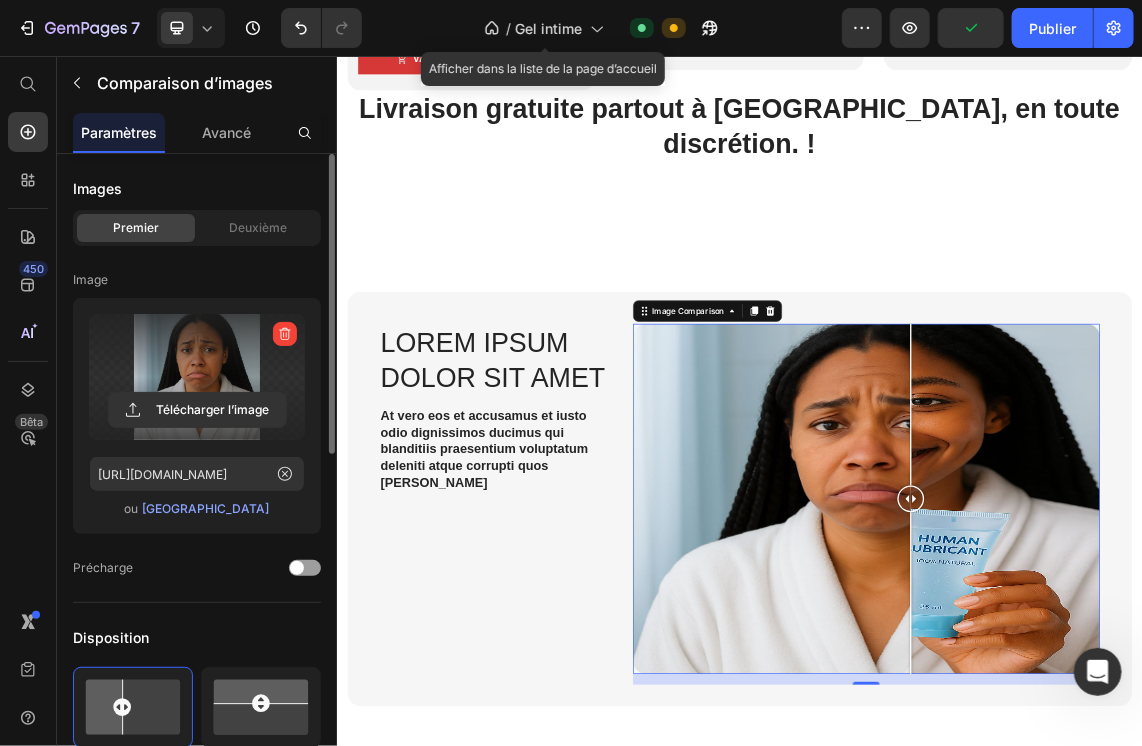 drag, startPoint x: 1120, startPoint y: 654, endPoint x: 1192, endPoint y: 593, distance: 94.36631 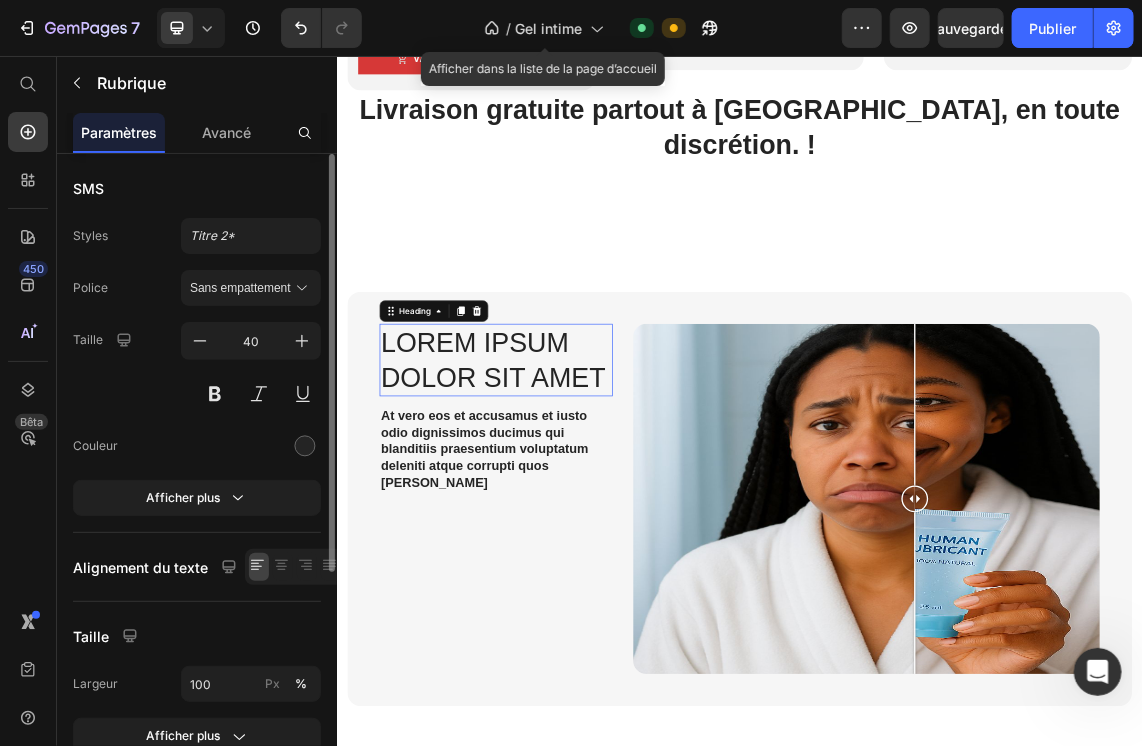 click on "Lorem ipsum dolor sit amet" at bounding box center [573, 508] 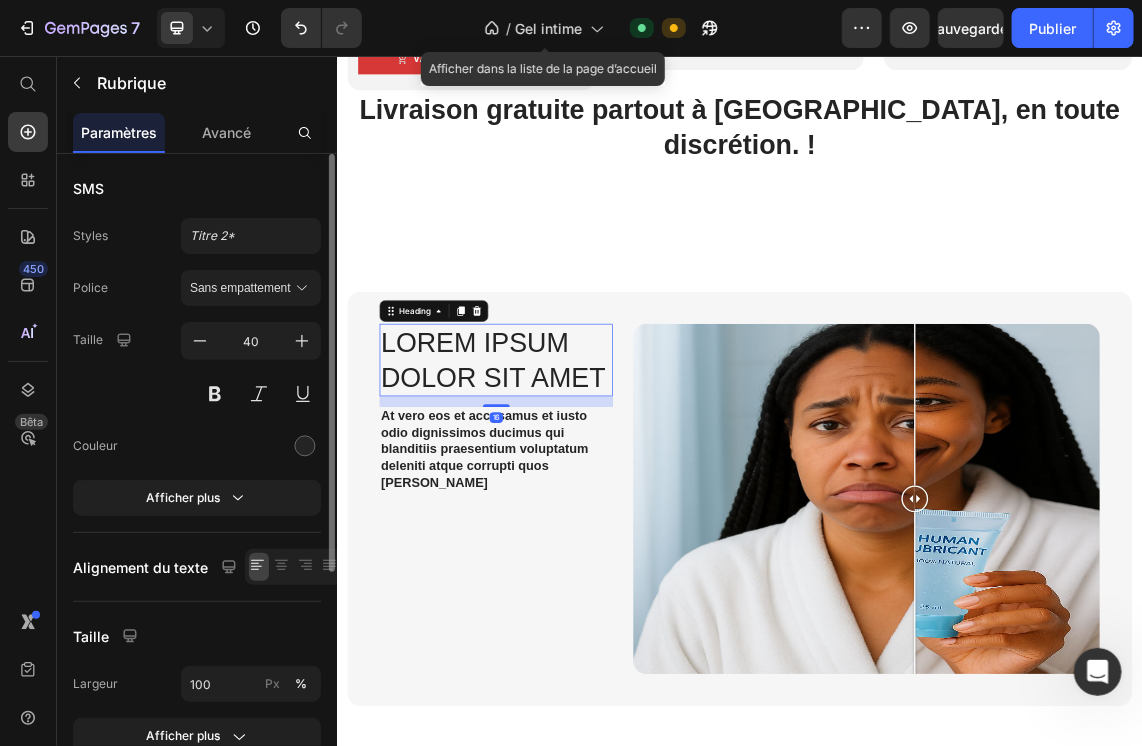 click on "Lorem ipsum dolor sit amet" at bounding box center [573, 508] 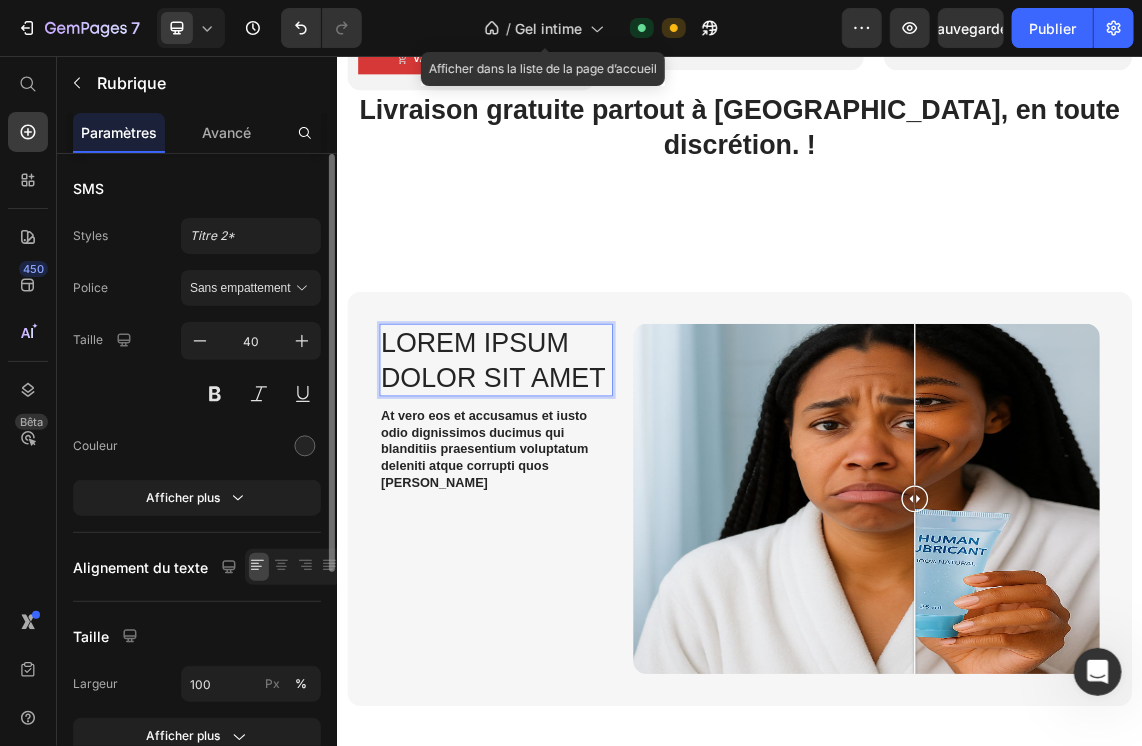 click on "Lorem ipsum dolor sit amet" at bounding box center [573, 508] 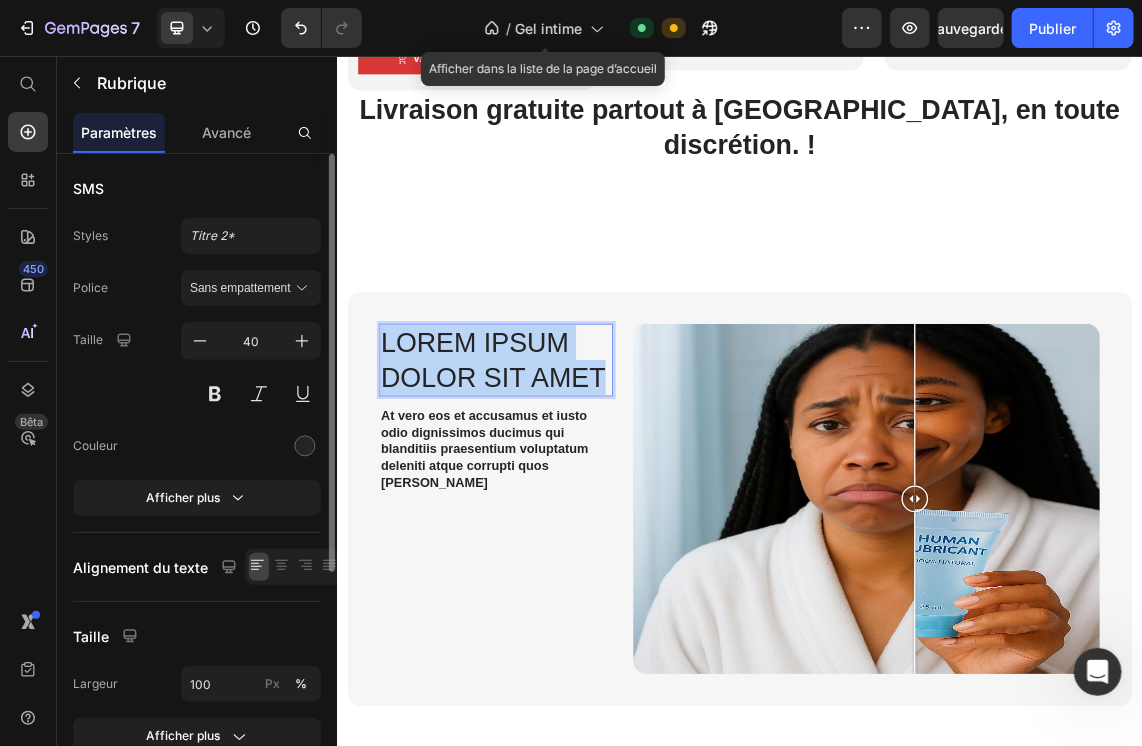 drag, startPoint x: 728, startPoint y: 472, endPoint x: 402, endPoint y: 410, distance: 331.84332 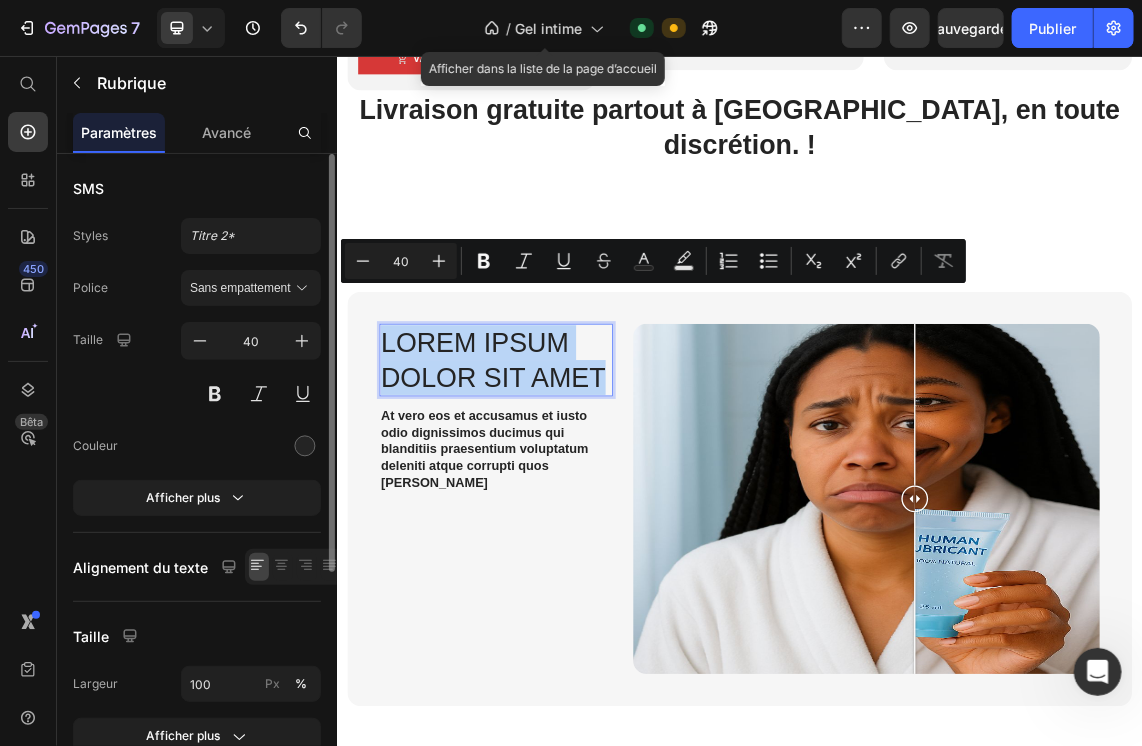copy on "Lorem ipsum dolor sit amet" 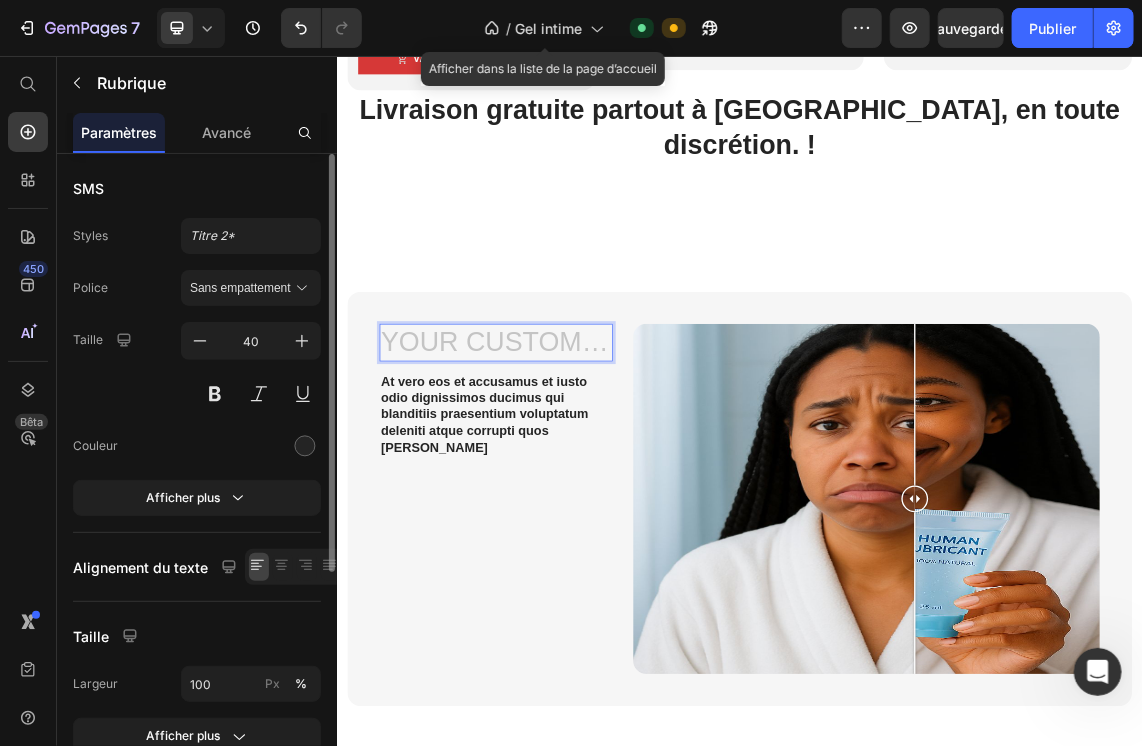 click at bounding box center [573, 482] 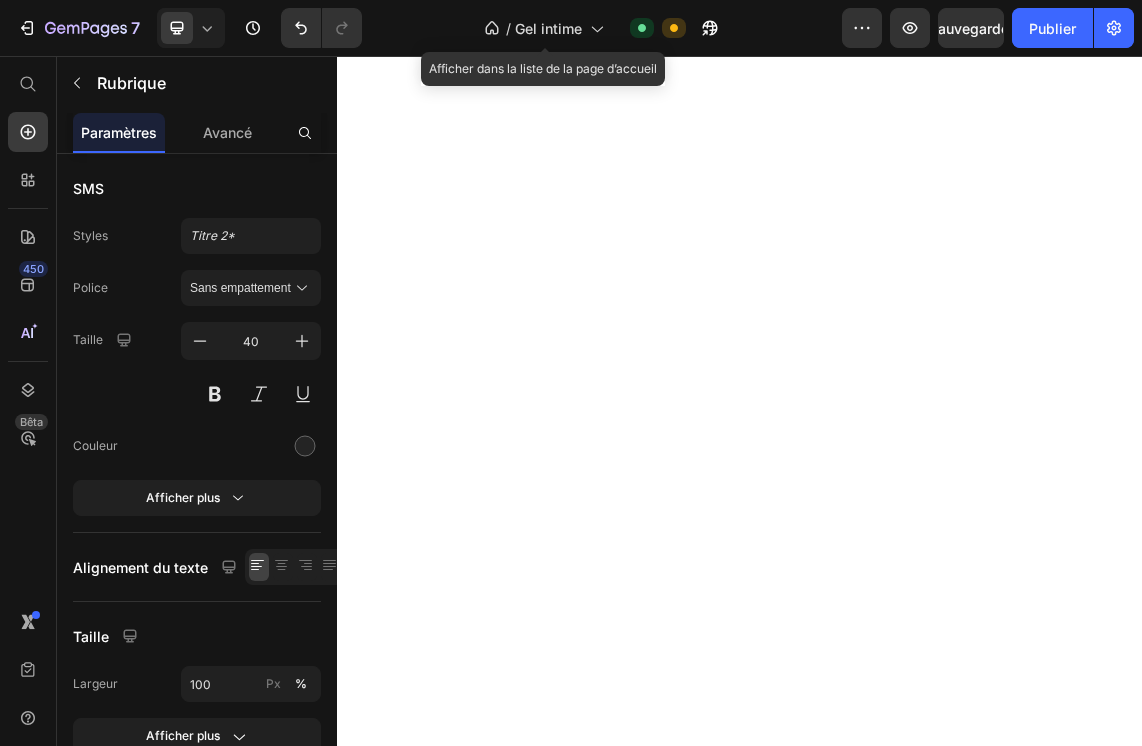 scroll, scrollTop: 0, scrollLeft: 0, axis: both 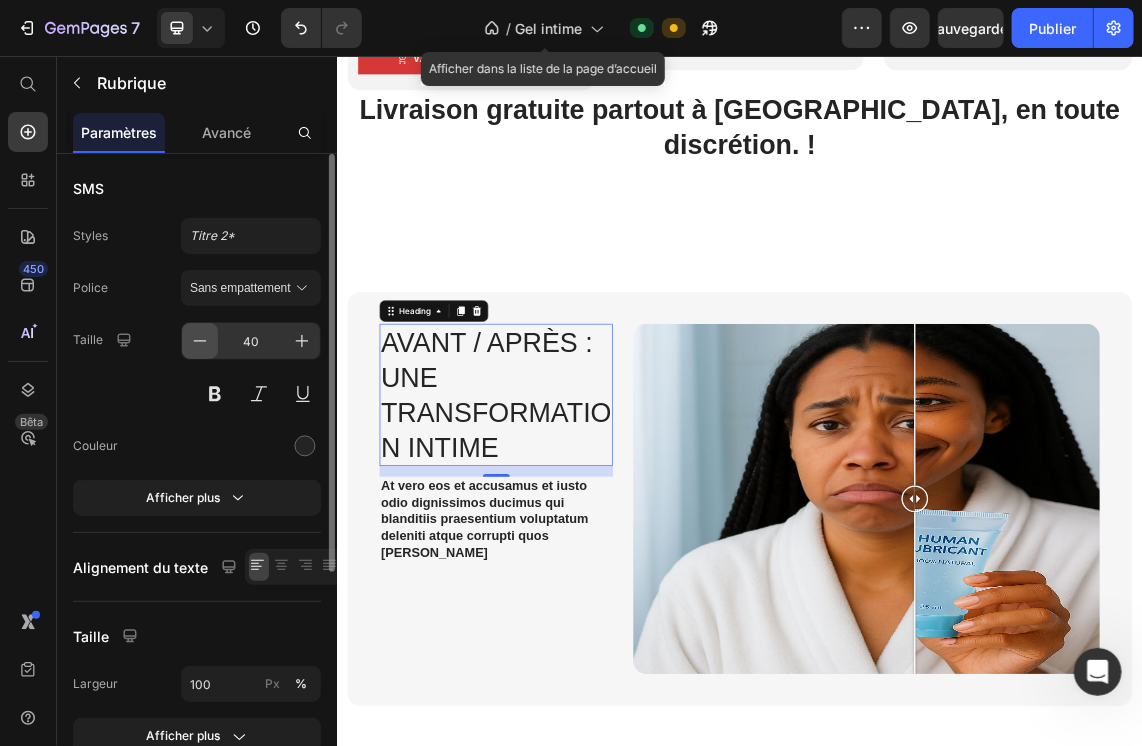 click 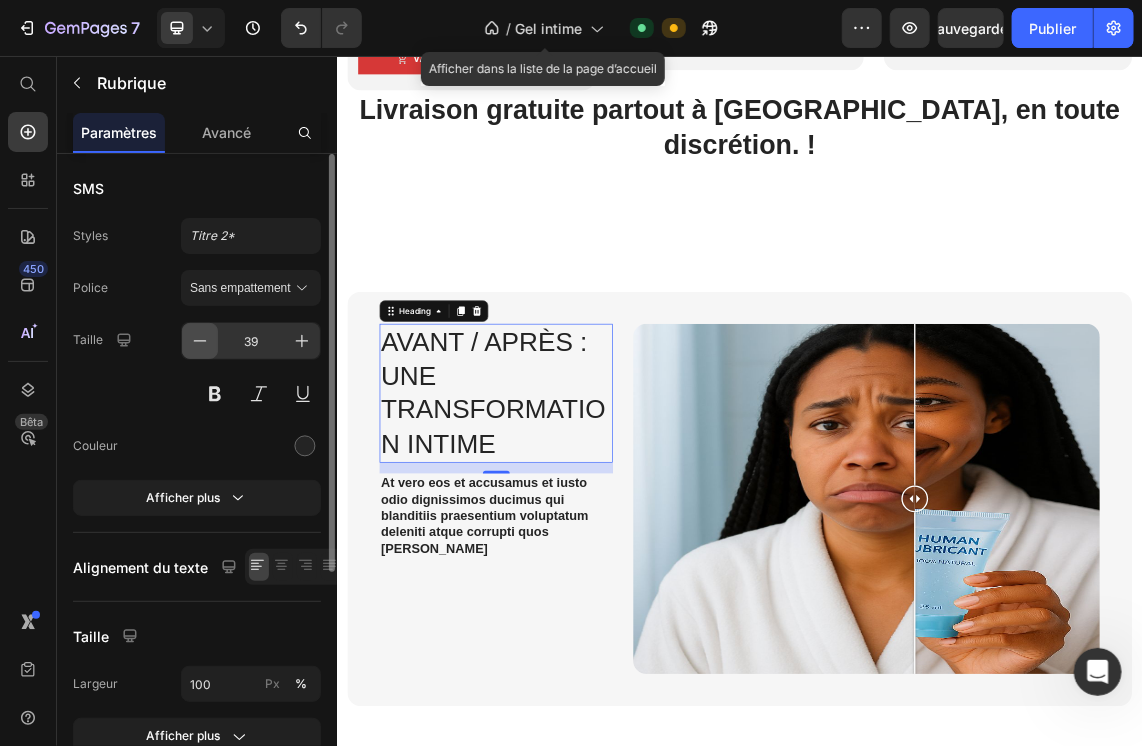 click 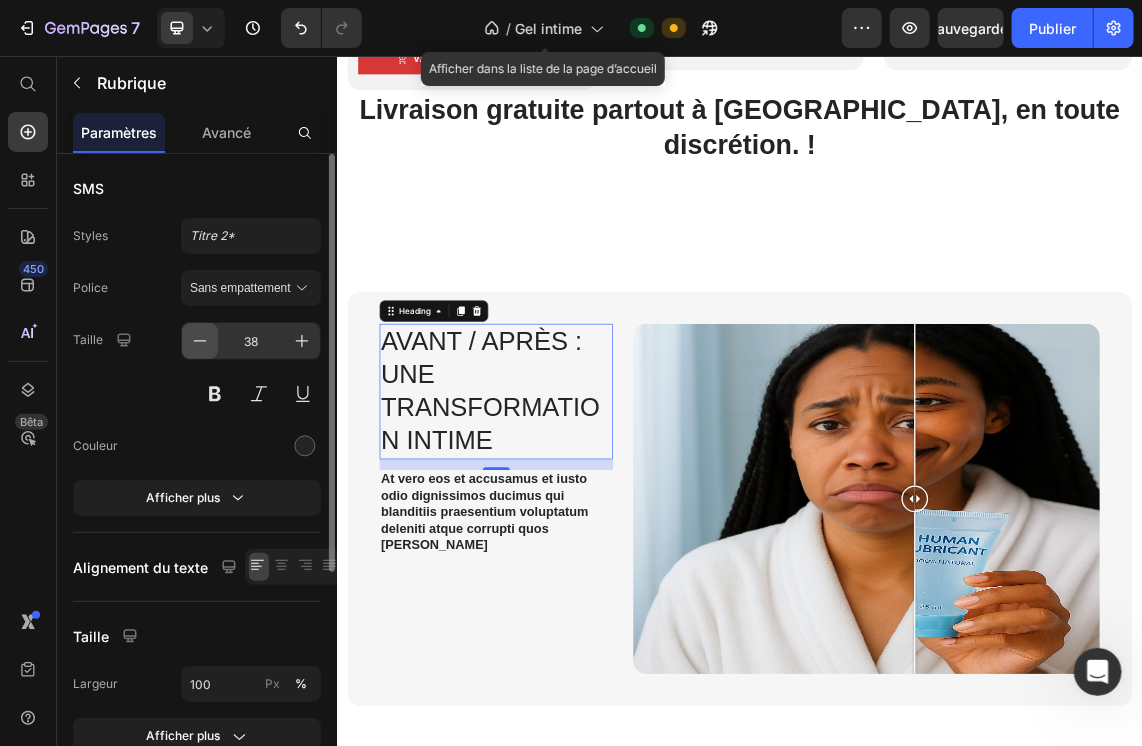 click 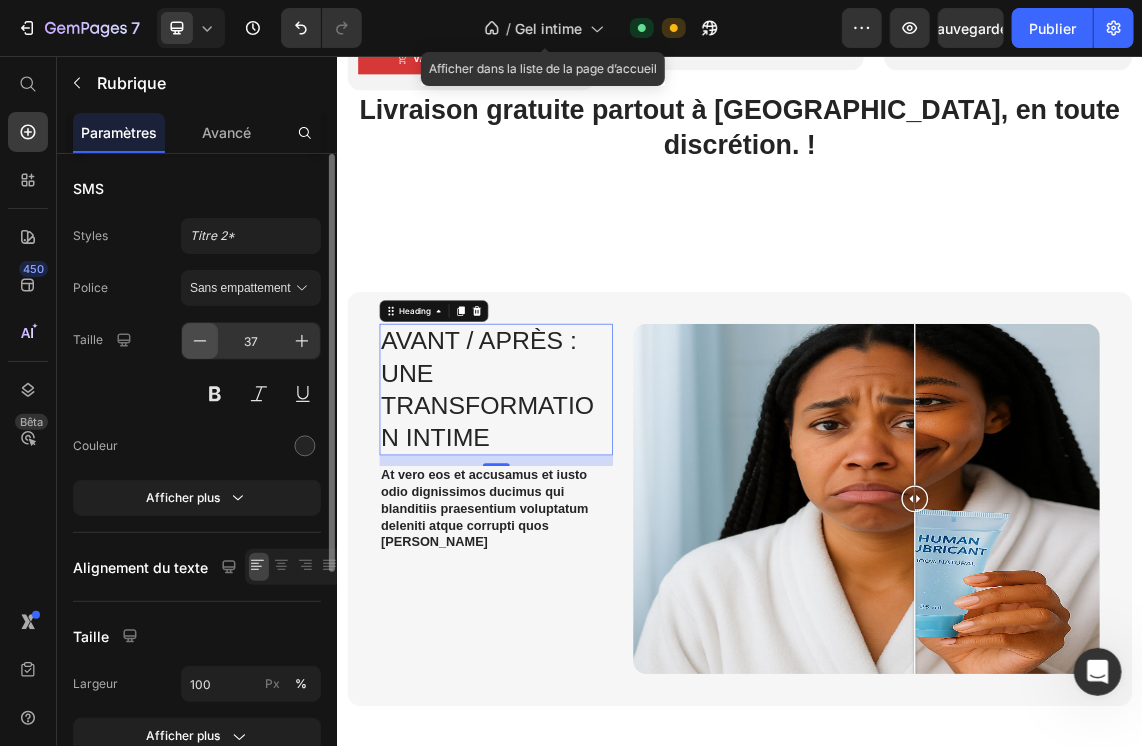 click 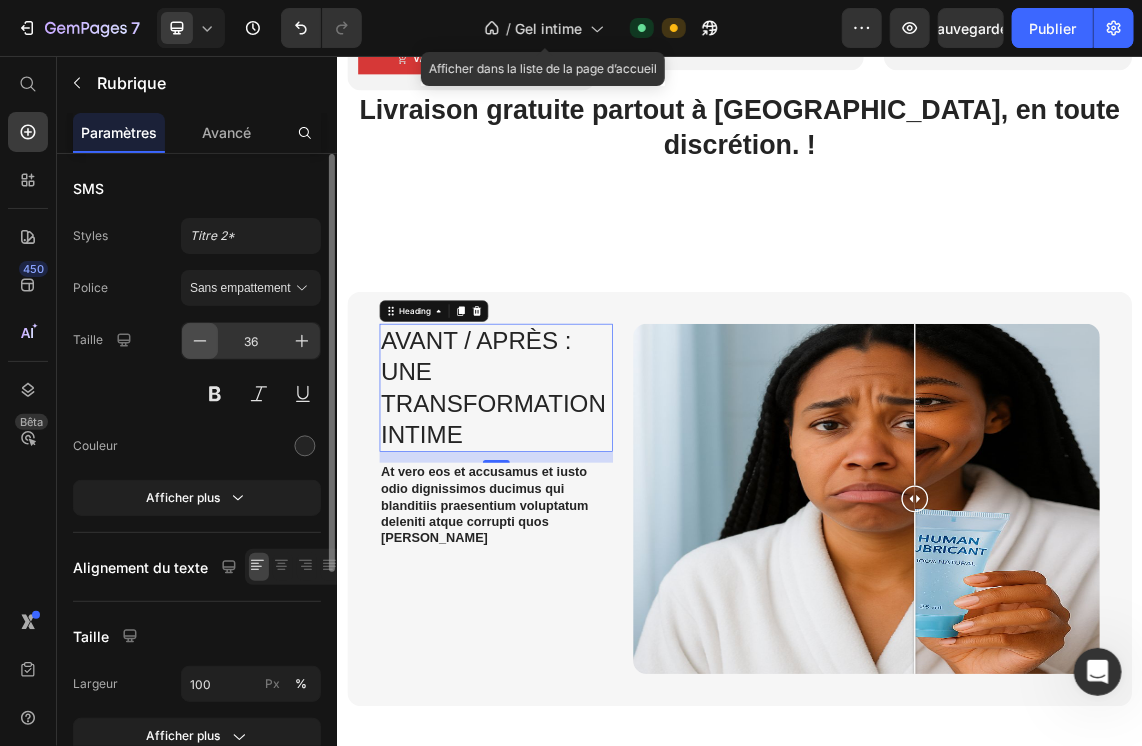 click 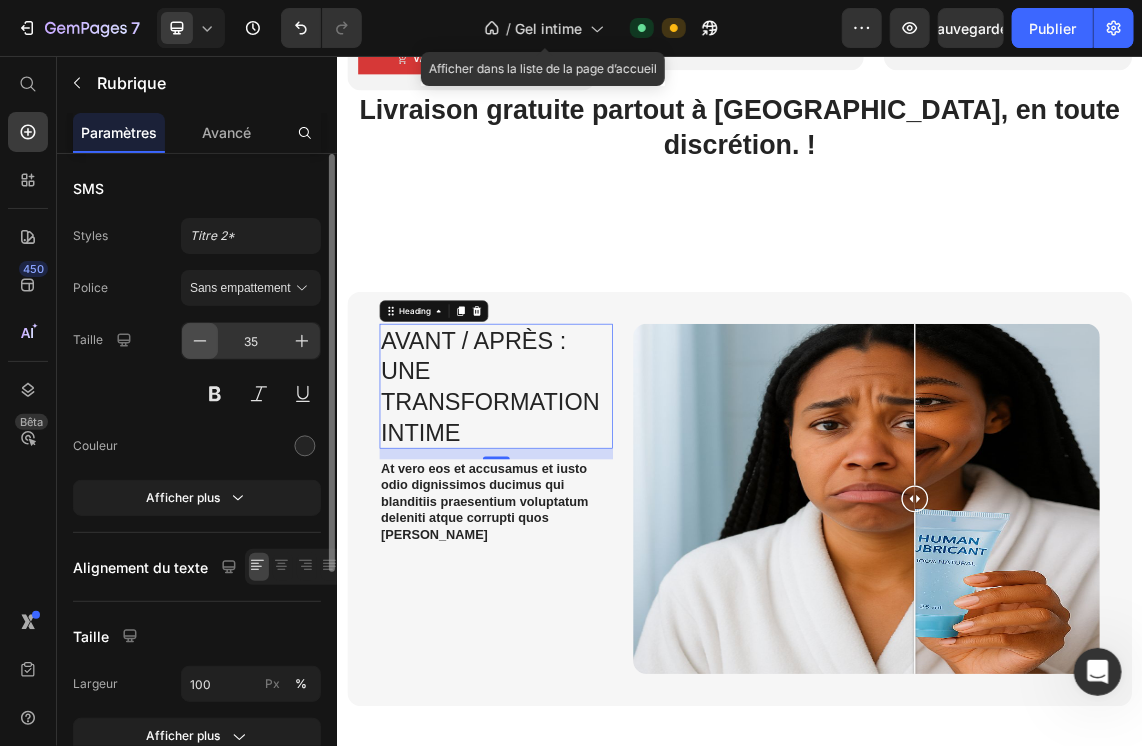click 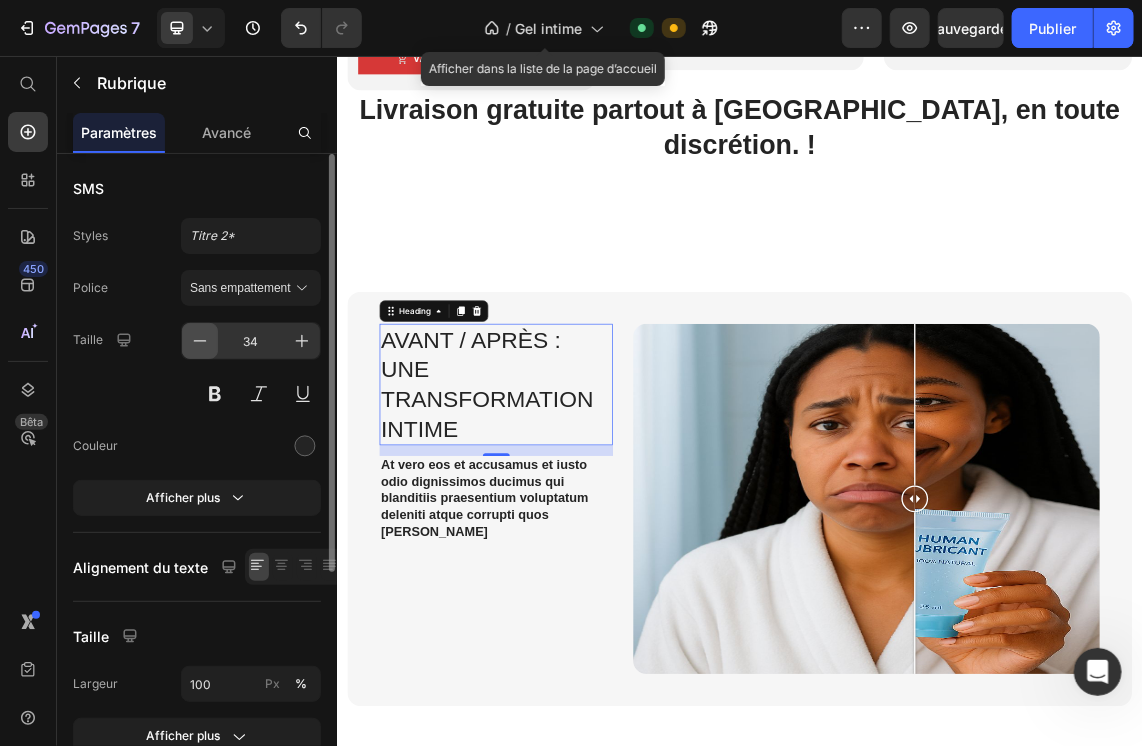 click 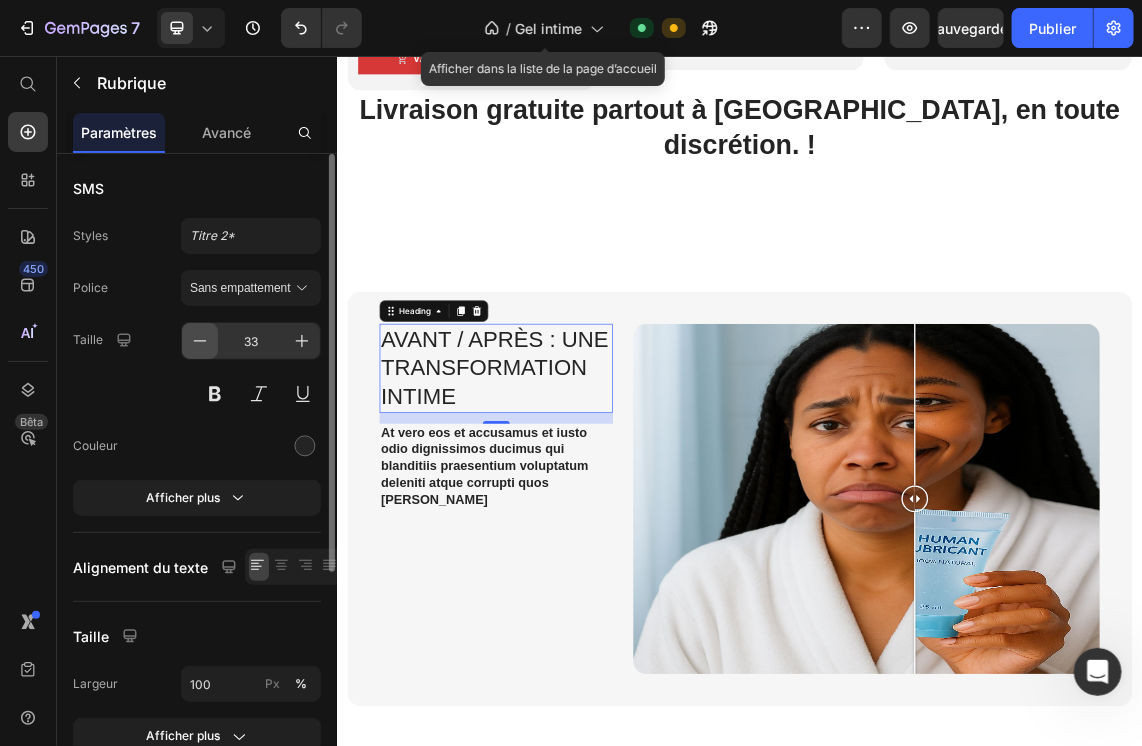 click 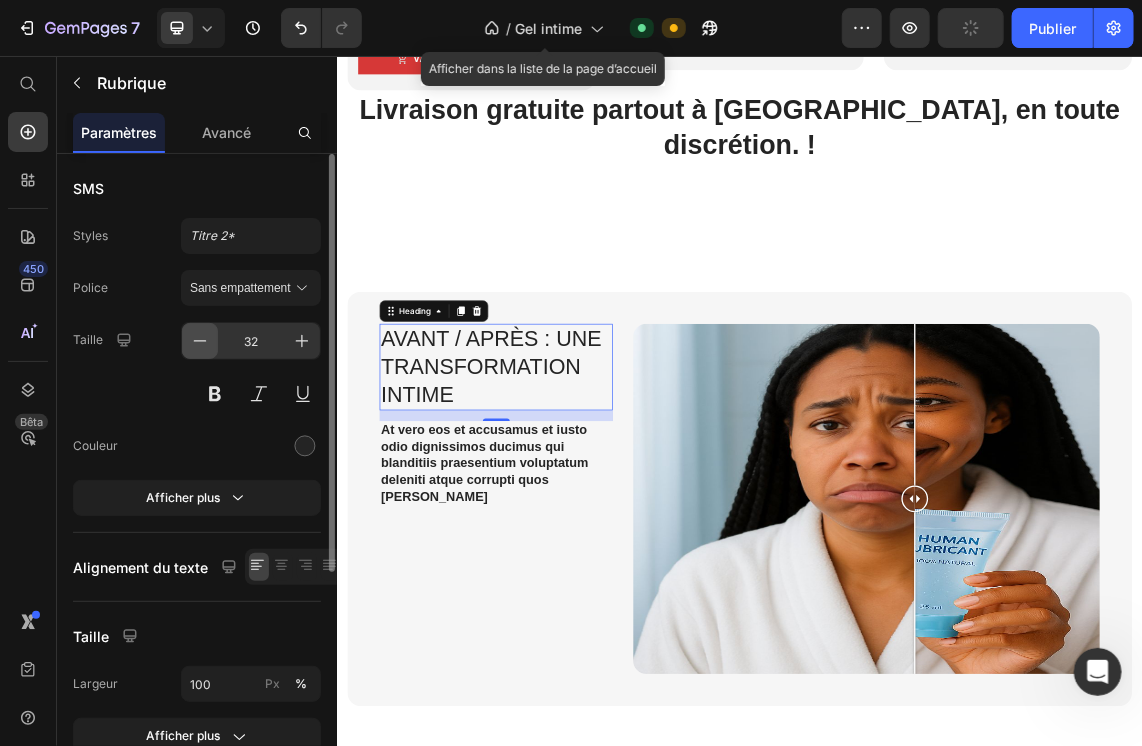 click at bounding box center (200, 341) 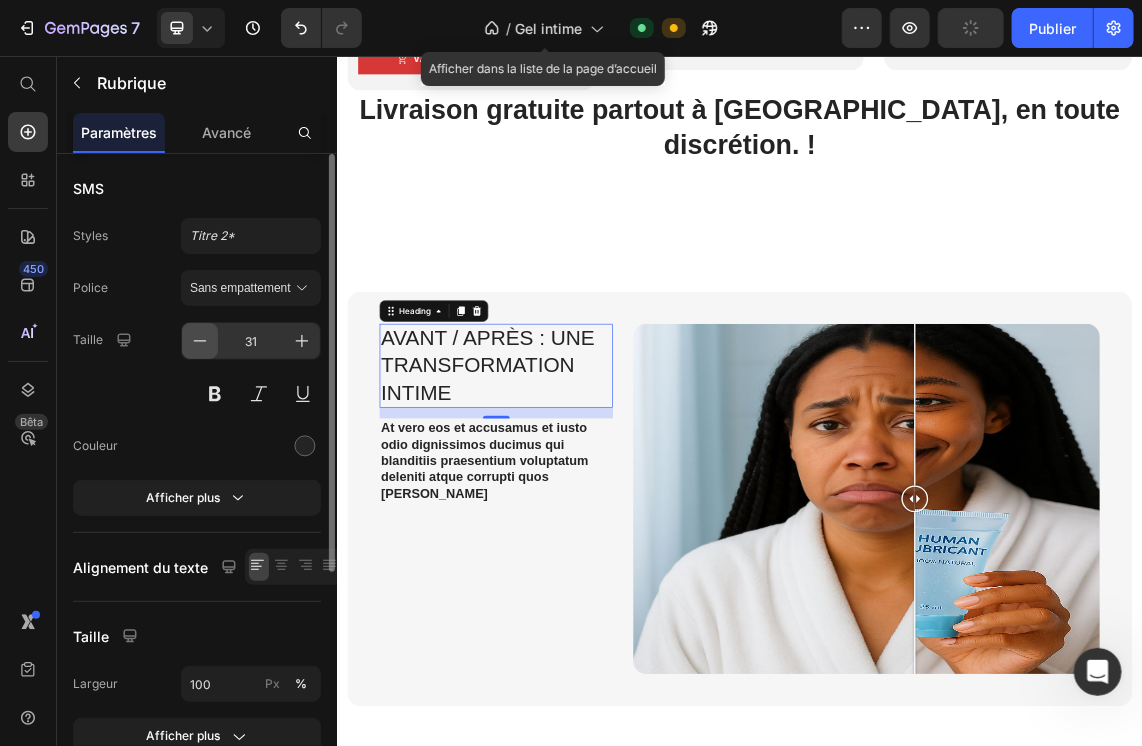 click at bounding box center [200, 341] 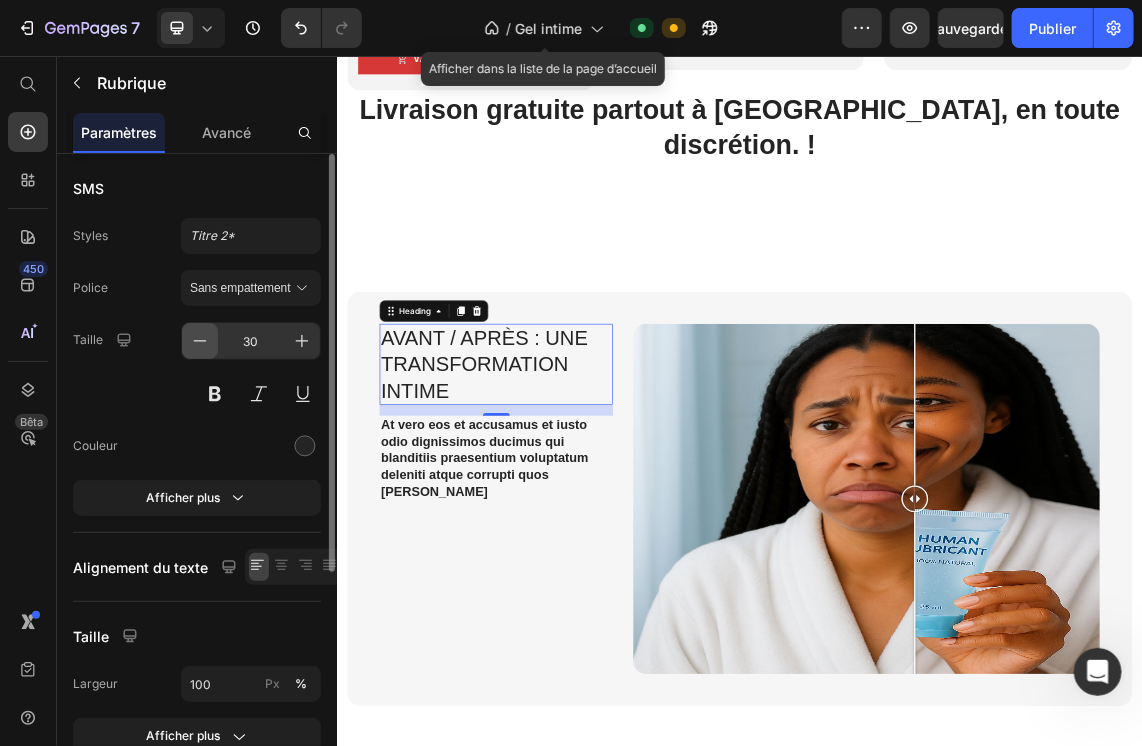 click at bounding box center (200, 341) 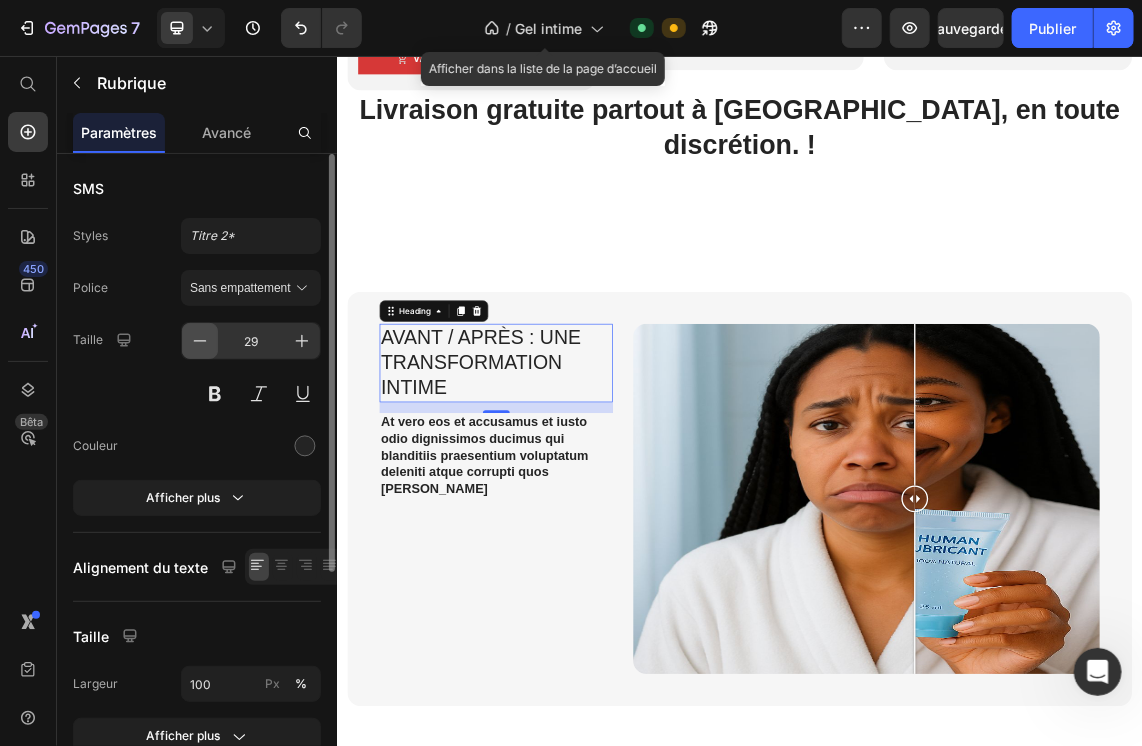 click at bounding box center (200, 341) 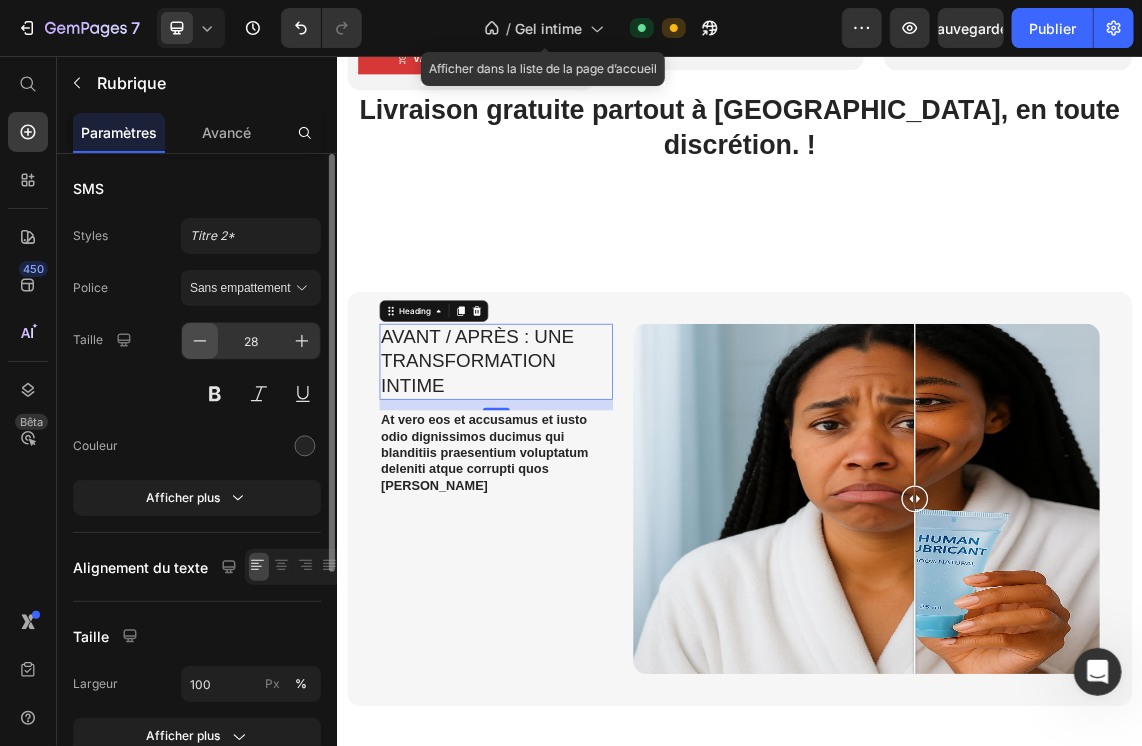click at bounding box center (200, 341) 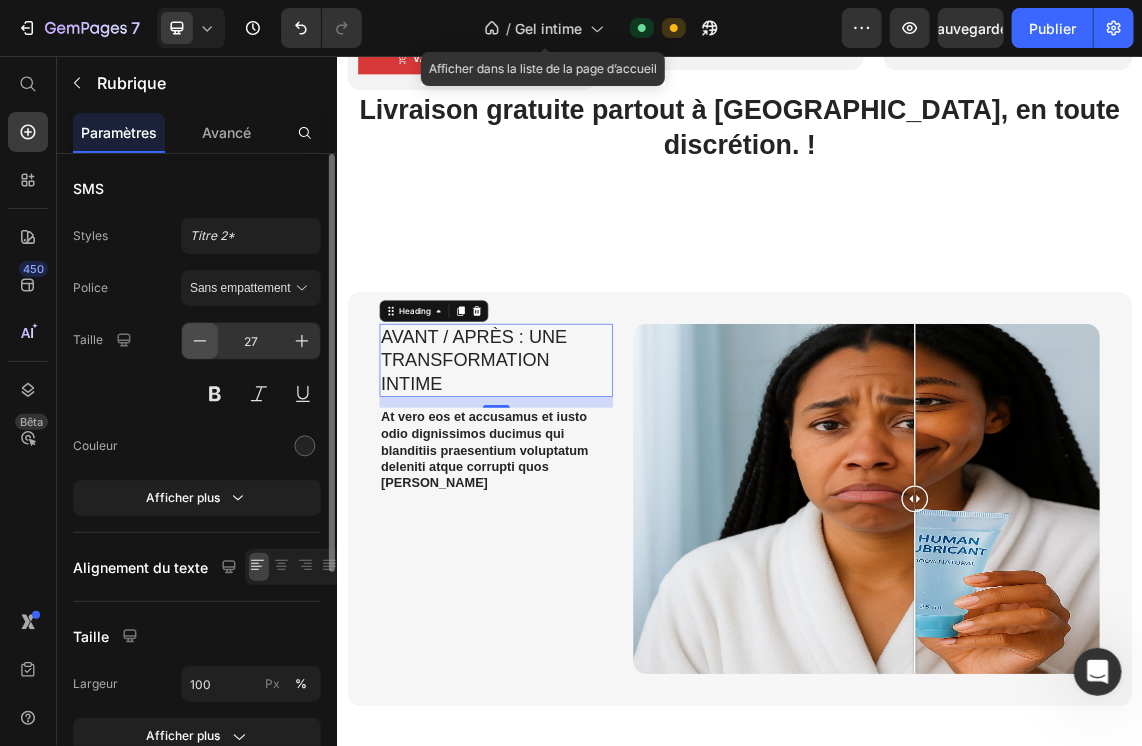 click at bounding box center (200, 341) 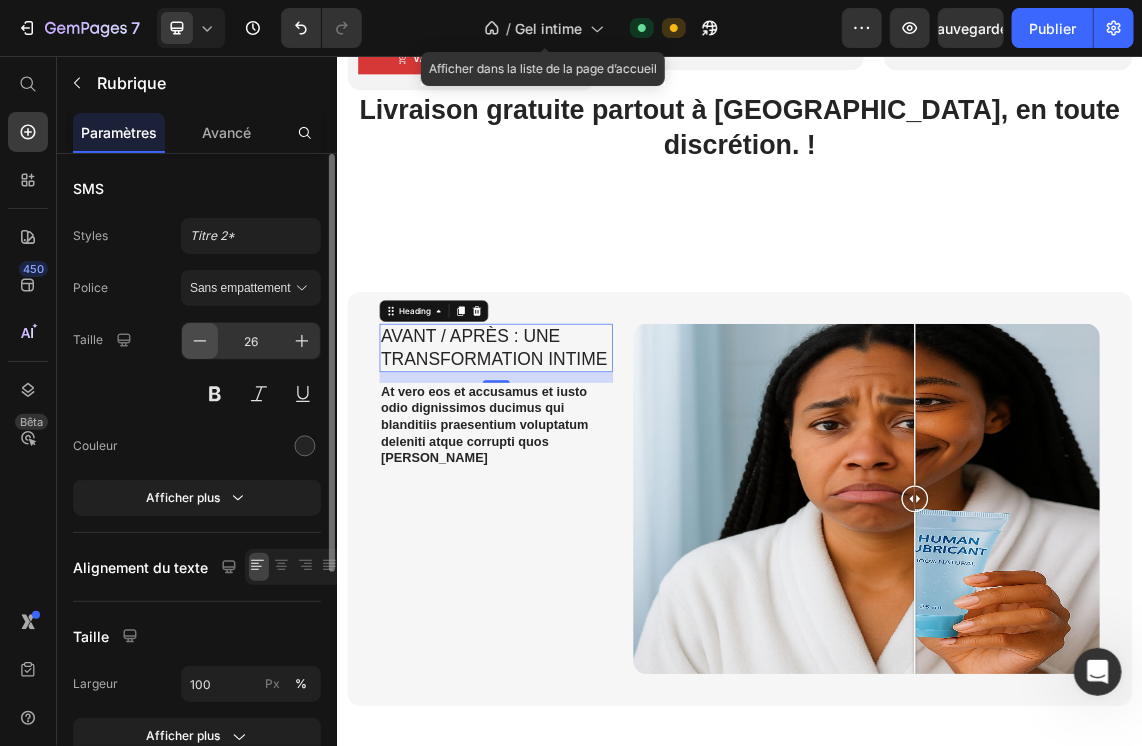 click at bounding box center [200, 341] 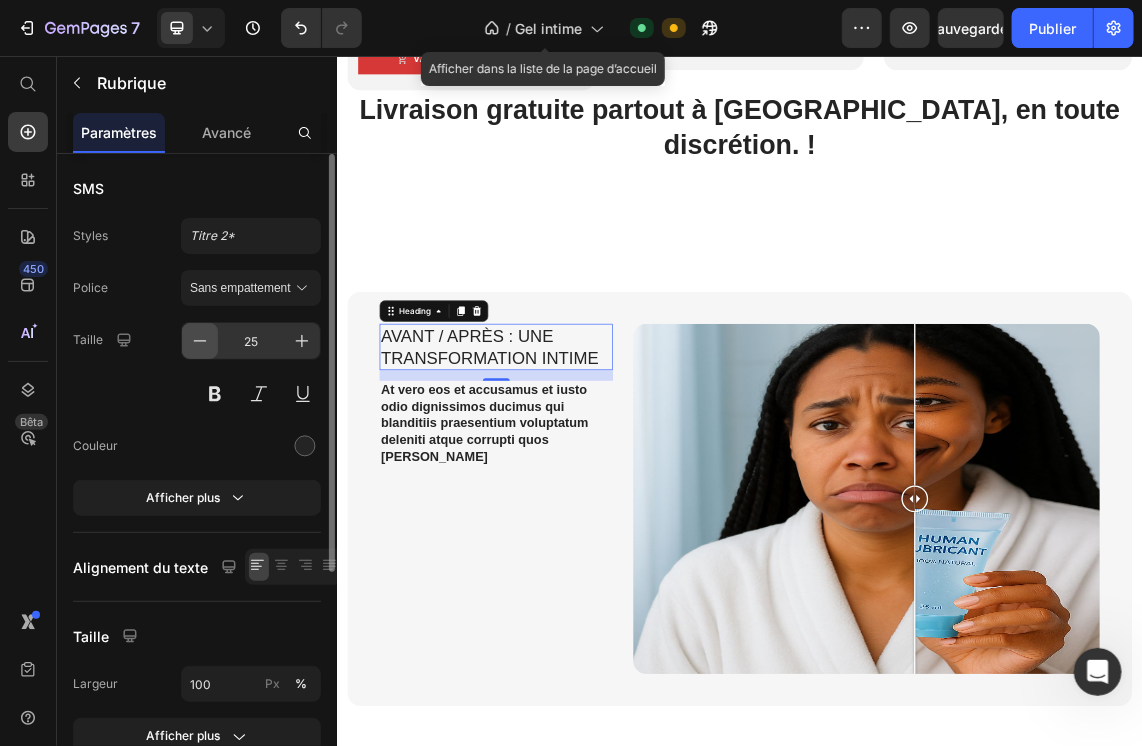 click at bounding box center [200, 341] 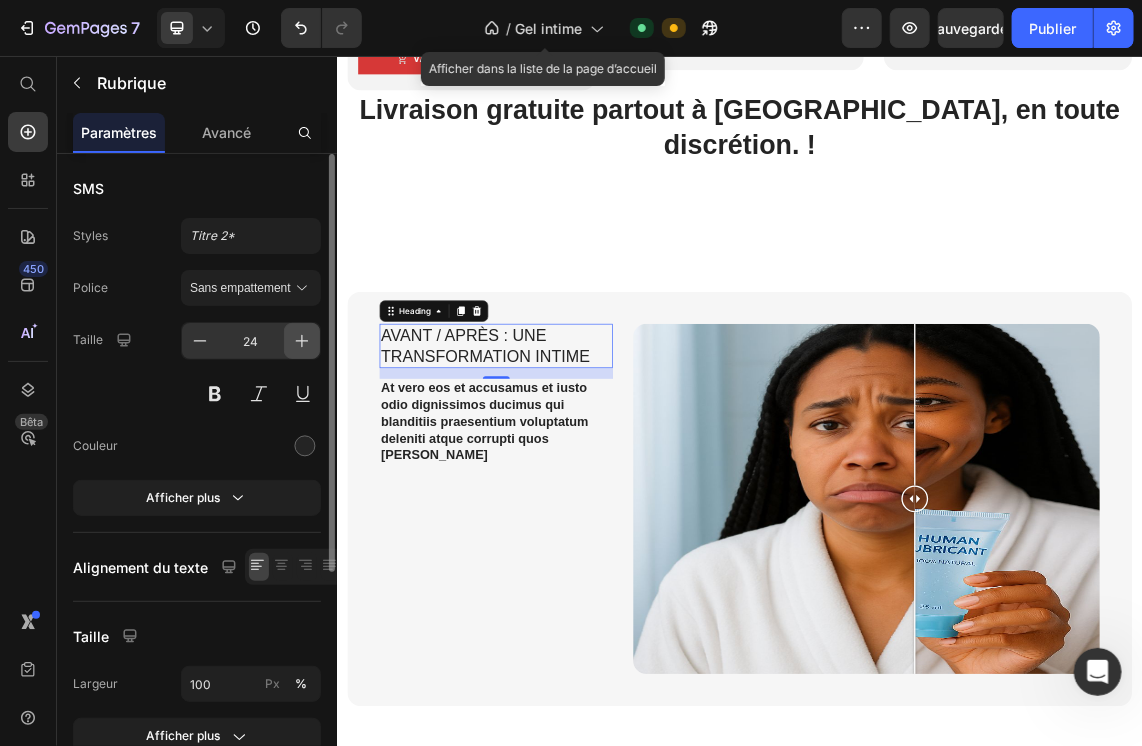 click 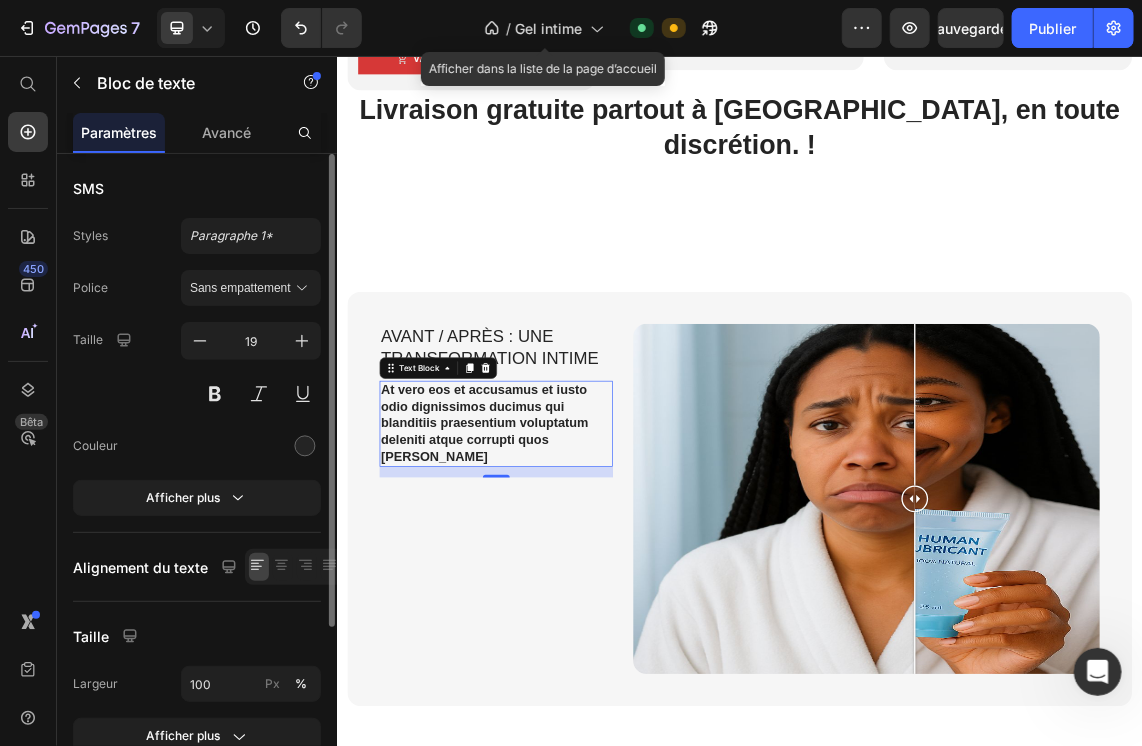 click on "At vero eos et accusamus et iusto odio dignissimos ducimus qui blanditiis praesentium voluptatum deleniti atque corrupti quos [PERSON_NAME]" at bounding box center (573, 603) 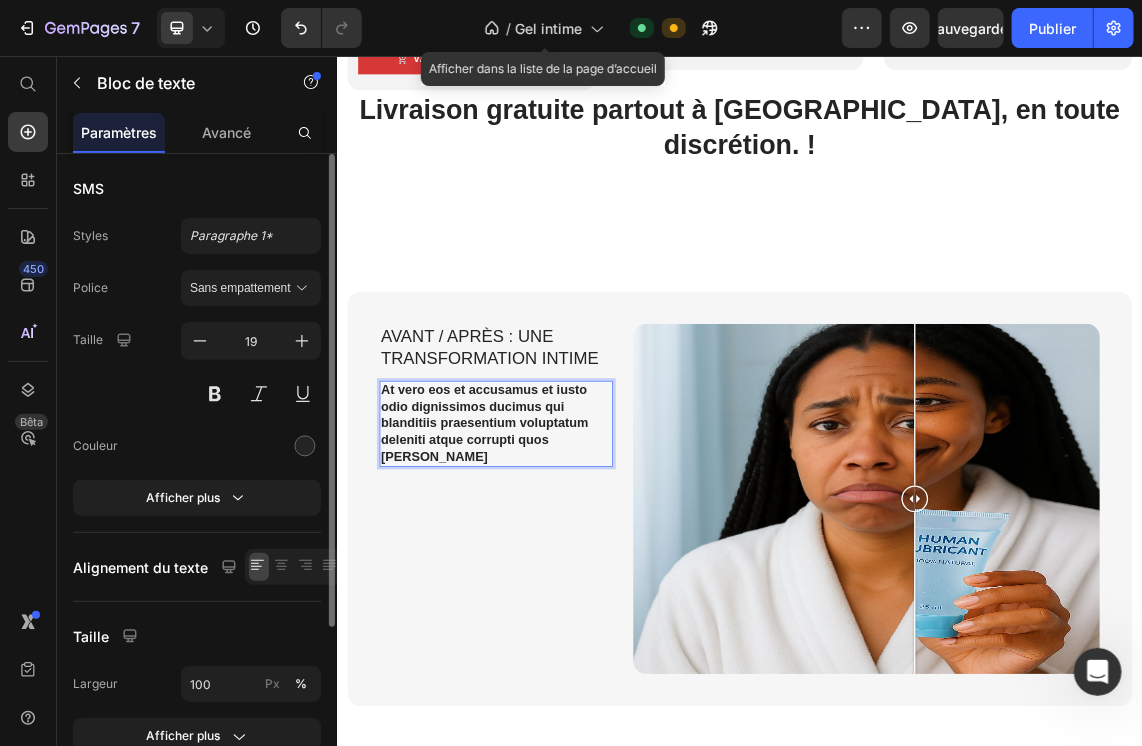 click on "At vero eos et accusamus et iusto odio dignissimos ducimus qui blanditiis praesentium voluptatum deleniti atque corrupti quos [PERSON_NAME]" at bounding box center (573, 603) 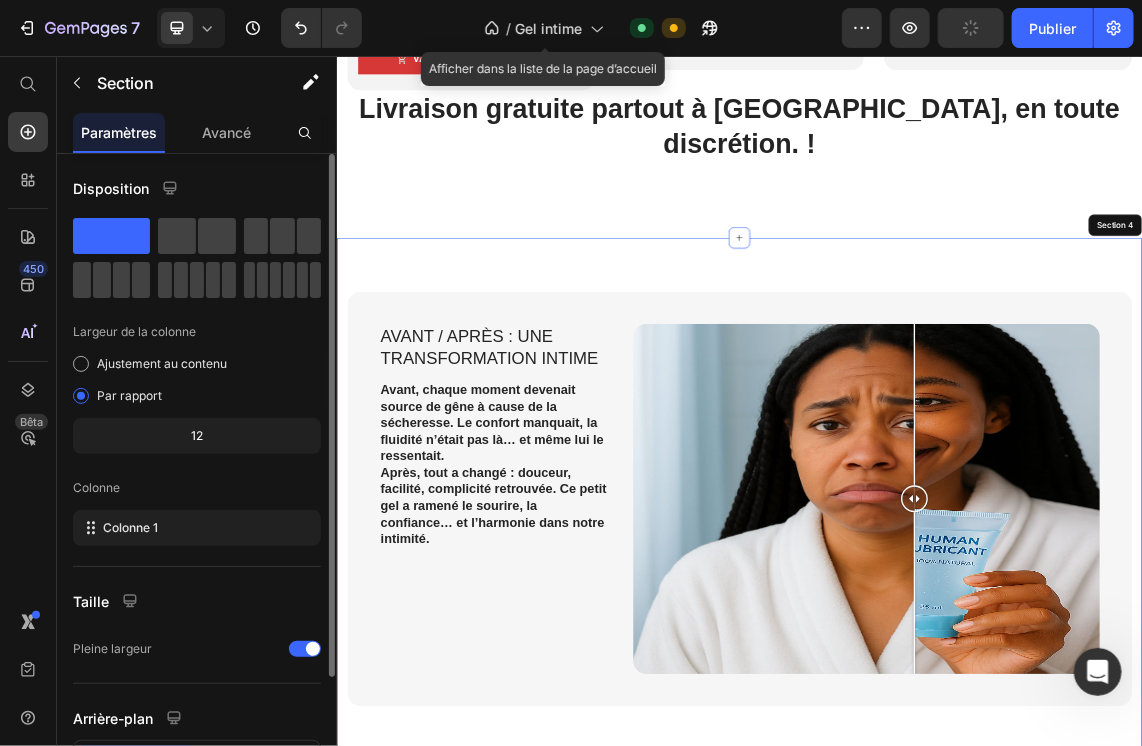 click on "Avant / Après : Une transformation intime Heading Avant , chaque moment devenait source de gêne à cause de la sécheresse. Le confort manquait, la fluidité n’était pas là… et même lui le ressentait. Après , tout a changé : douceur, facilité, complicité retrouvée. Ce petit gel a ramené le sourire, la confiance… et l’harmonie dans notre intimité. Text Block   16 Image Comparison Row Section 4" at bounding box center (936, 717) 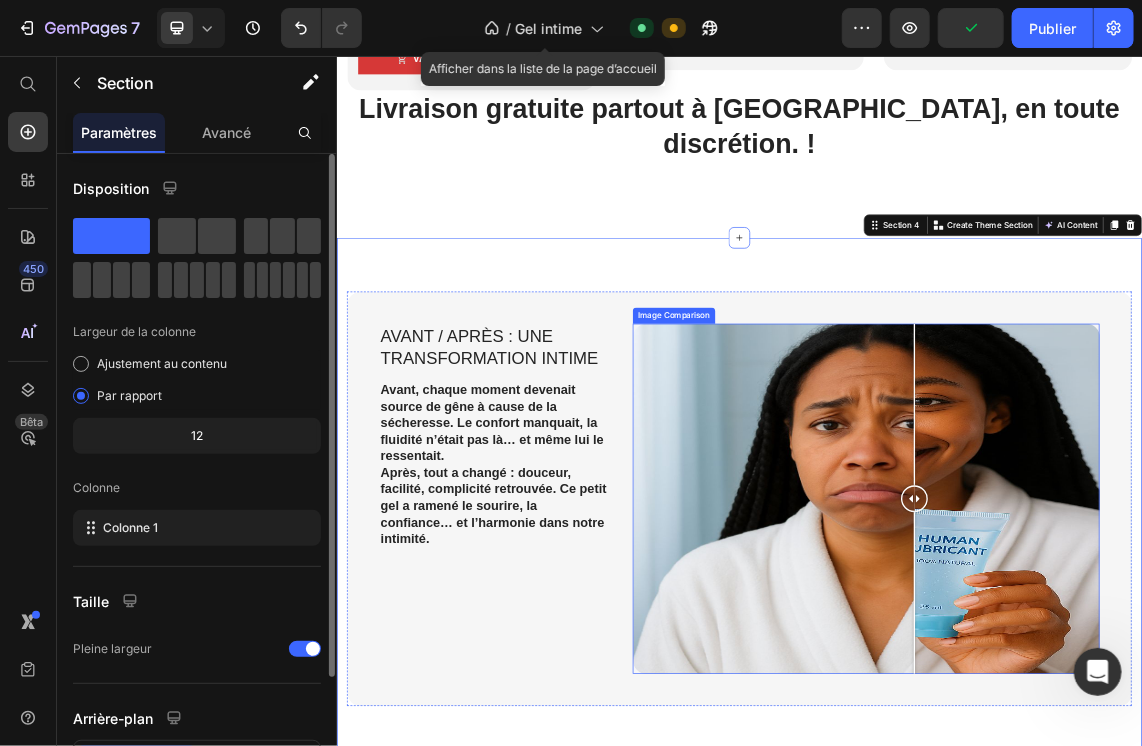 scroll, scrollTop: 2811, scrollLeft: 0, axis: vertical 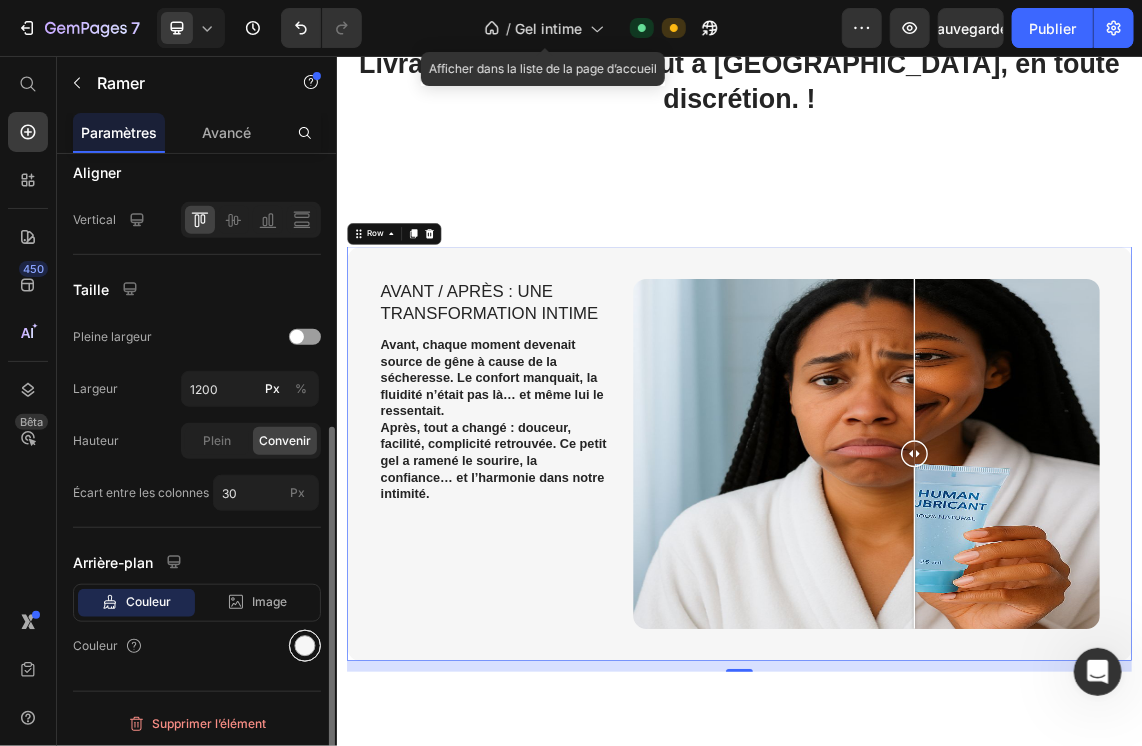 click at bounding box center [305, 646] 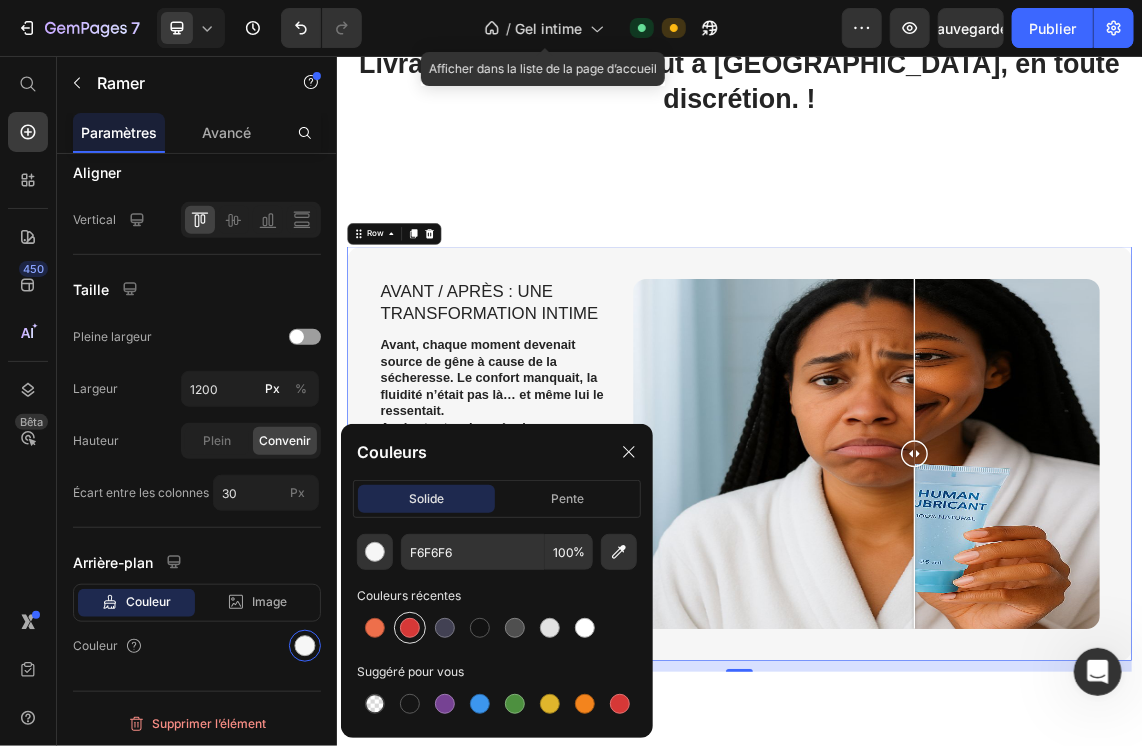 click at bounding box center [410, 628] 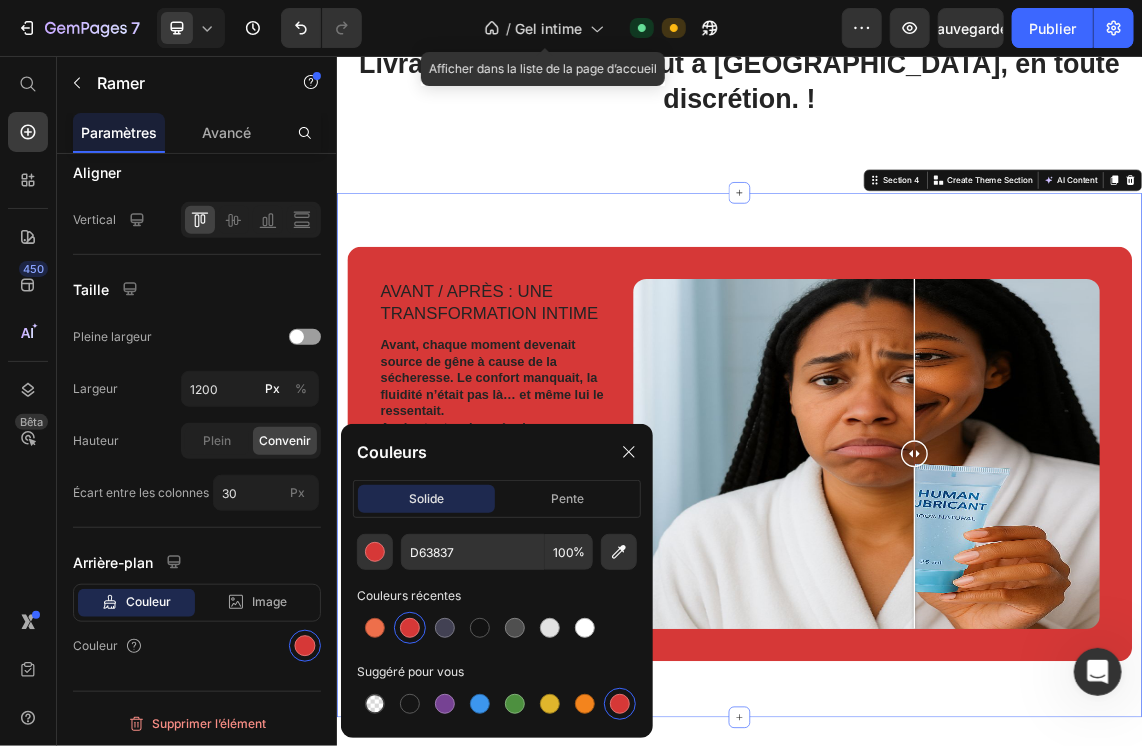 scroll, scrollTop: 0, scrollLeft: 0, axis: both 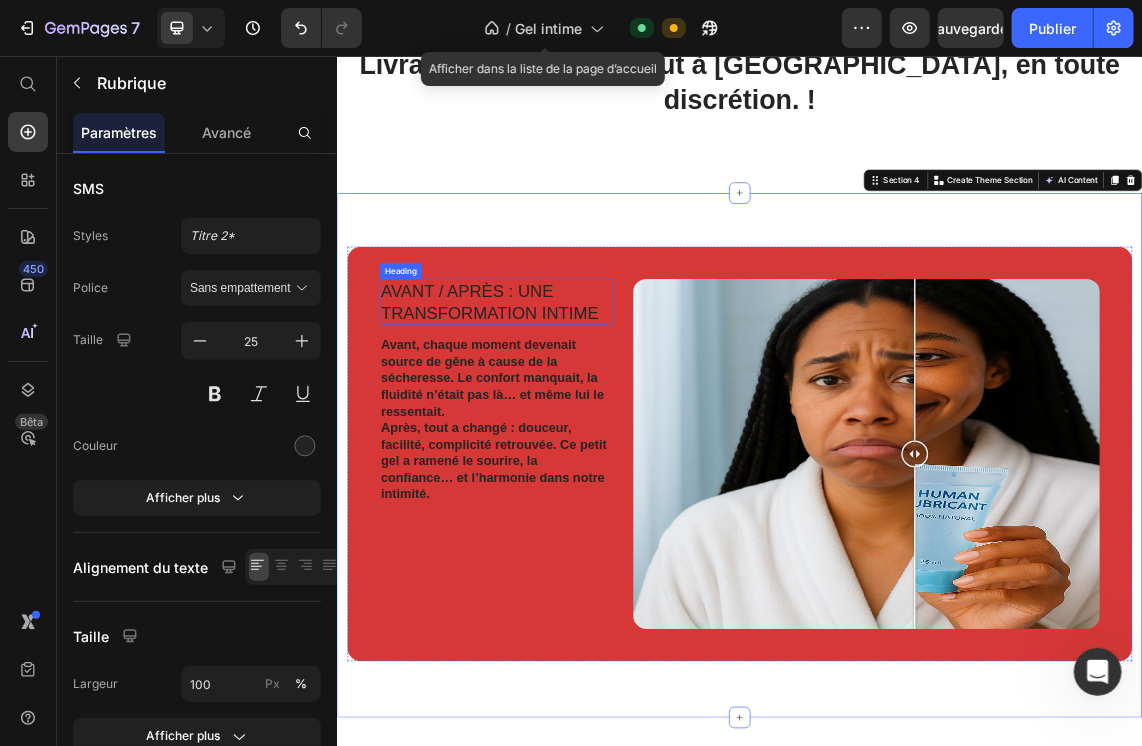 click on "Avant / Après : Une transformation intime" at bounding box center [573, 421] 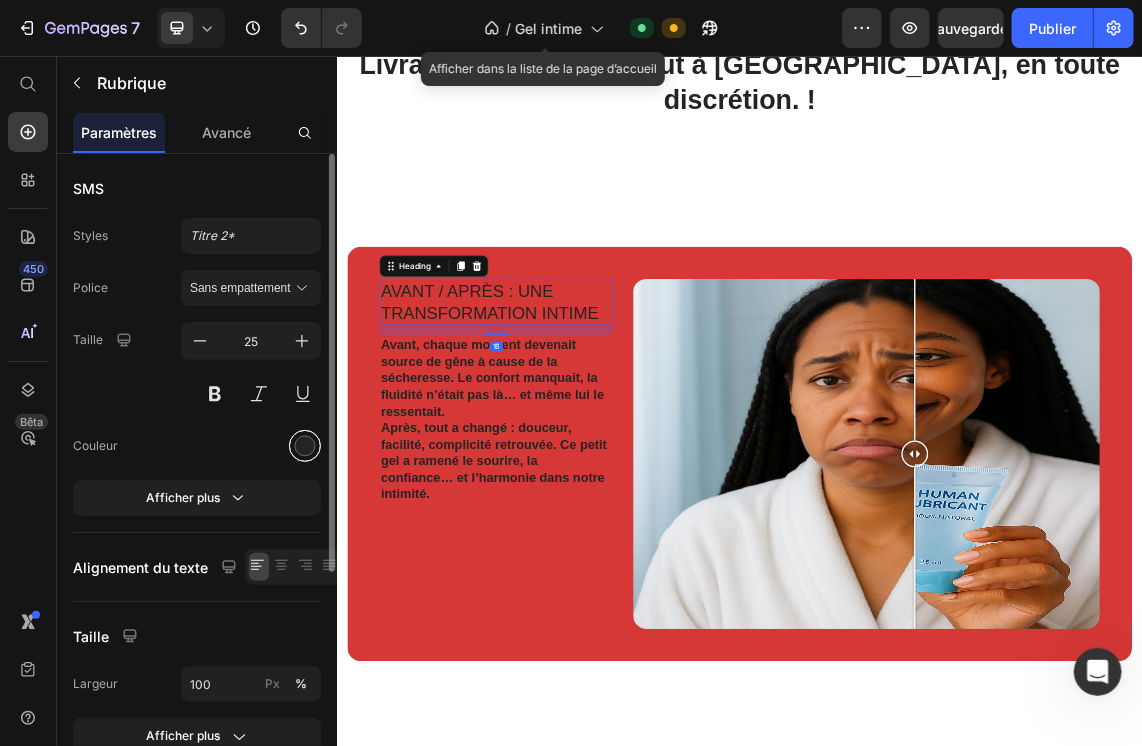 click at bounding box center (305, 446) 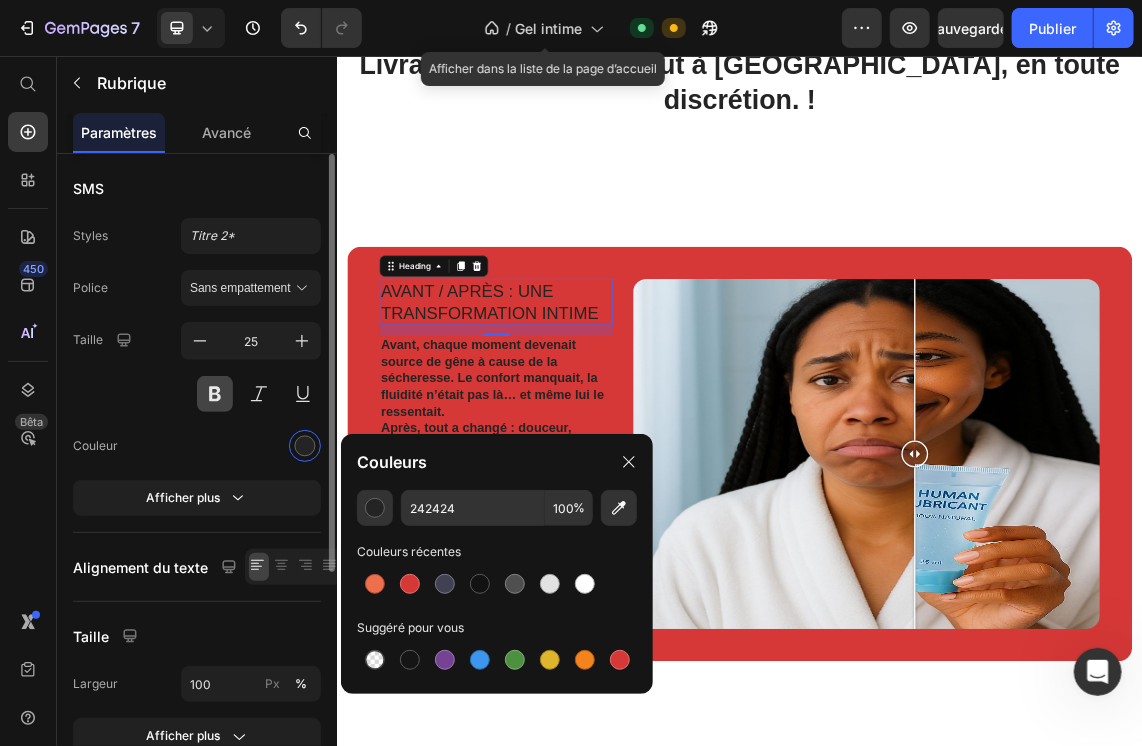 click at bounding box center [215, 394] 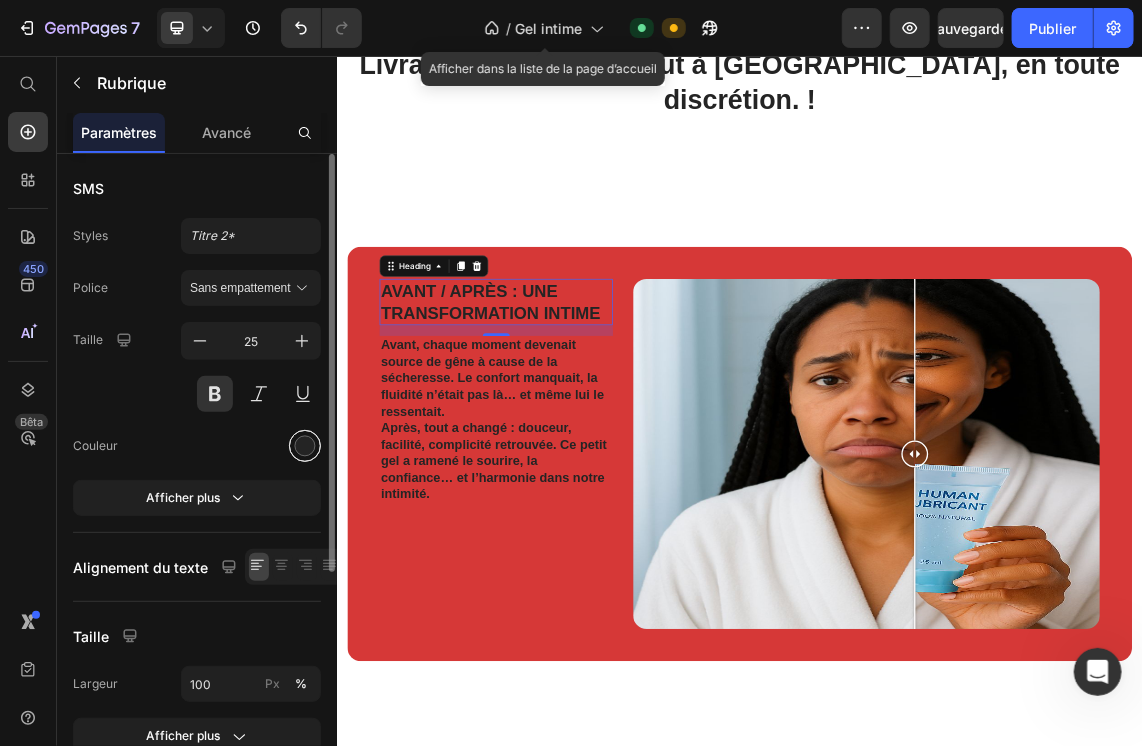 click at bounding box center (305, 446) 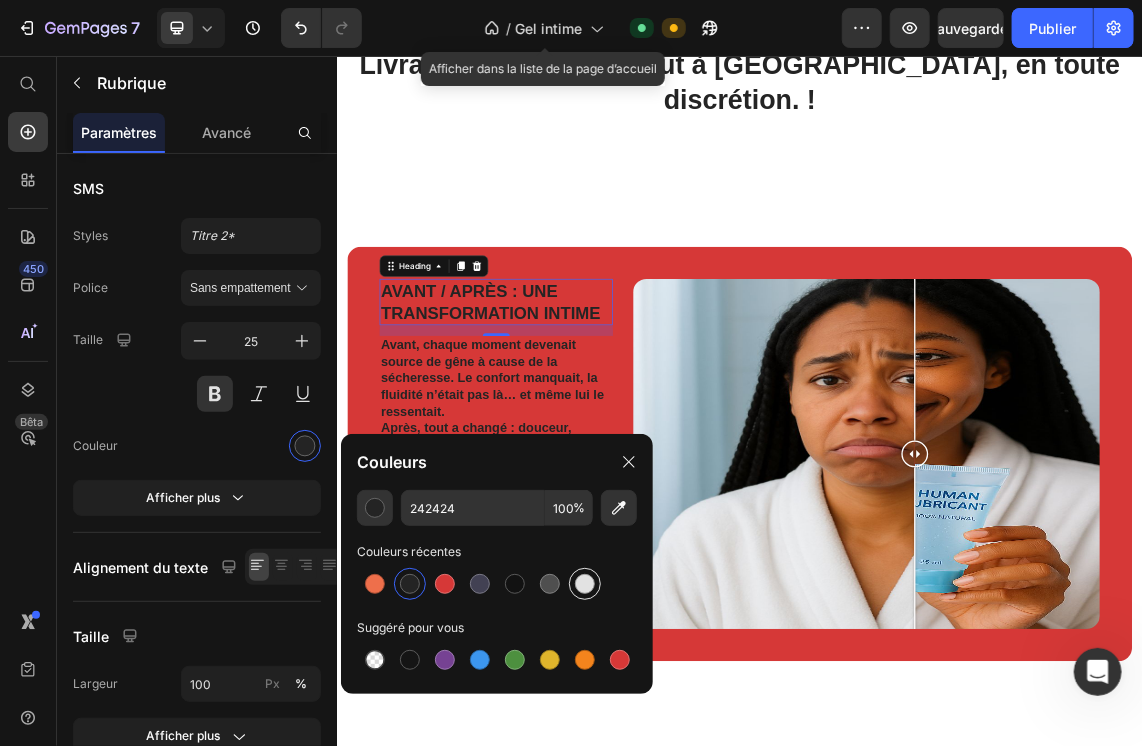 click at bounding box center (585, 584) 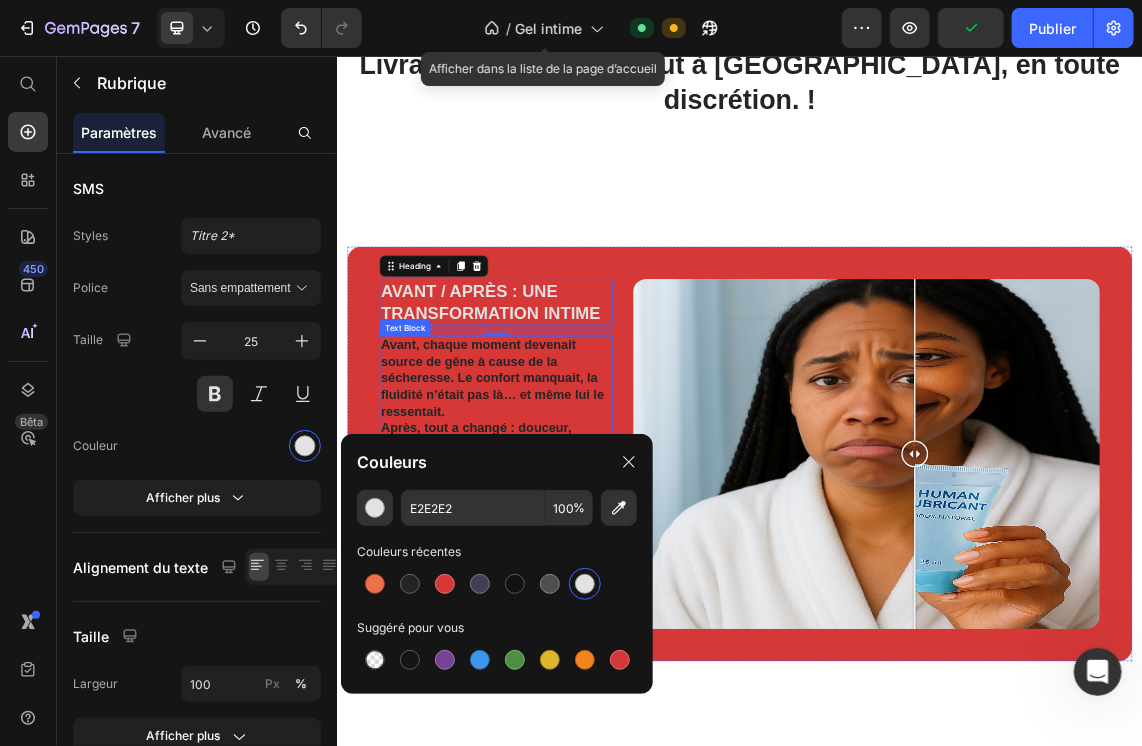 click on "Avant , chaque moment devenait source de gêne à cause de la sécheresse. Le confort manquait, la fluidité n’était pas là… et même lui le ressentait. Après , tout a changé : douceur, facilité, complicité retrouvée. Ce petit gel a ramené le sourire, la confiance… et l’harmonie dans notre intimité." at bounding box center [573, 597] 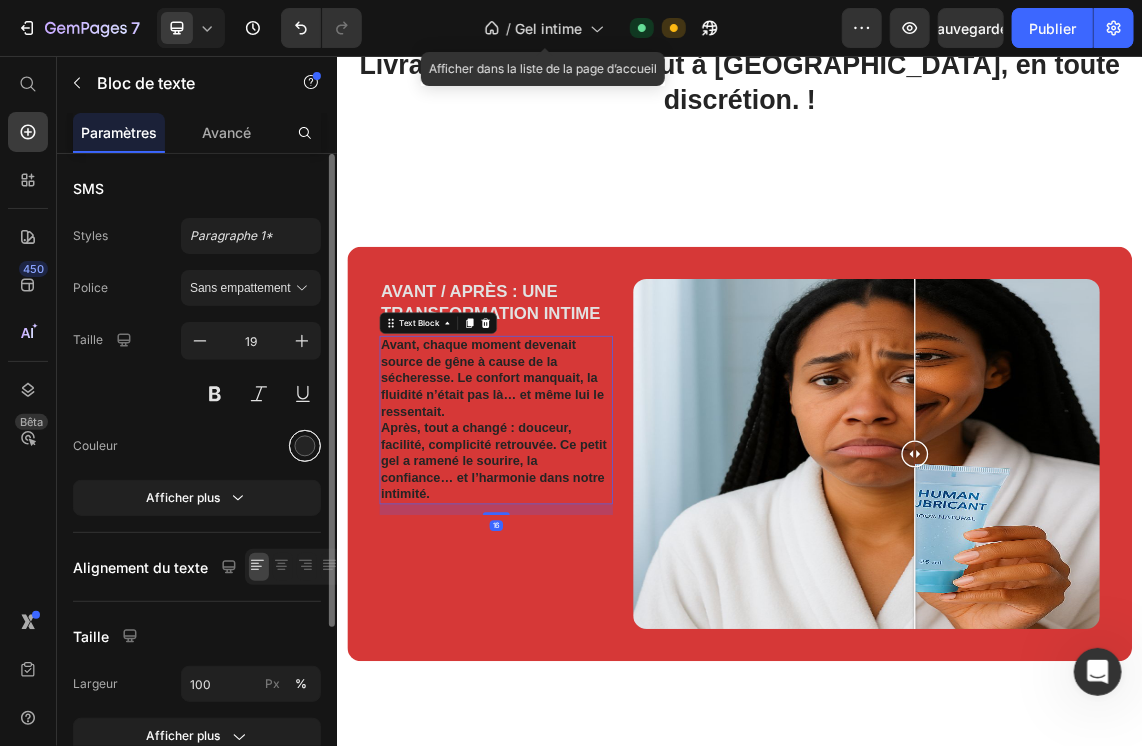 click at bounding box center (305, 446) 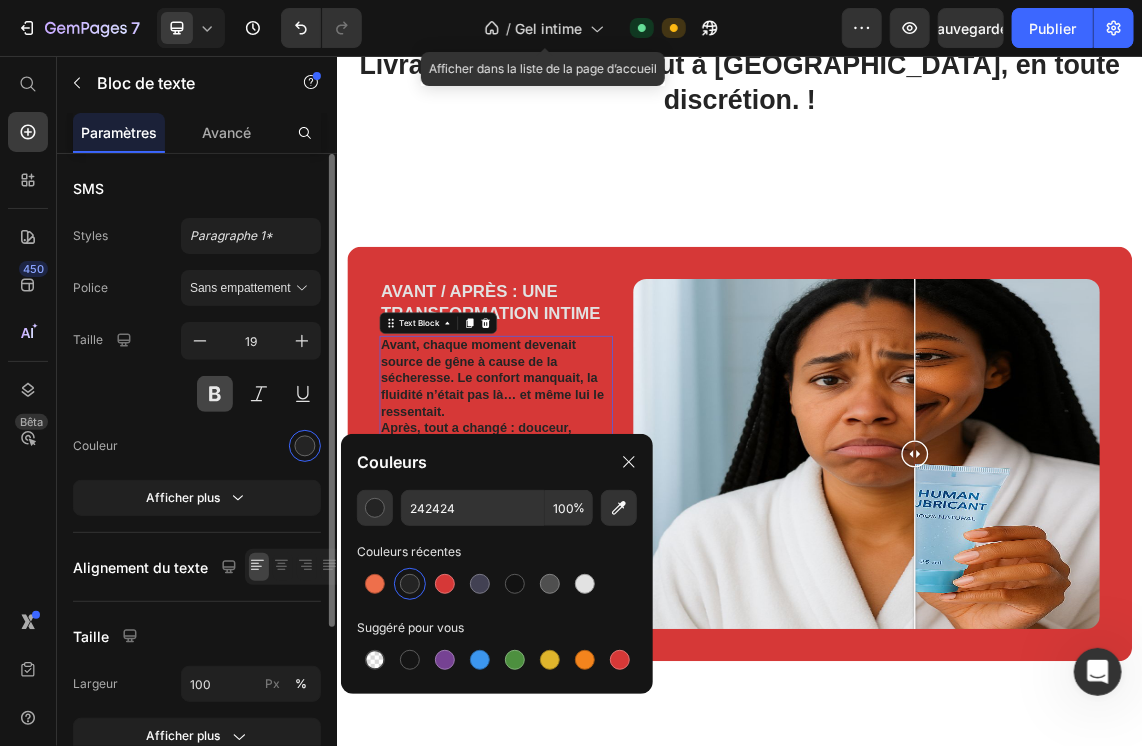 click at bounding box center (215, 394) 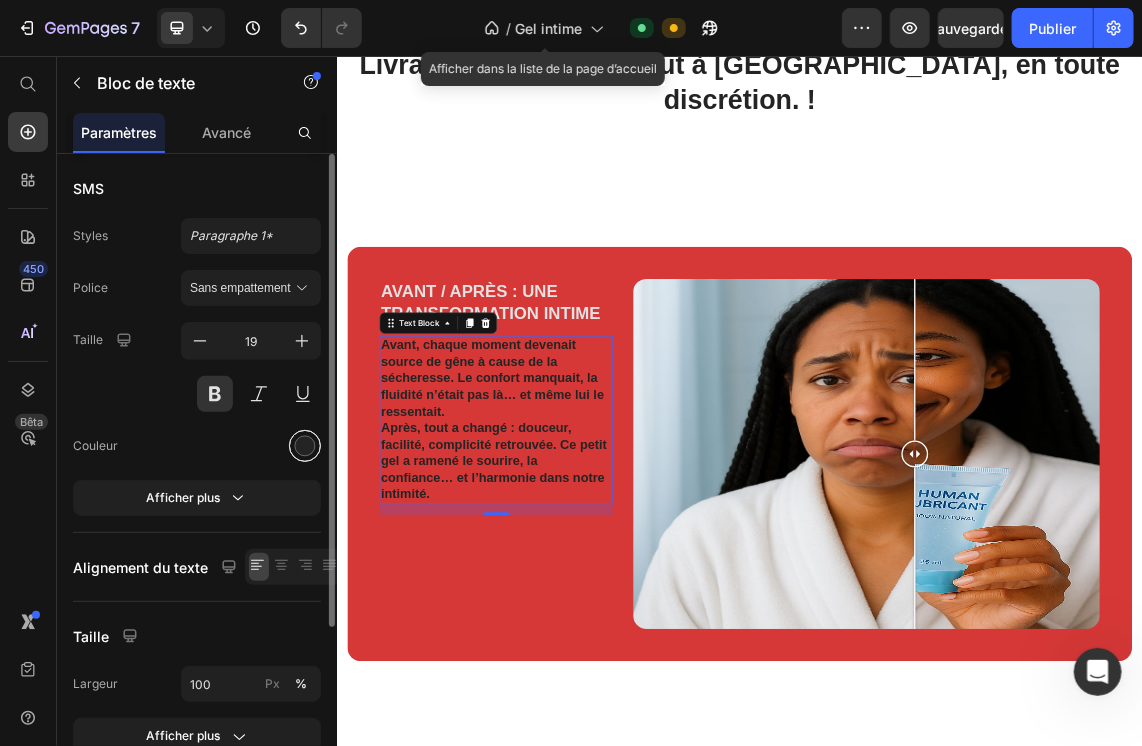 click at bounding box center [305, 446] 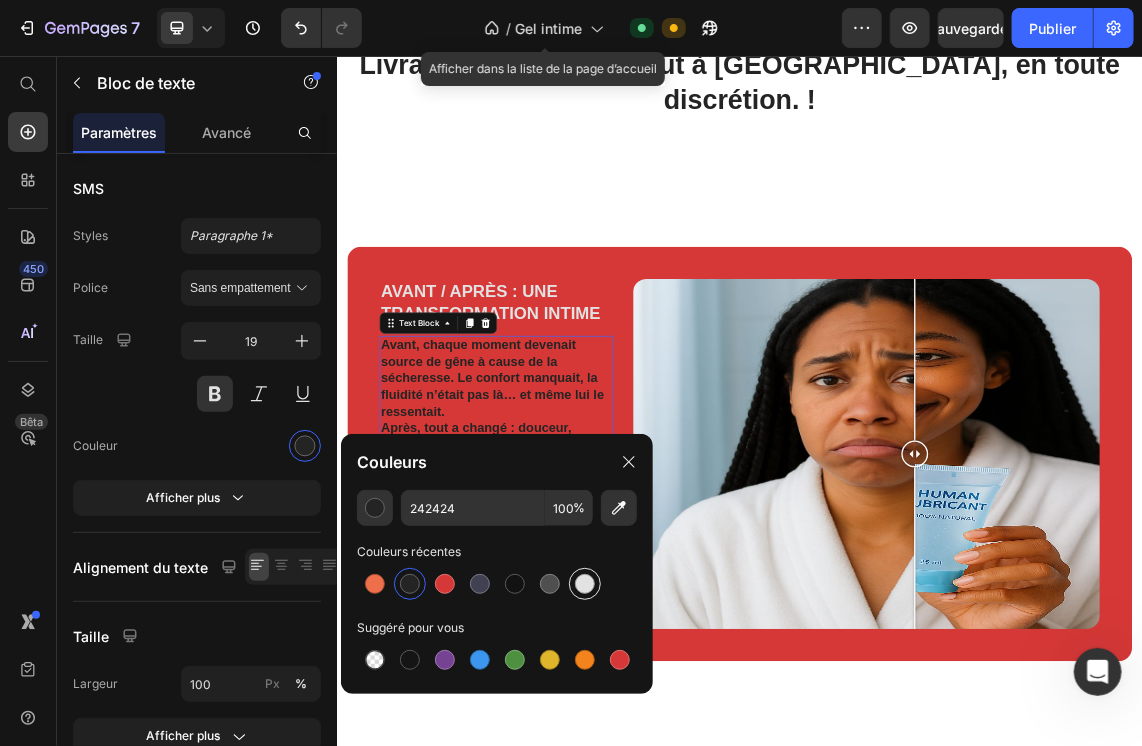click at bounding box center [585, 584] 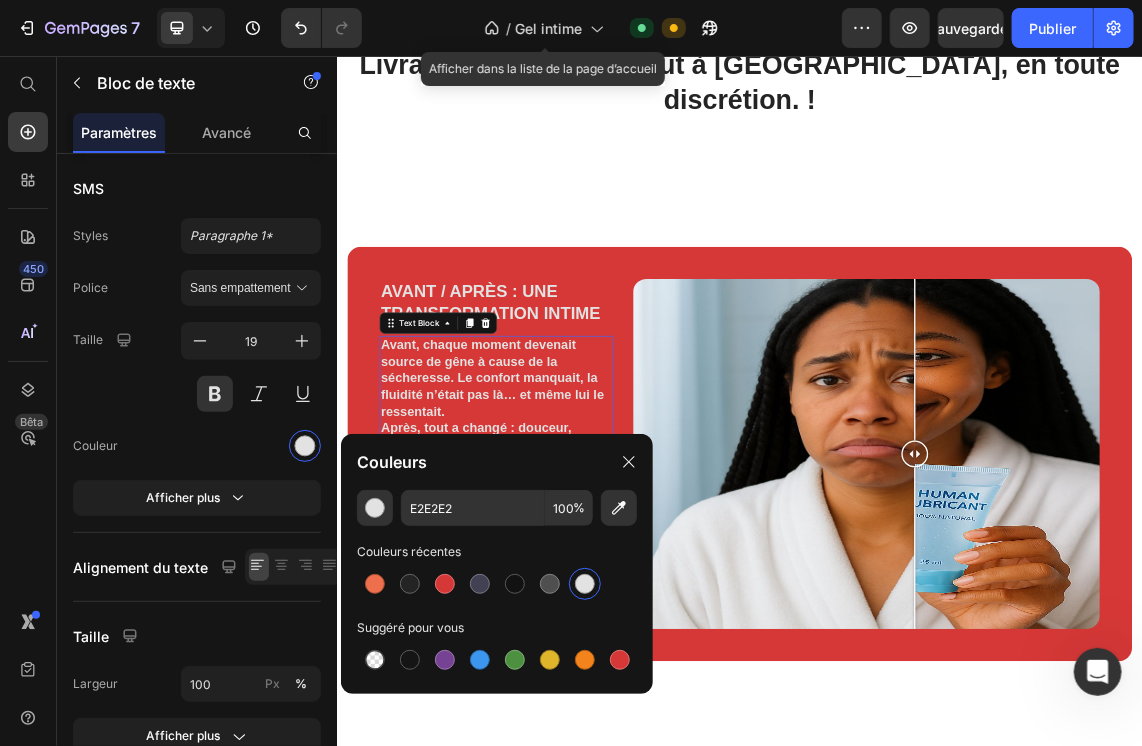 click at bounding box center [585, 584] 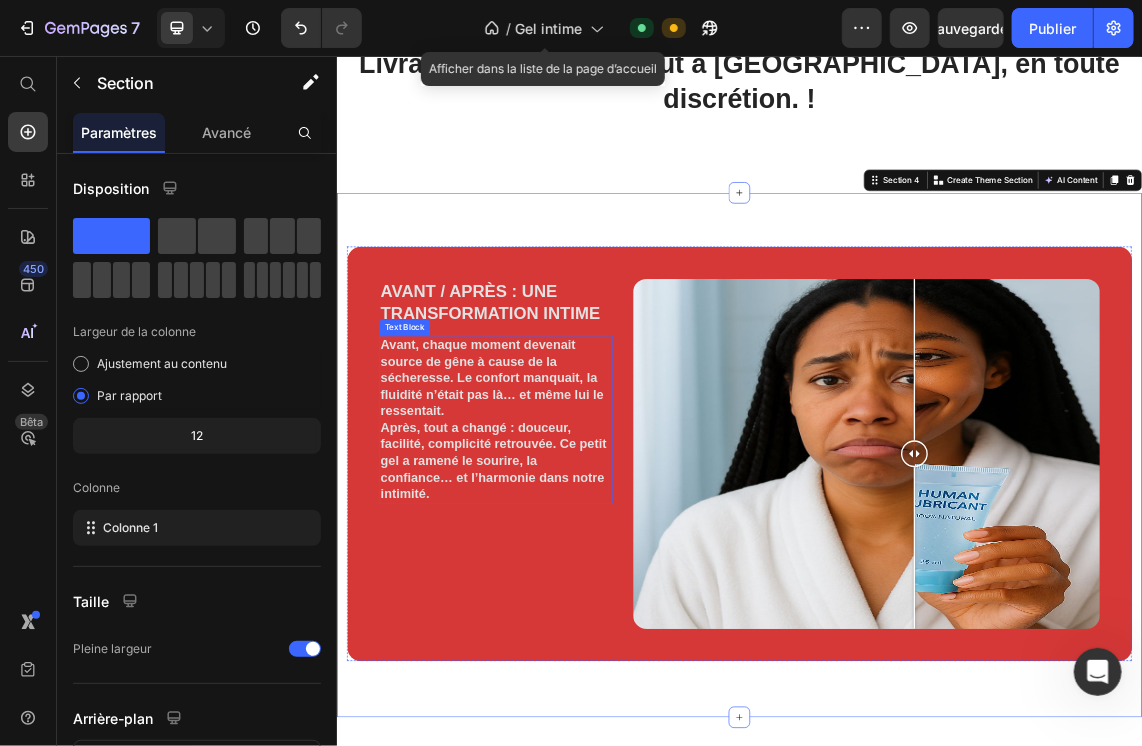 click on "Avant , chaque moment devenait source de gêne à cause de la sécheresse. Le confort manquait, la fluidité n’était pas là… et même lui le ressentait. Après , tout a changé : douceur, facilité, complicité retrouvée. Ce petit gel a ramené le sourire, la confiance… et l’harmonie dans notre intimité." at bounding box center [573, 597] 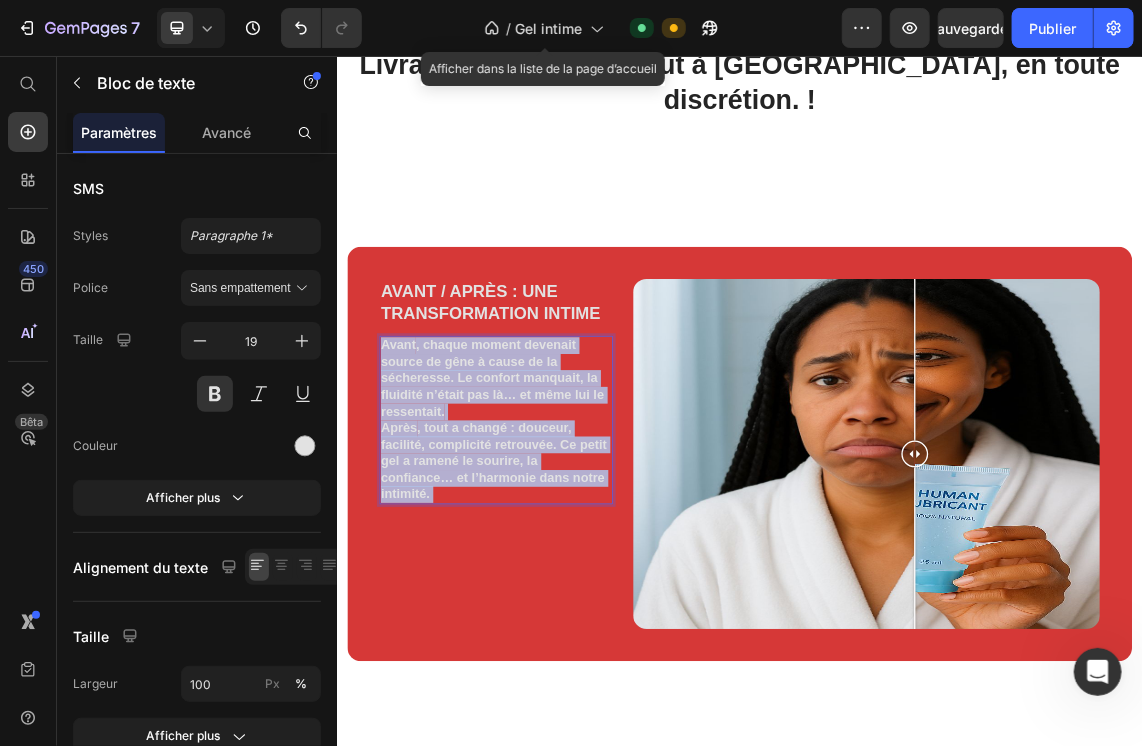 drag, startPoint x: 508, startPoint y: 647, endPoint x: 480, endPoint y: 647, distance: 28 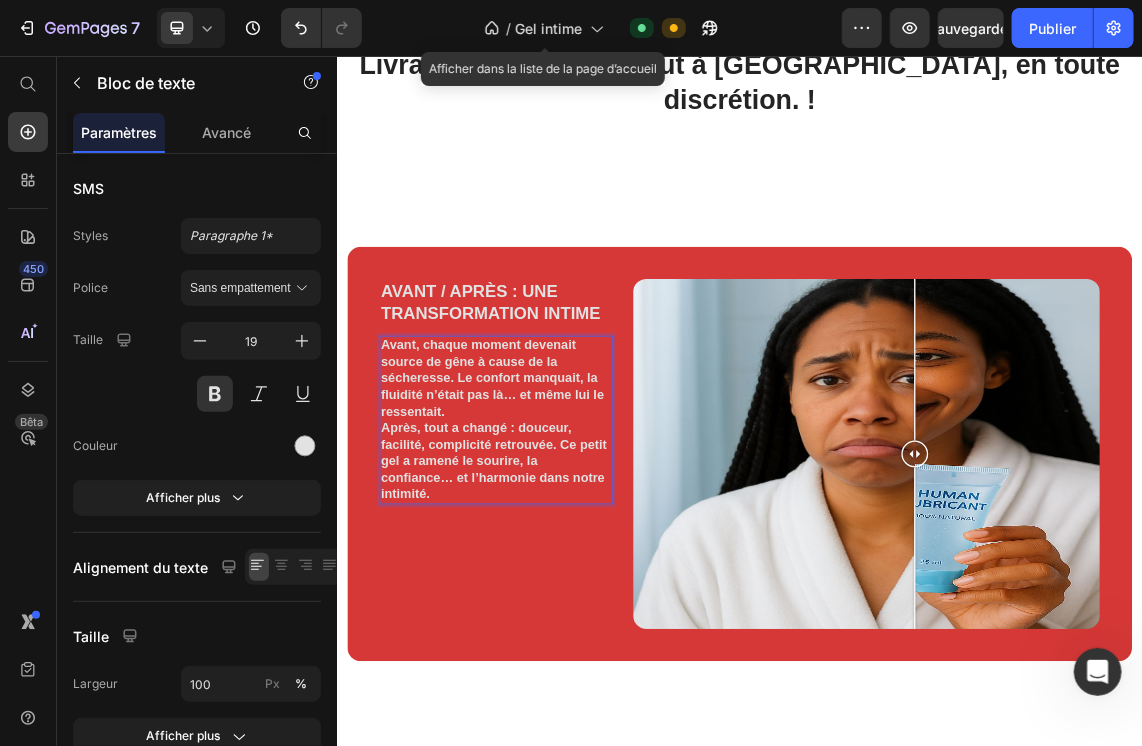 click on "Avant , chaque moment devenait source de gêne à cause de la sécheresse. Le confort manquait, la fluidité n’était pas là… et même lui le ressentait. Après , tout a changé : douceur, facilité, complicité retrouvée. Ce petit gel a ramené le sourire, la confiance… et l’harmonie dans notre intimité." at bounding box center [573, 597] 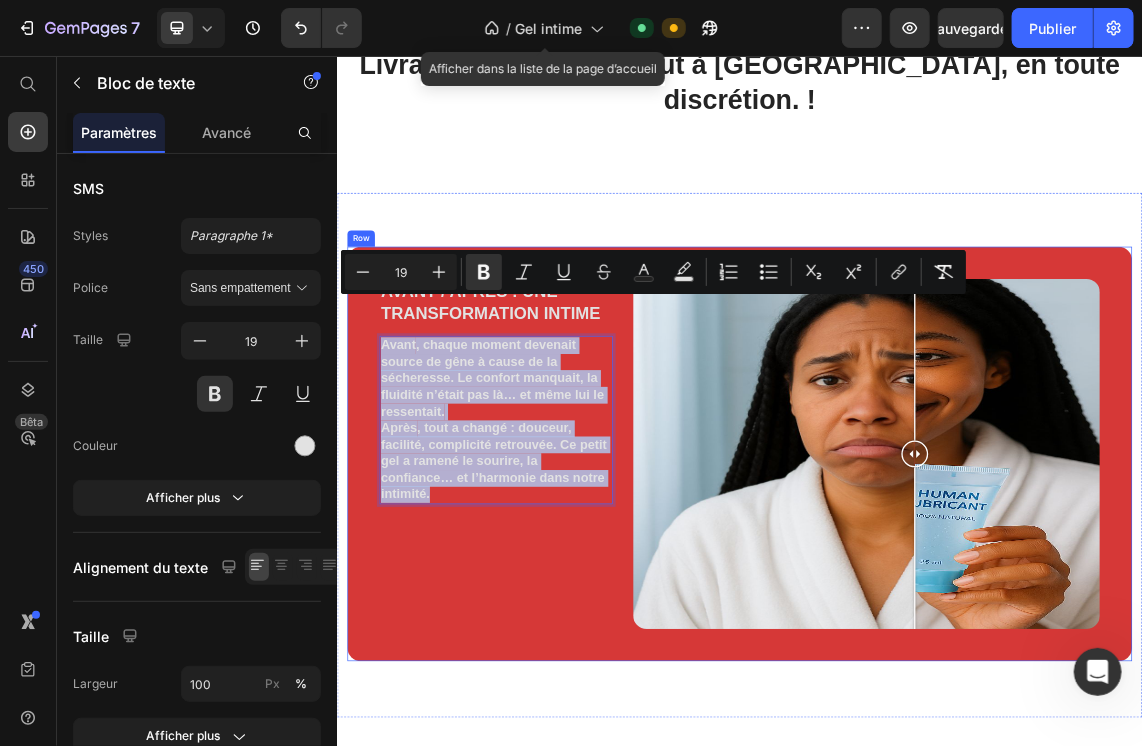 drag, startPoint x: 480, startPoint y: 647, endPoint x: 395, endPoint y: 407, distance: 254.60754 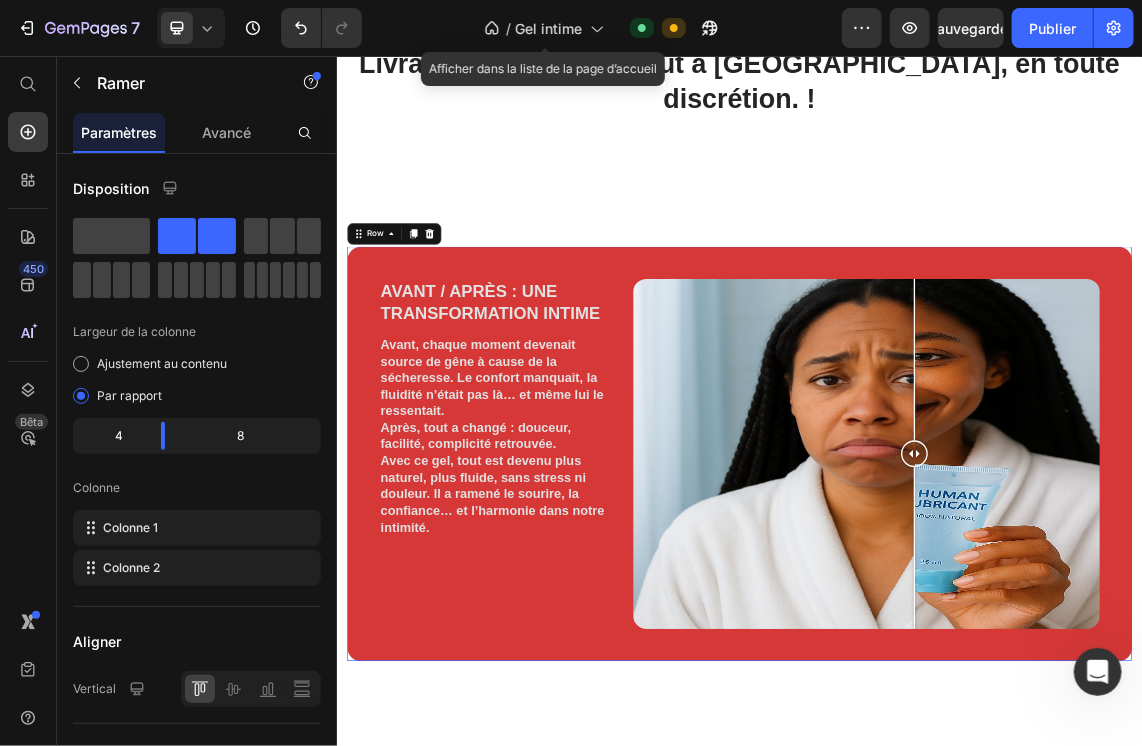 click on "Avant / Après : Une transformation intime Heading Avant , chaque moment devenait source de gêne à cause de la sécheresse. Le confort manquait, la fluidité n’était pas là… et même lui le ressentait. Après , tout a changé : douceur, facilité, complicité retrouvée. Avec ce gel , tout est devenu plus naturel, plus fluide, sans stress ni douleur. Il a ramené le sourire, la confiance… et l’harmonie dans notre intimité. Text Block" at bounding box center (573, 656) 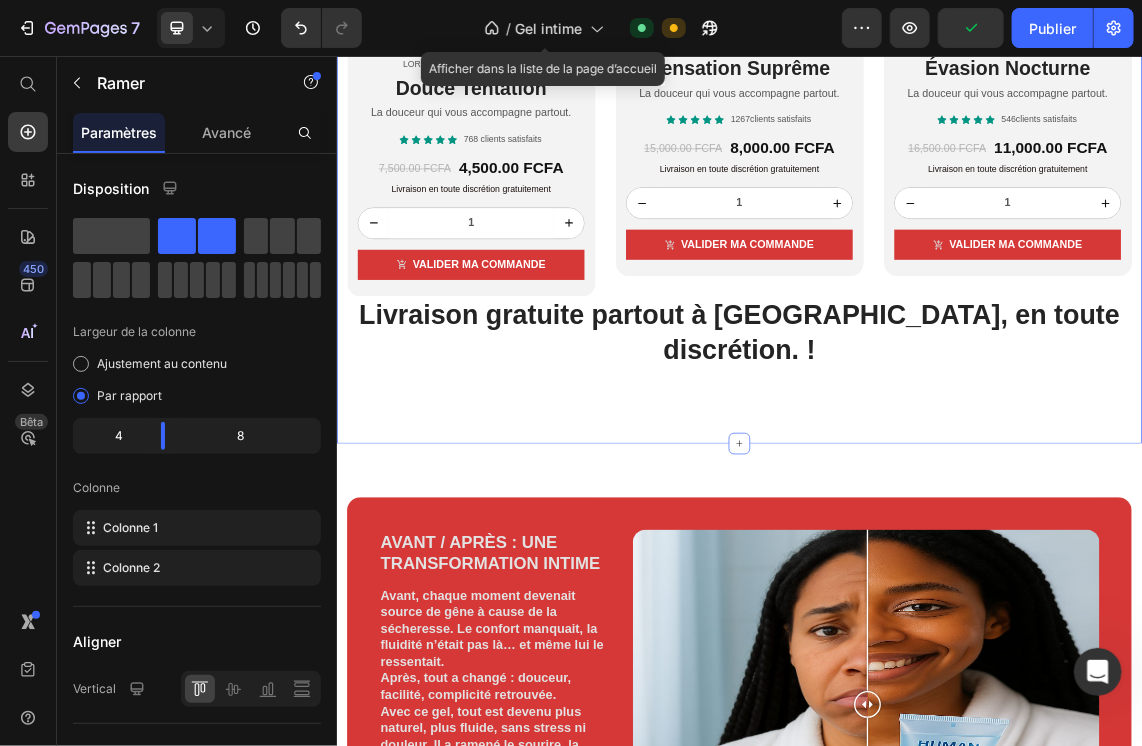 scroll, scrollTop: 2584, scrollLeft: 0, axis: vertical 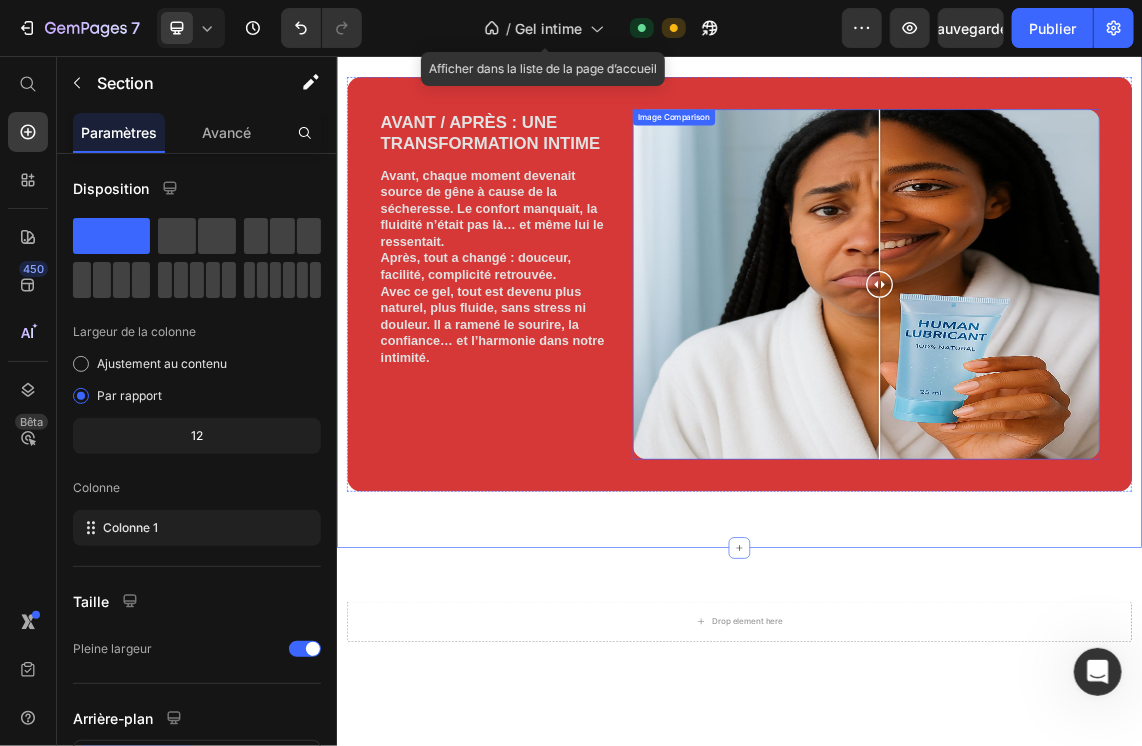 drag, startPoint x: 1128, startPoint y: 325, endPoint x: 1141, endPoint y: 372, distance: 48.76474 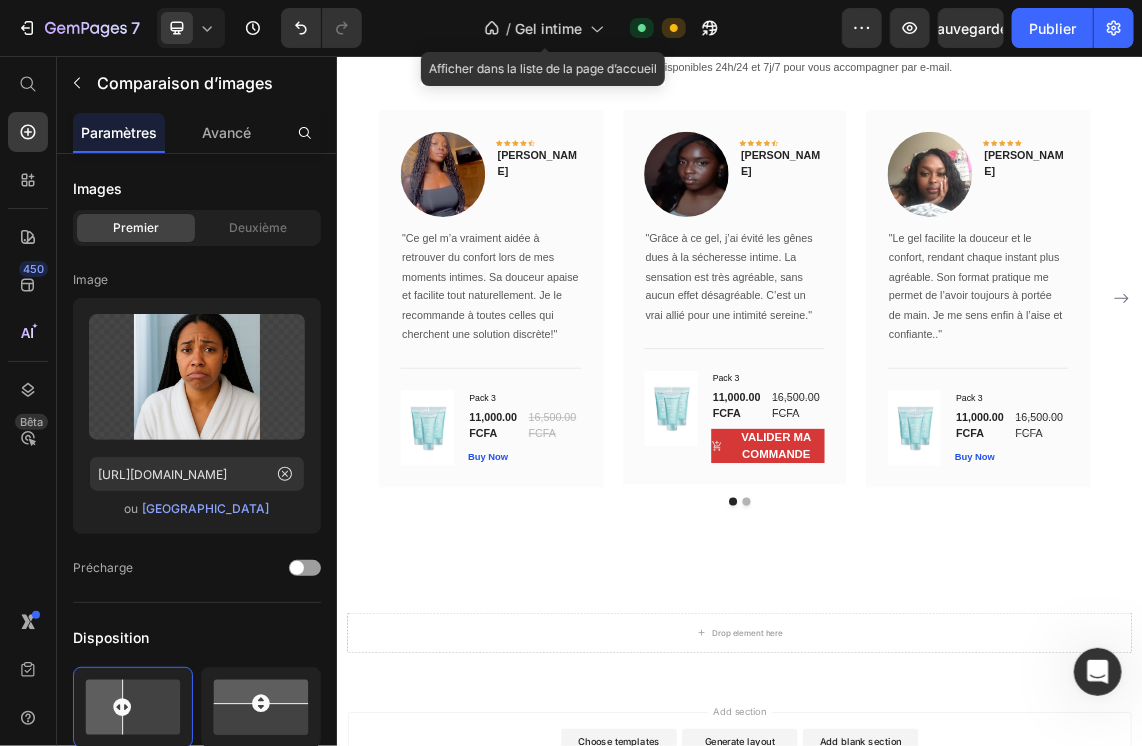 scroll, scrollTop: 4242, scrollLeft: 0, axis: vertical 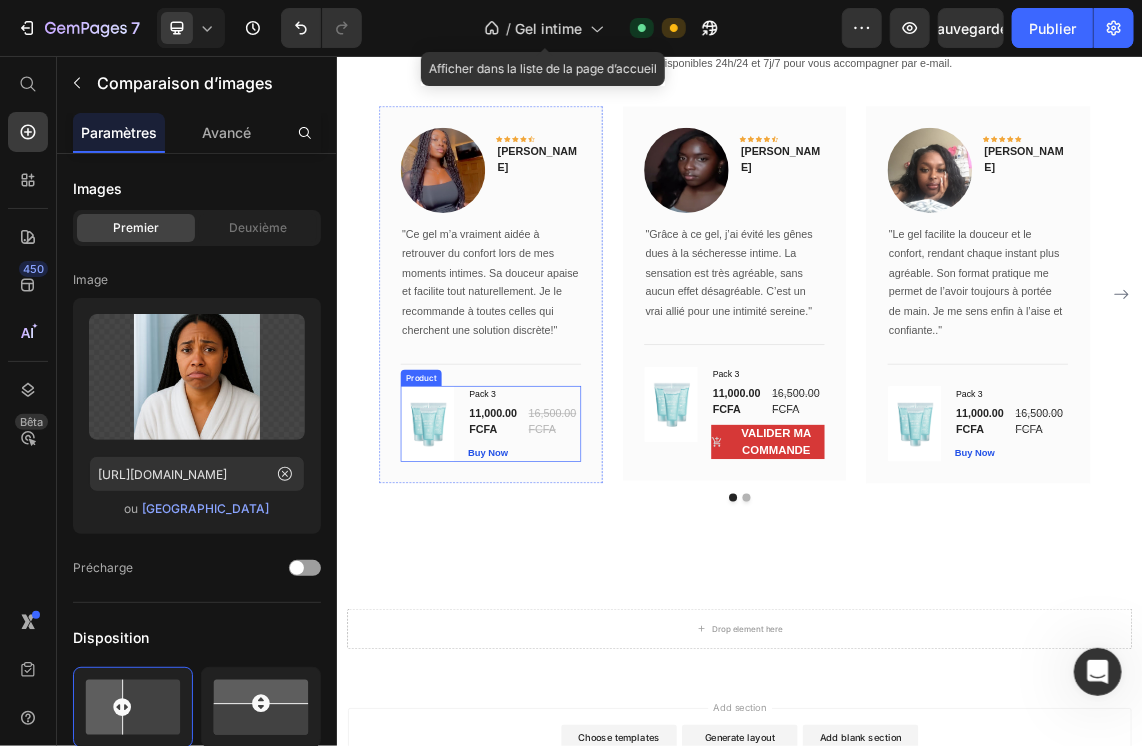 click on "(P) Images & Gallery Pack 3 (P) Title 11,000.00 FCFA (P) Price 16,500.00 FCFA (P) Price Row Buy Now (P) Cart Button Product" at bounding box center (565, 602) 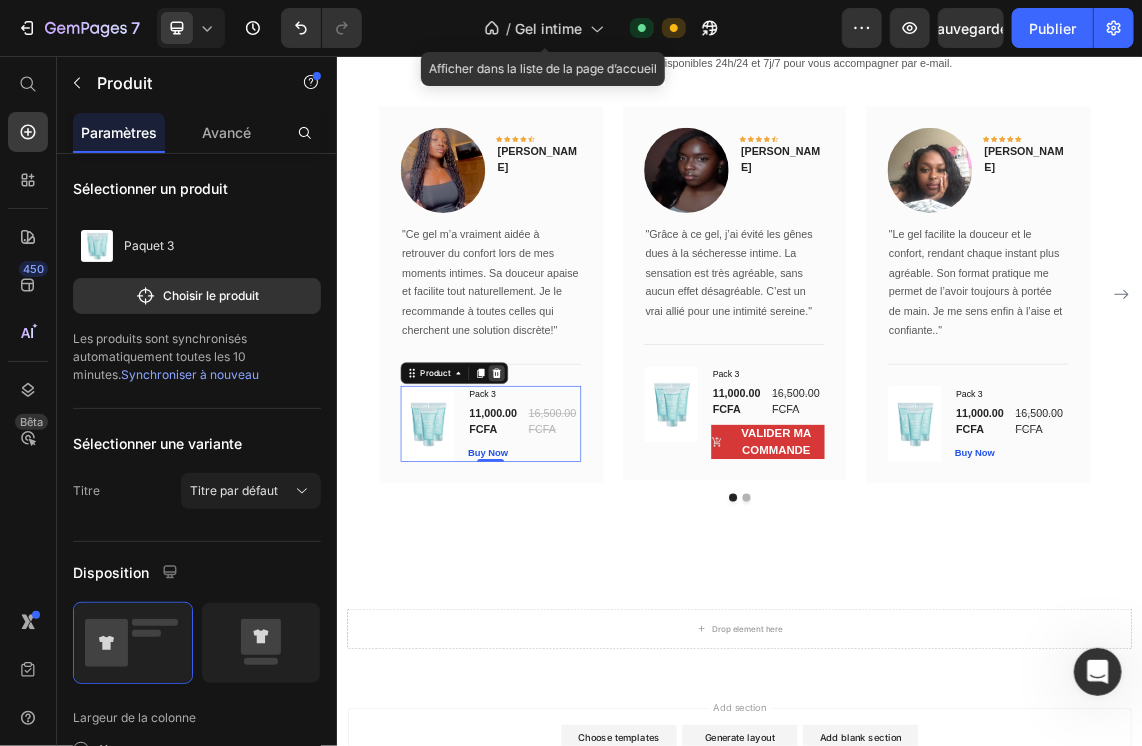 click at bounding box center [574, 527] 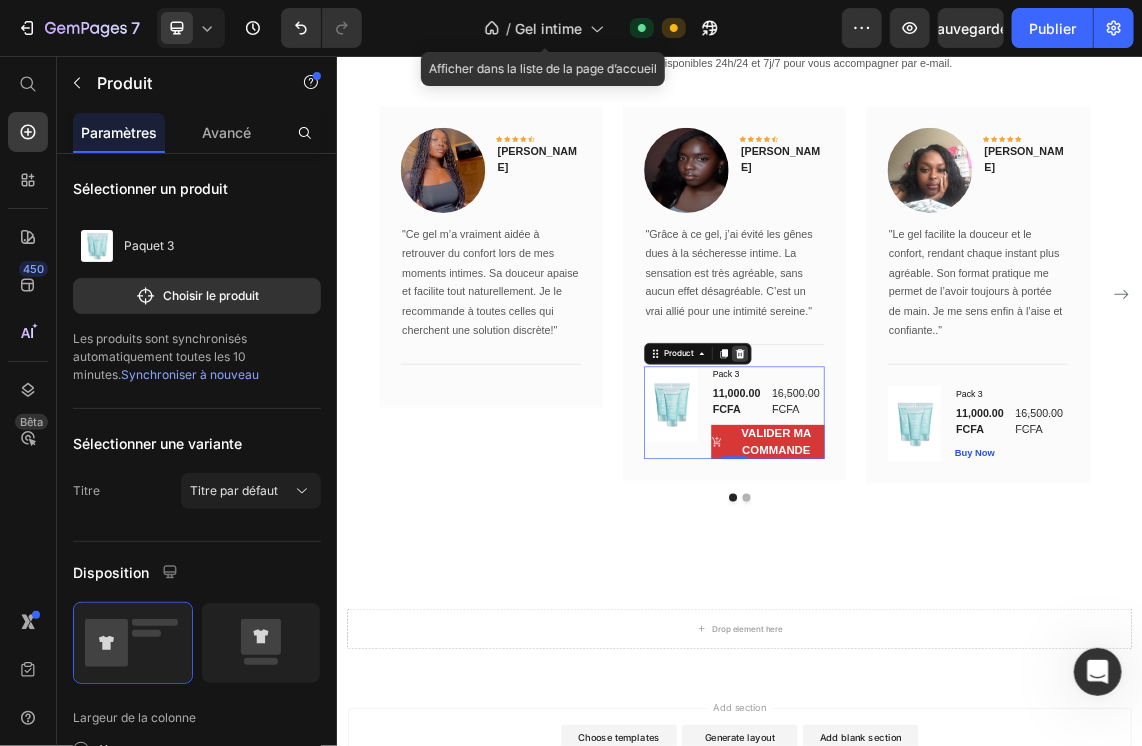 click 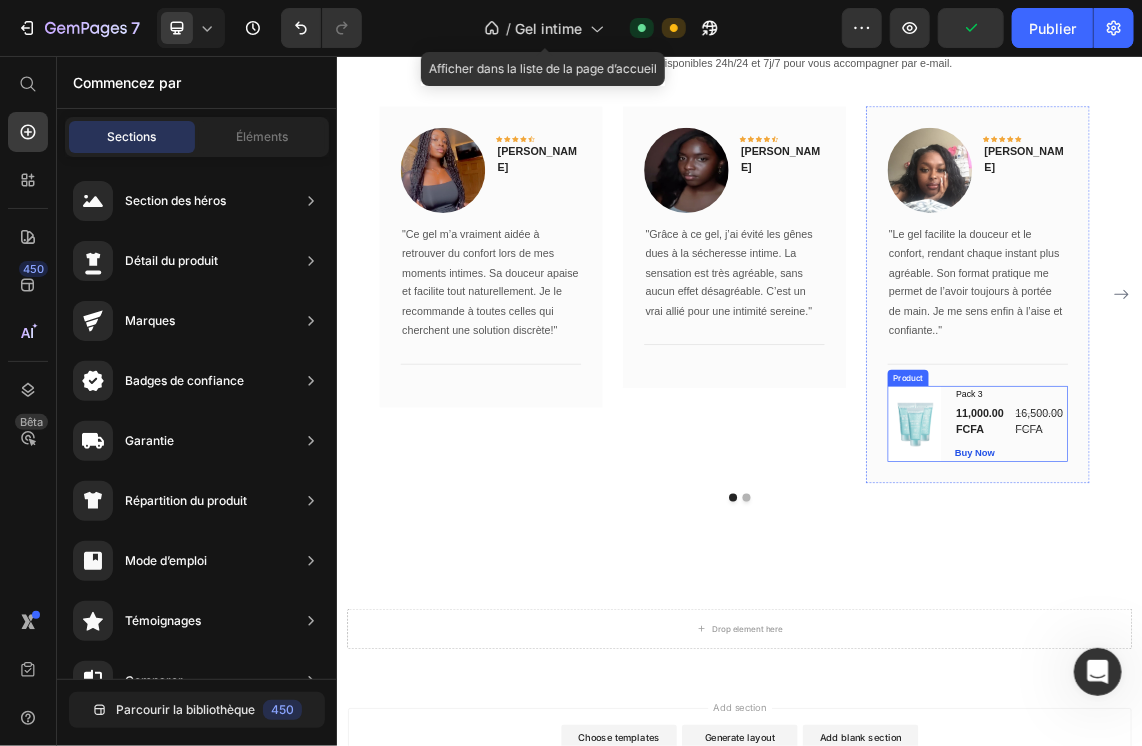click on "(P) Images & Gallery Pack 3 (P) Title 11,000.00 FCFA (P) Price 16,500.00 FCFA (P) Price Row Buy Now (P) Cart Button Product" at bounding box center (1291, 602) 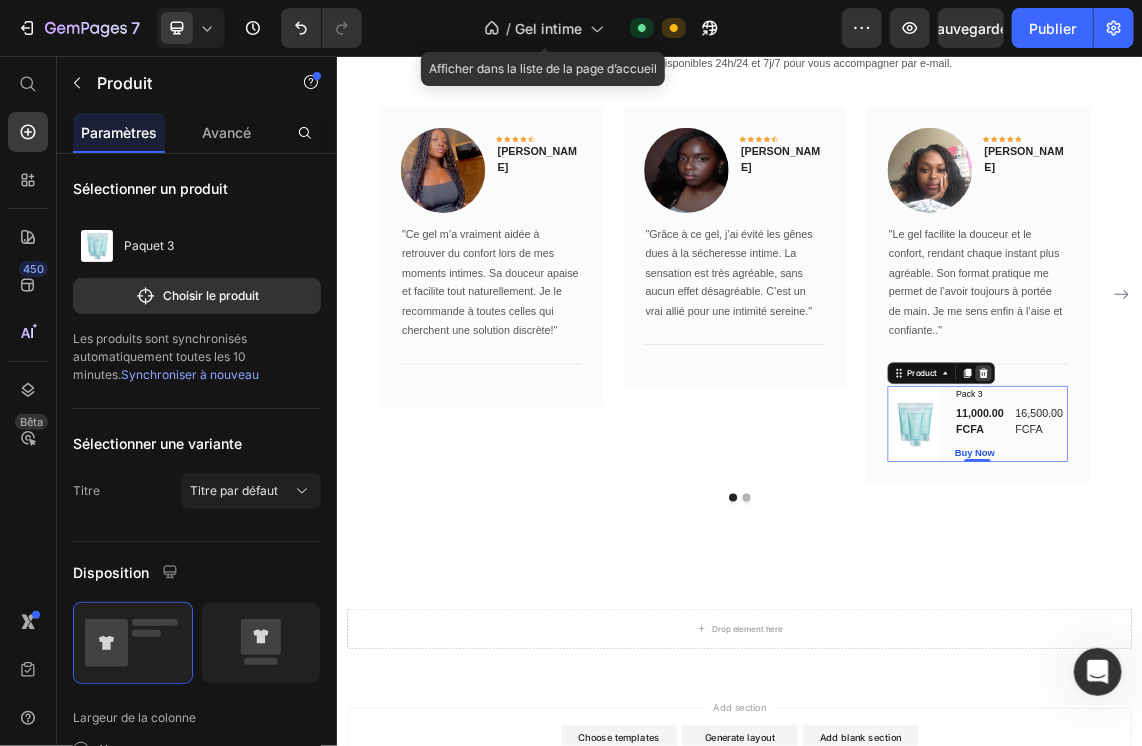 click 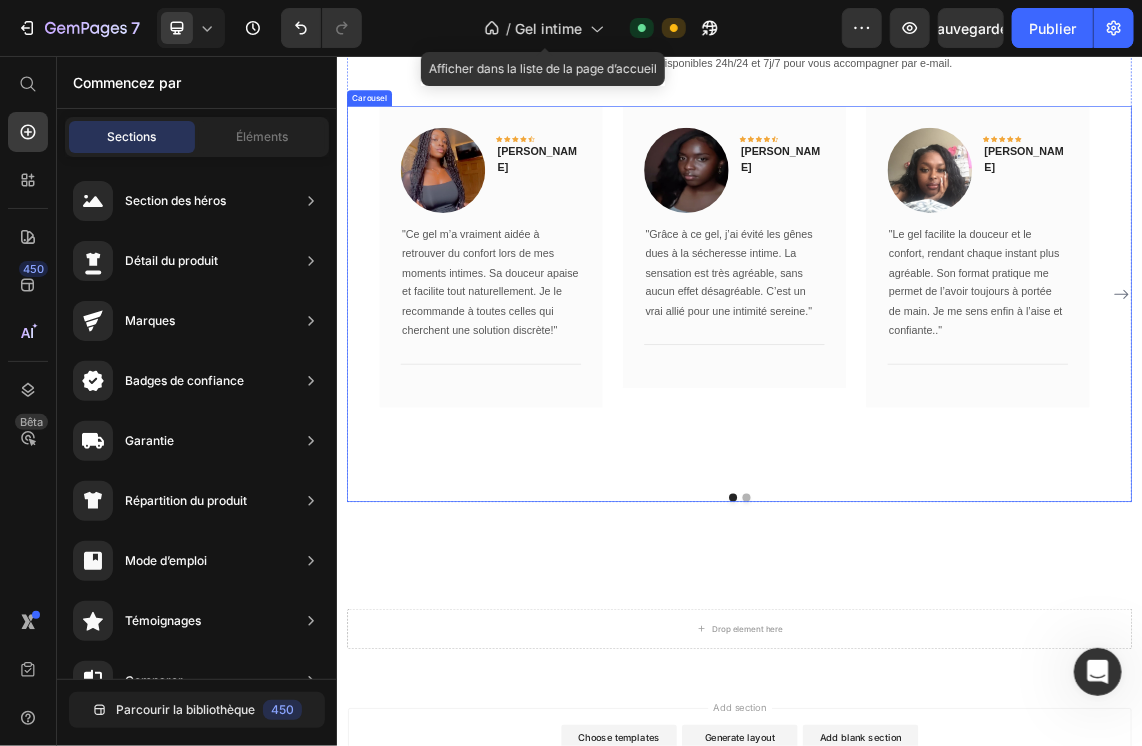 click on "Image
Icon
Icon
Icon
Icon
Icon Row Aissatou  Ndiaye  Text block Row "Grâce à ce gel, j’ai évité les gênes dues à la sécheresse intime. La sensation est très agréable, sans aucun effet désagréable. C’est un vrai allié pour une intimité sereine." Text block                Title Line Row" at bounding box center (928, 409) 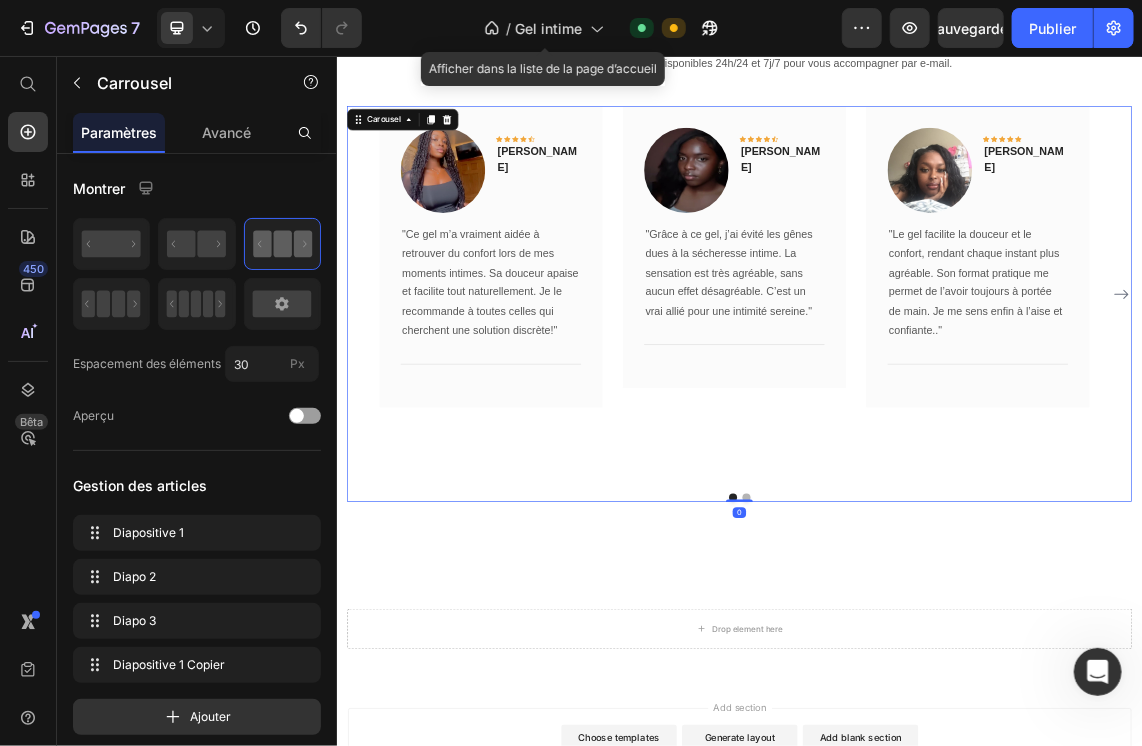 drag, startPoint x: 935, startPoint y: 743, endPoint x: 924, endPoint y: 637, distance: 106.56923 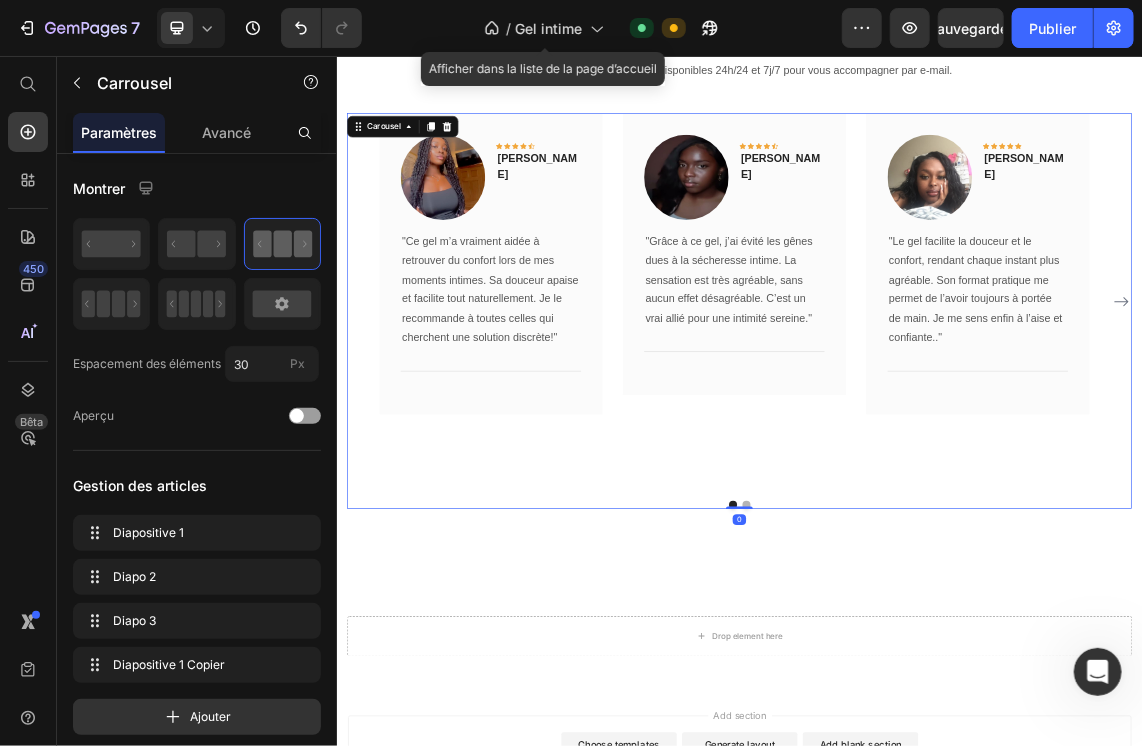 scroll, scrollTop: 4227, scrollLeft: 0, axis: vertical 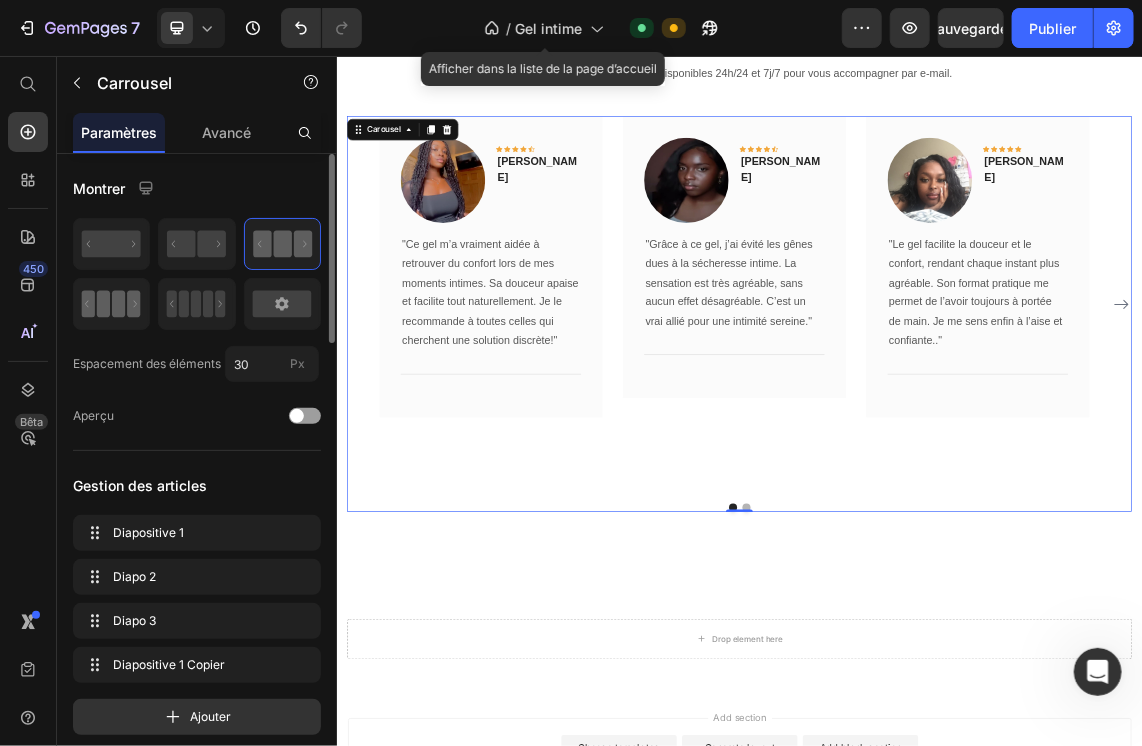 click 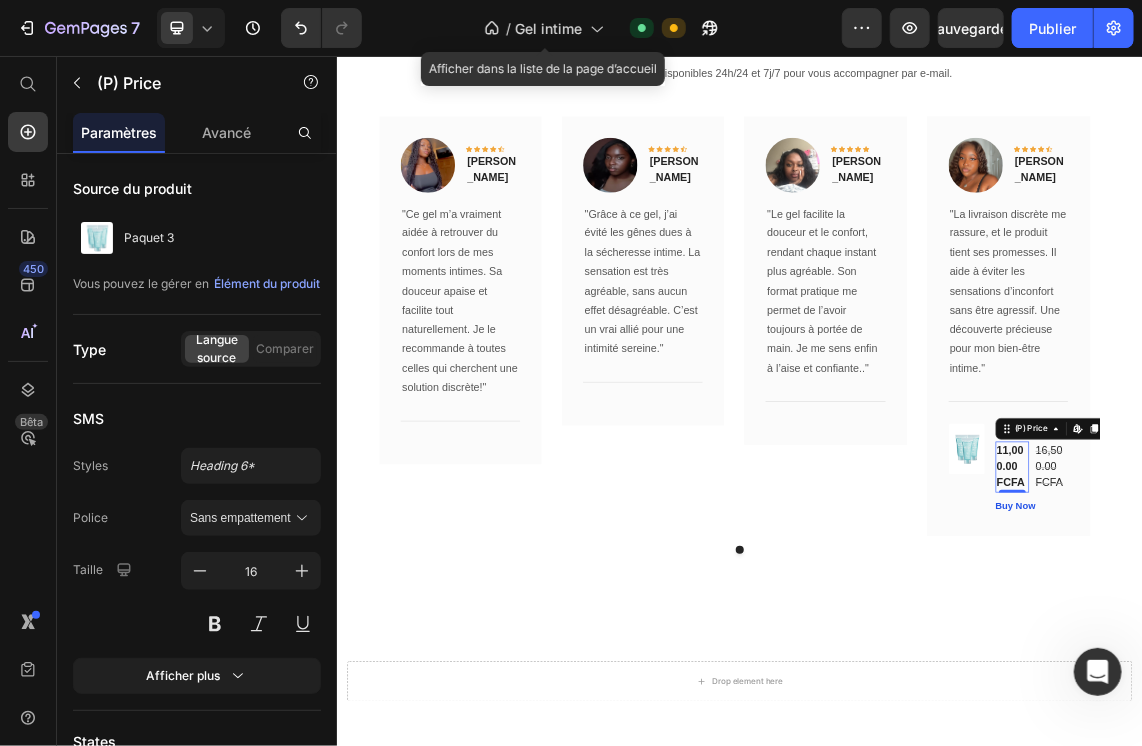 click on "11,000.00 FCFA" at bounding box center [1343, 667] 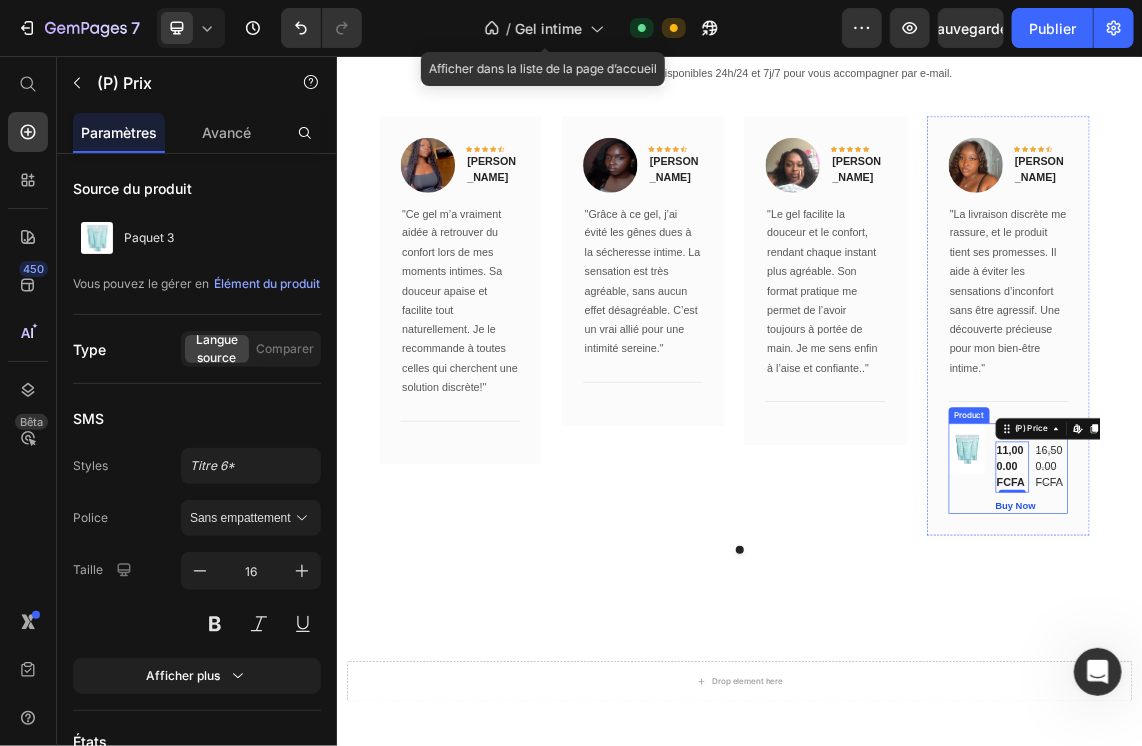 click on "(P) Images & Gallery" at bounding box center [1275, 670] 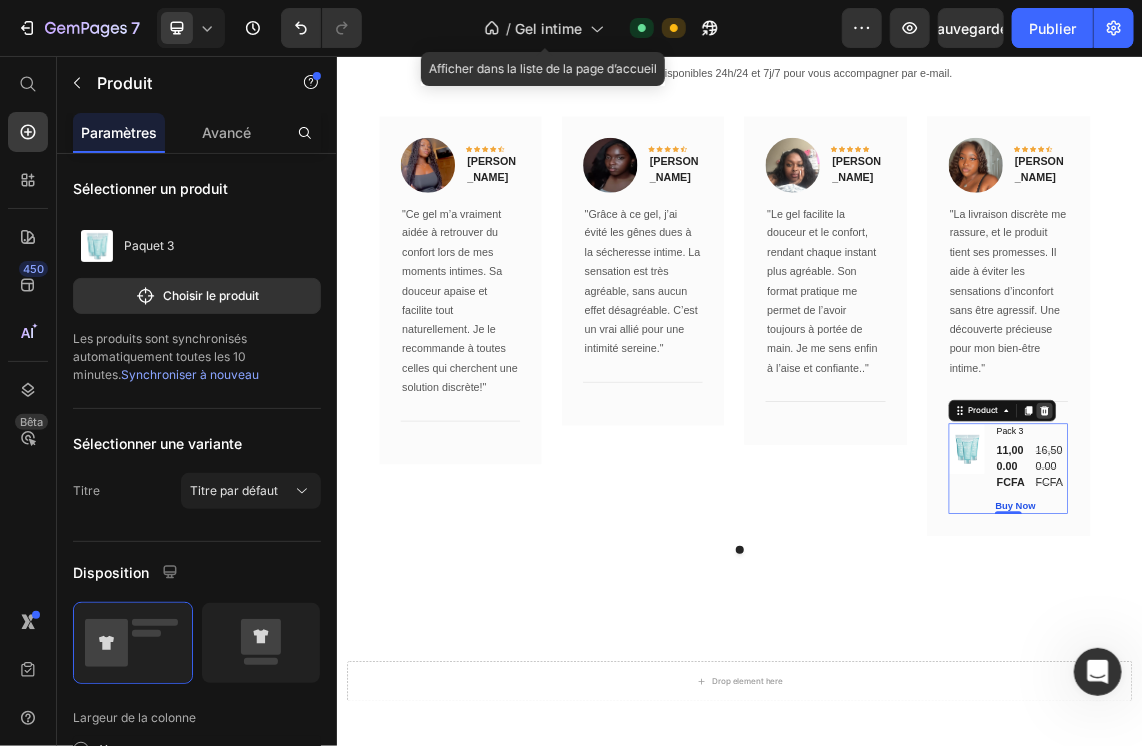 click 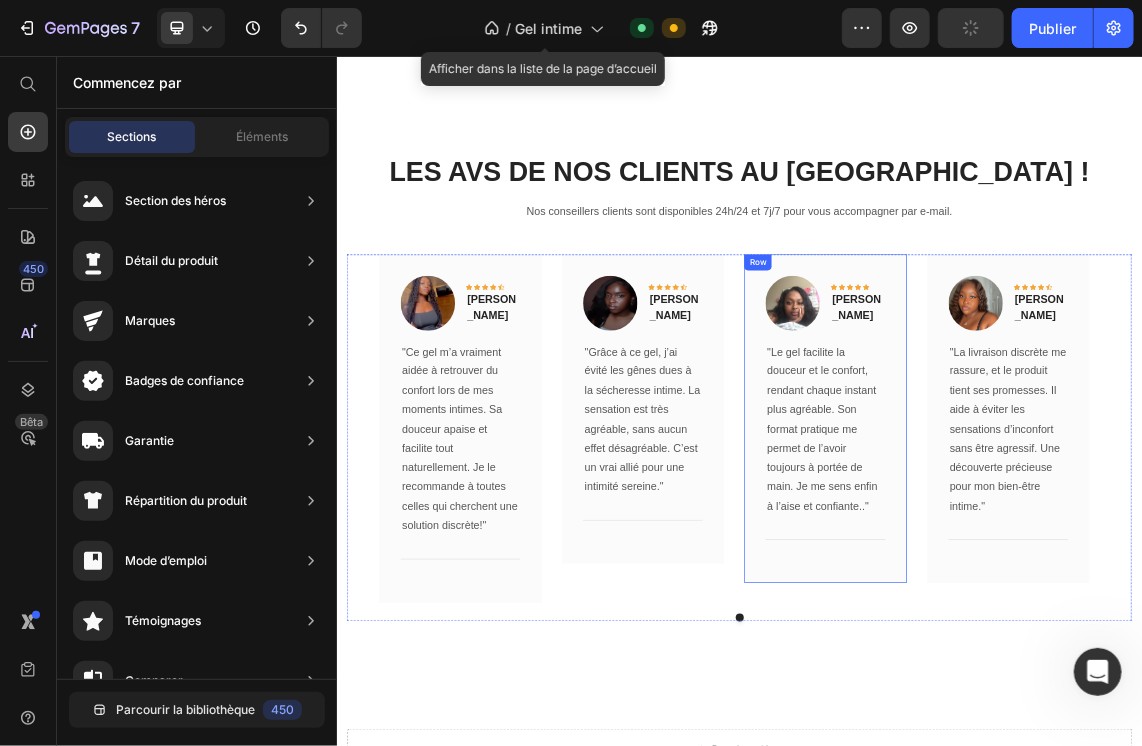 scroll, scrollTop: 4019, scrollLeft: 0, axis: vertical 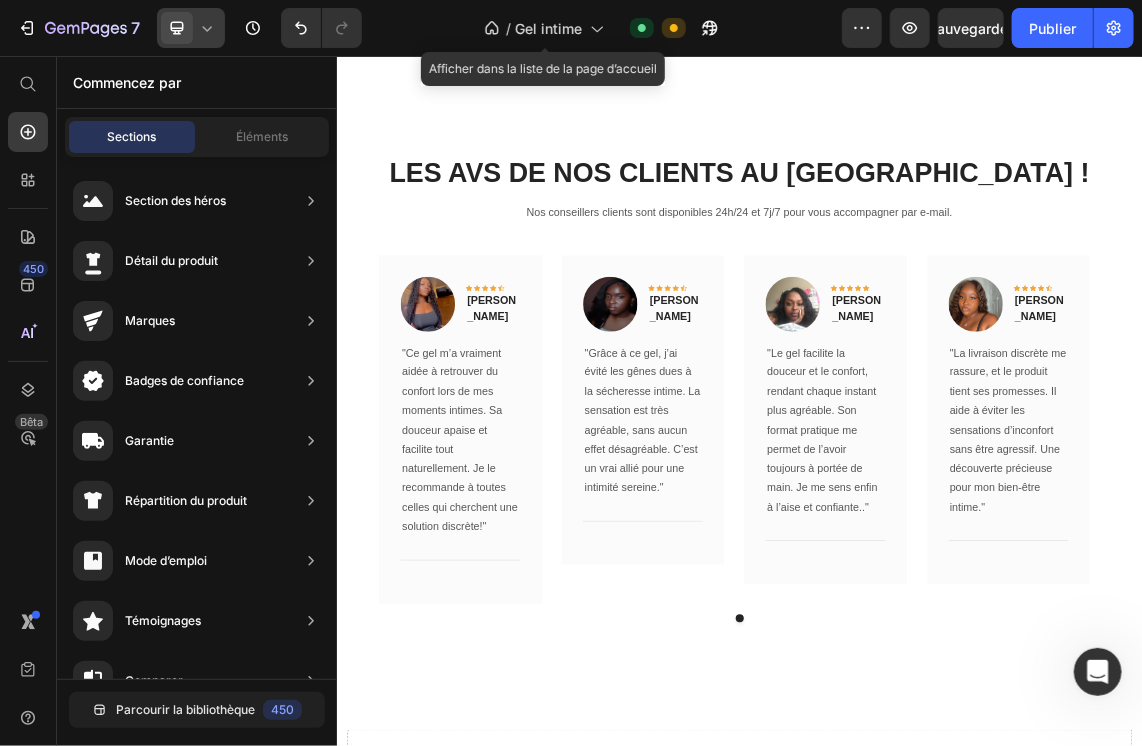 click 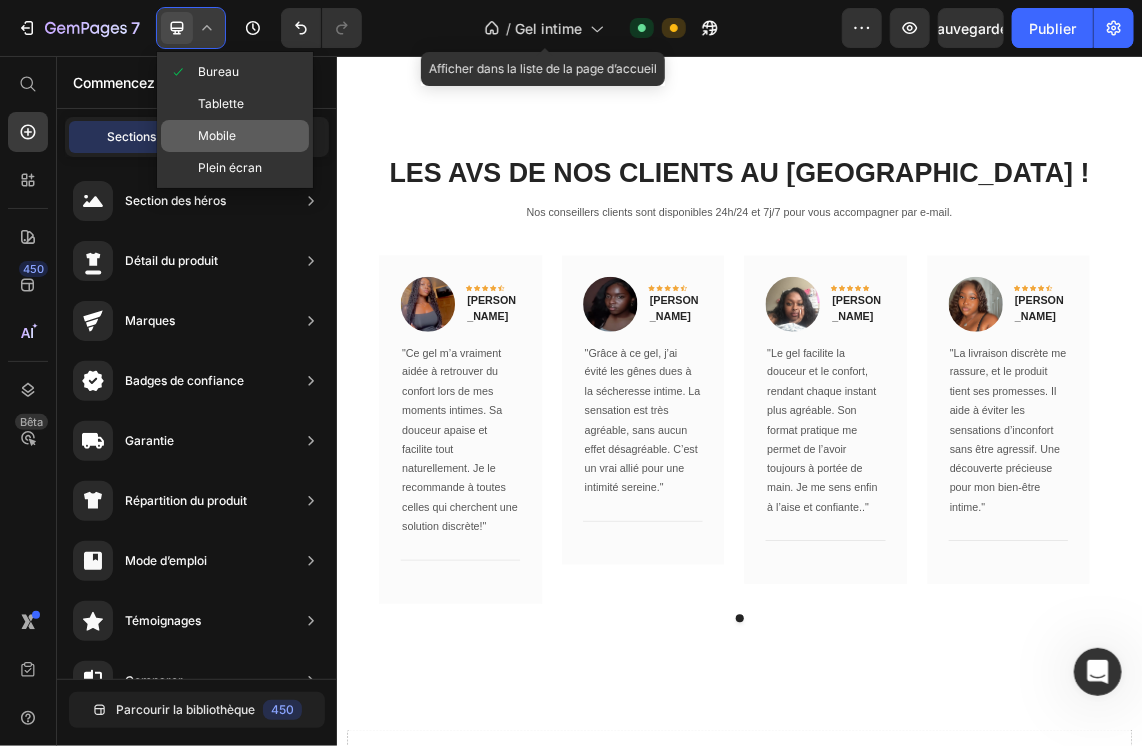 click on "Mobile" at bounding box center (217, 136) 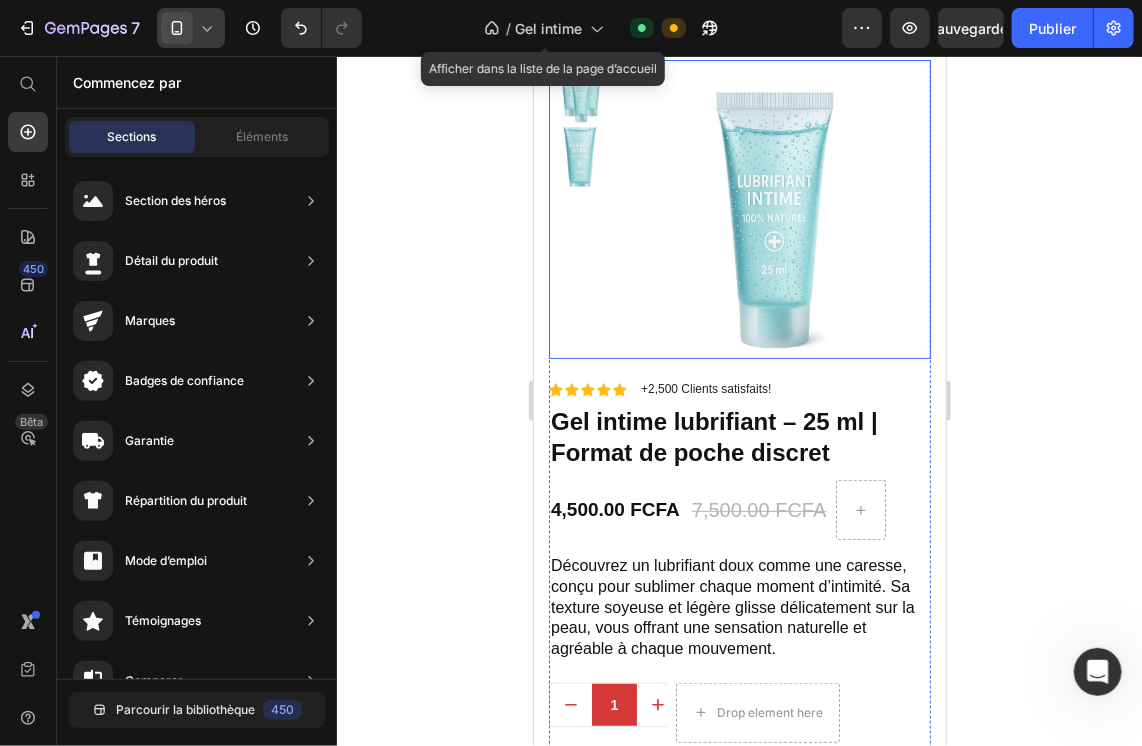 scroll, scrollTop: 55, scrollLeft: 0, axis: vertical 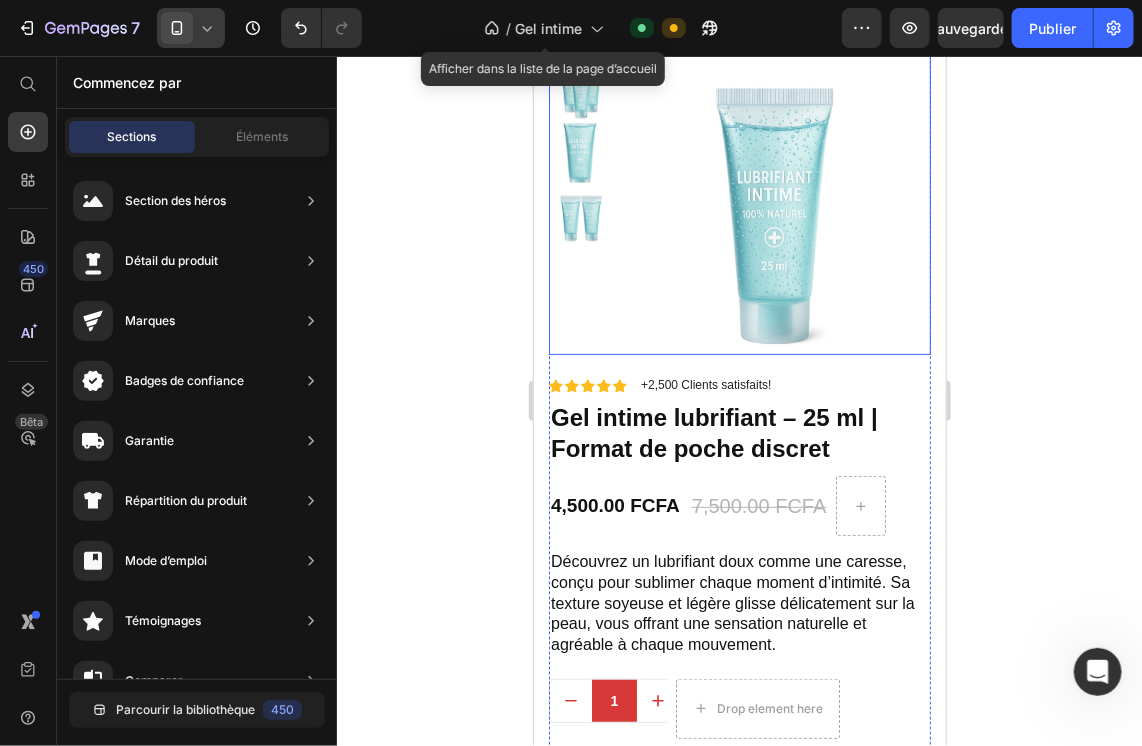 click at bounding box center [774, 211] 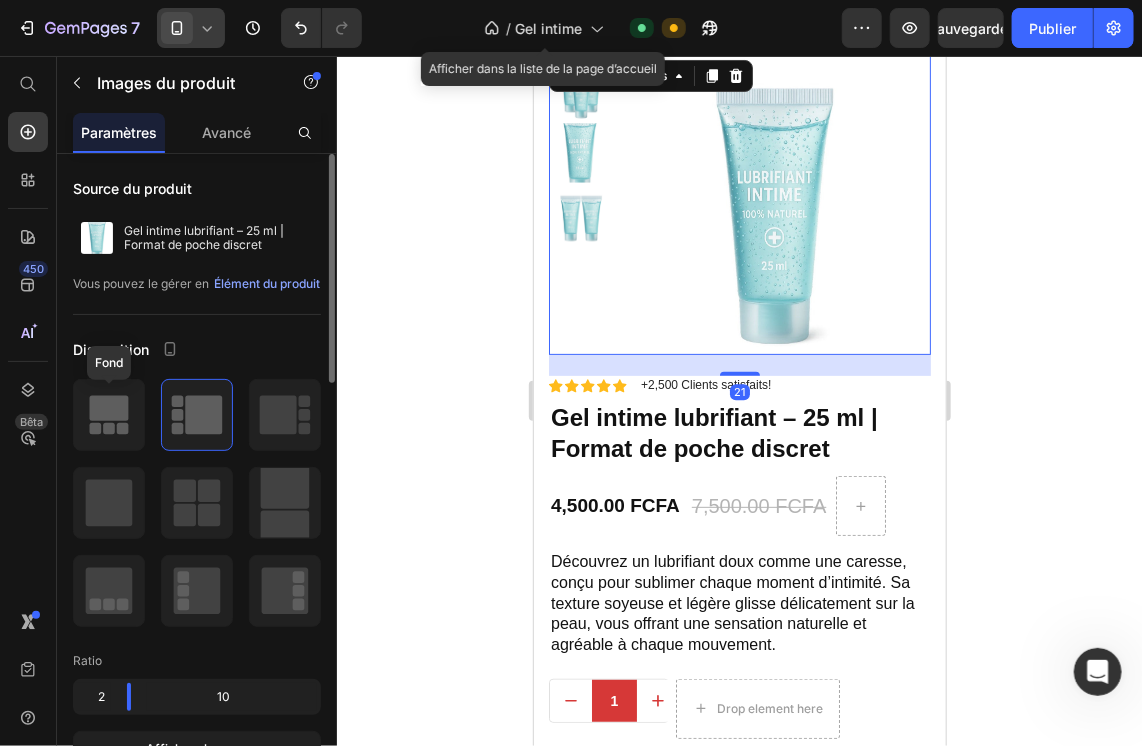 click 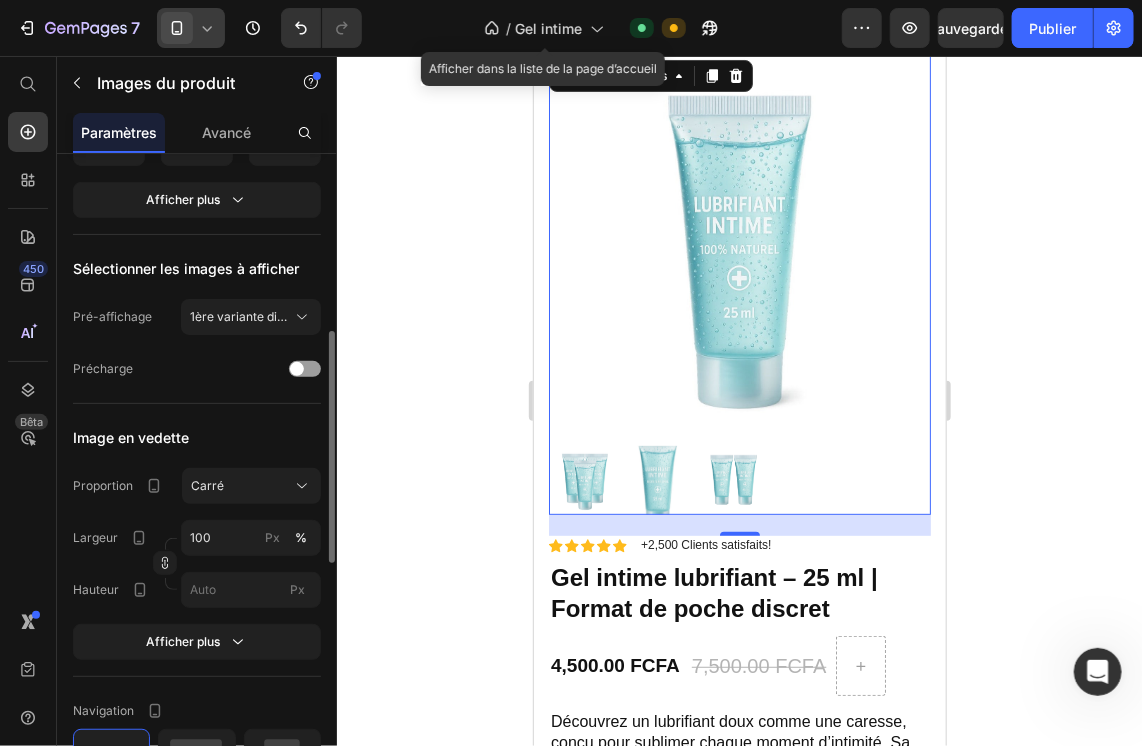 scroll, scrollTop: 490, scrollLeft: 0, axis: vertical 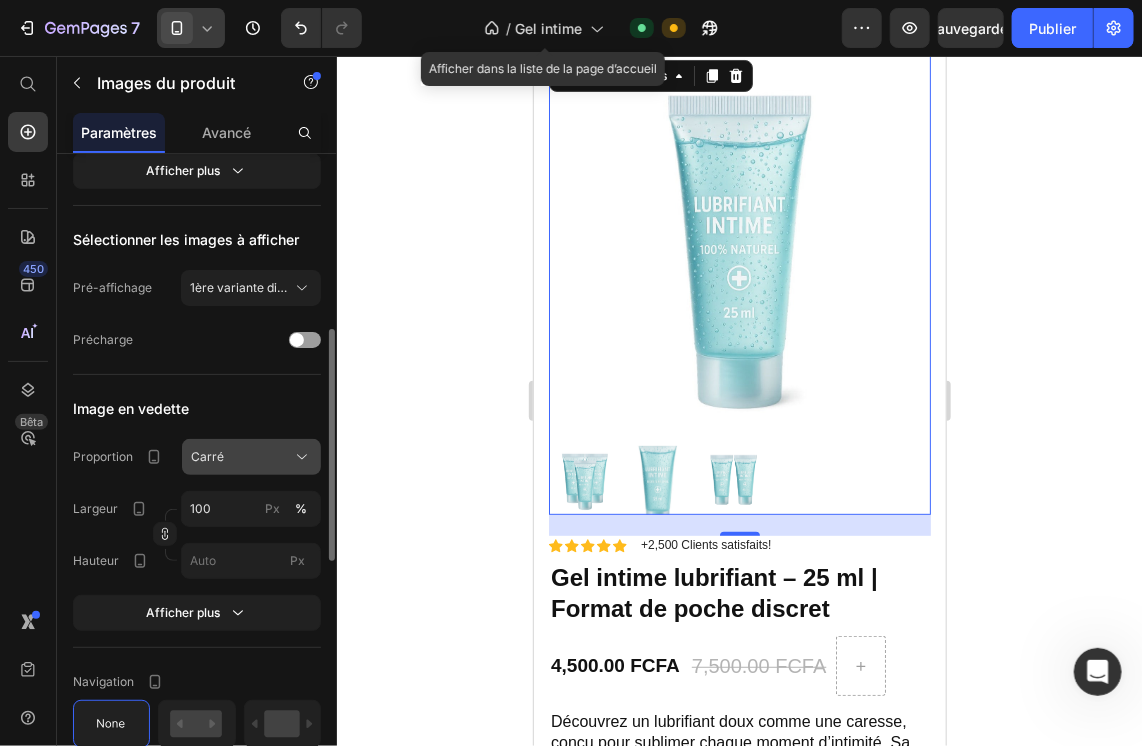 click on "Carré" at bounding box center (251, 457) 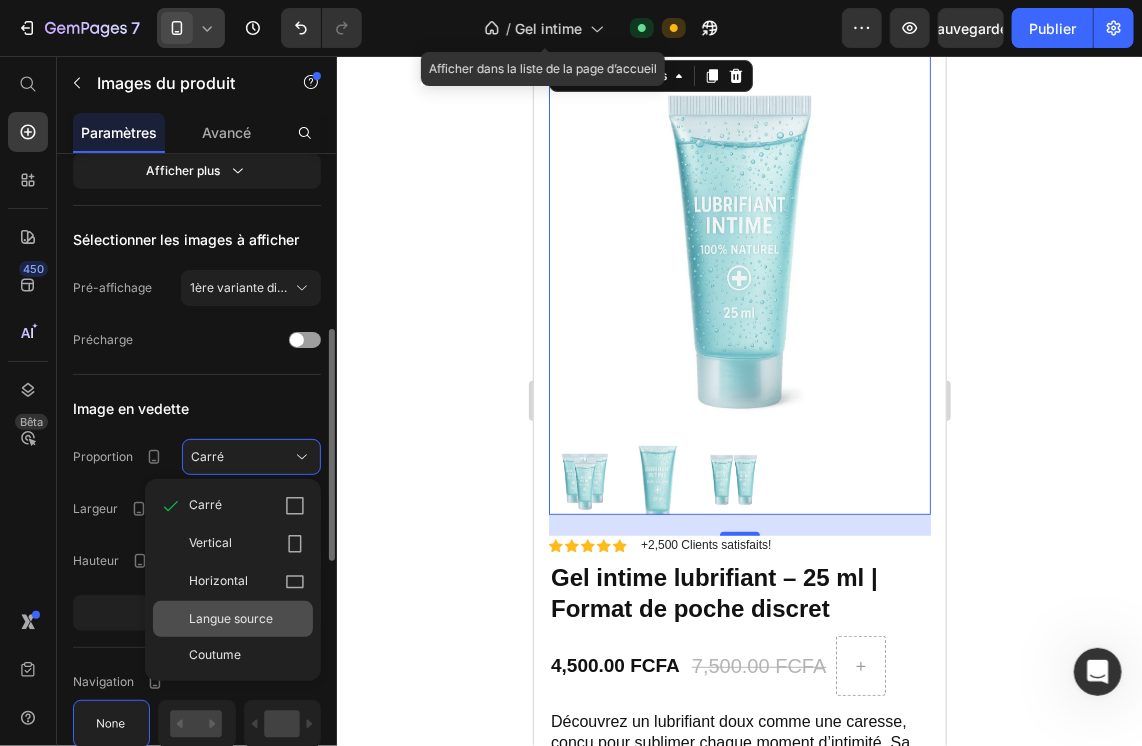 click on "Langue source" at bounding box center [231, 619] 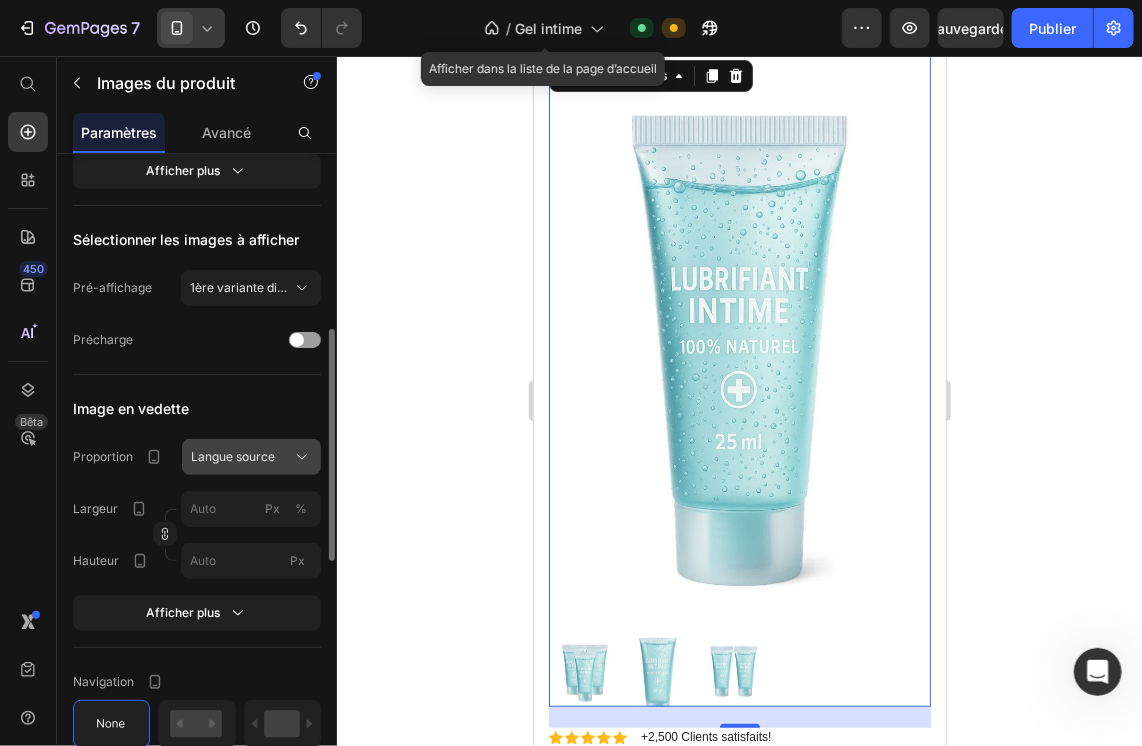 click on "Langue source" at bounding box center [233, 457] 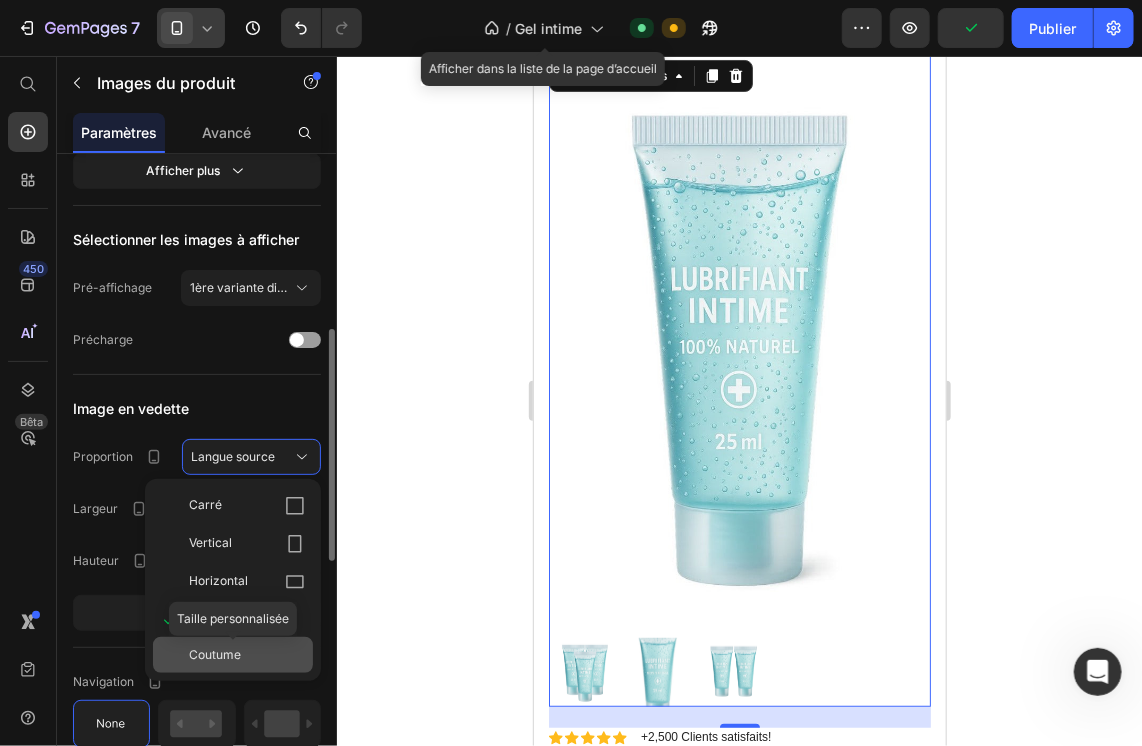 click on "Coutume" at bounding box center [215, 655] 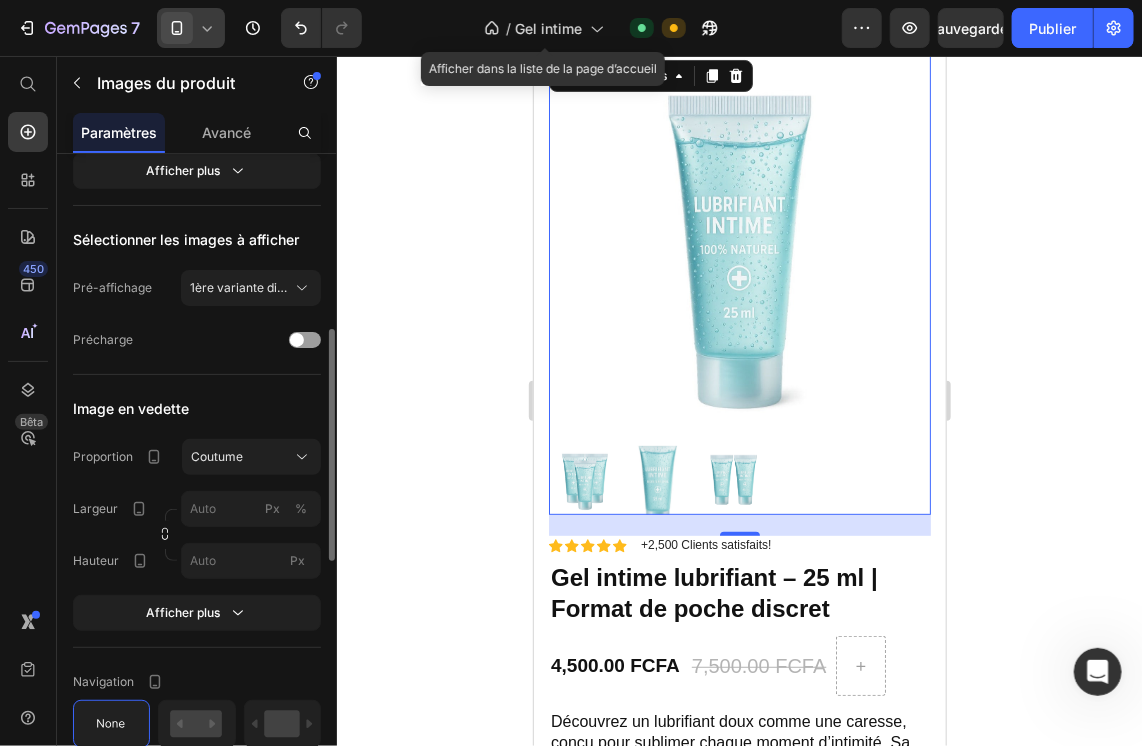 click on "Image en vedette" at bounding box center (197, 409) 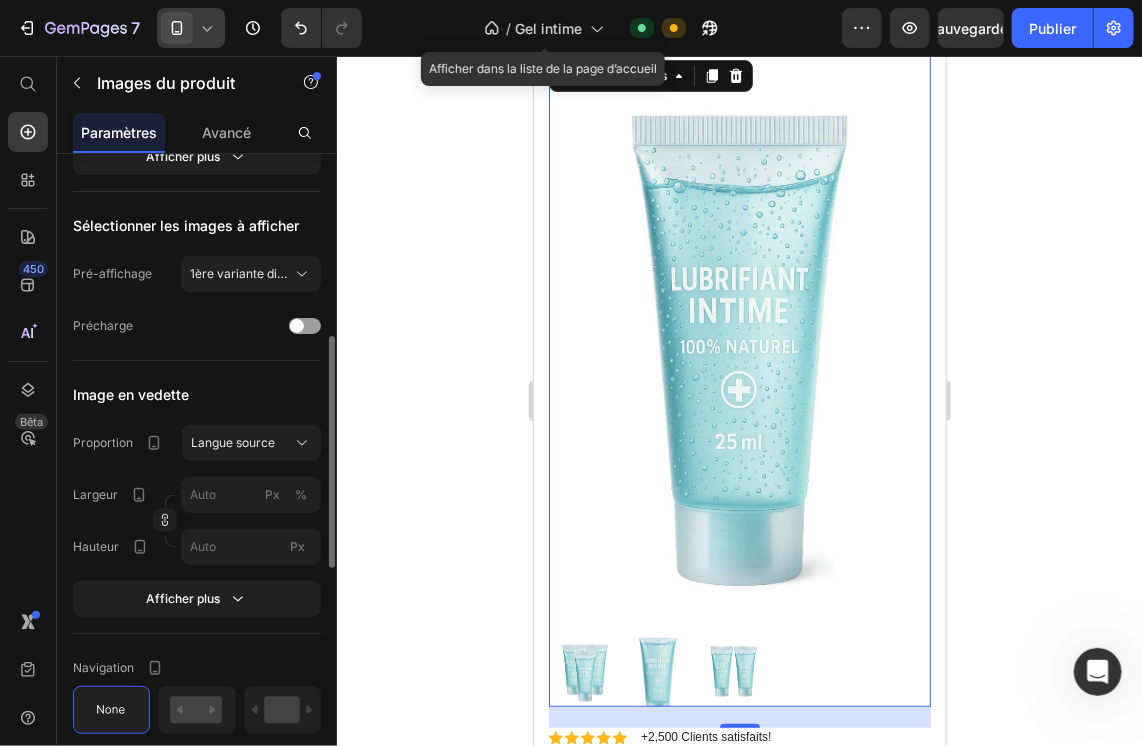 scroll, scrollTop: 512, scrollLeft: 0, axis: vertical 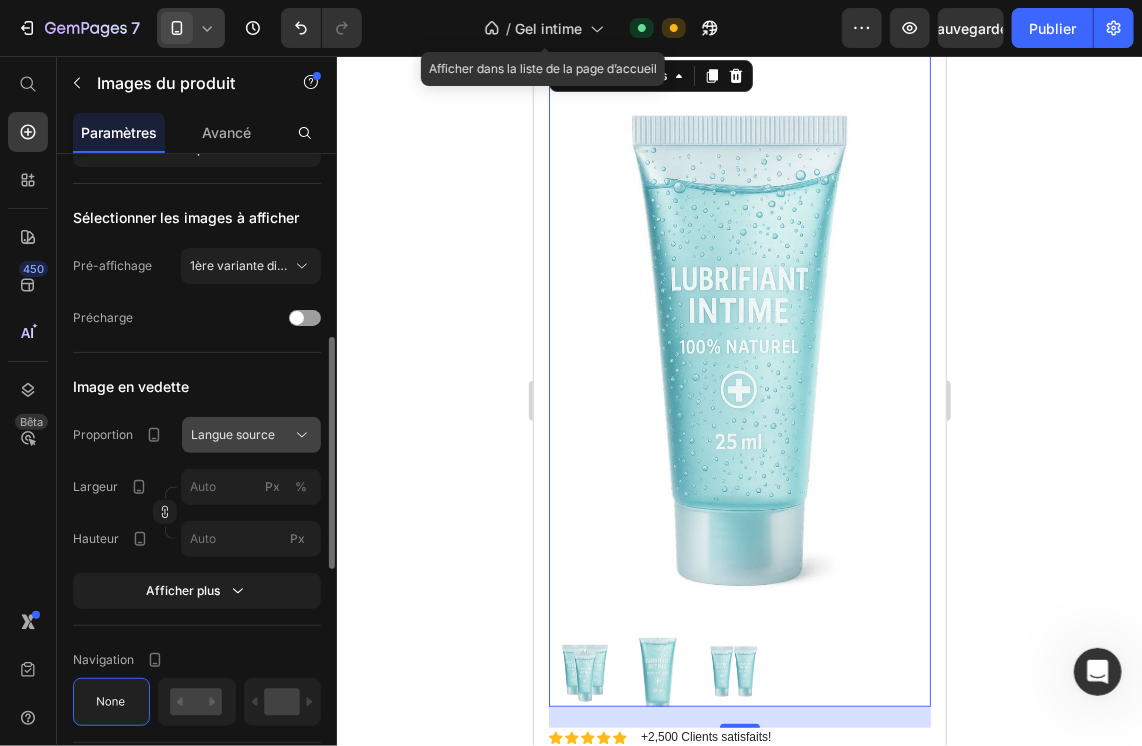click on "Langue source" at bounding box center (233, 435) 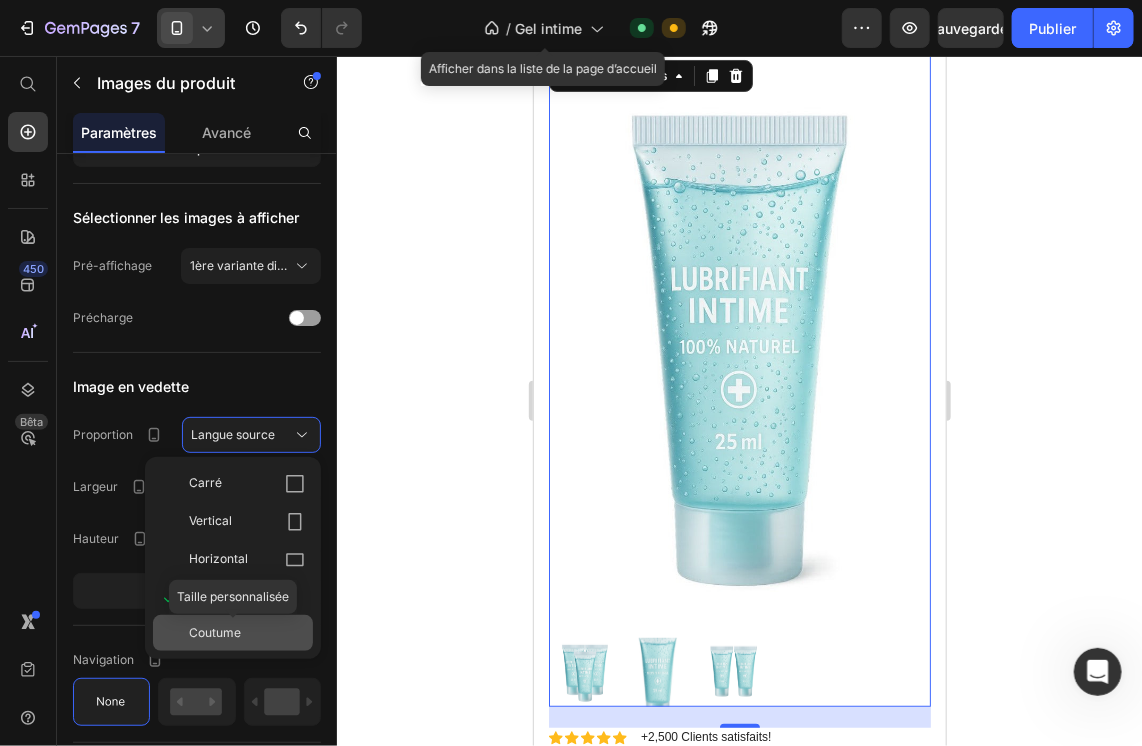 click on "Coutume" 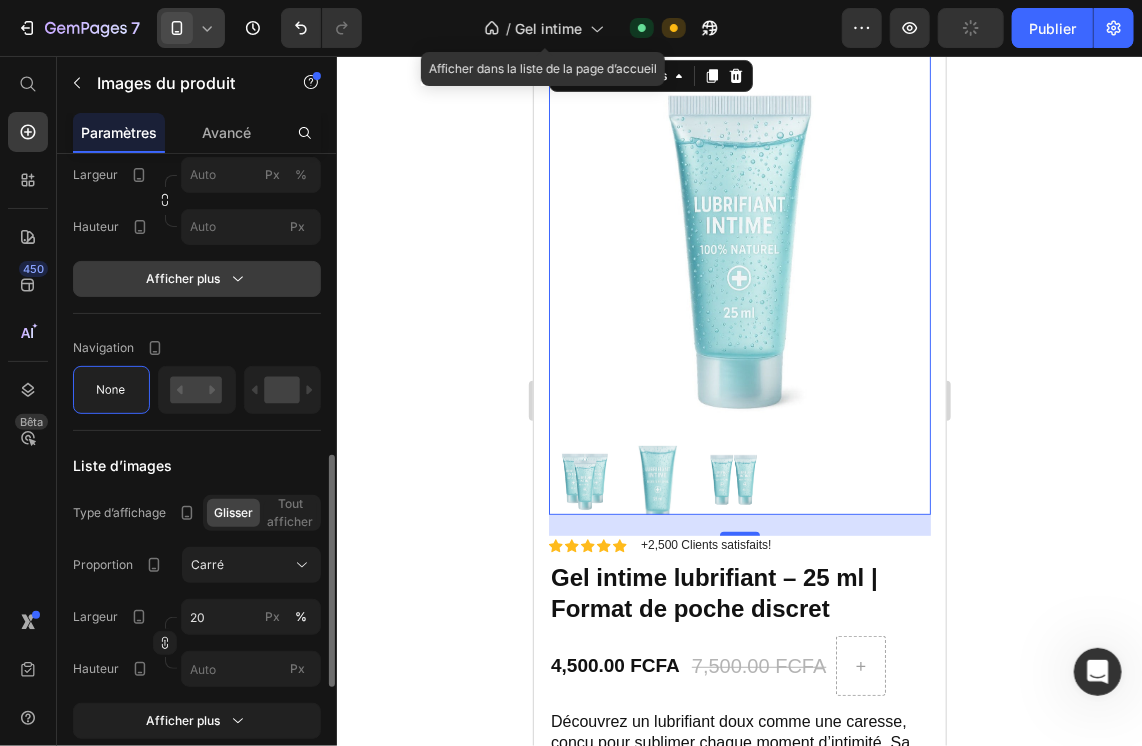 scroll, scrollTop: 828, scrollLeft: 0, axis: vertical 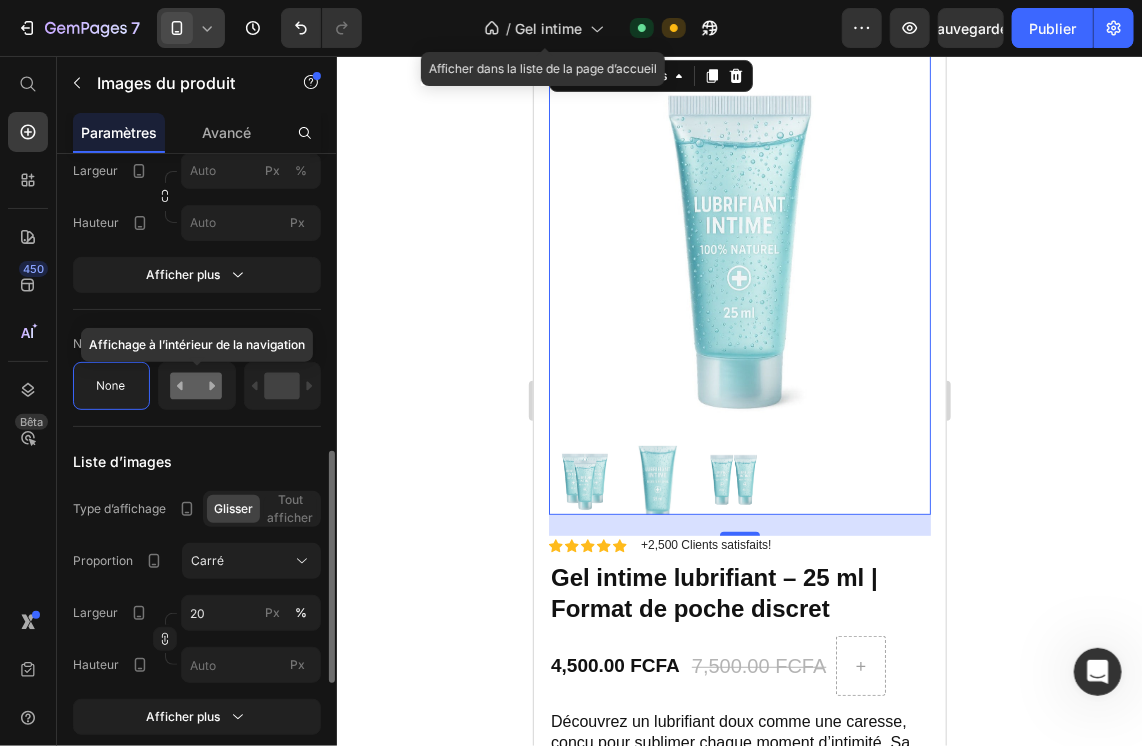 click 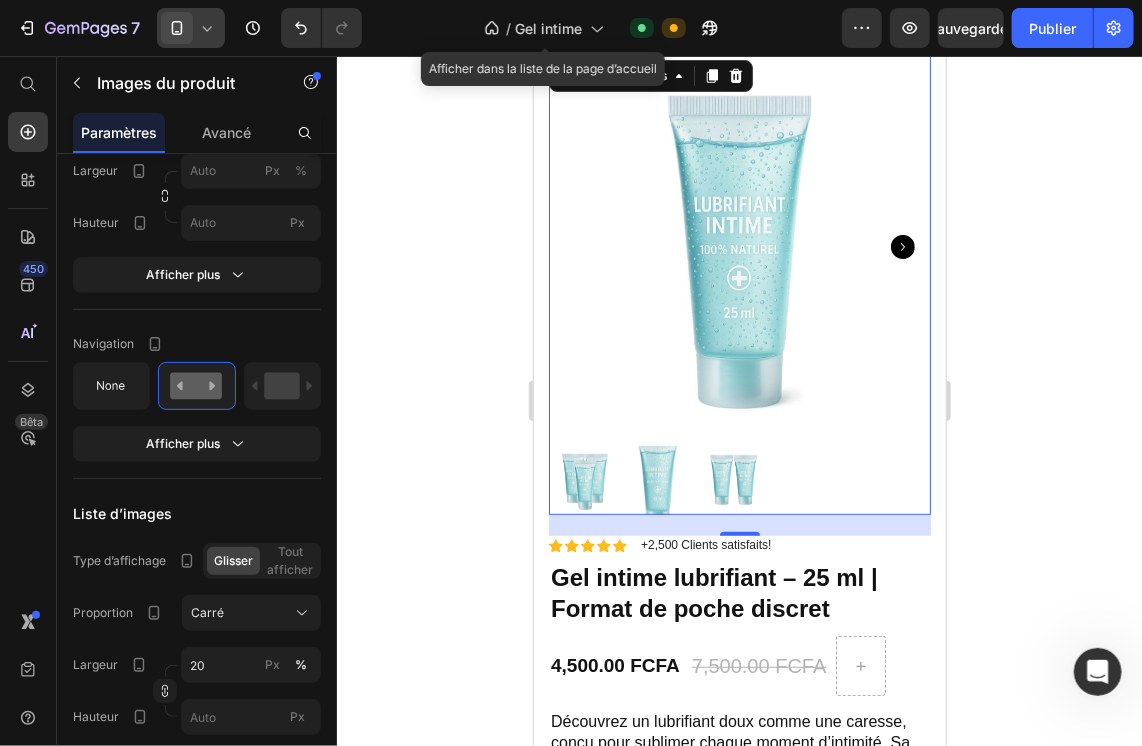 click 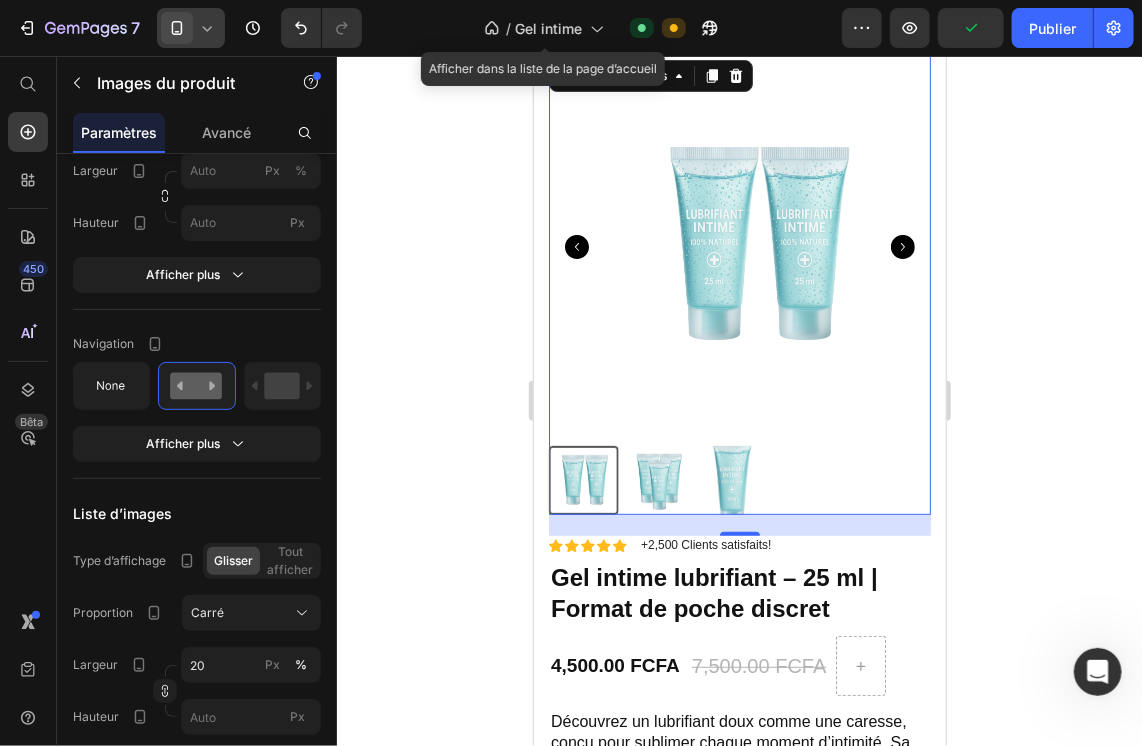click 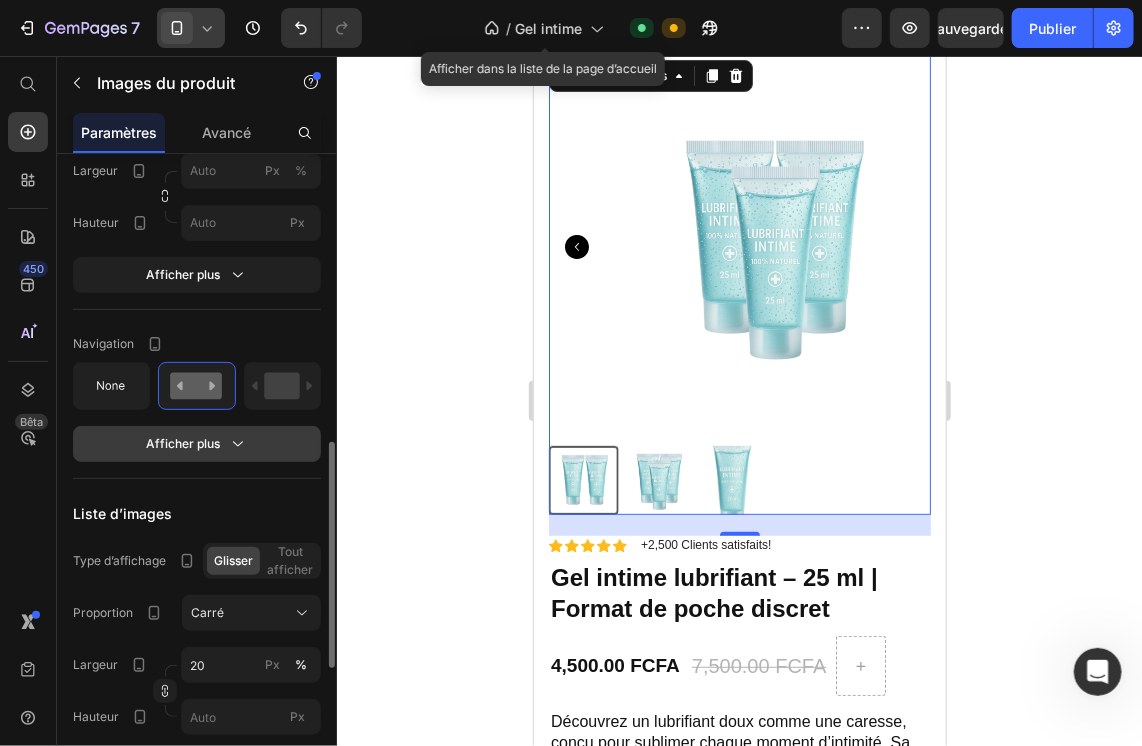 click on "Afficher plus" at bounding box center (197, 444) 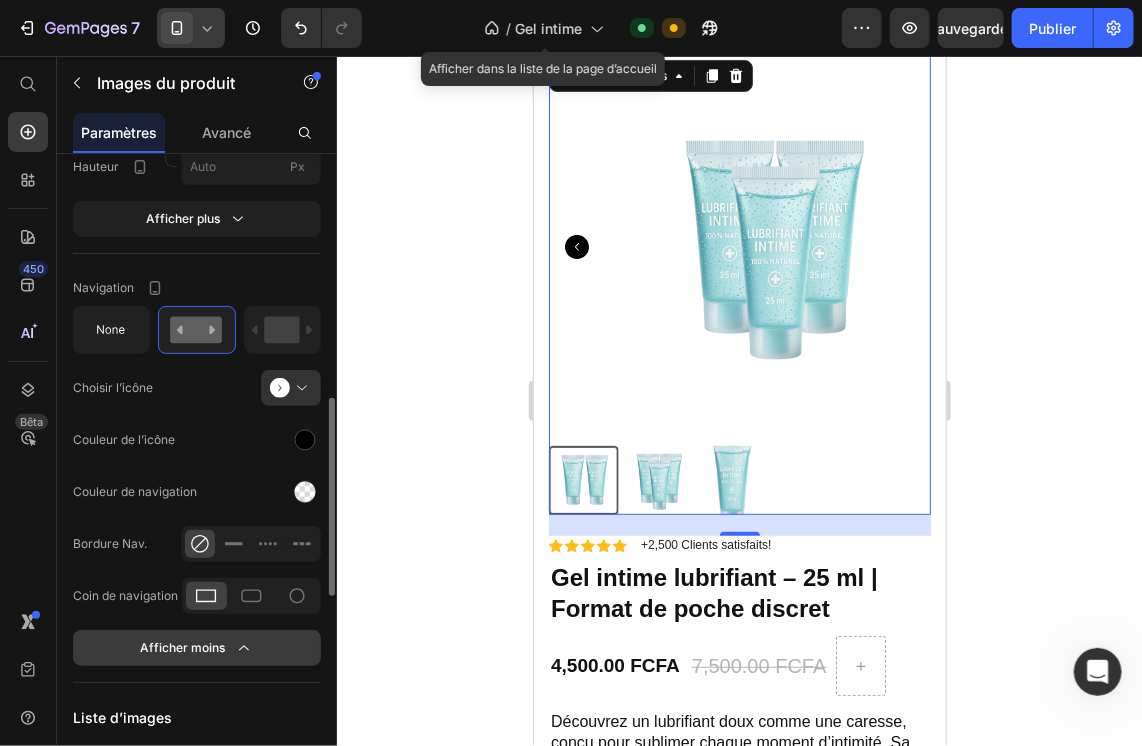 scroll, scrollTop: 885, scrollLeft: 0, axis: vertical 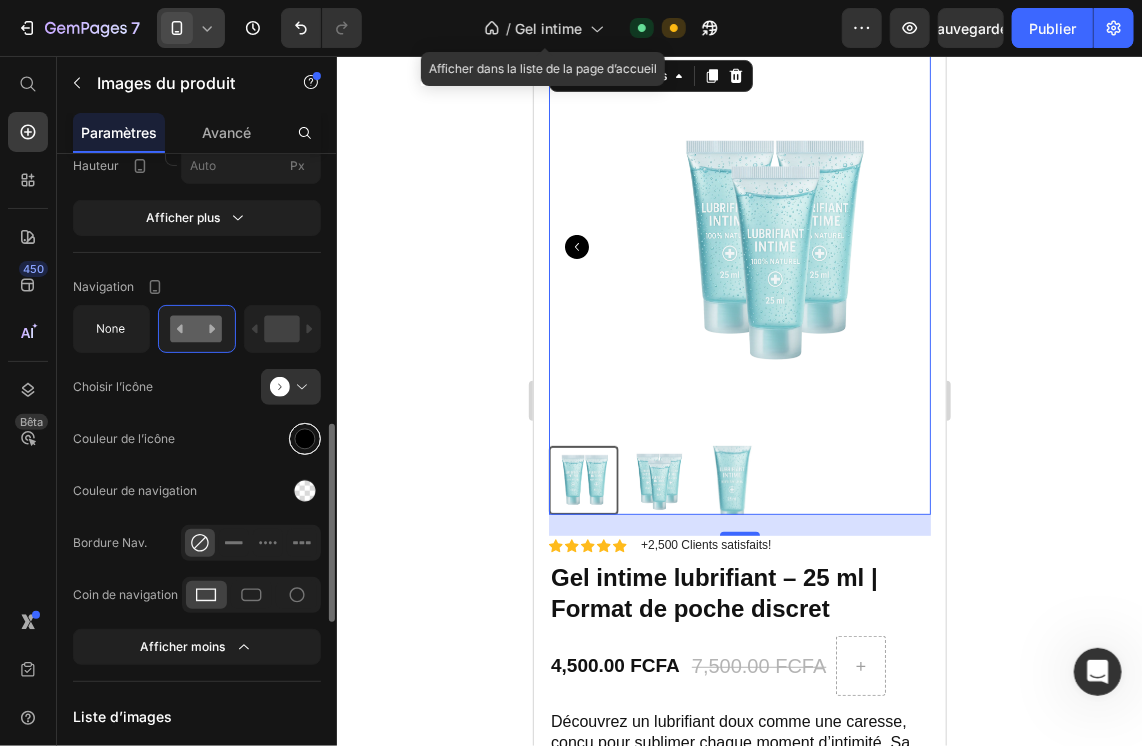 click at bounding box center [305, 439] 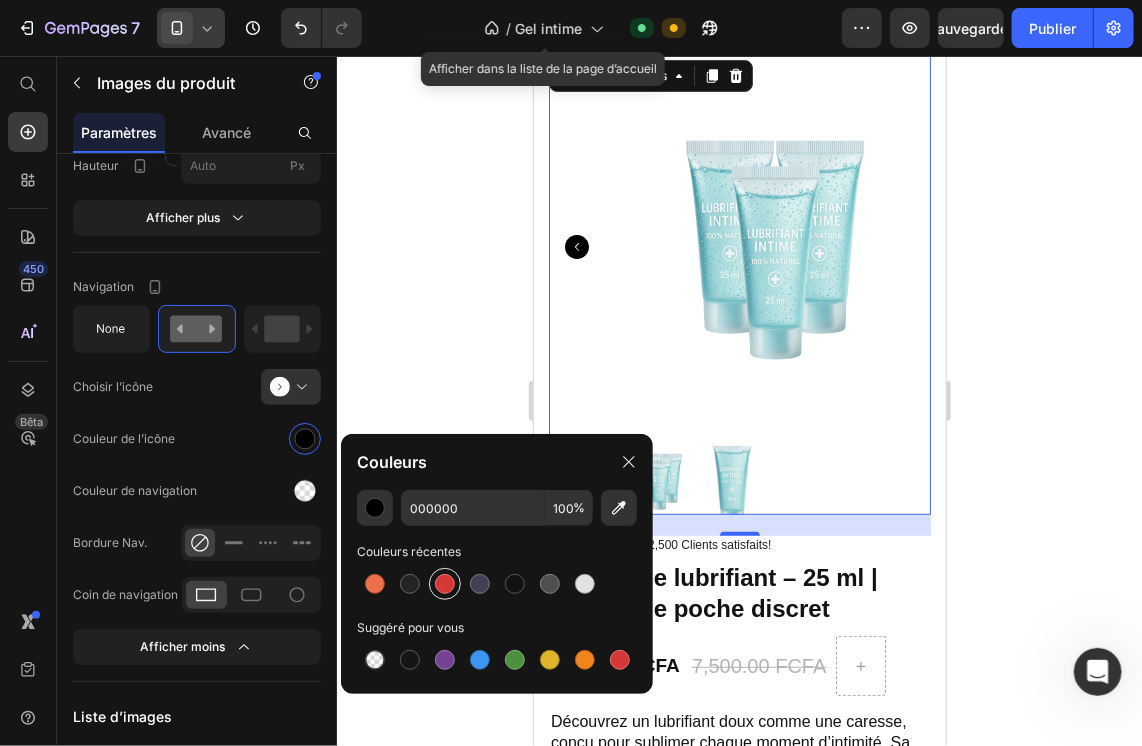 click at bounding box center (445, 584) 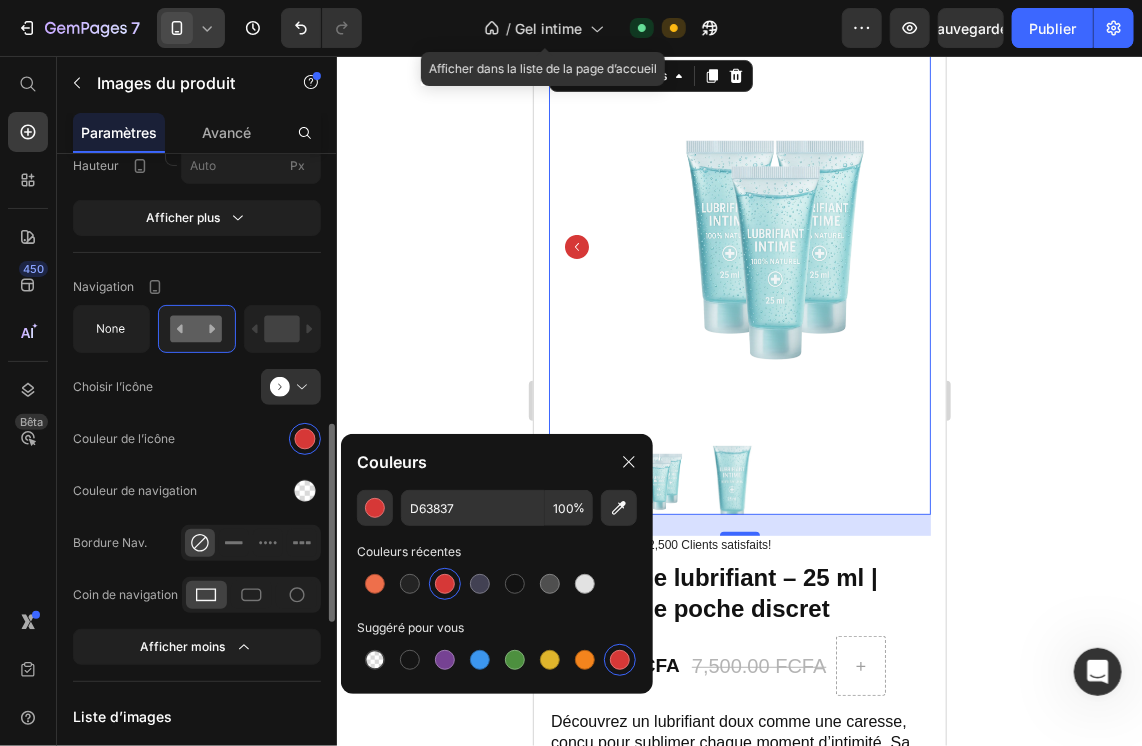 click on "Couleur de l’icône" 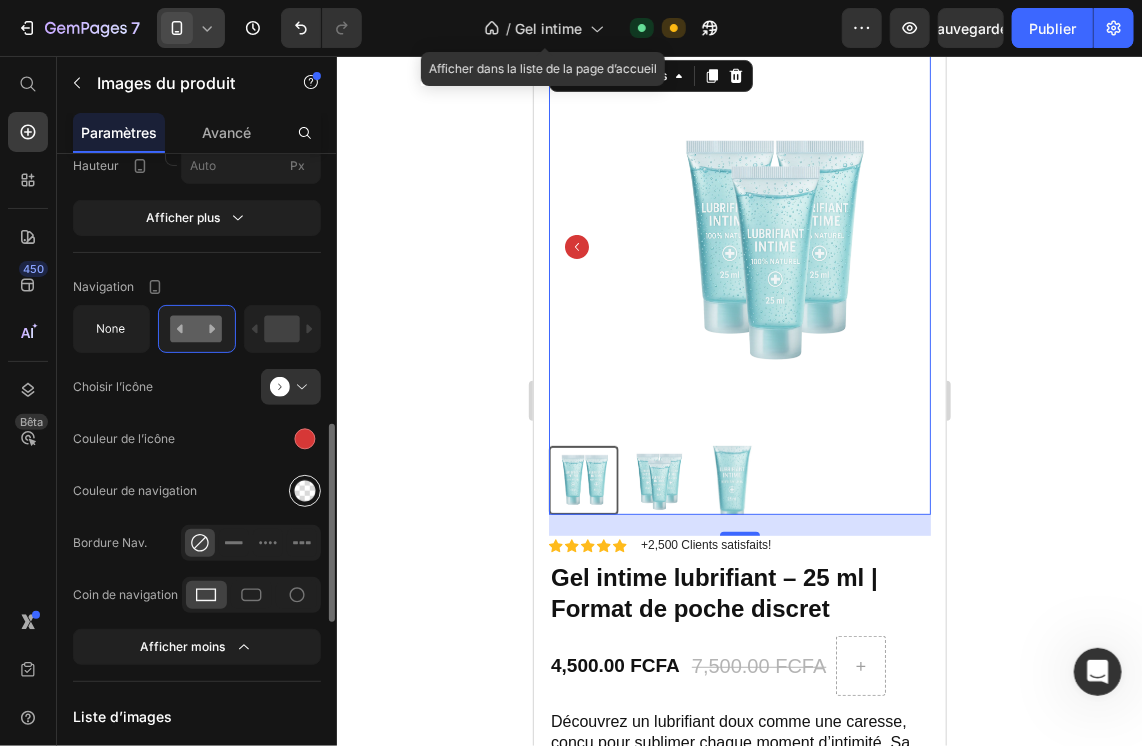 click at bounding box center (305, 491) 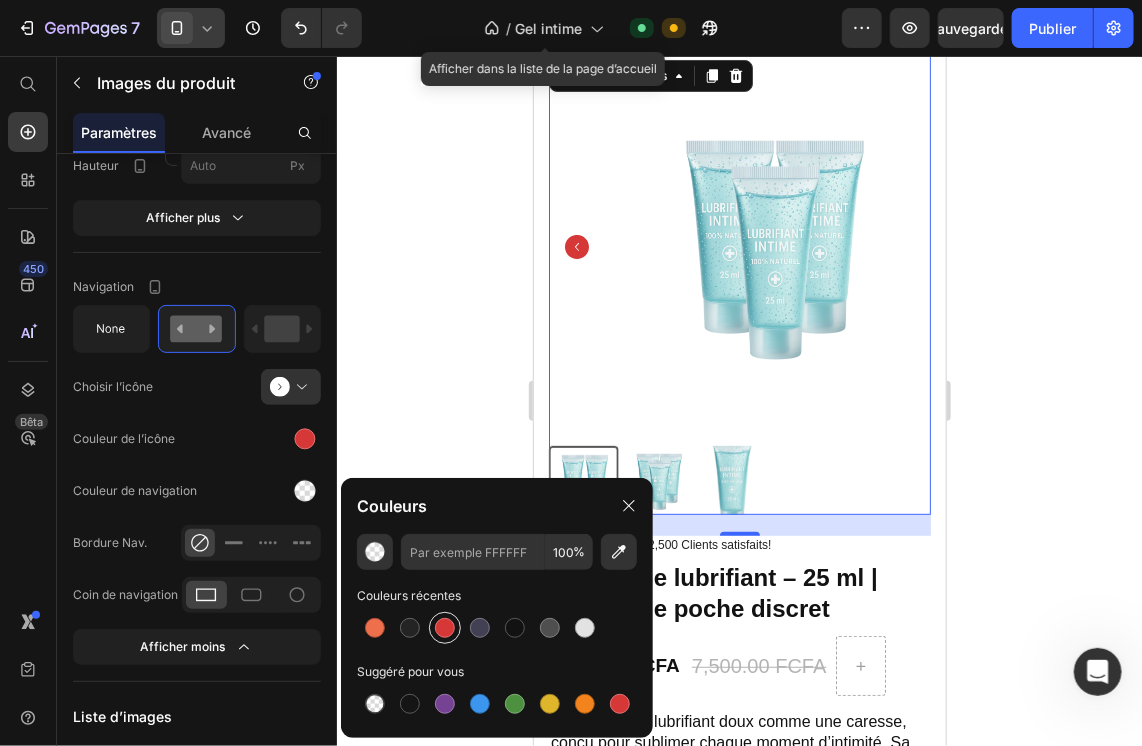 click at bounding box center [445, 628] 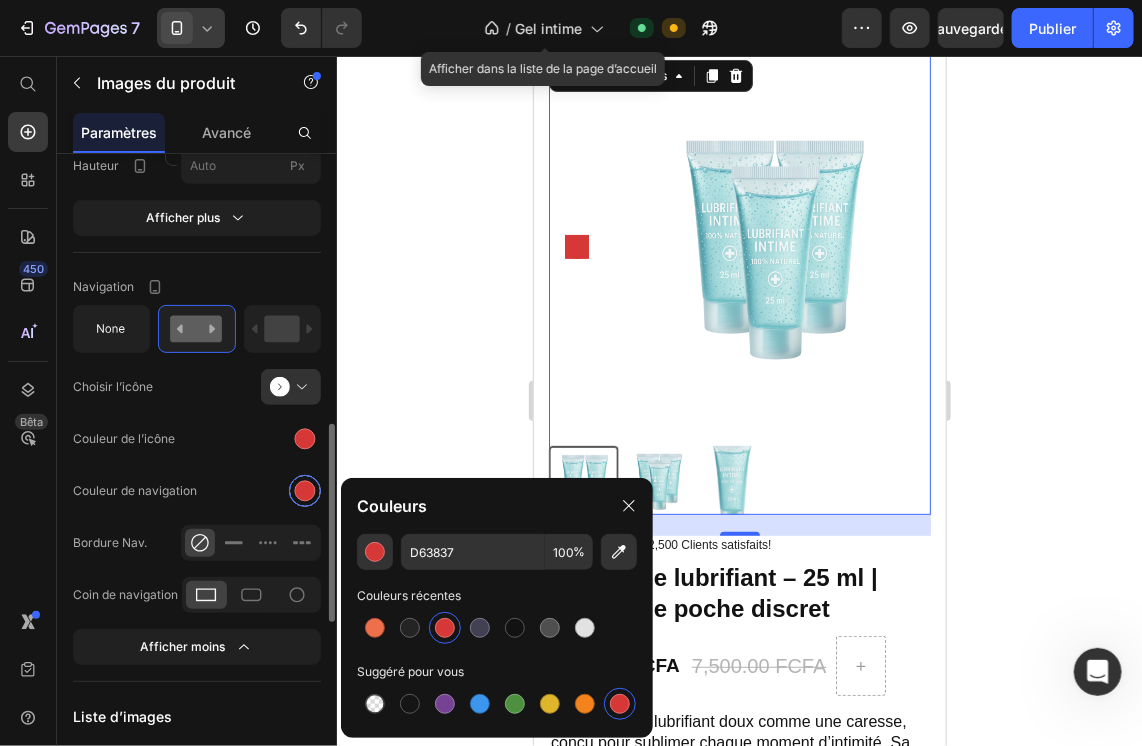 click at bounding box center (305, 491) 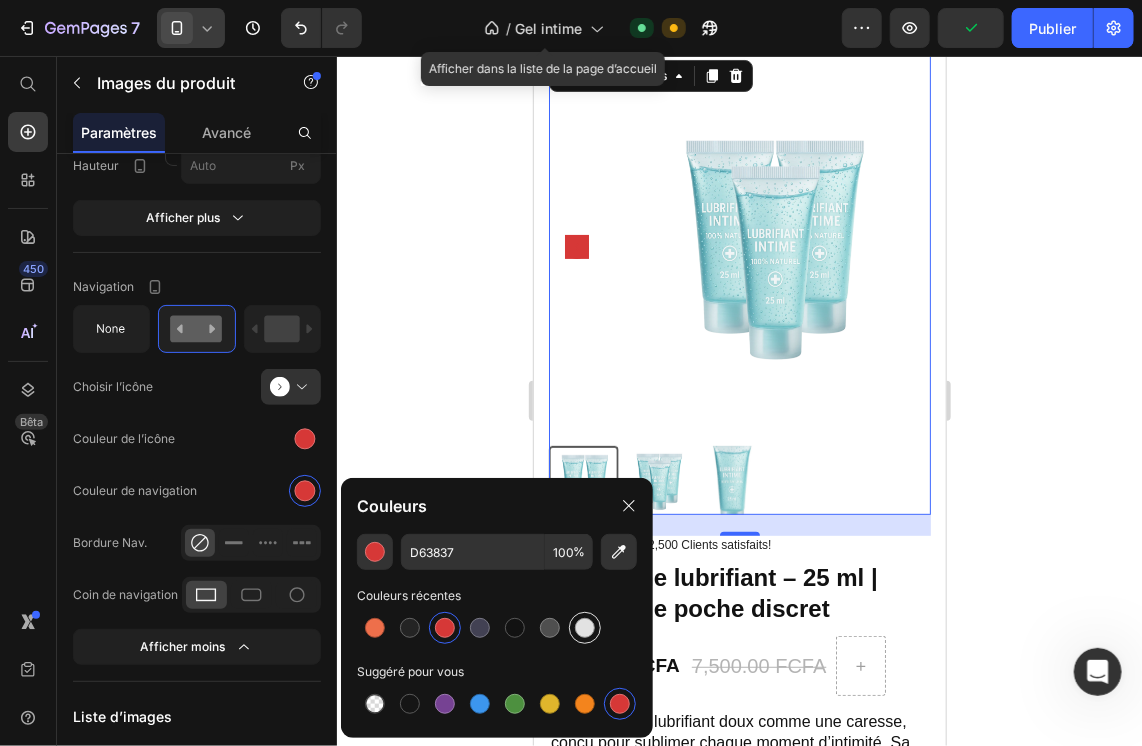 click at bounding box center [585, 628] 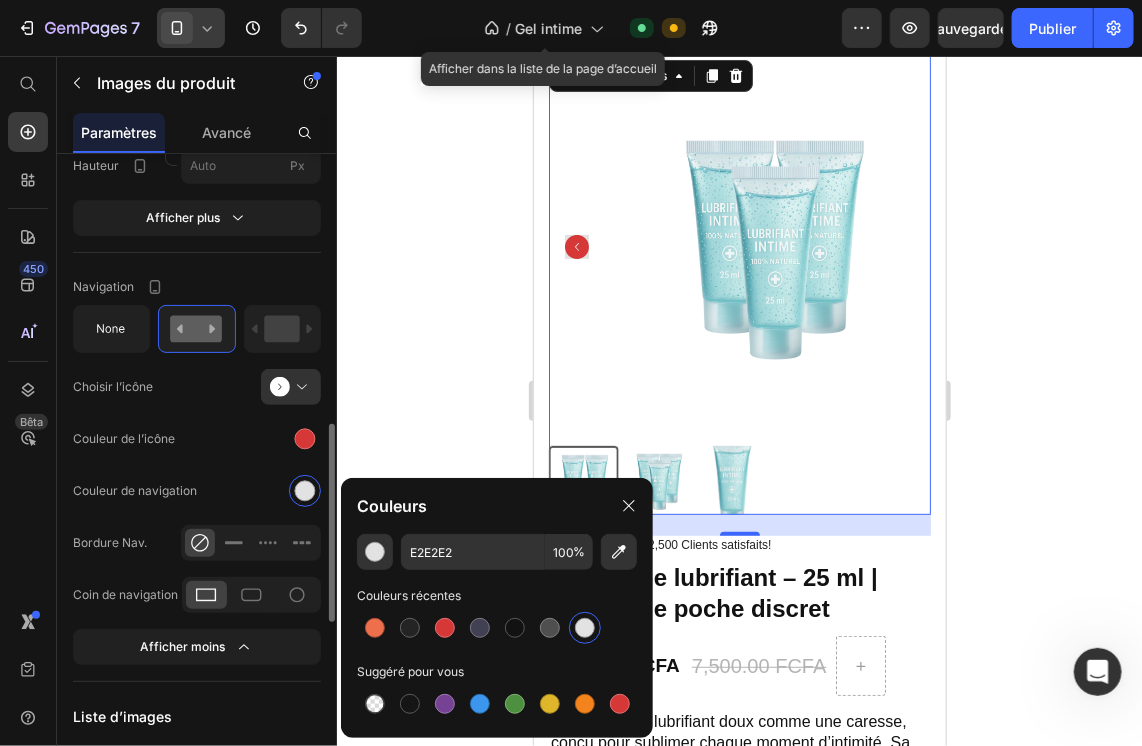 click on "Navigation Choisir l’icône
Couleur de l’icône Couleur de navigation Bordure Nav. Coin de navigation Afficher moins" 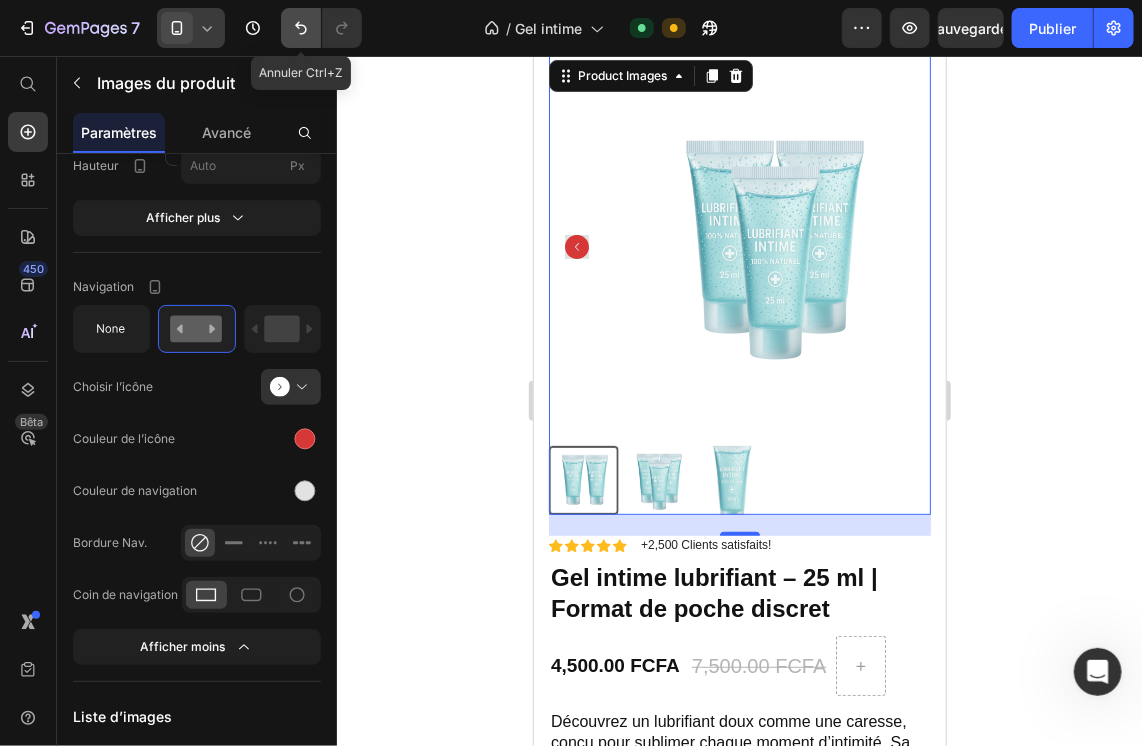 click 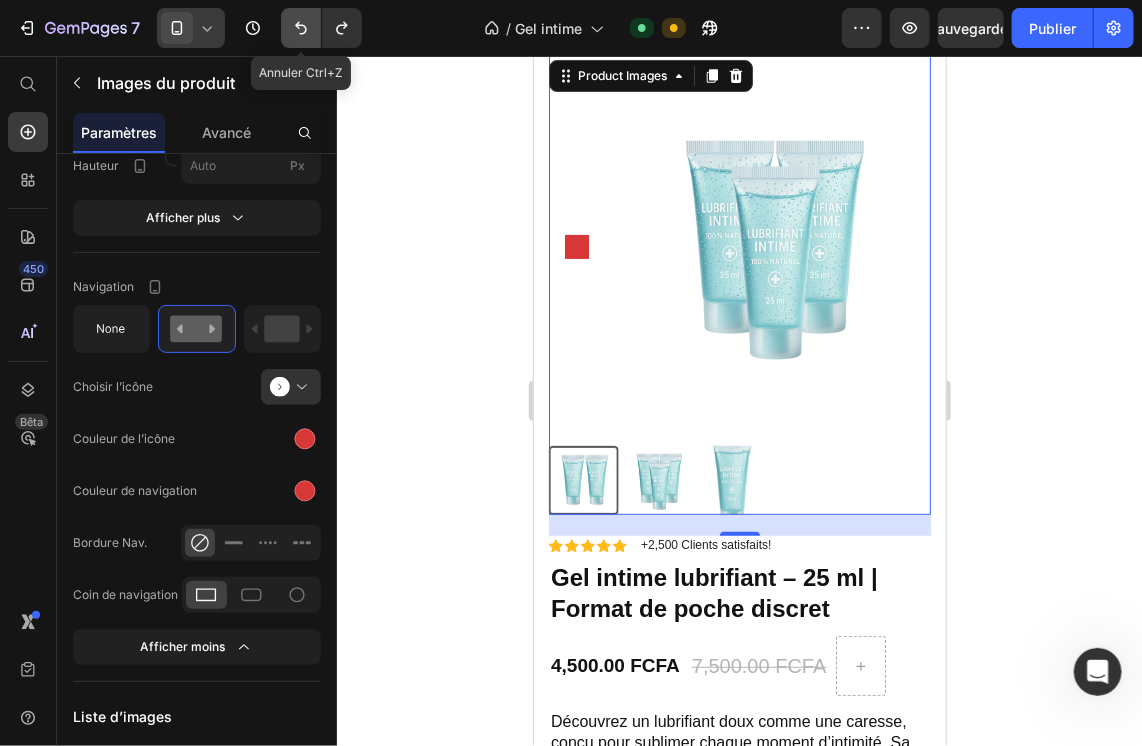 click 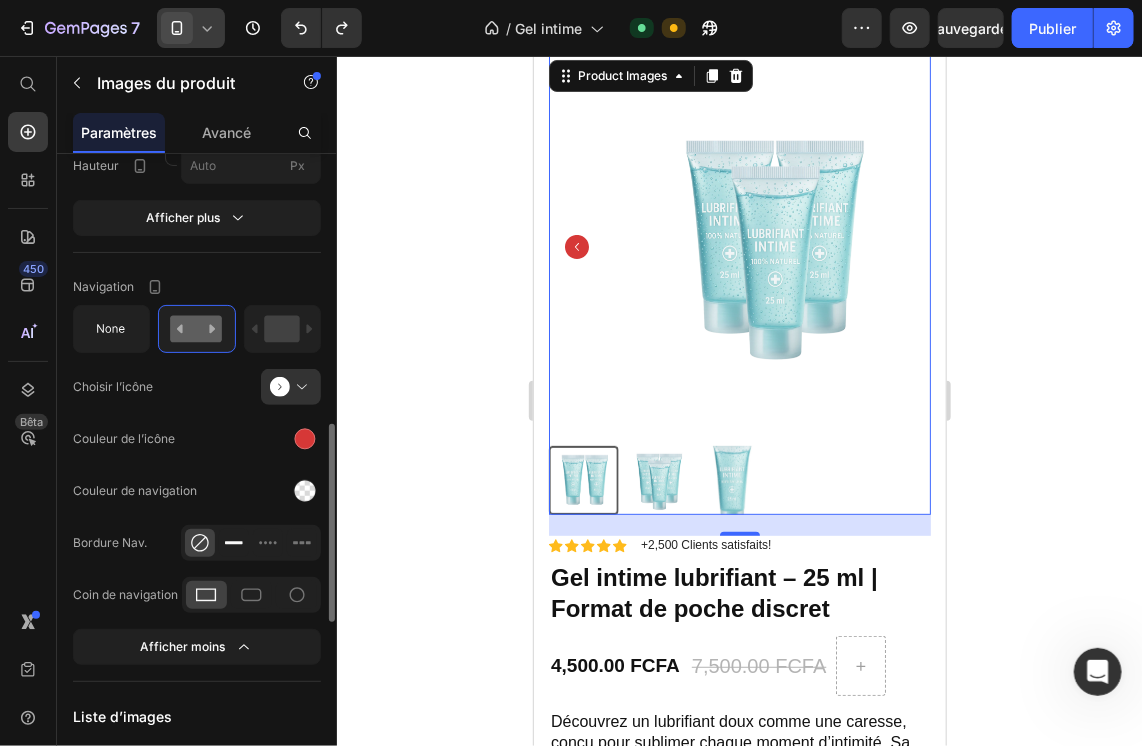 click 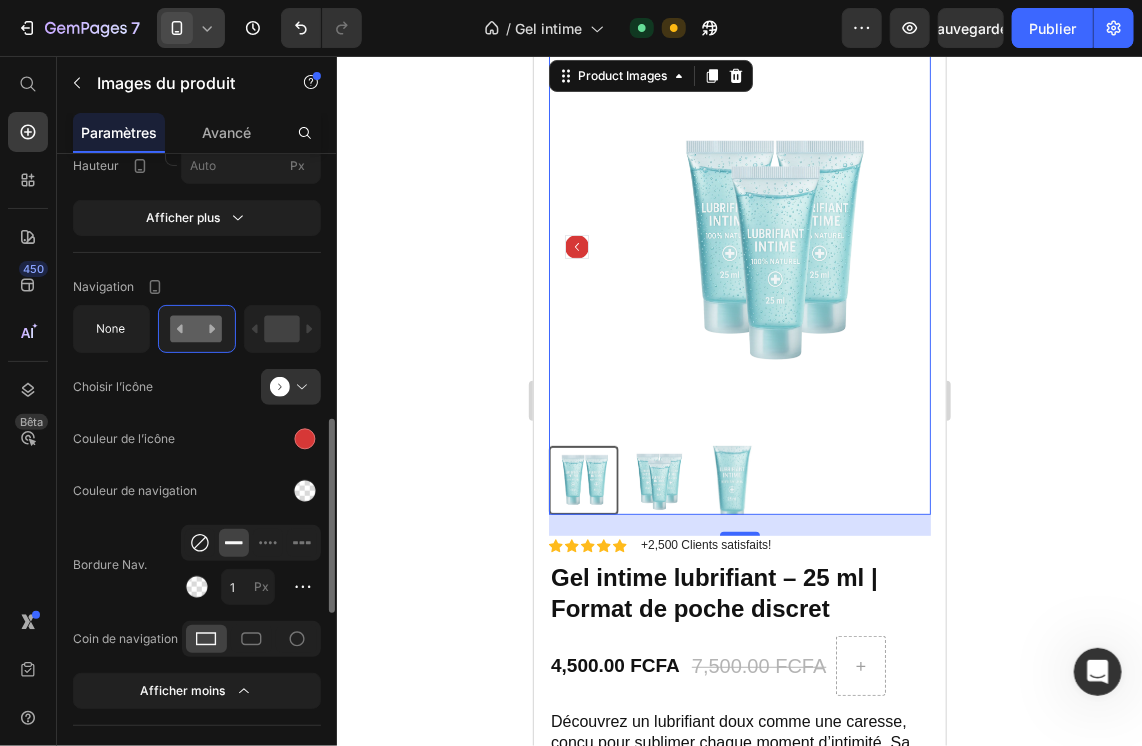 click 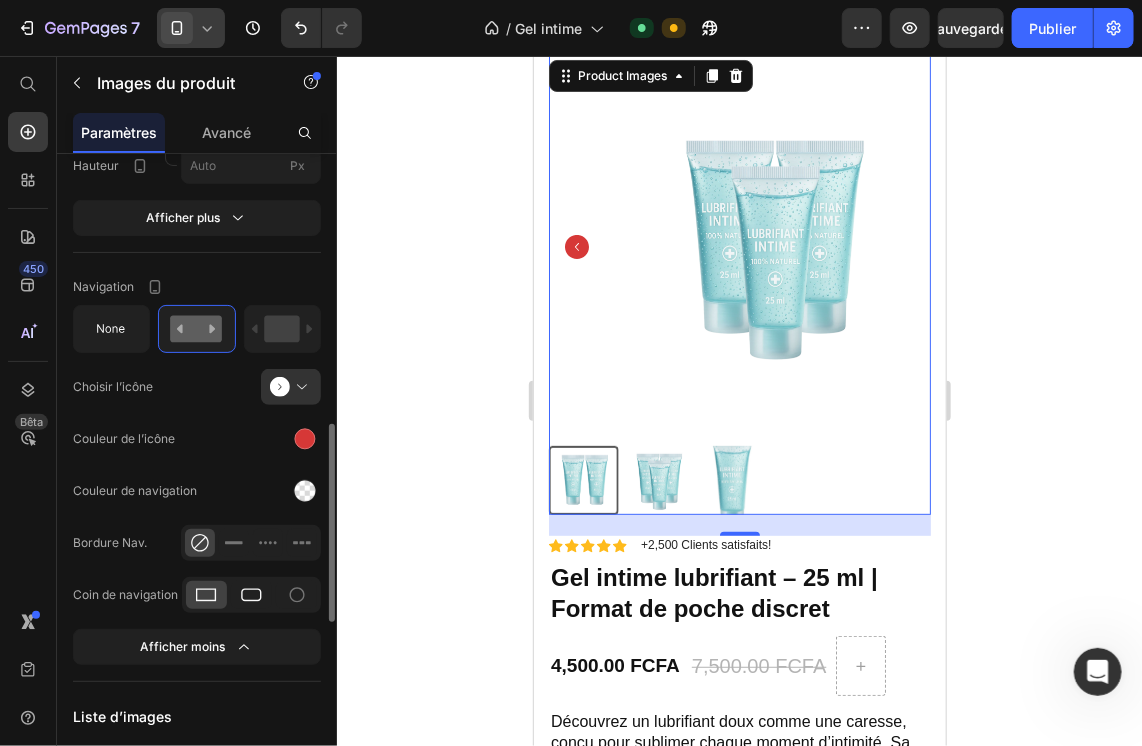 click 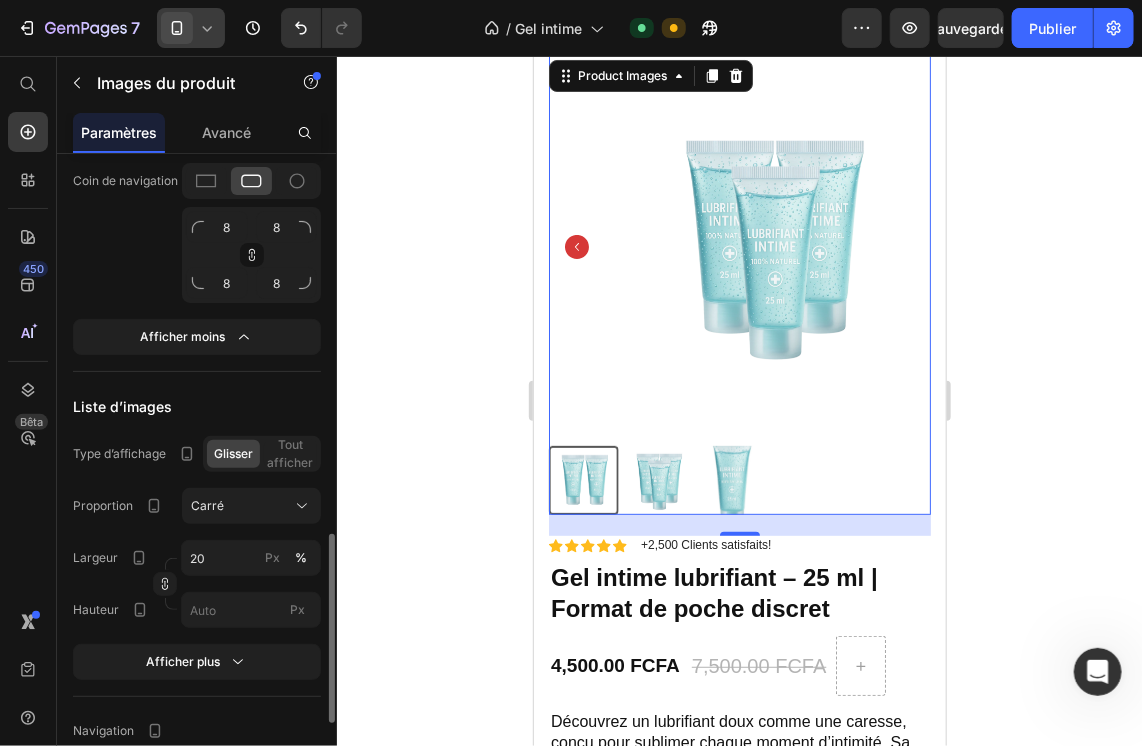 scroll, scrollTop: 1300, scrollLeft: 0, axis: vertical 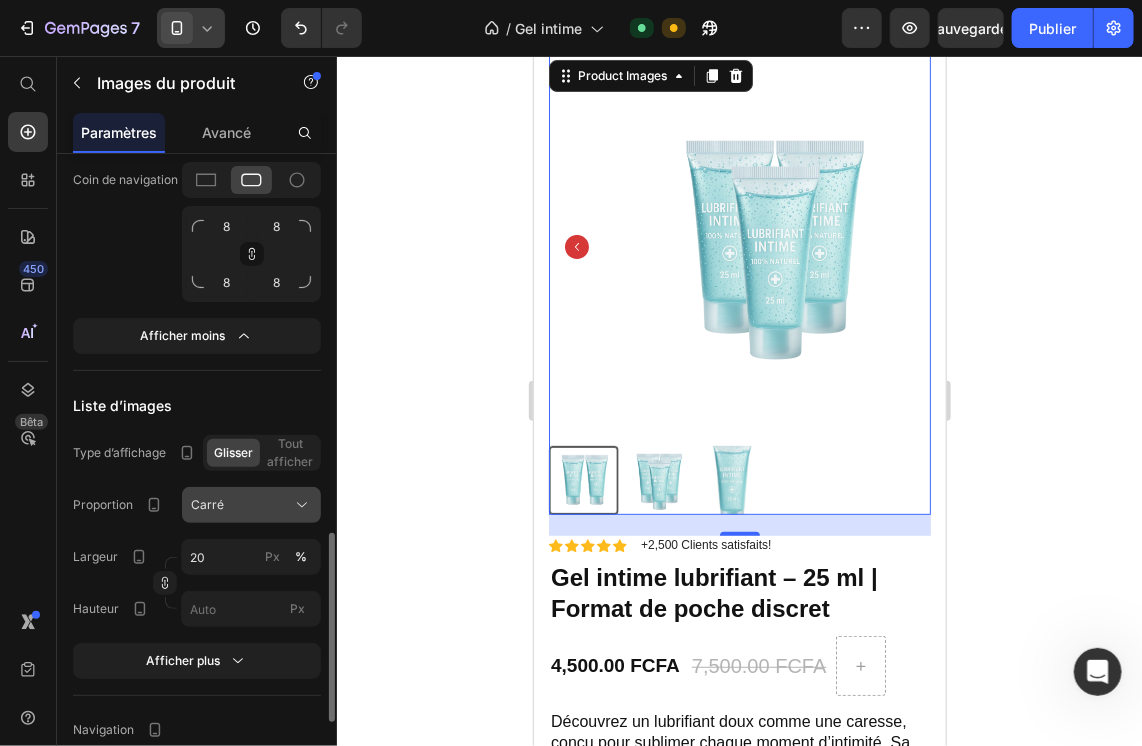 click on "Carré" at bounding box center [251, 505] 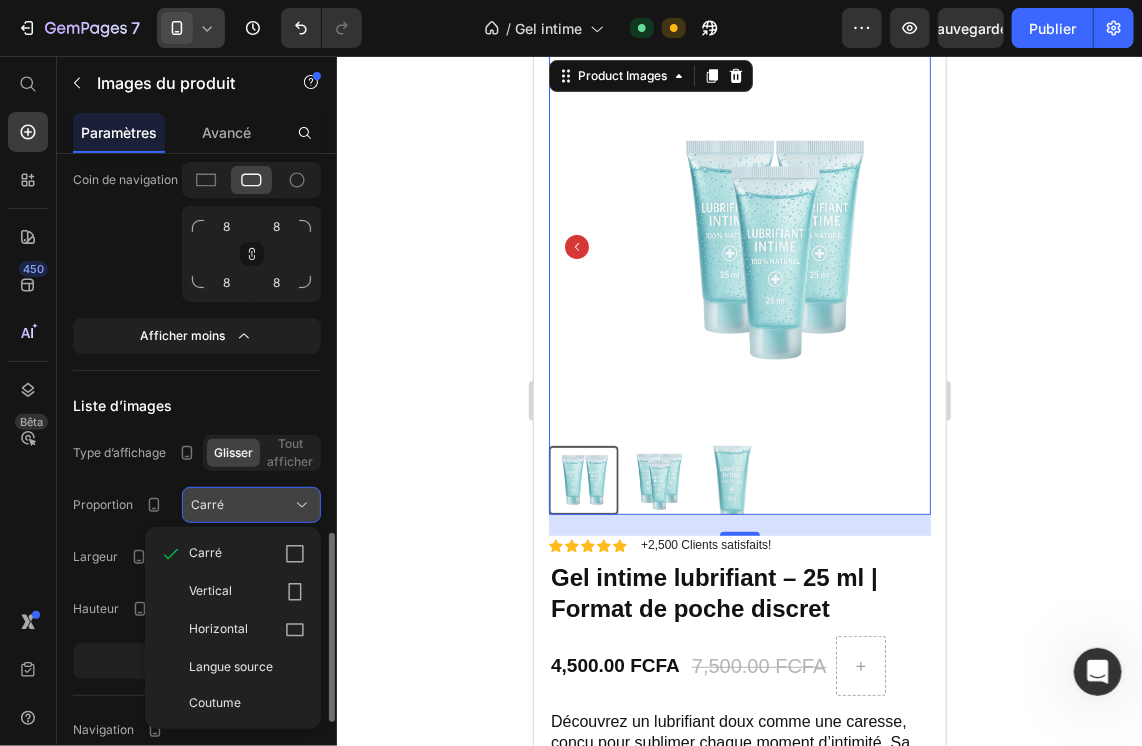 click on "Carré" at bounding box center (251, 505) 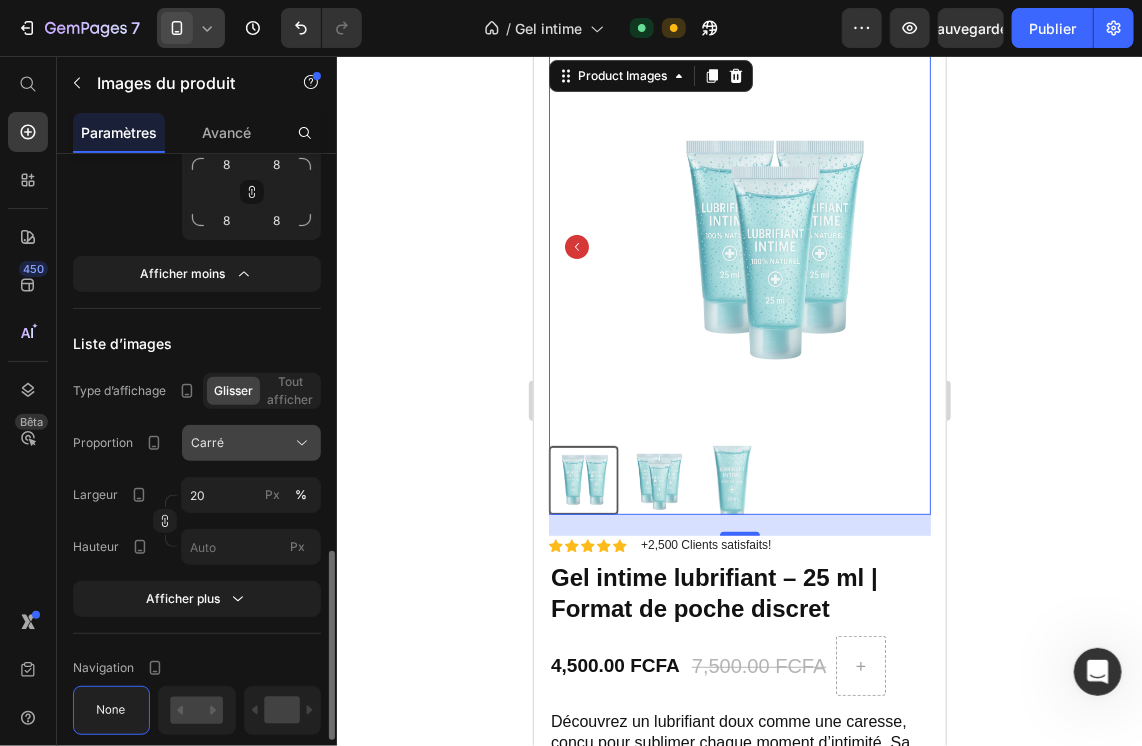 scroll, scrollTop: 1364, scrollLeft: 0, axis: vertical 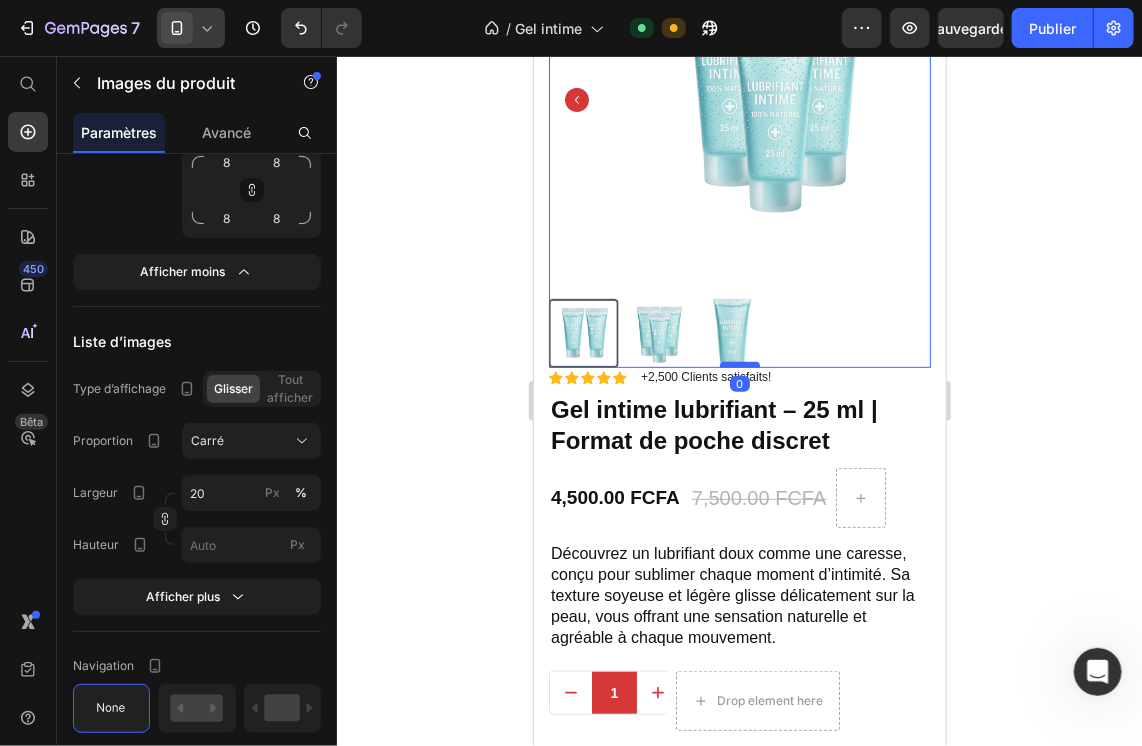 drag, startPoint x: 732, startPoint y: 369, endPoint x: 736, endPoint y: 346, distance: 23.345236 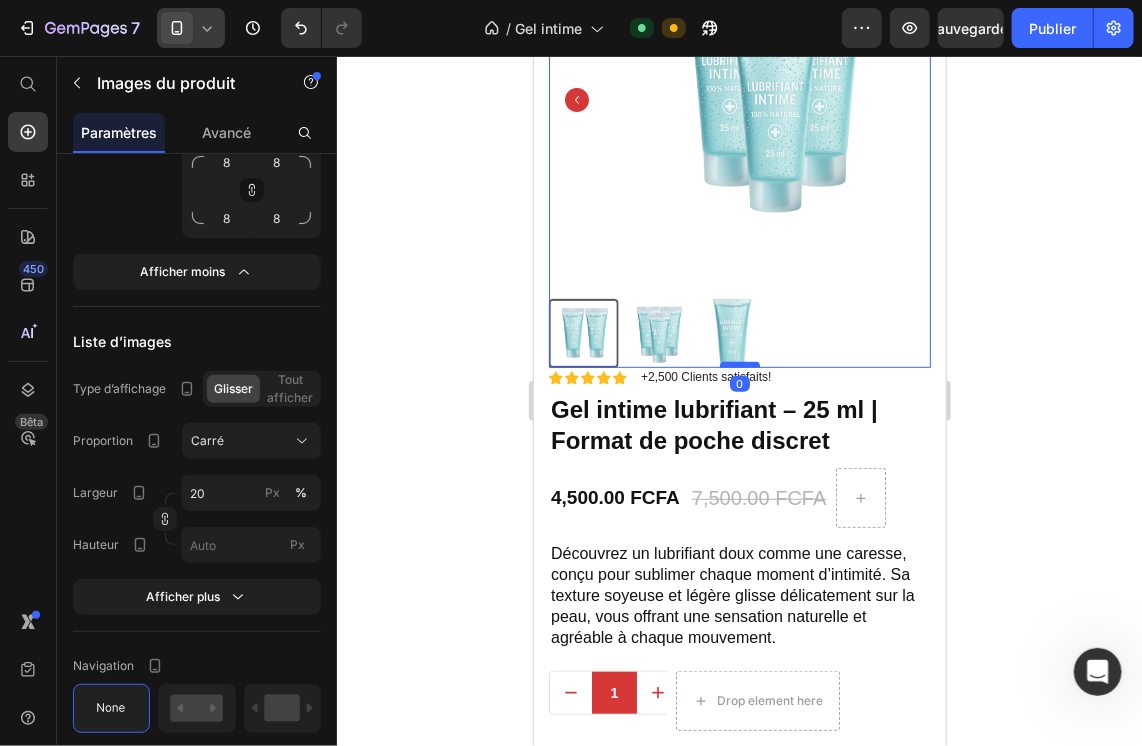 click at bounding box center (739, 364) 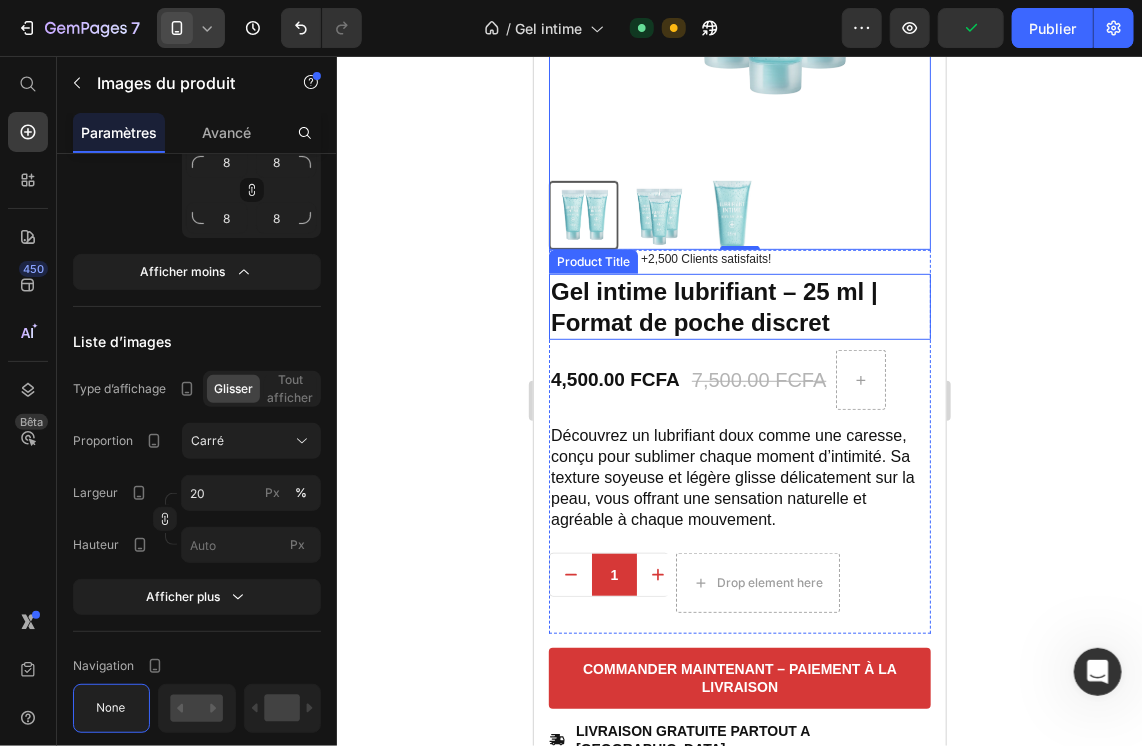 scroll, scrollTop: 320, scrollLeft: 0, axis: vertical 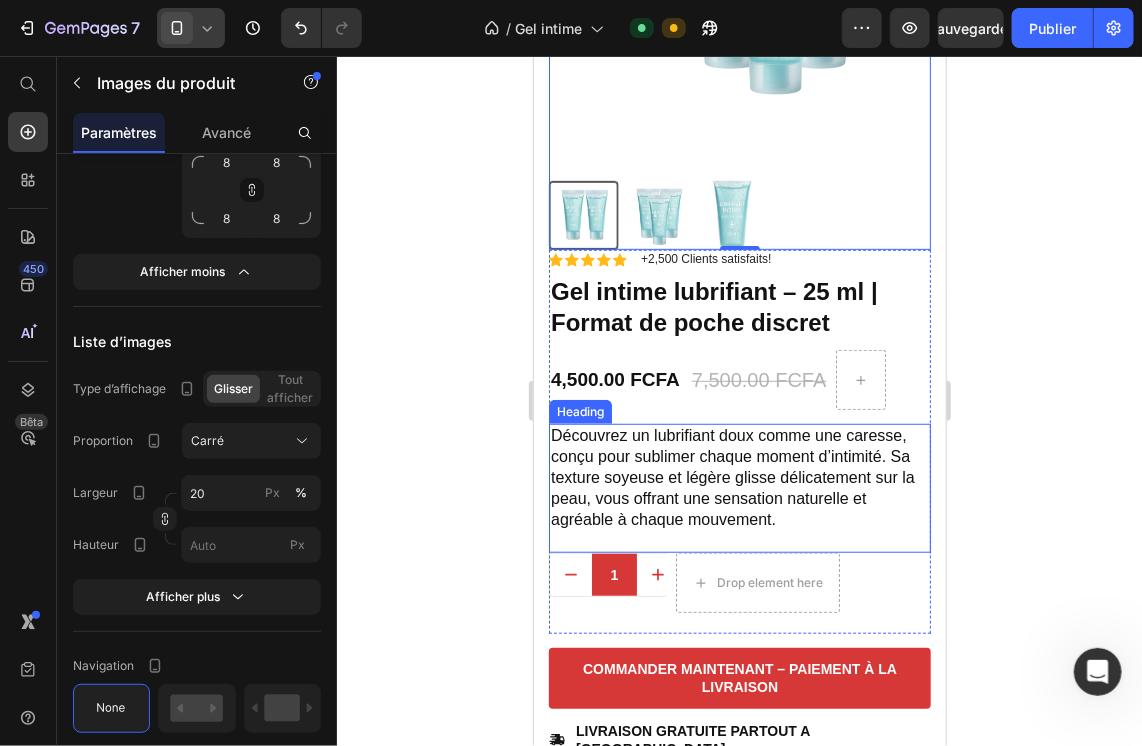 click on "Découvrez un lubrifiant doux comme une caresse, conçu pour sublimer chaque moment d’intimité. Sa texture soyeuse et légère glisse délicatement sur la peau, vous offrant une sensation naturelle et agréable à chaque mouvement." at bounding box center (739, 487) 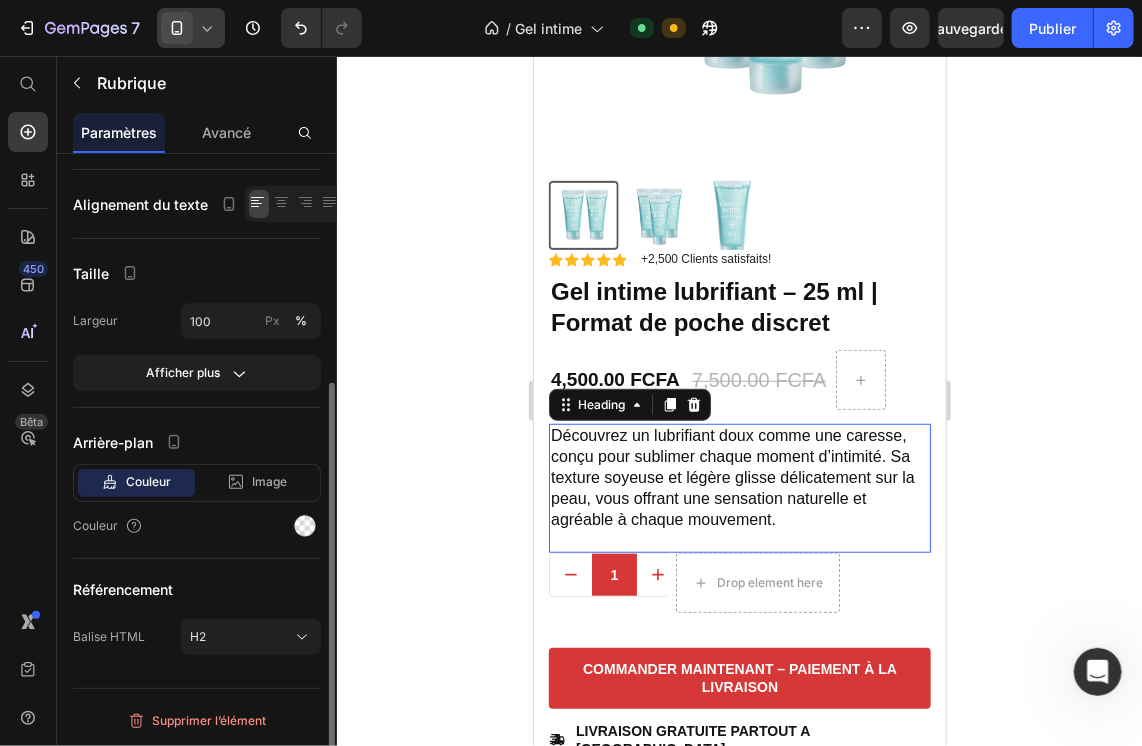 scroll, scrollTop: 0, scrollLeft: 0, axis: both 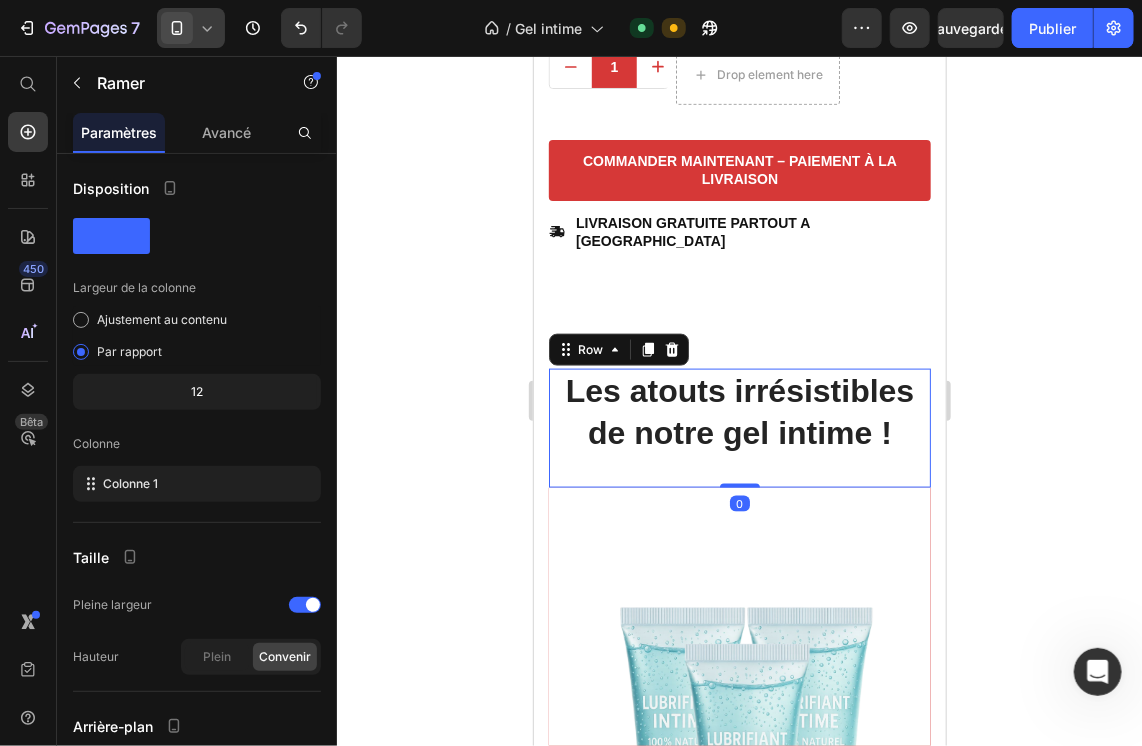 drag, startPoint x: 730, startPoint y: 481, endPoint x: 720, endPoint y: 437, distance: 45.122055 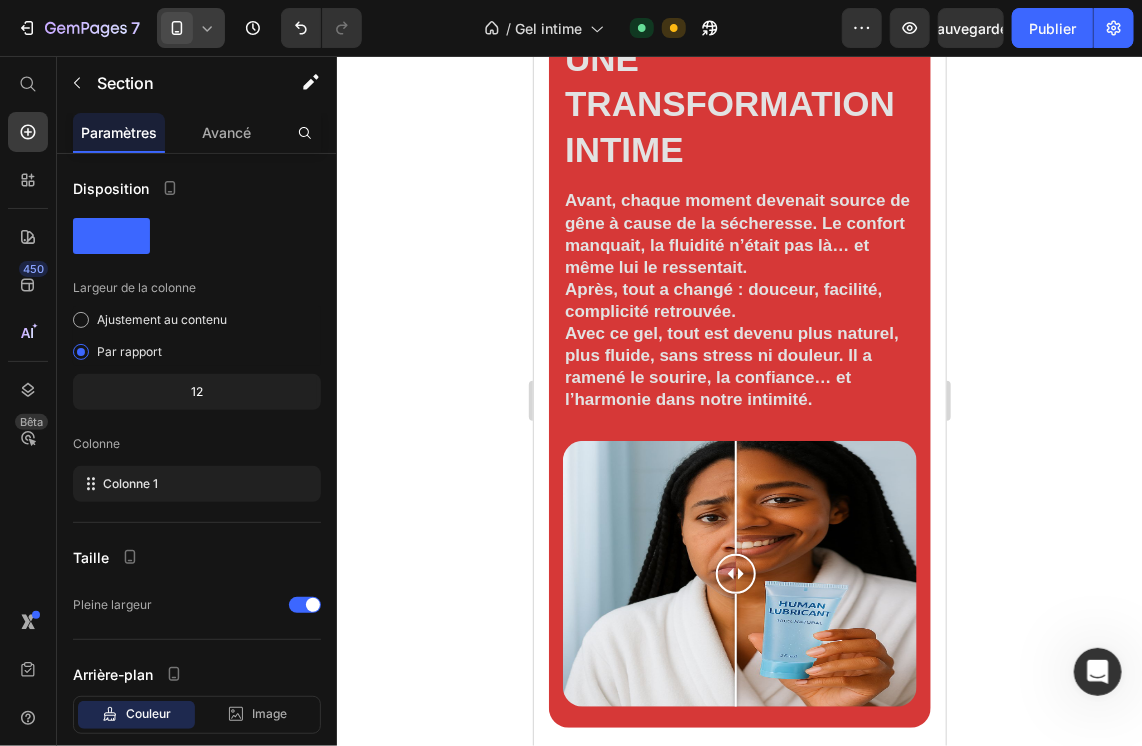 scroll, scrollTop: 5464, scrollLeft: 0, axis: vertical 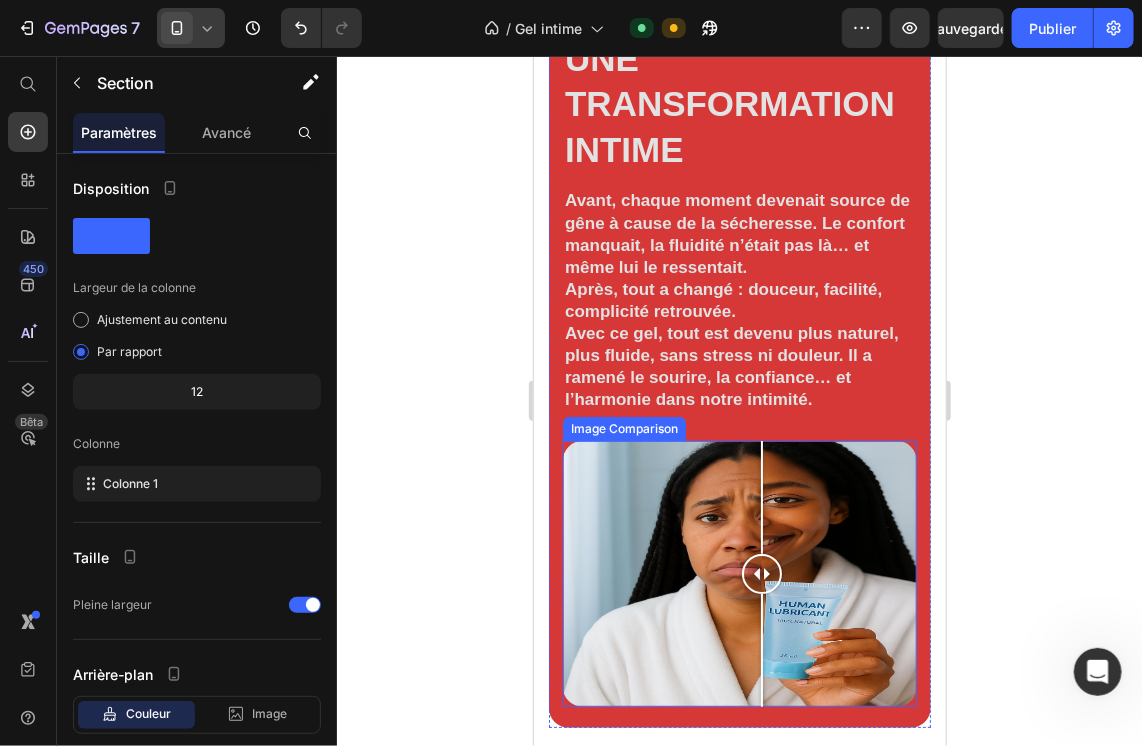 drag, startPoint x: 728, startPoint y: 493, endPoint x: 760, endPoint y: 514, distance: 38.27532 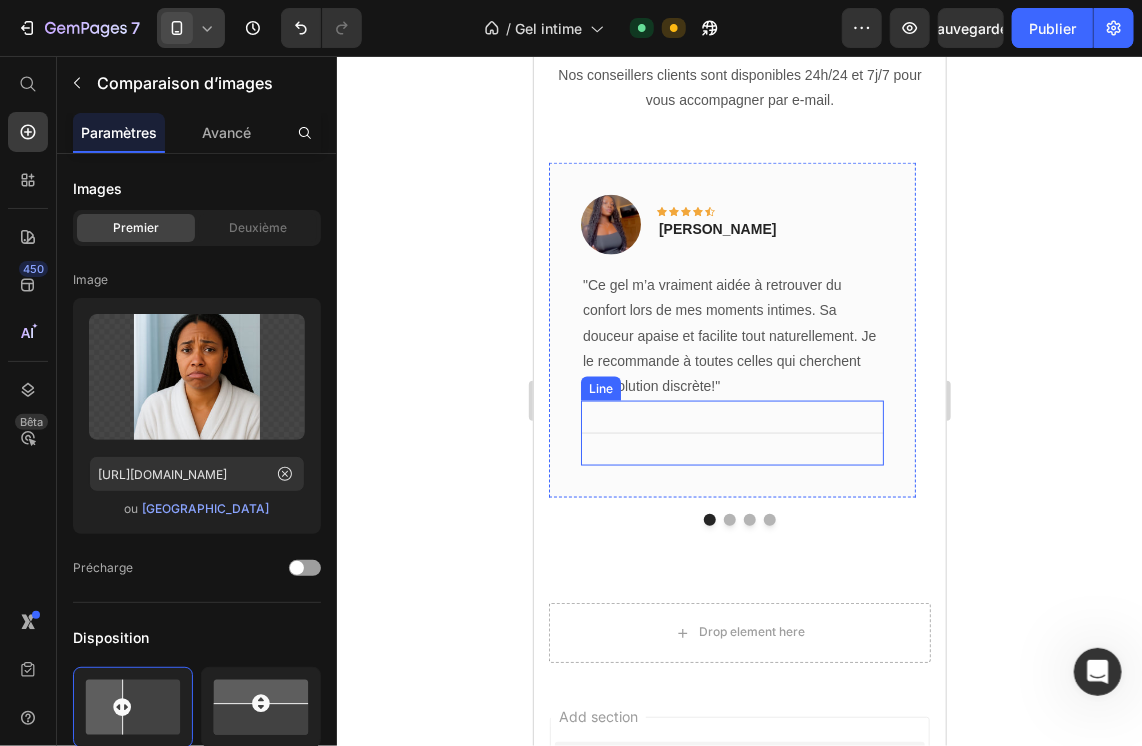 scroll, scrollTop: 6394, scrollLeft: 0, axis: vertical 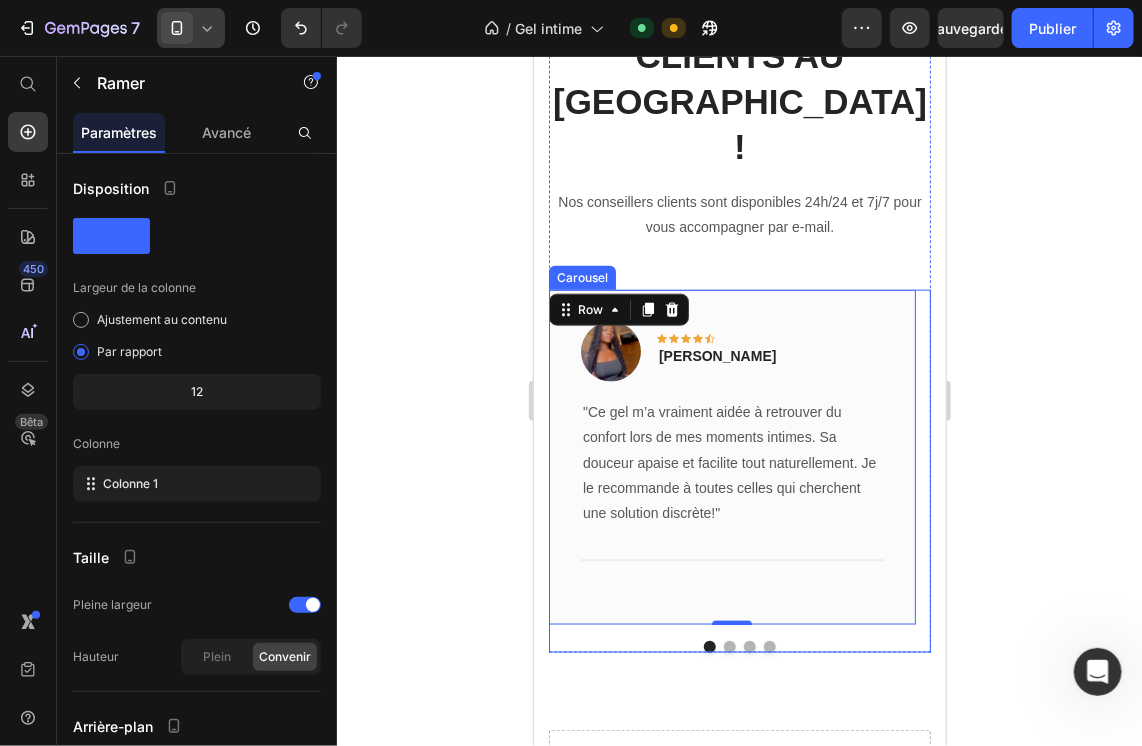 click at bounding box center [729, 646] 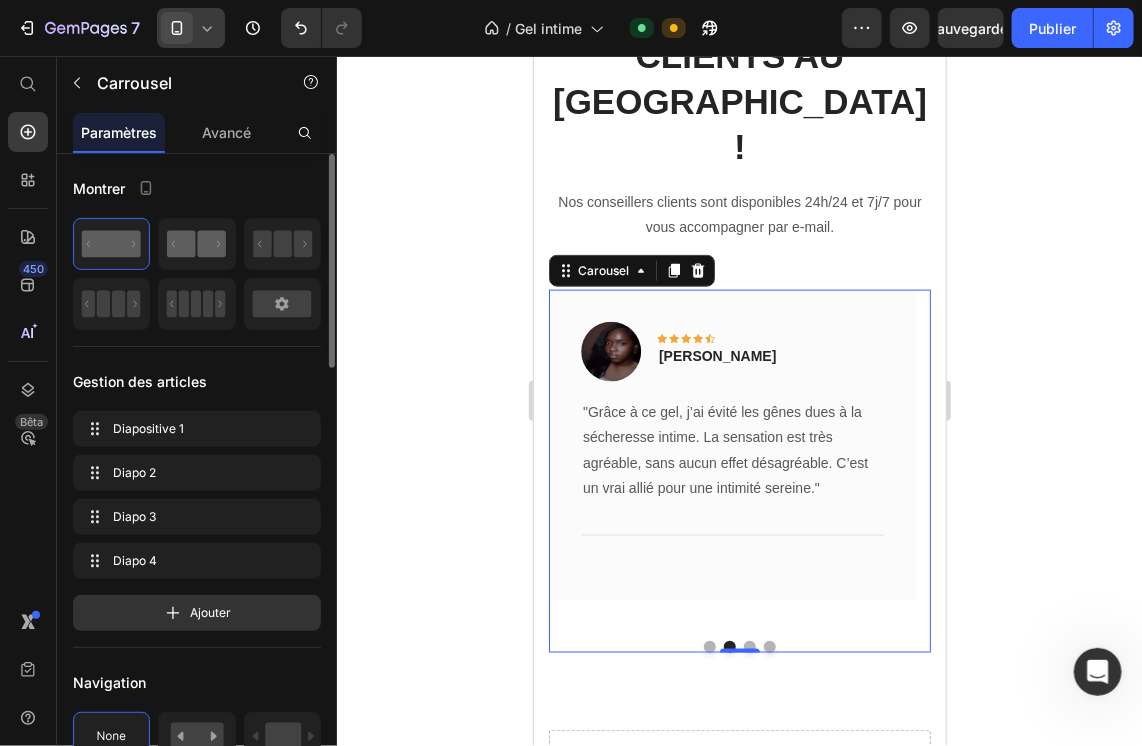 click 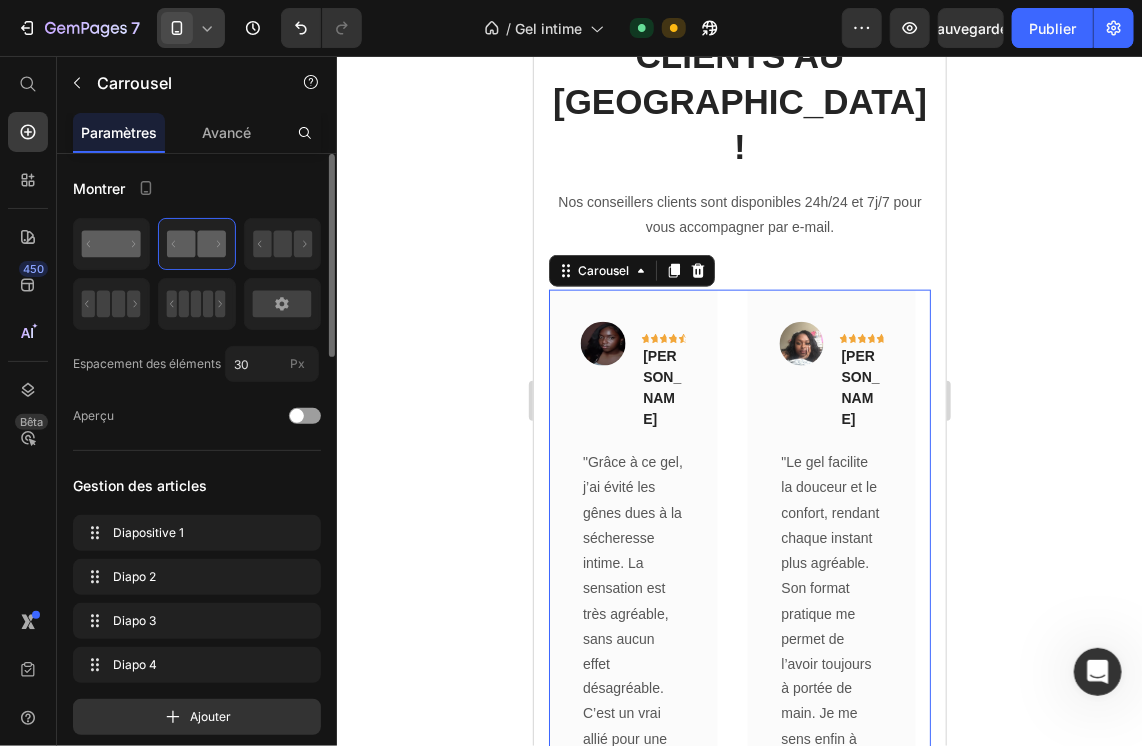 click 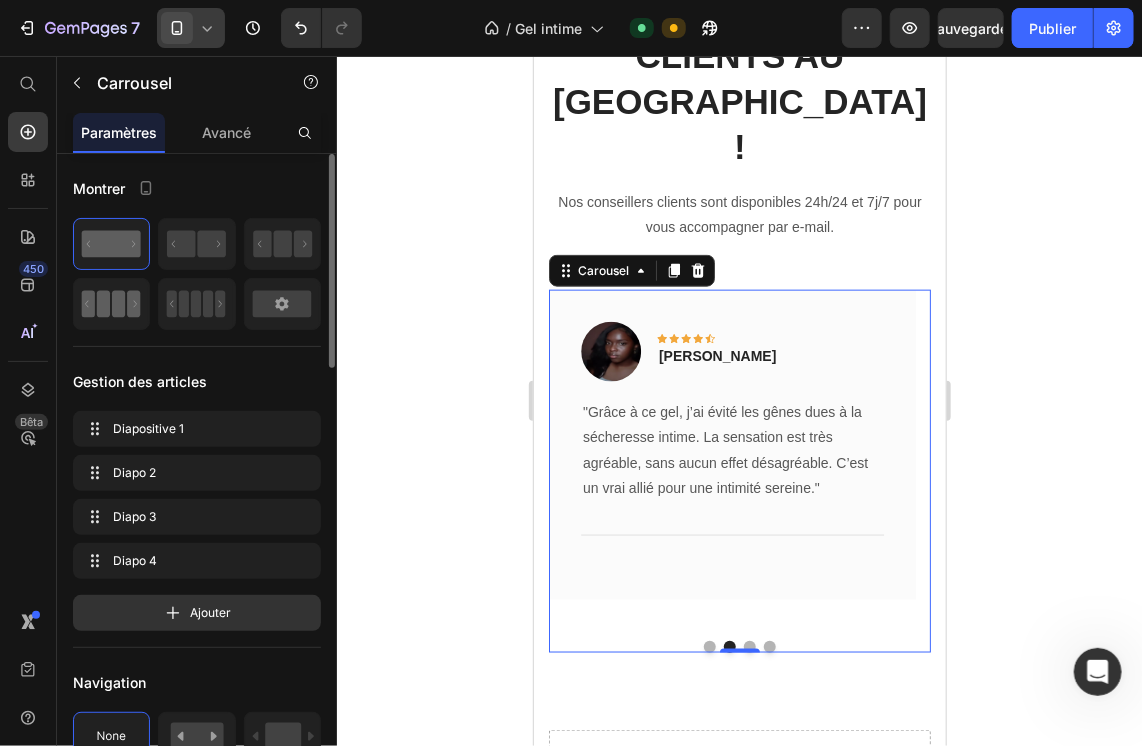 click 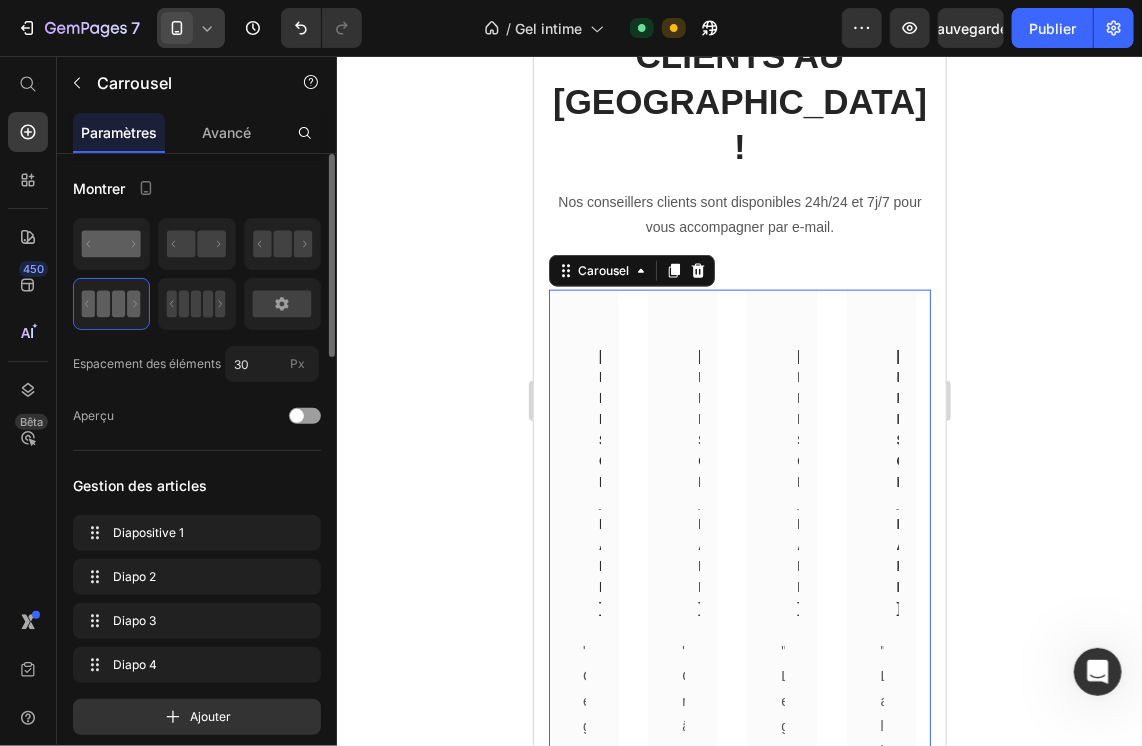 click 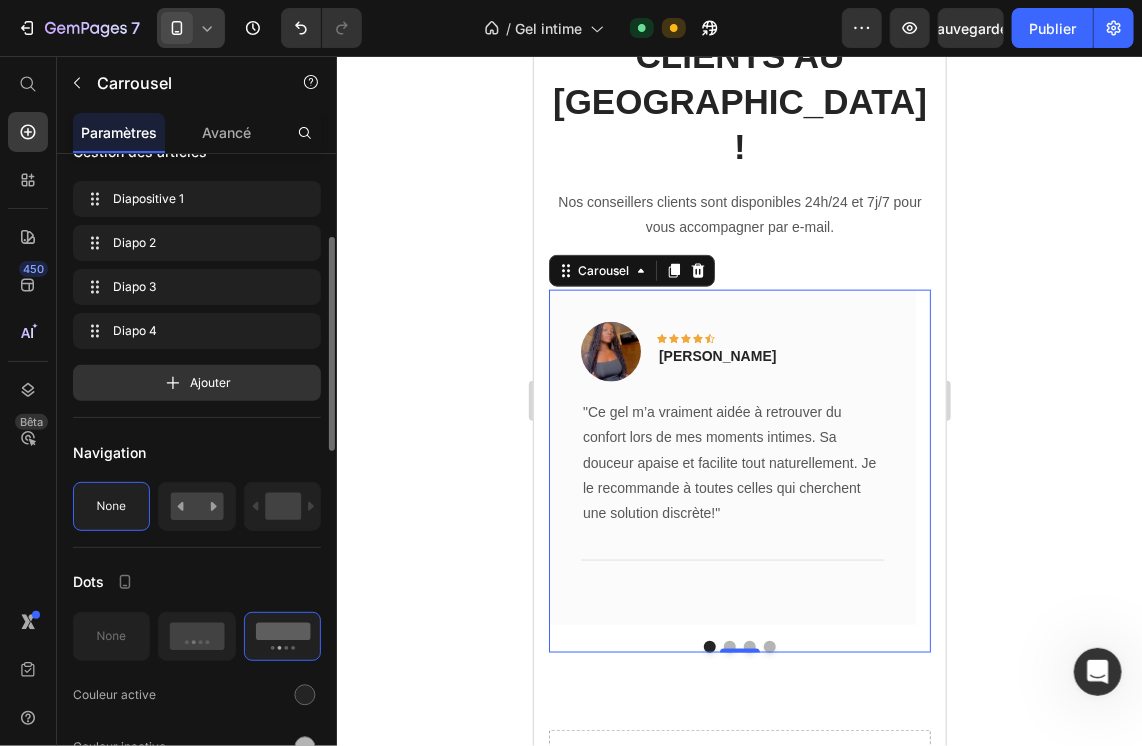 scroll, scrollTop: 240, scrollLeft: 0, axis: vertical 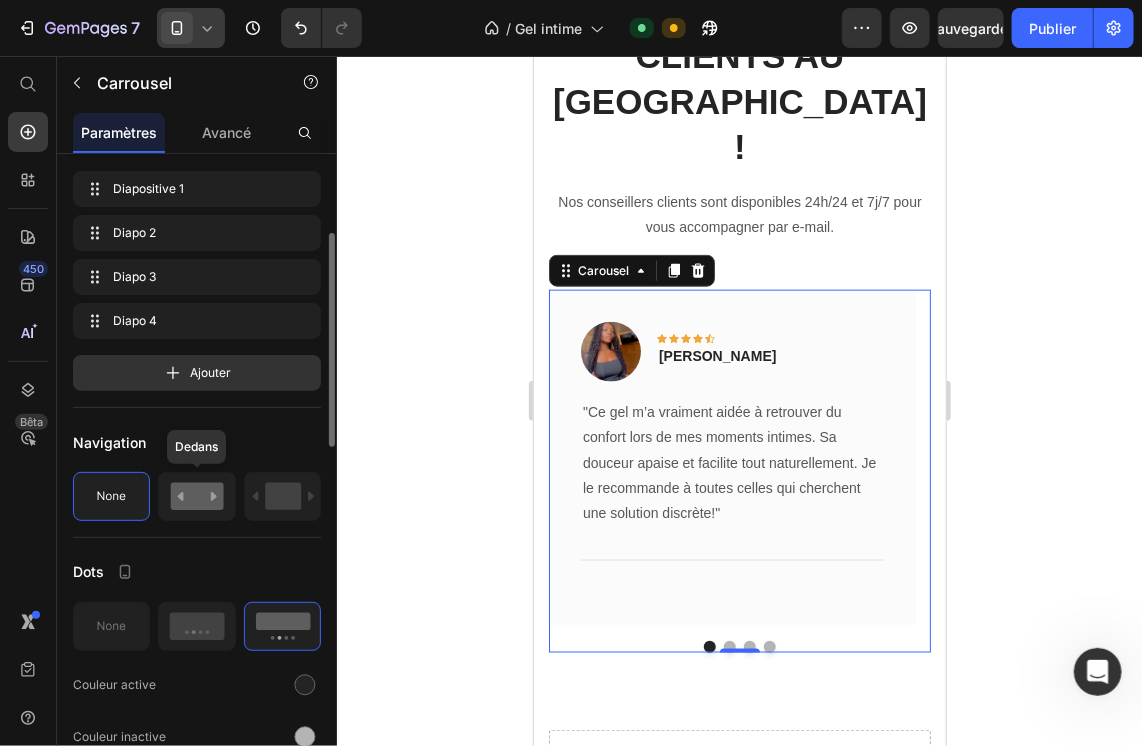 click 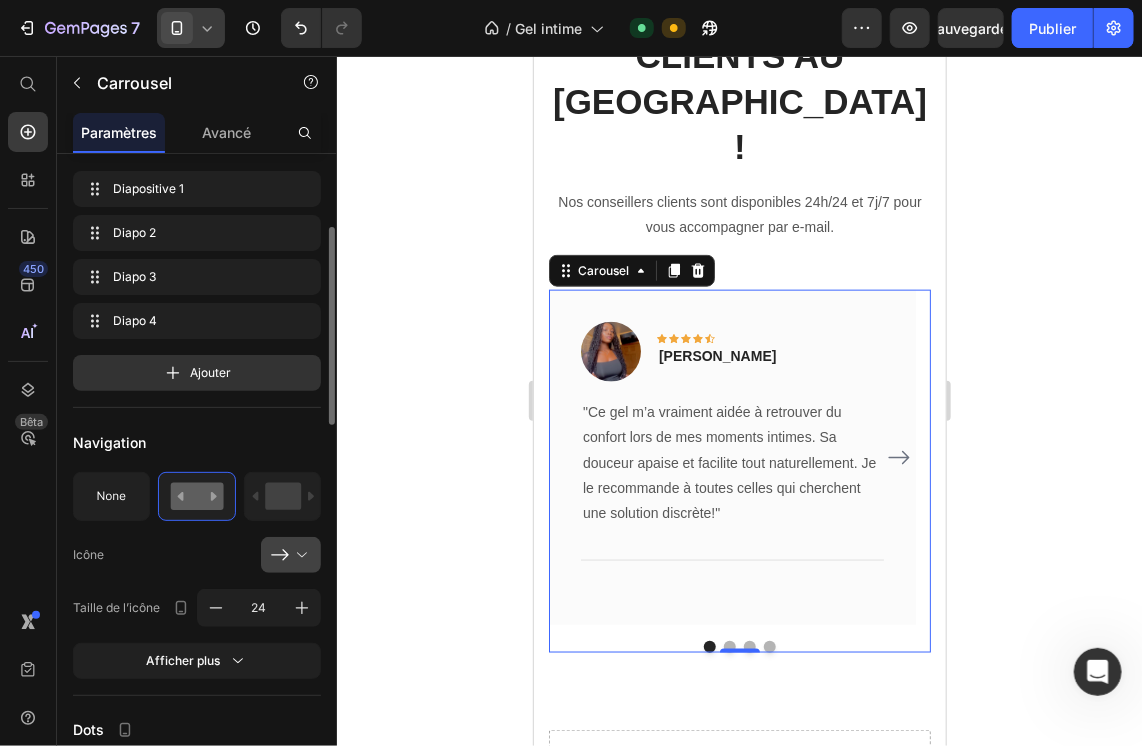 click at bounding box center (299, 555) 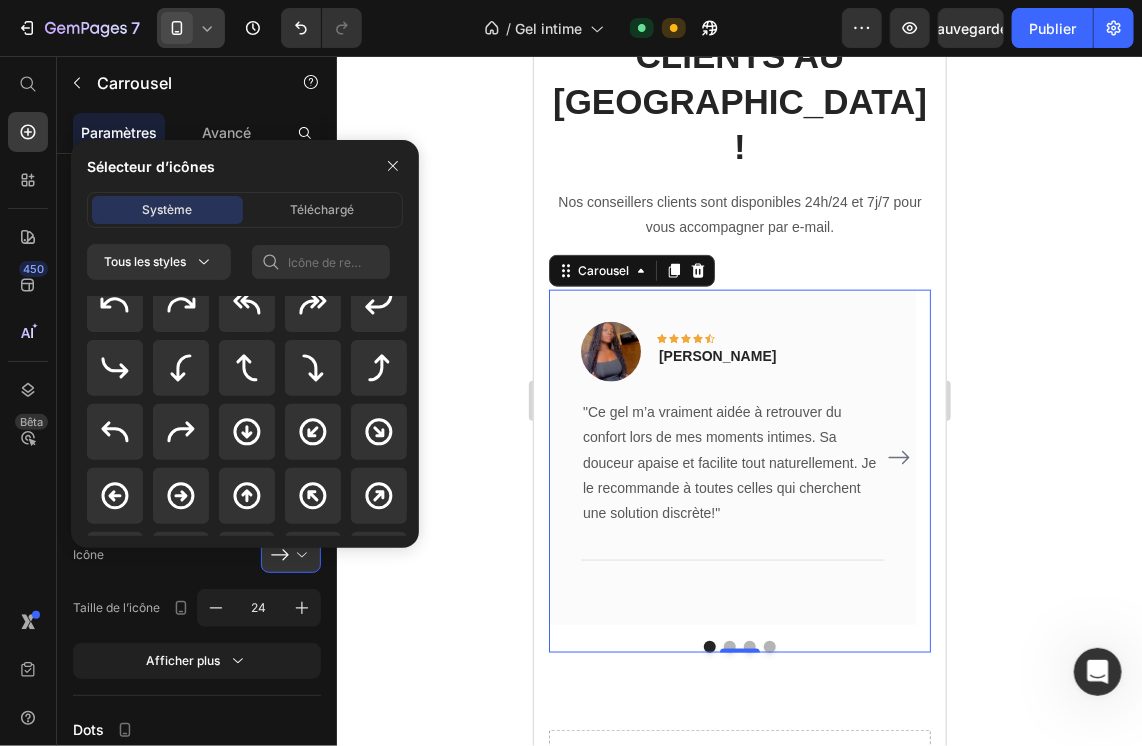 scroll, scrollTop: 510, scrollLeft: 0, axis: vertical 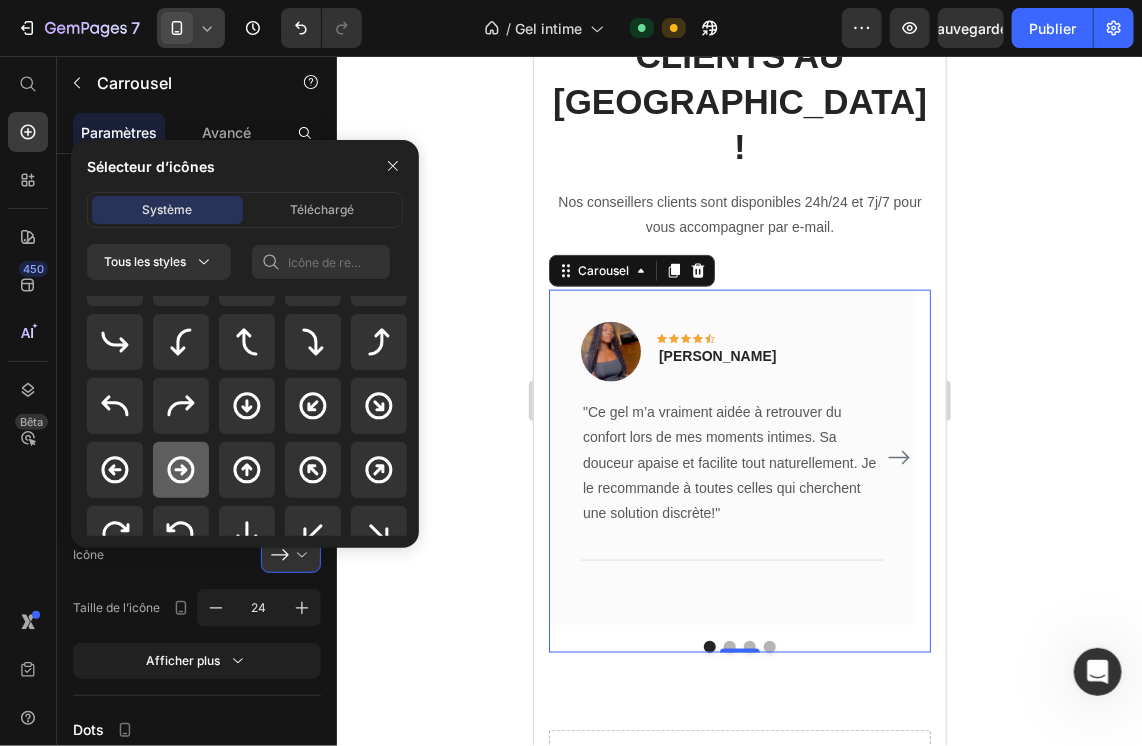 click 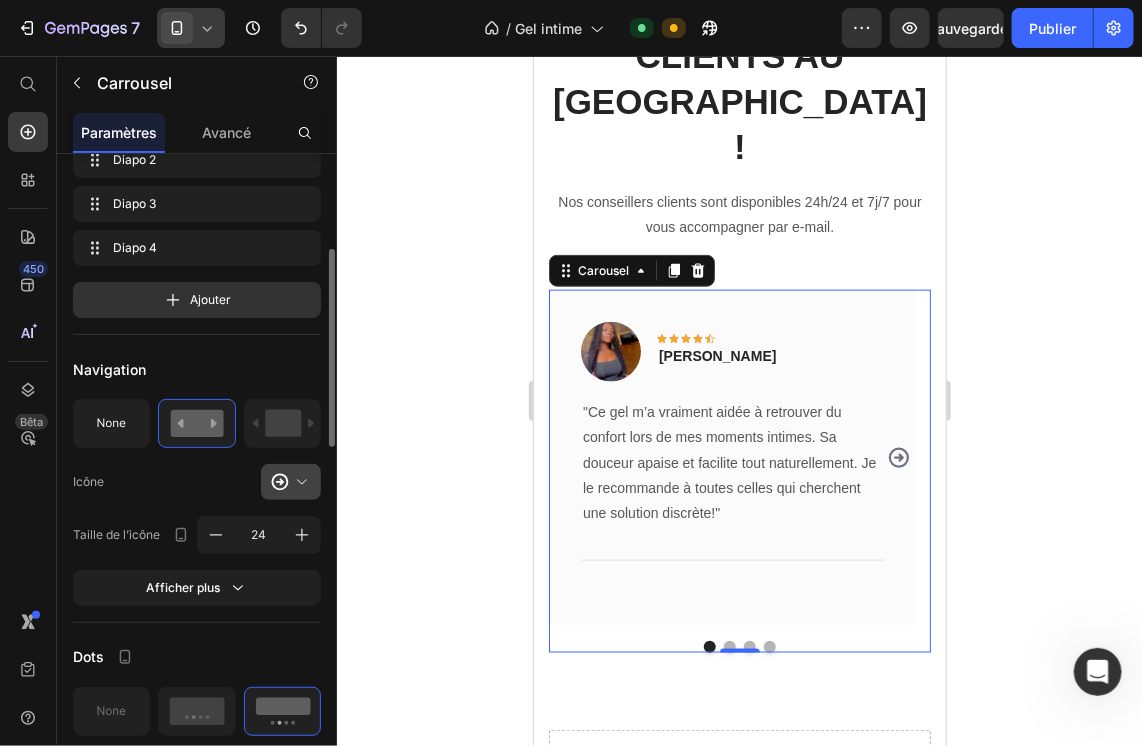 scroll, scrollTop: 327, scrollLeft: 0, axis: vertical 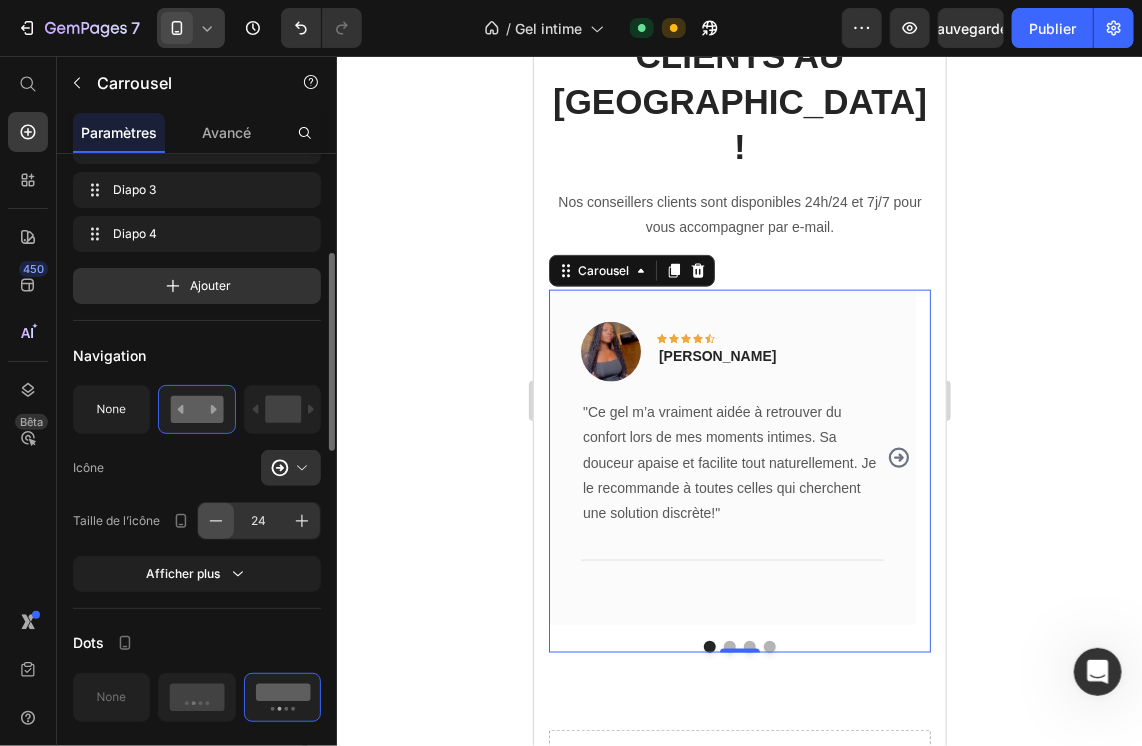 click 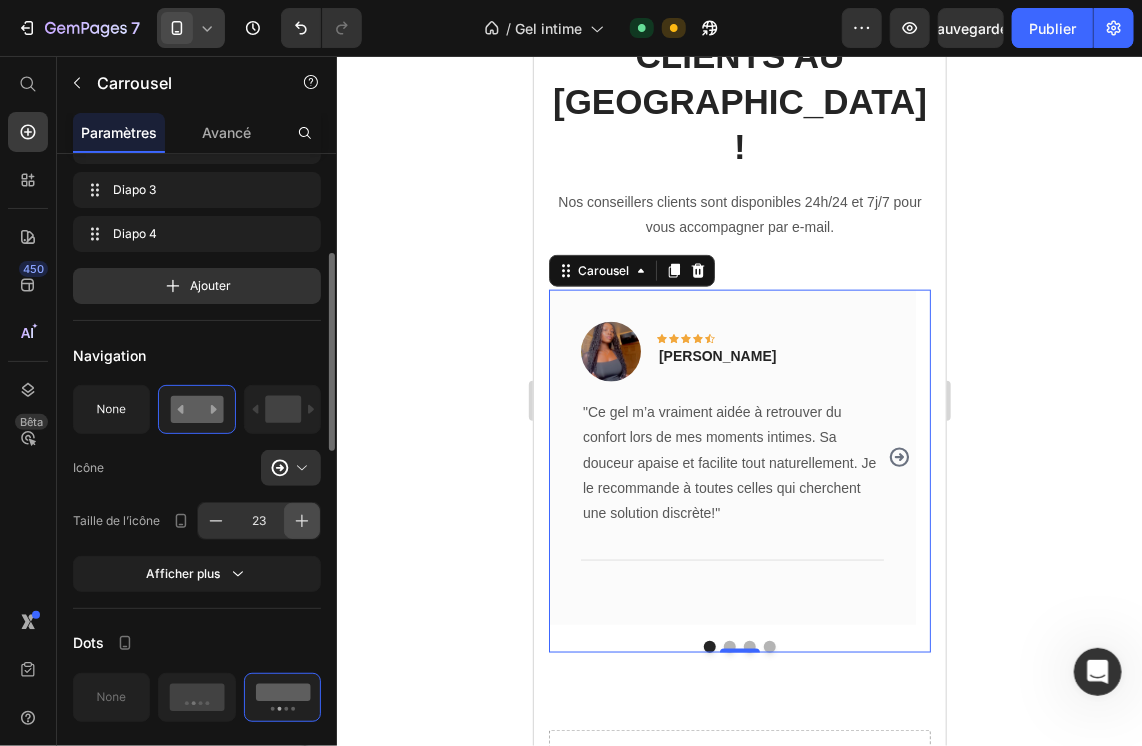 click 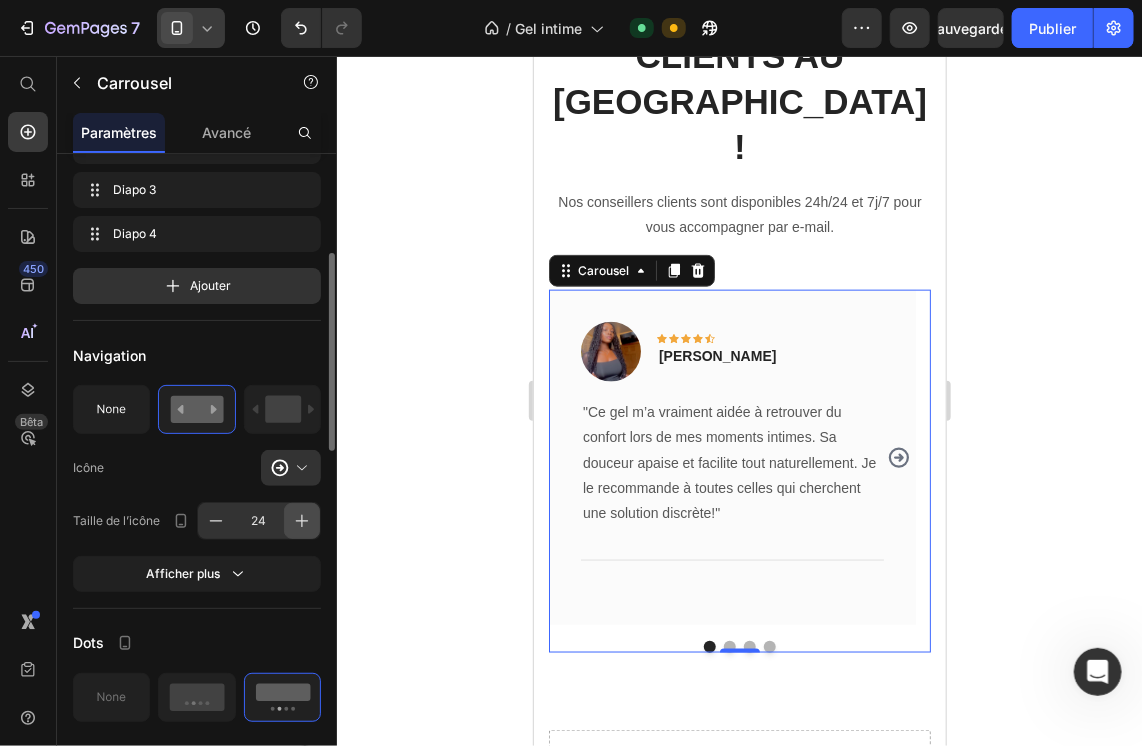 click 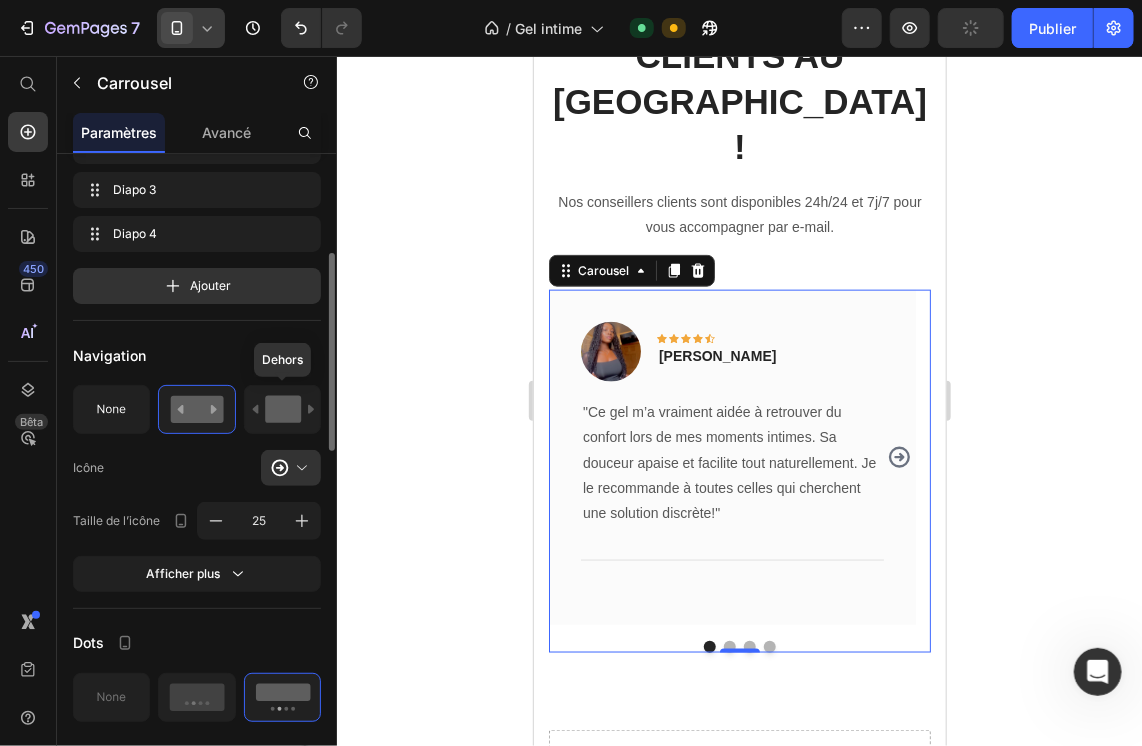 click 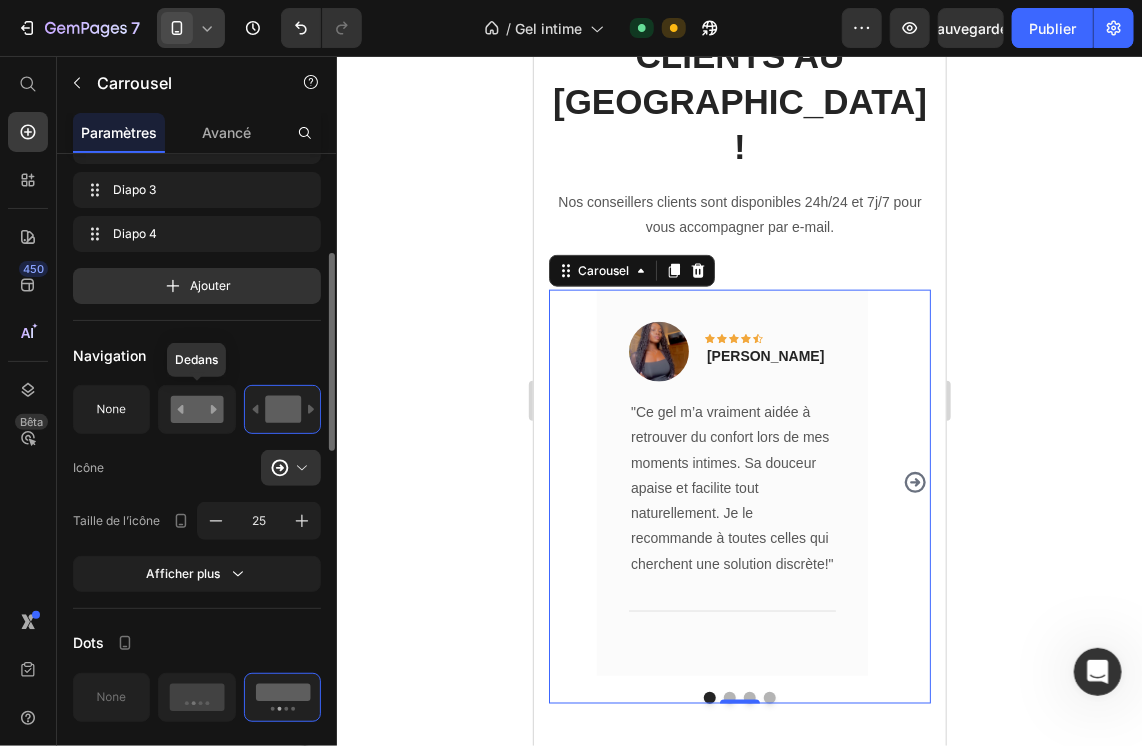 click 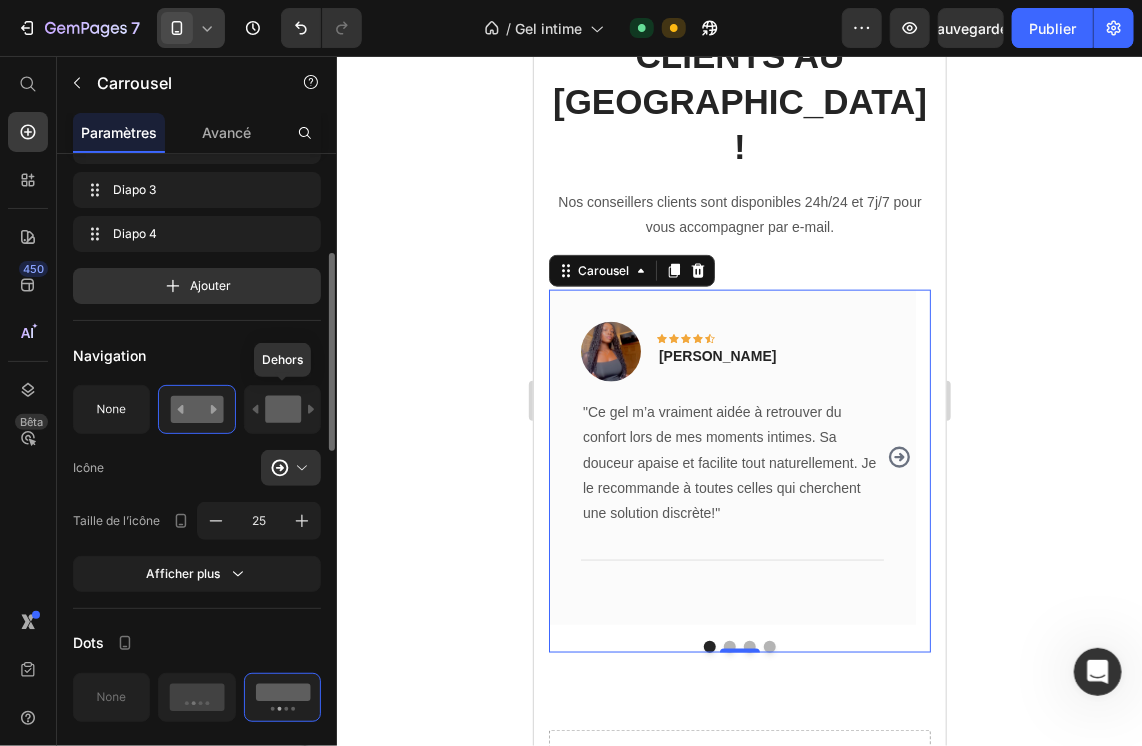 click 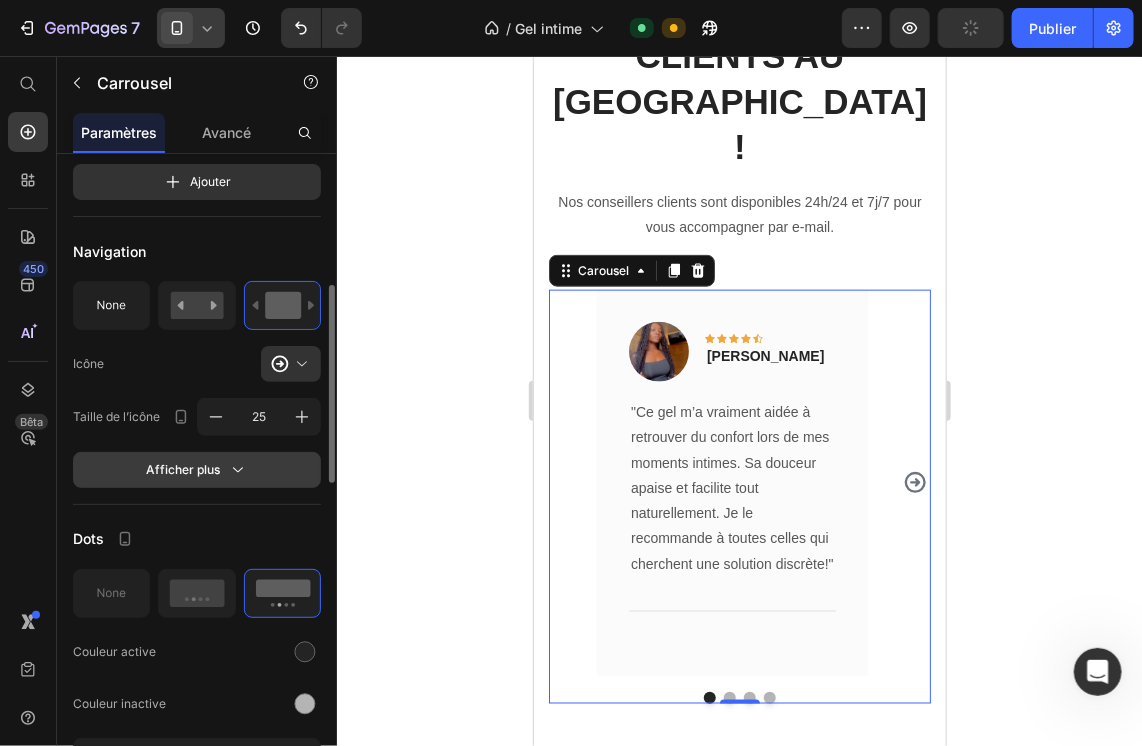 scroll, scrollTop: 446, scrollLeft: 0, axis: vertical 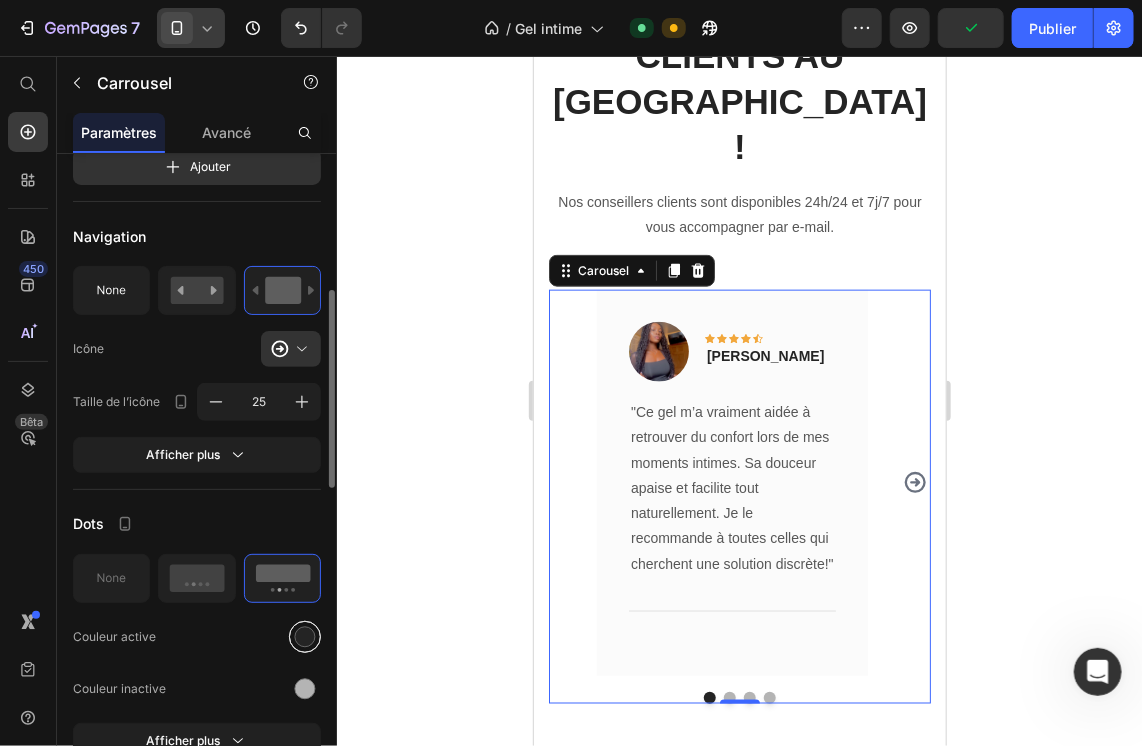 click at bounding box center (305, 636) 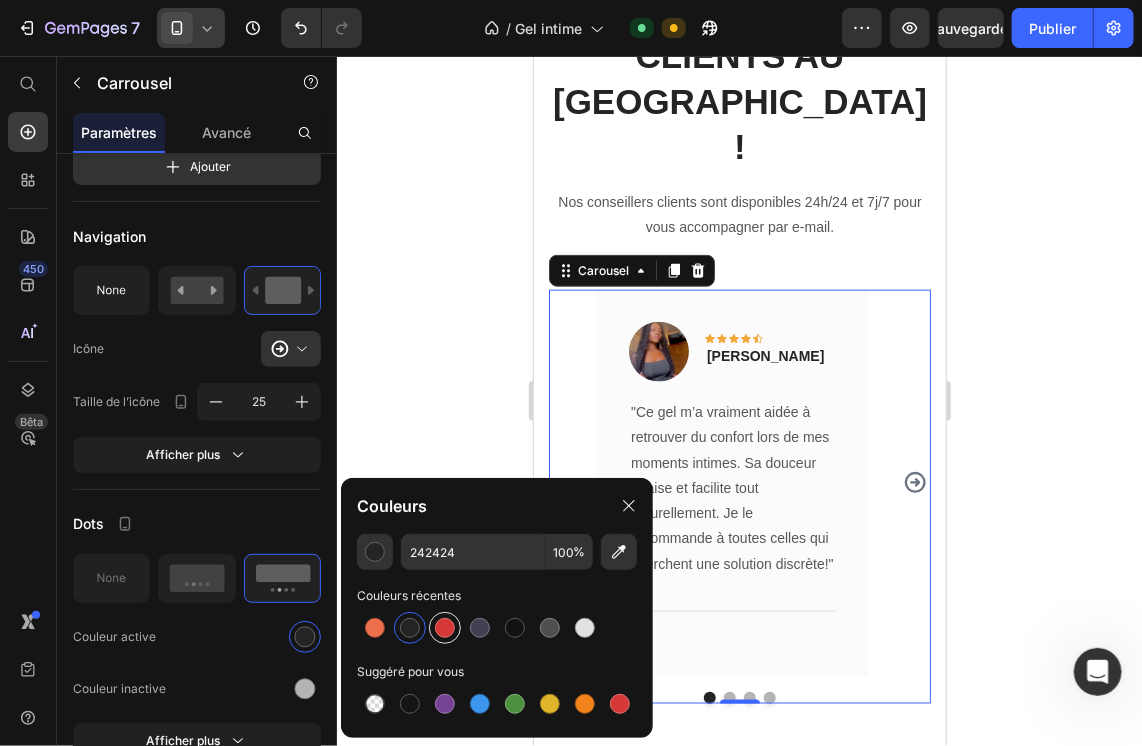 click at bounding box center (445, 628) 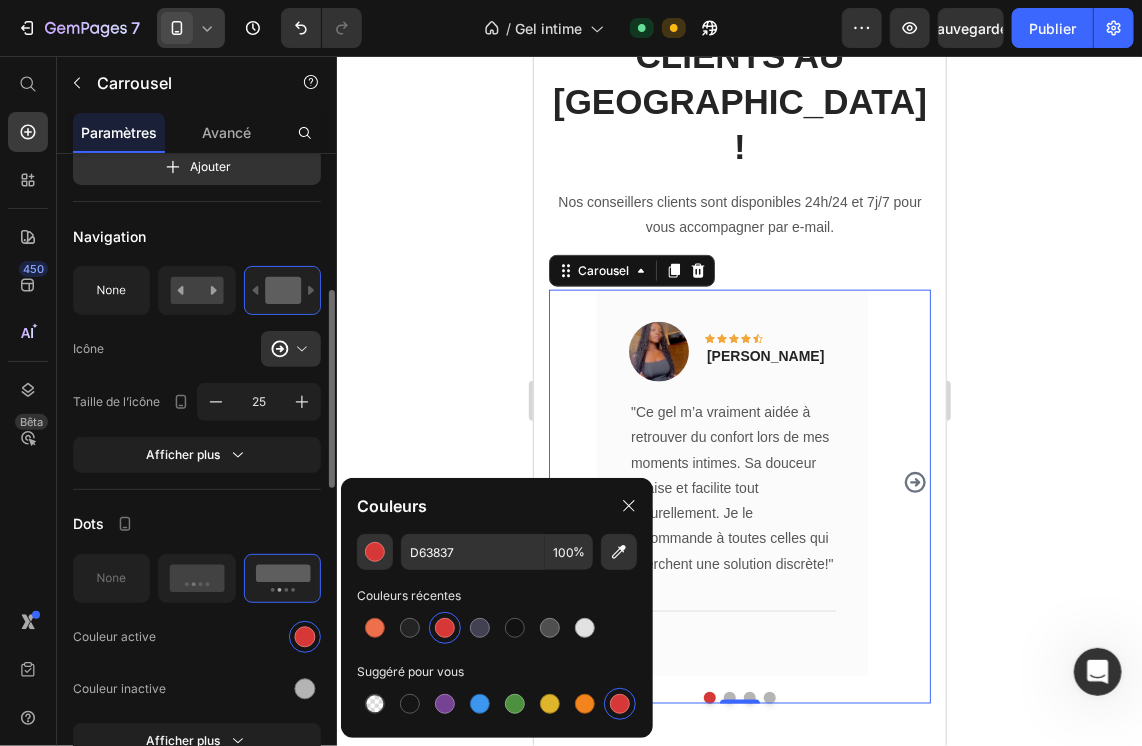 click on "Dots" at bounding box center (197, 524) 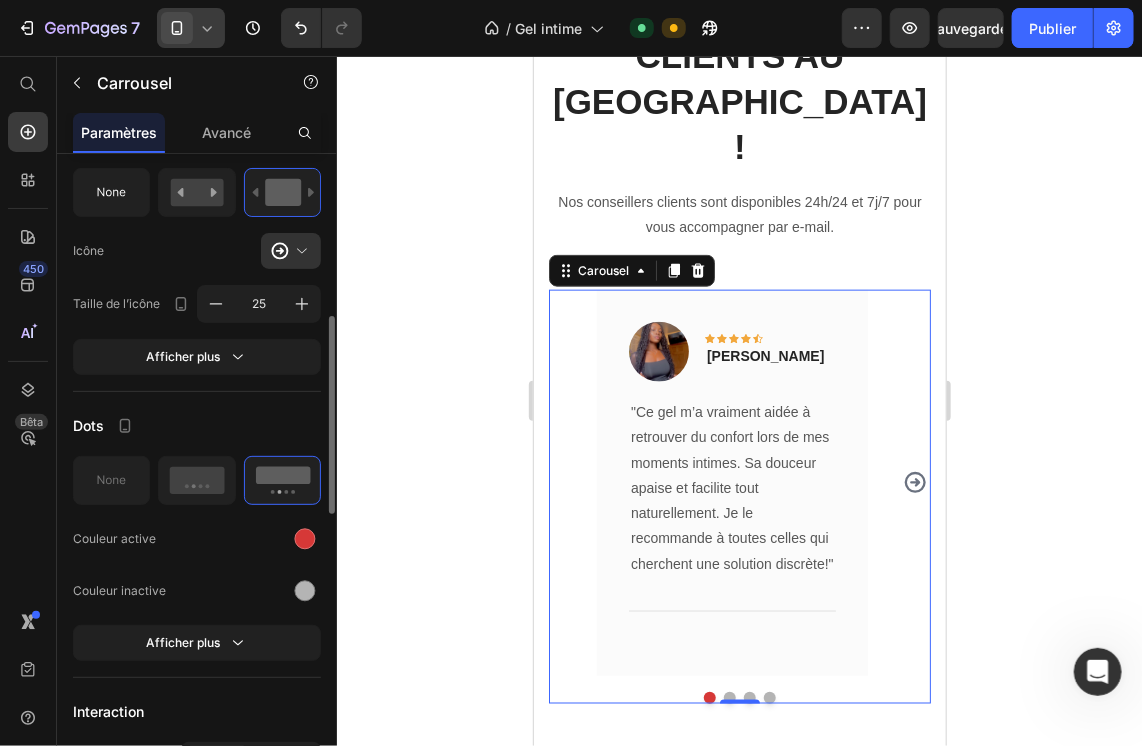 scroll, scrollTop: 546, scrollLeft: 0, axis: vertical 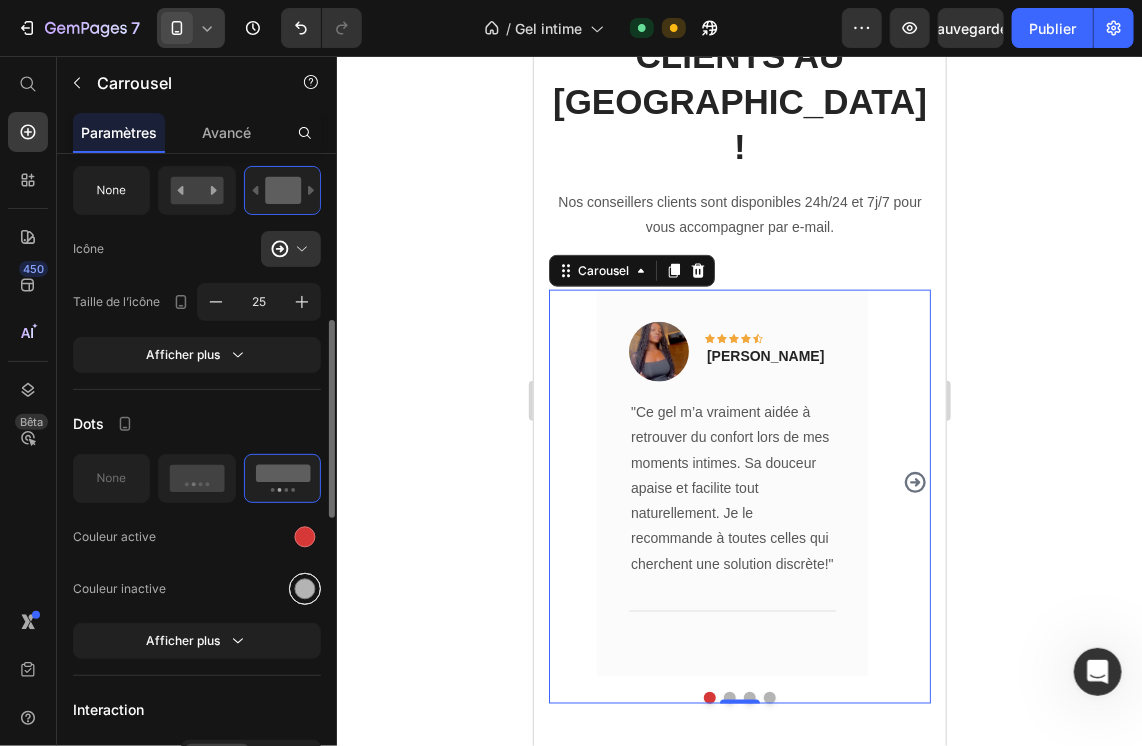 click at bounding box center [305, 588] 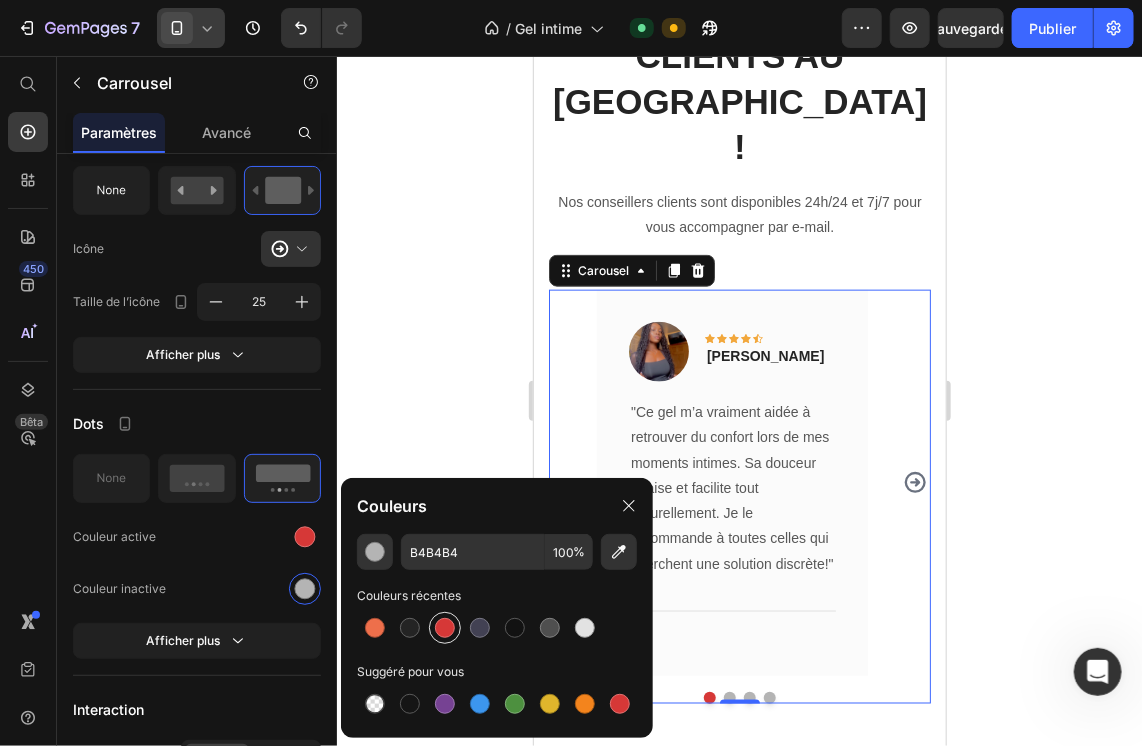 click at bounding box center [445, 628] 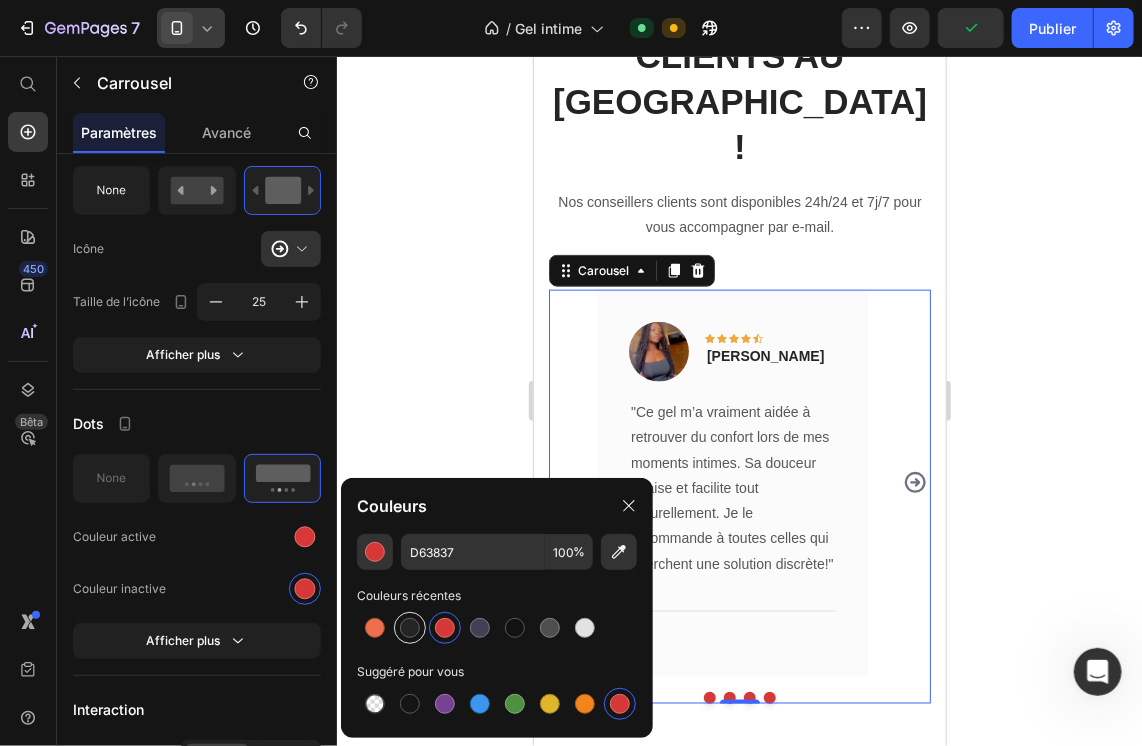 click at bounding box center (410, 628) 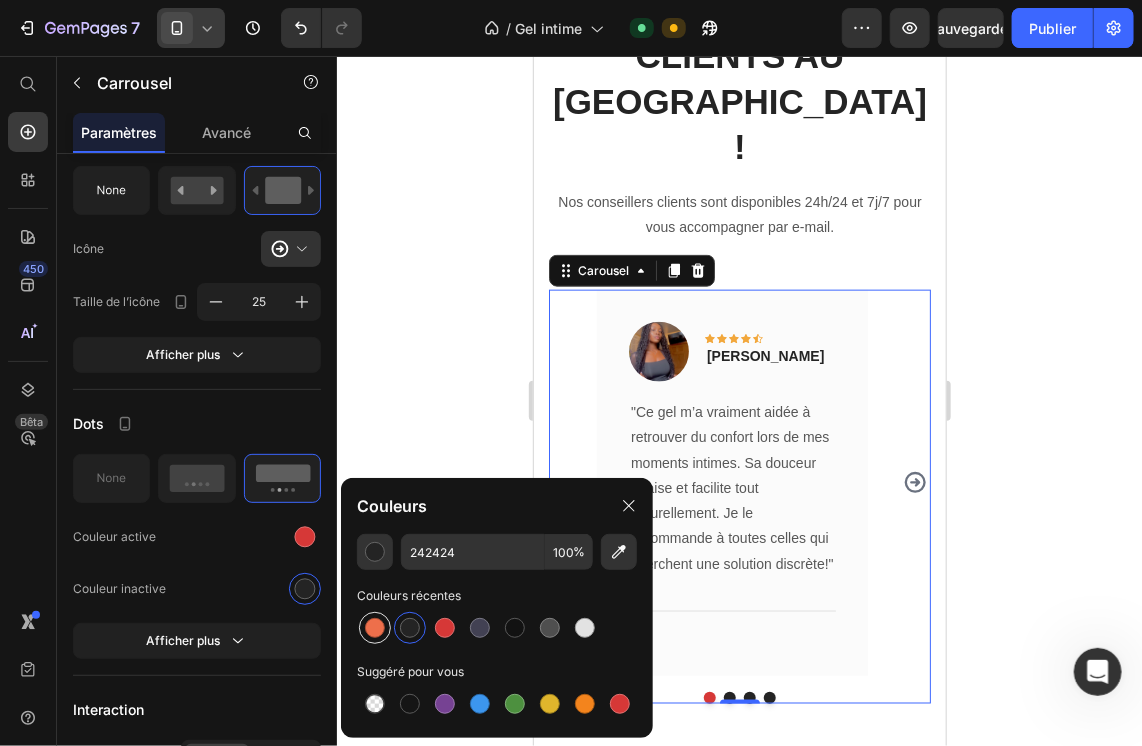 click at bounding box center (375, 628) 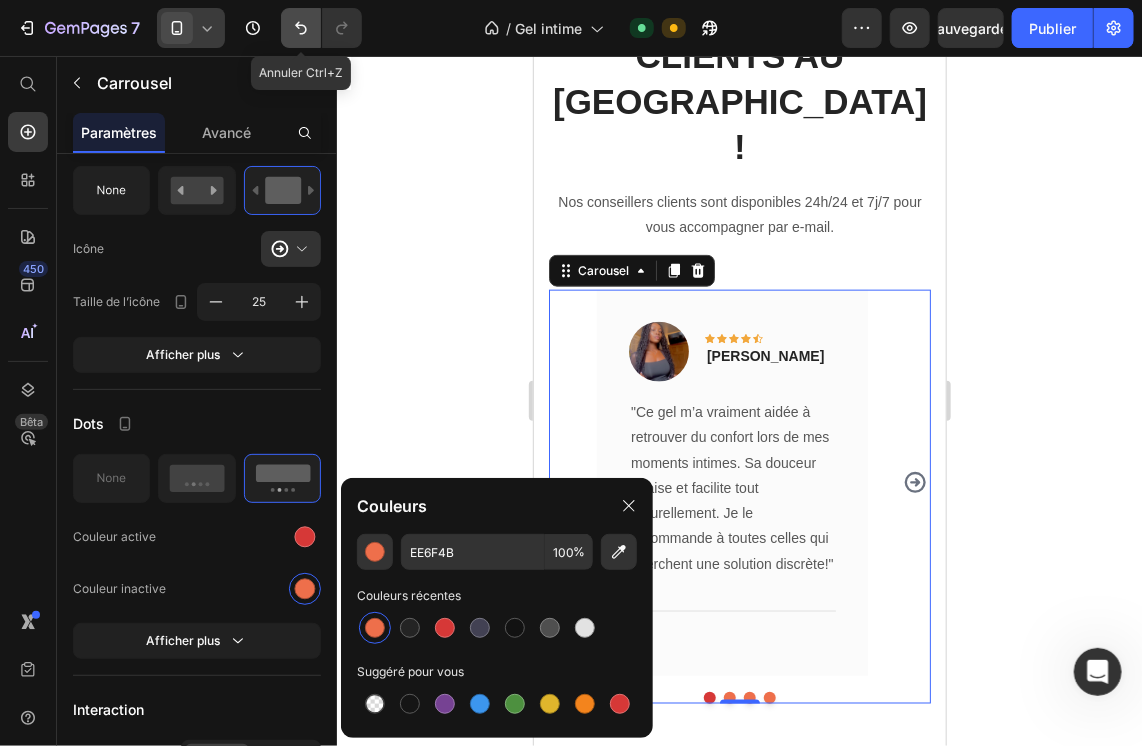 click 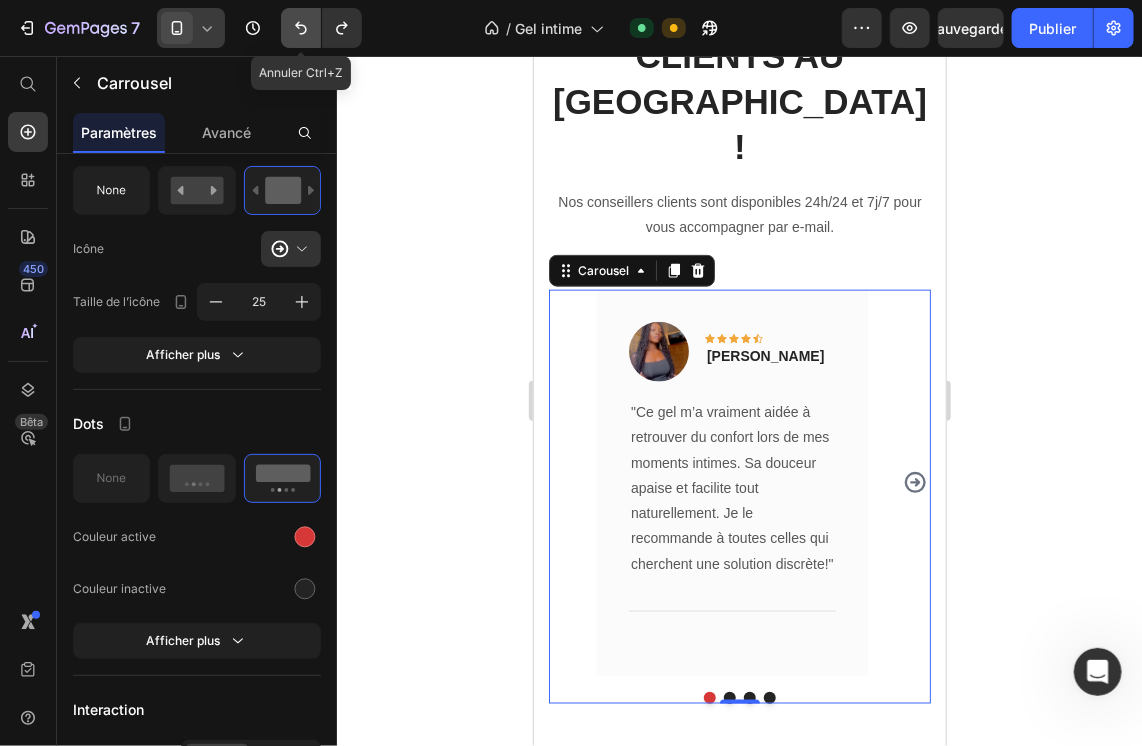 click 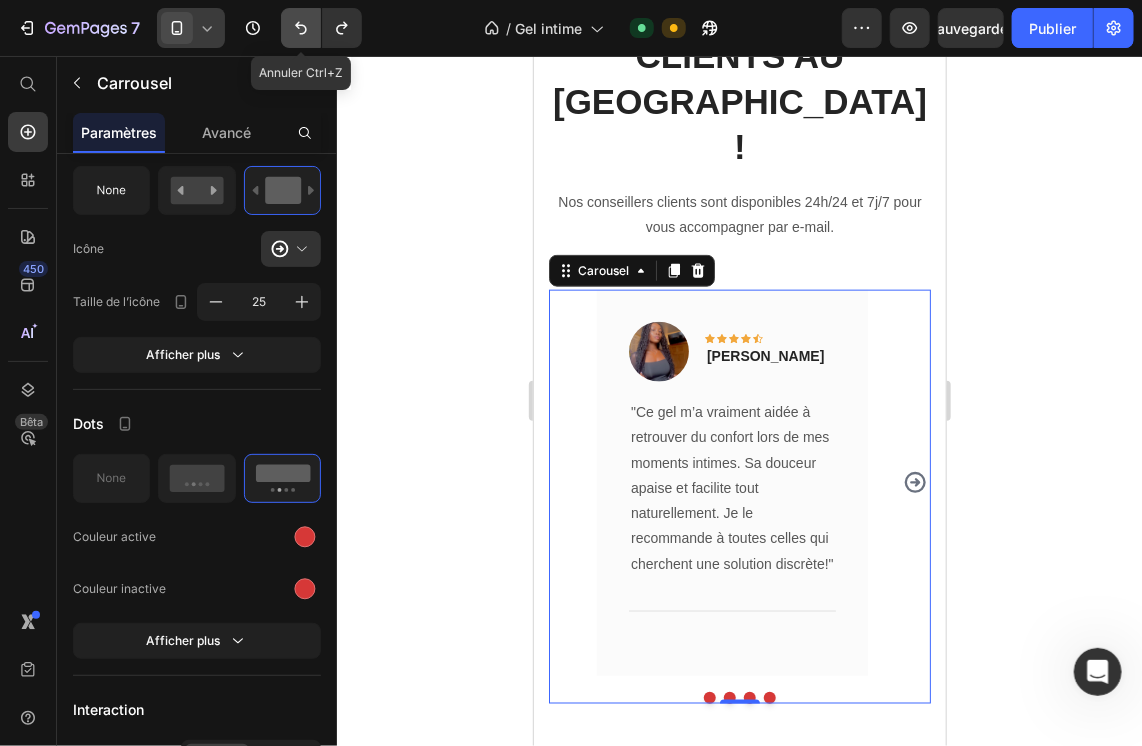 click 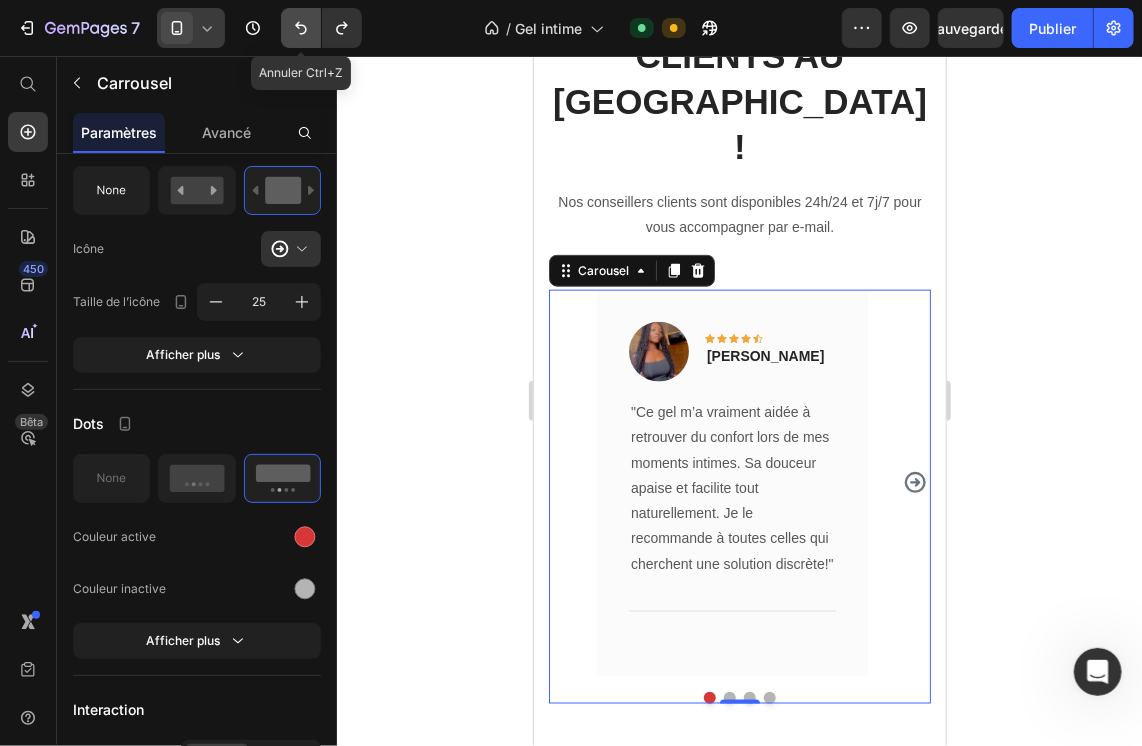 click 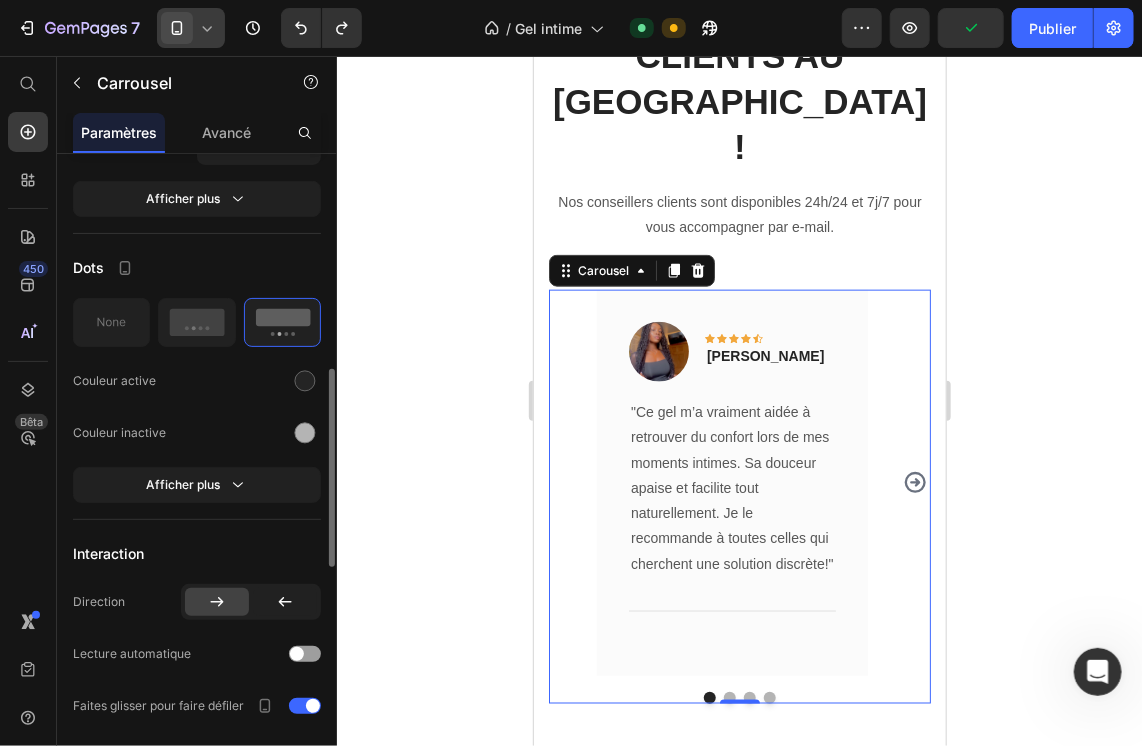 scroll, scrollTop: 704, scrollLeft: 0, axis: vertical 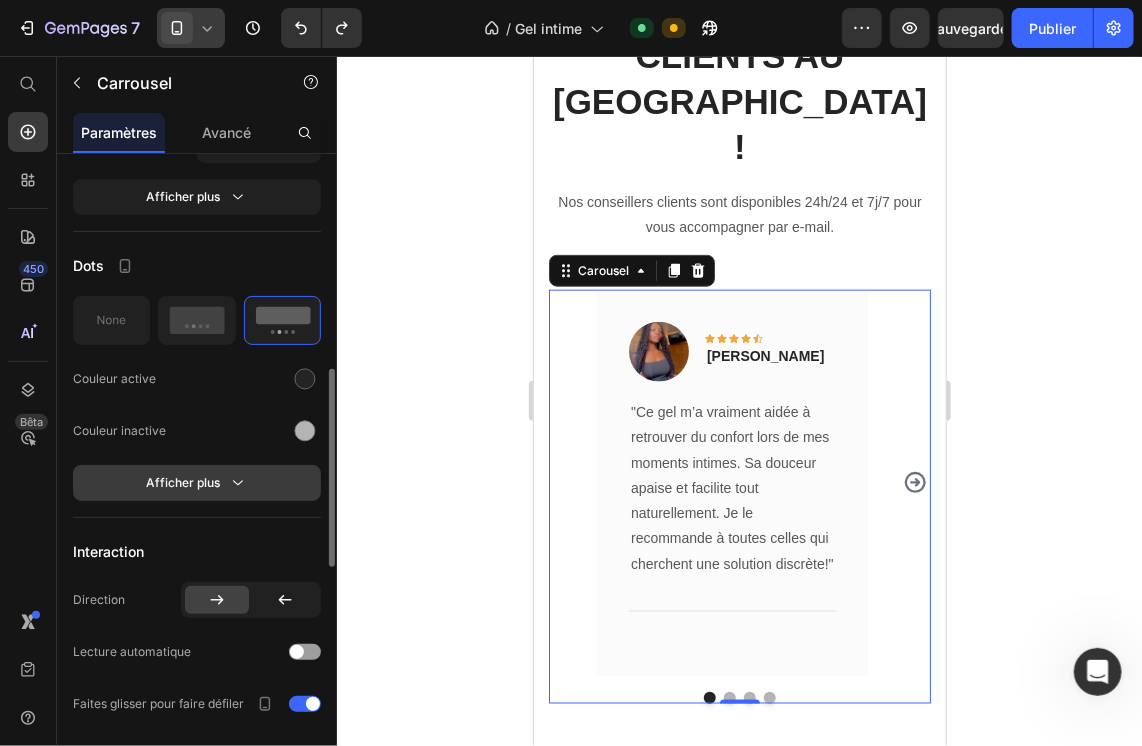 click on "Afficher plus" at bounding box center (197, 483) 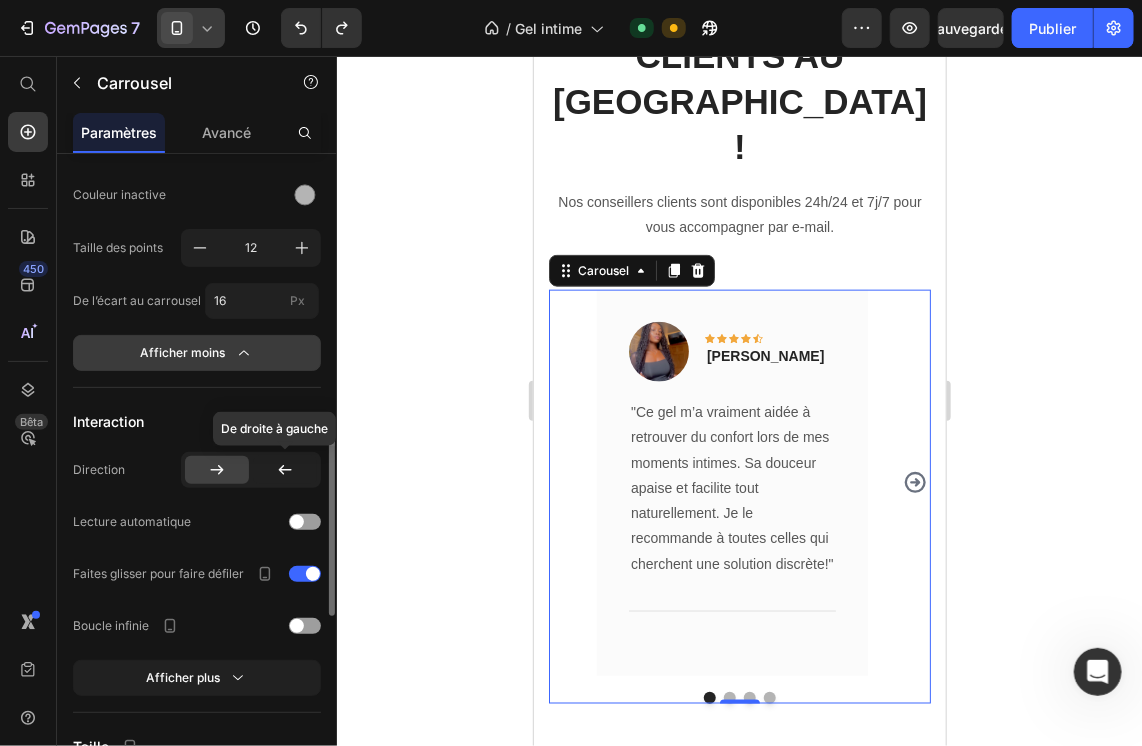 scroll, scrollTop: 966, scrollLeft: 0, axis: vertical 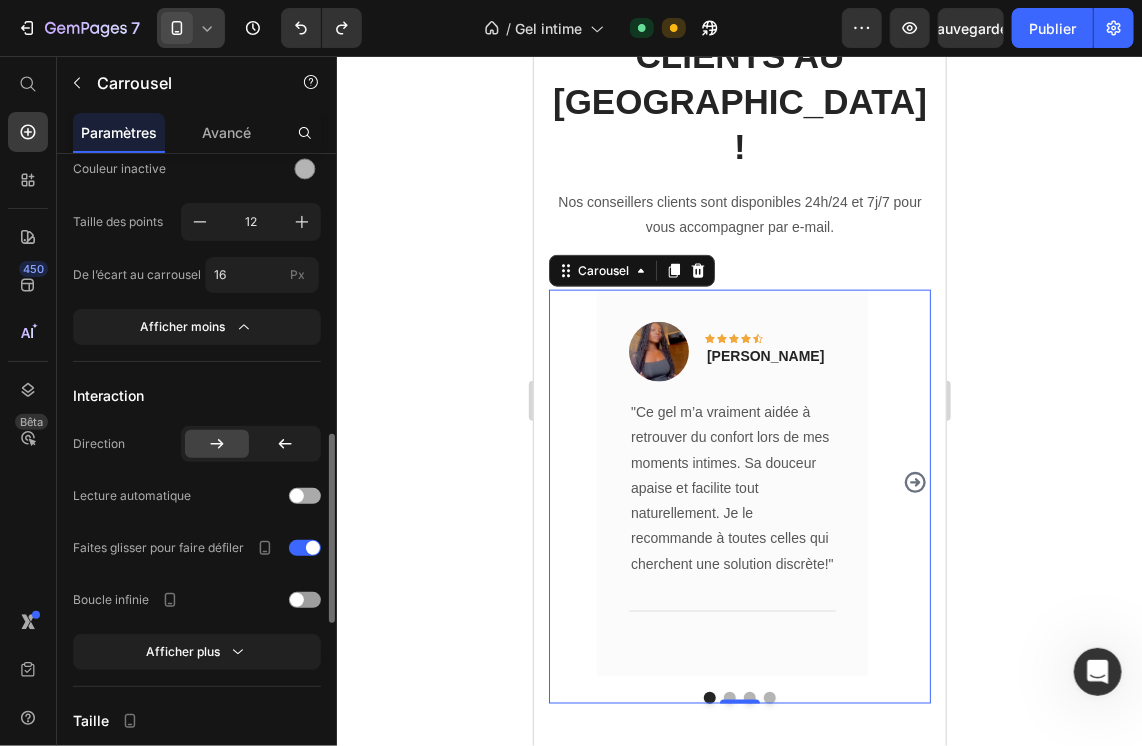click at bounding box center (305, 496) 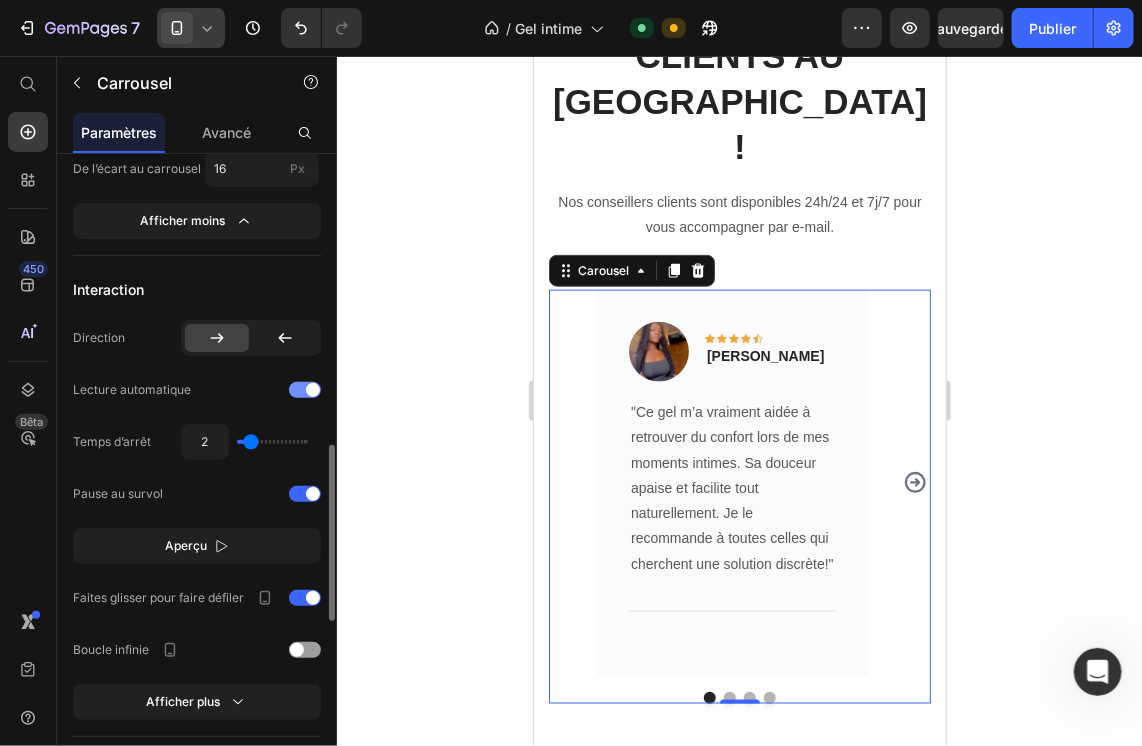 scroll, scrollTop: 1076, scrollLeft: 0, axis: vertical 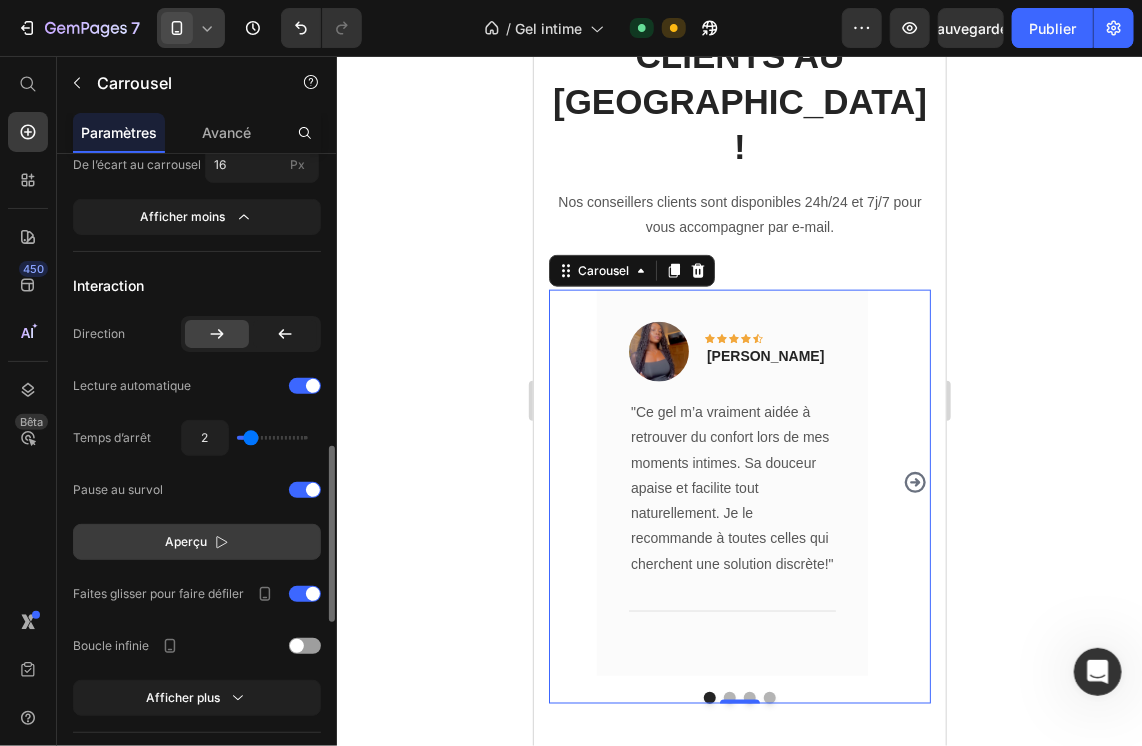 click on "Aperçu" at bounding box center [186, 542] 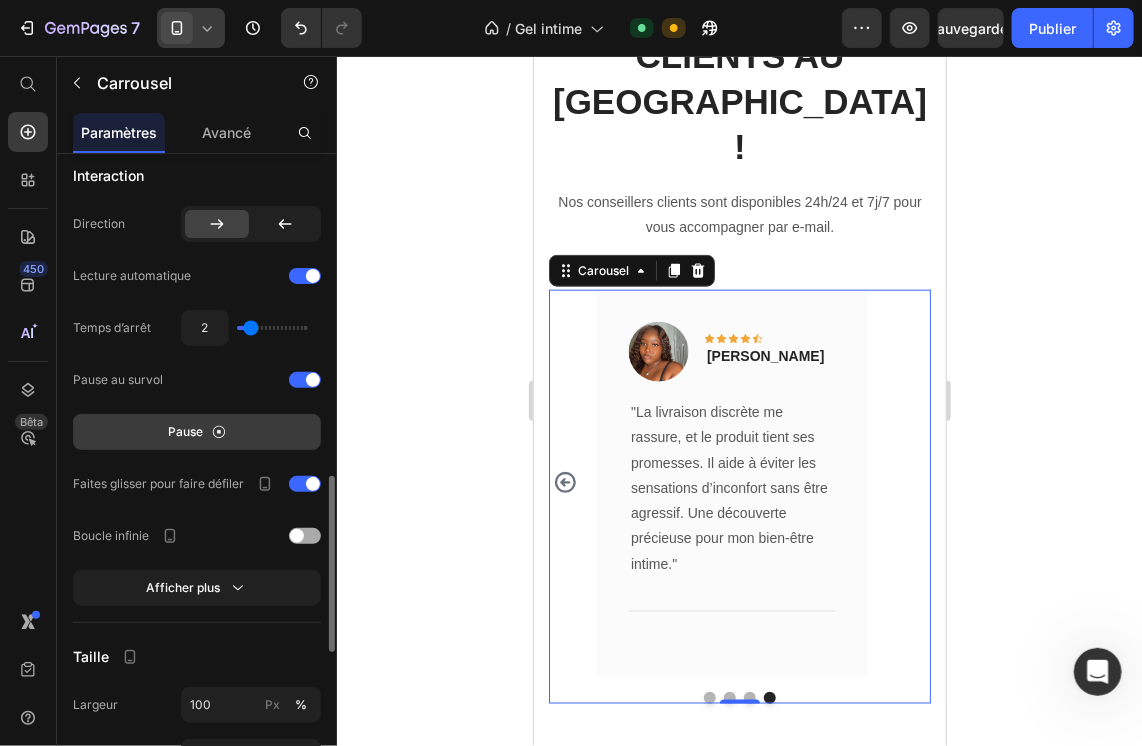 scroll, scrollTop: 1187, scrollLeft: 0, axis: vertical 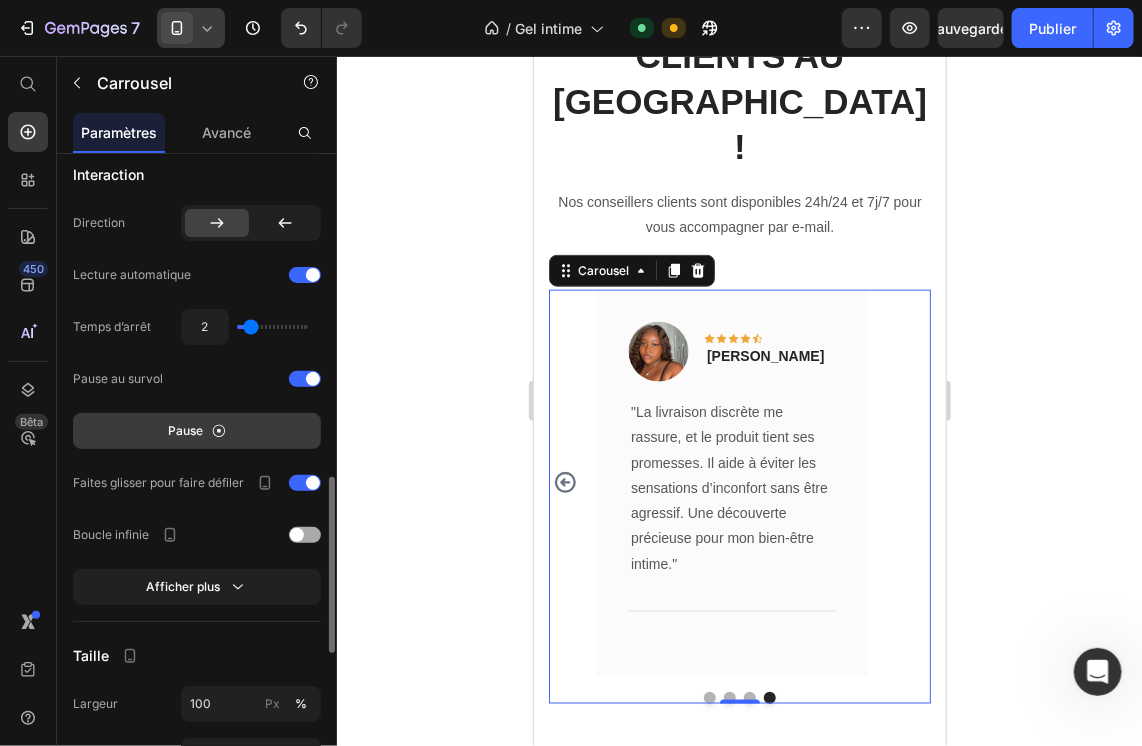 click at bounding box center (297, 535) 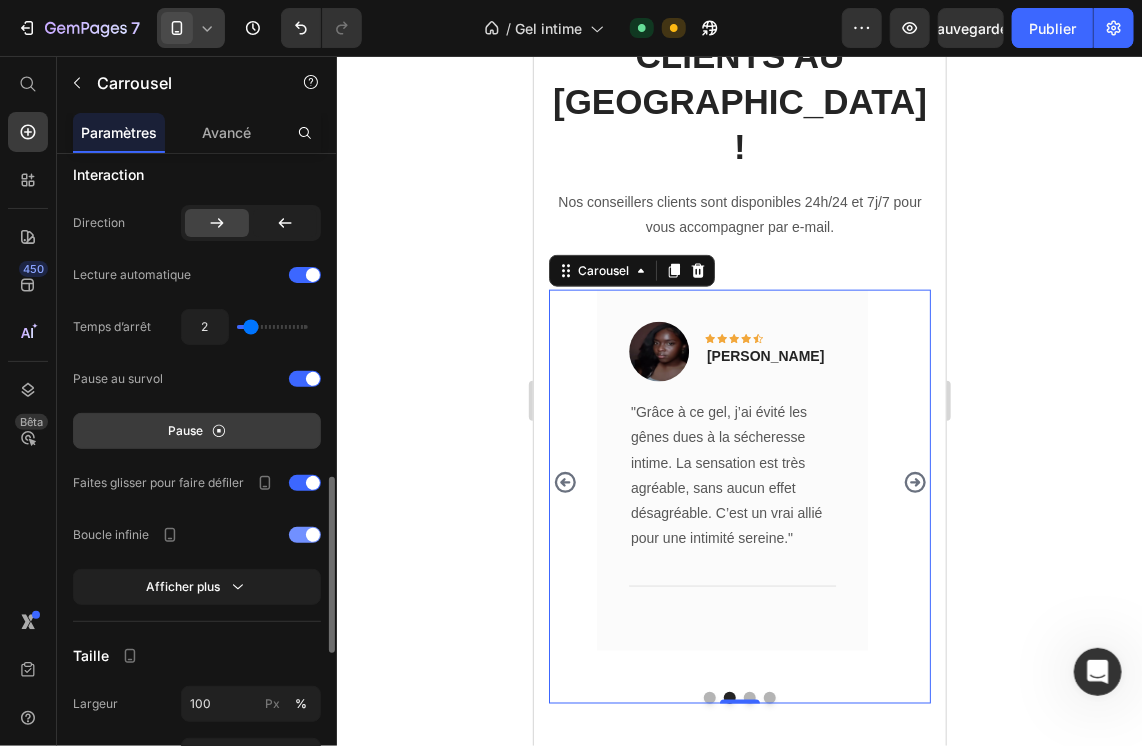 click at bounding box center [313, 535] 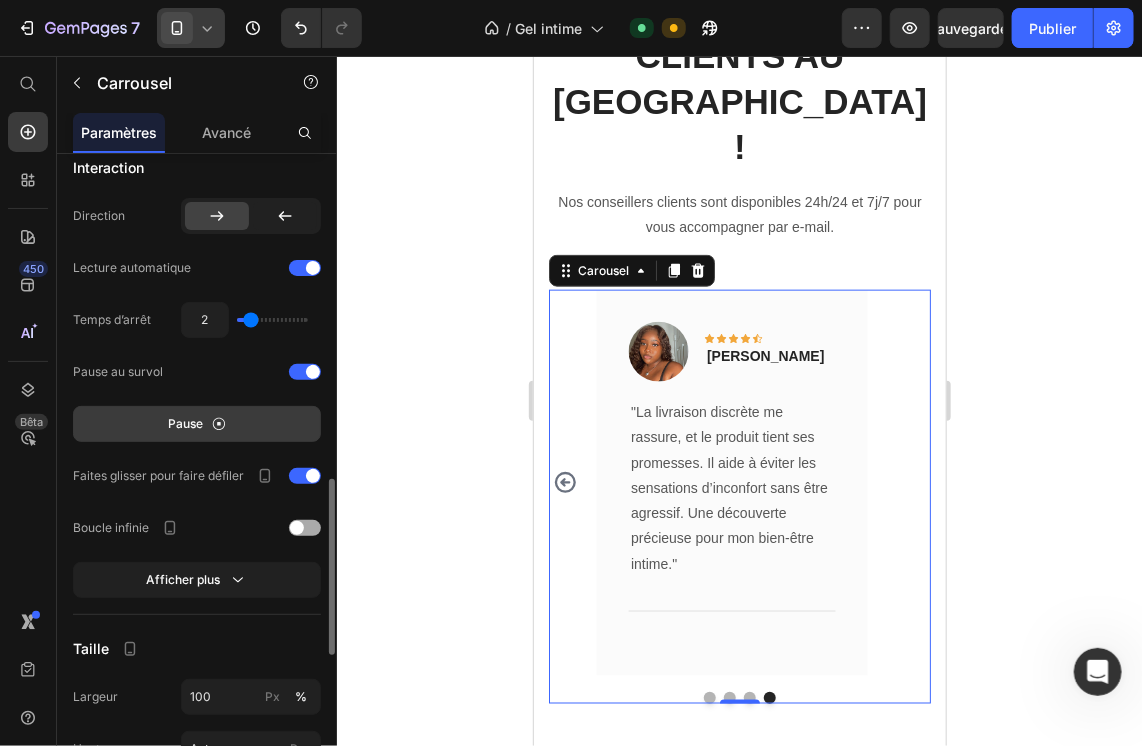 scroll, scrollTop: 1195, scrollLeft: 0, axis: vertical 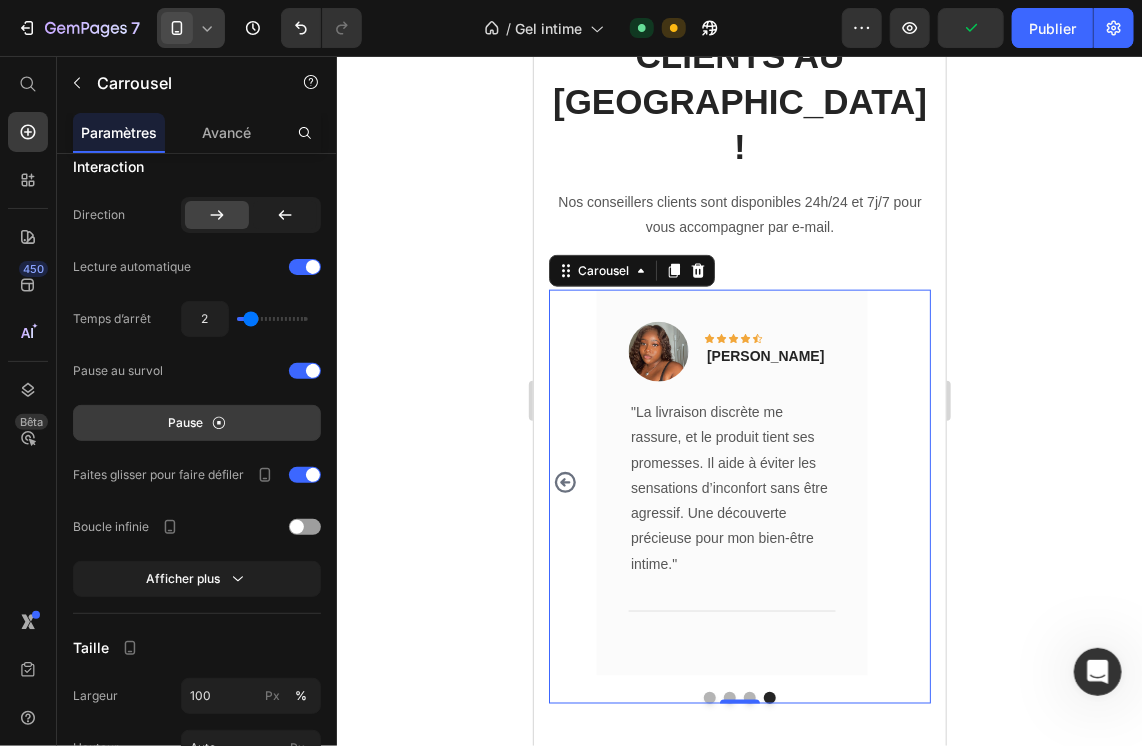 click 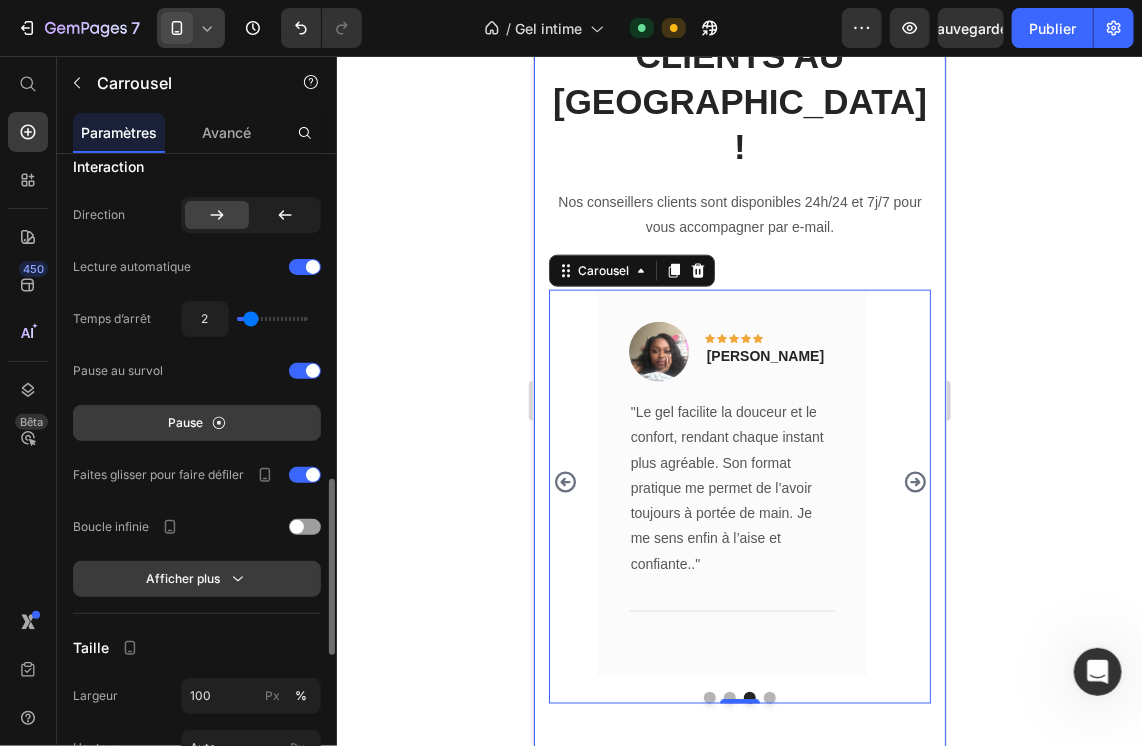 click 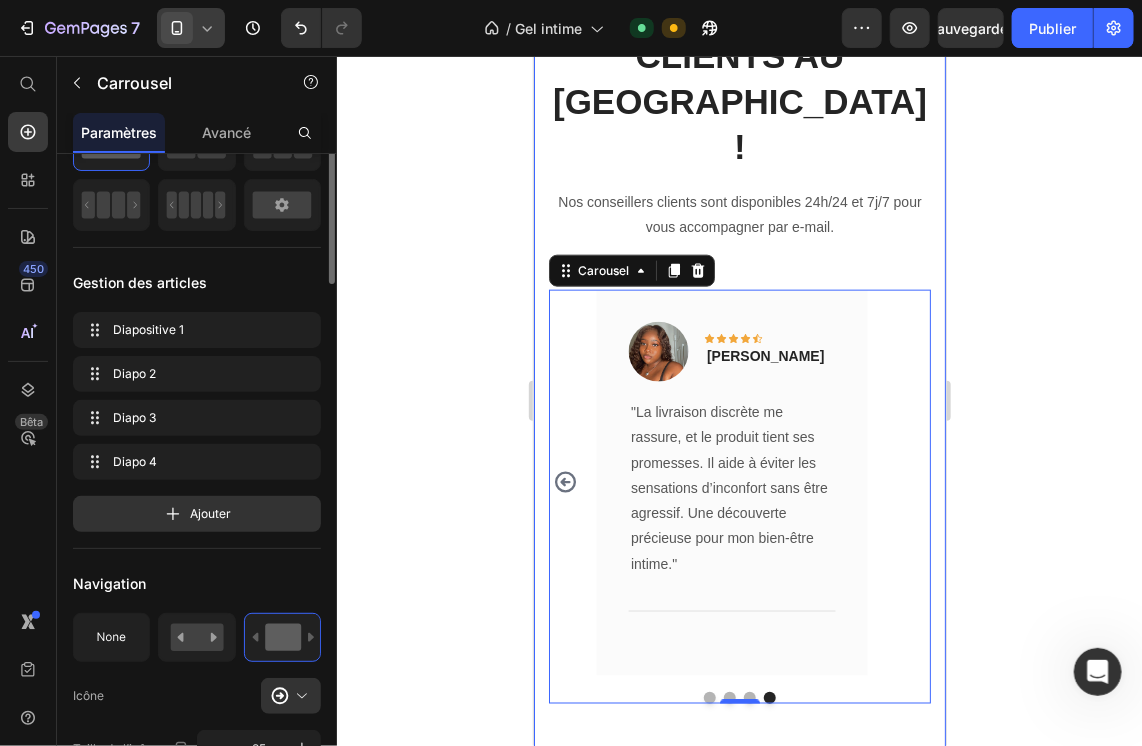 scroll, scrollTop: 0, scrollLeft: 0, axis: both 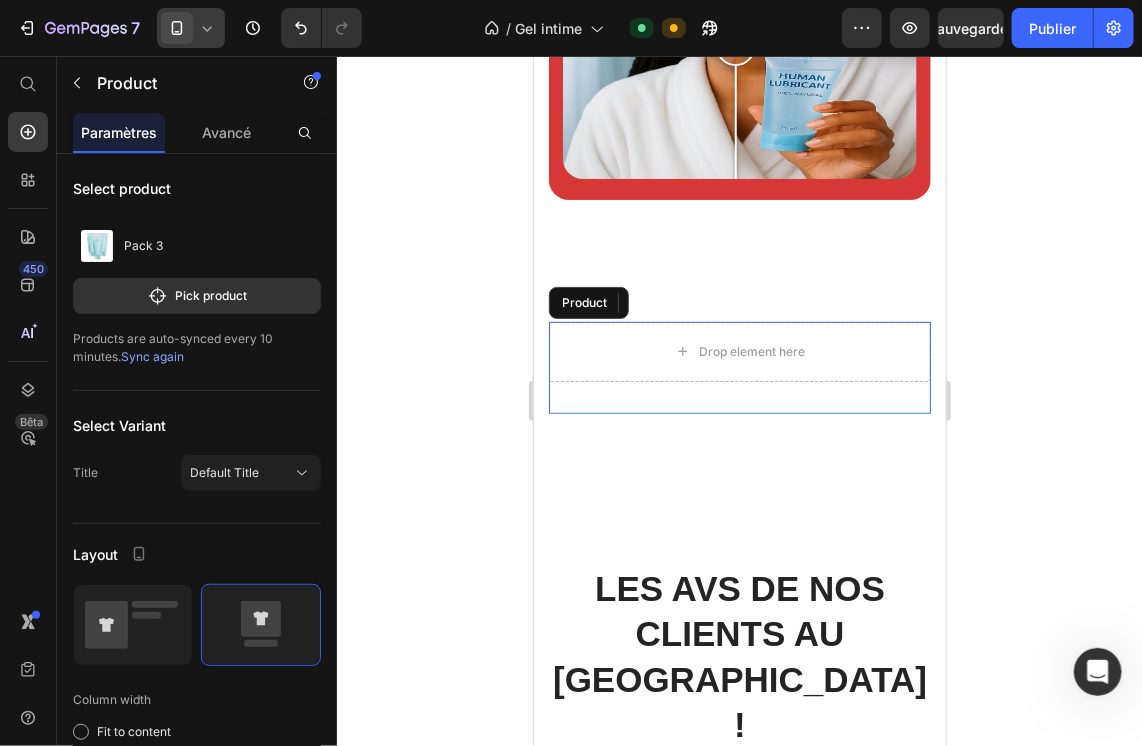 click on "Drop element here Row" at bounding box center (739, 367) 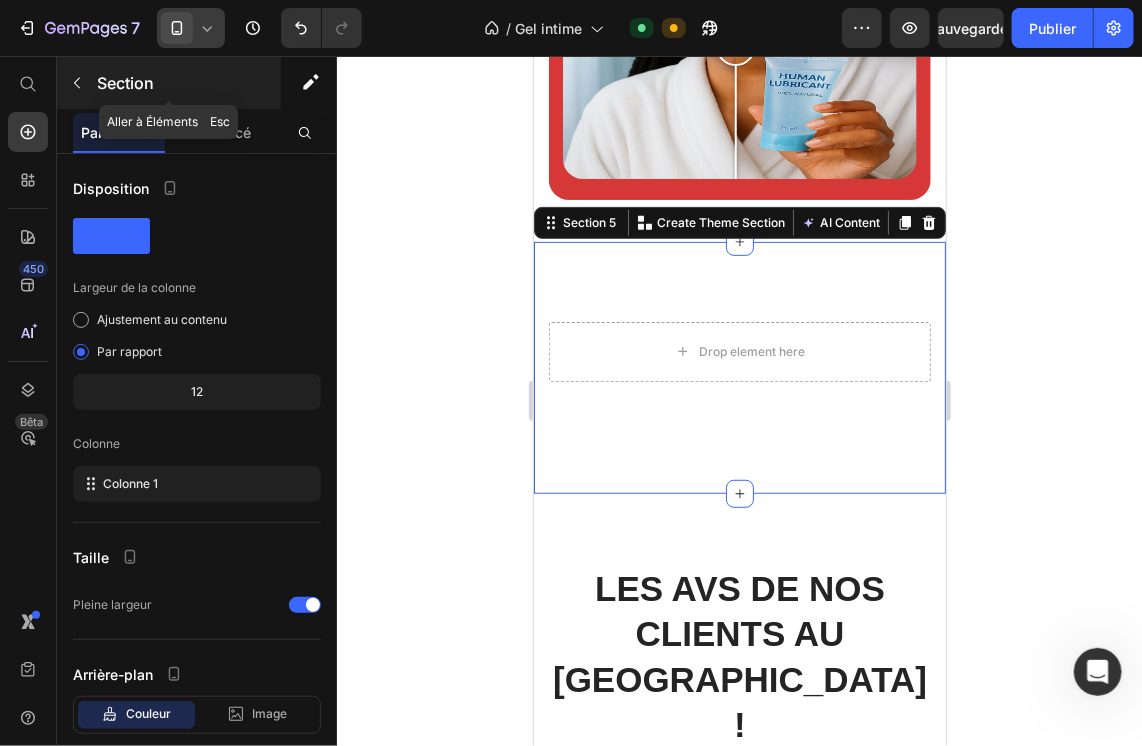 click 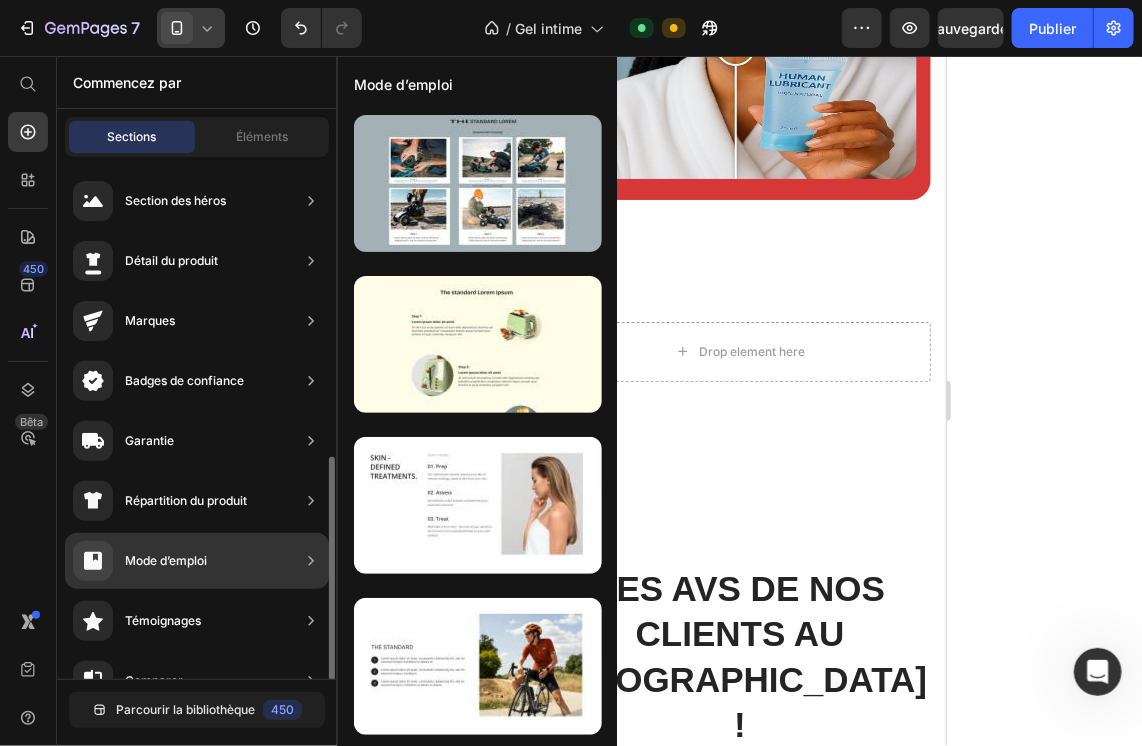 scroll, scrollTop: 0, scrollLeft: 0, axis: both 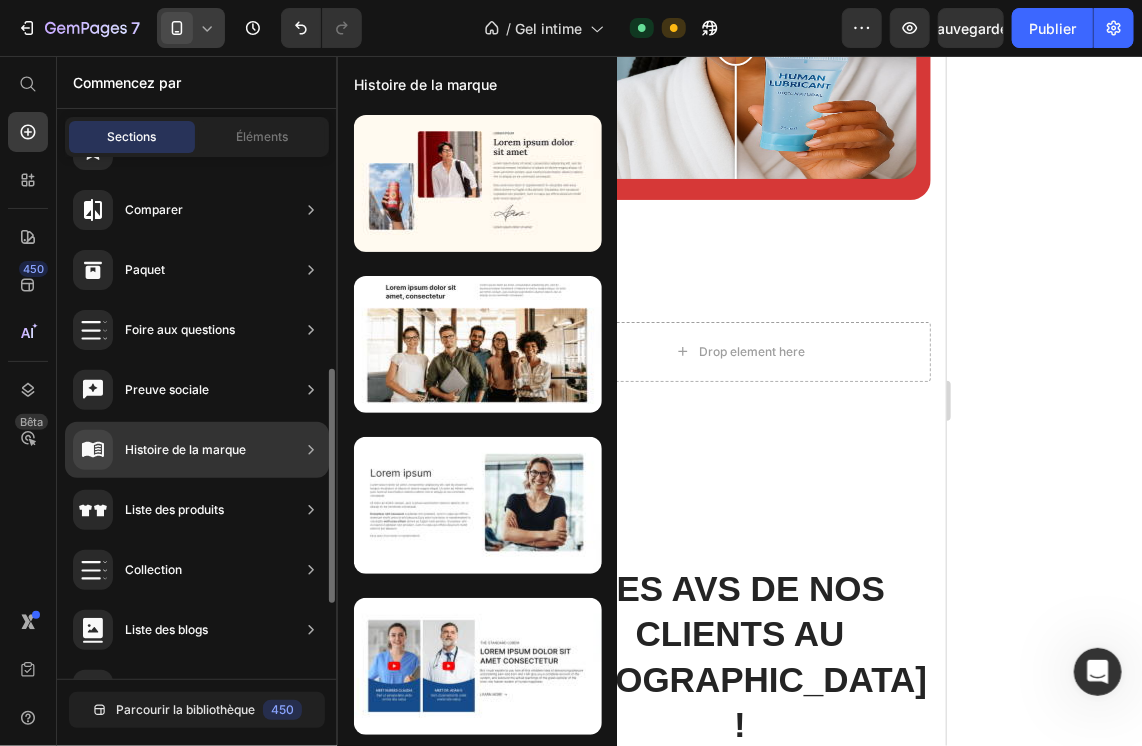 drag, startPoint x: 157, startPoint y: 442, endPoint x: 160, endPoint y: 452, distance: 10.440307 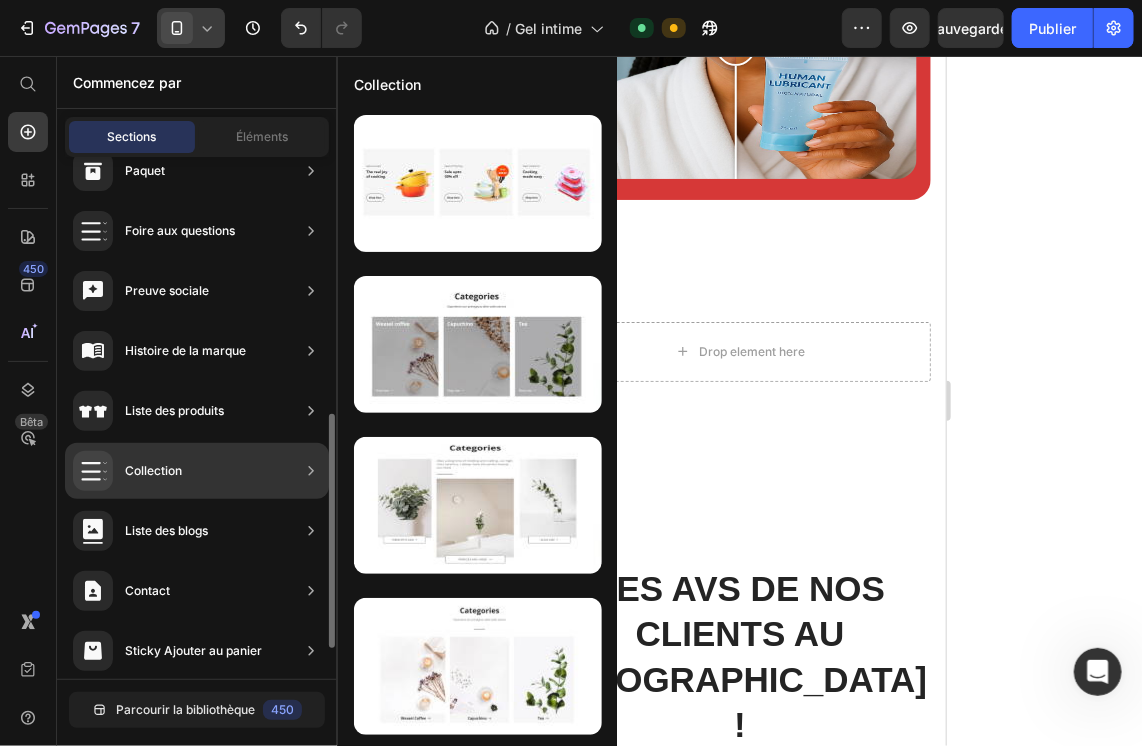 scroll, scrollTop: 637, scrollLeft: 0, axis: vertical 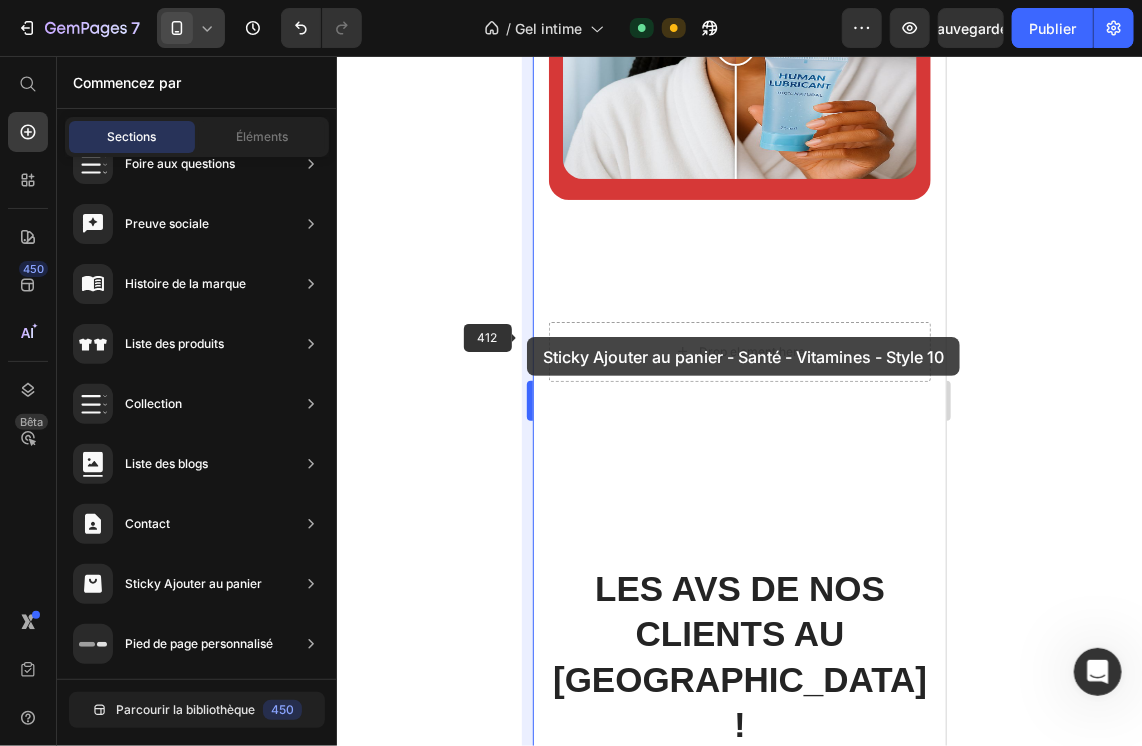 drag, startPoint x: 424, startPoint y: 554, endPoint x: 527, endPoint y: 337, distance: 240.20409 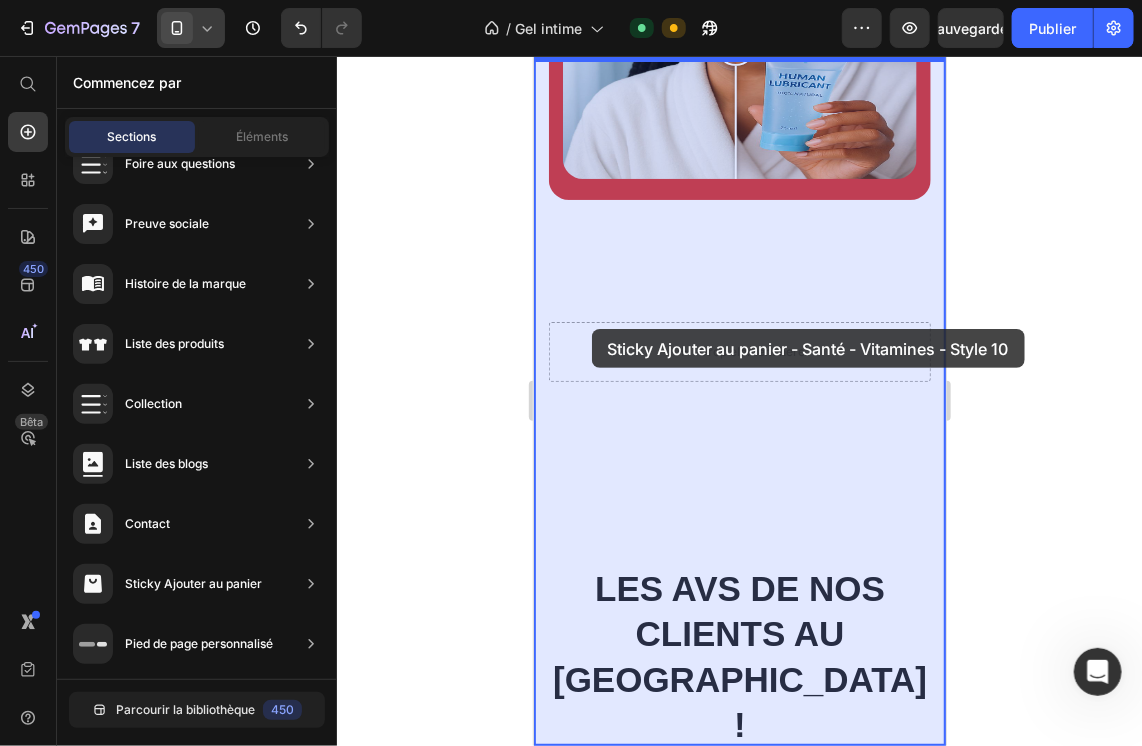 drag, startPoint x: 991, startPoint y: 580, endPoint x: 583, endPoint y: 328, distance: 479.54977 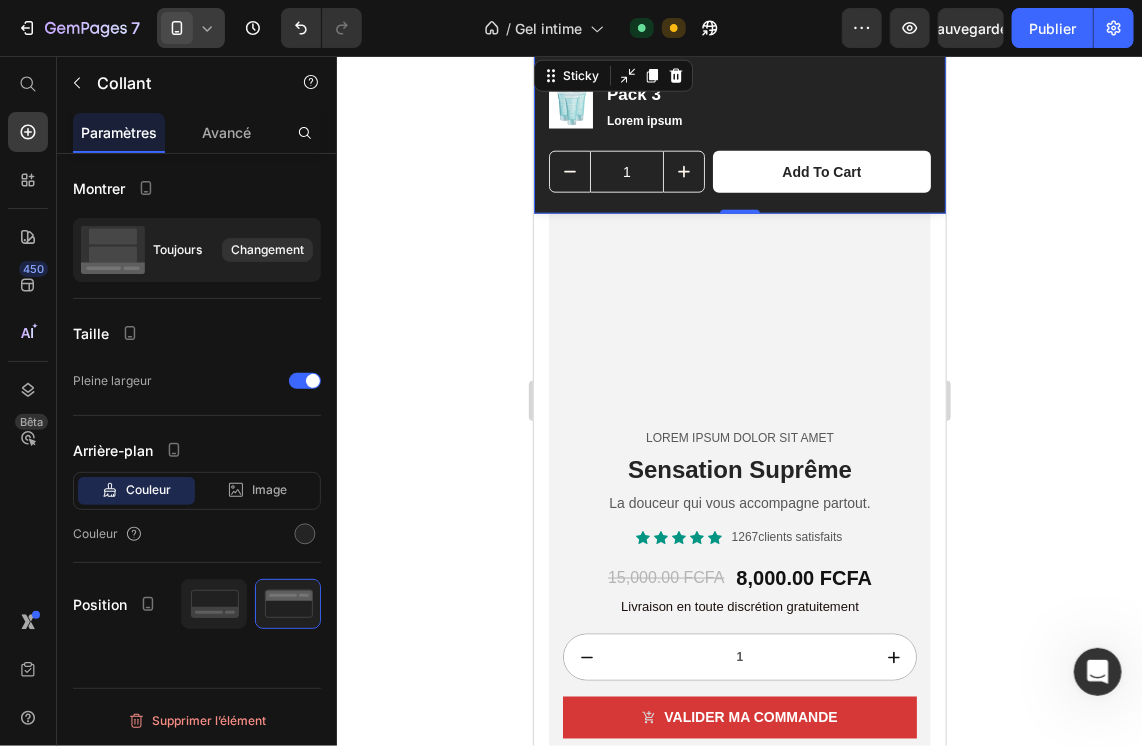scroll, scrollTop: 3606, scrollLeft: 0, axis: vertical 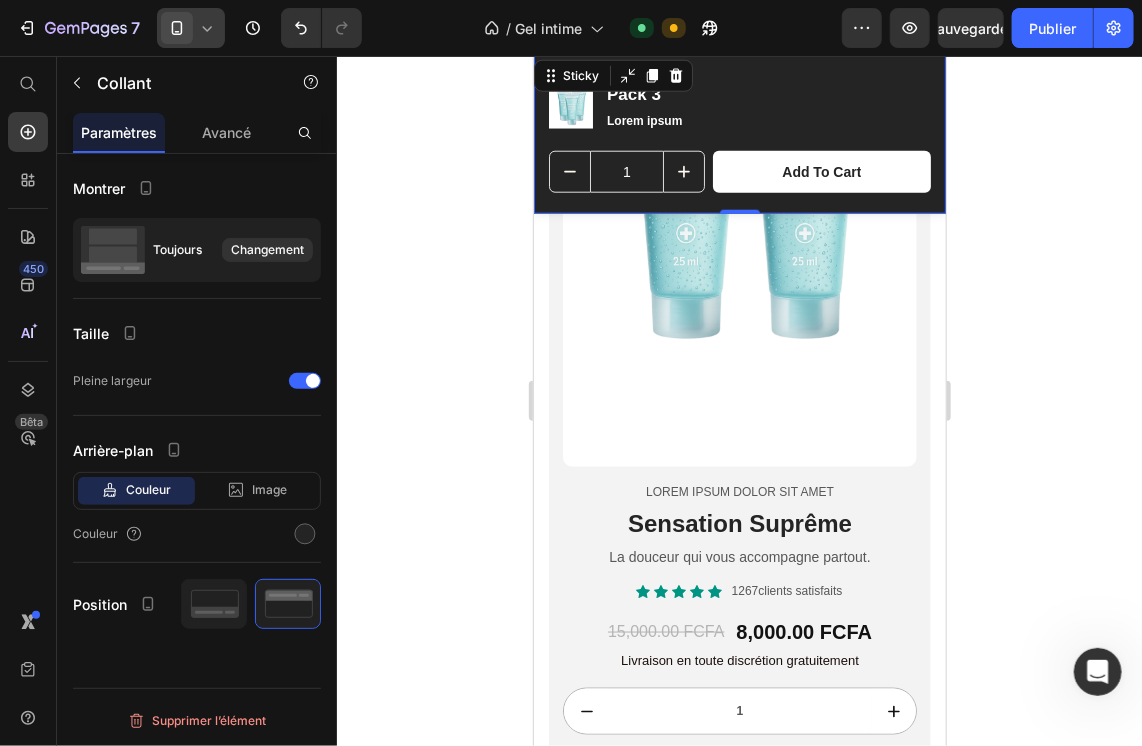 click 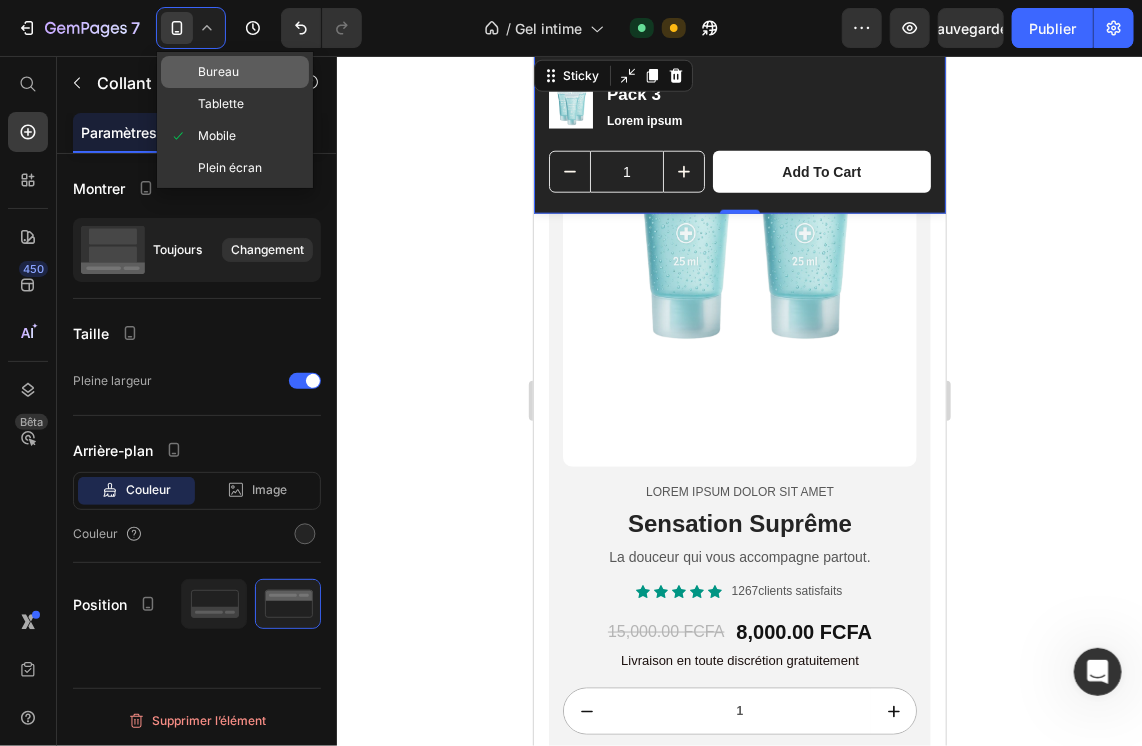 click on "Bureau" at bounding box center [218, 72] 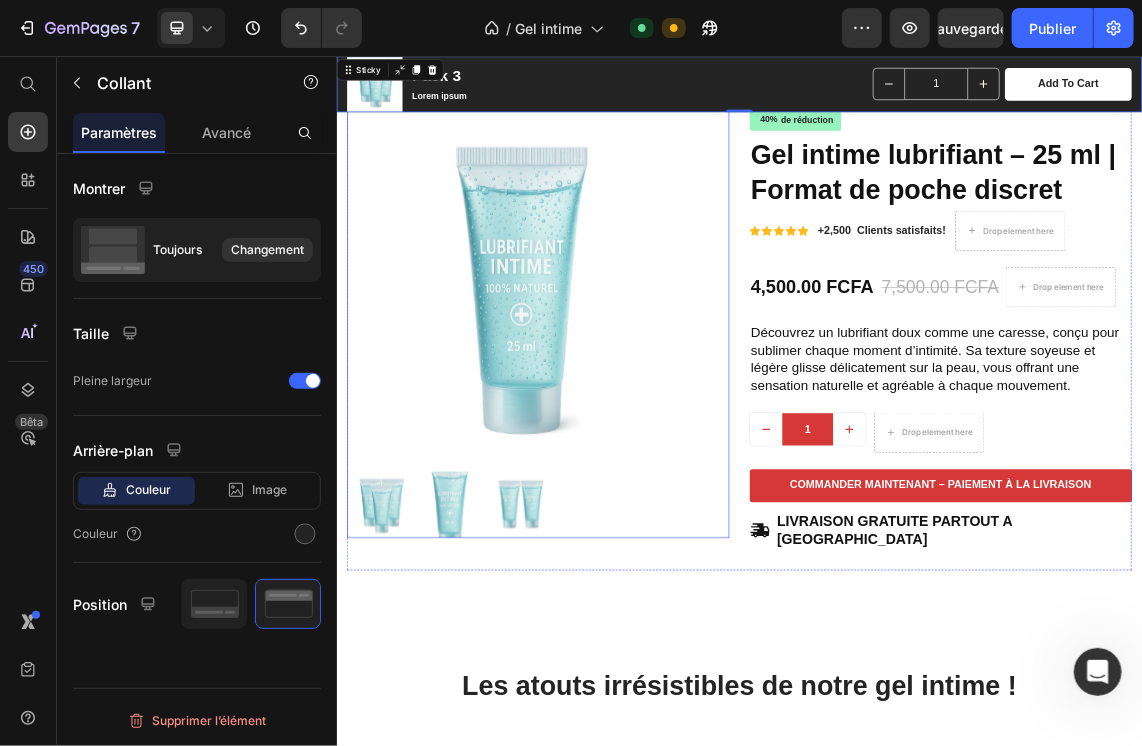 scroll, scrollTop: 0, scrollLeft: 0, axis: both 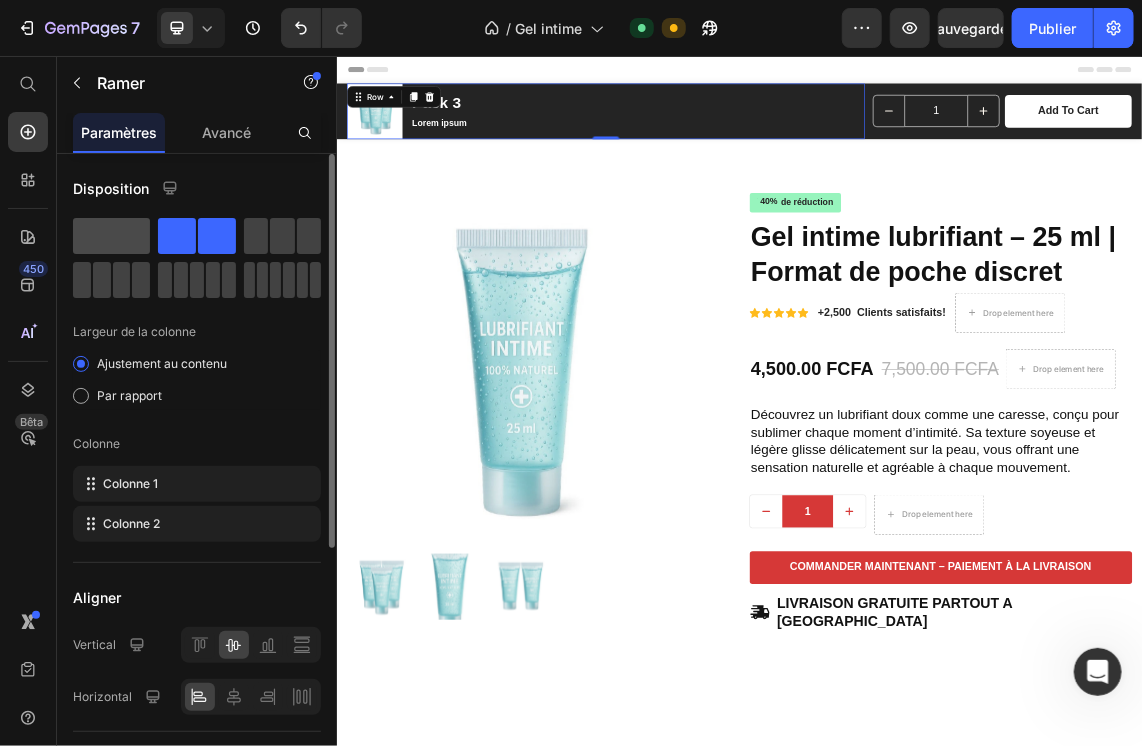 click 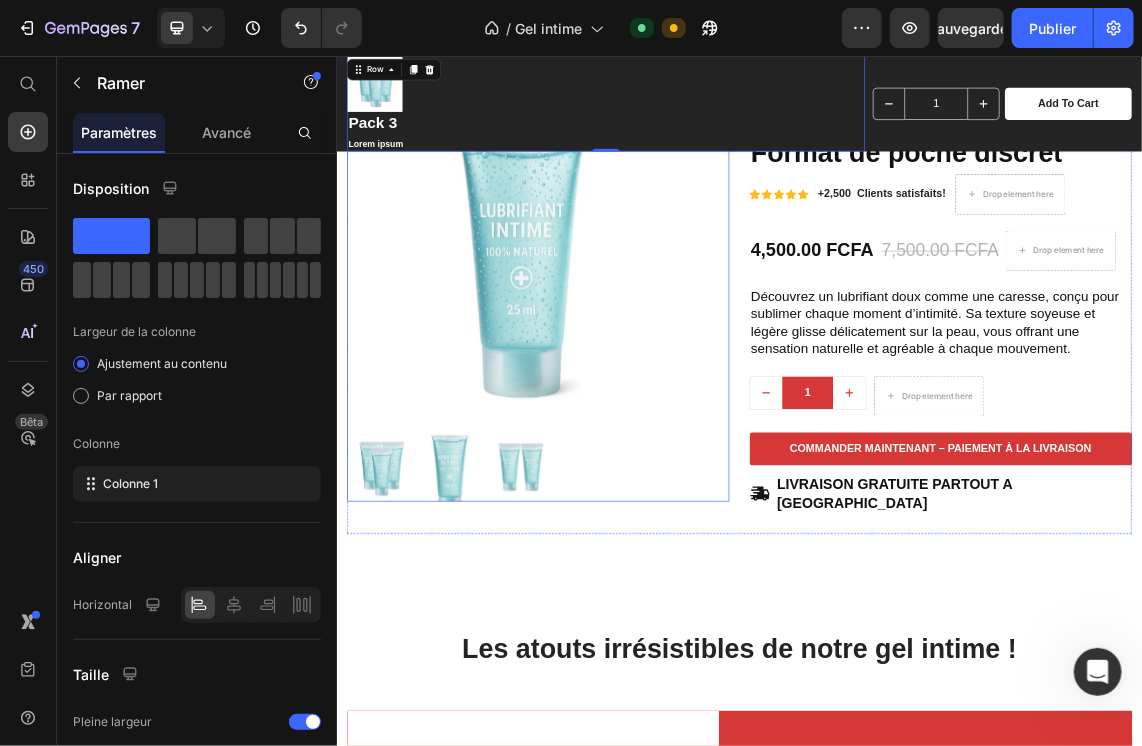 scroll, scrollTop: 0, scrollLeft: 0, axis: both 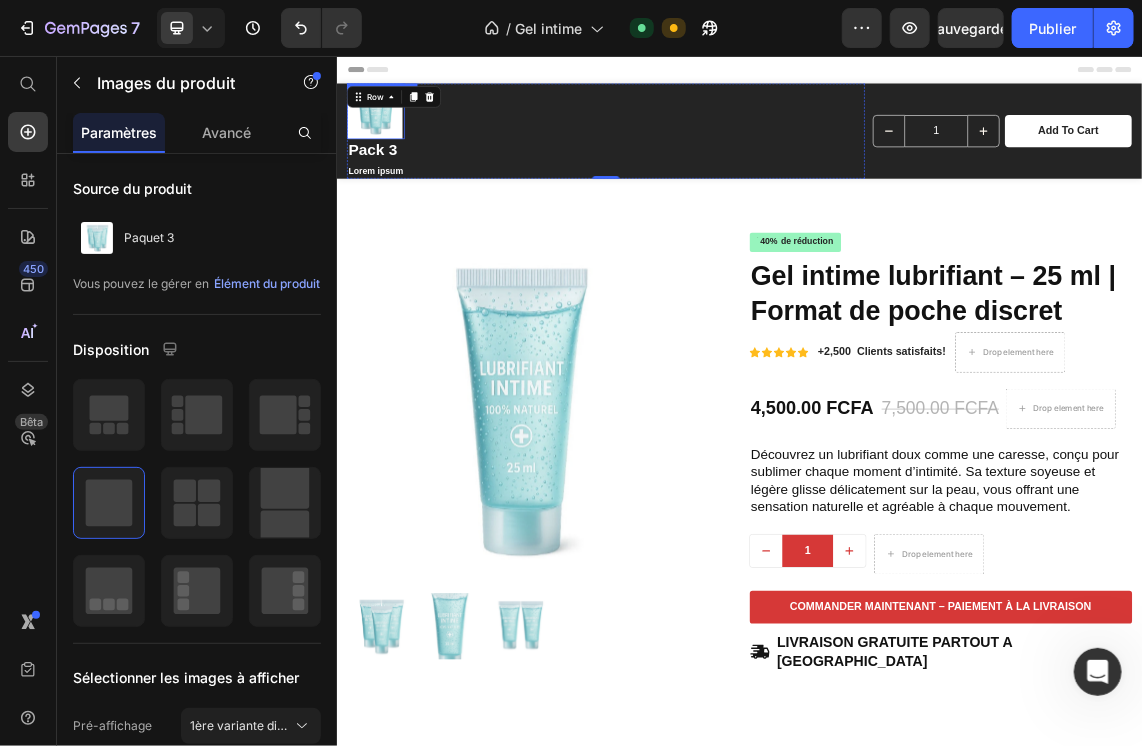 click at bounding box center [392, 137] 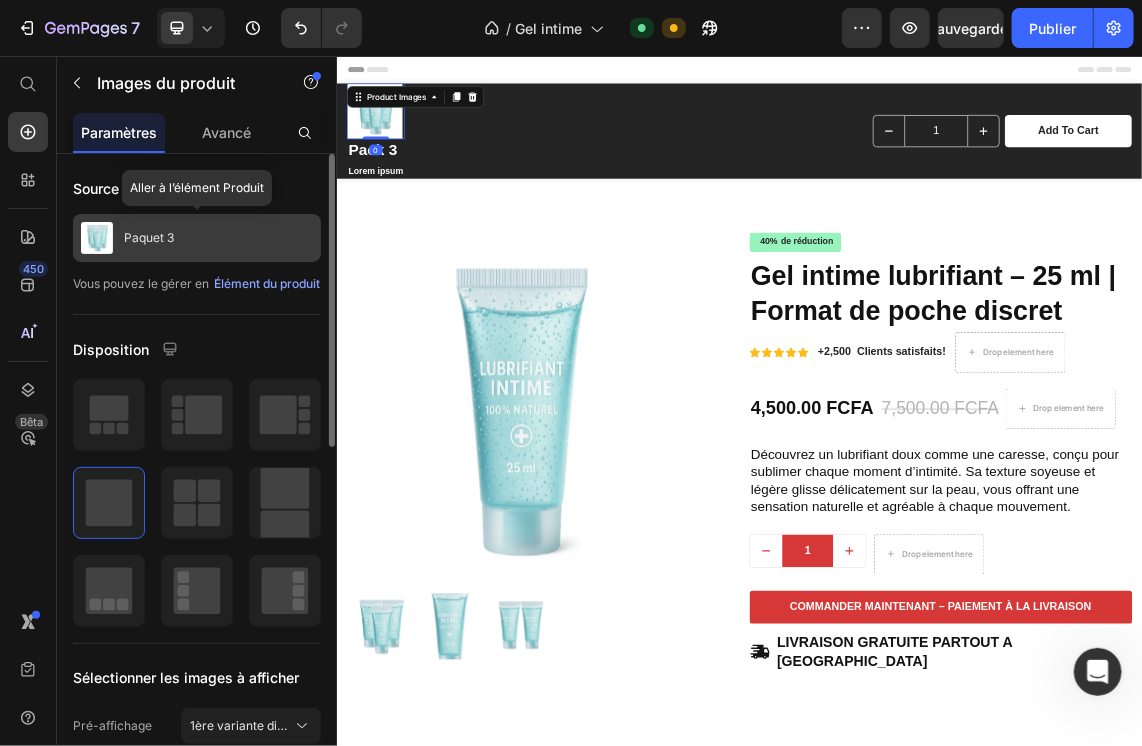 click at bounding box center (97, 238) 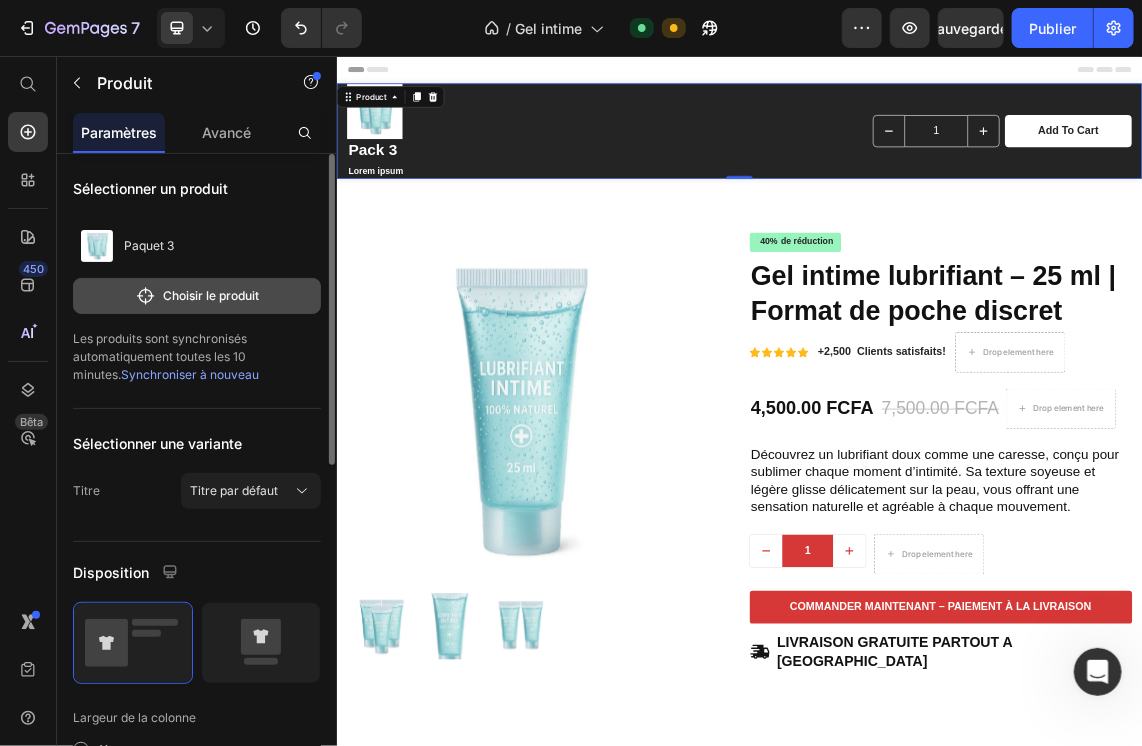 click on "Choisir le produit" 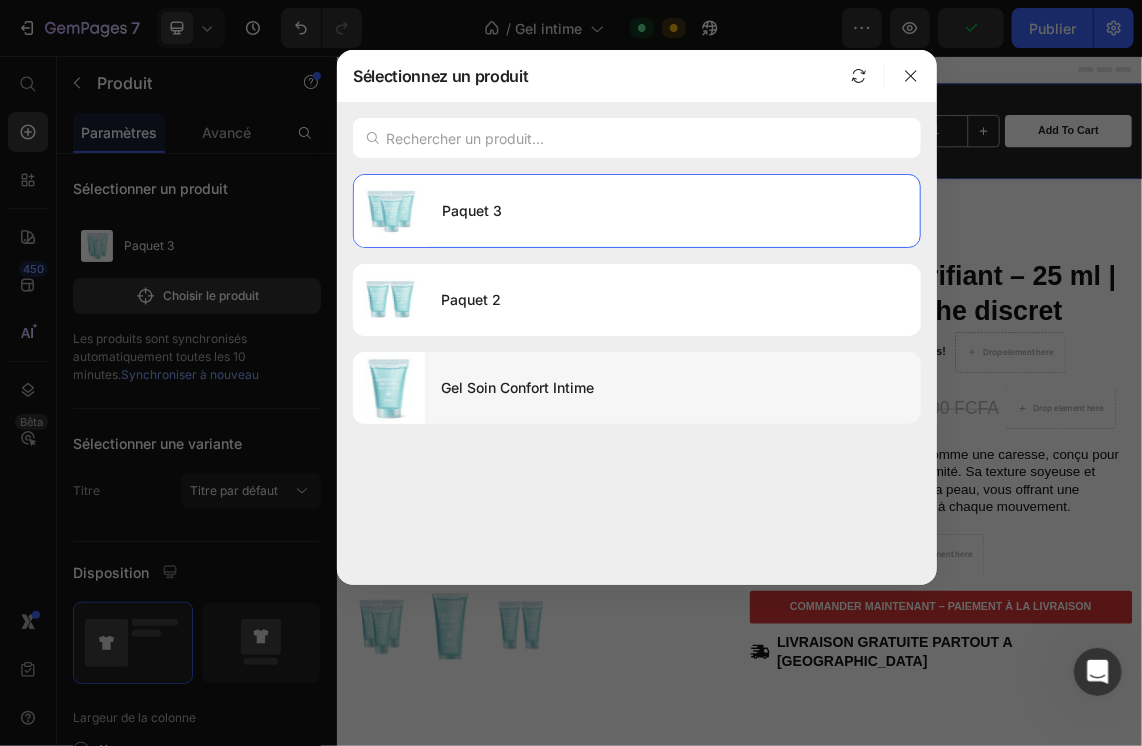 click on "Gel Soin Confort Intime" at bounding box center (673, 388) 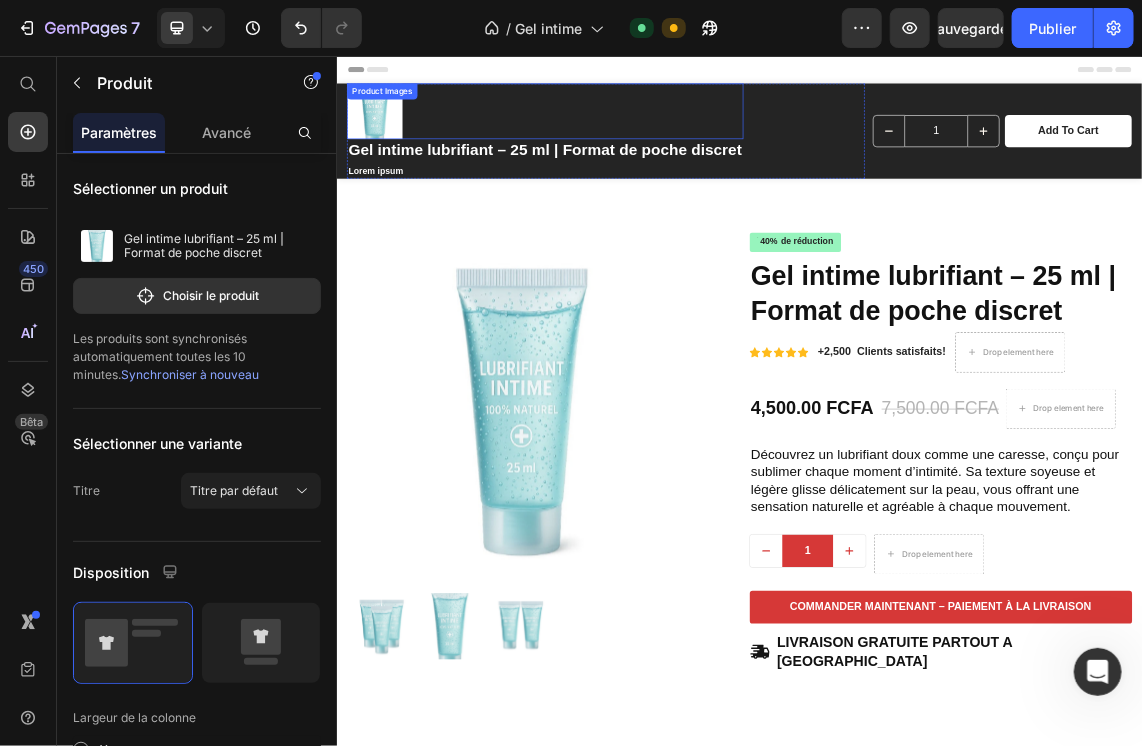 click at bounding box center [646, 137] 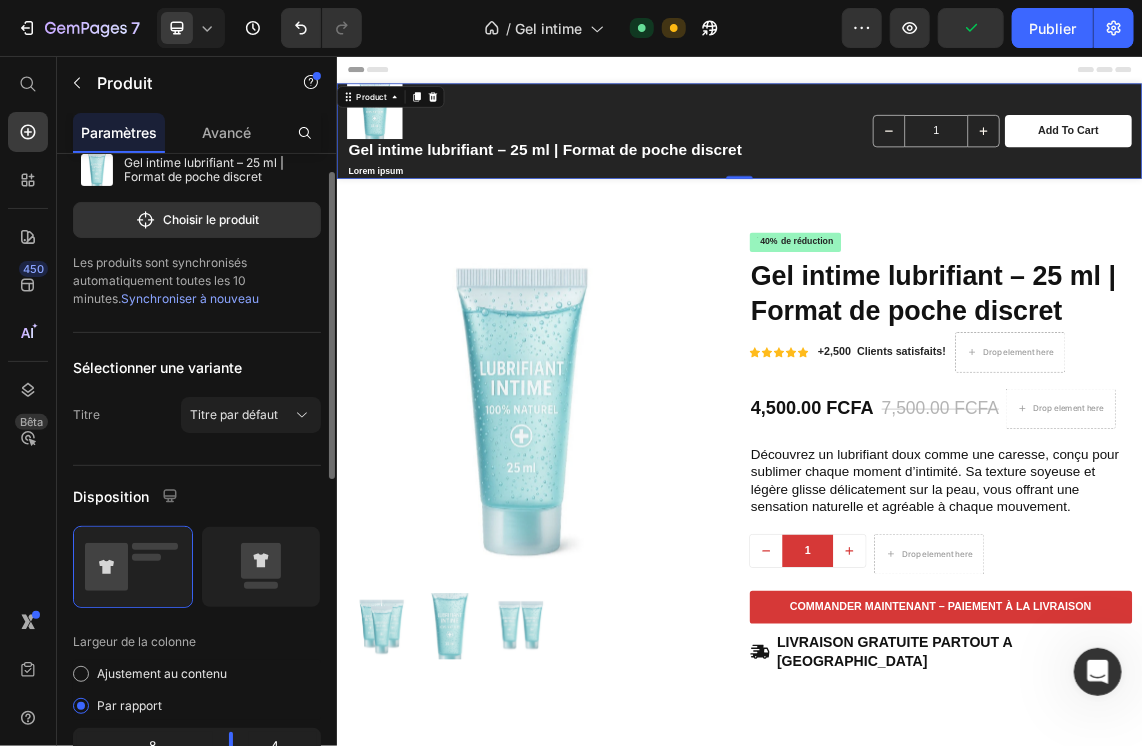 scroll, scrollTop: 77, scrollLeft: 0, axis: vertical 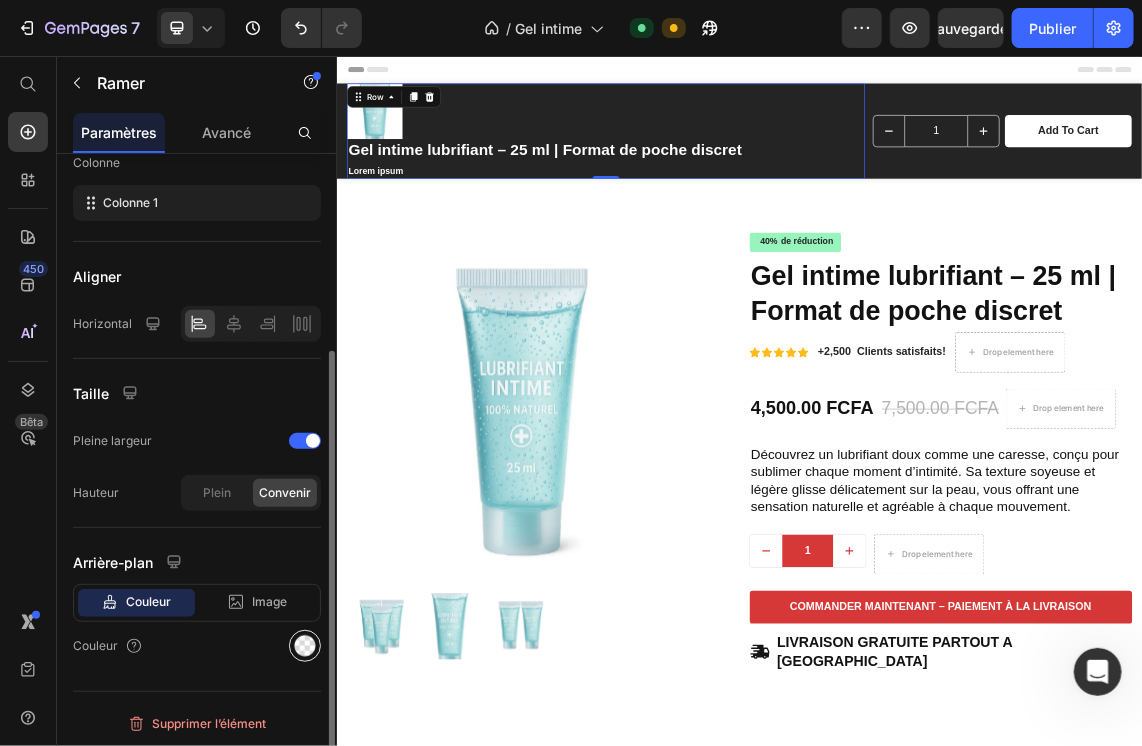 click at bounding box center [305, 646] 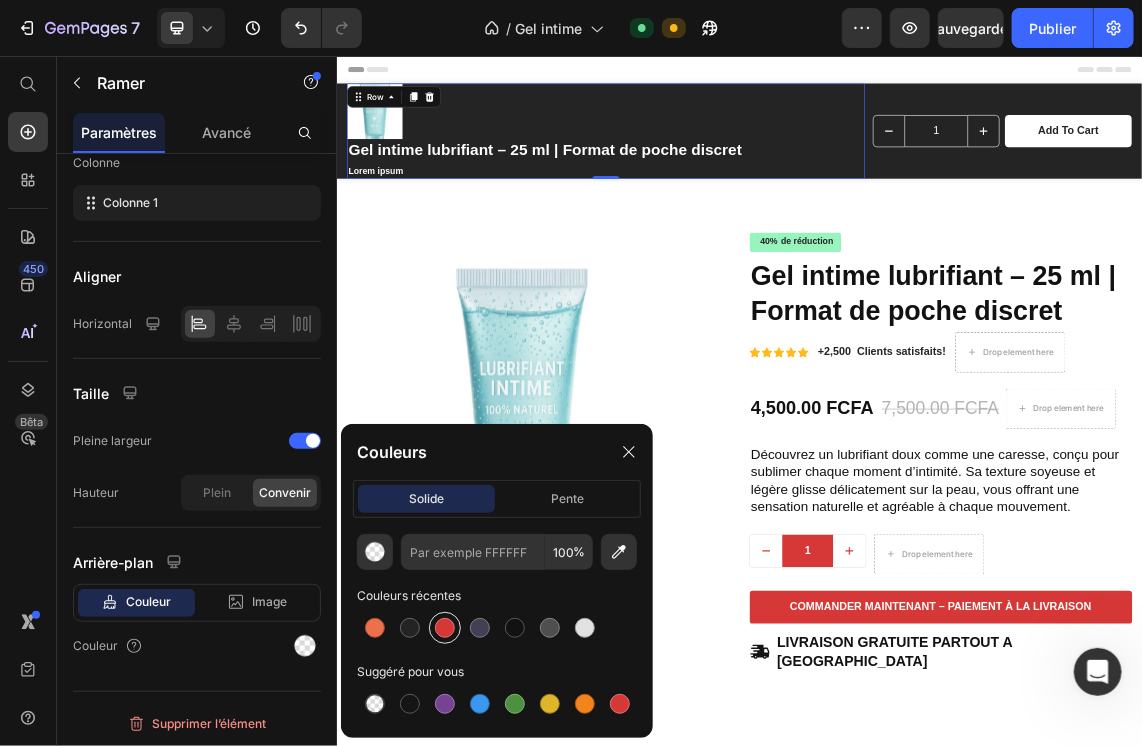 click at bounding box center (445, 628) 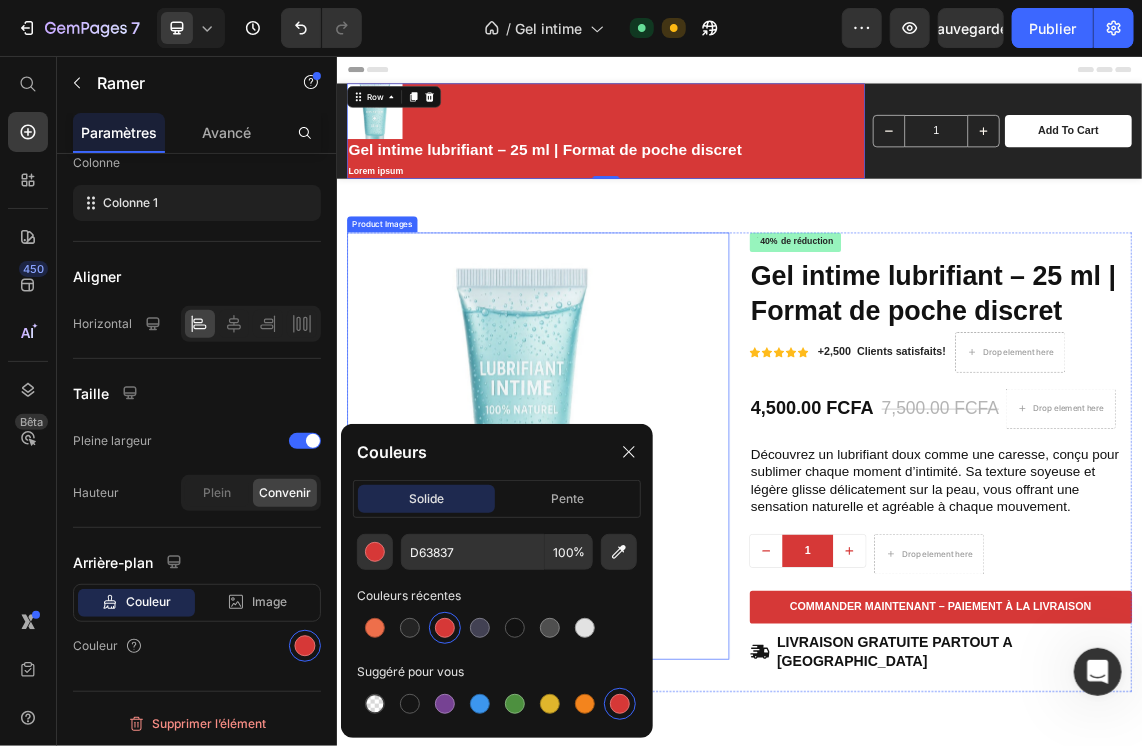 click on "Product Images" at bounding box center (636, 636) 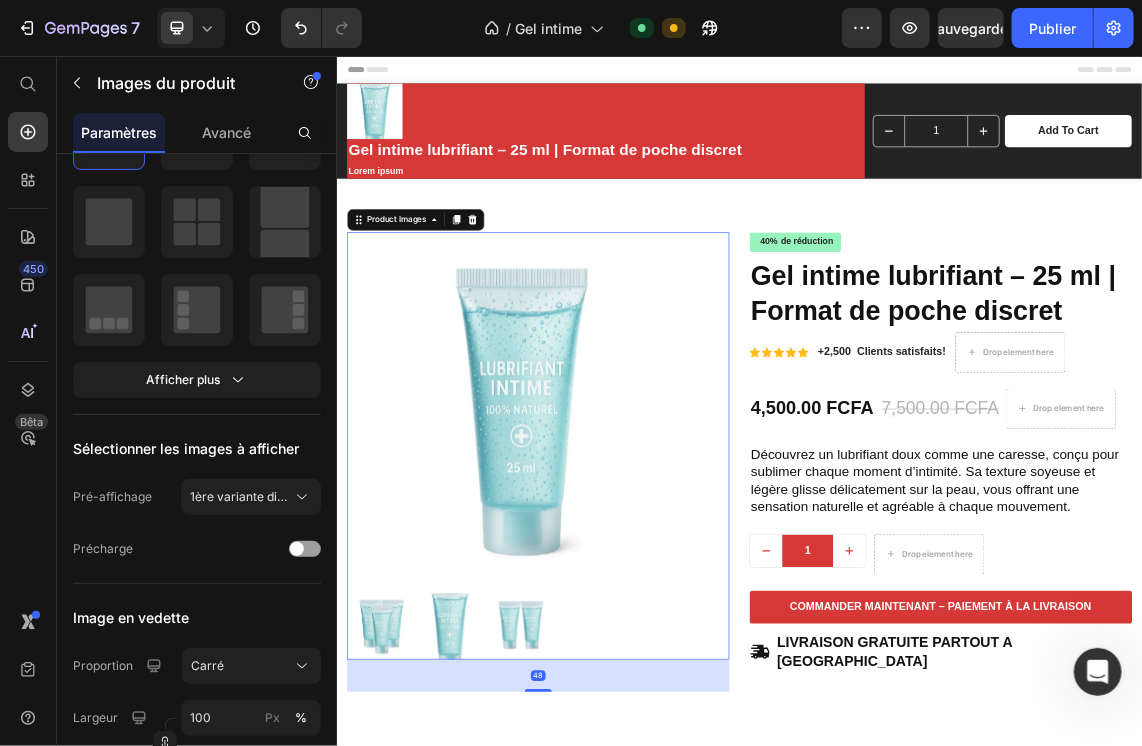 scroll, scrollTop: 0, scrollLeft: 0, axis: both 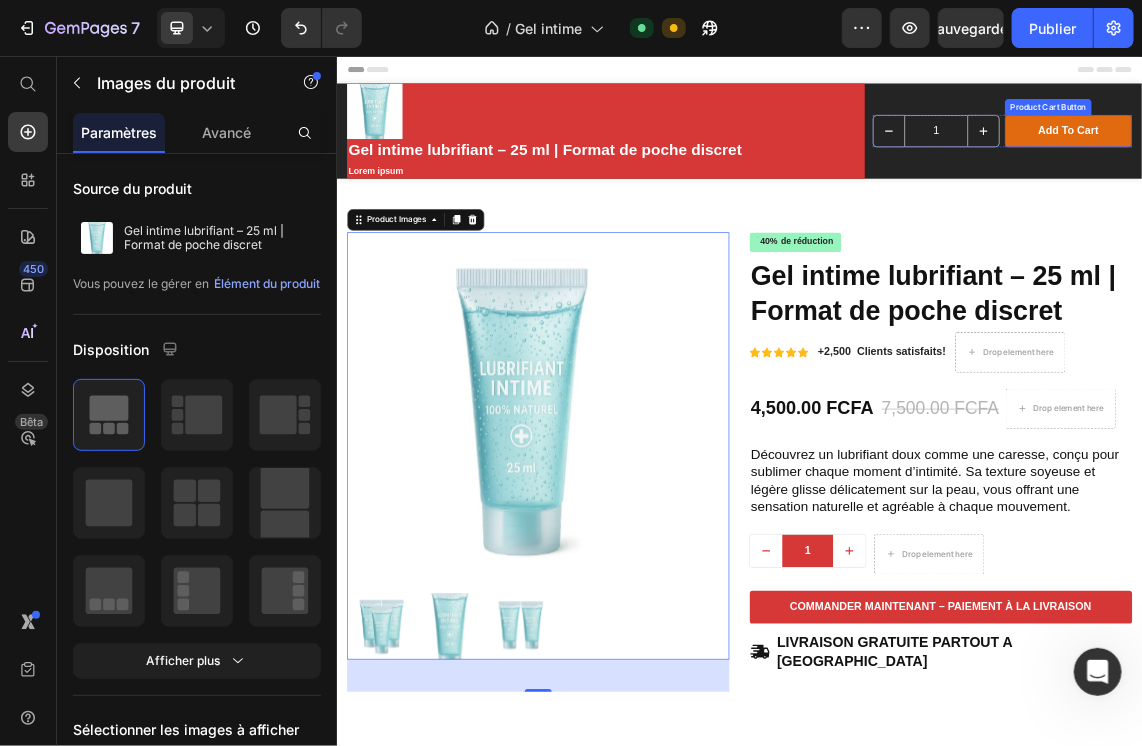 click on "add to cart" at bounding box center (1426, 167) 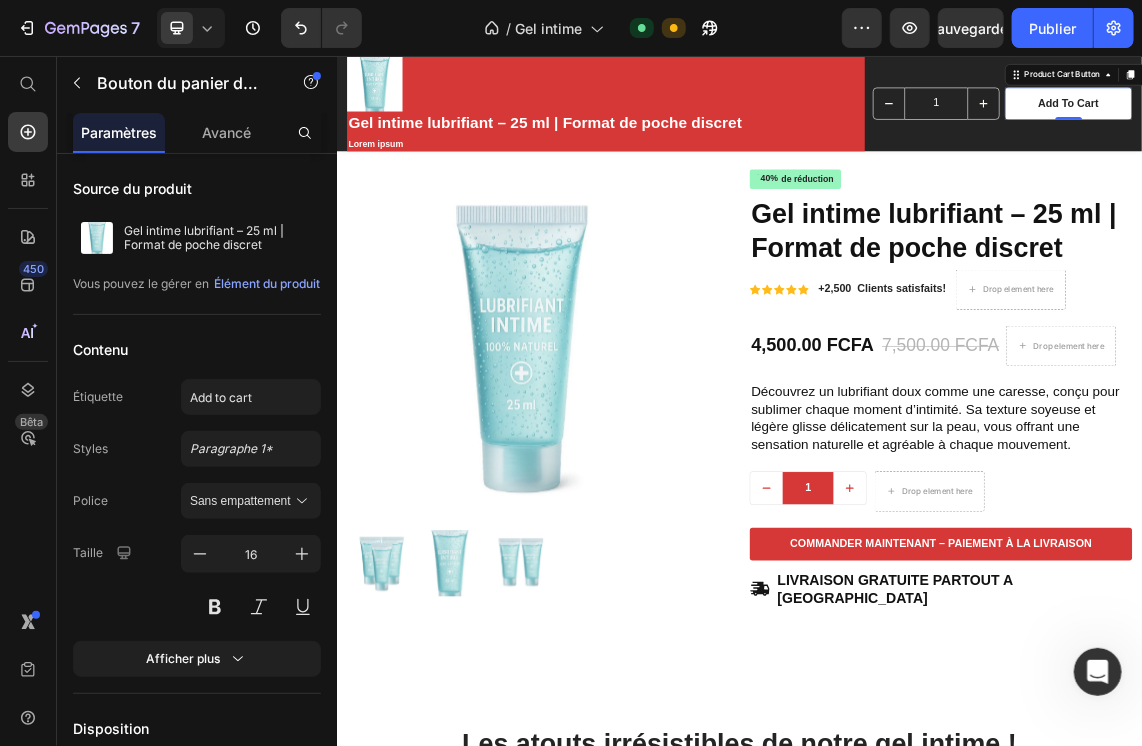 scroll, scrollTop: 0, scrollLeft: 0, axis: both 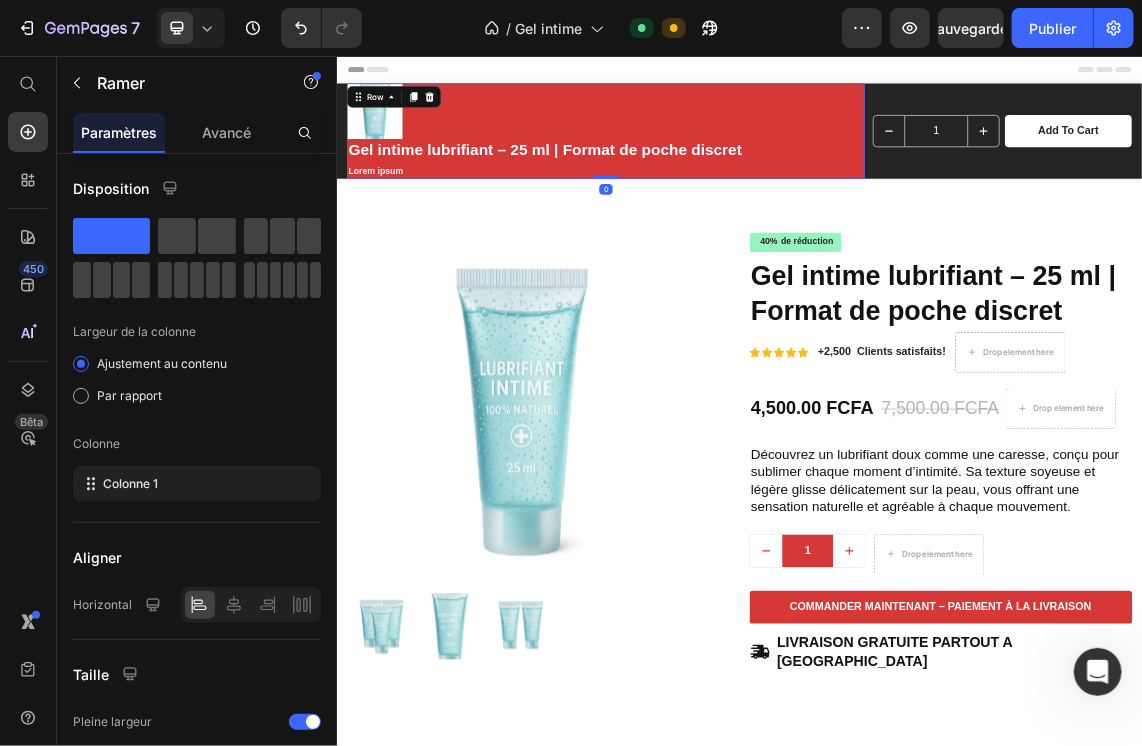 click on "Product Images Gel intime lubrifiant – 25 ml | Format de poche discret Product Title Lorem ipsum  Text Block Row   0" at bounding box center [737, 167] 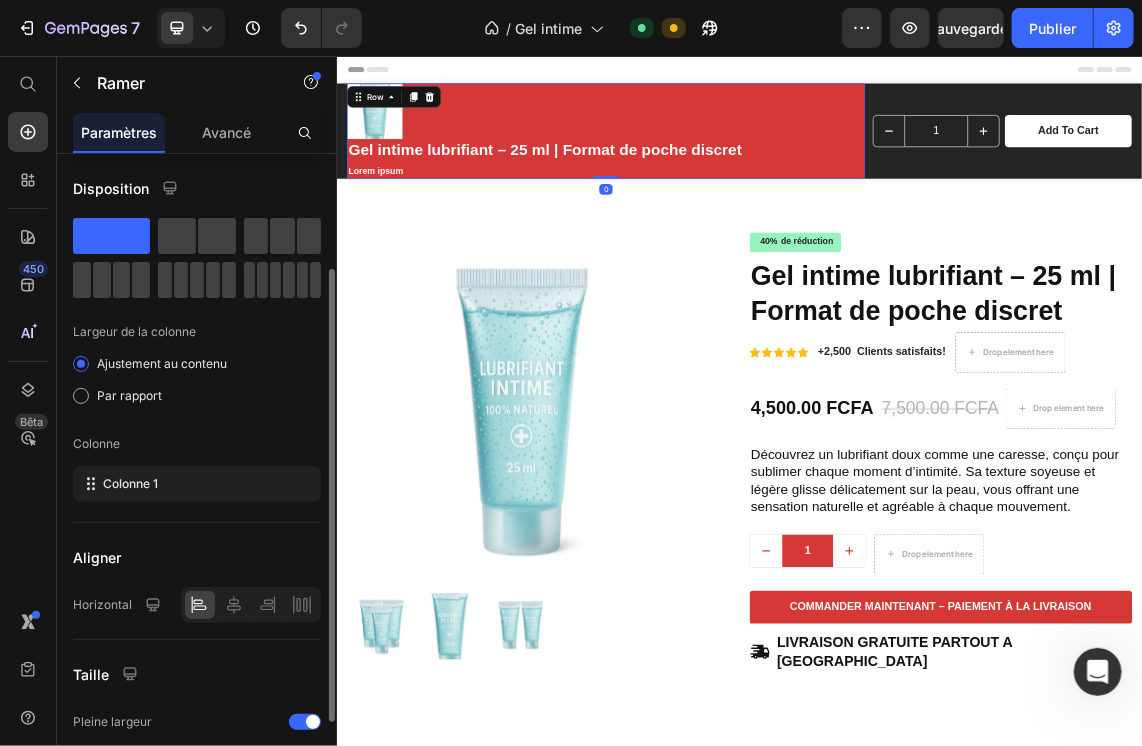 scroll, scrollTop: 281, scrollLeft: 0, axis: vertical 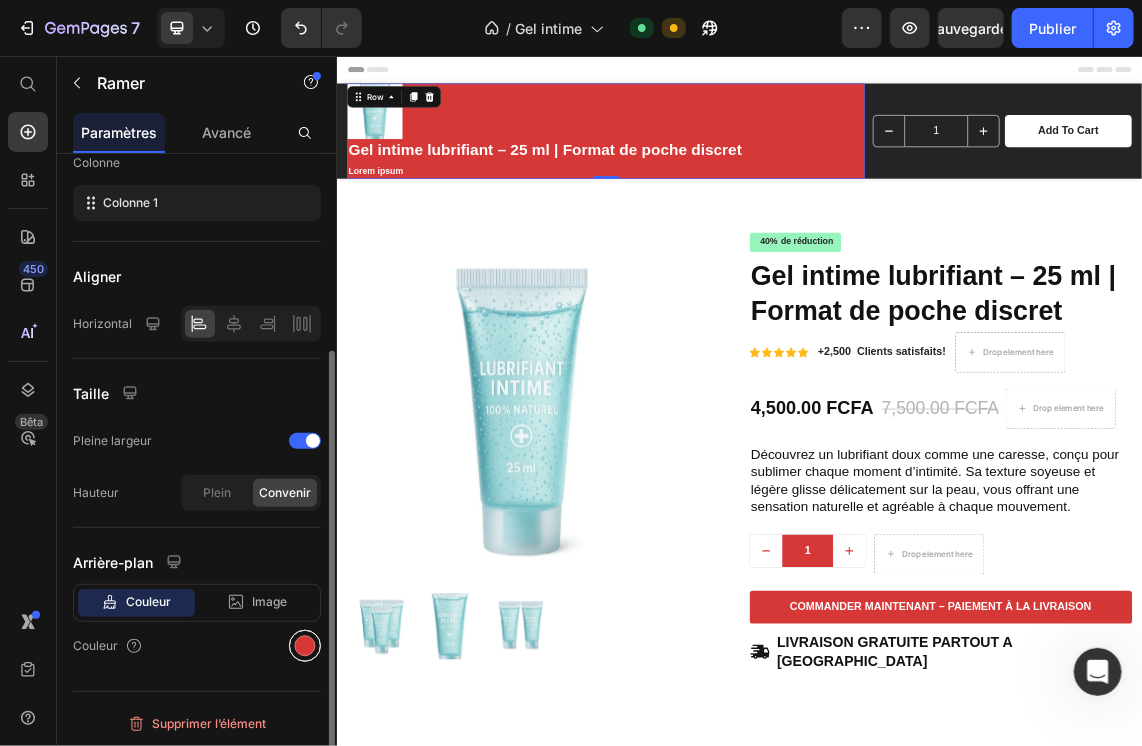 click at bounding box center [305, 646] 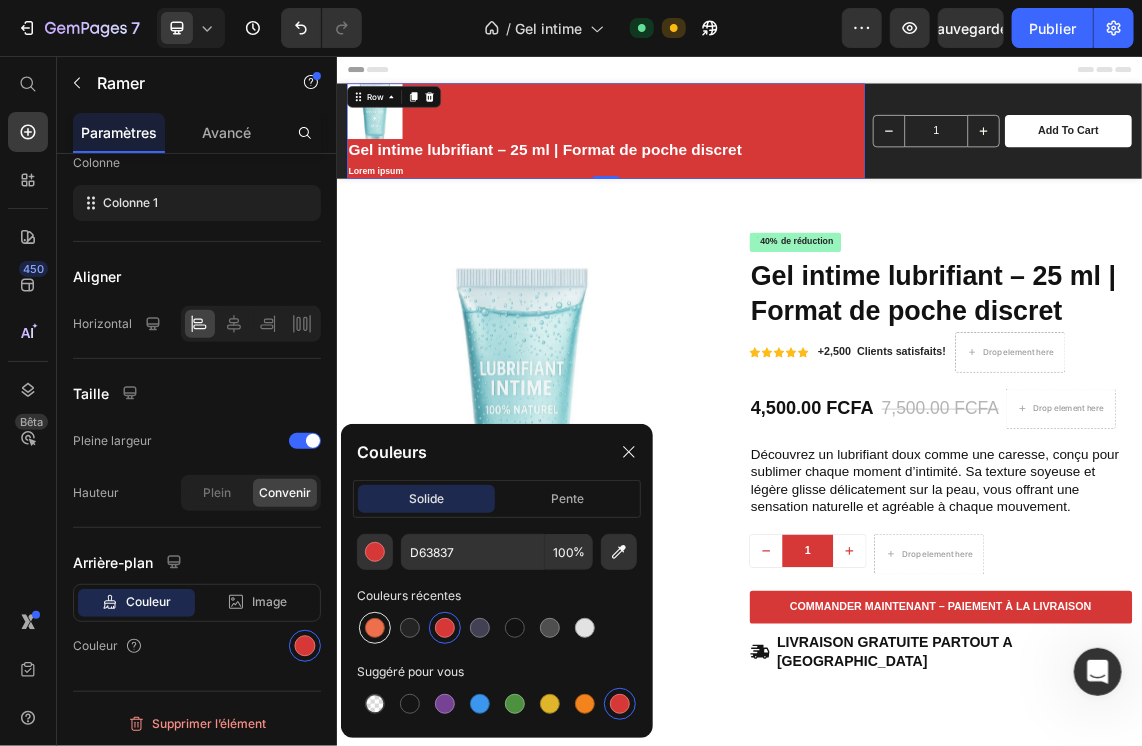 click at bounding box center (375, 628) 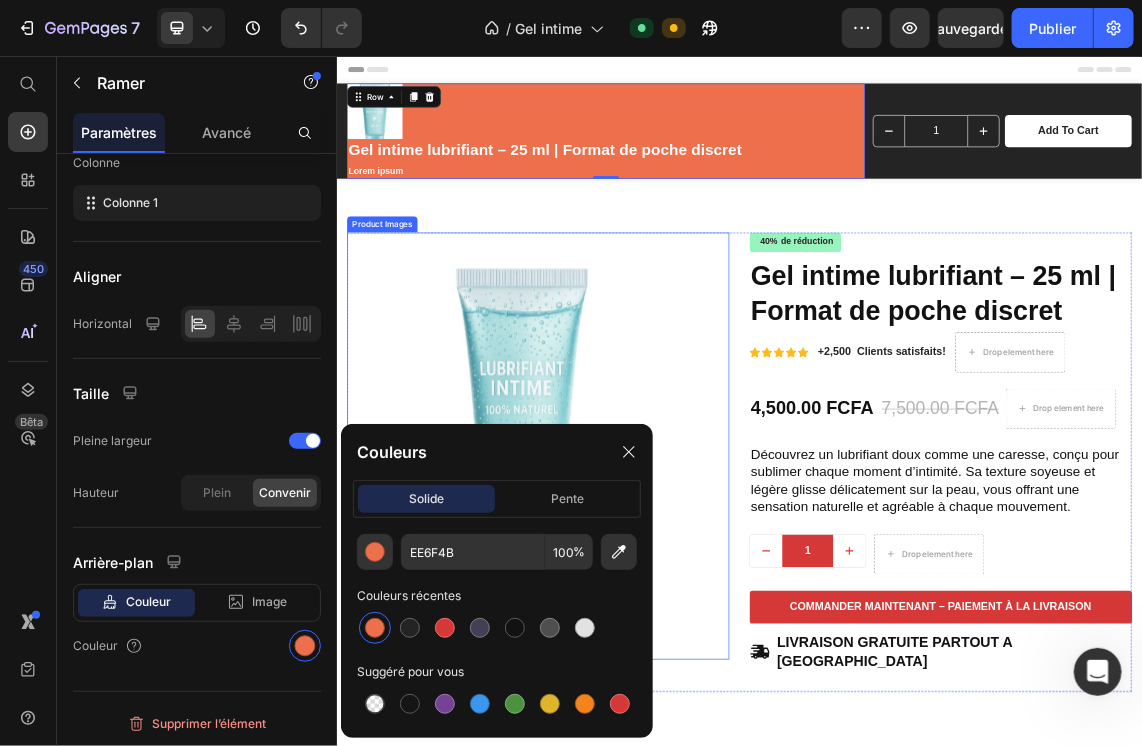 click at bounding box center [612, 579] 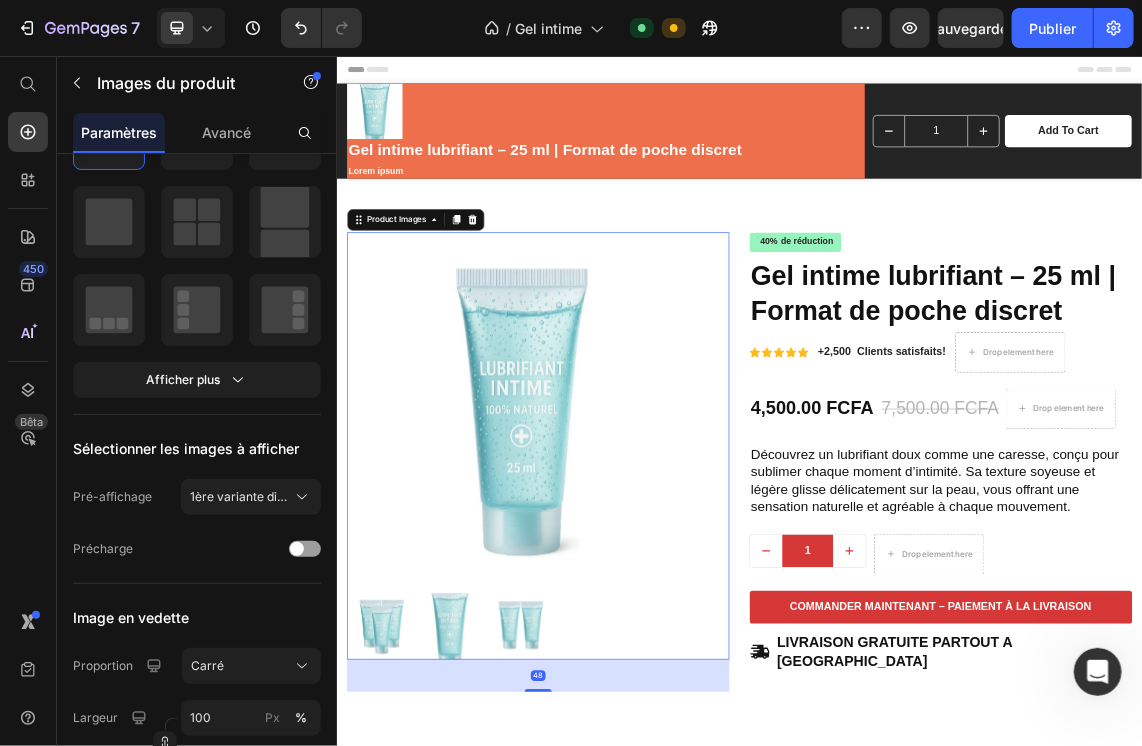scroll, scrollTop: 0, scrollLeft: 0, axis: both 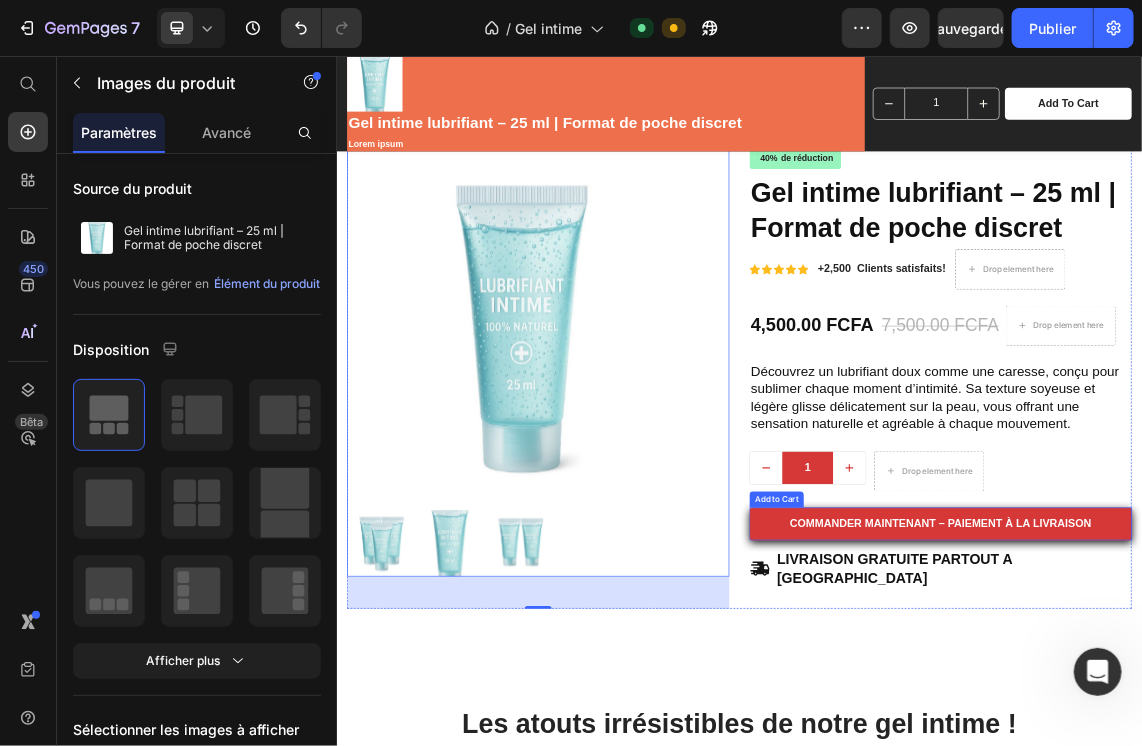 click on "Commander maintenant – Paiement à la livraison" at bounding box center (1236, 752) 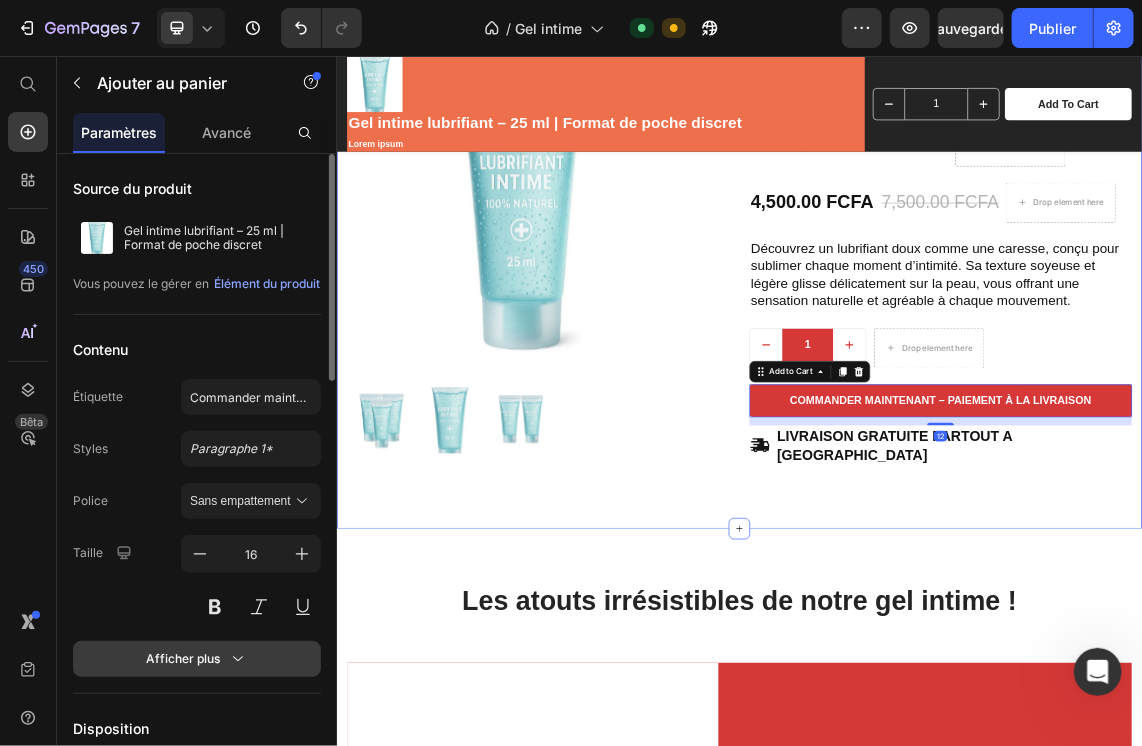 scroll, scrollTop: 310, scrollLeft: 0, axis: vertical 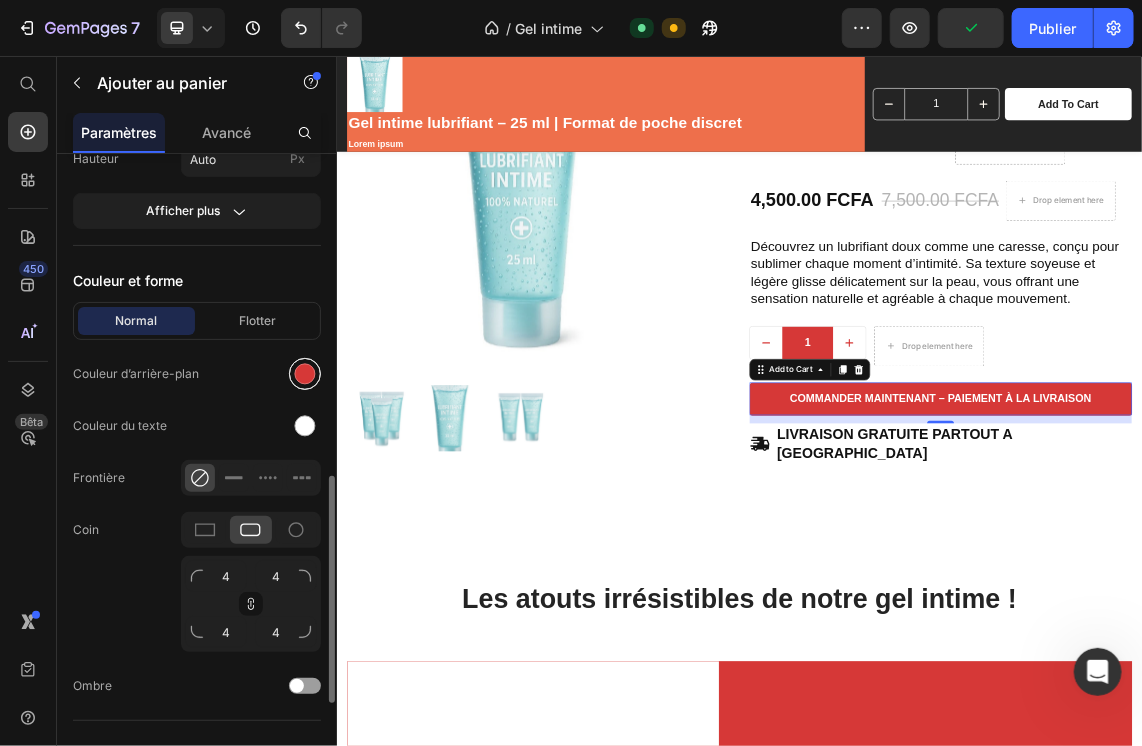 click at bounding box center [305, 374] 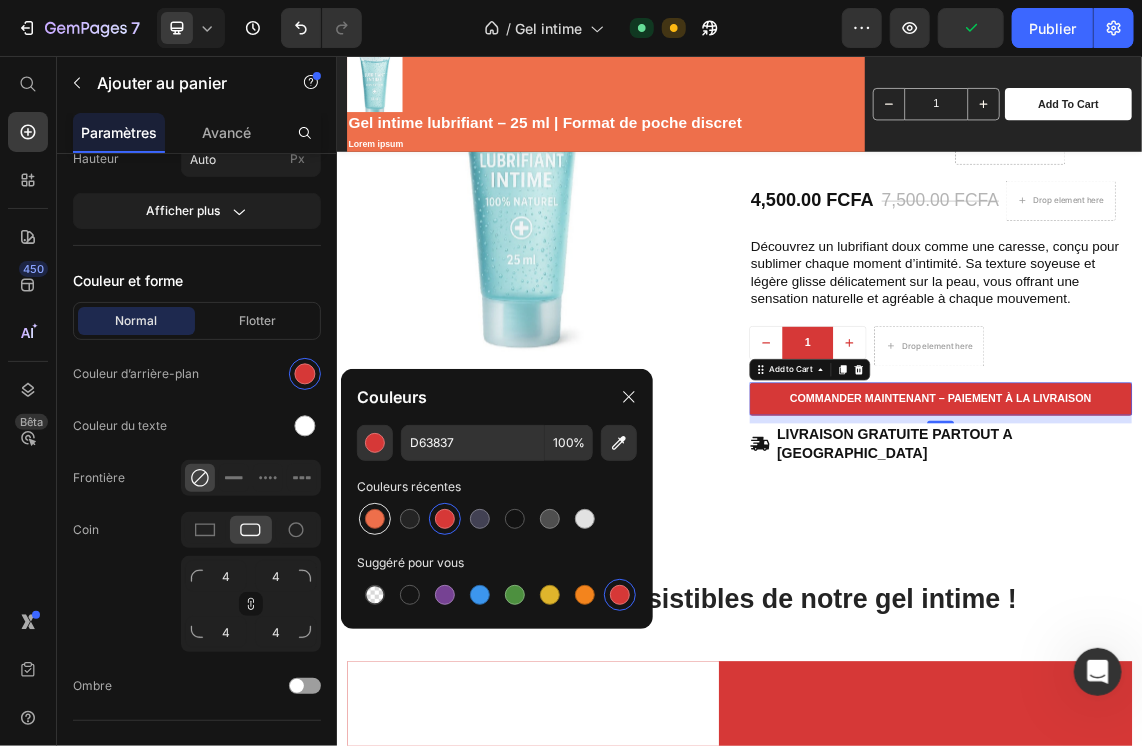 click at bounding box center [375, 519] 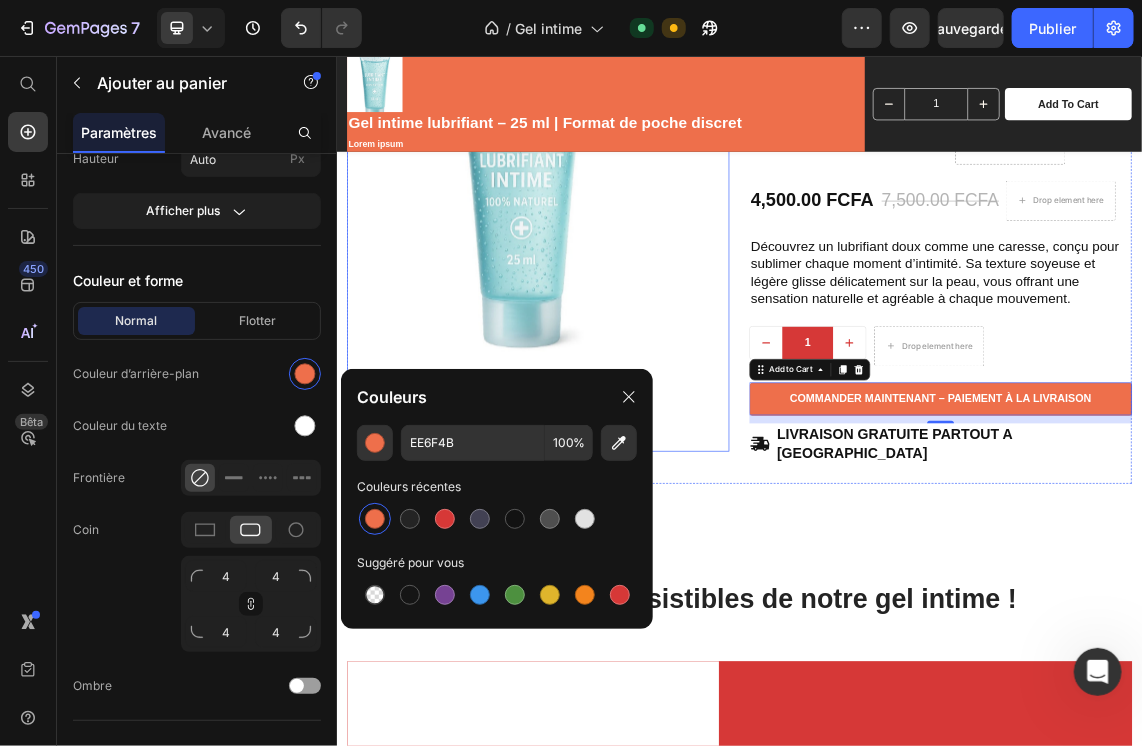 click at bounding box center [612, 269] 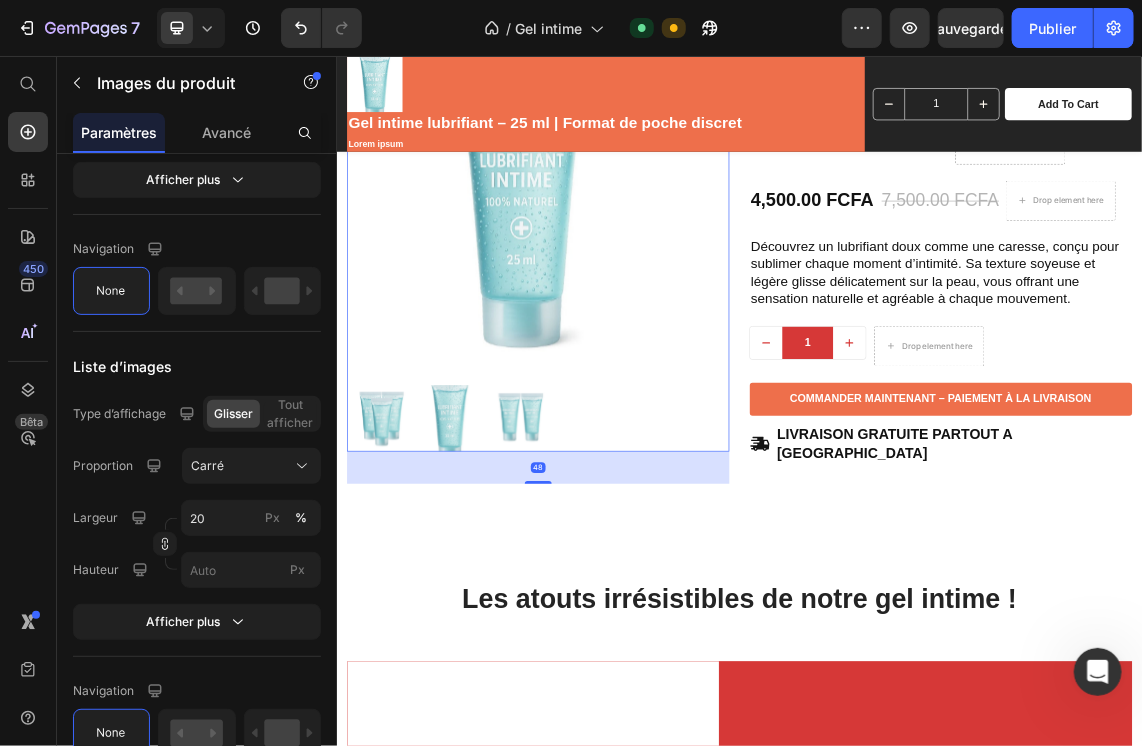 scroll, scrollTop: 0, scrollLeft: 0, axis: both 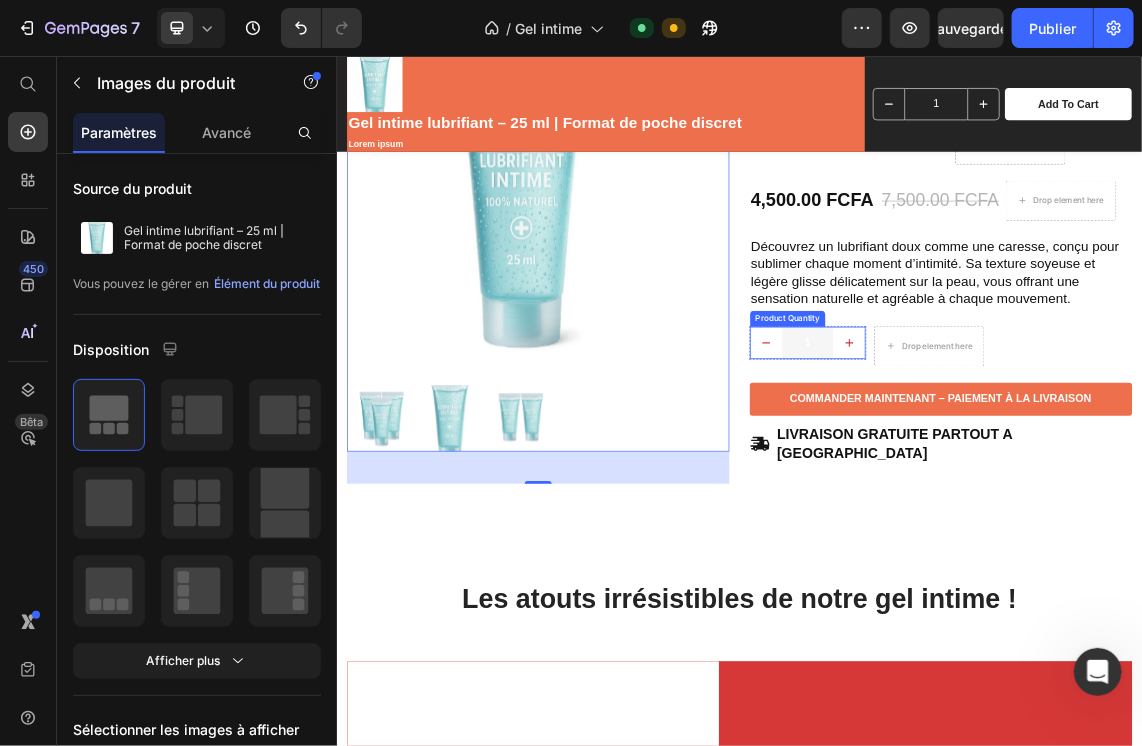 click on "1" at bounding box center [1038, 483] 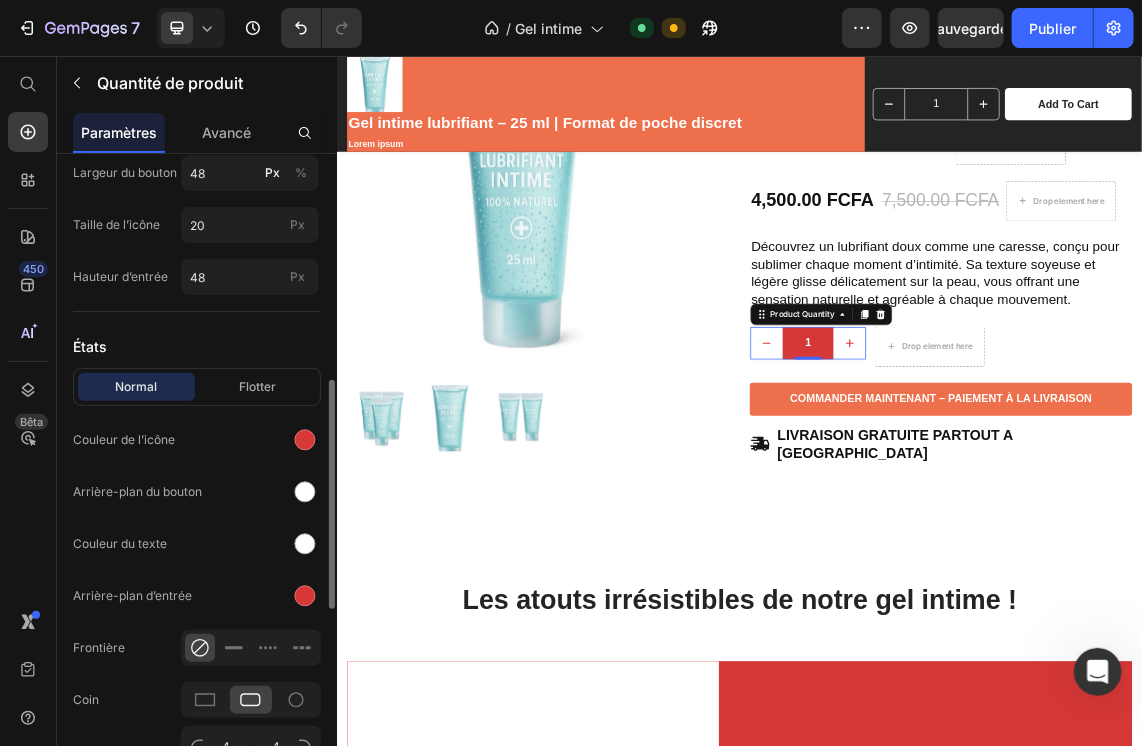 scroll, scrollTop: 636, scrollLeft: 0, axis: vertical 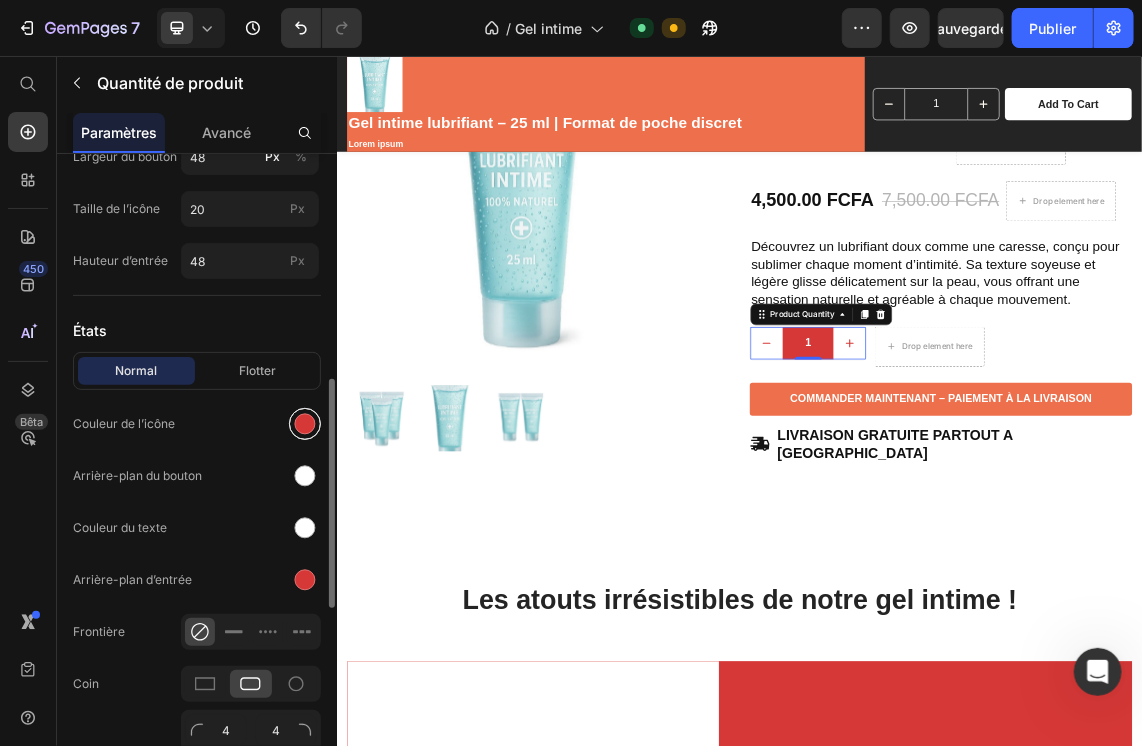 click at bounding box center [305, 424] 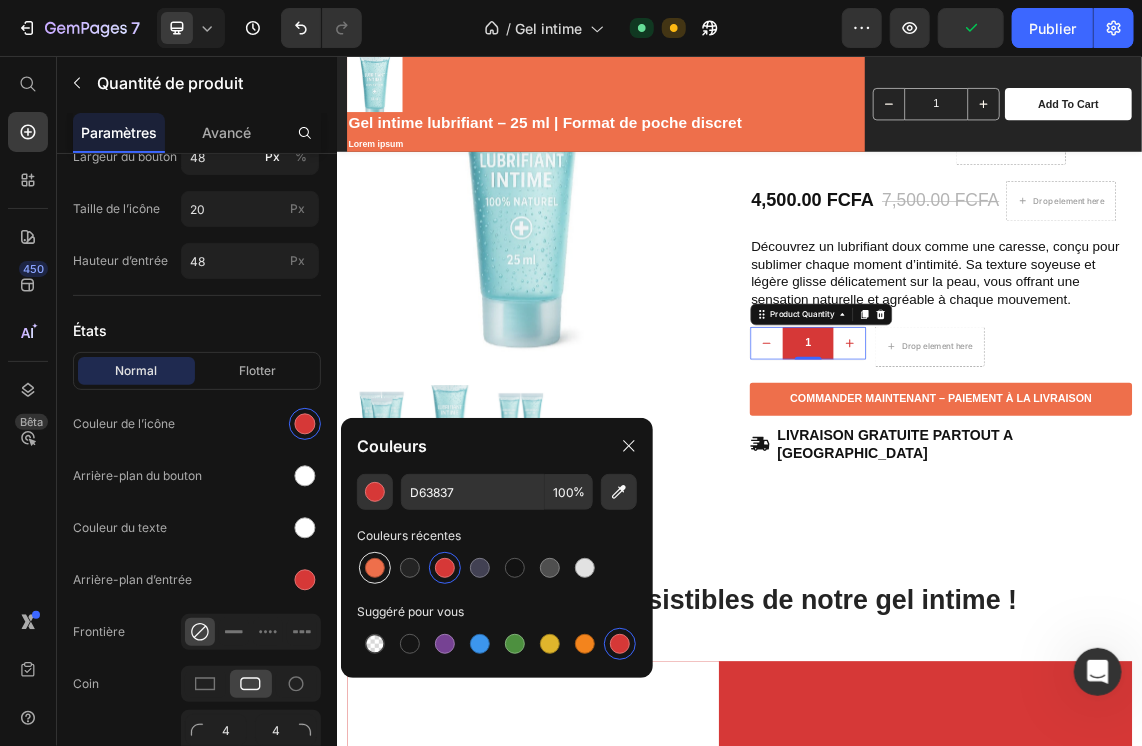 click at bounding box center (375, 568) 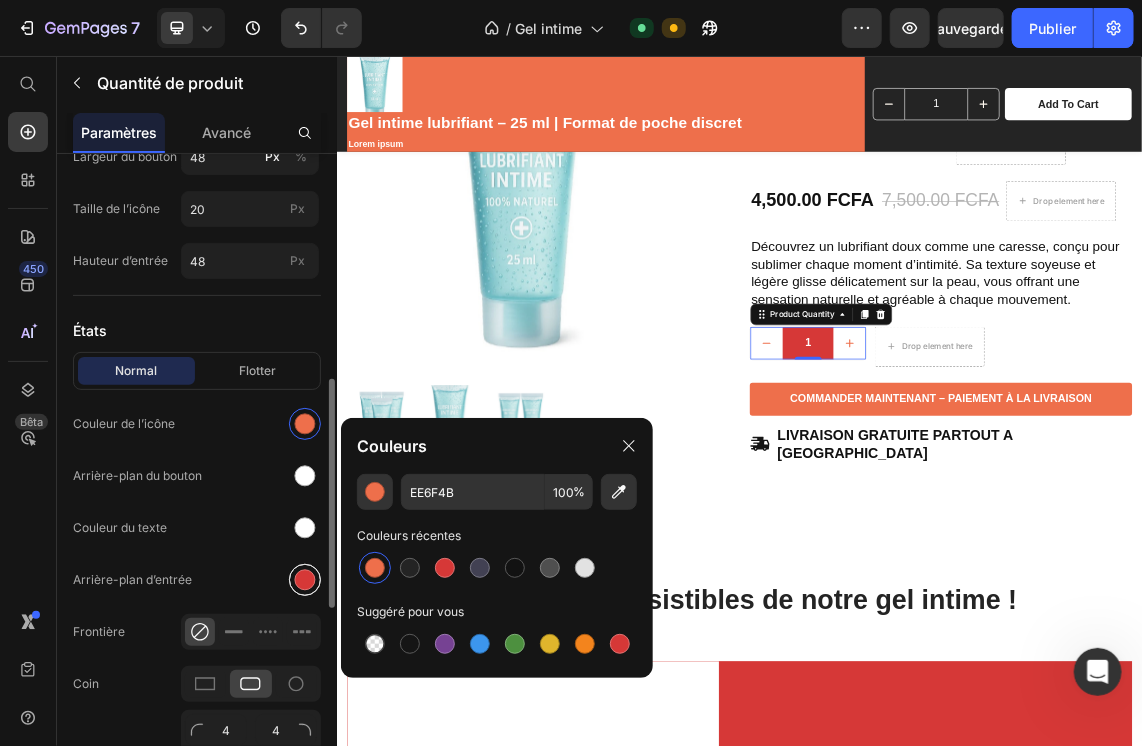 click at bounding box center (305, 580) 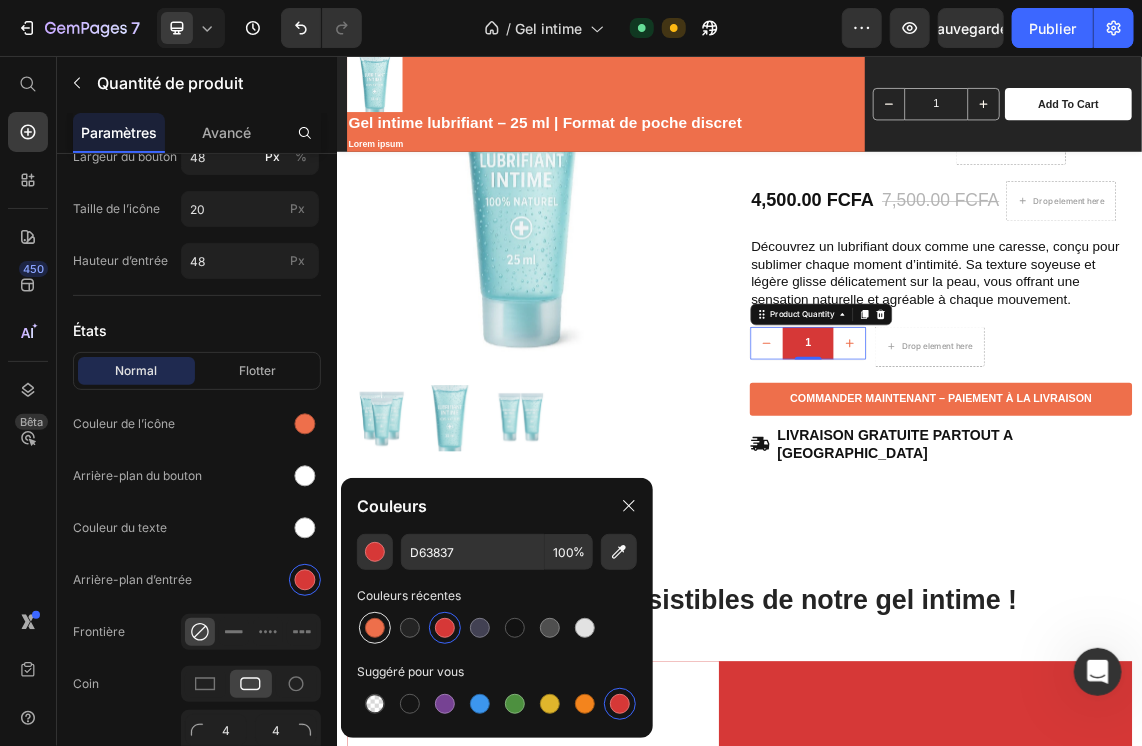 click at bounding box center (375, 628) 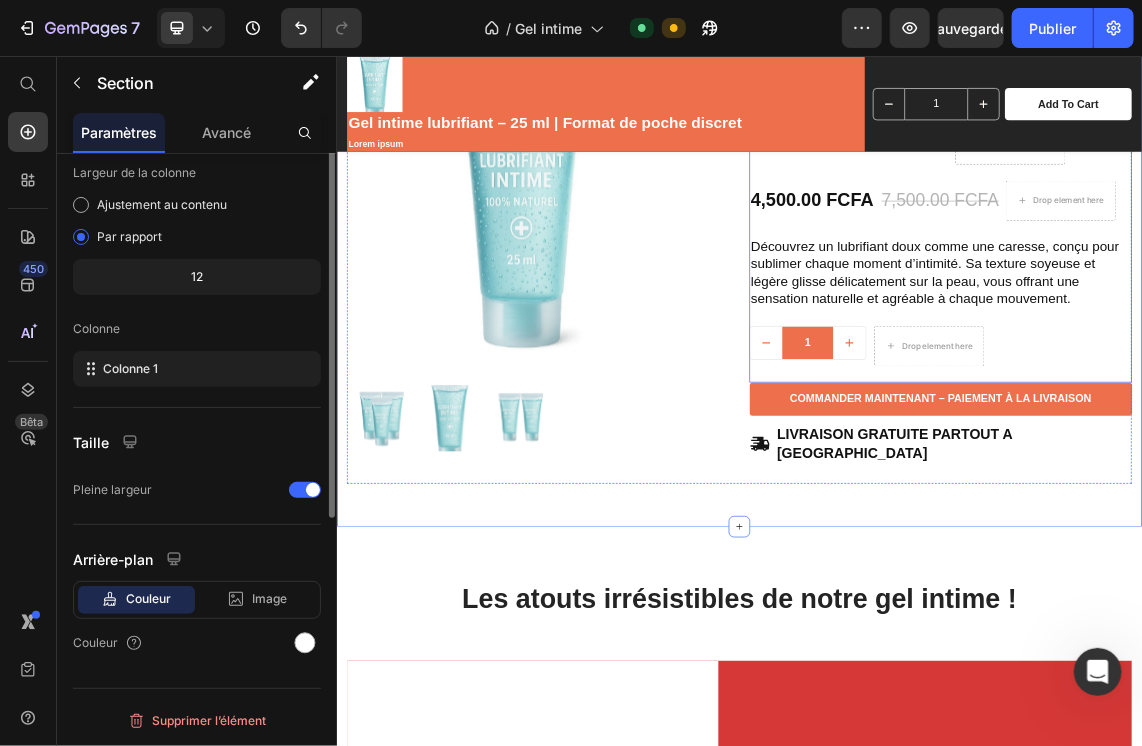 scroll, scrollTop: 0, scrollLeft: 0, axis: both 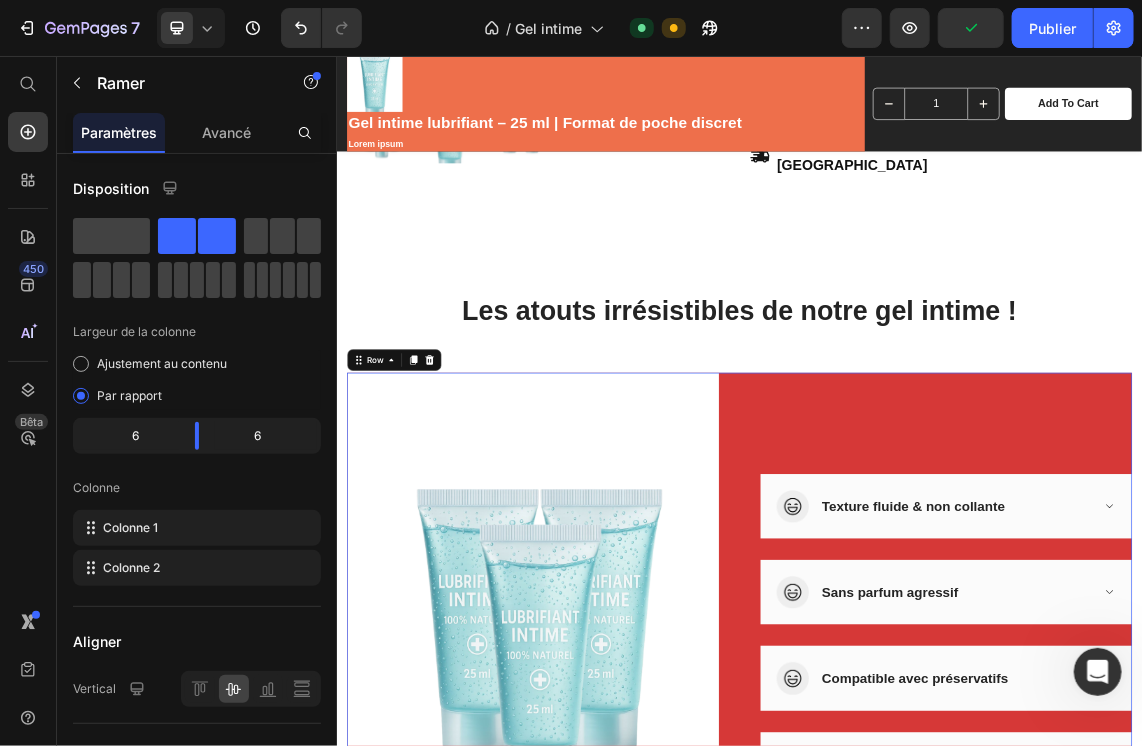 click on "Image
Texture fluide & non collante Accordion Row Image
Sans parfum agressif Accordion Row Image
Compatible avec préservatifs  Accordion Row Image
Format mini et discret 25 ml Accordion Row" at bounding box center [1244, 919] 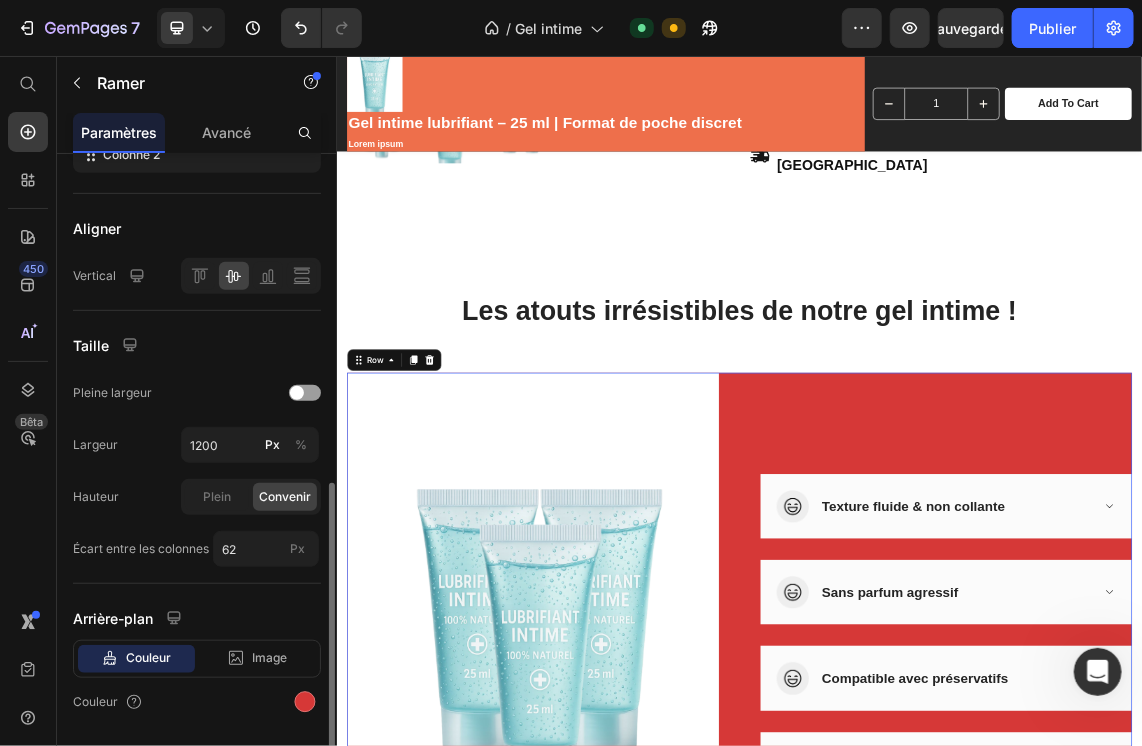 scroll, scrollTop: 469, scrollLeft: 0, axis: vertical 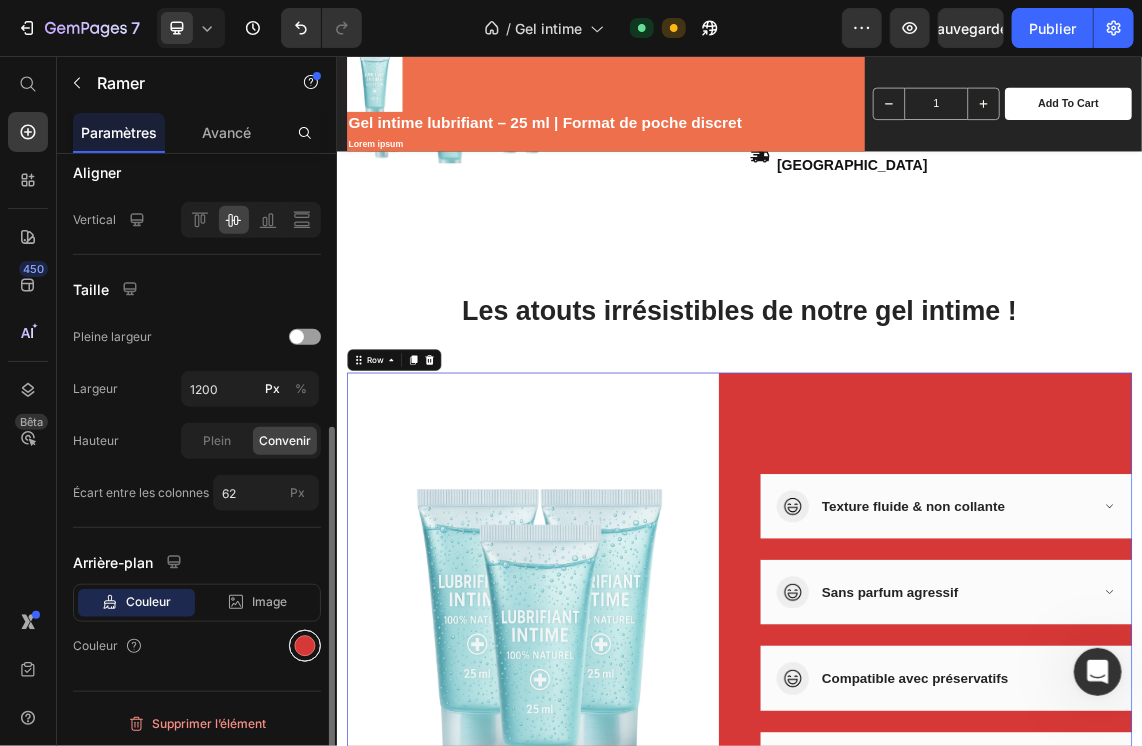 click at bounding box center [305, 646] 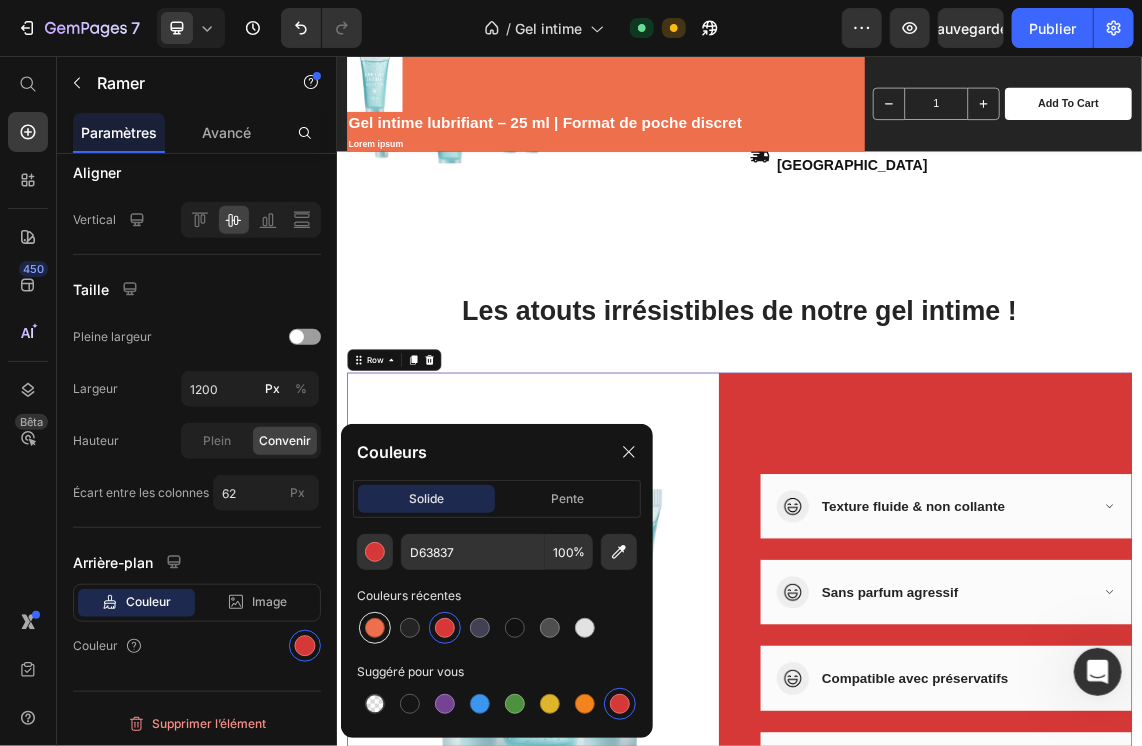 click at bounding box center (375, 628) 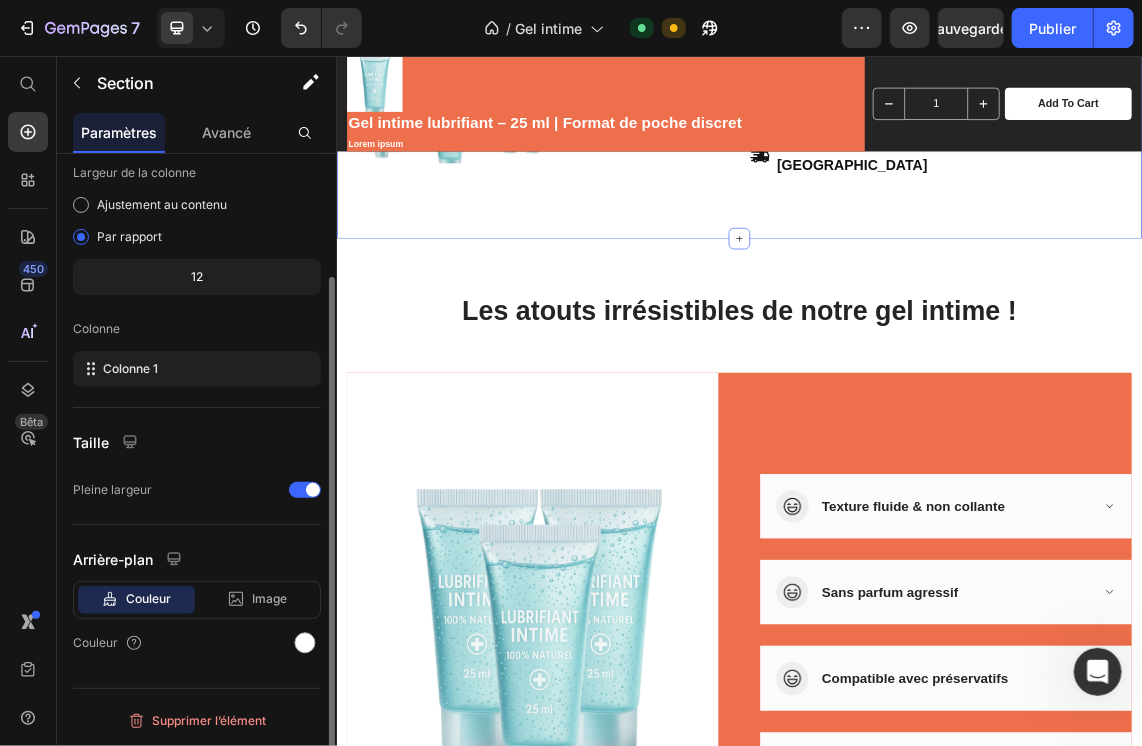 scroll, scrollTop: 0, scrollLeft: 0, axis: both 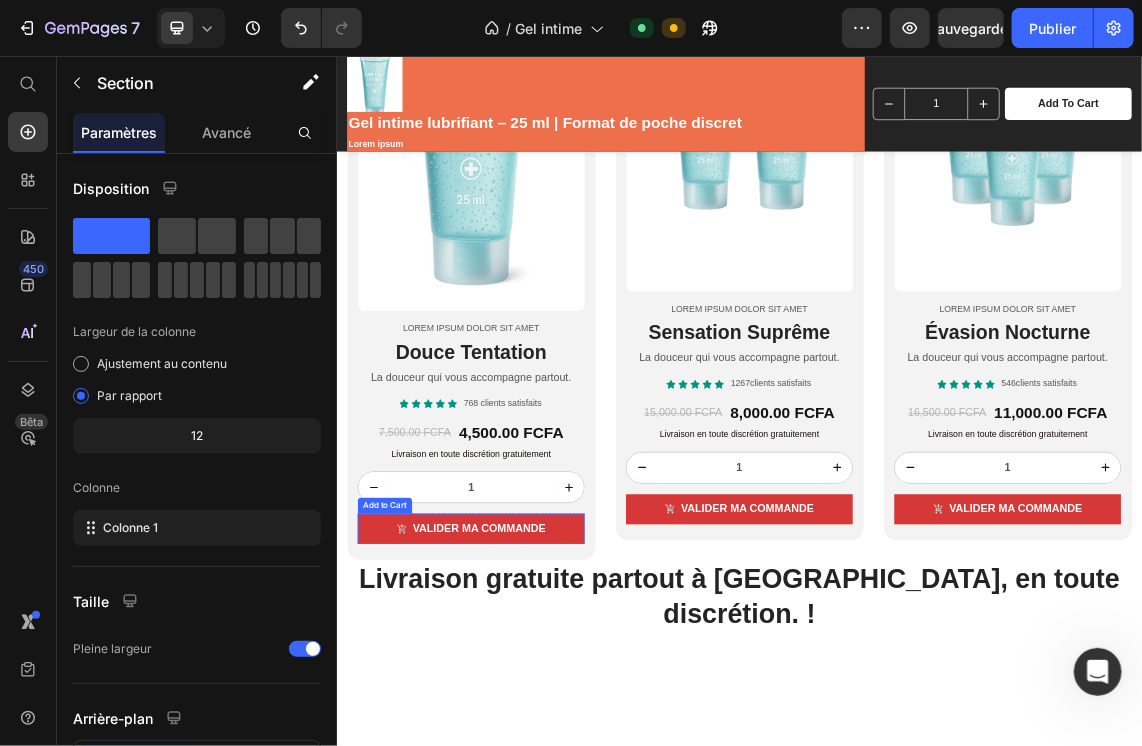 click on "VALIDER MA COMMANDE" at bounding box center [536, 759] 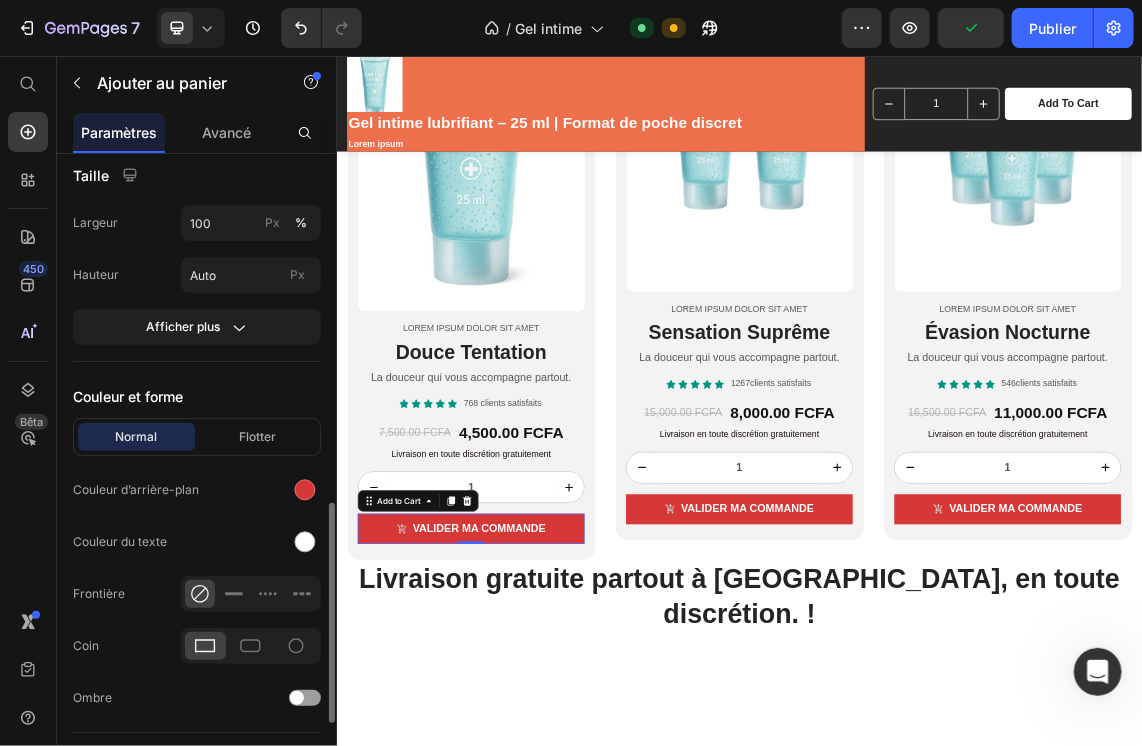 scroll, scrollTop: 1030, scrollLeft: 0, axis: vertical 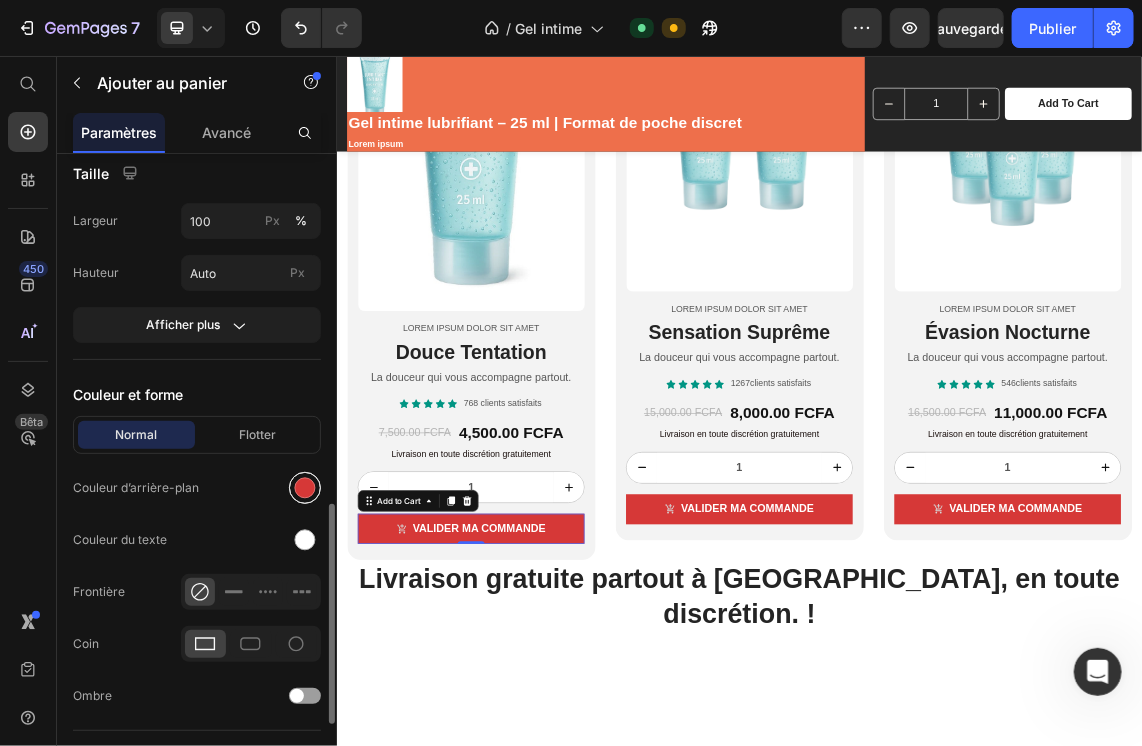 click at bounding box center (305, 488) 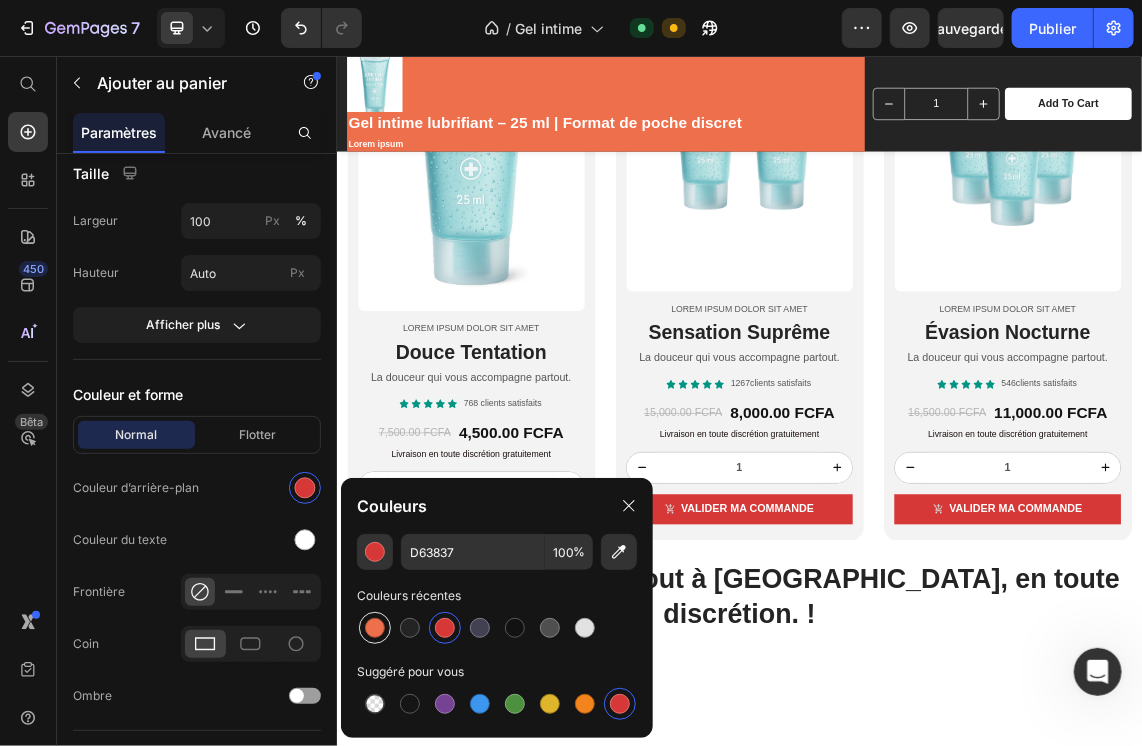 click at bounding box center [375, 628] 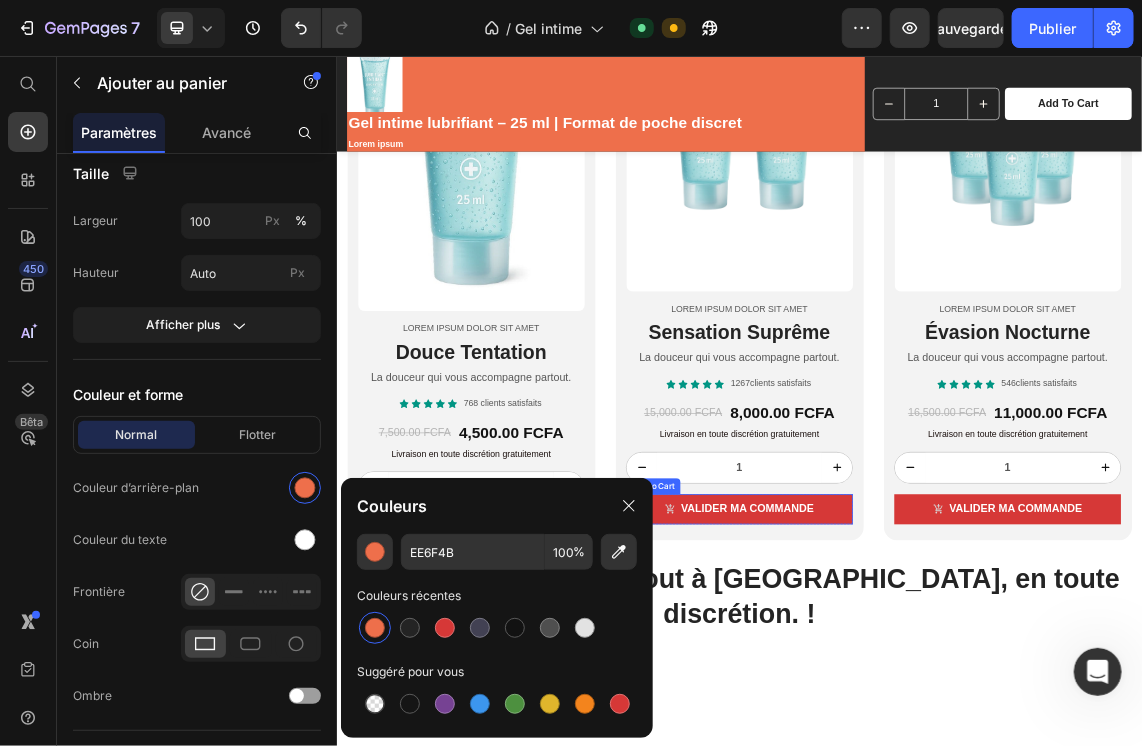click on "VALIDER MA COMMANDE" at bounding box center (936, 730) 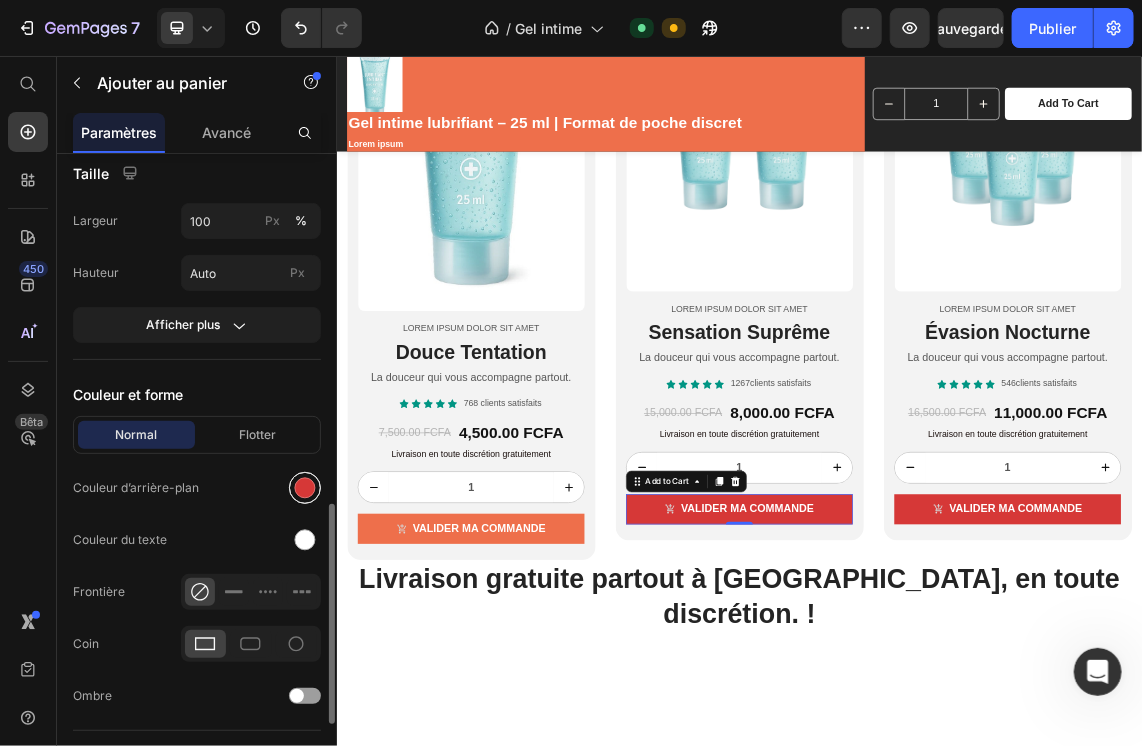 click at bounding box center (305, 488) 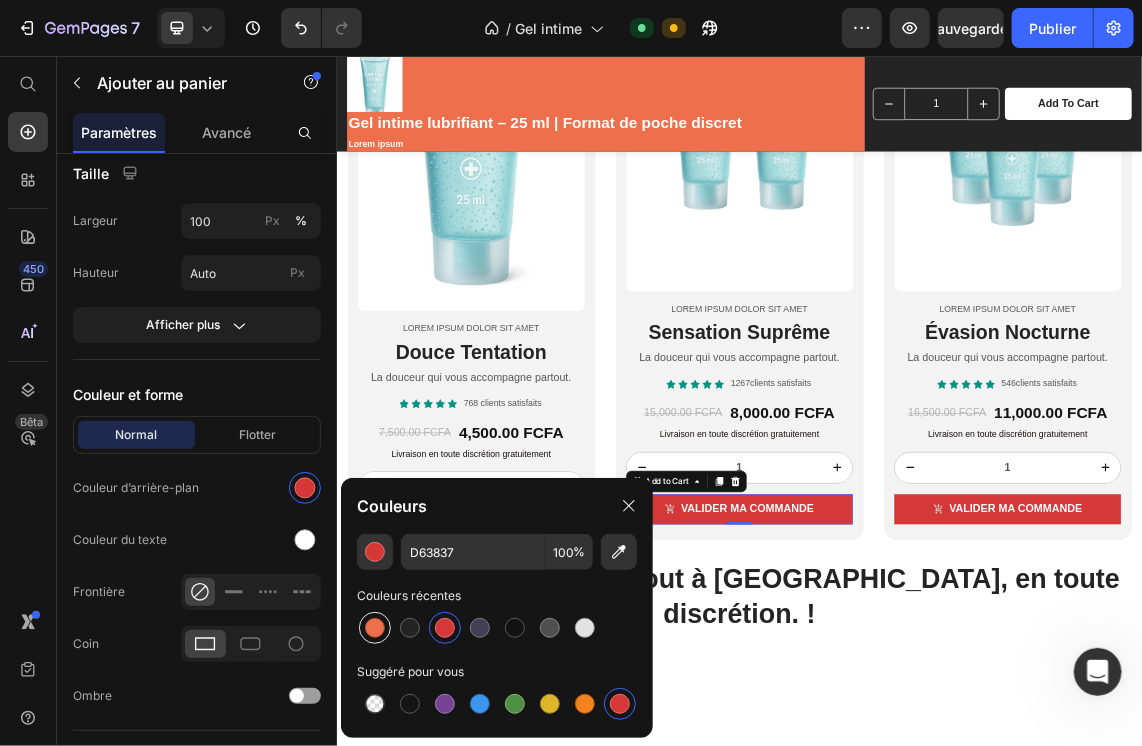 click at bounding box center (375, 628) 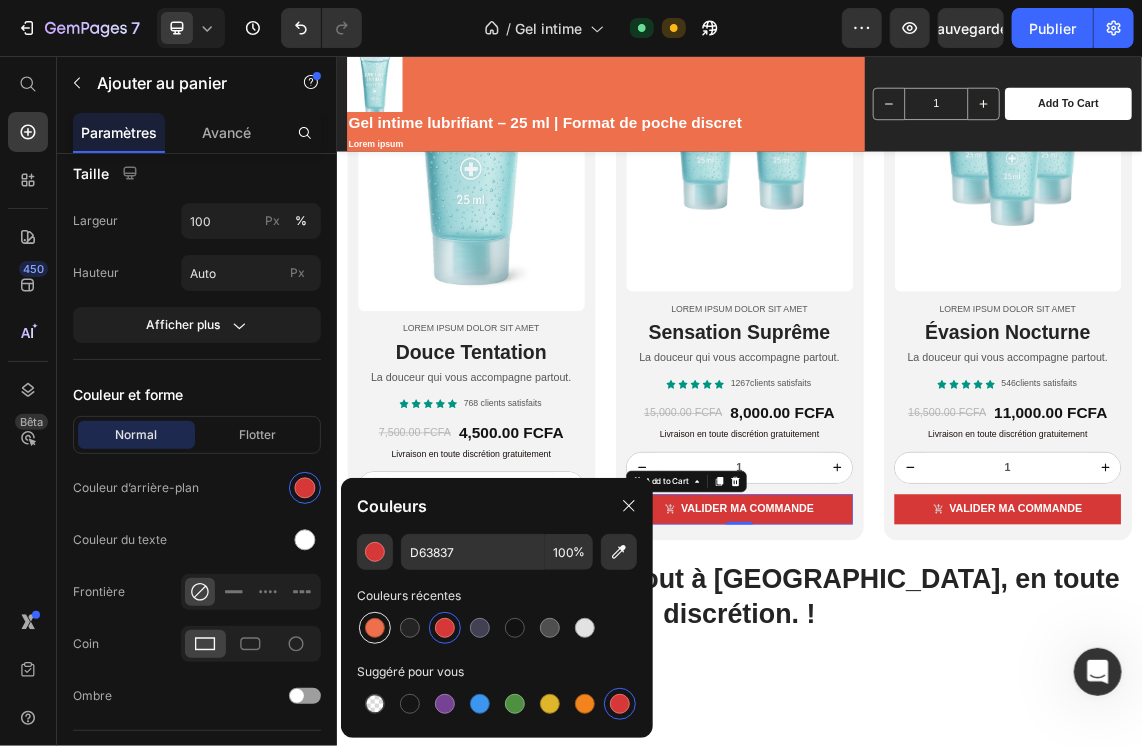 type on "EE6F4B" 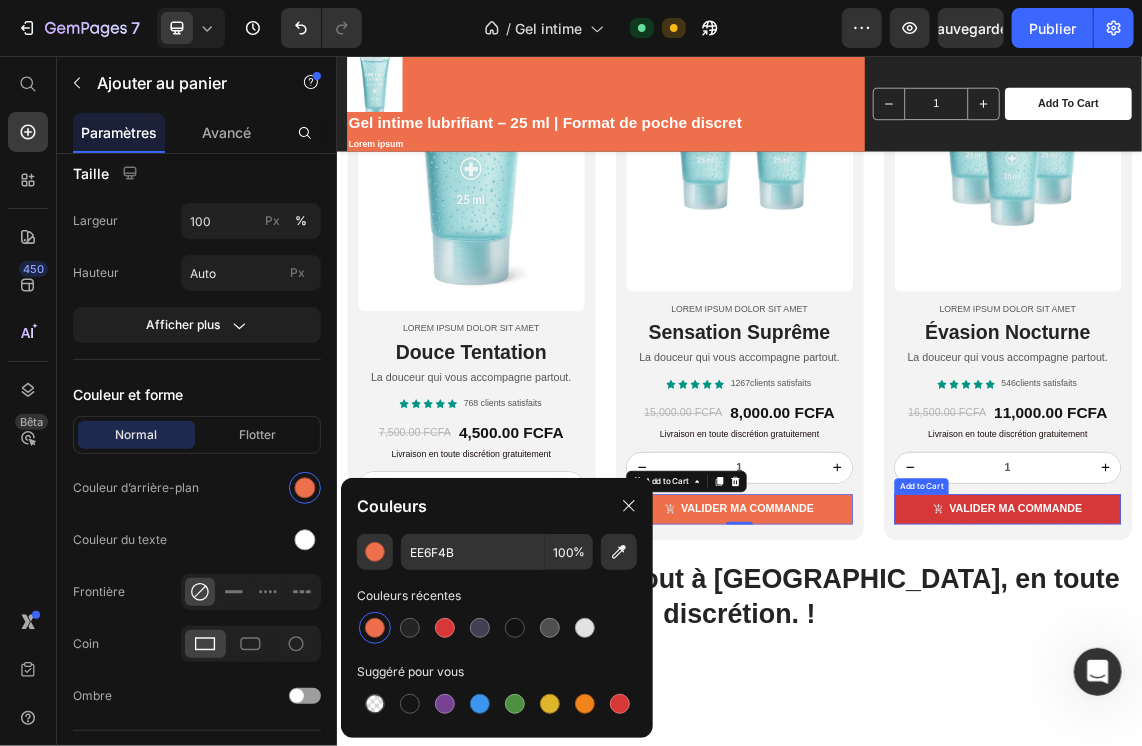 click on "VALIDER MA COMMANDE" at bounding box center (1336, 730) 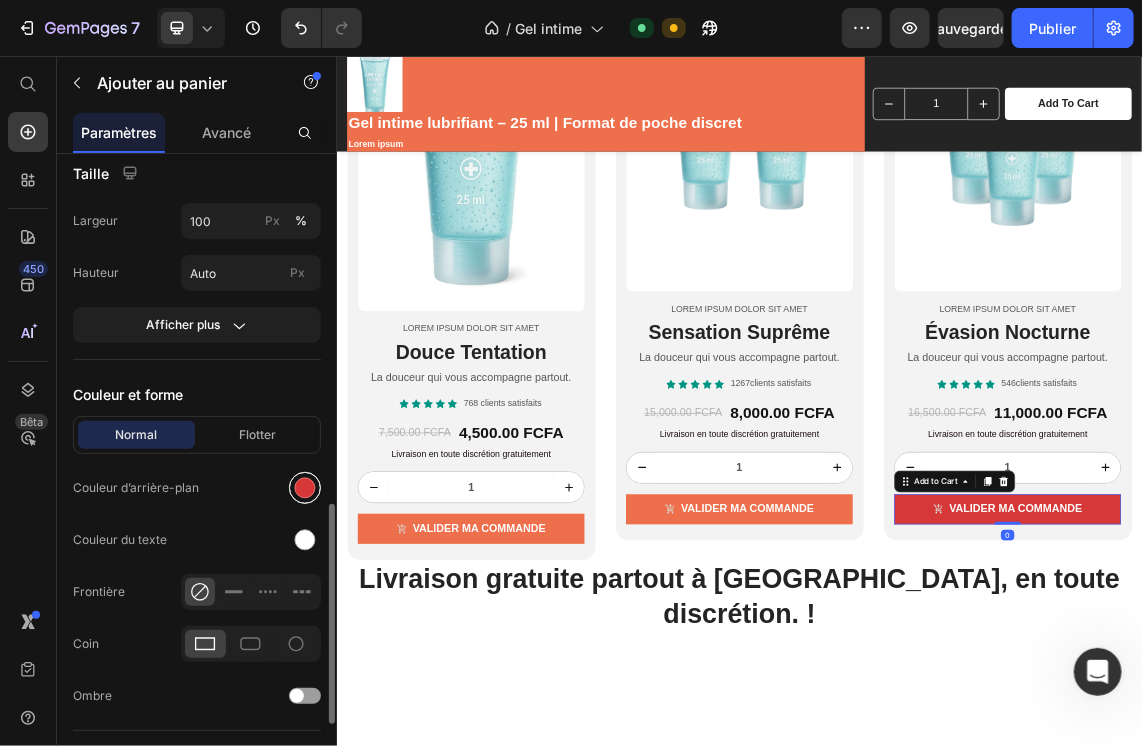 click at bounding box center (305, 488) 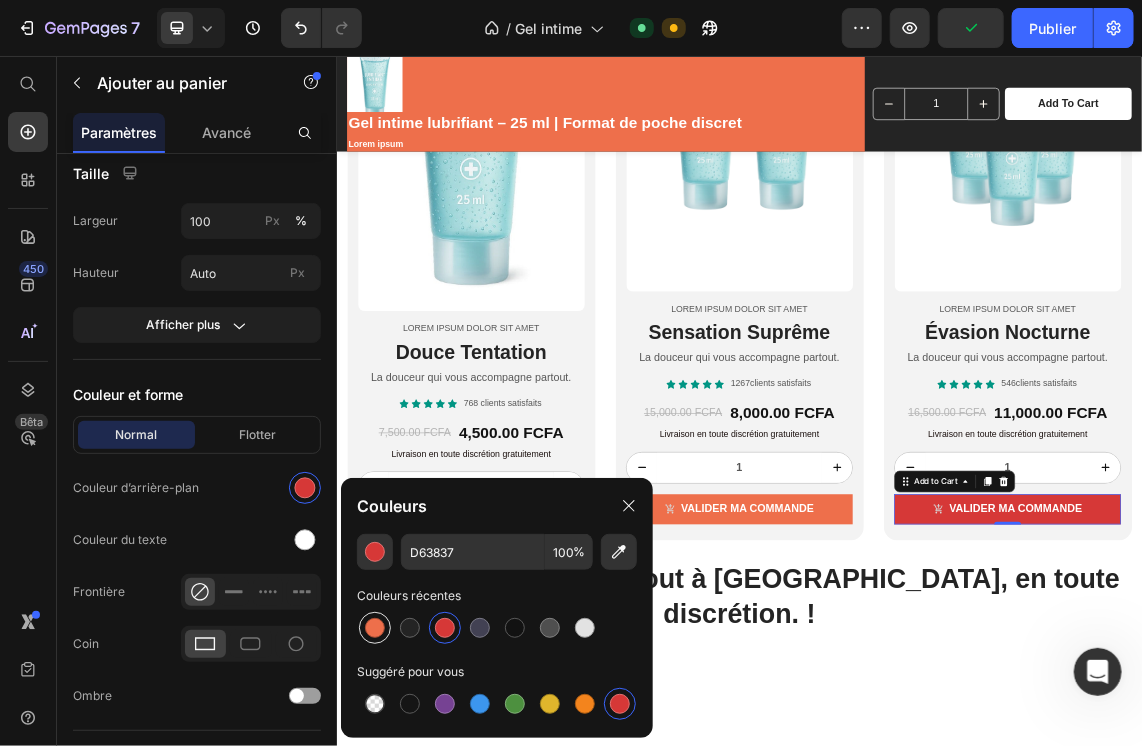 click at bounding box center (375, 628) 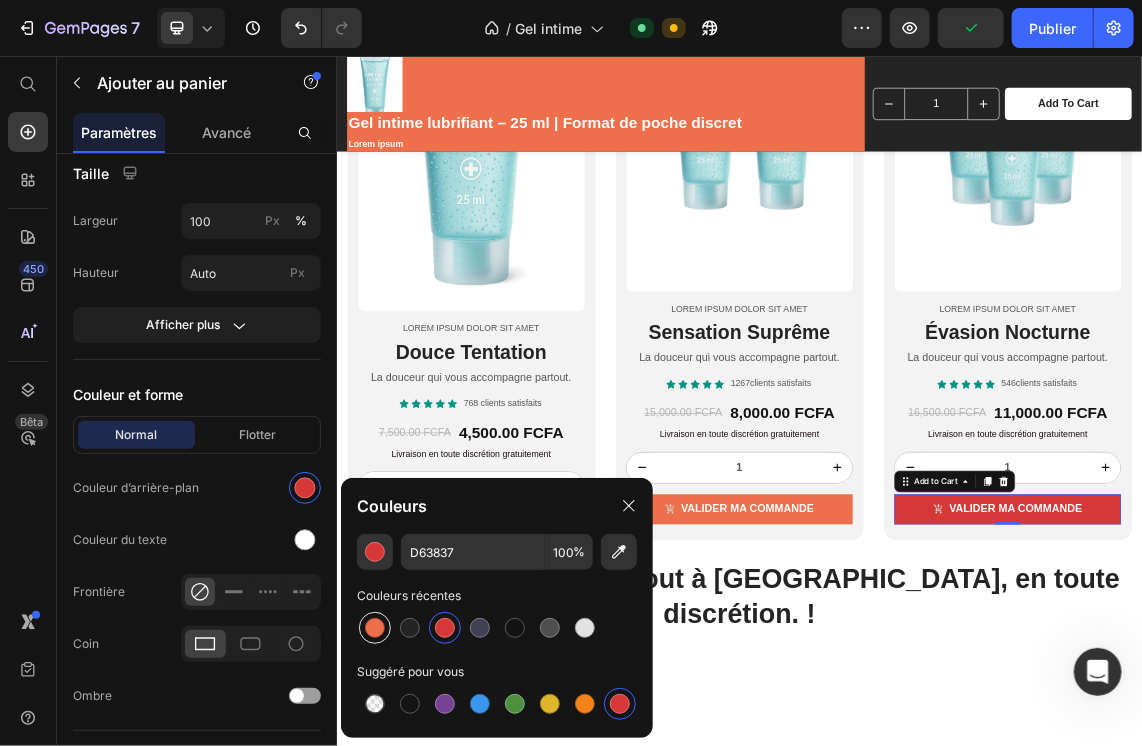 type on "EE6F4B" 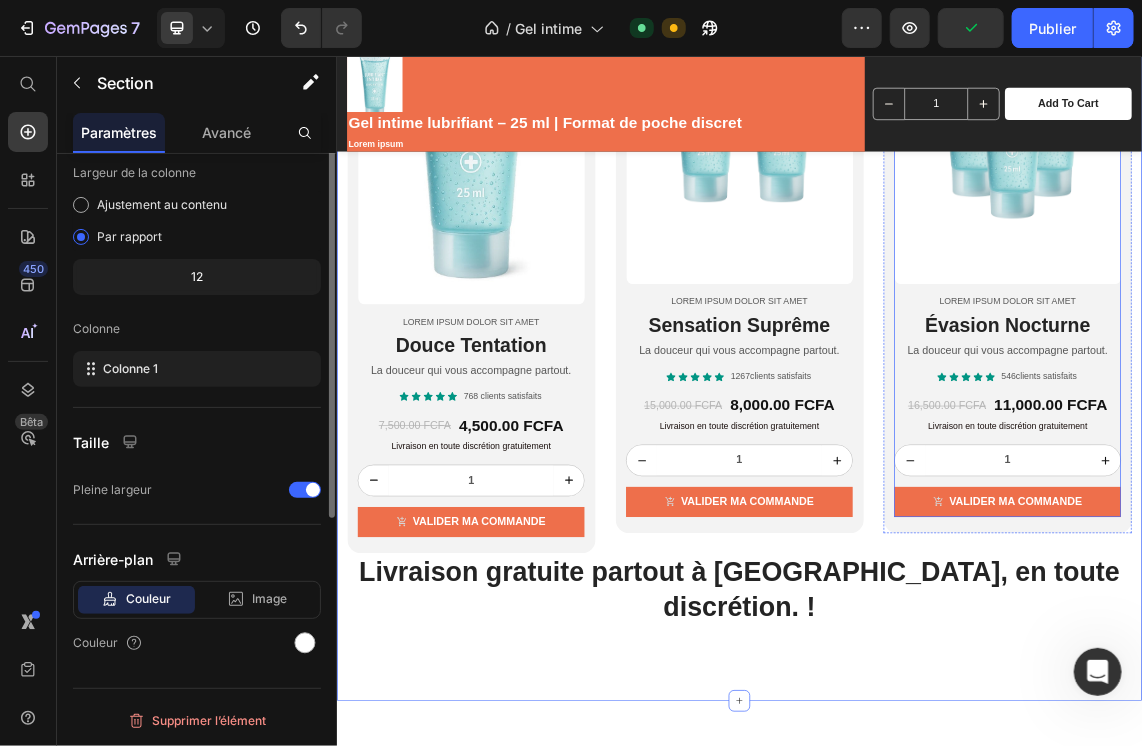 scroll, scrollTop: 0, scrollLeft: 0, axis: both 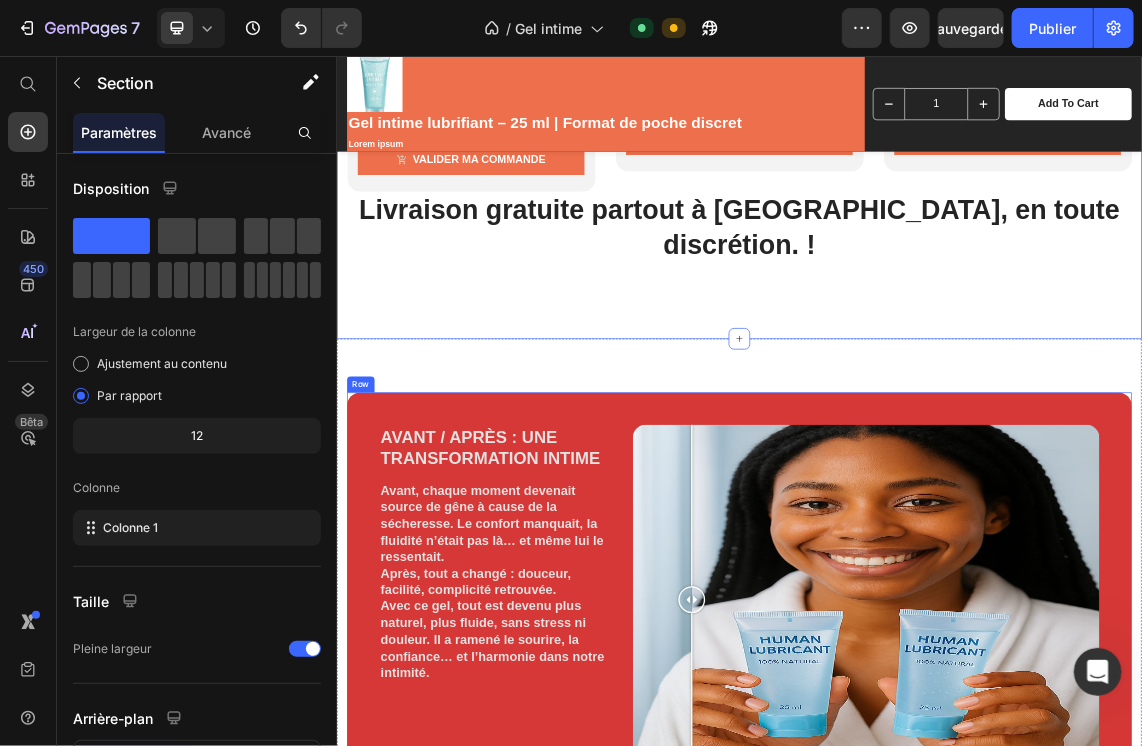 click at bounding box center (1125, 866) 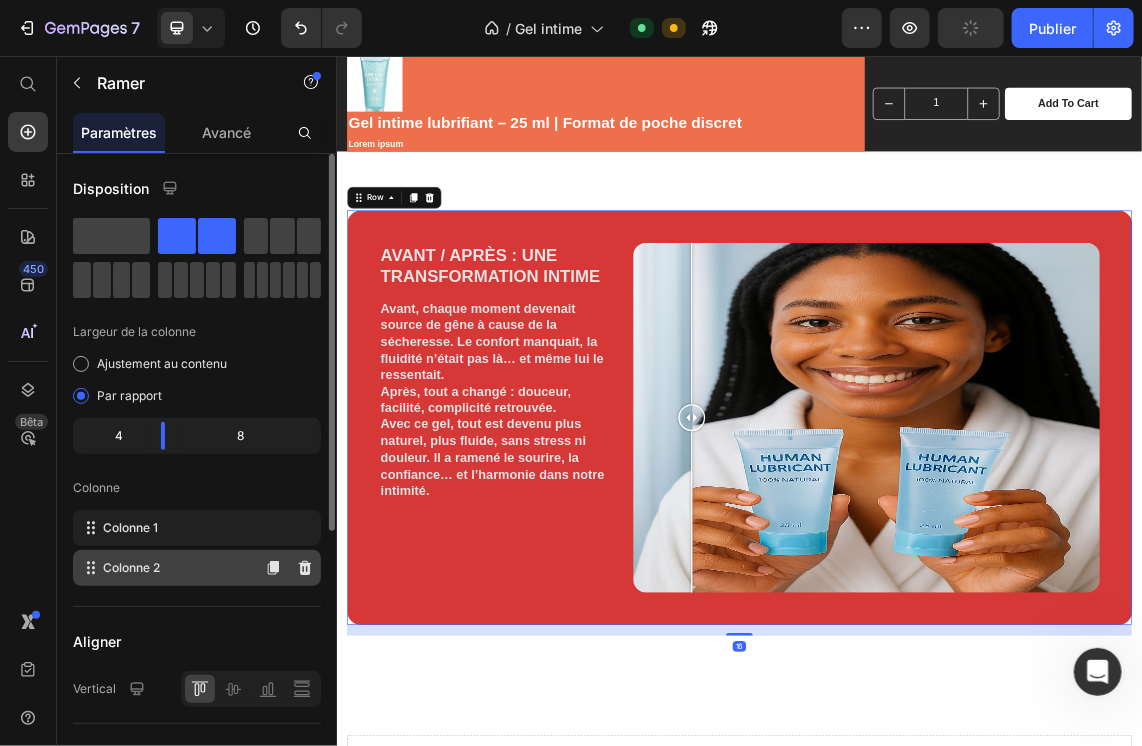 scroll, scrollTop: 3104, scrollLeft: 0, axis: vertical 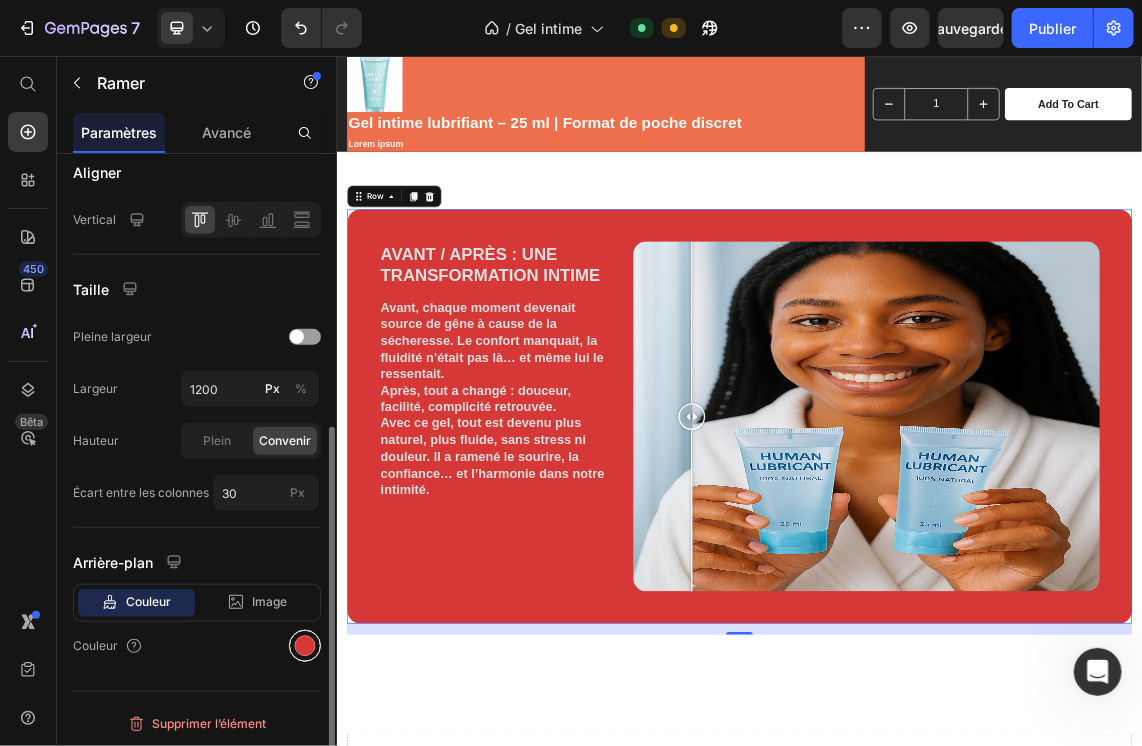 click at bounding box center [305, 646] 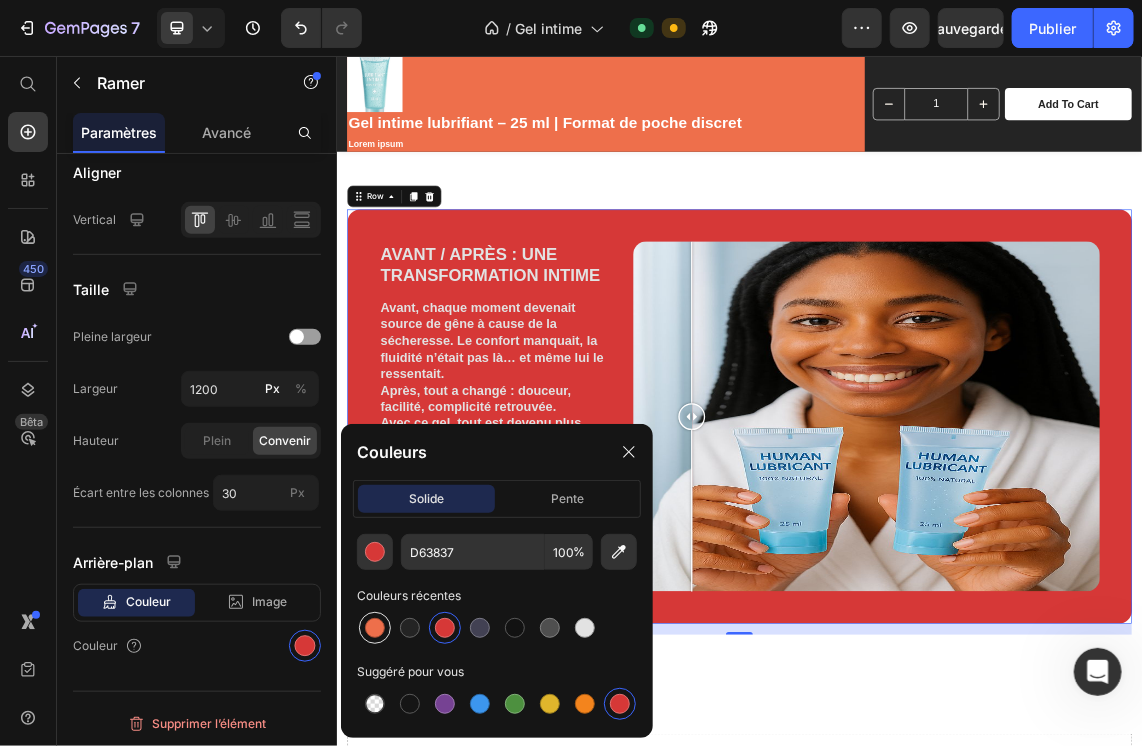 click at bounding box center (375, 628) 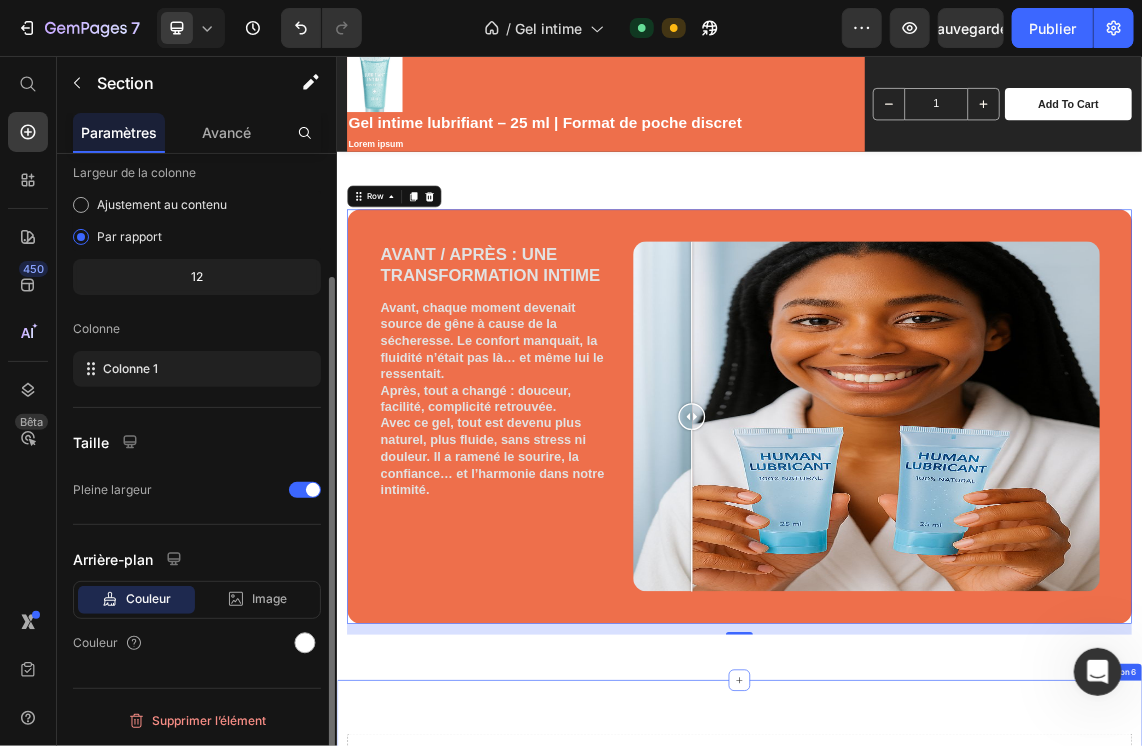 scroll, scrollTop: 0, scrollLeft: 0, axis: both 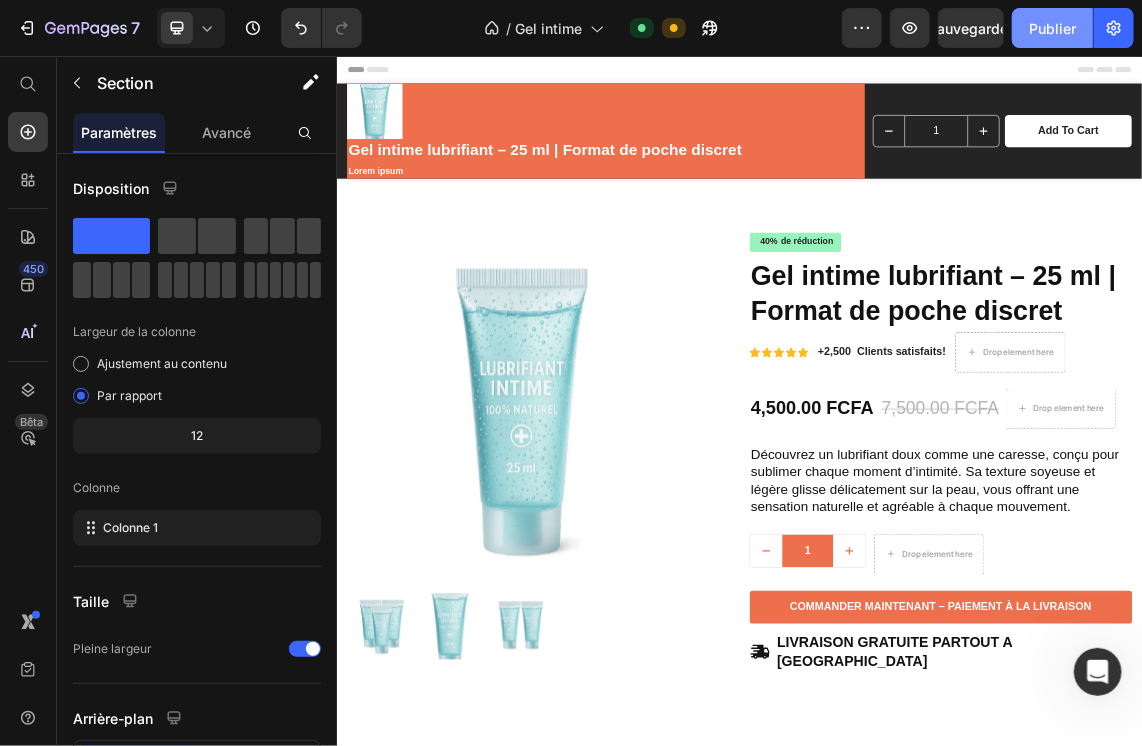 click on "Publier" 